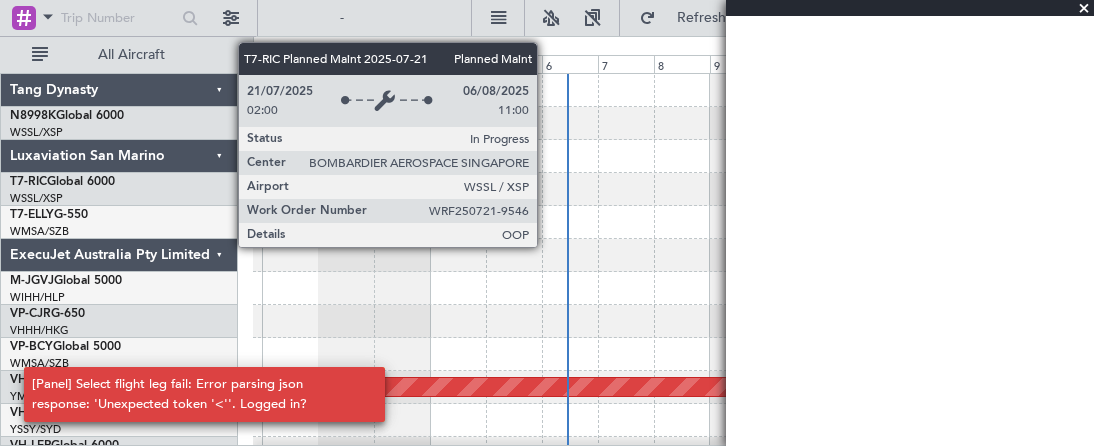 scroll, scrollTop: 0, scrollLeft: 0, axis: both 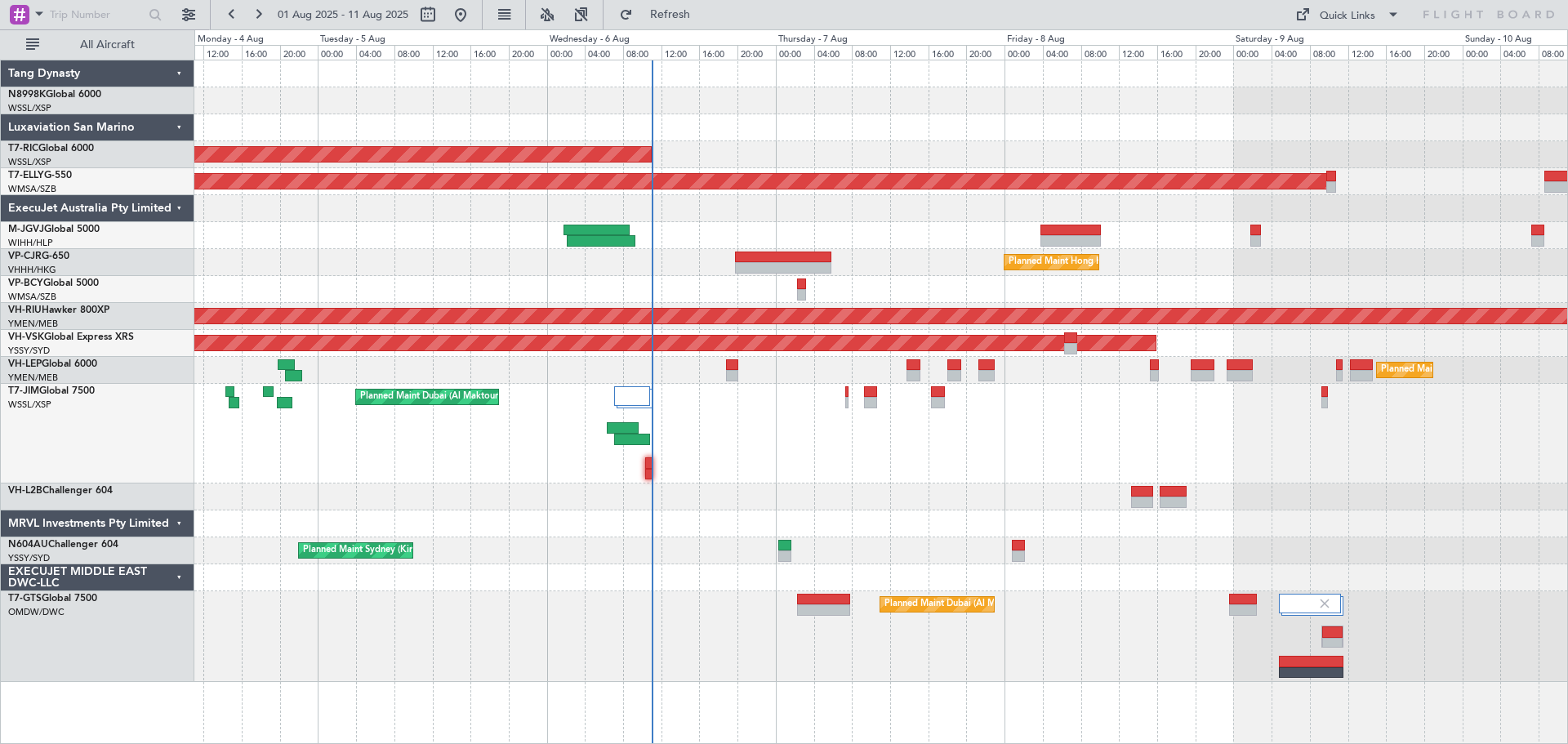 click on "Planned Maint Singapore (Seletar)
AOG Maint Granada (Federico Garcia Lorca)
Planned Maint Hong Kong (Hong Kong Intl)
Planned Maint Melbourne (Essendon)
Planned Maint Melbourne (Essendon)
Planned Maint Los Angeles (Los Angeles International)
Planned Maint Dubai (Al Maktoum Intl)
Planned Maint Sydney (Kingsford Smith Intl)
Planned Maint Dubai (Al Maktoum Intl)" 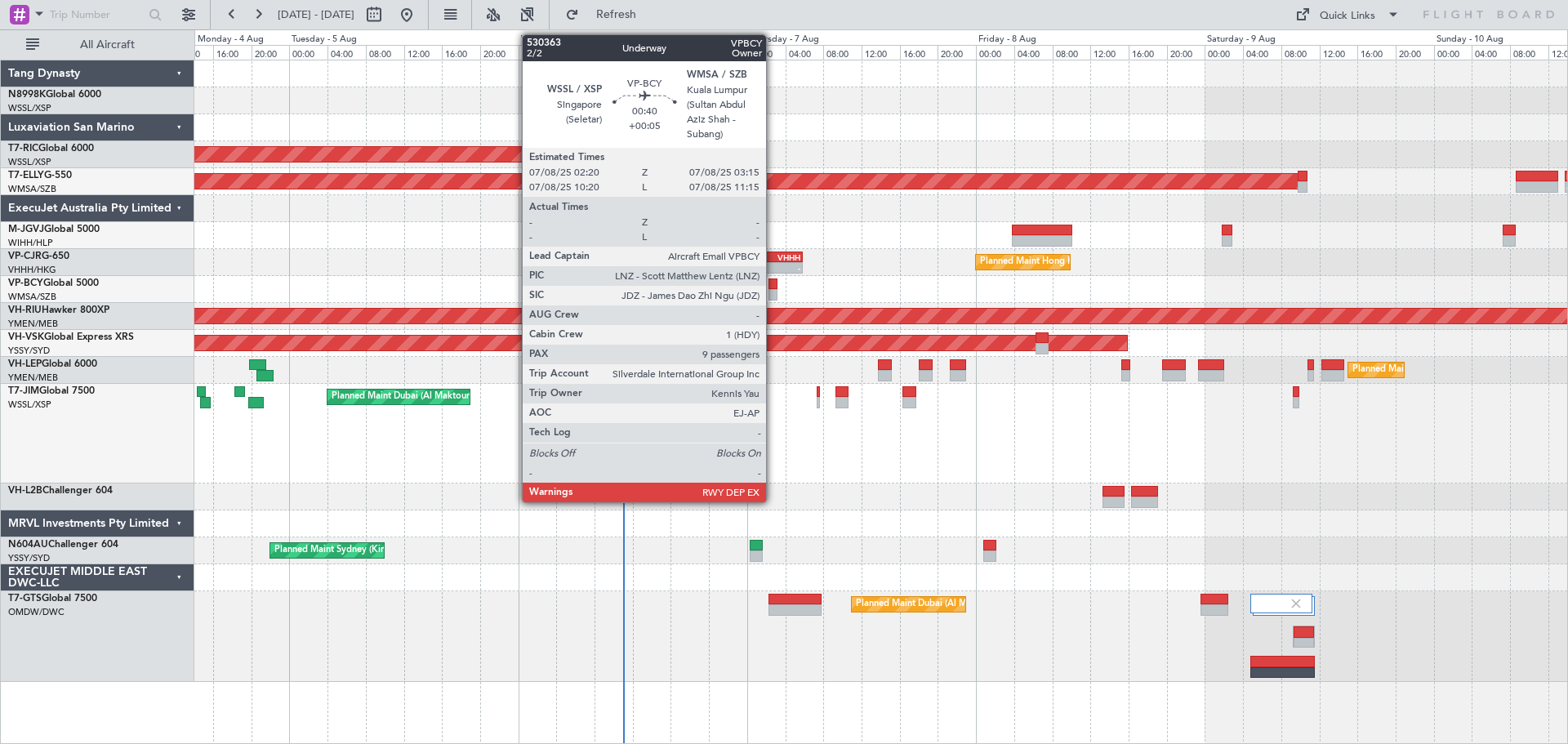 click 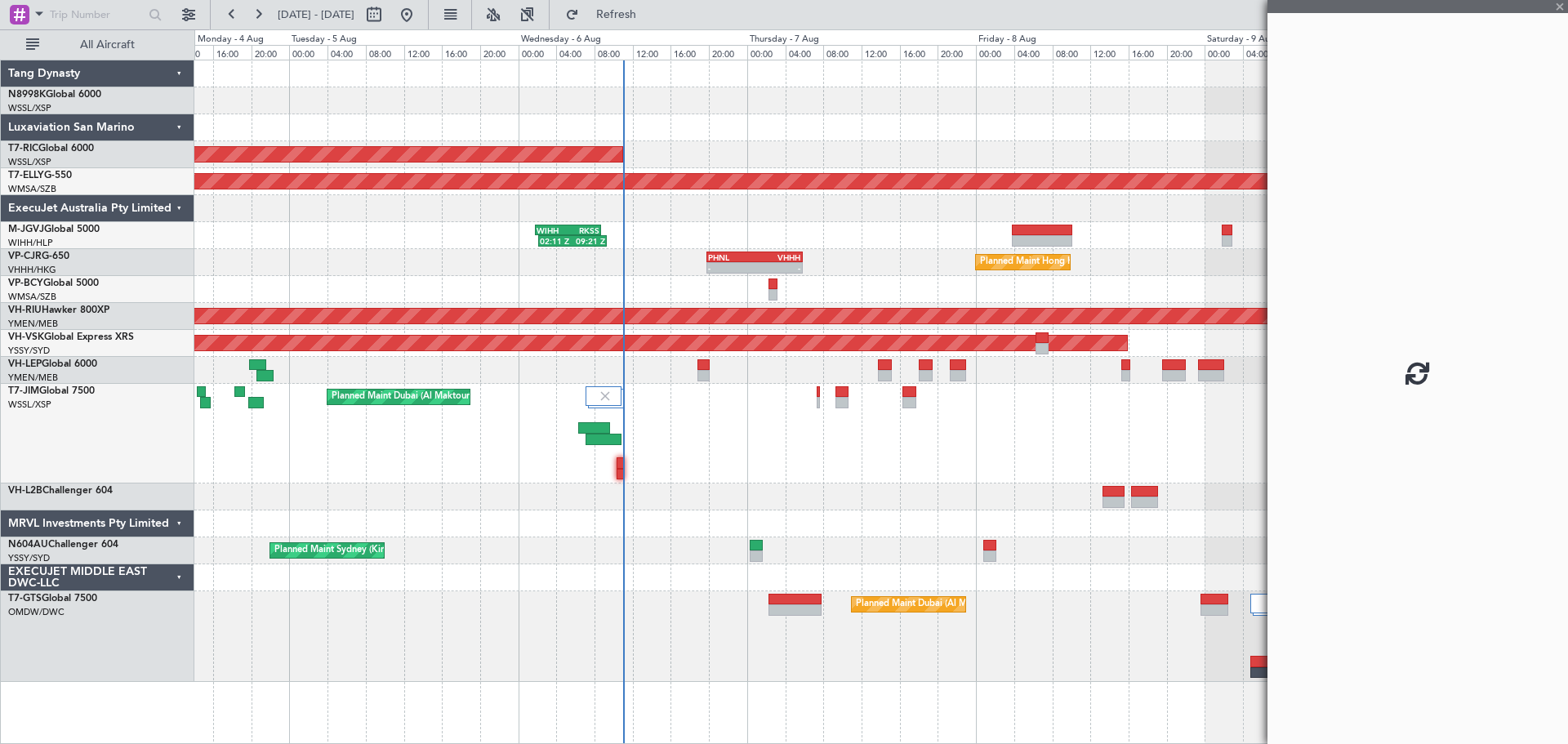 click on "Planned Maint Los Angeles (Los Angeles International)" 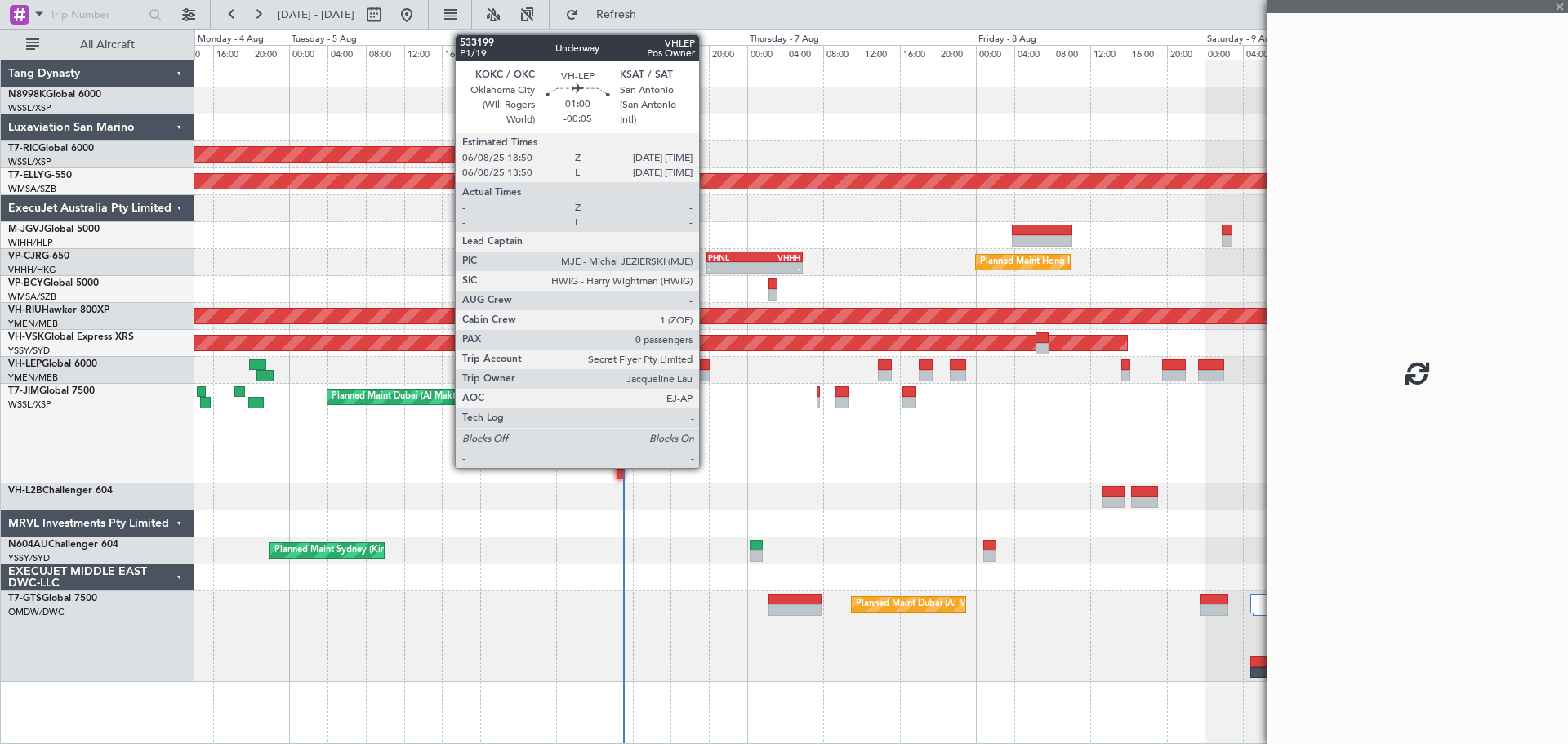 click 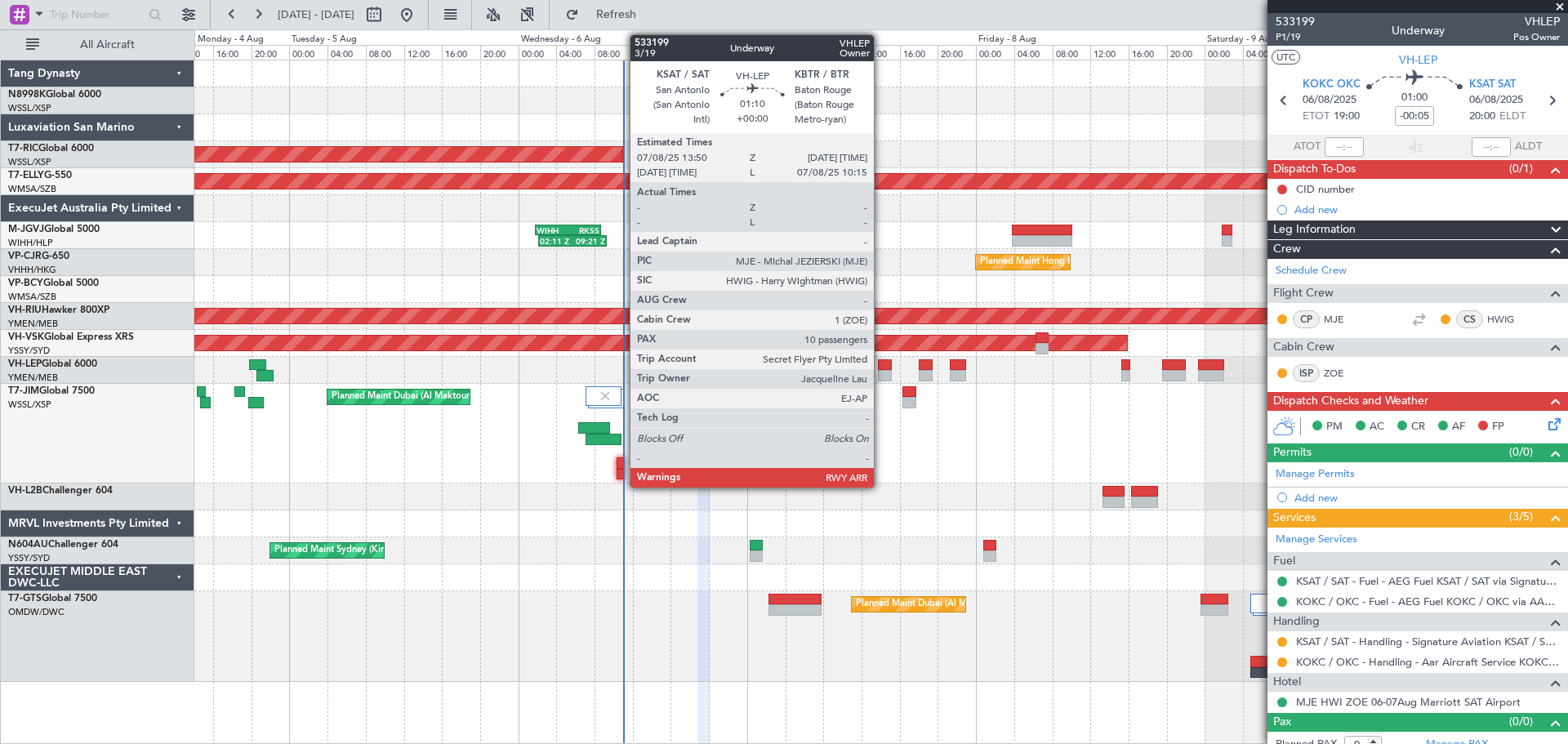 click 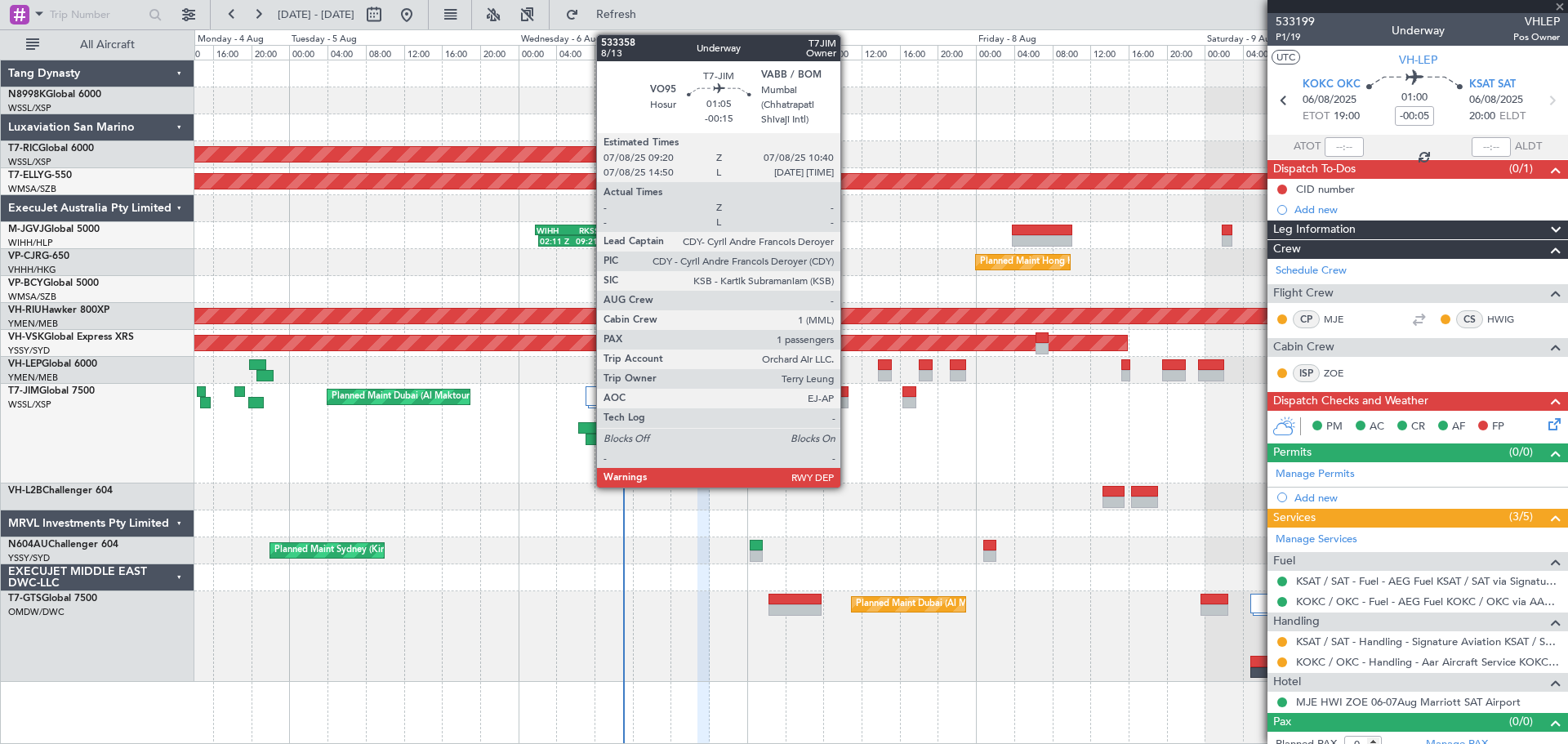 type 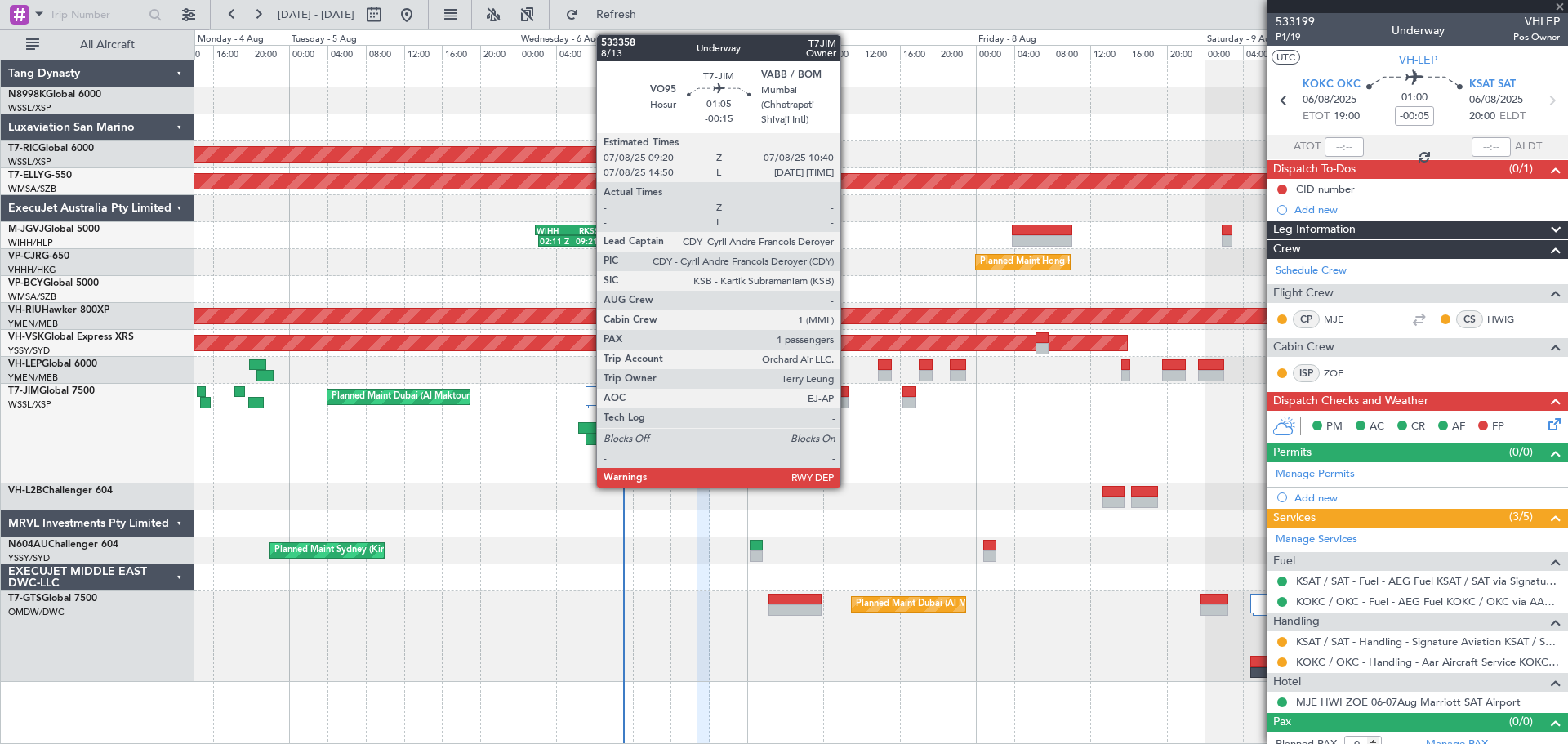 type on "10" 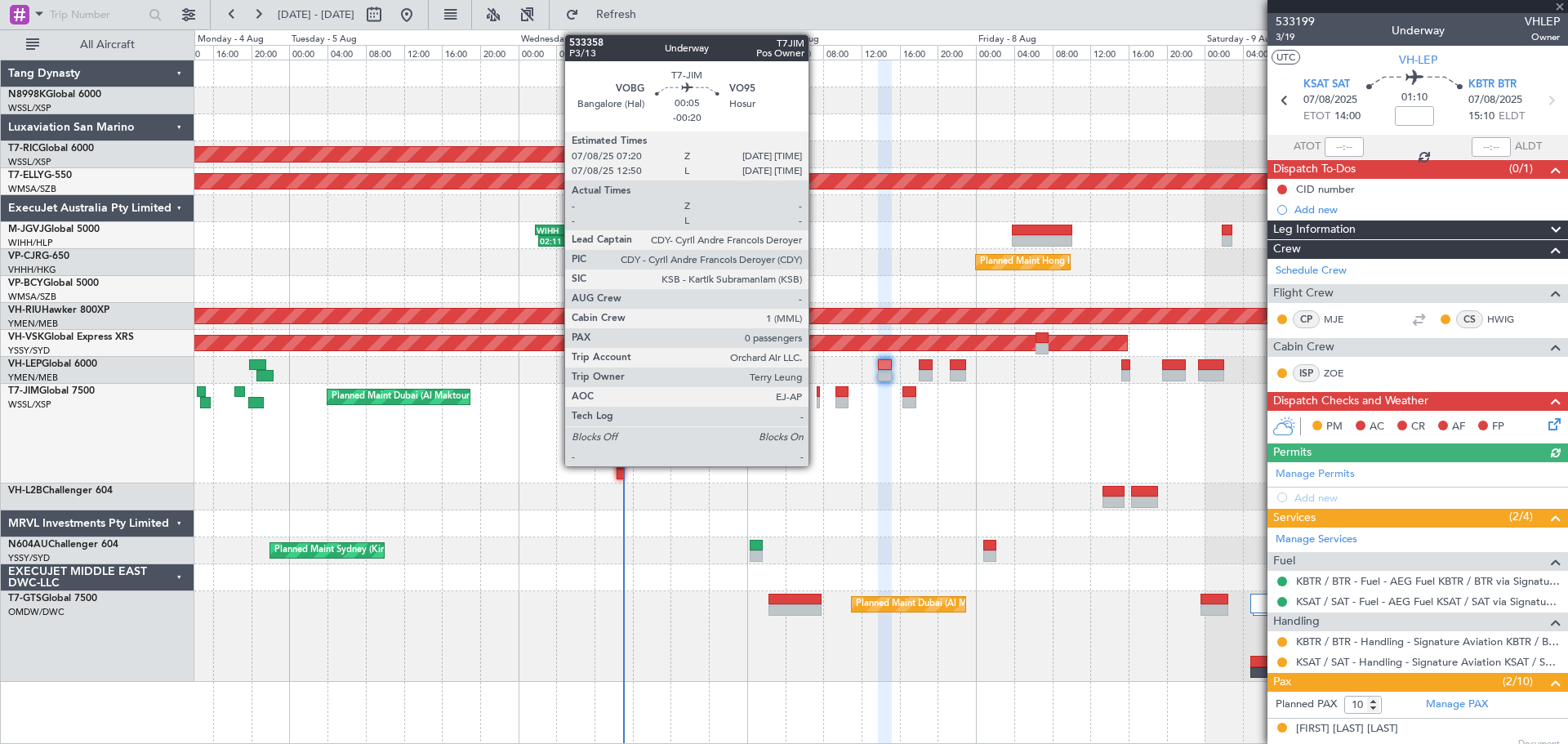 click 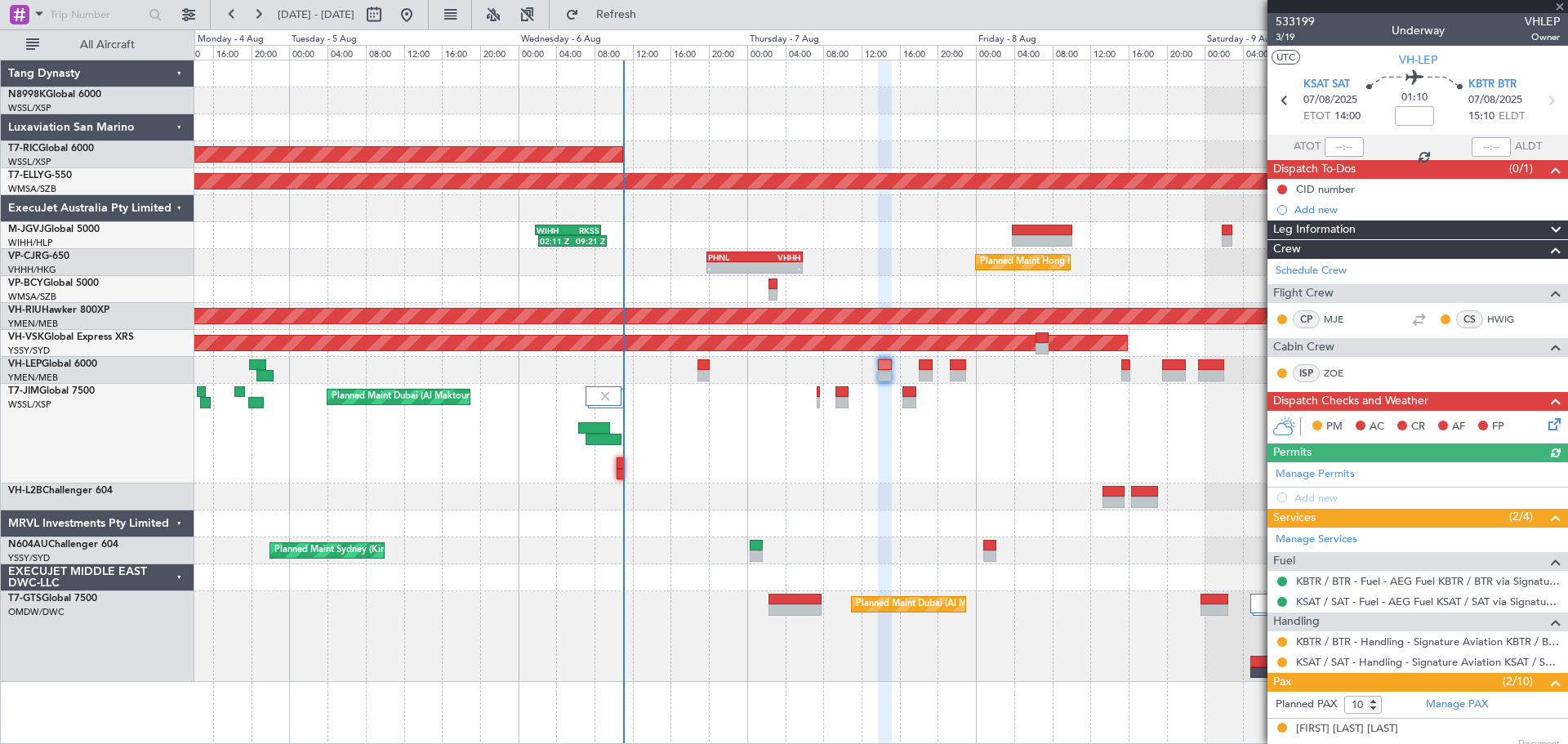 type on "-00:20" 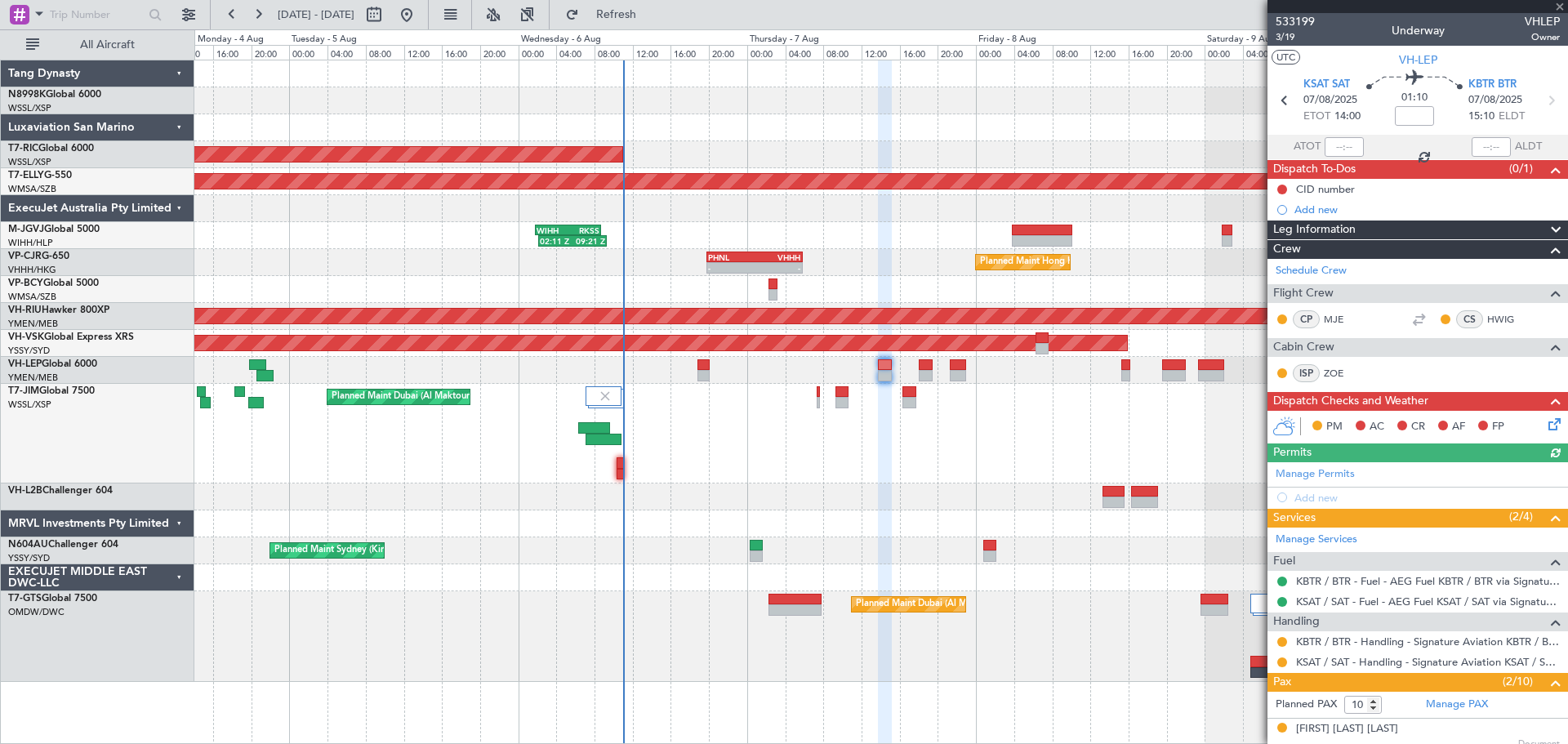 type on "0" 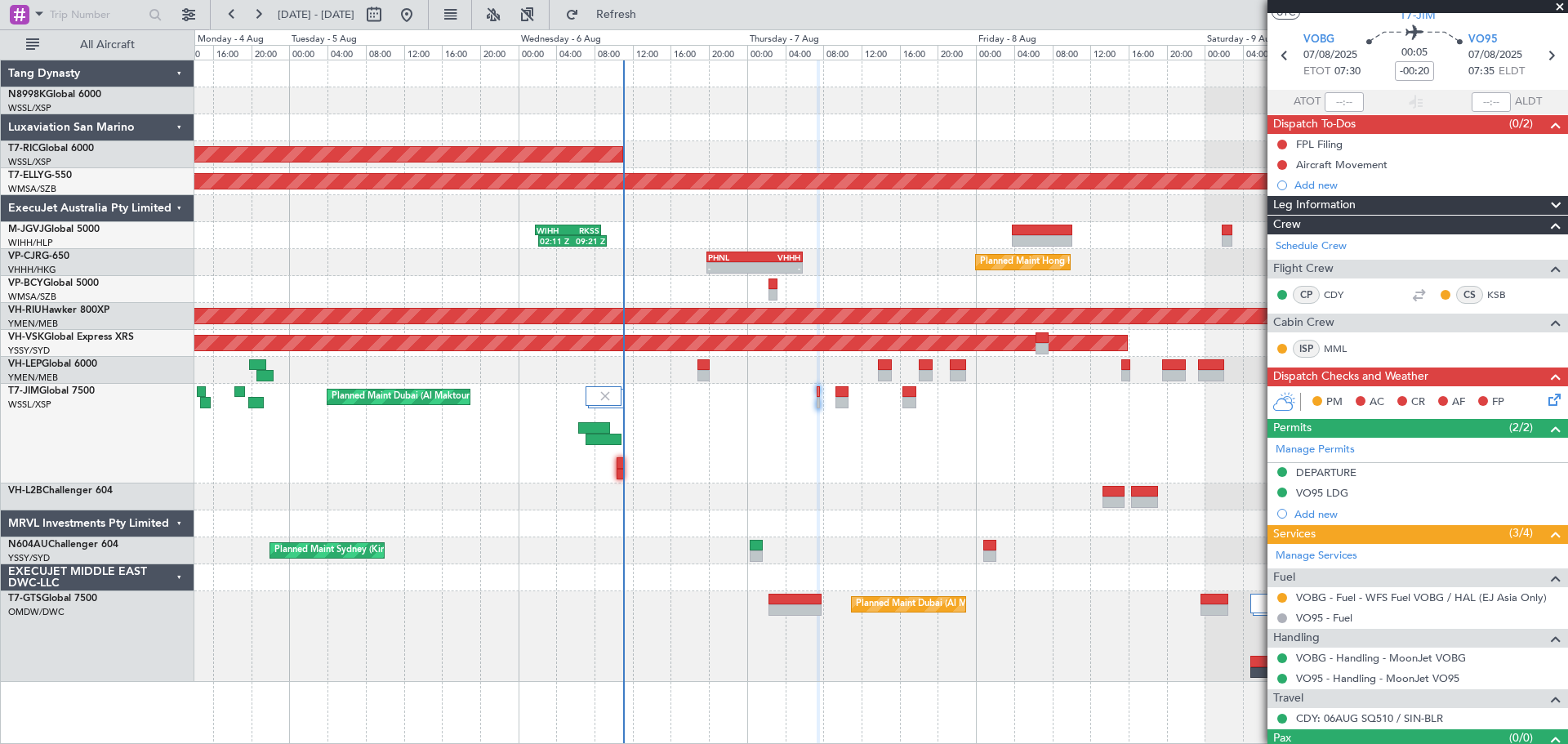 scroll, scrollTop: 75, scrollLeft: 0, axis: vertical 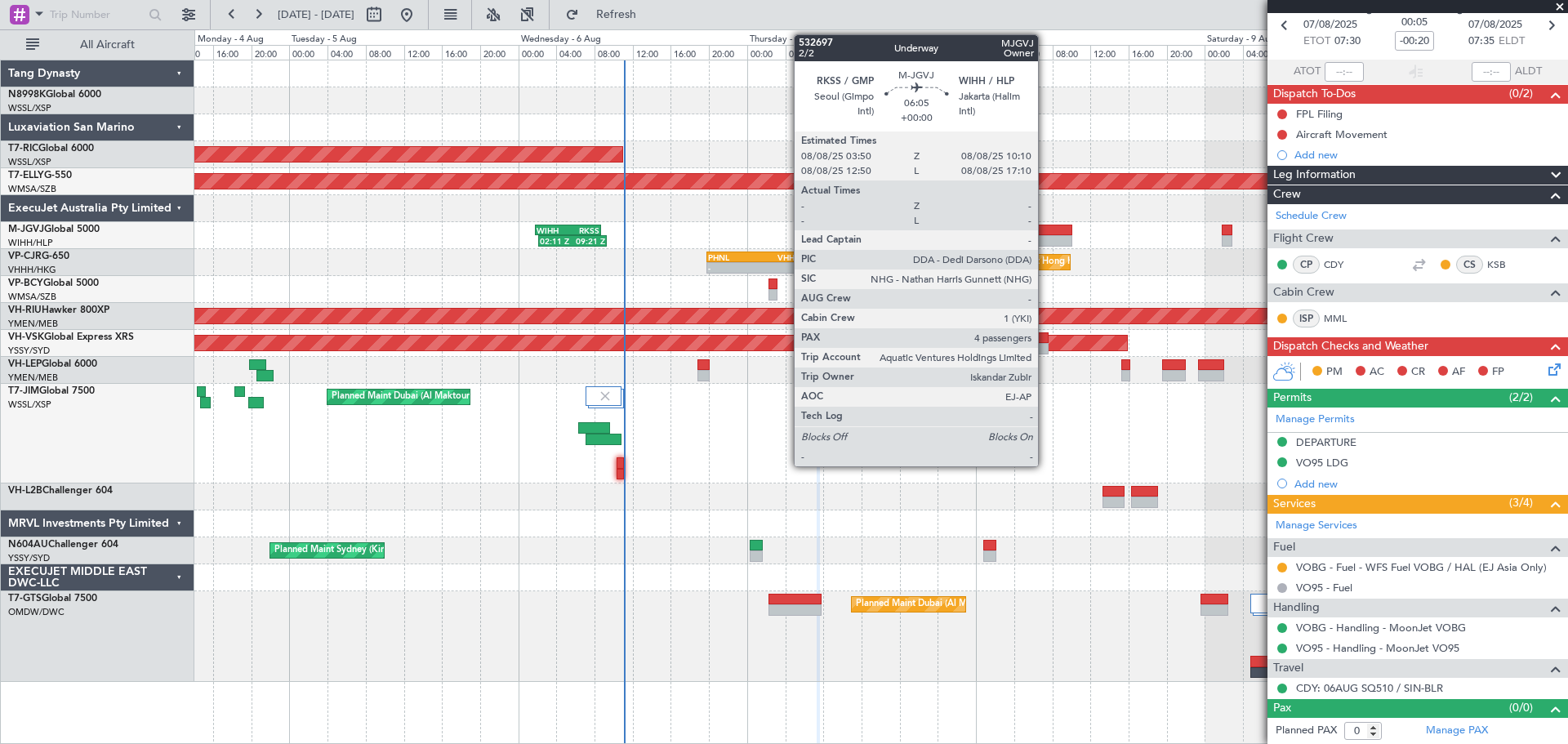 click 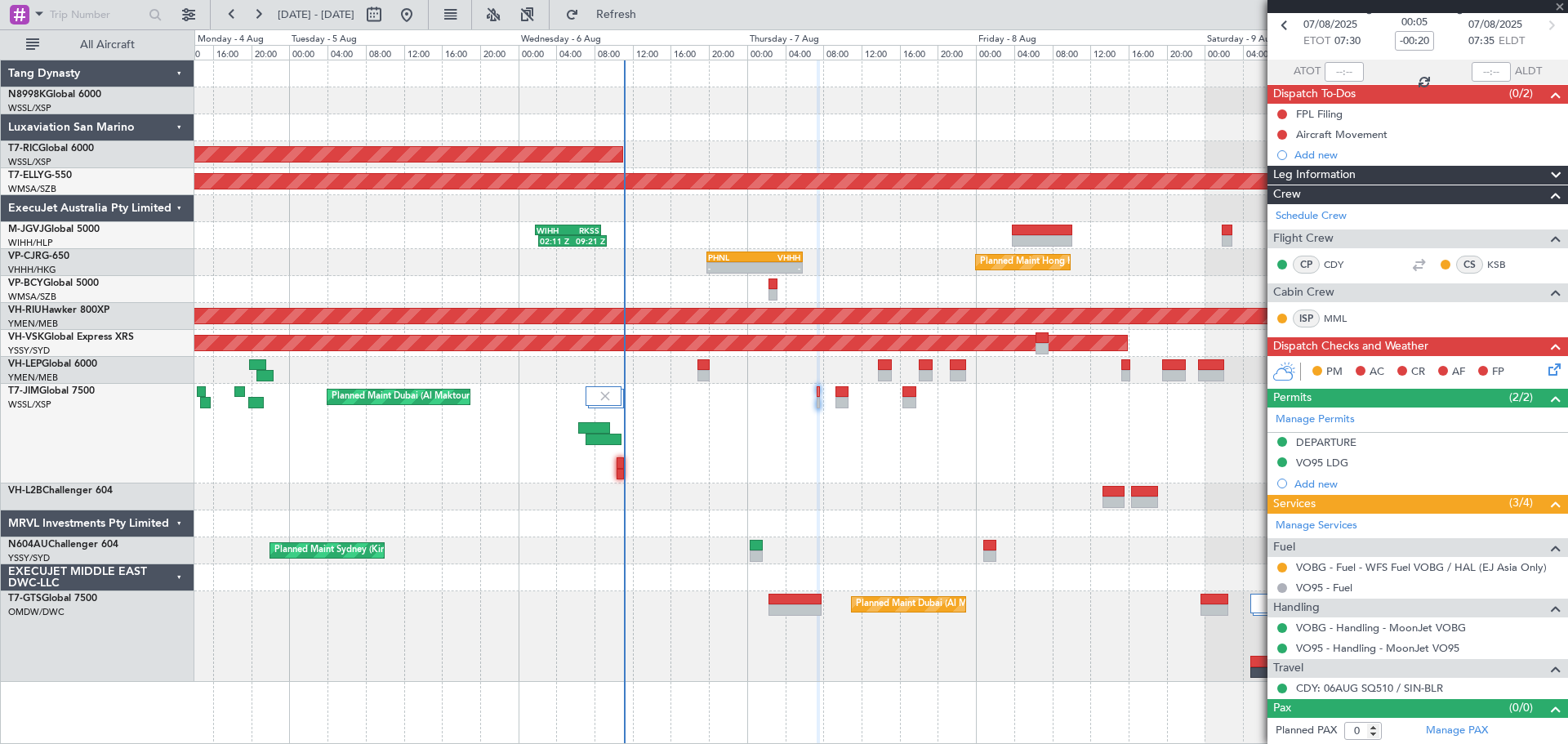 type 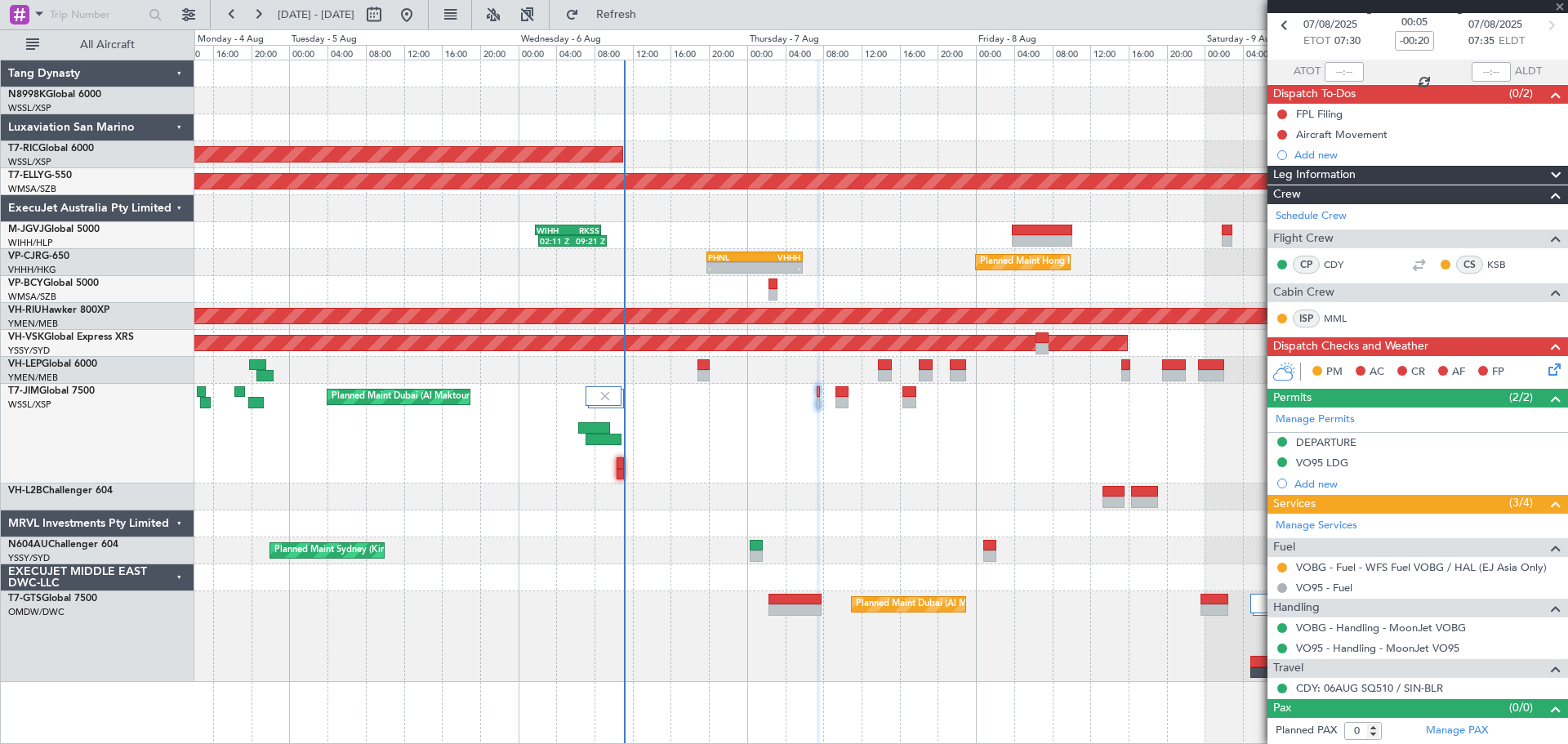 type on "4" 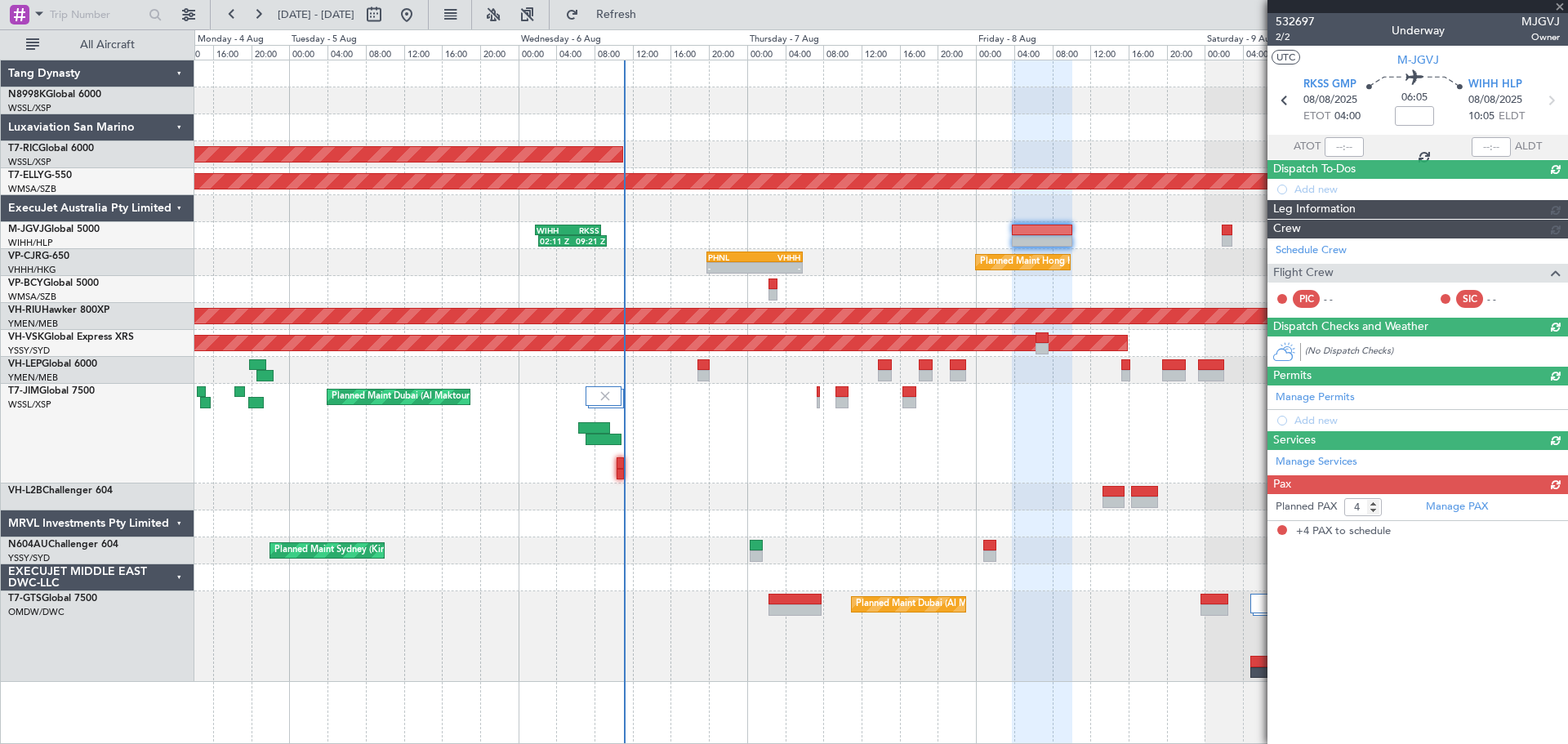scroll, scrollTop: 0, scrollLeft: 0, axis: both 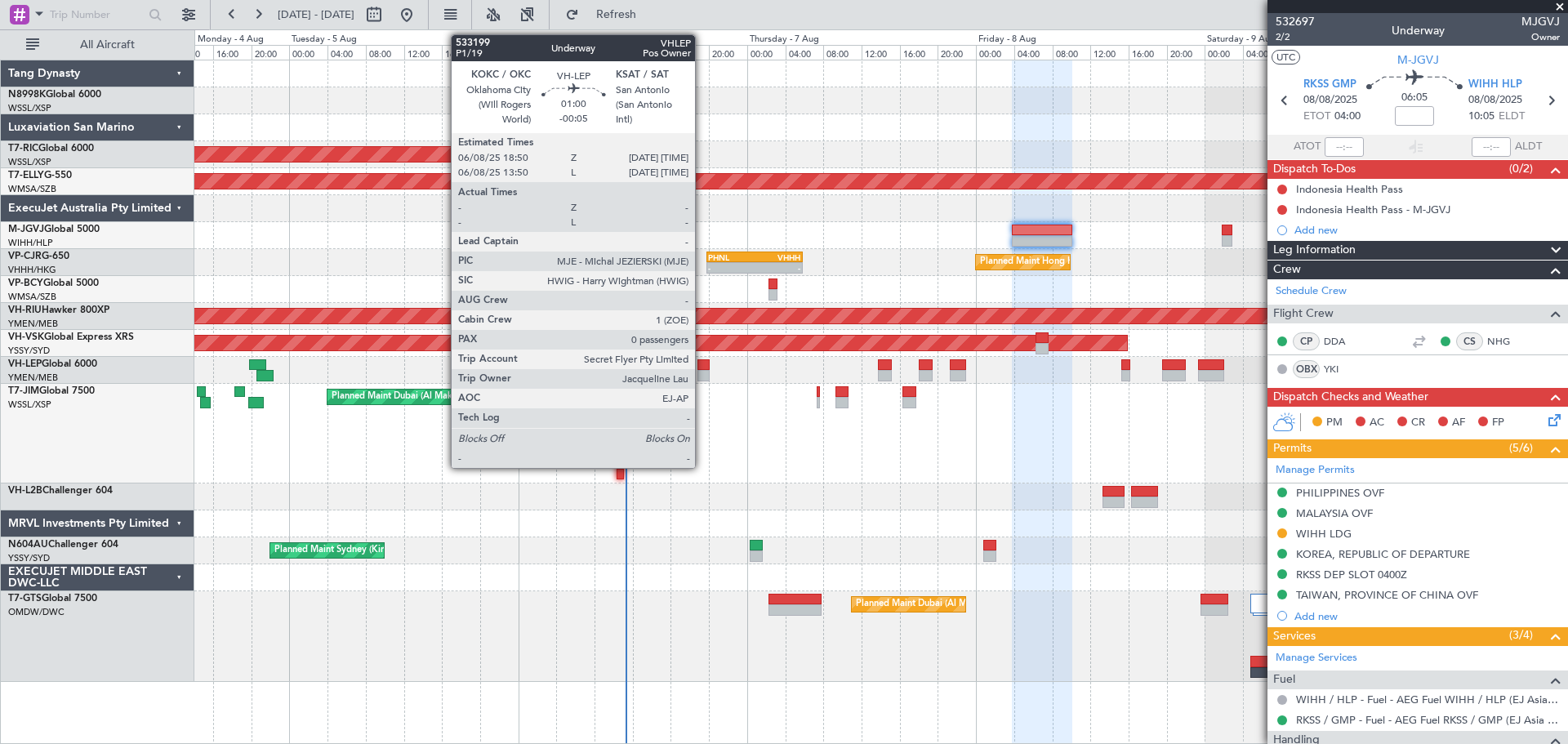 click 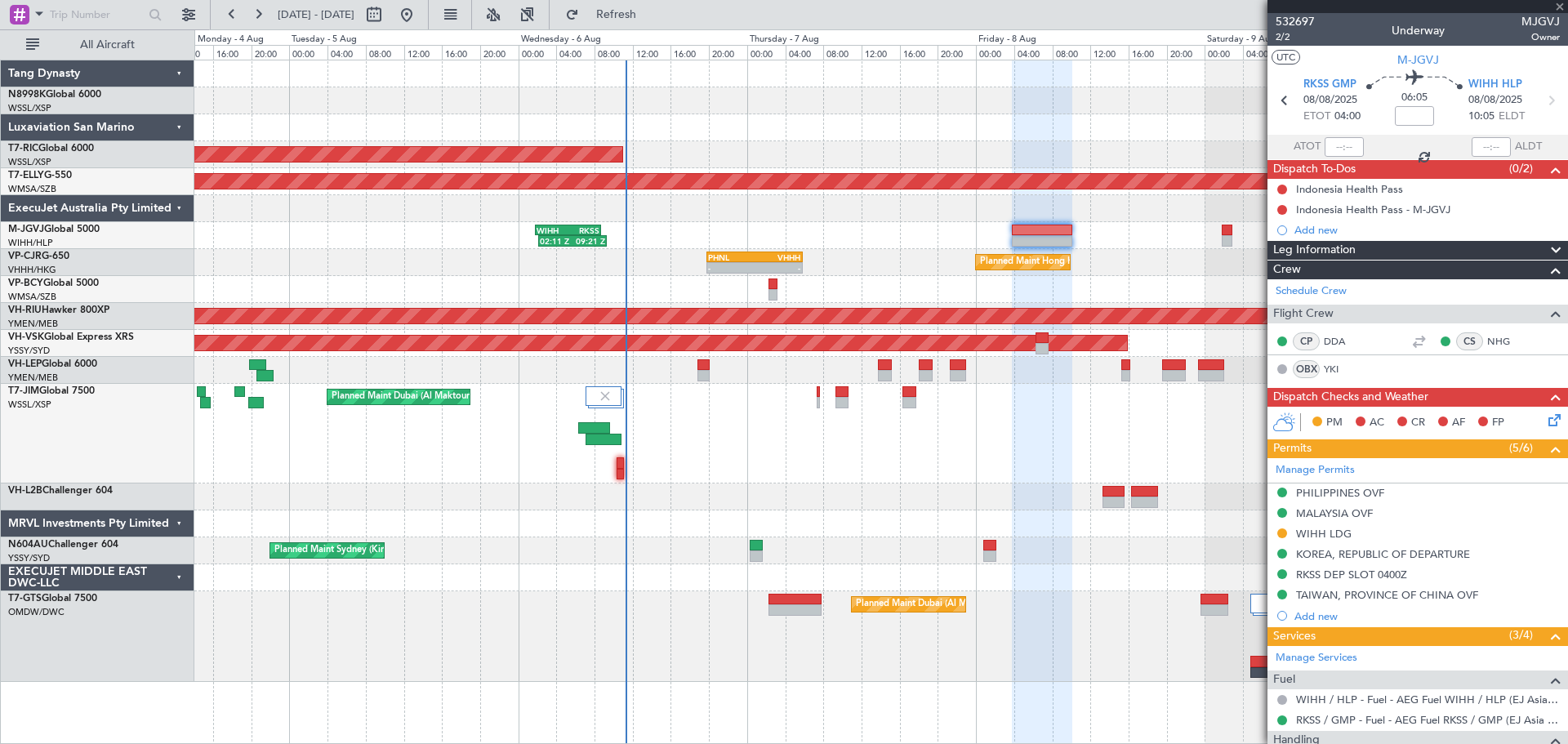 type on "-00:05" 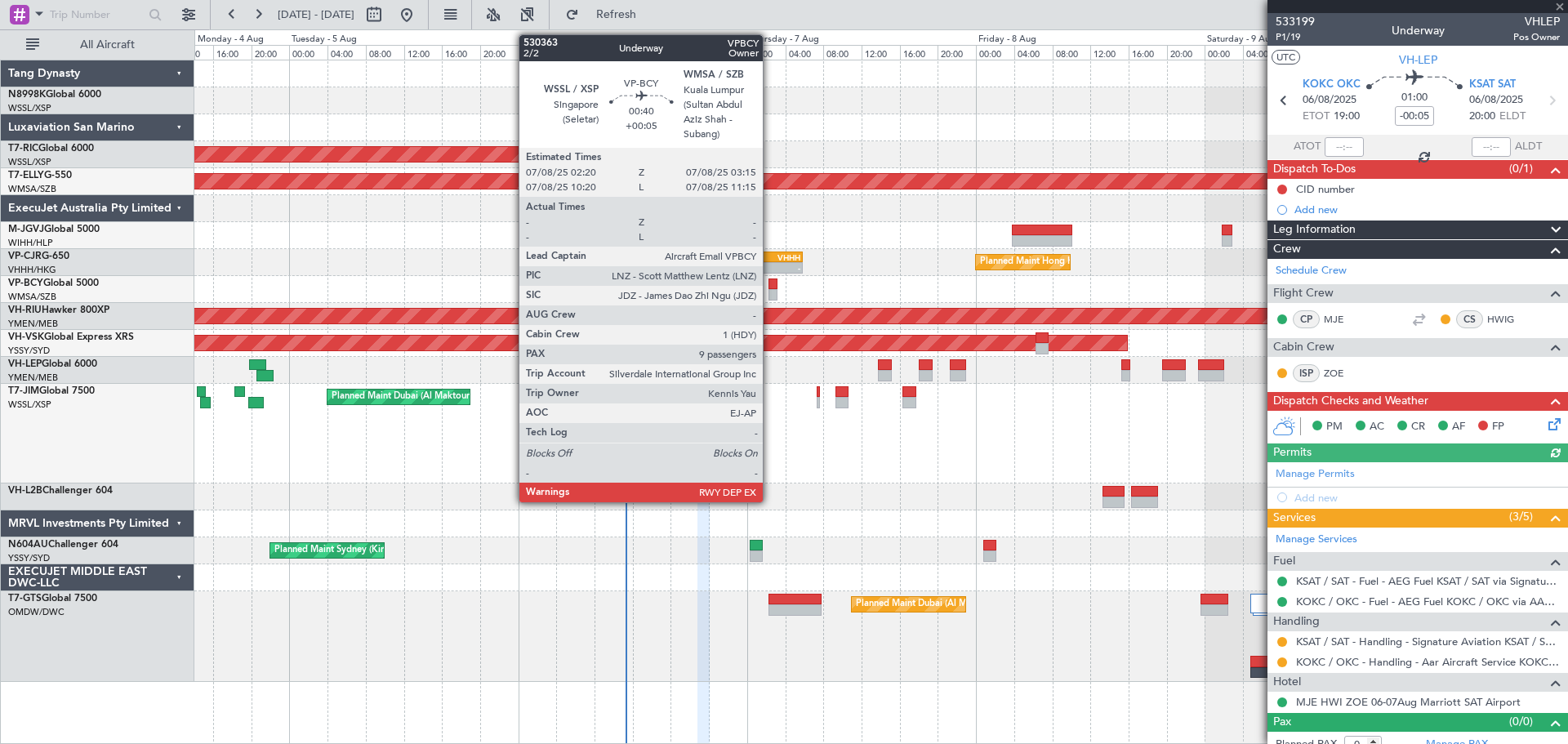 click 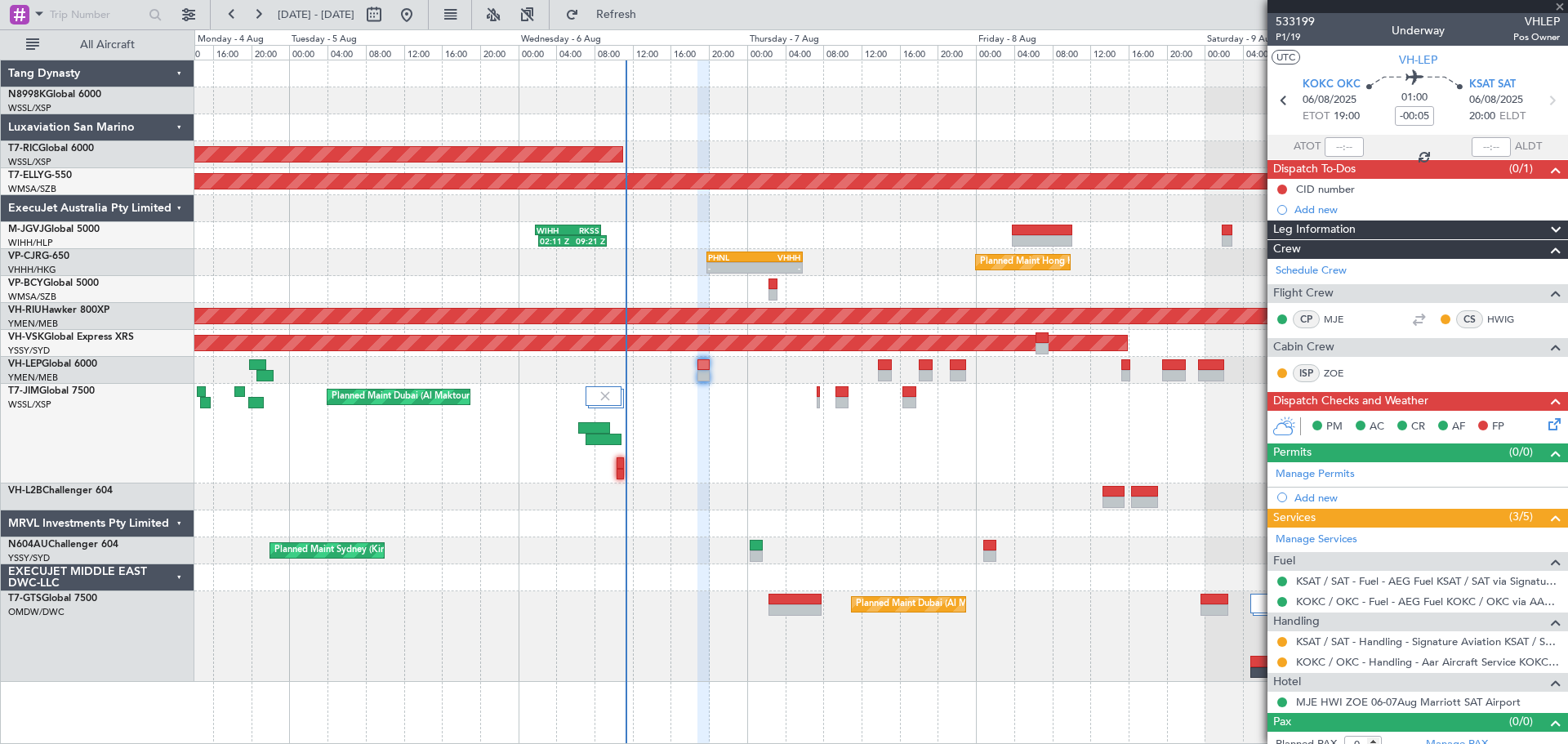 type on "+00:05" 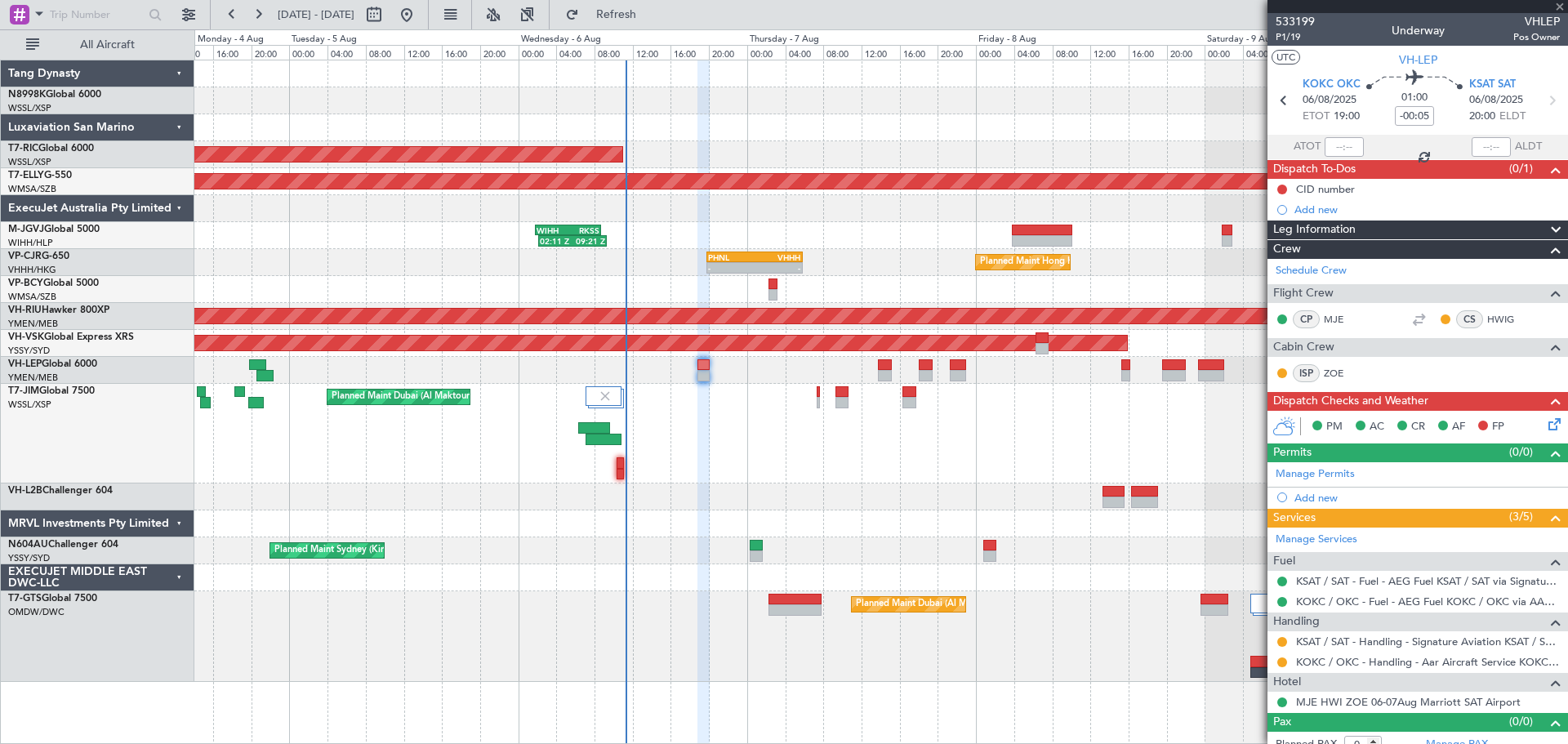 type on "9" 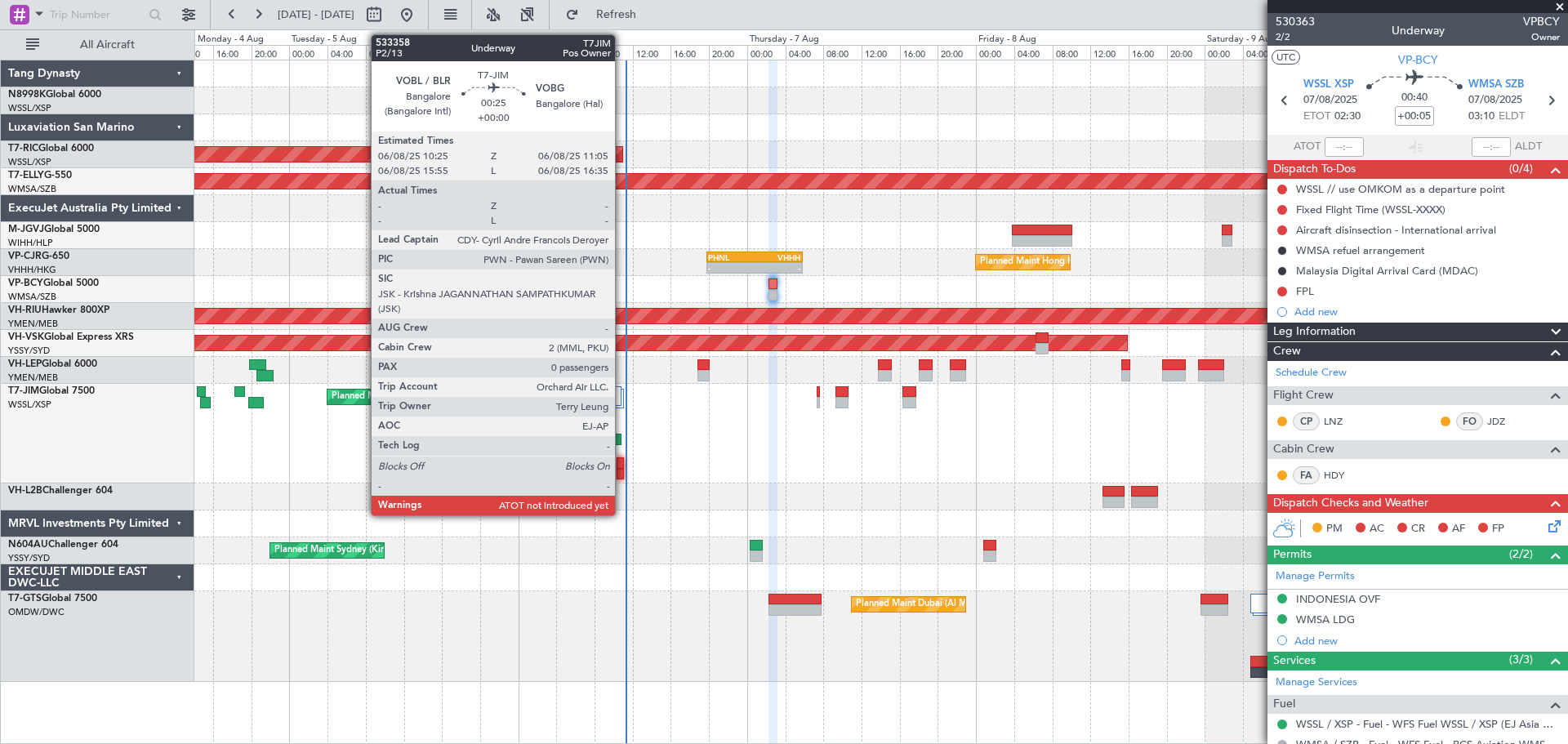 click 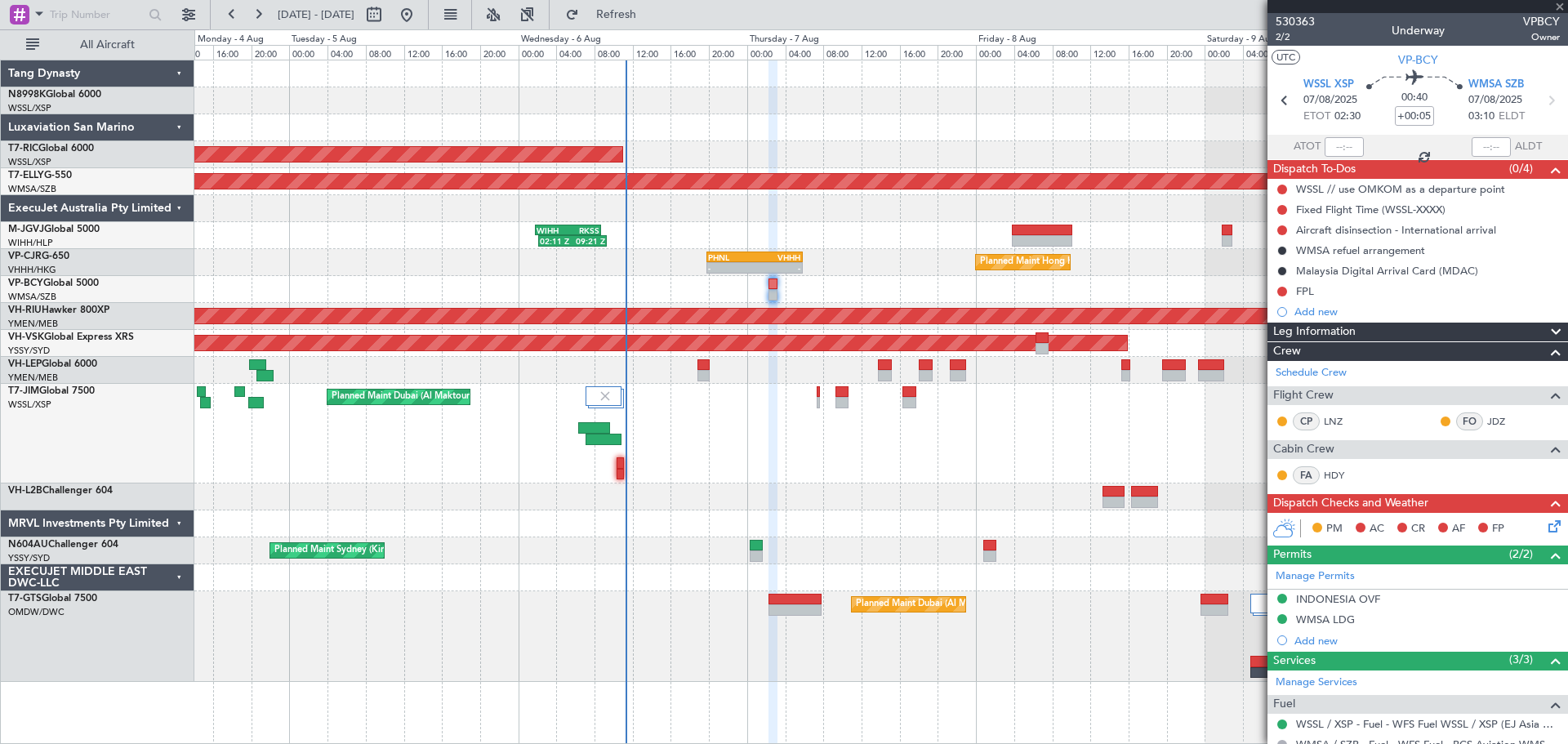 type 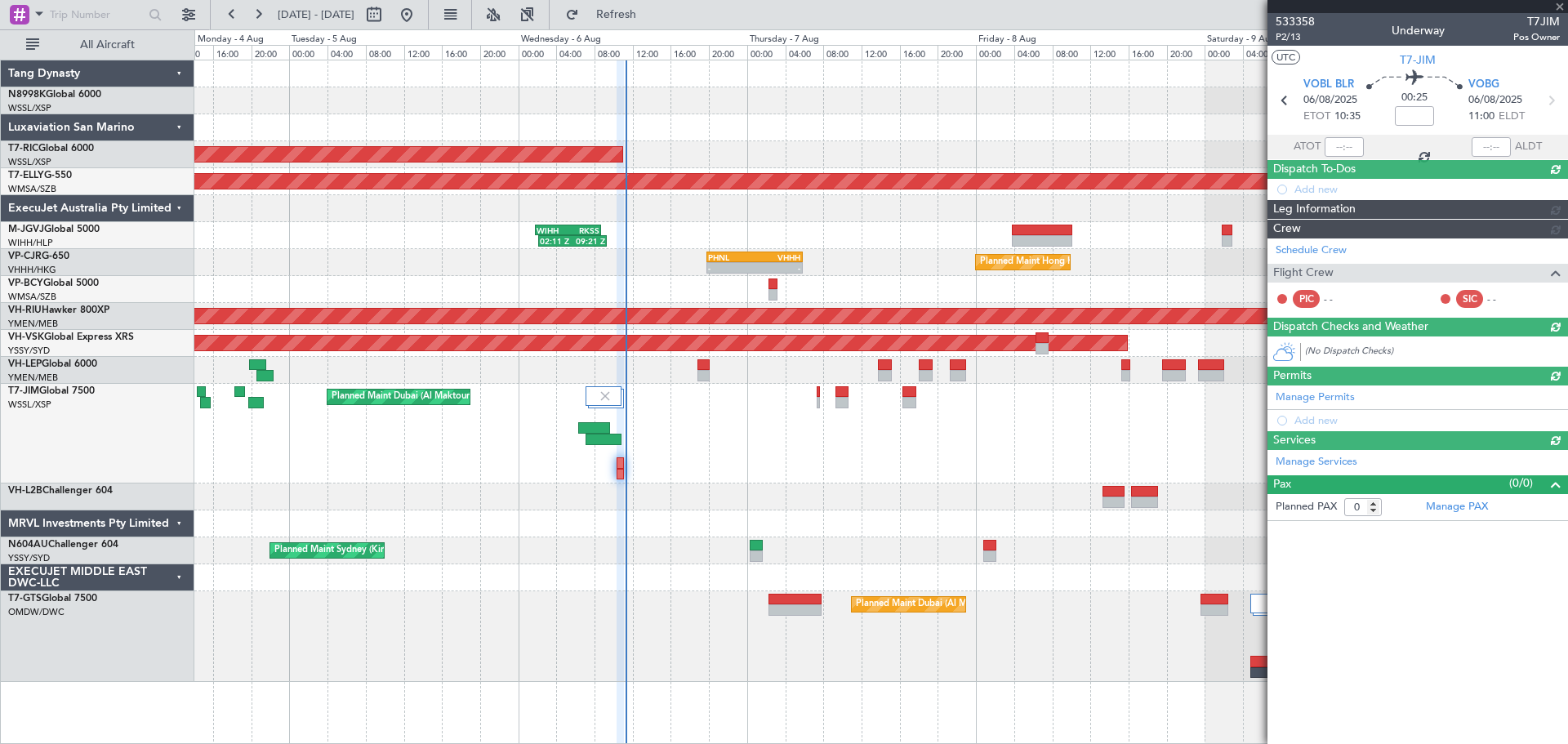 type on "[FIRST] [LAST] ([INITIAL])" 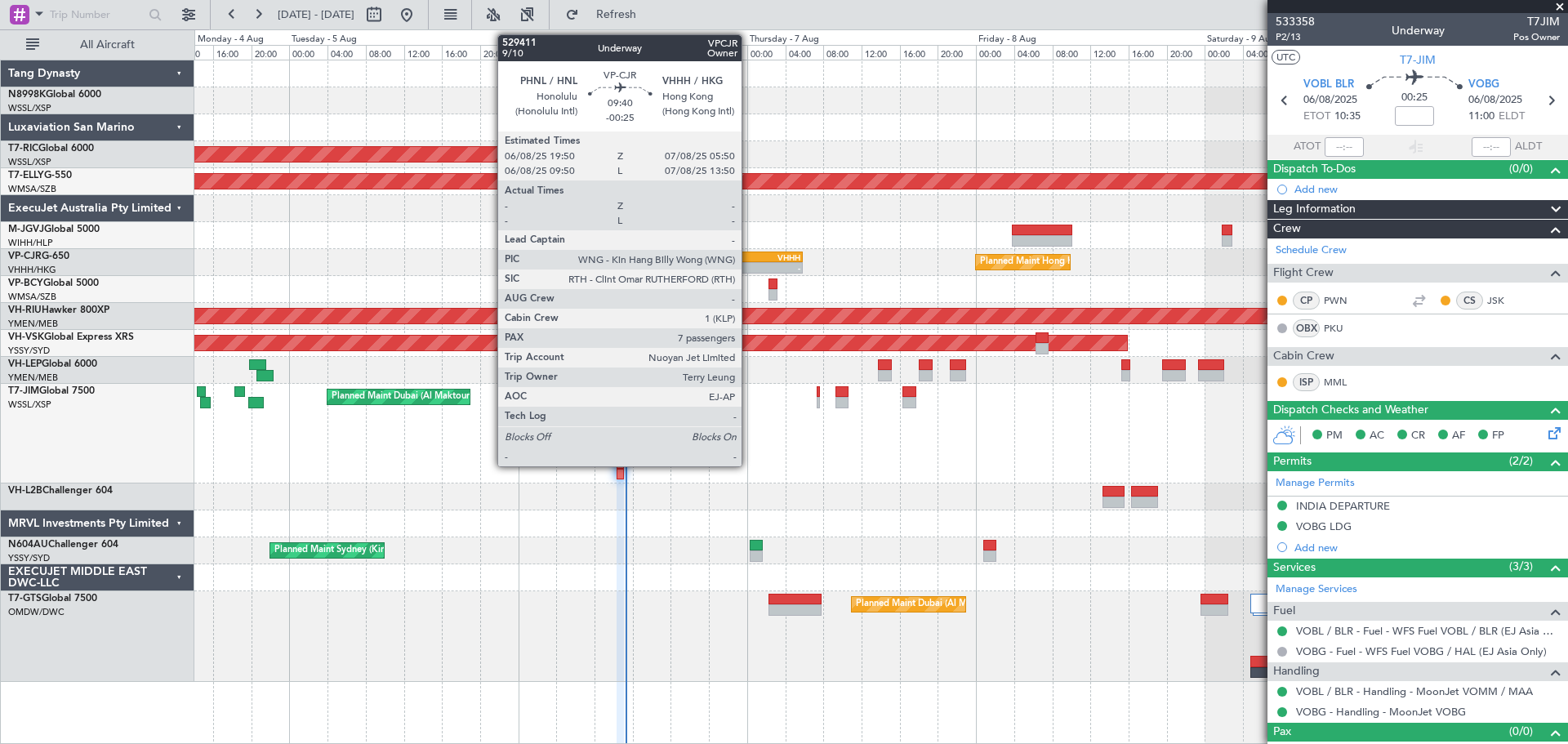 click on "-" 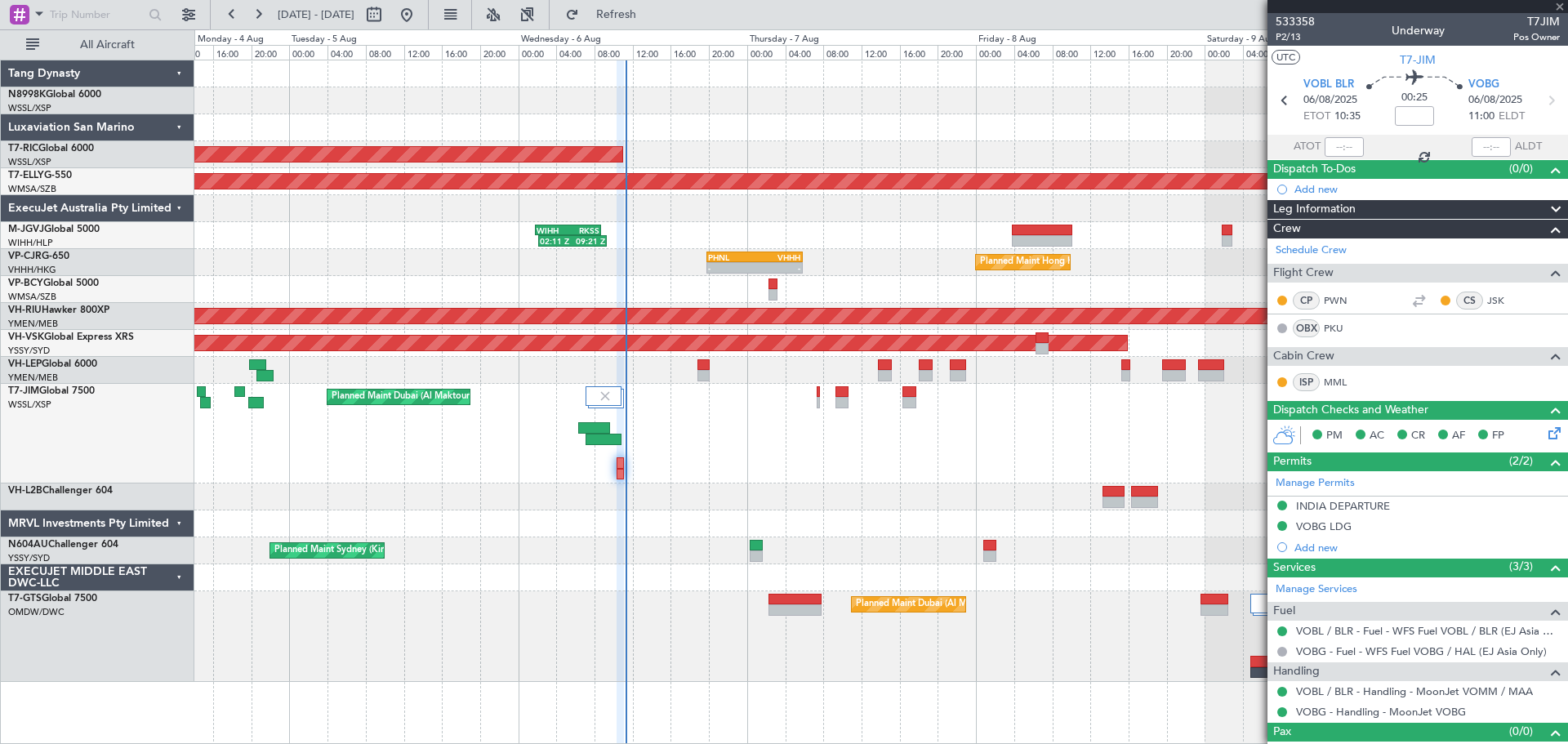 type on "-00:25" 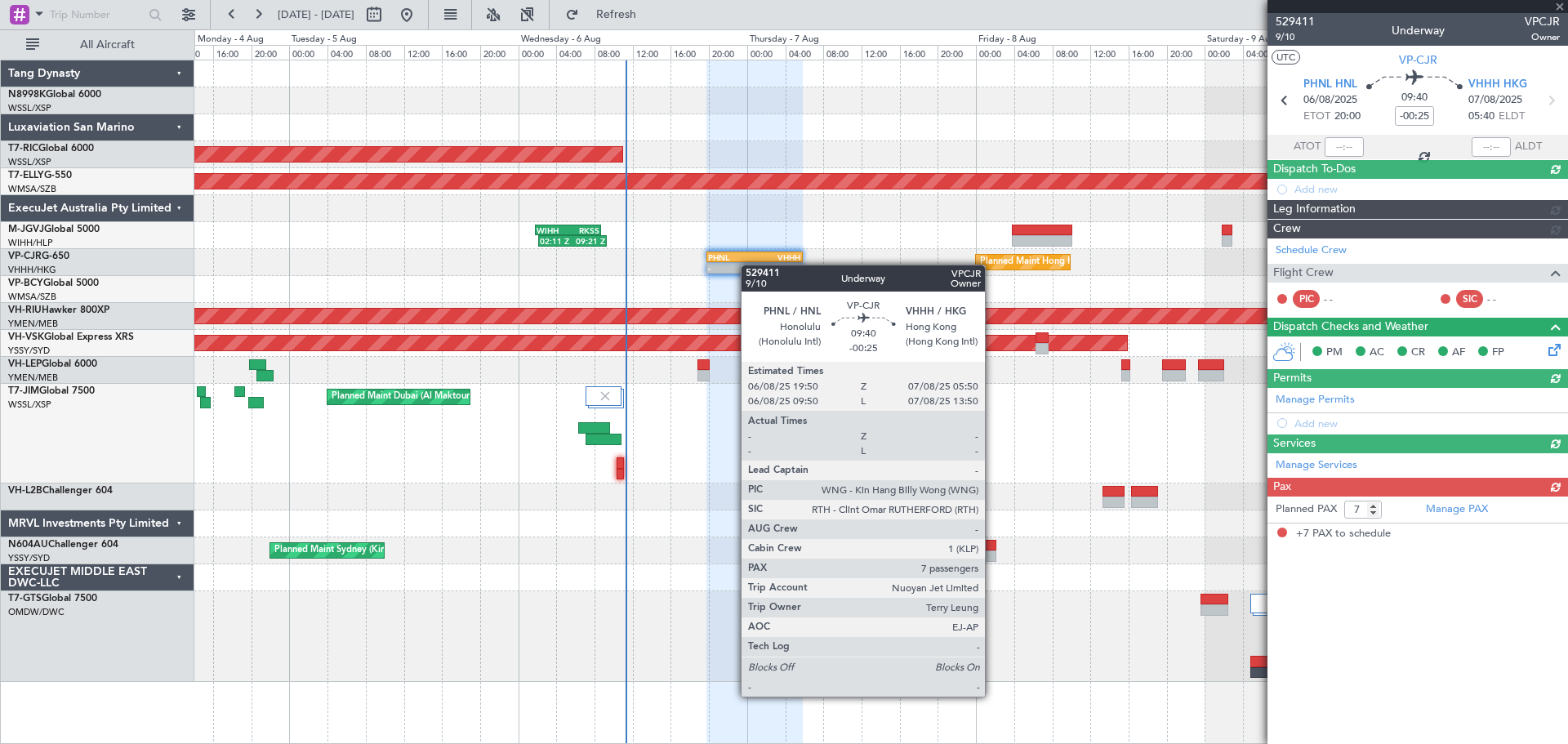 type on "[FIRST] [LAST] ([INITIAL])" 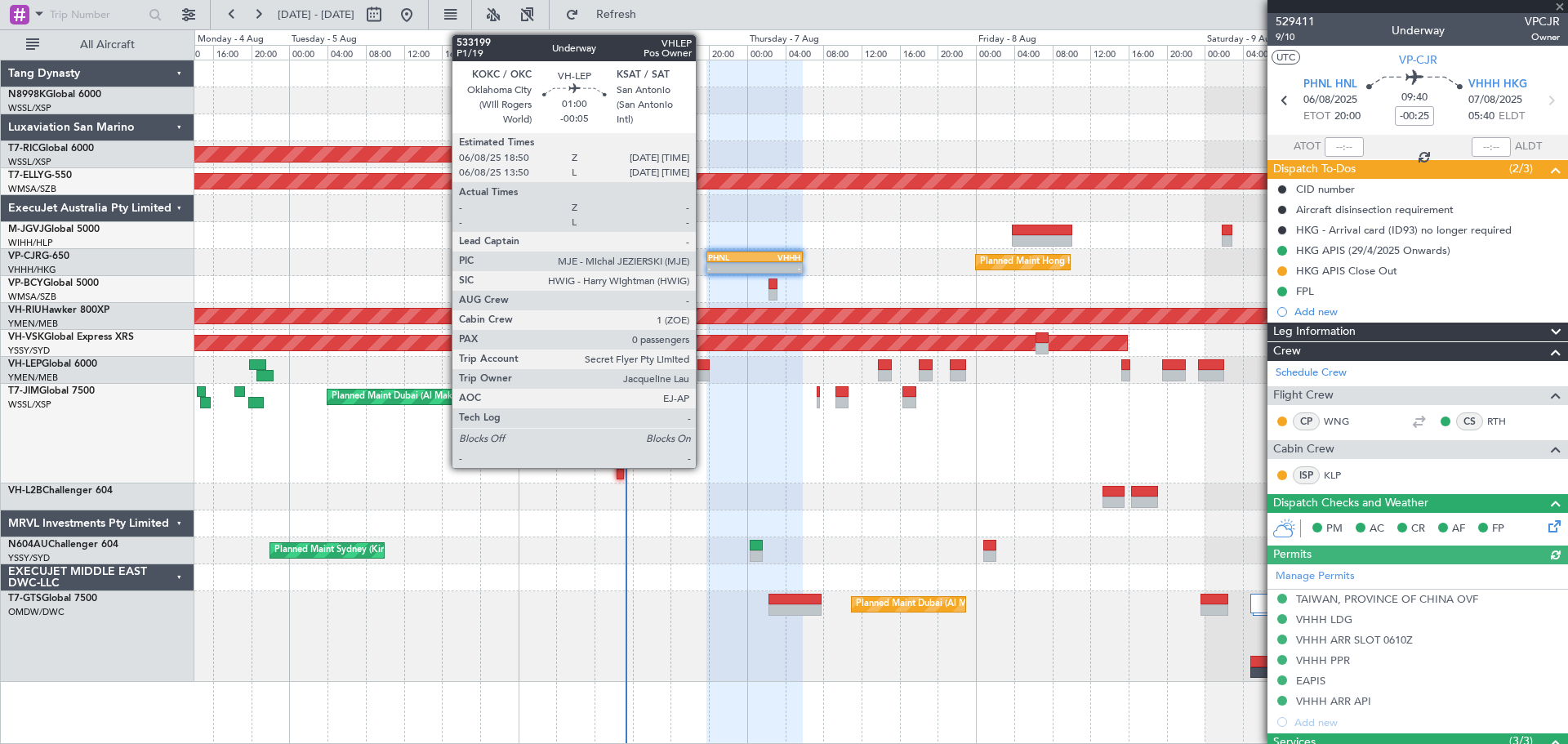 click 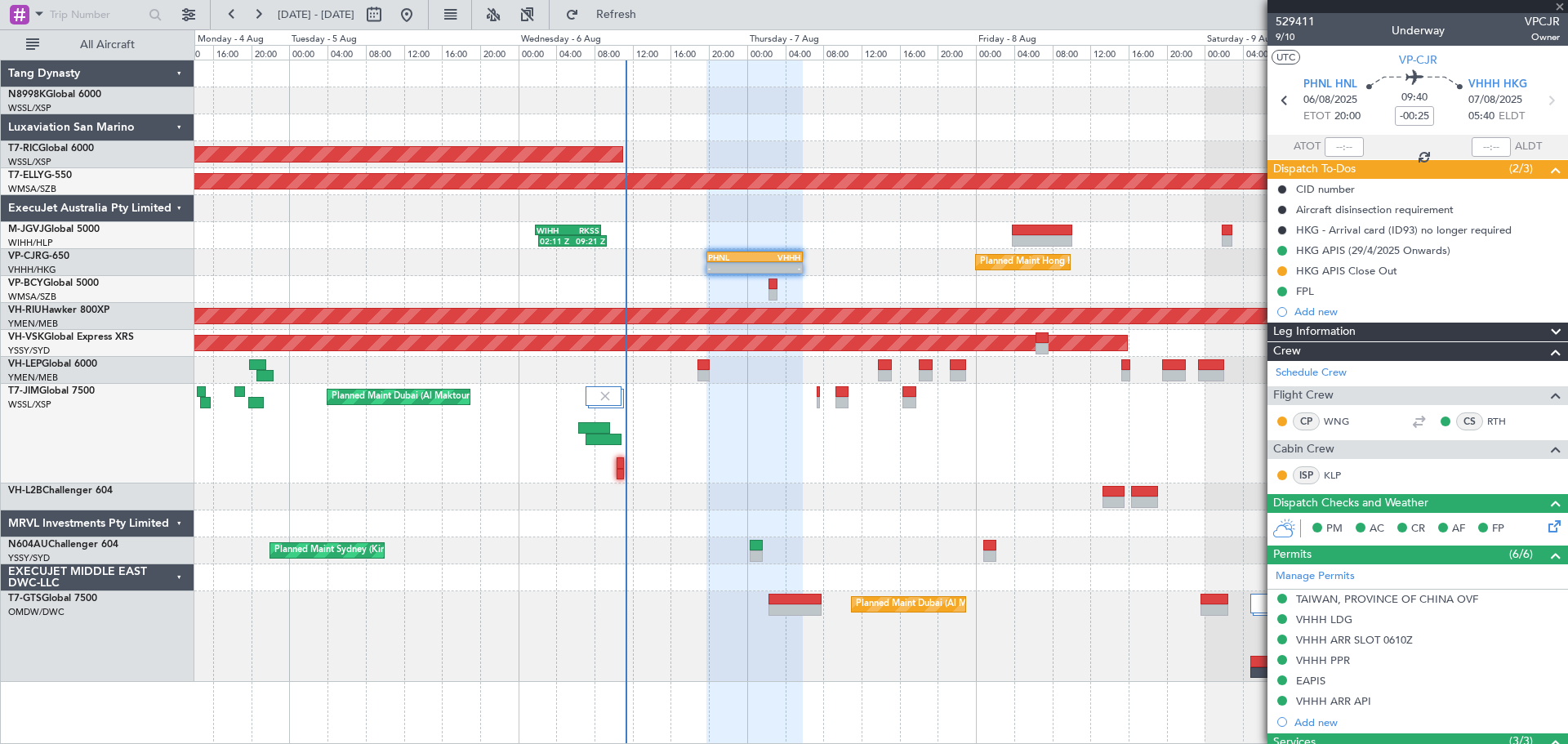 type on "-00:05" 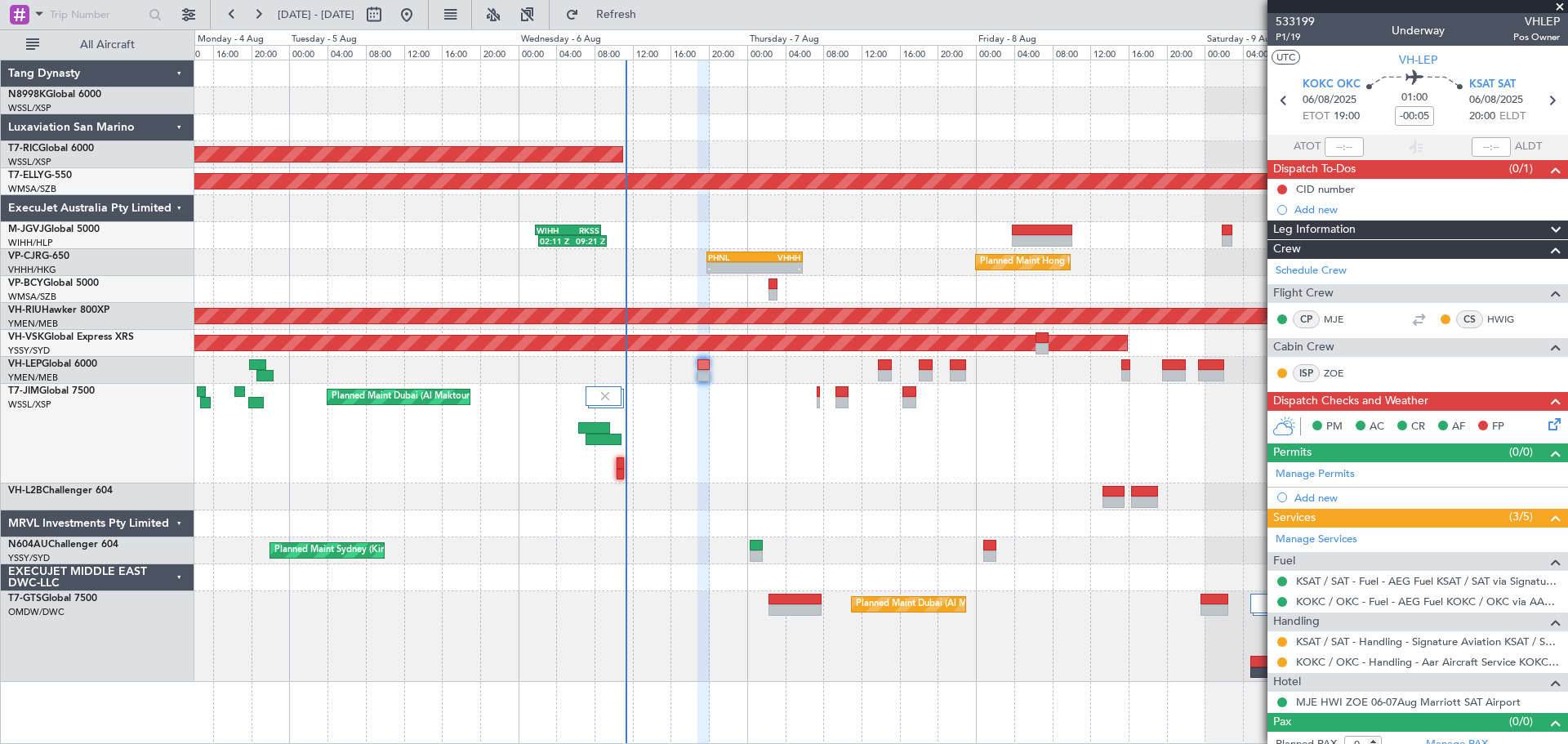 click on "Planned Maint Singapore (Seletar)
AOG Maint Granada (Federico Garcia Lorca)
-
-
HECA
13:50 Z
WMSA
00:00 Z
02:11 Z
09:21 Z
WIHH
01:50 Z
RKSS
08:45 Z
Planned Maint Hong Kong (Hong Kong Intl)
-
-
PHNL
19:50 Z
VHHH
05:50 Z
13:44 Z
23:14 Z
KFAY
13:50 Z
PHNL
23:10 Z
Planned Maint Melbourne (Essendon)
Planned Maint Melbourne (Essendon)
Planned Maint Los Angeles (Los Angeles International)
-" 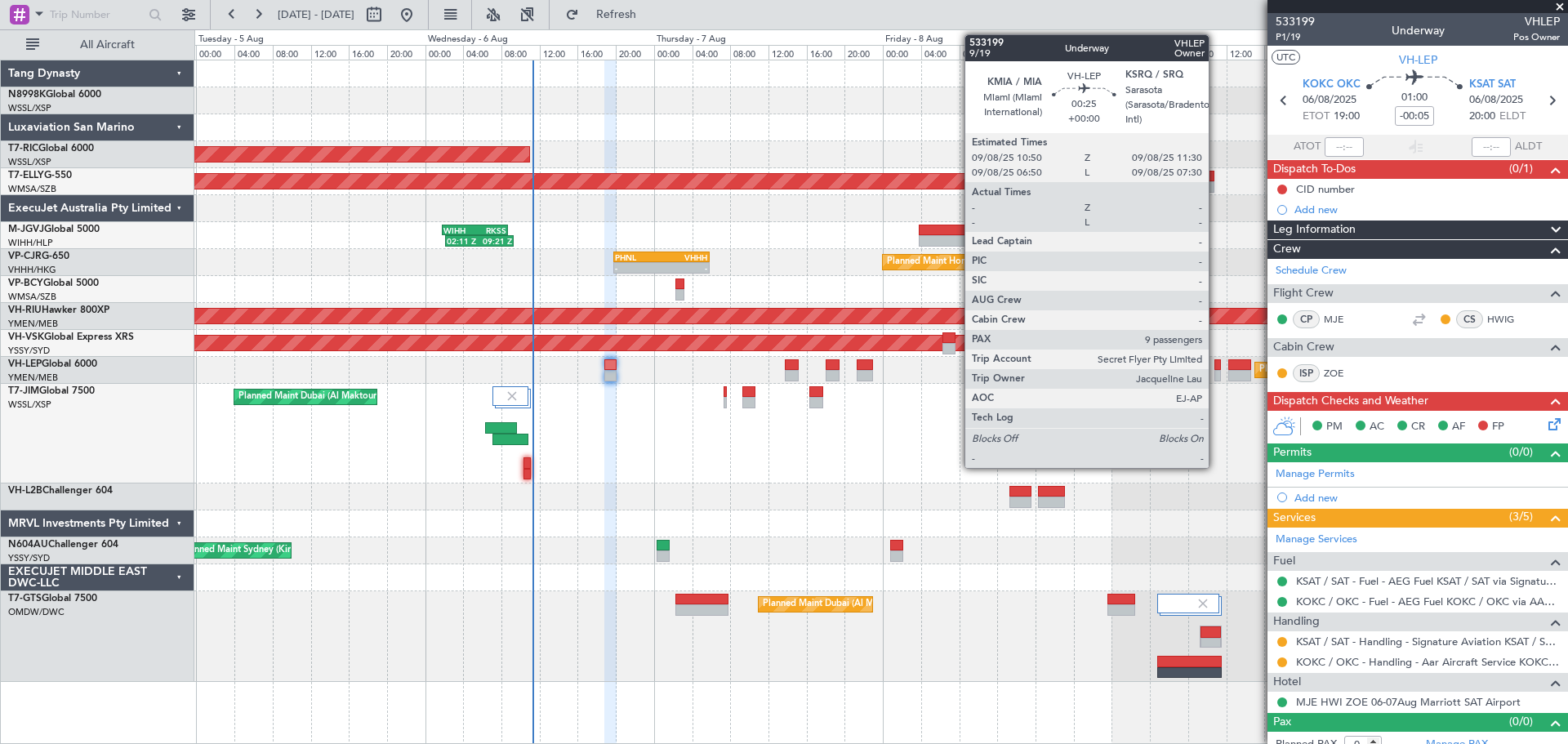 click 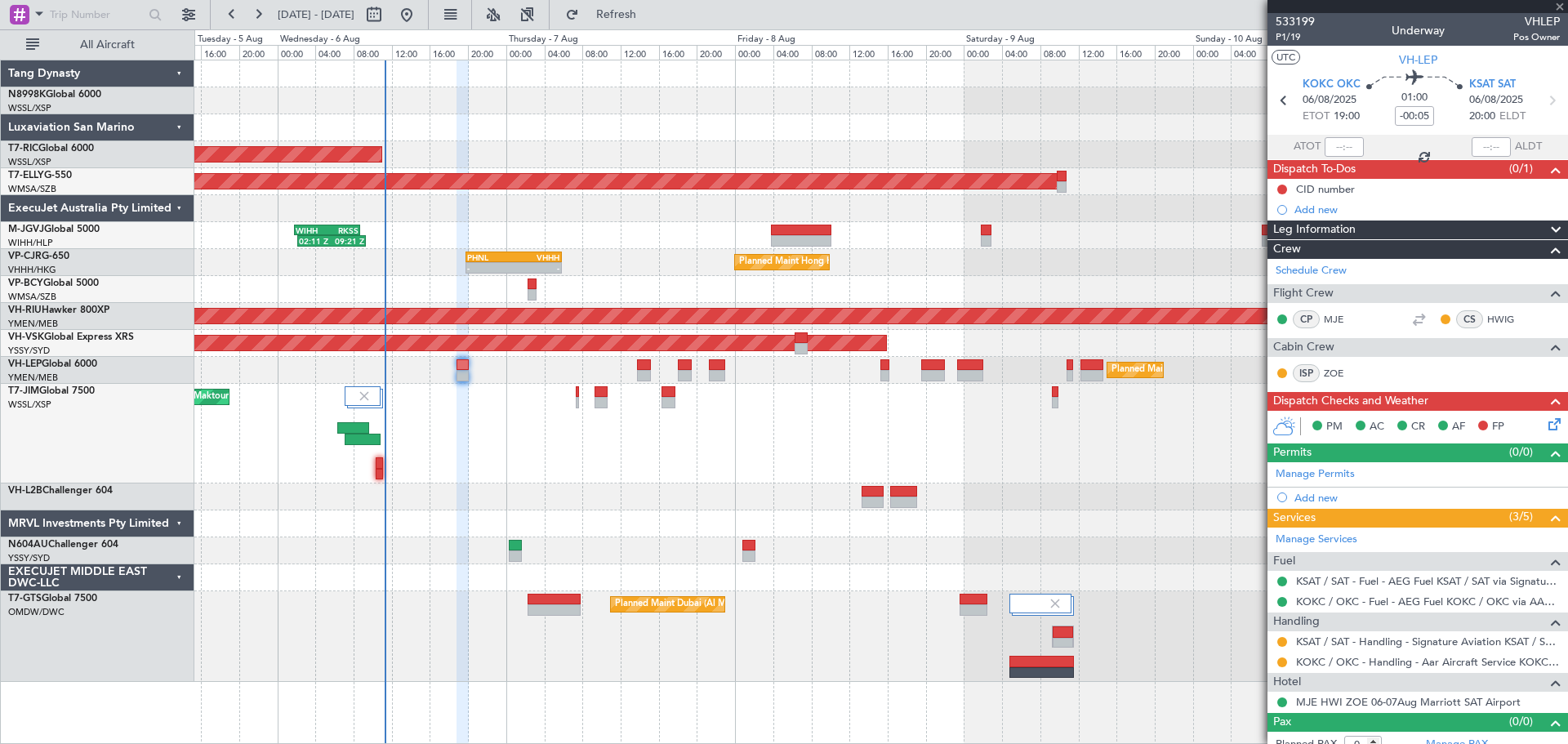 click on "Planned Maint Singapore (Seletar)
AOG Maint Granada (Federico Garcia Lorca)
-
-
HECA
13:50 Z
WMSA
00:00 Z
02:11 Z
09:21 Z
WIHH
01:50 Z
RKSS
08:45 Z
Planned Maint Hong Kong (Hong Kong Intl)
-
-
PHNL
19:50 Z
VHHH
05:50 Z
Planned Maint Melbourne (Essendon)
Planned Maint Melbourne (Essendon)
Planned Maint Los Angeles (Los Angeles International)
Planned Maint Dubai (Al Maktoum Intl)
-
-
VOCB
19:35 Z EGSS" 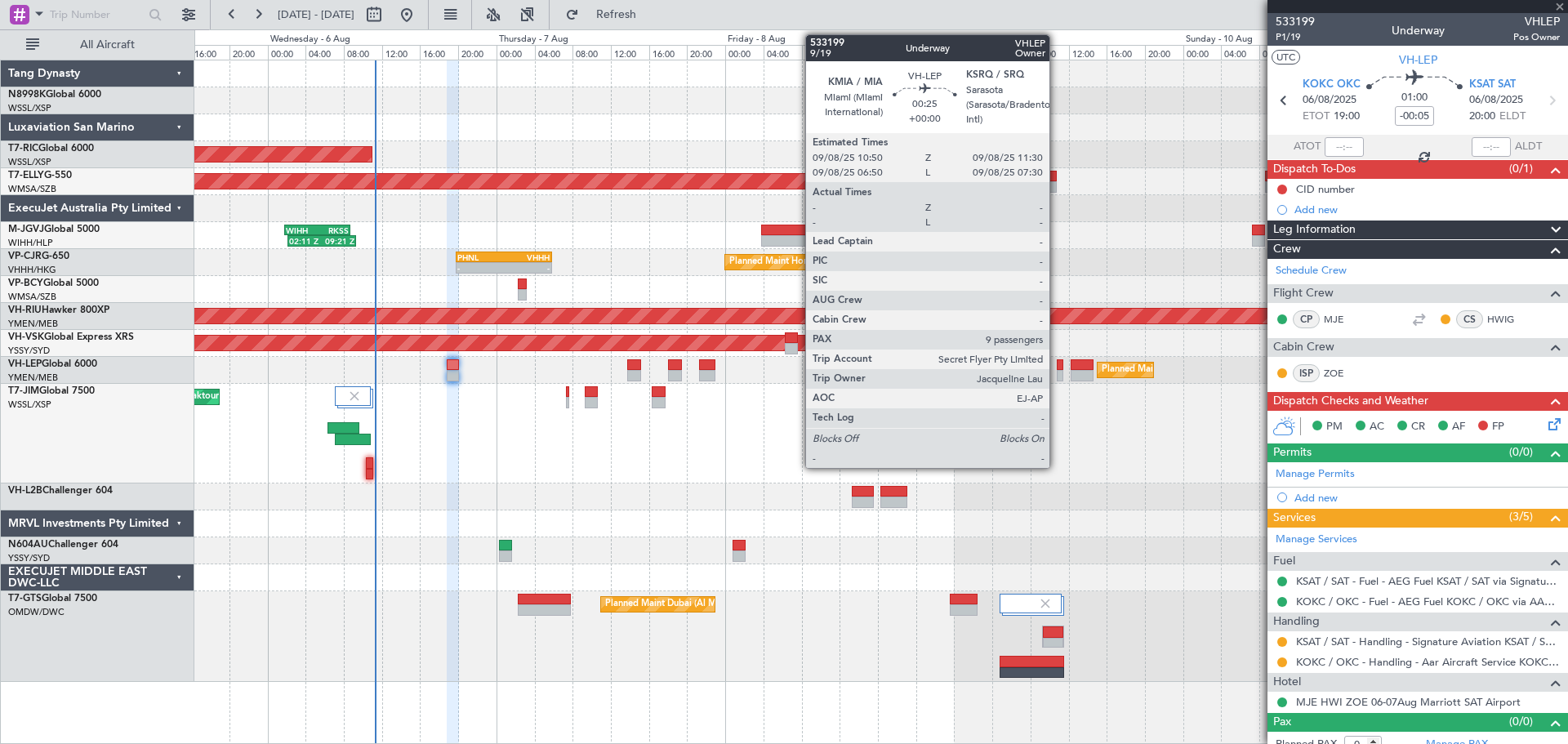 type 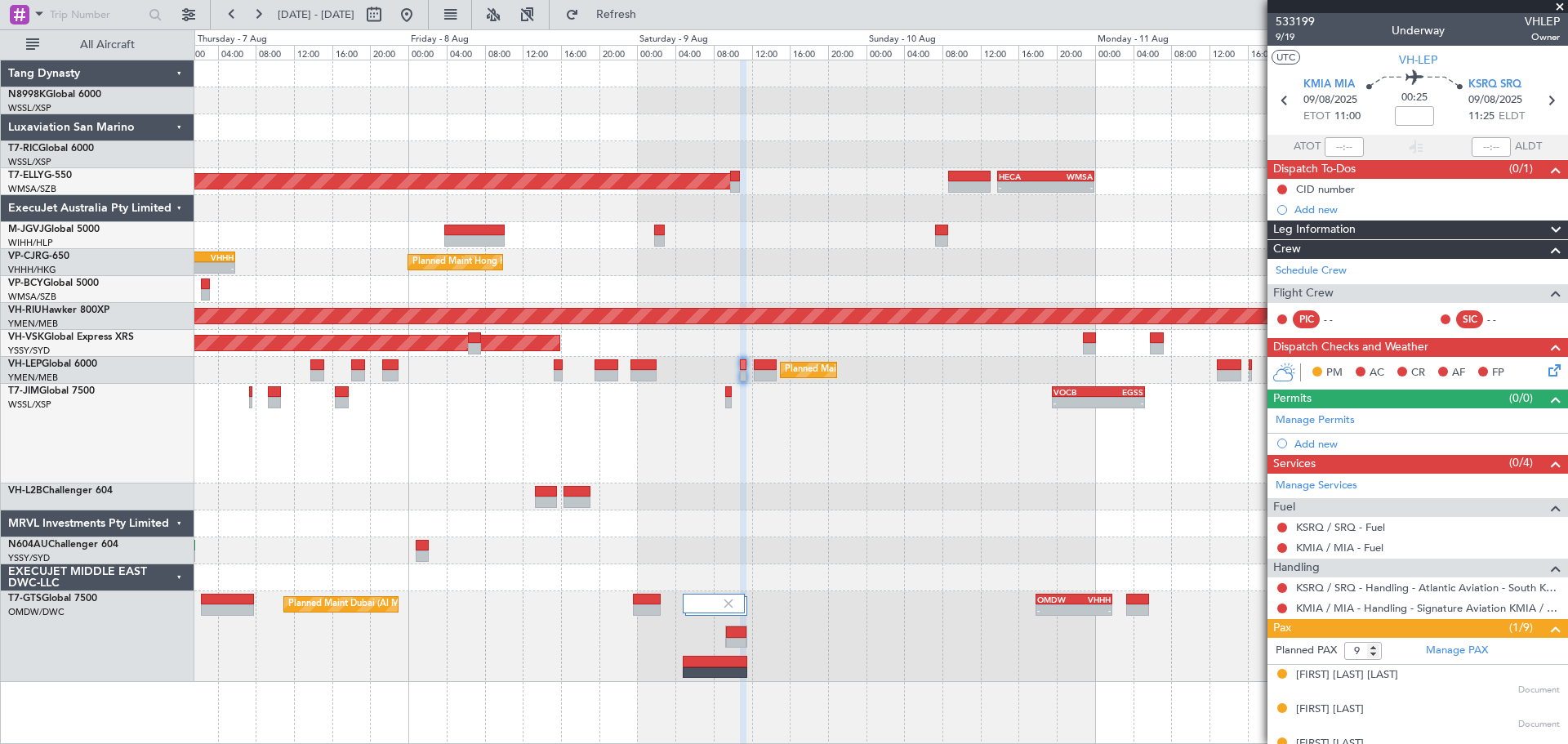 click on "-
-
VOCB
19:35 Z
EGSS
05:15 Z
-
-
EGSS
17:20 Z
VIDP
01:15 Z
Planned Maint Dubai (Al Maktoum Intl)" 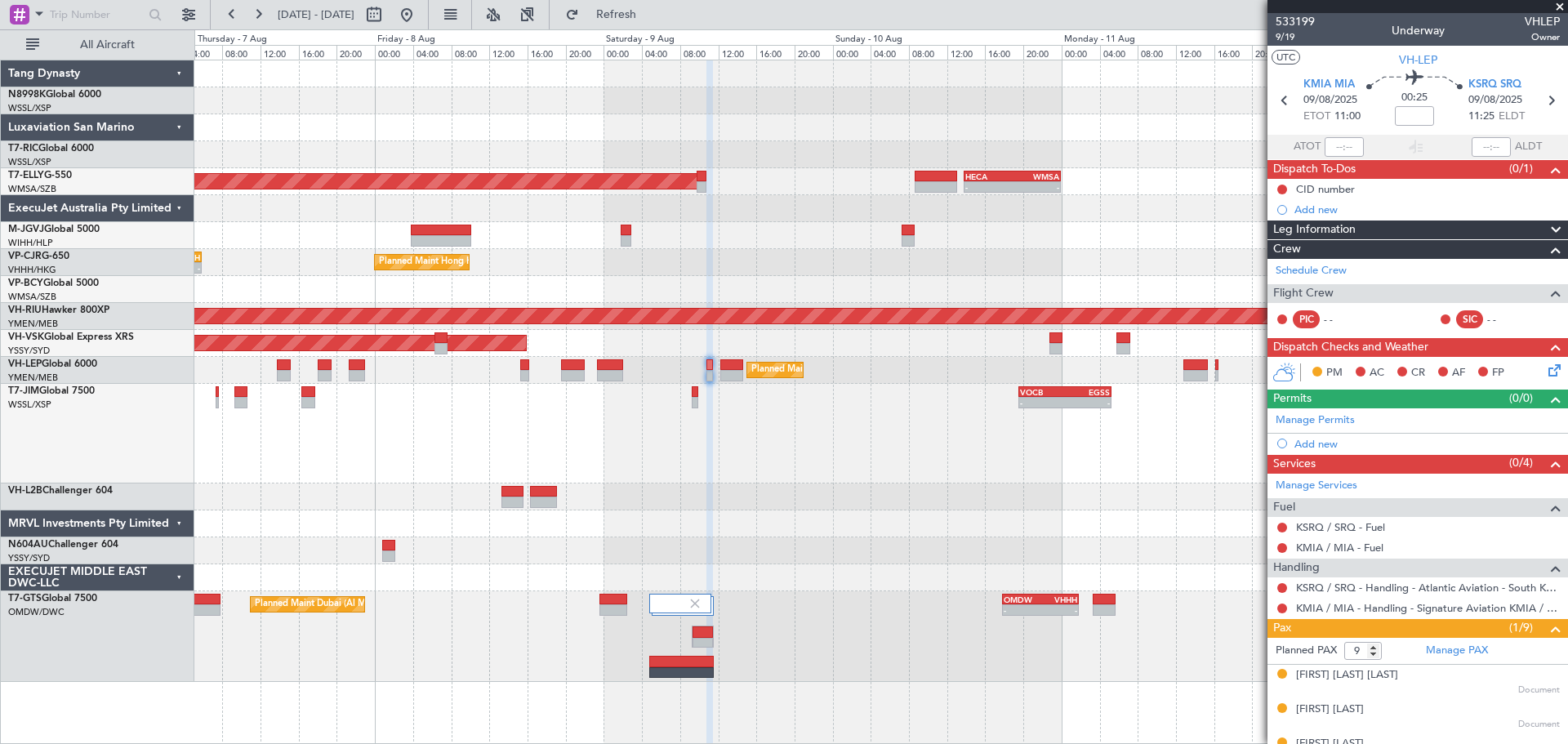 click on "Planned Maint Los Angeles (Los Angeles International)" 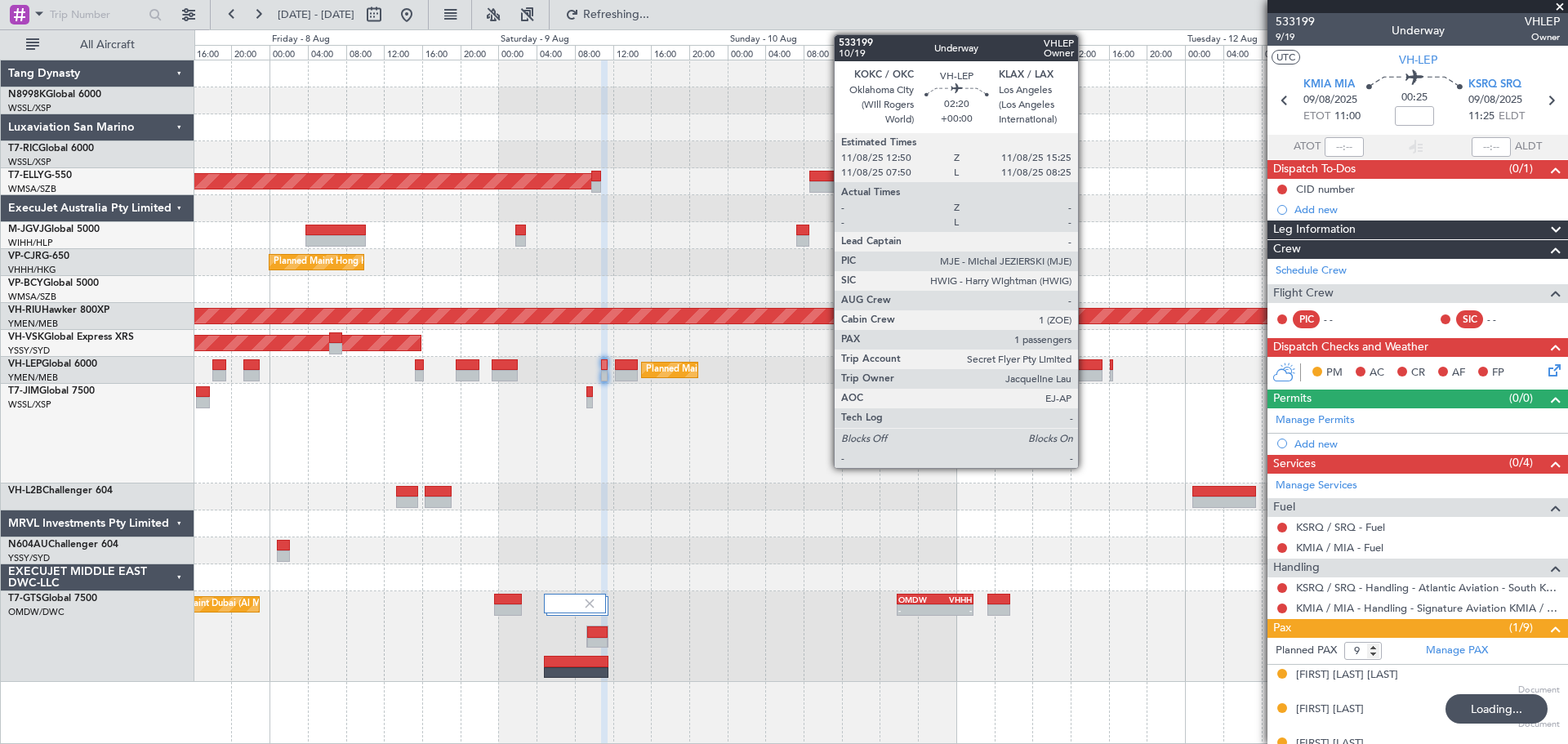 click 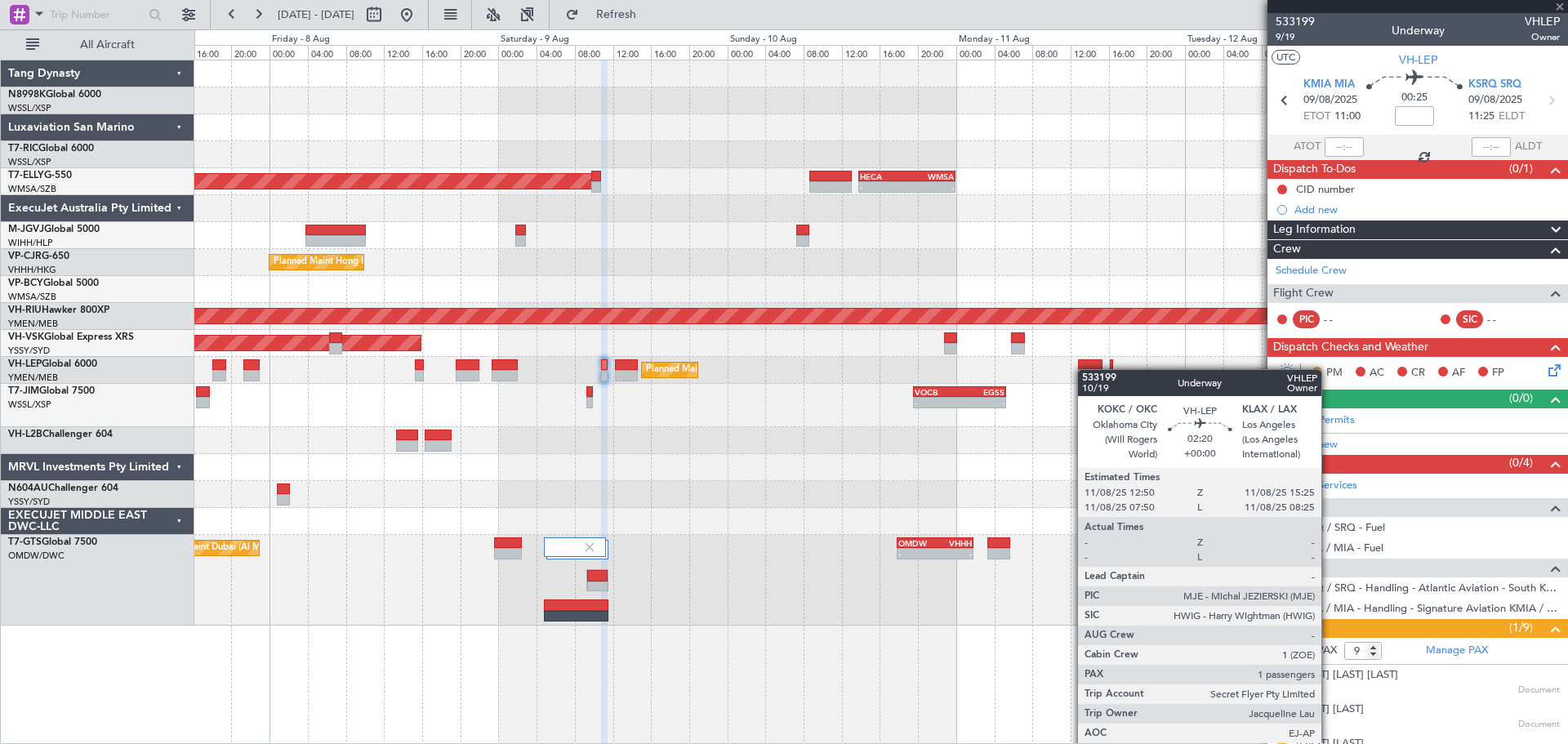 type on "1" 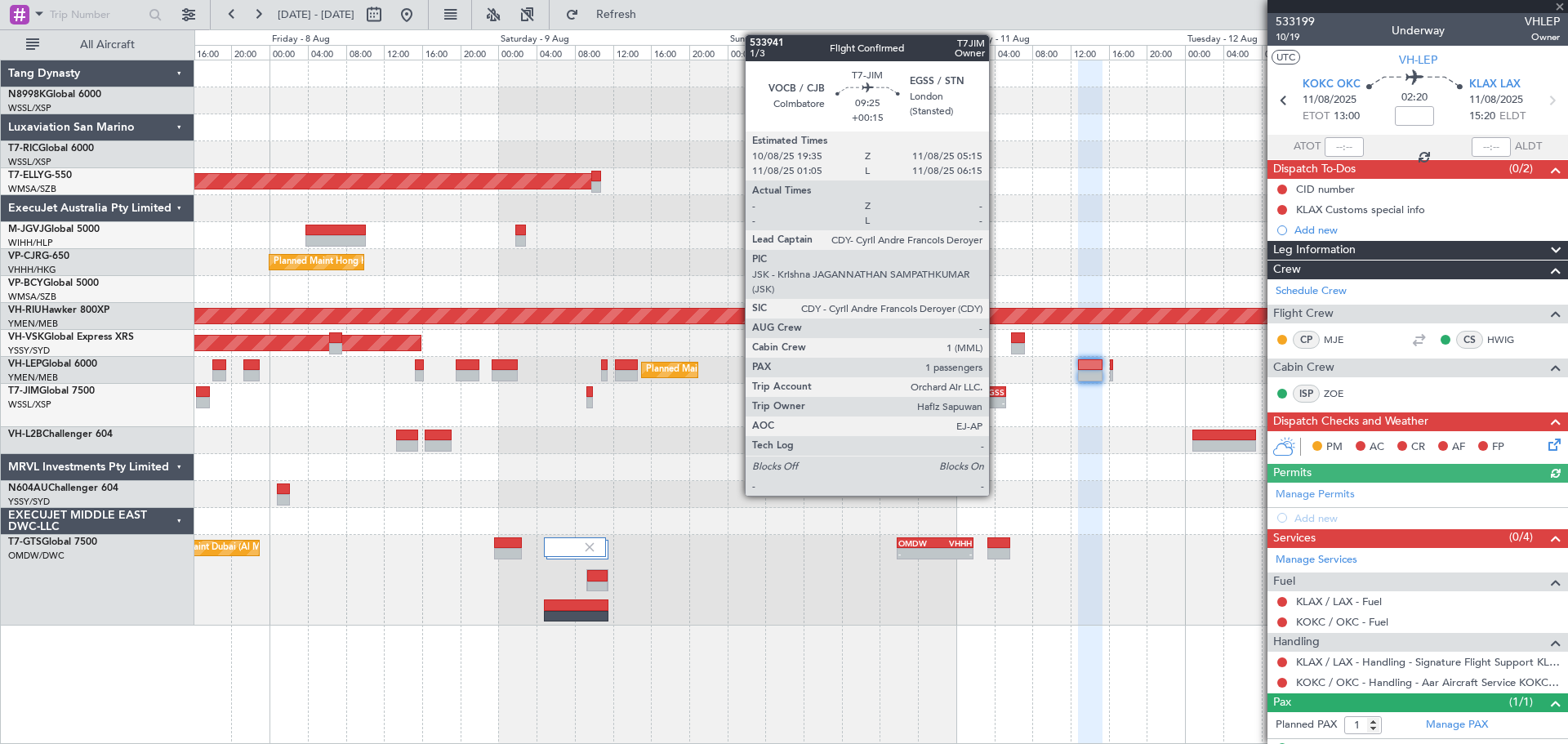 click on "EGSS" 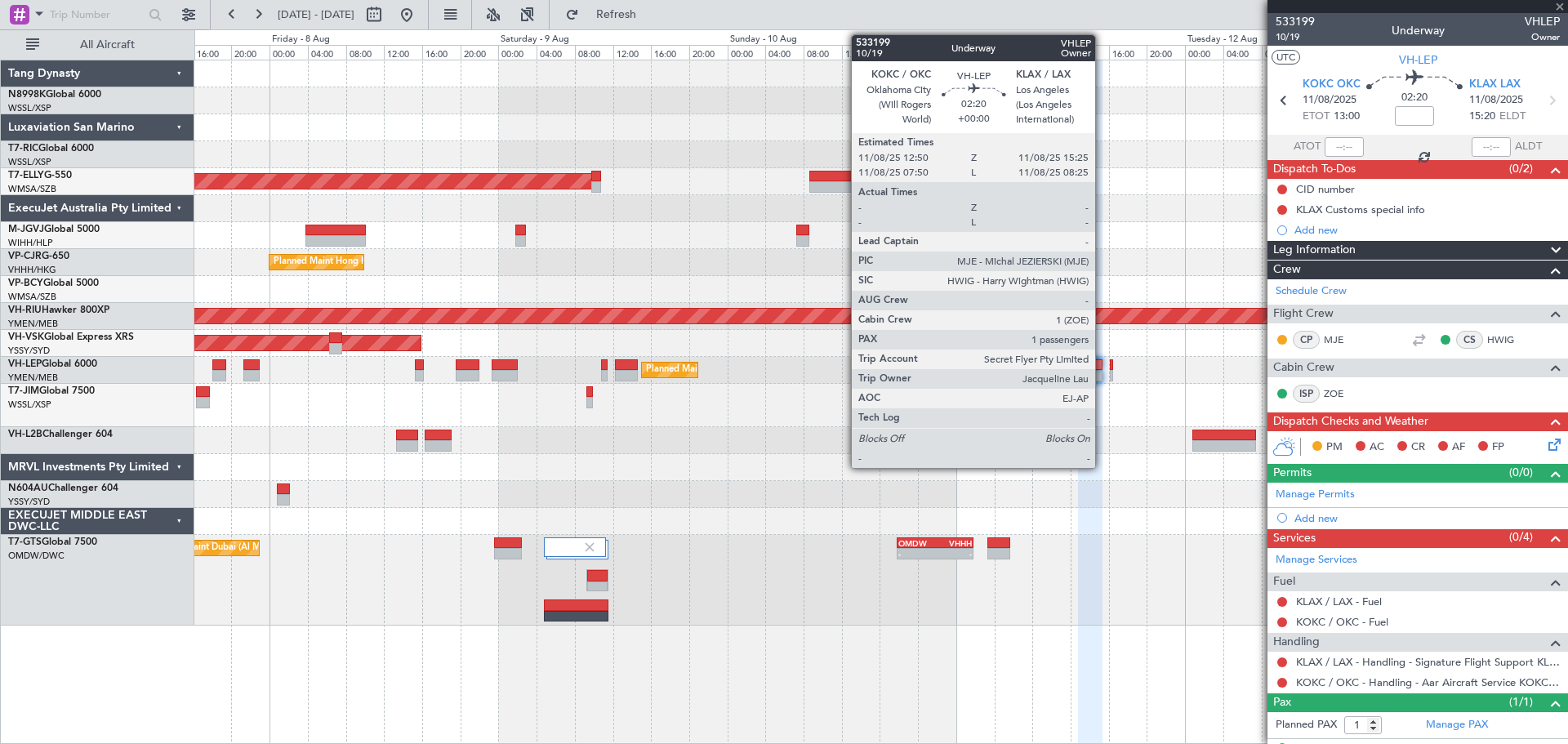 type on "+00:15" 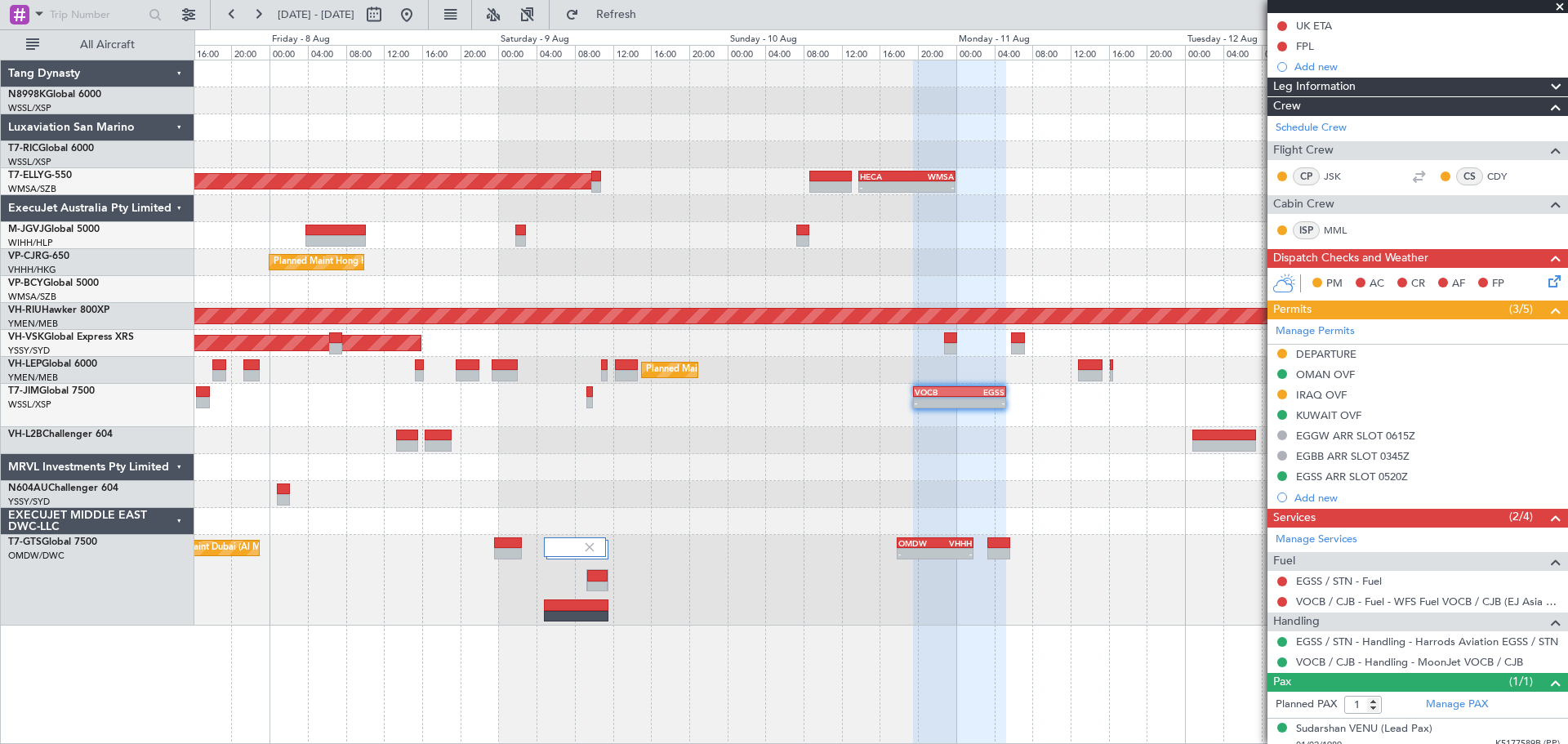 scroll, scrollTop: 194, scrollLeft: 0, axis: vertical 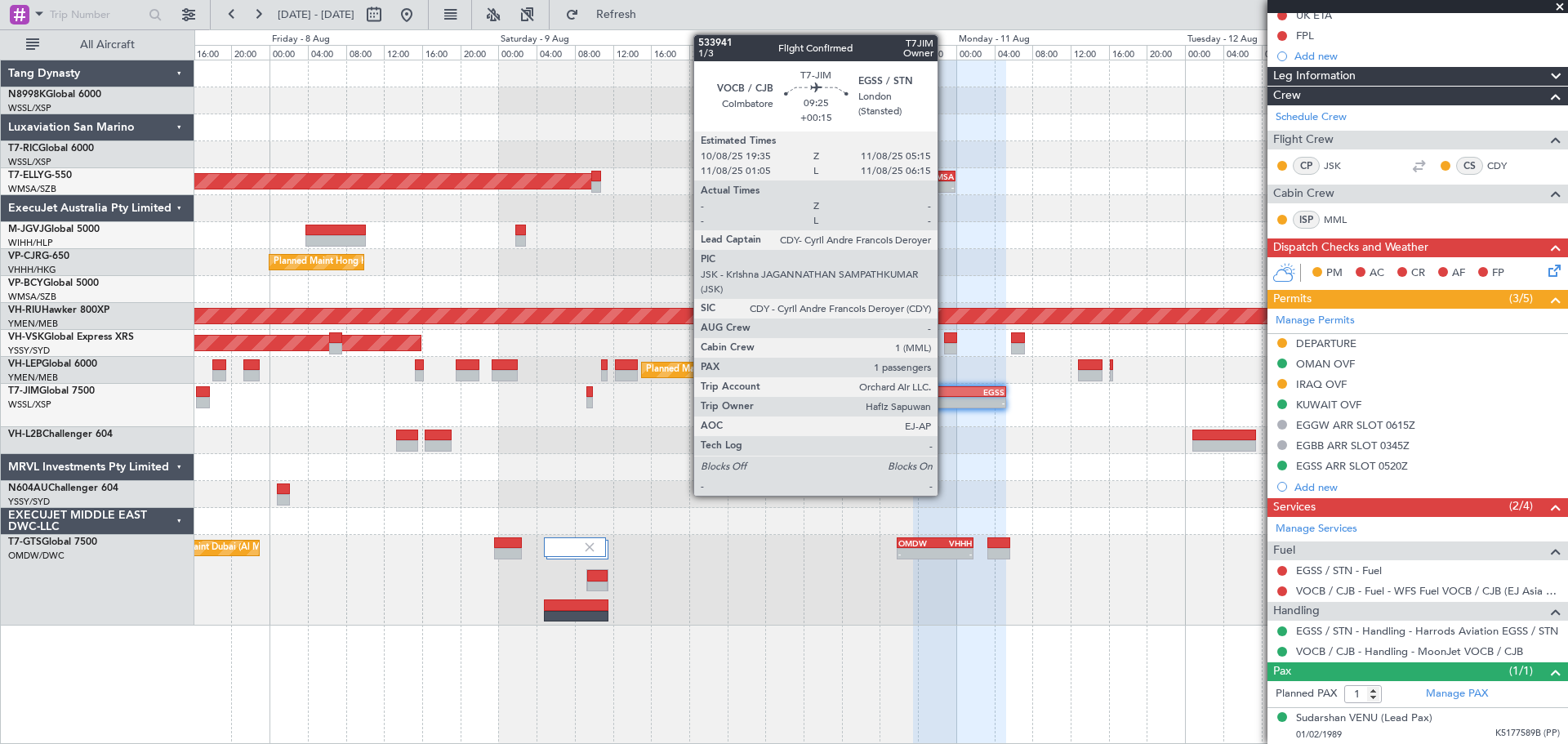 click on "VOCB" 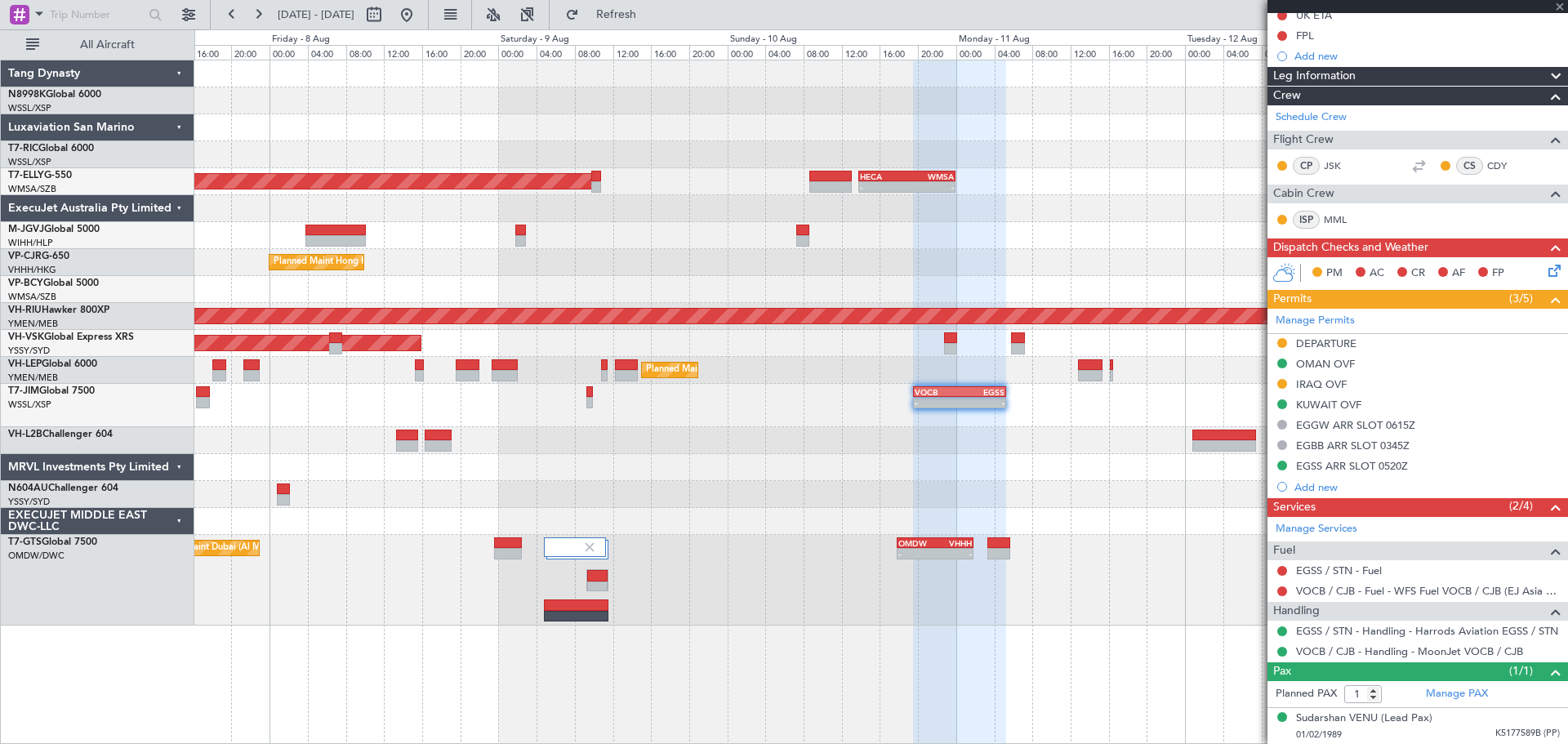 scroll, scrollTop: 0, scrollLeft: 0, axis: both 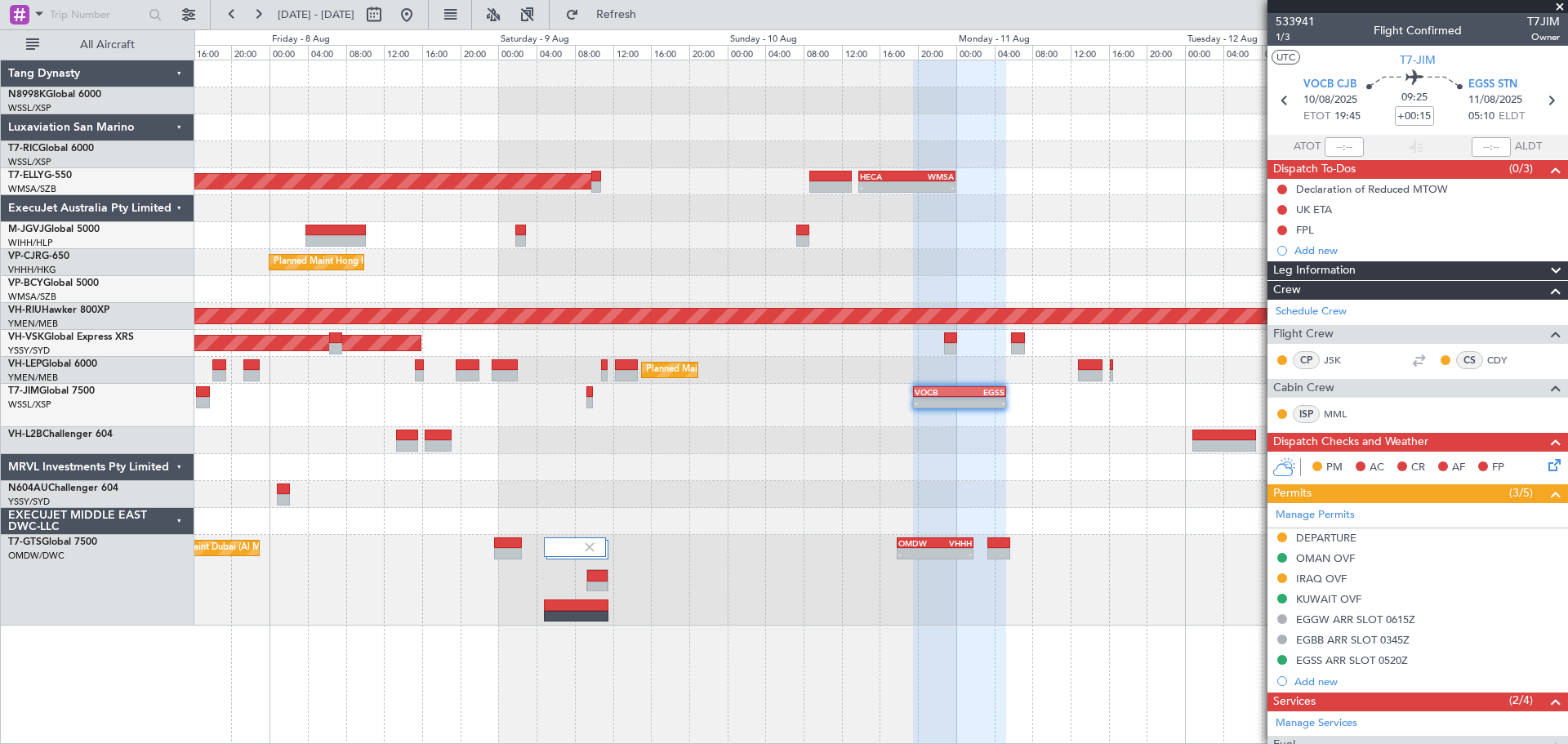click 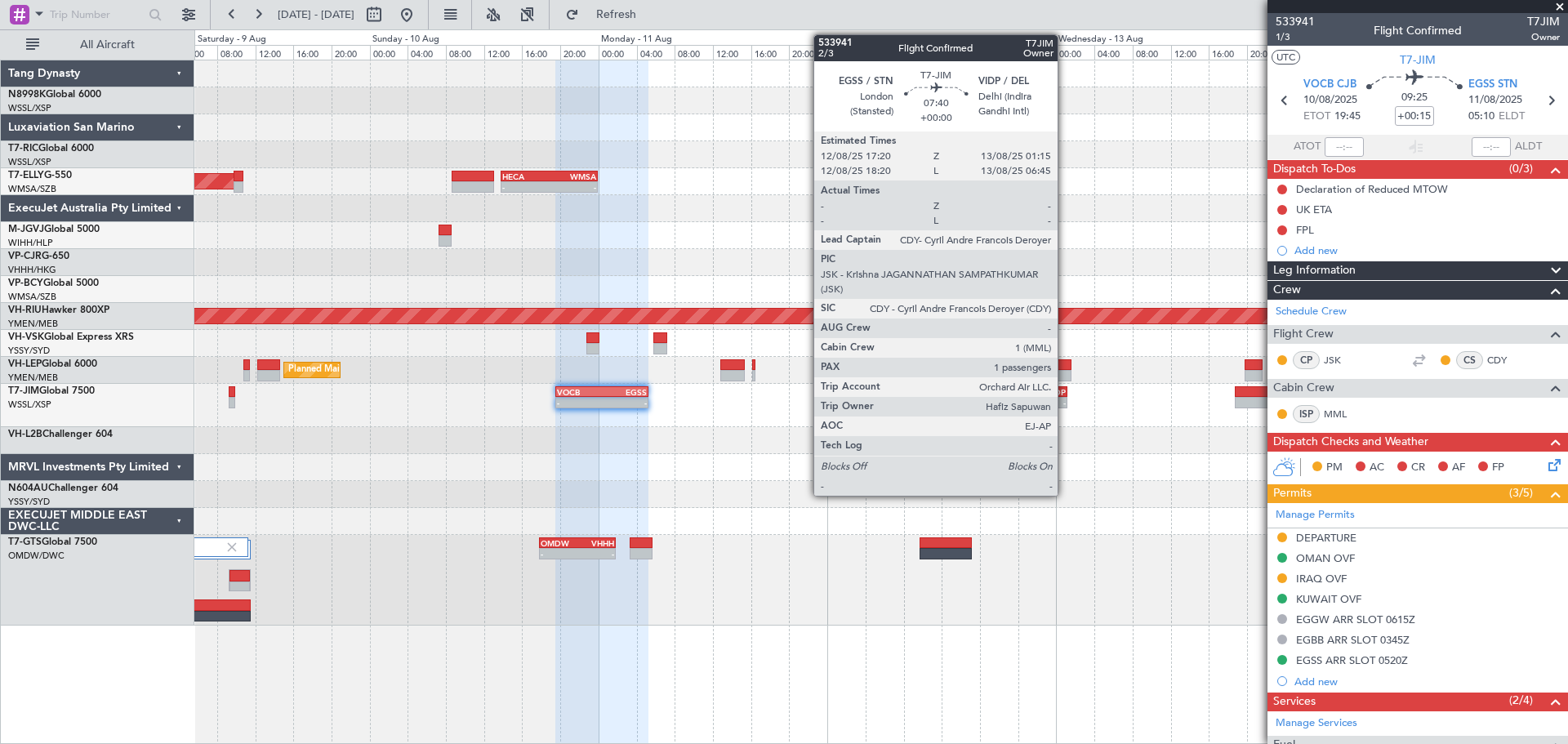 click on "-
-" 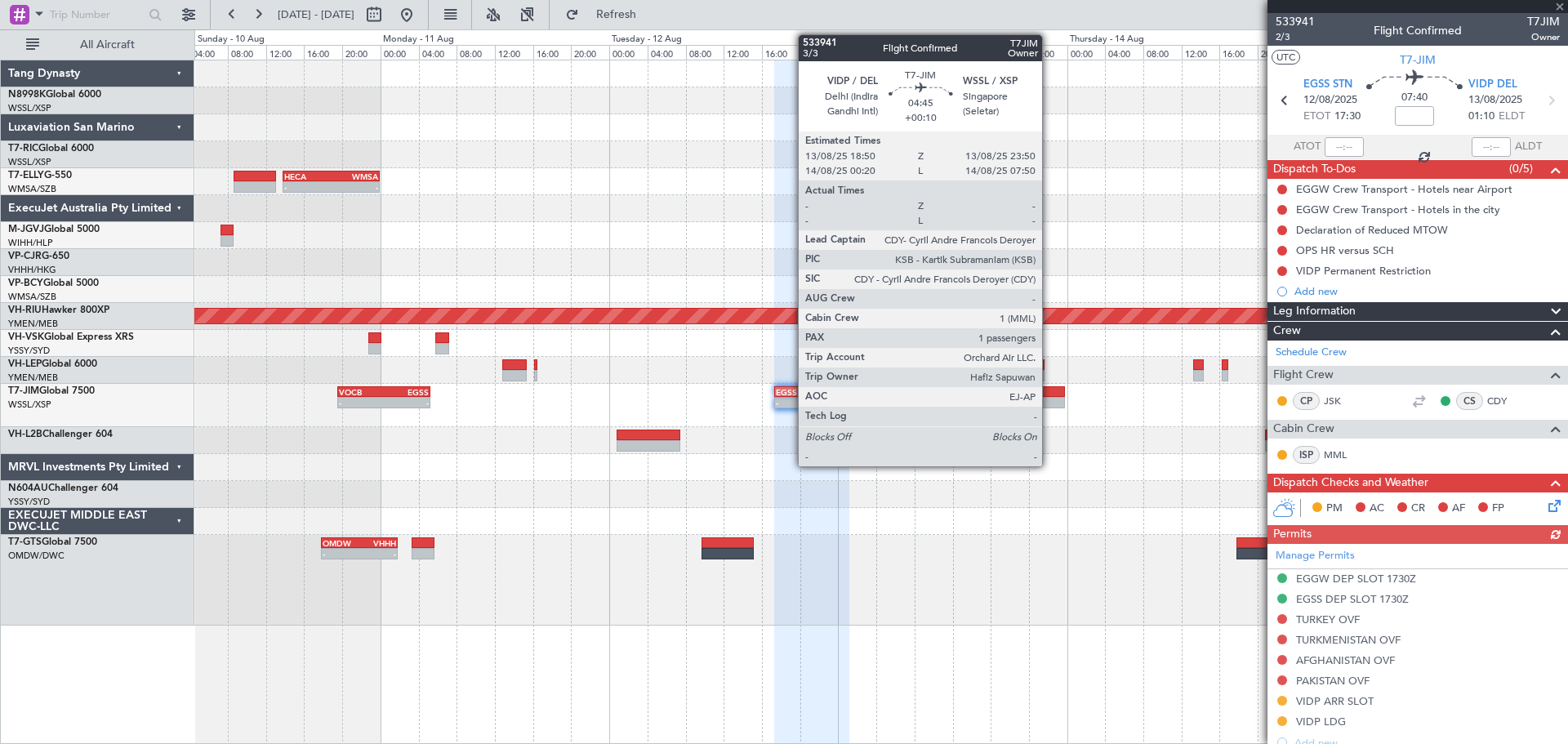 click 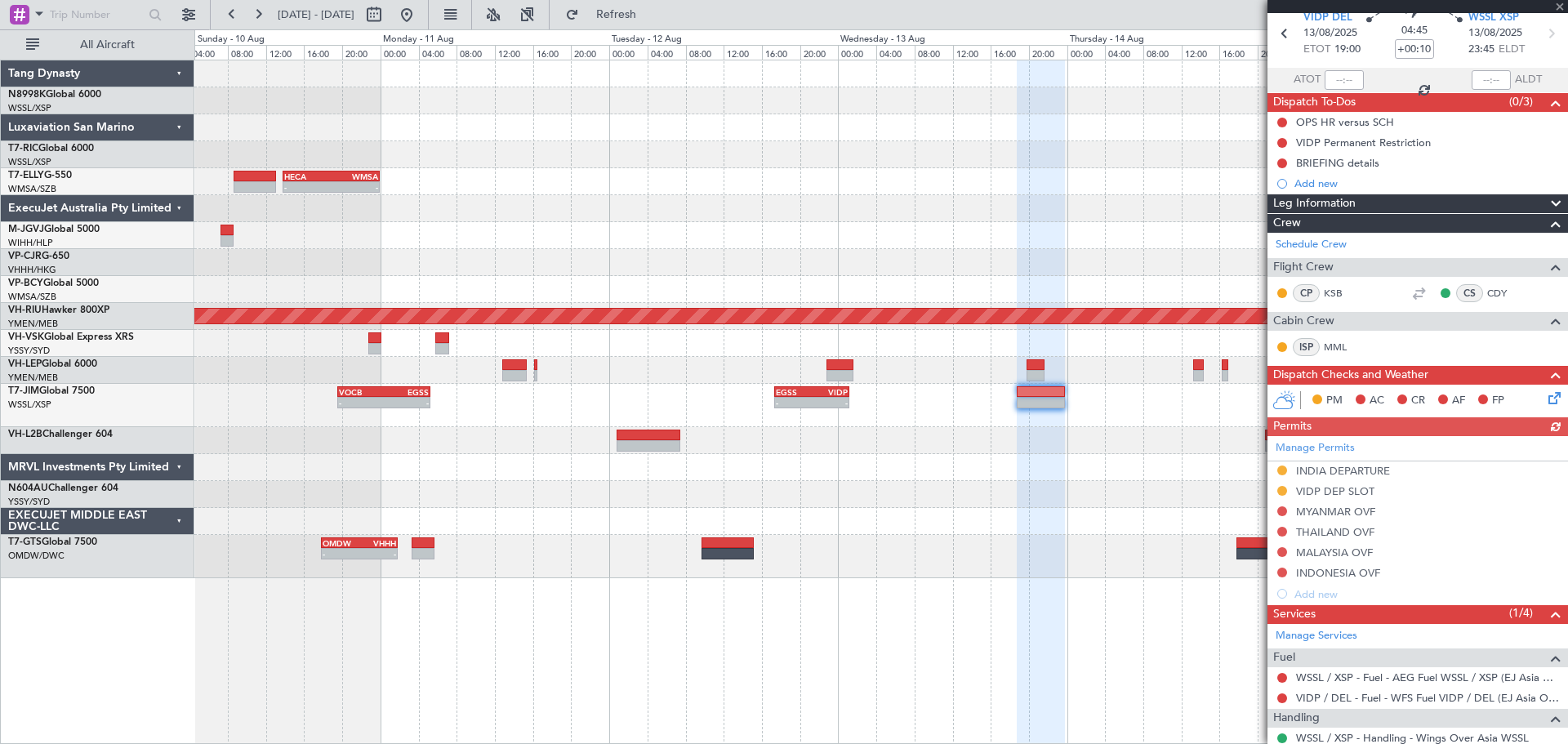 scroll, scrollTop: 163, scrollLeft: 0, axis: vertical 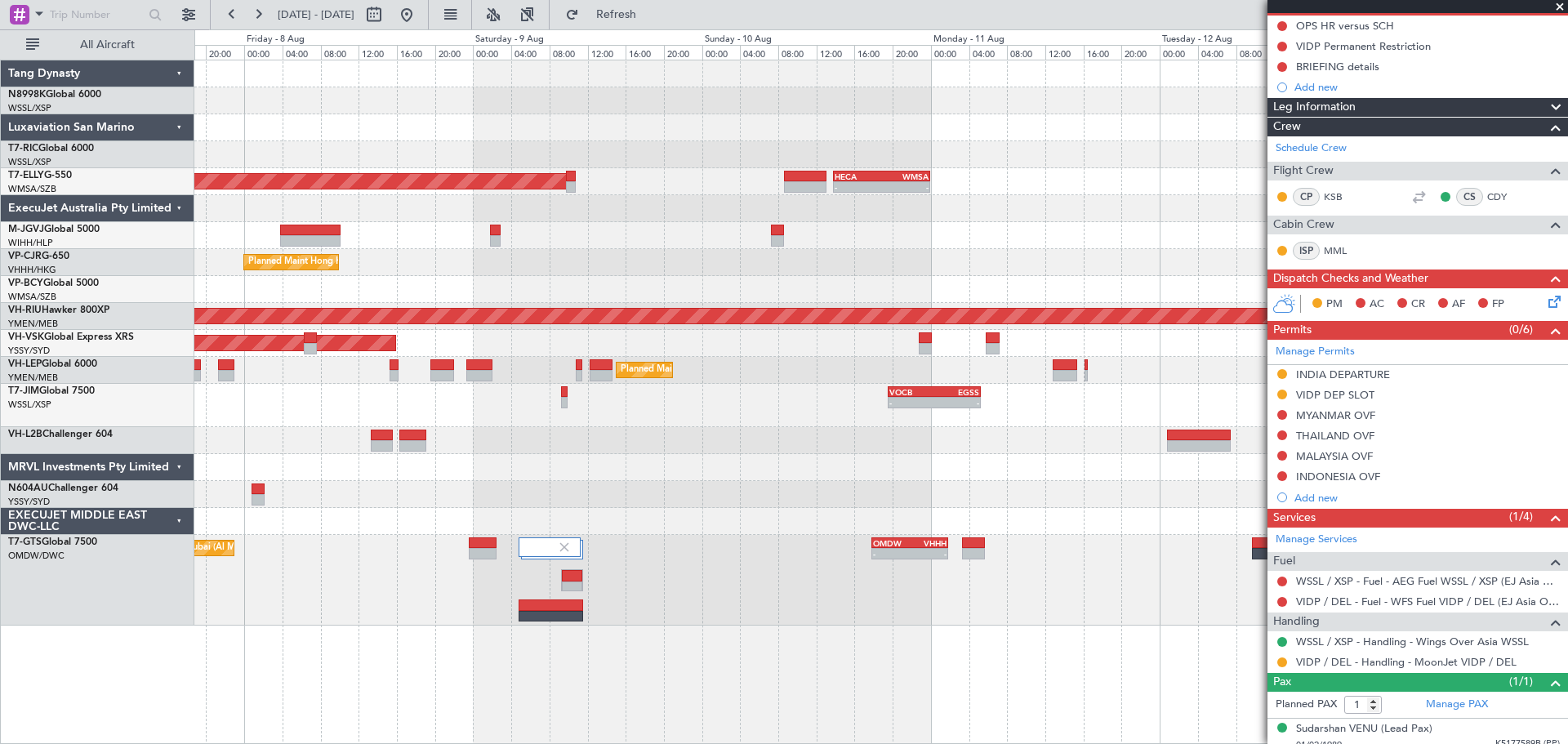 click on "Planned Maint Singapore (Seletar)
-
-
HECA
13:50 Z
WMSA
00:00 Z
AOG Maint Granada (Federico Garcia Lorca)
WIHH
01:50 Z
RKSS
08:45 Z
02:11 Z
09:21 Z
Planned Maint Hong Kong (Hong Kong Intl)
-
-
PHNL
19:50 Z
VHHH
05:50 Z
-
-
WMSA
01:50 Z
RJCC
09:20 Z
Planned Maint Melbourne (Essendon)
Planned Maint Melbourne (Essendon)
Planned Maint Los Angeles (Los Angeles International)
-
-" 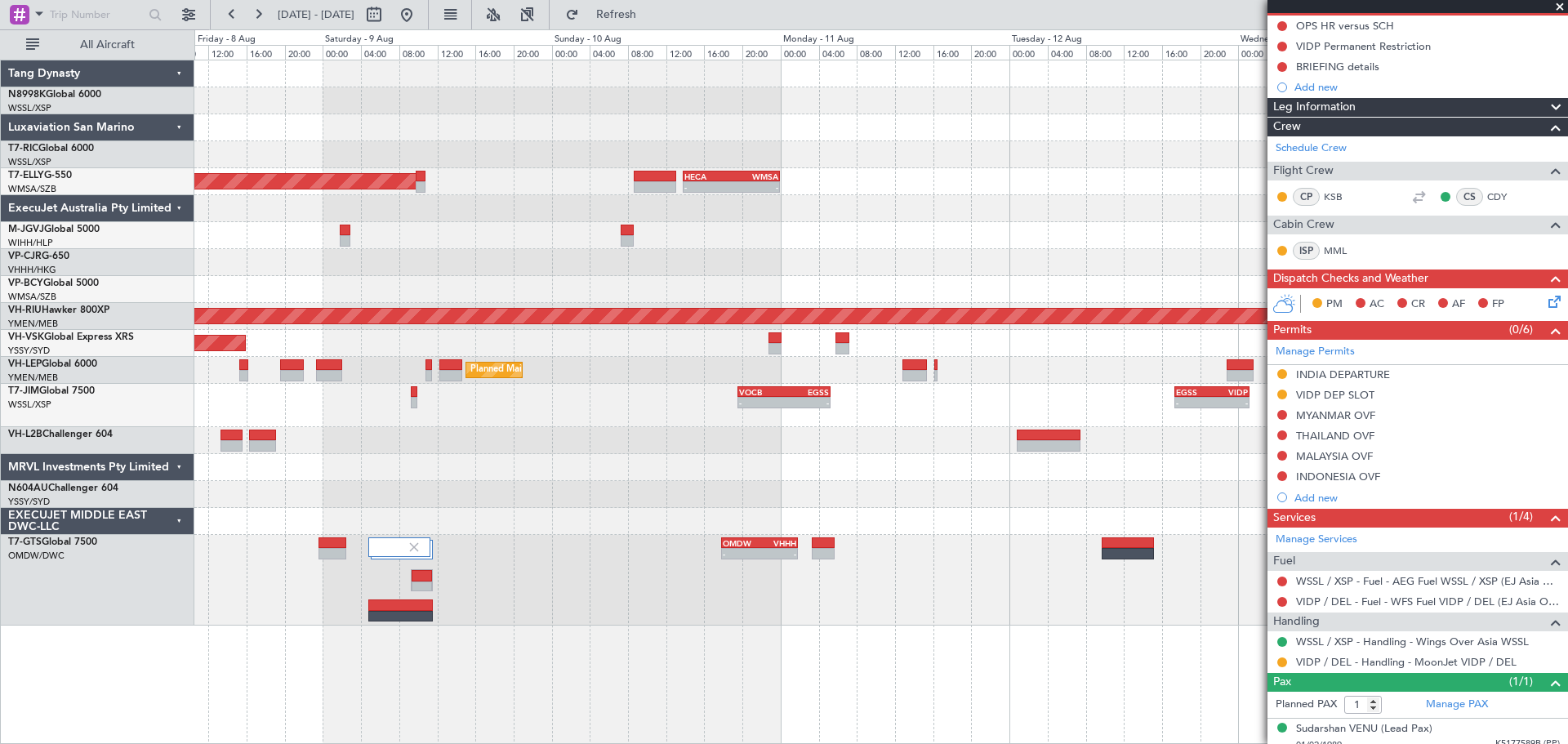 click 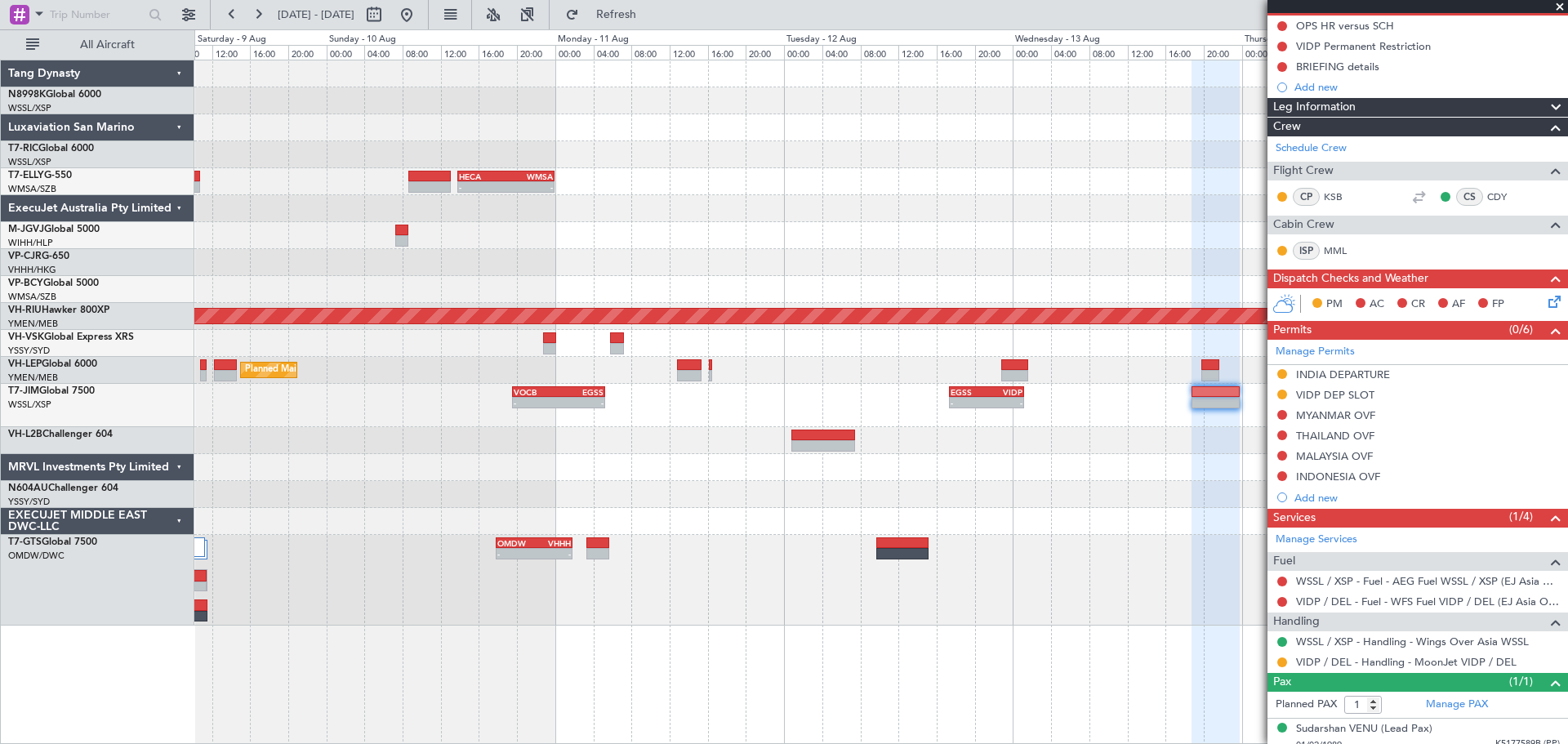 click 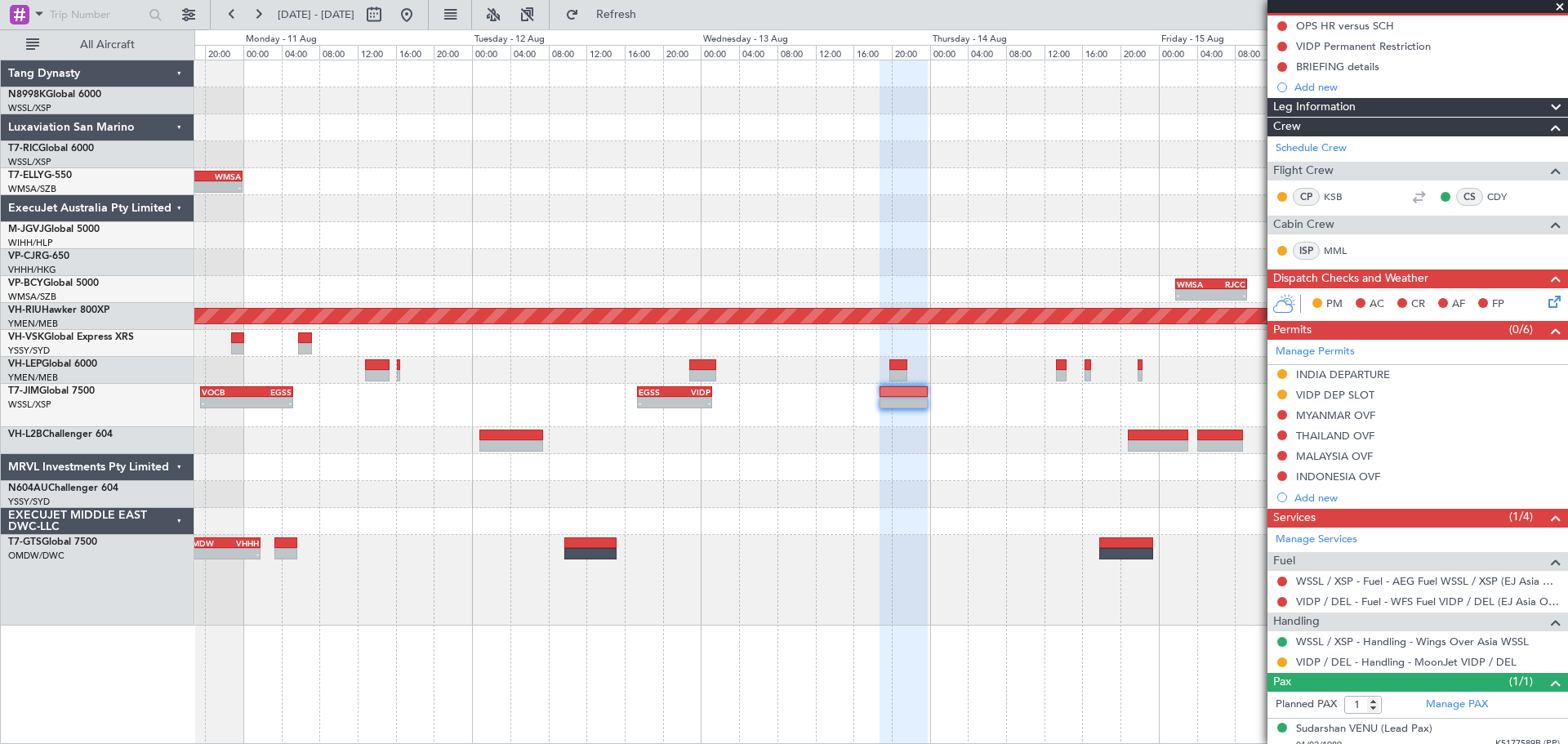 click 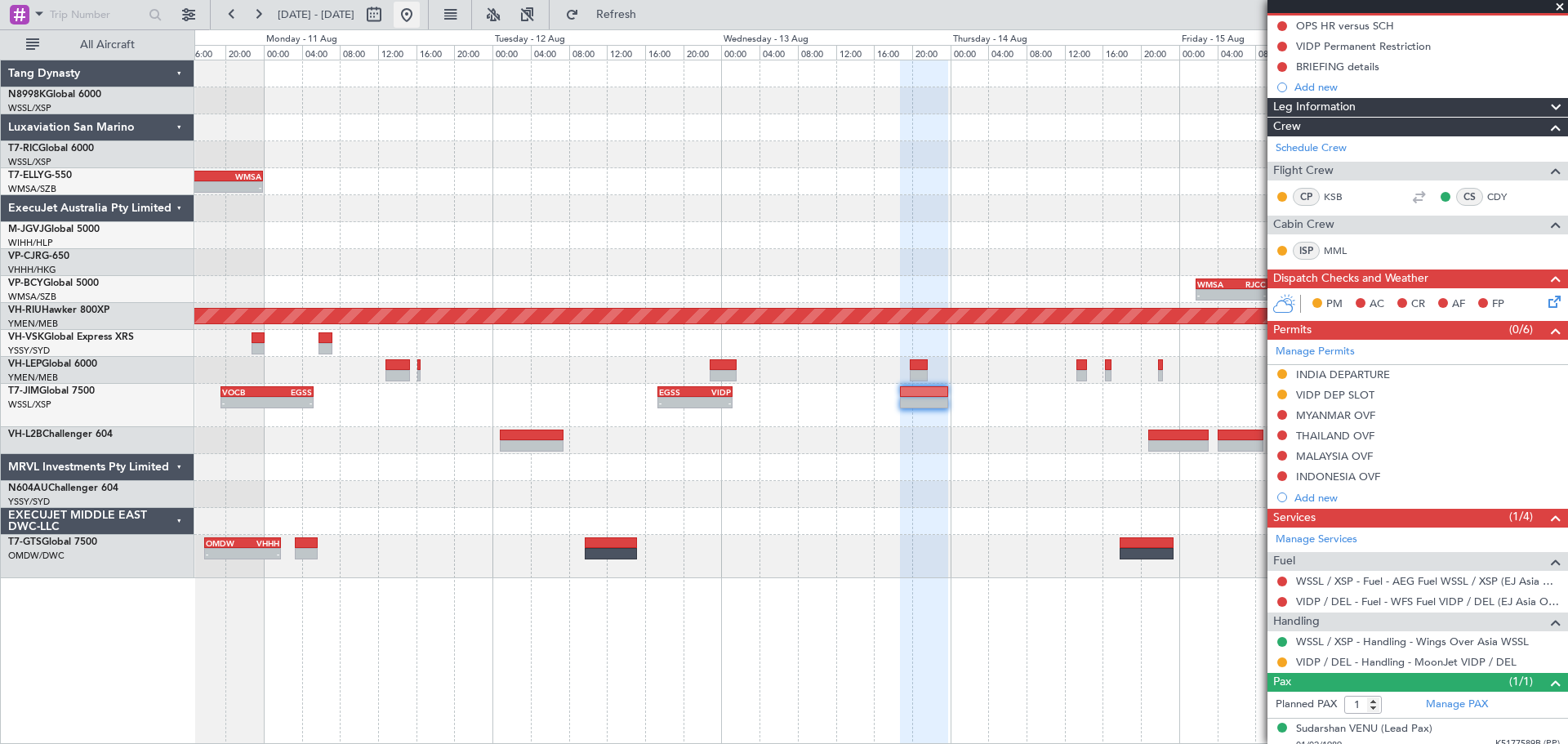 click at bounding box center (407, 15) 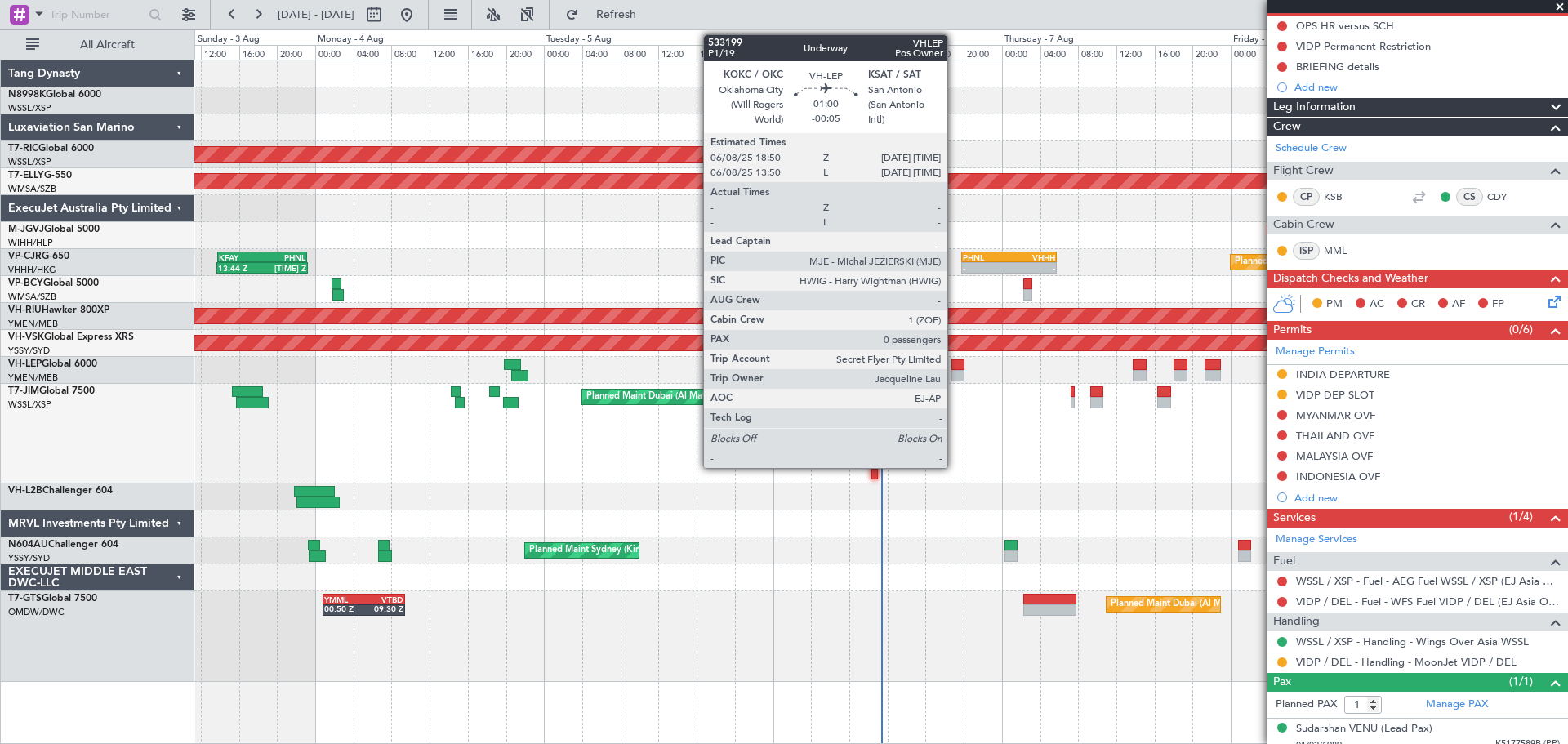 click 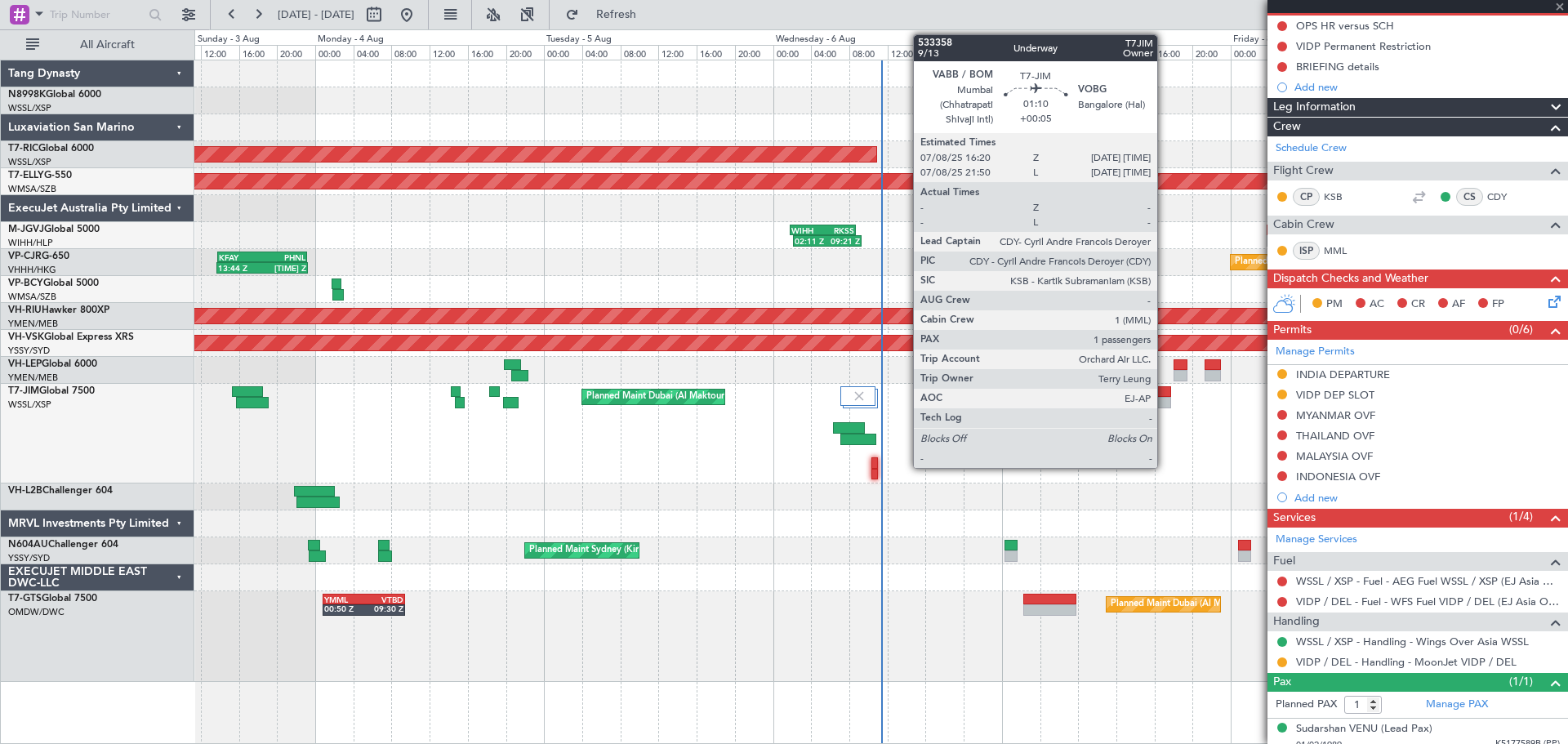 type on "-00:05" 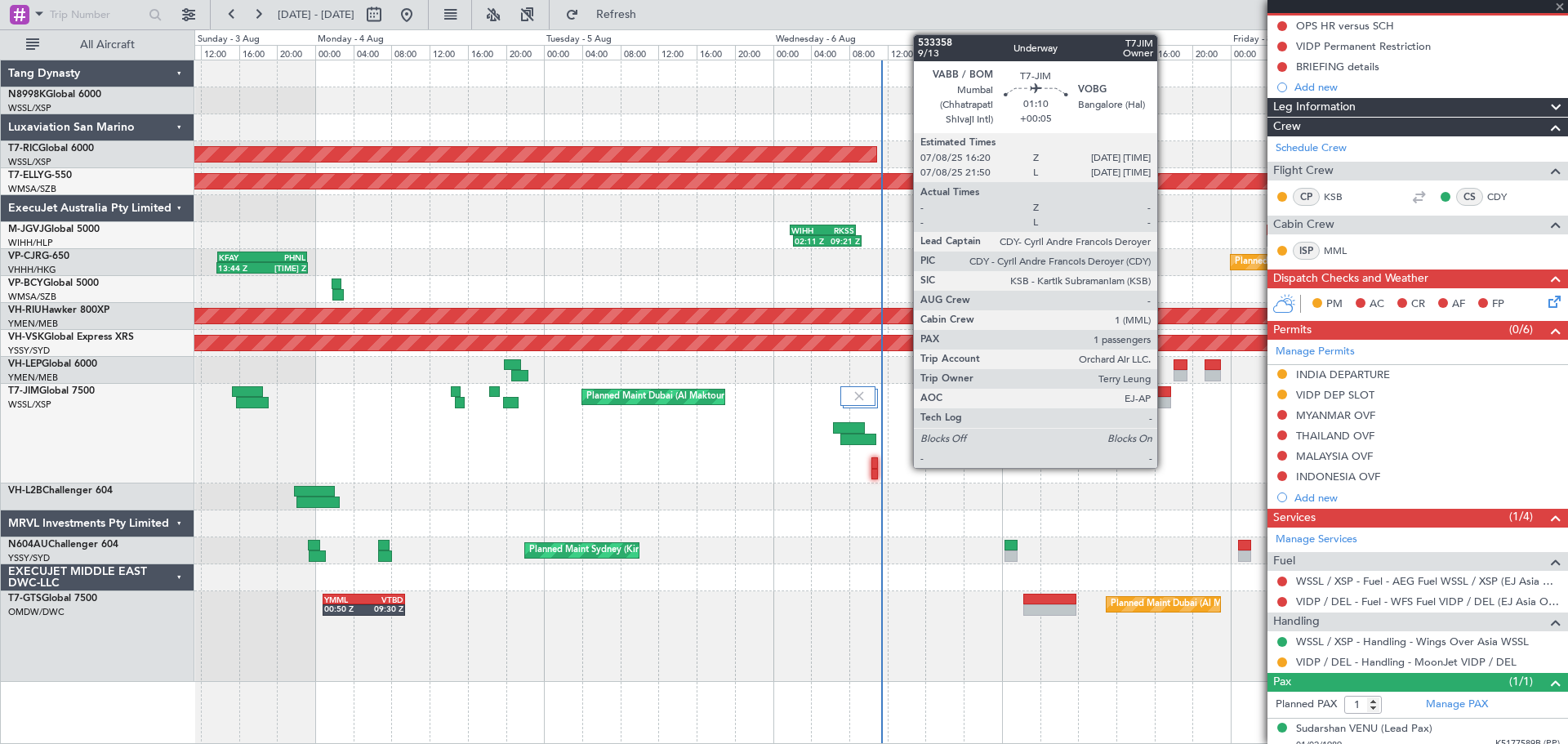 type on "0" 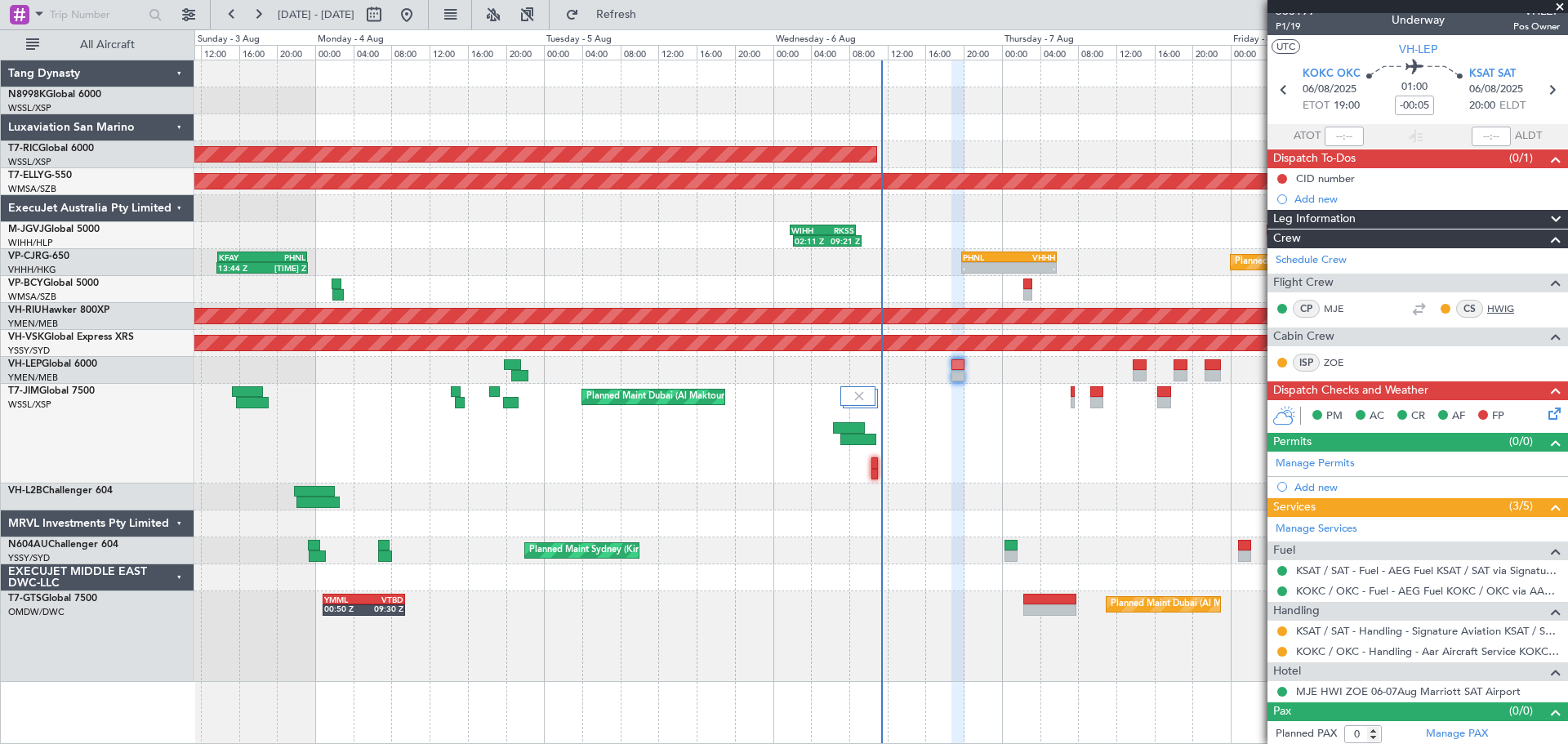 scroll, scrollTop: 14, scrollLeft: 0, axis: vertical 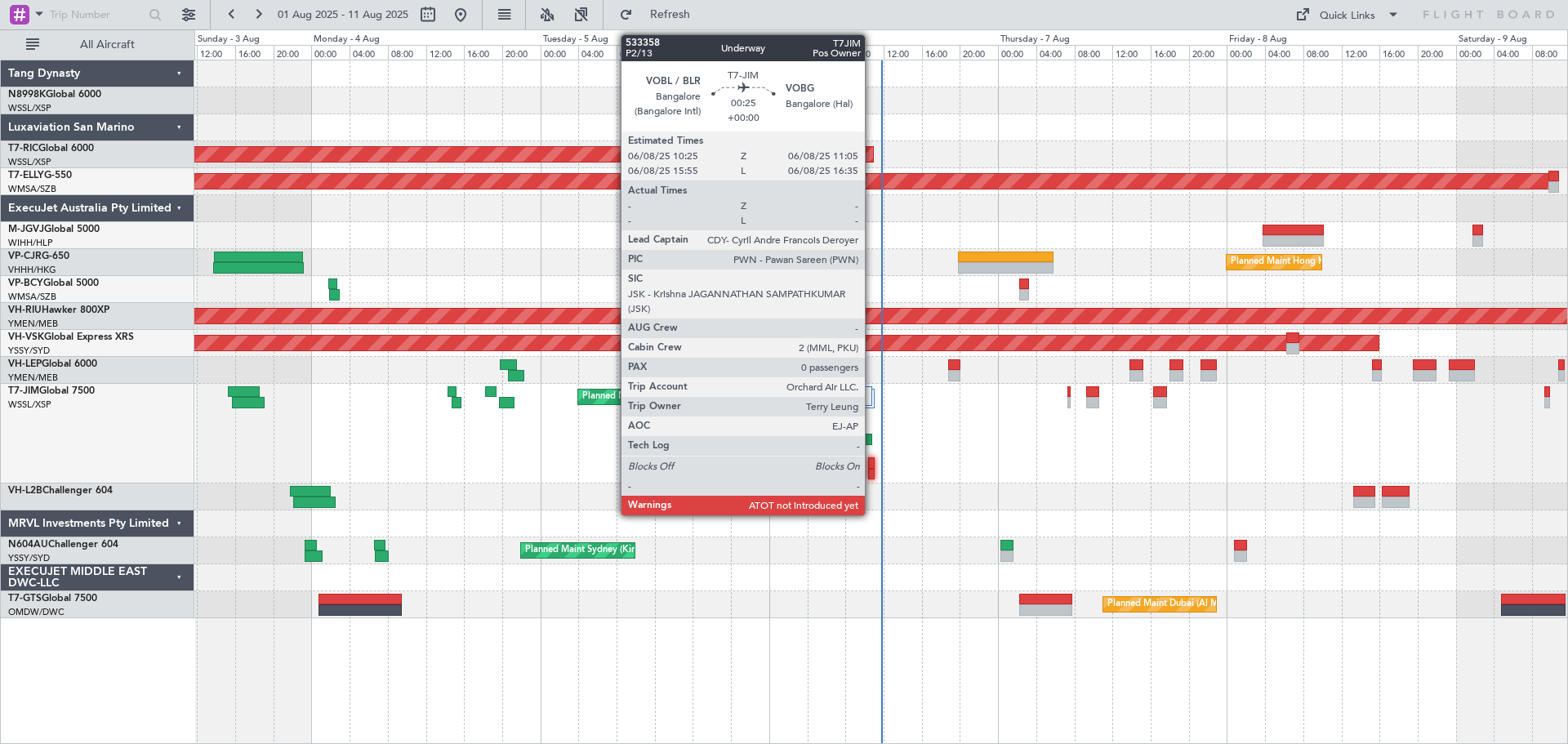 click 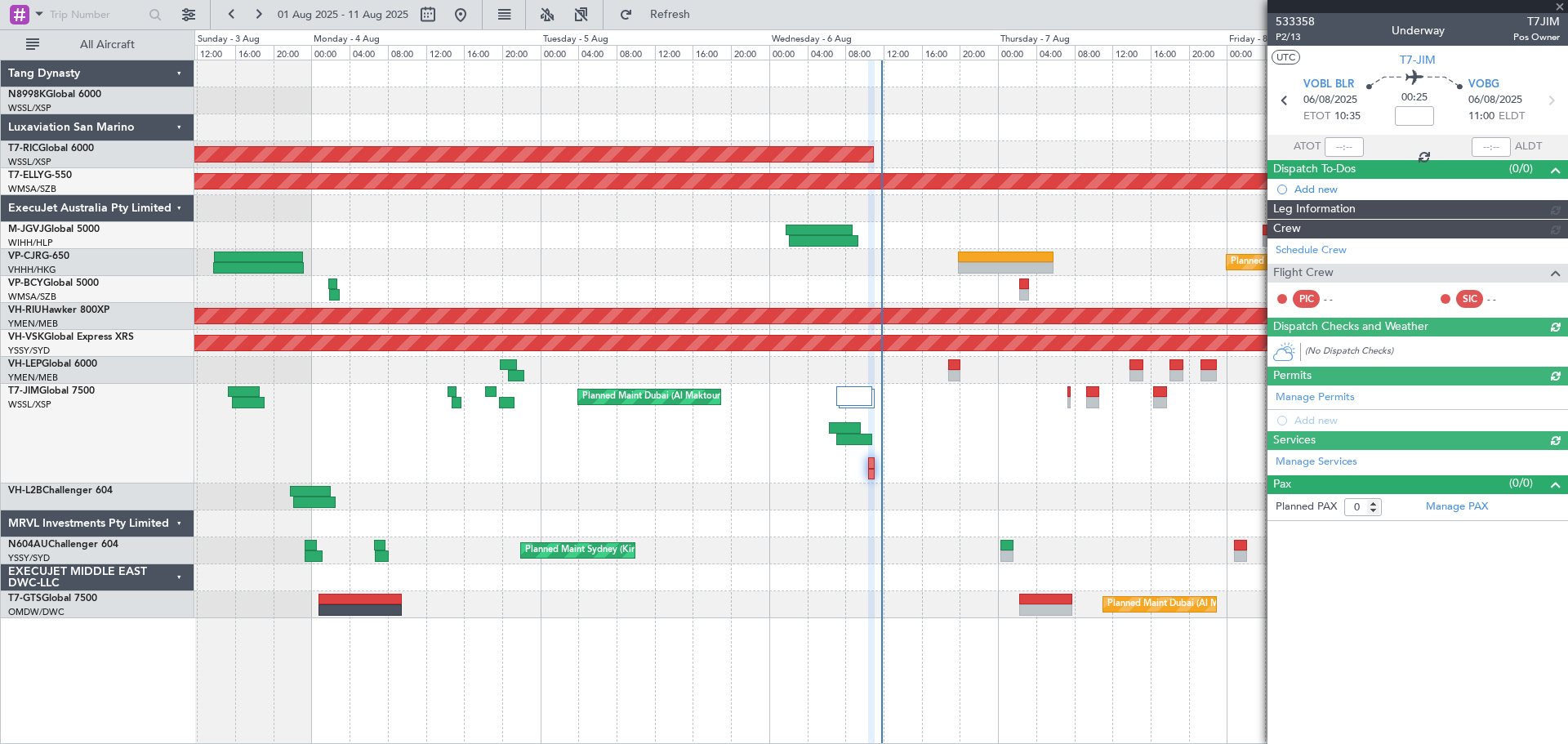 type on "[FIRST] [LAST] ([INITIAL])" 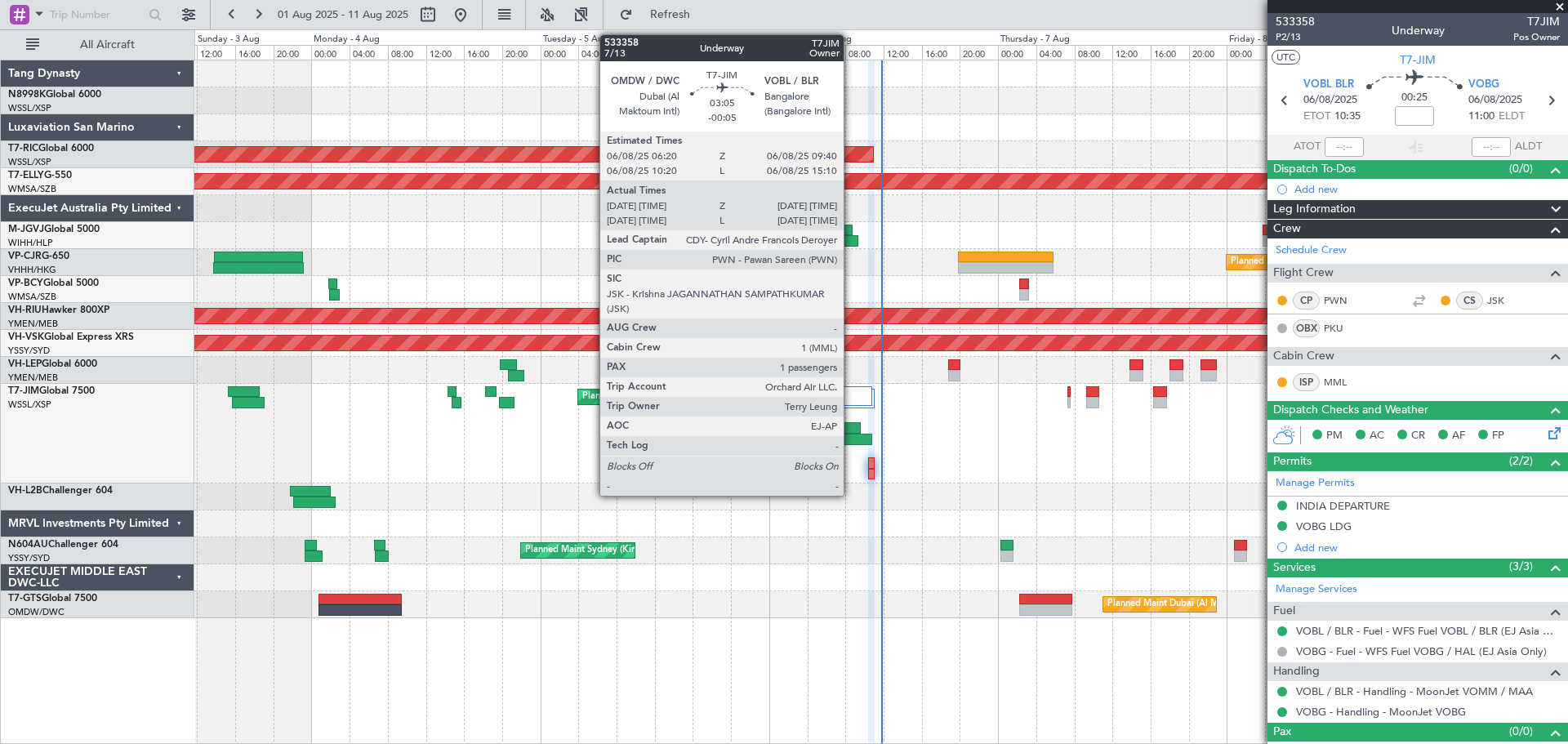 click 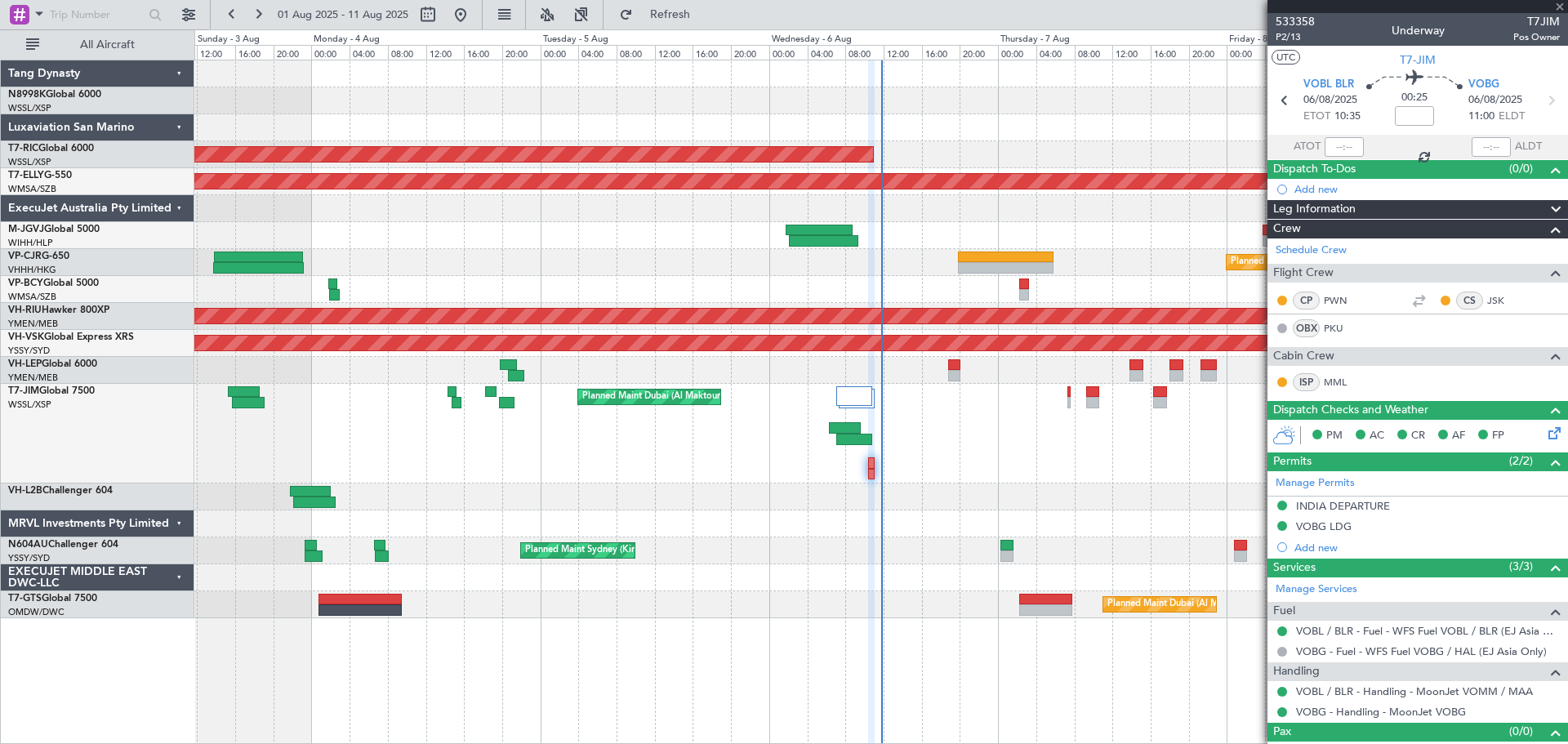 type on "-00:05" 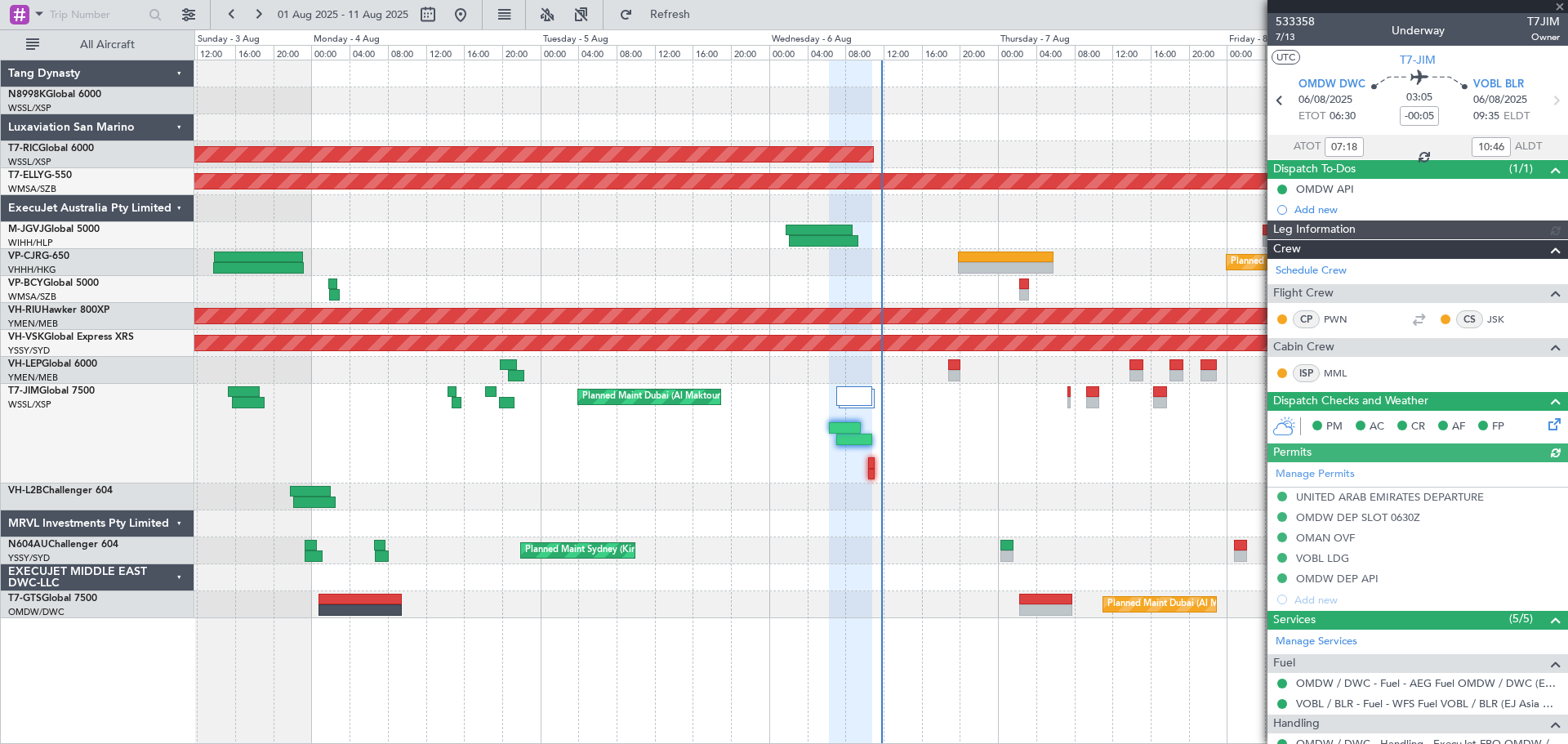 type on "[FIRST] [LAST] ([INITIAL])" 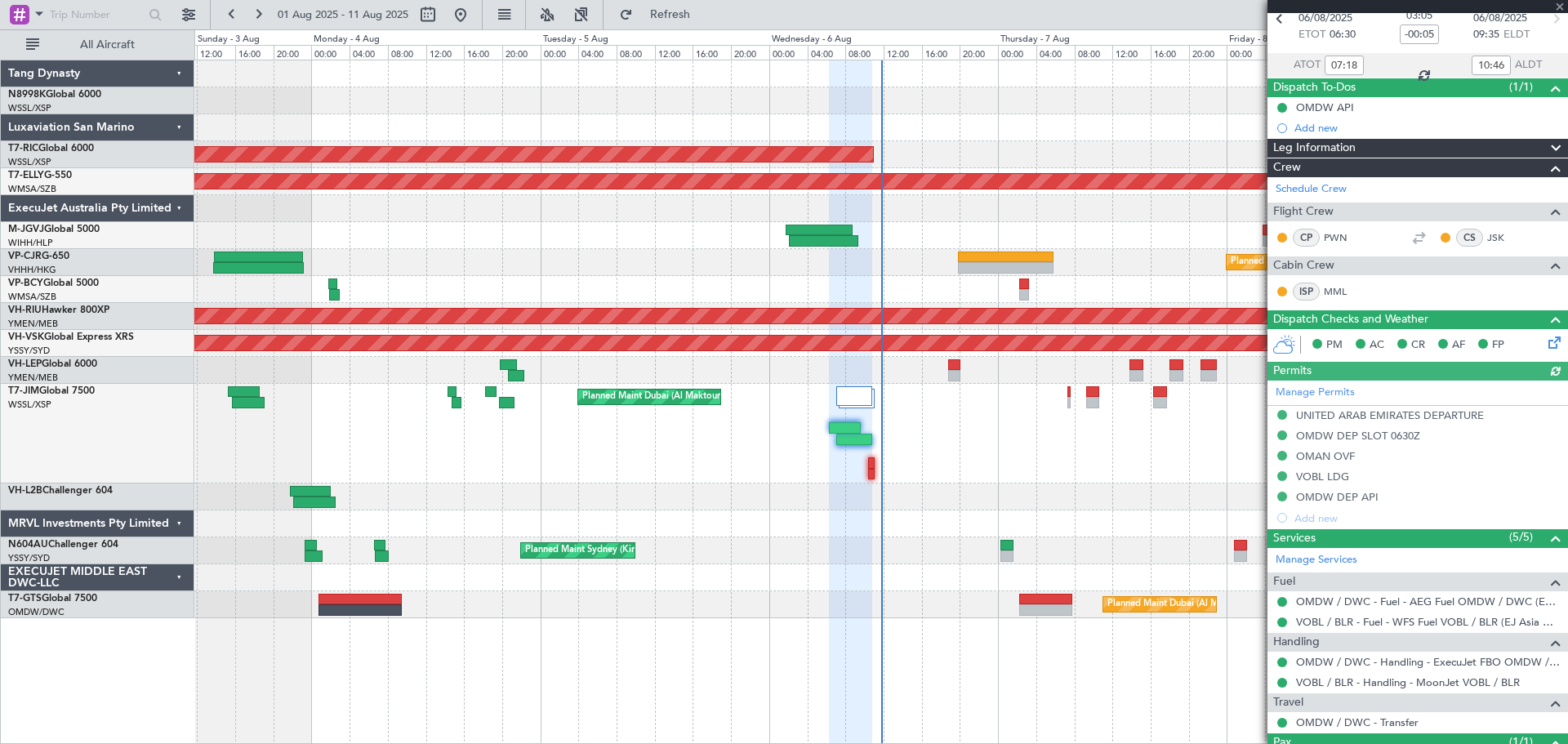 scroll, scrollTop: 153, scrollLeft: 0, axis: vertical 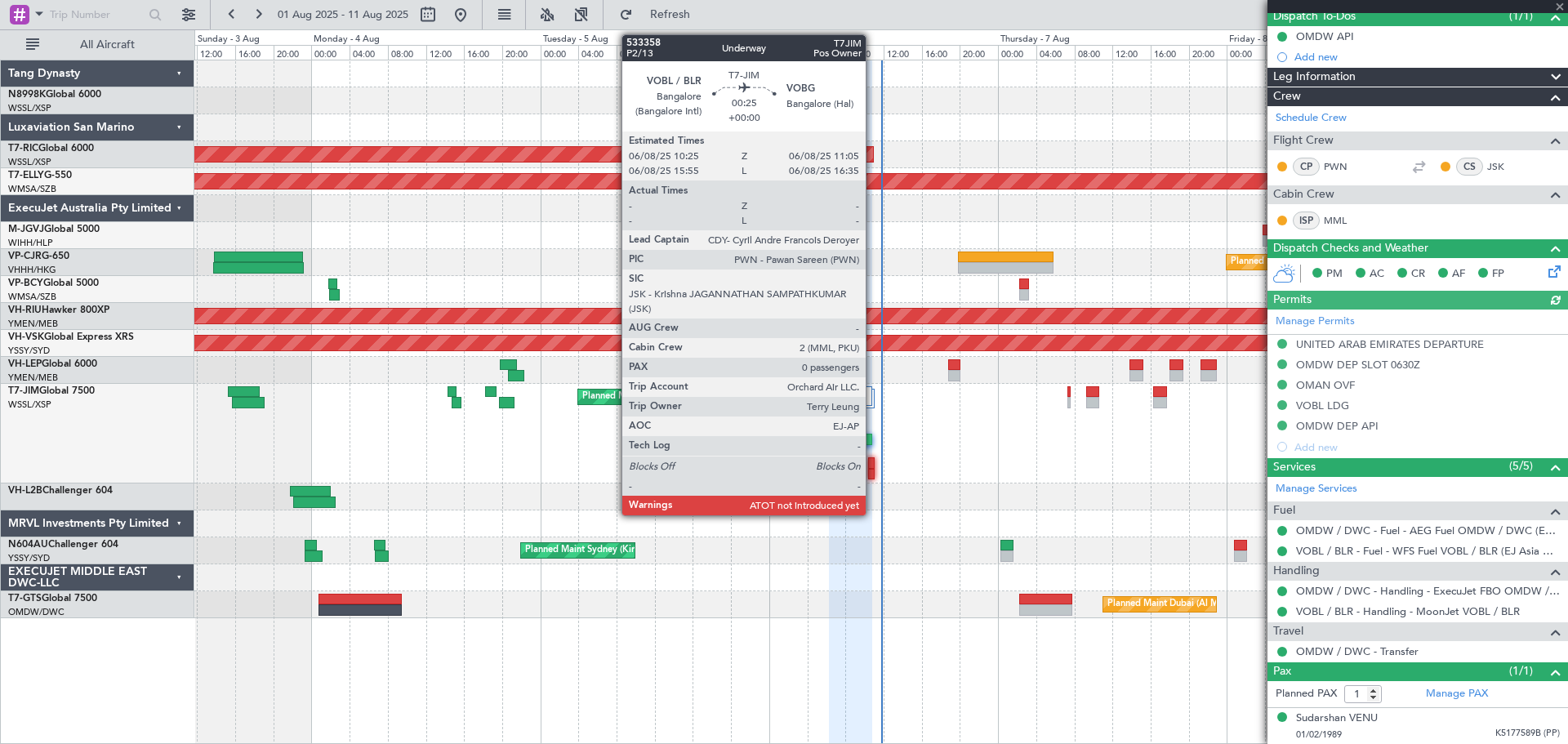 click 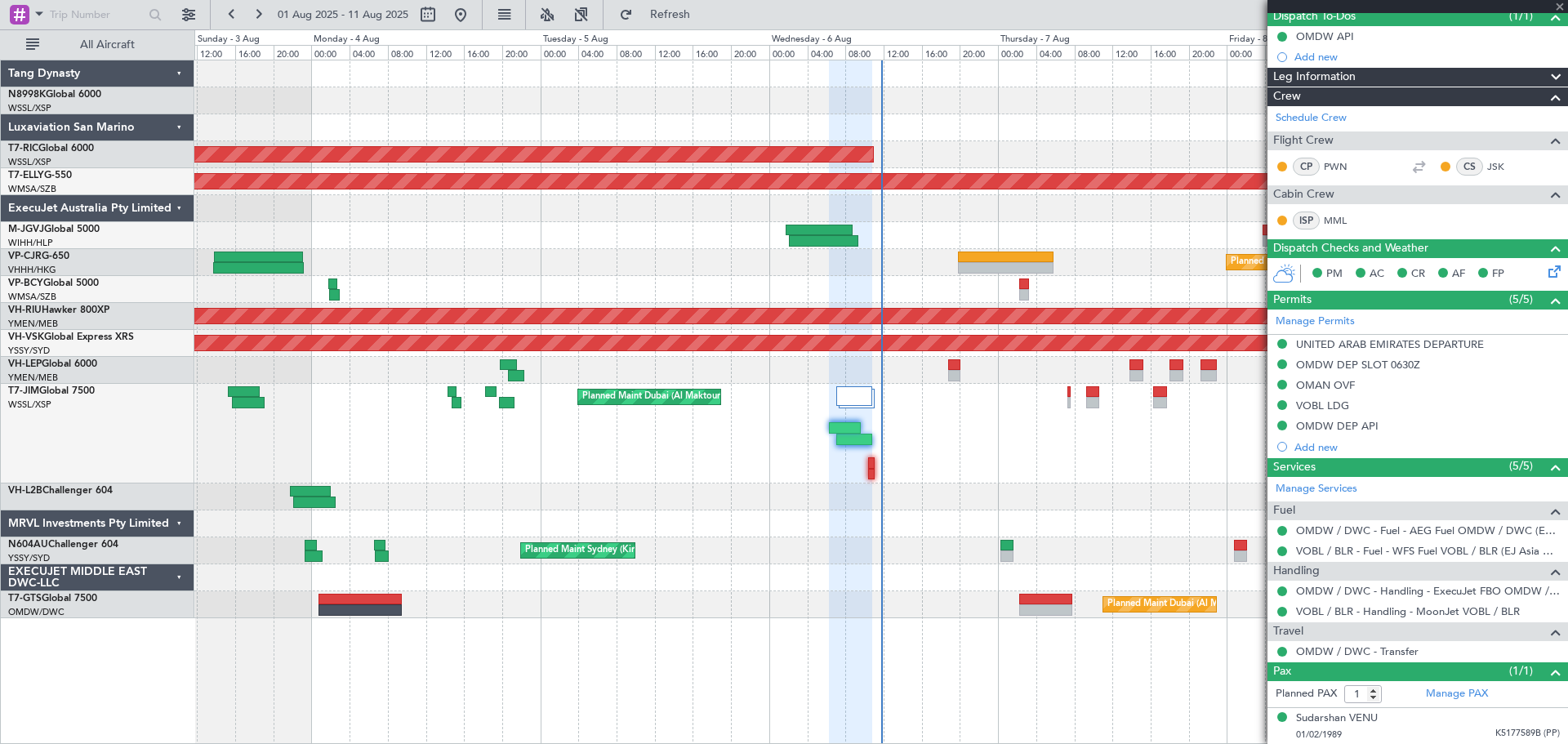 type 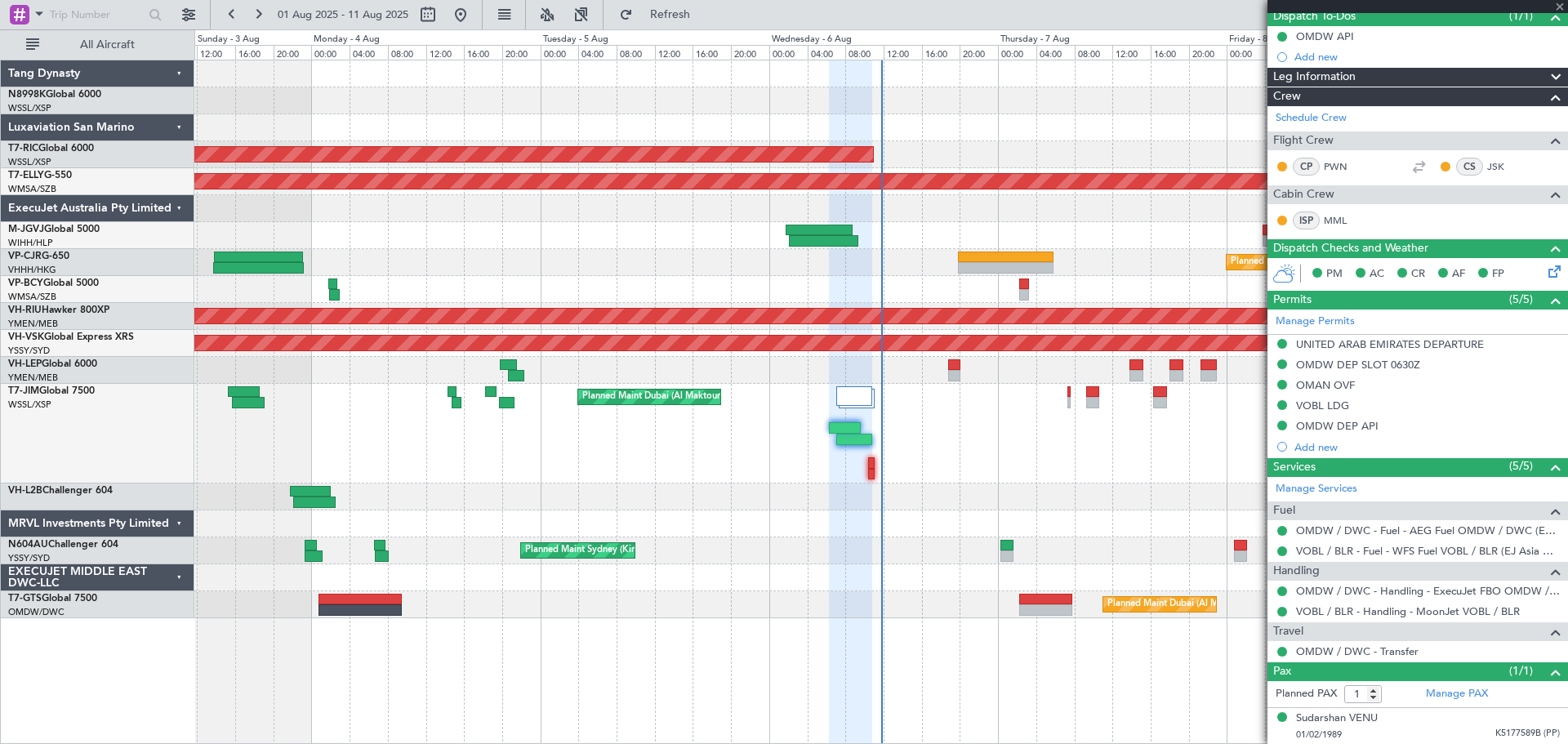 type 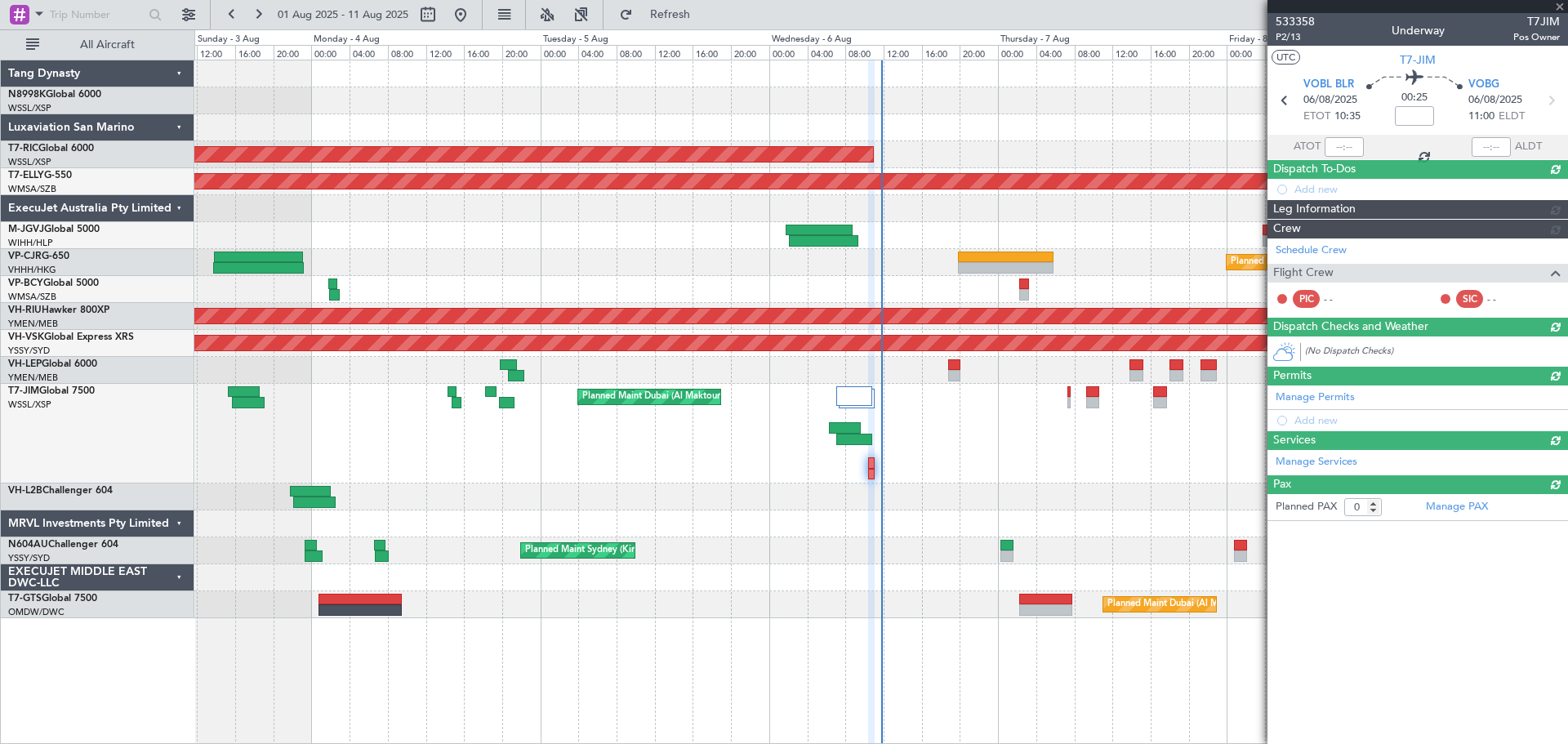 scroll, scrollTop: 0, scrollLeft: 0, axis: both 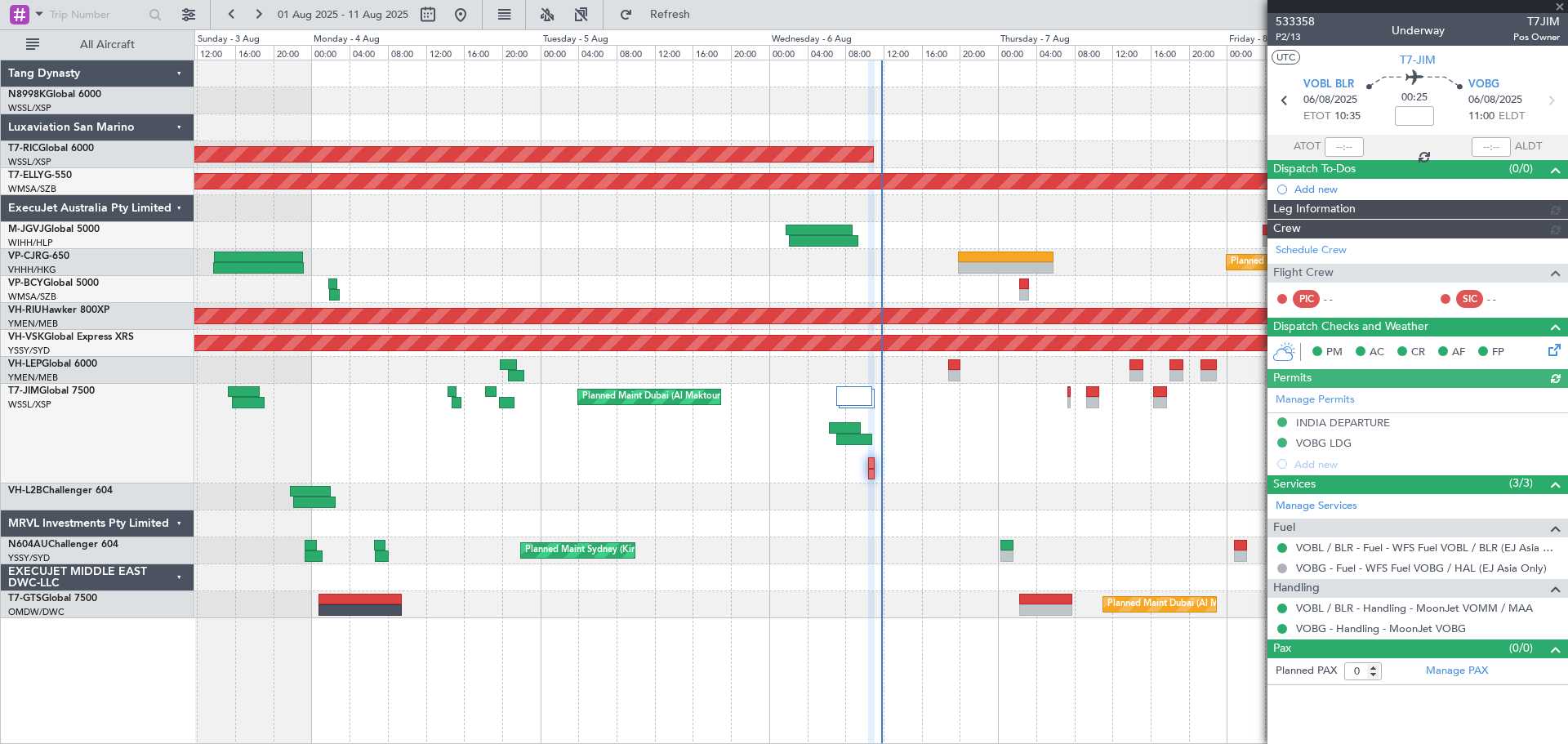 type on "[FIRST] [LAST] ([INITIAL])" 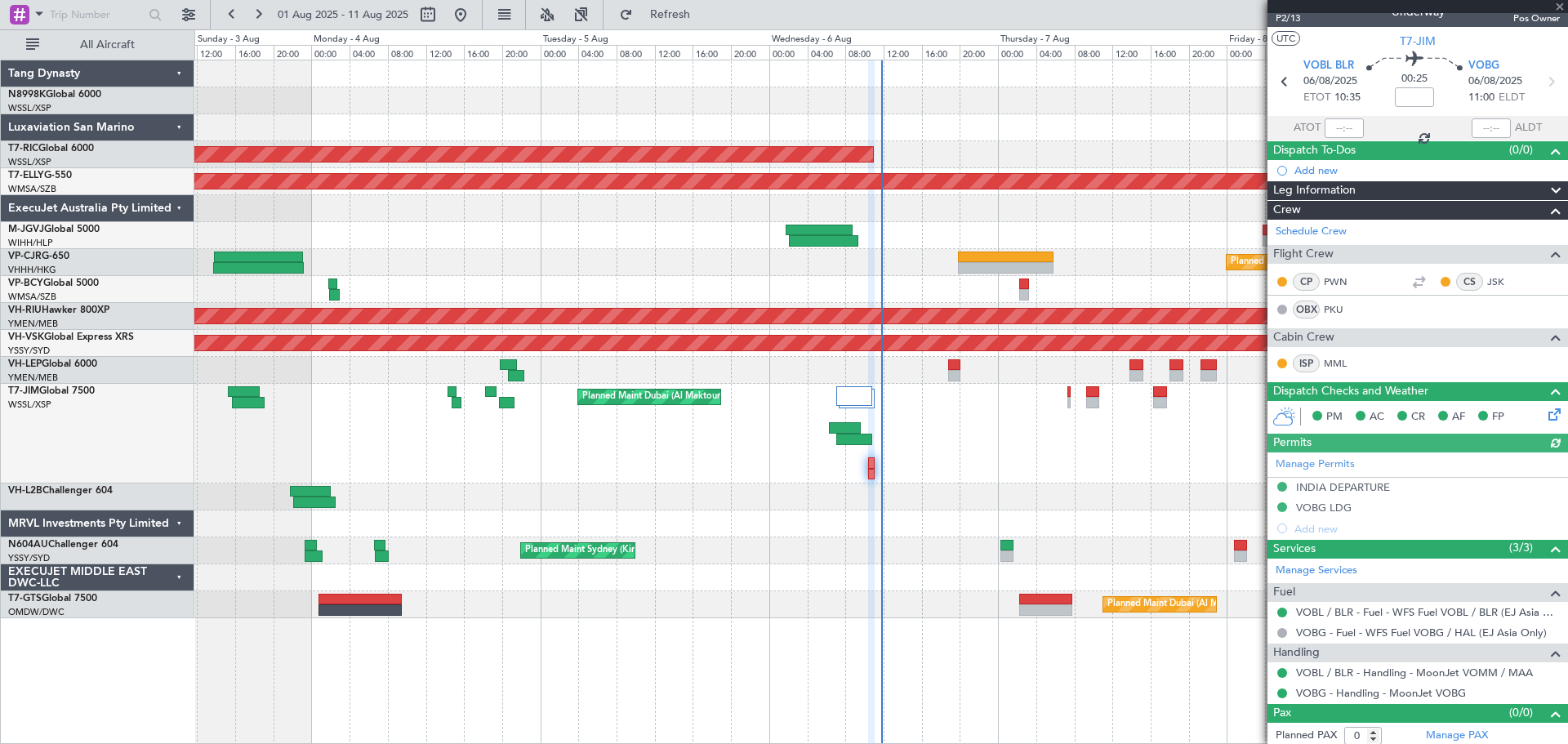 scroll, scrollTop: 24, scrollLeft: 0, axis: vertical 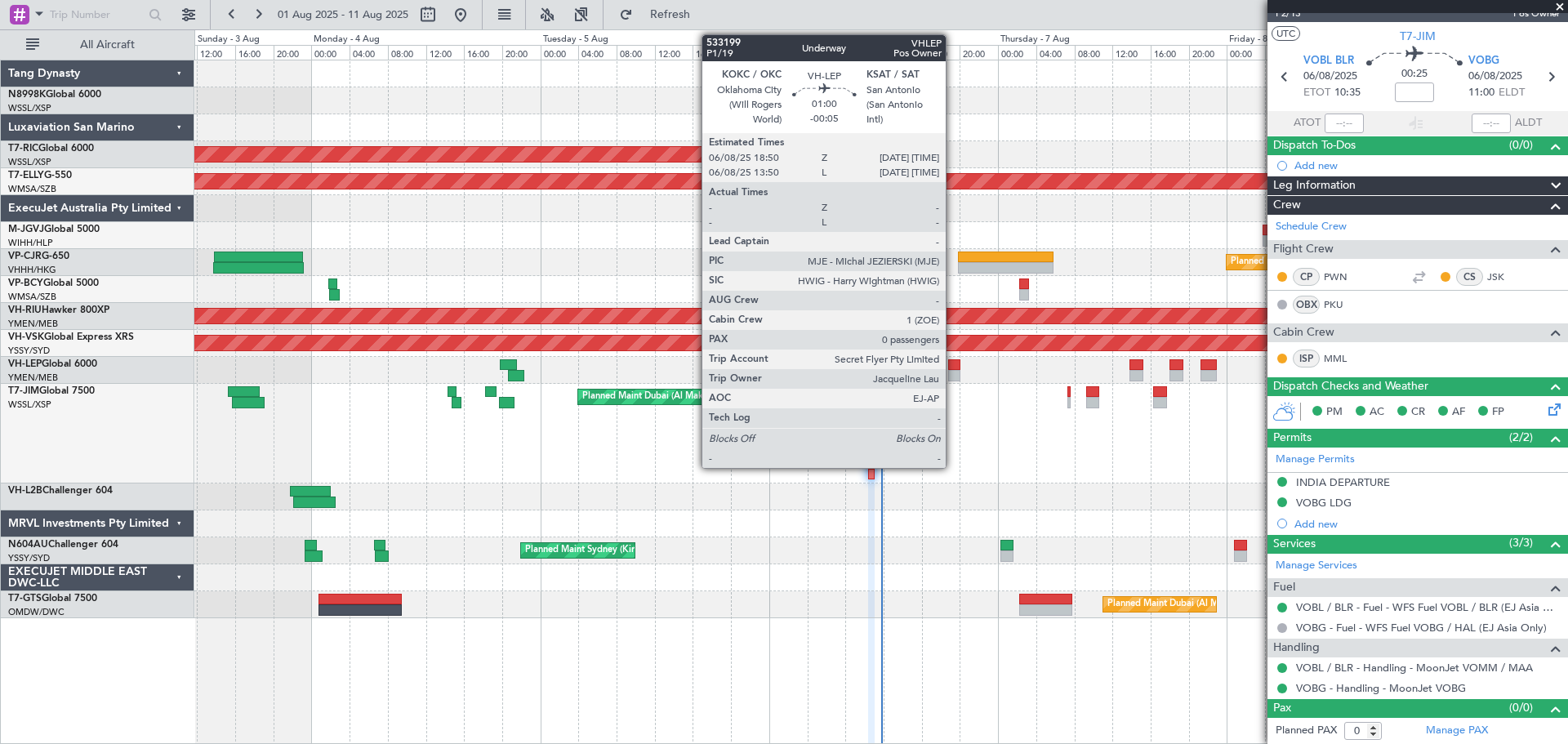 click 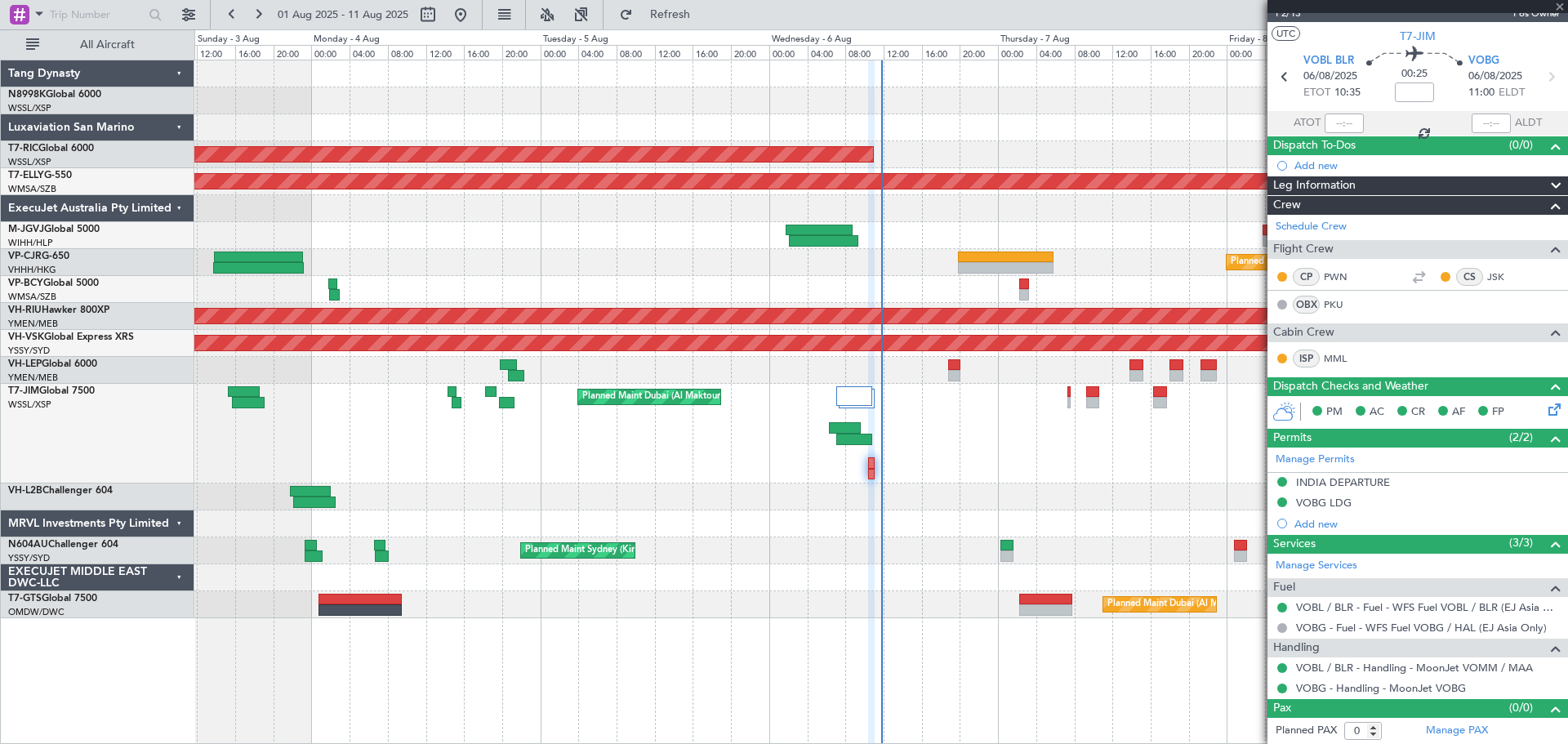type on "-00:05" 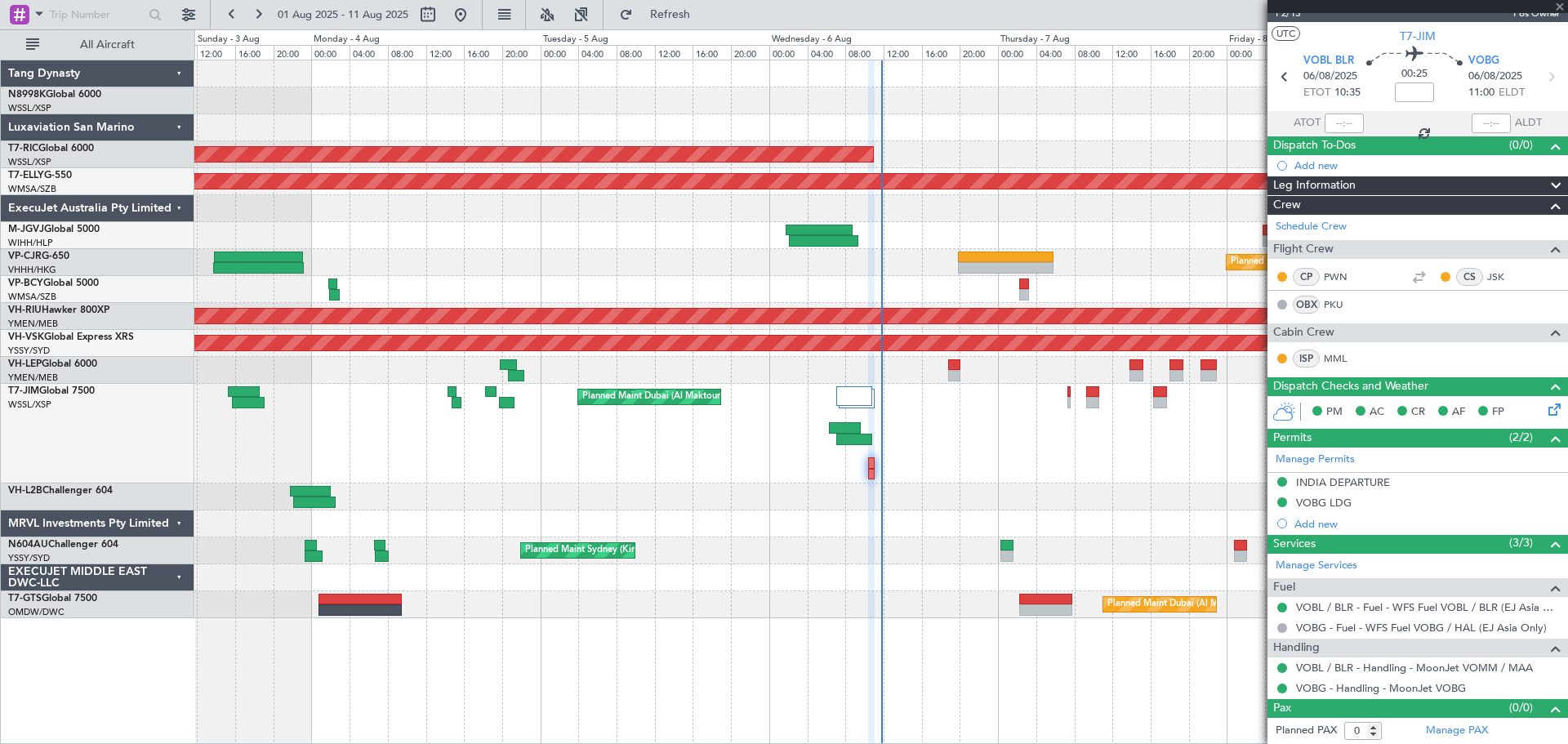 type 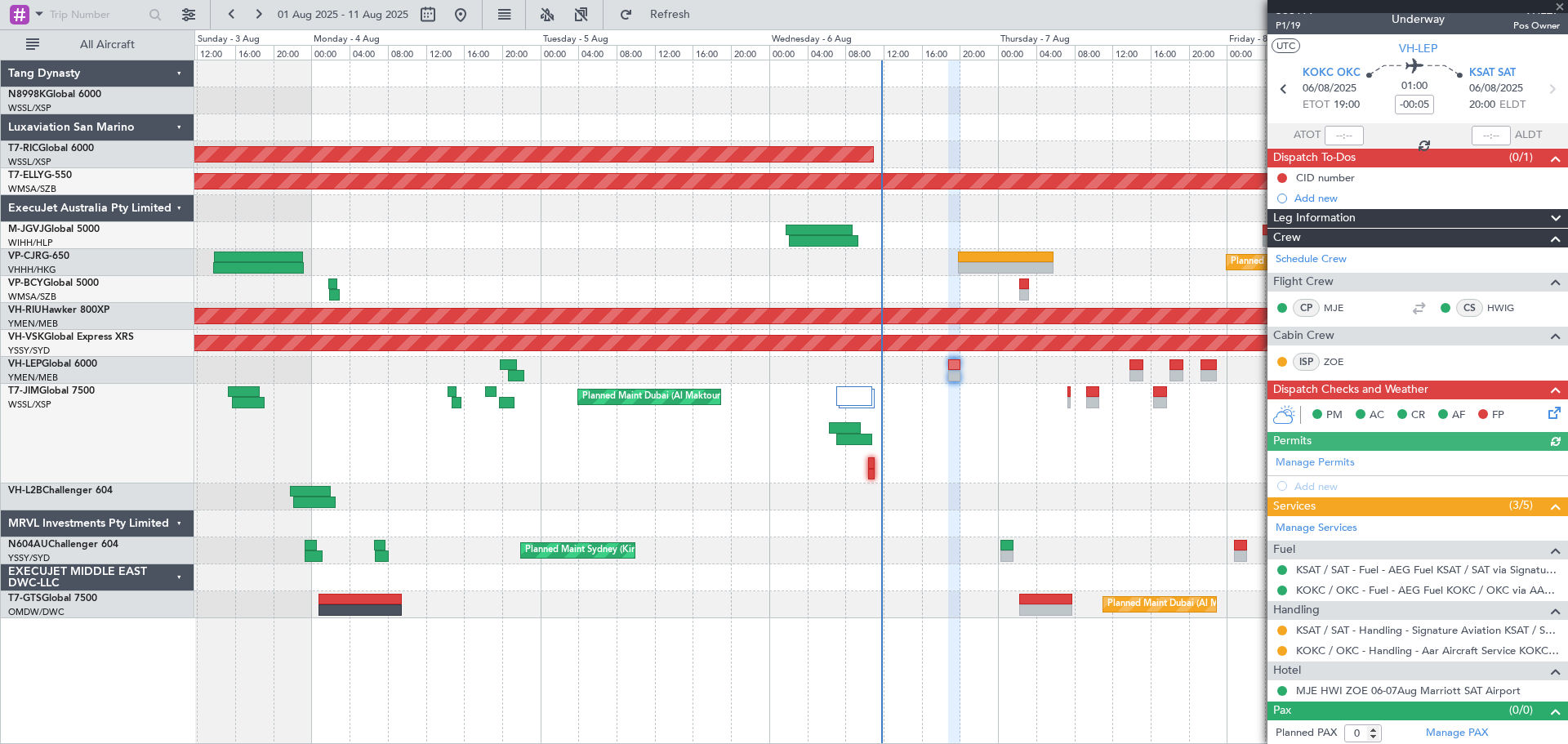 scroll, scrollTop: 14, scrollLeft: 0, axis: vertical 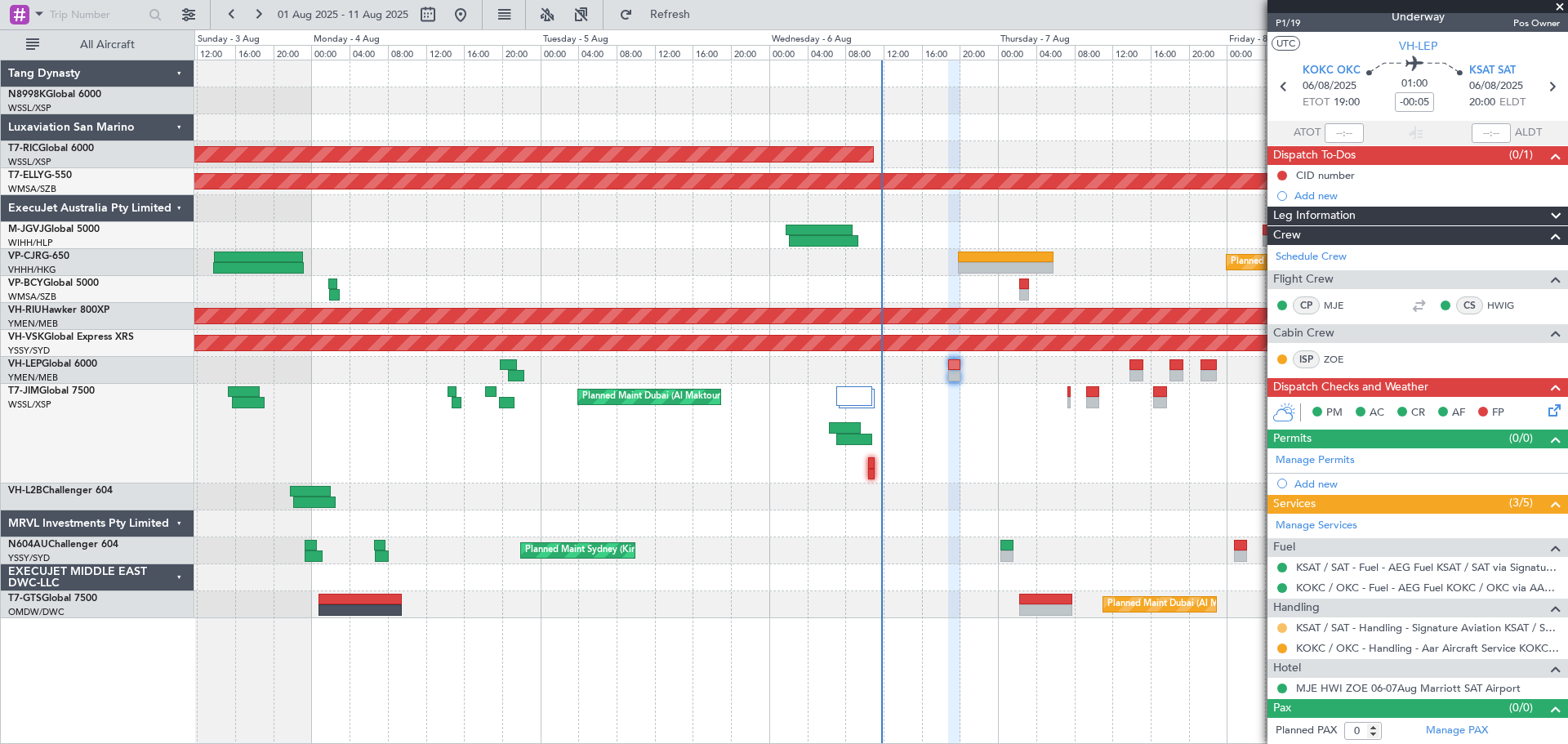 click at bounding box center (1282, 628) 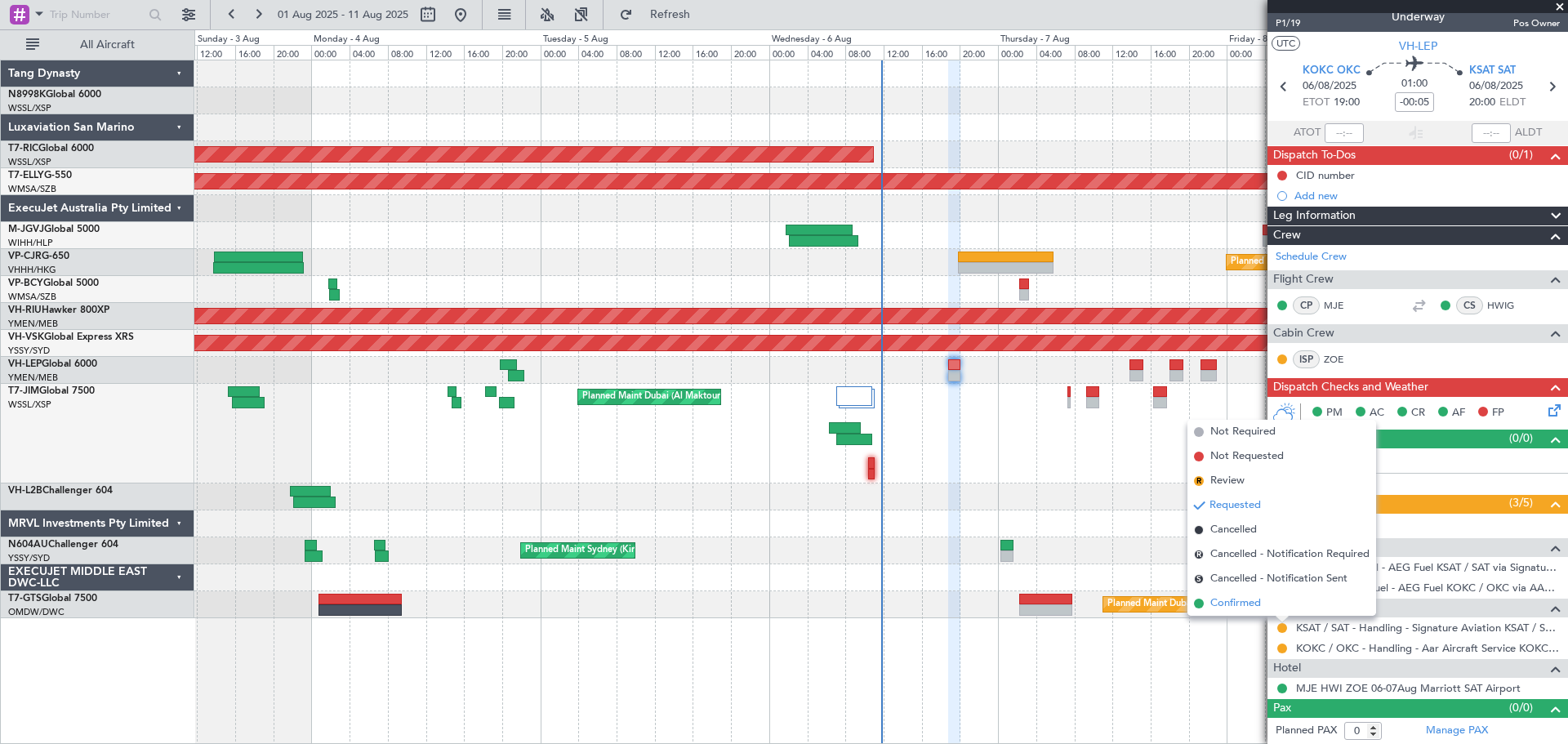 click on "Confirmed" at bounding box center [1281, 604] 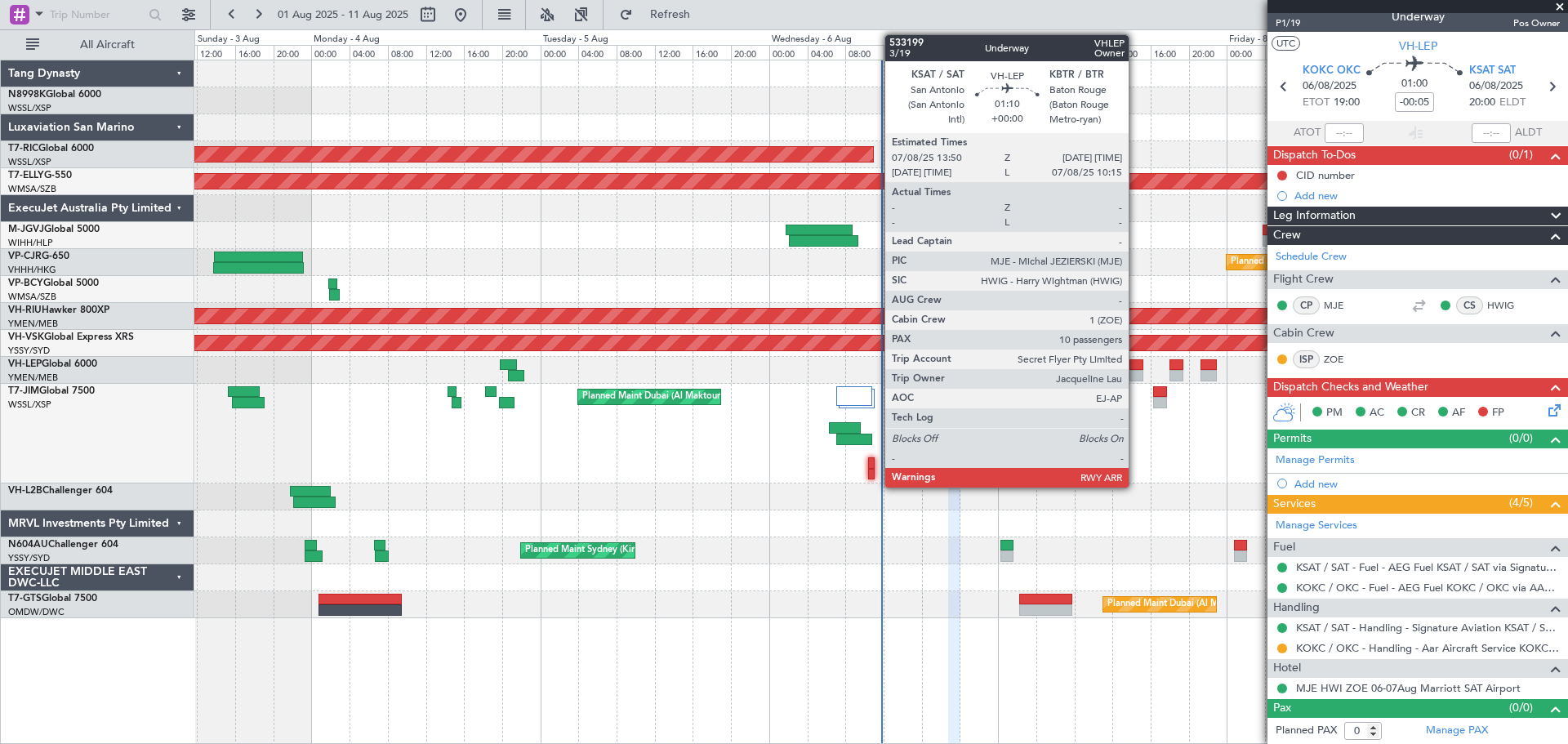 click 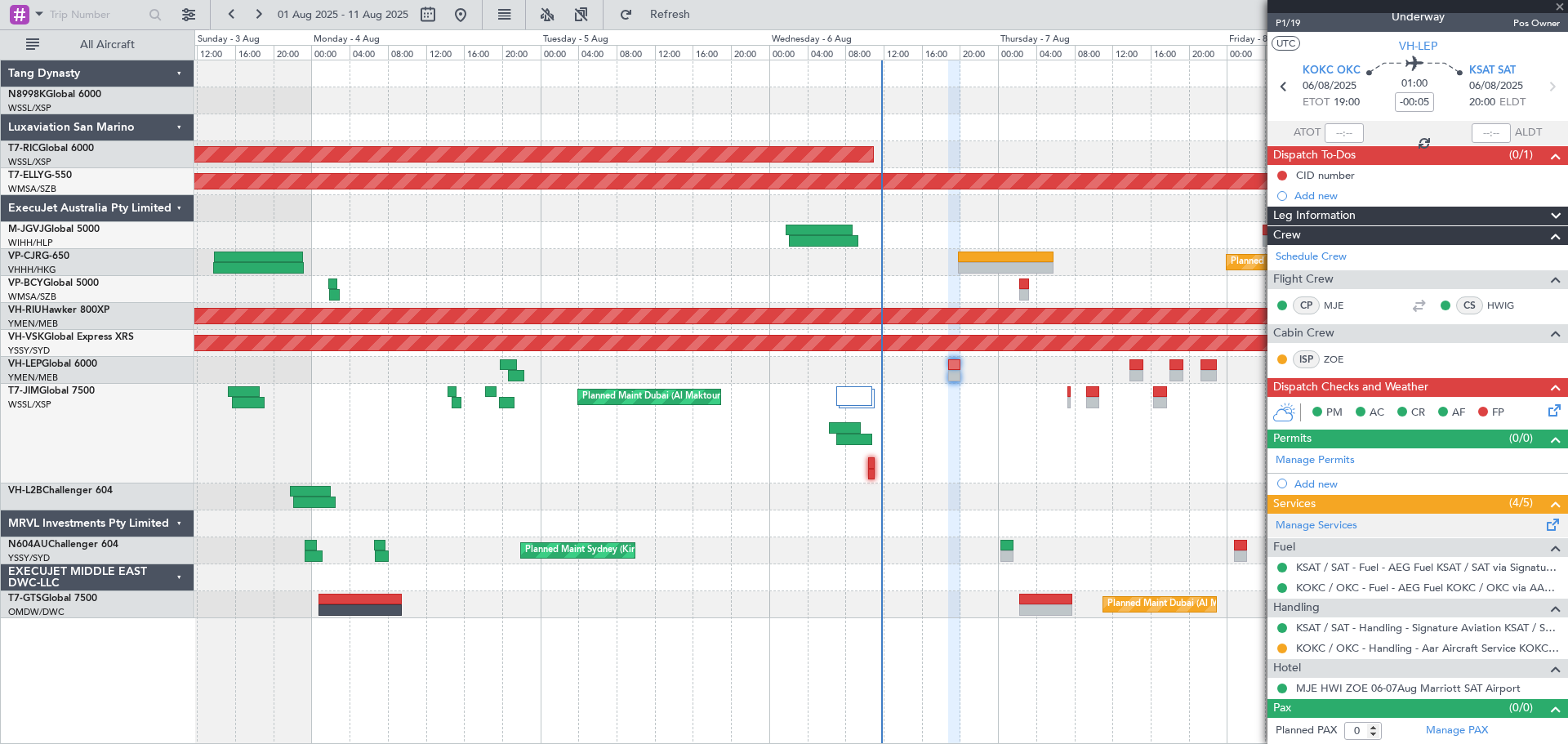 type 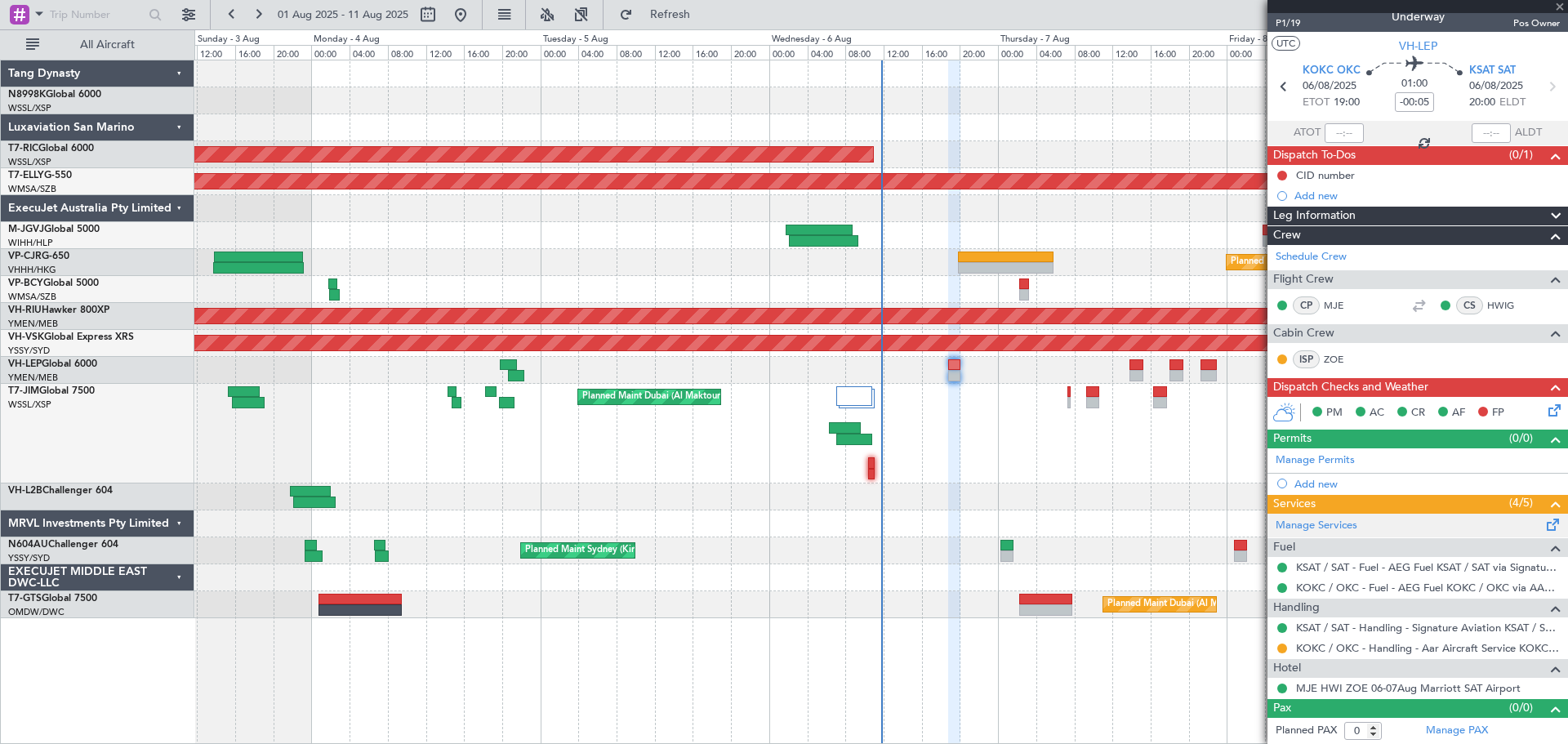 type on "10" 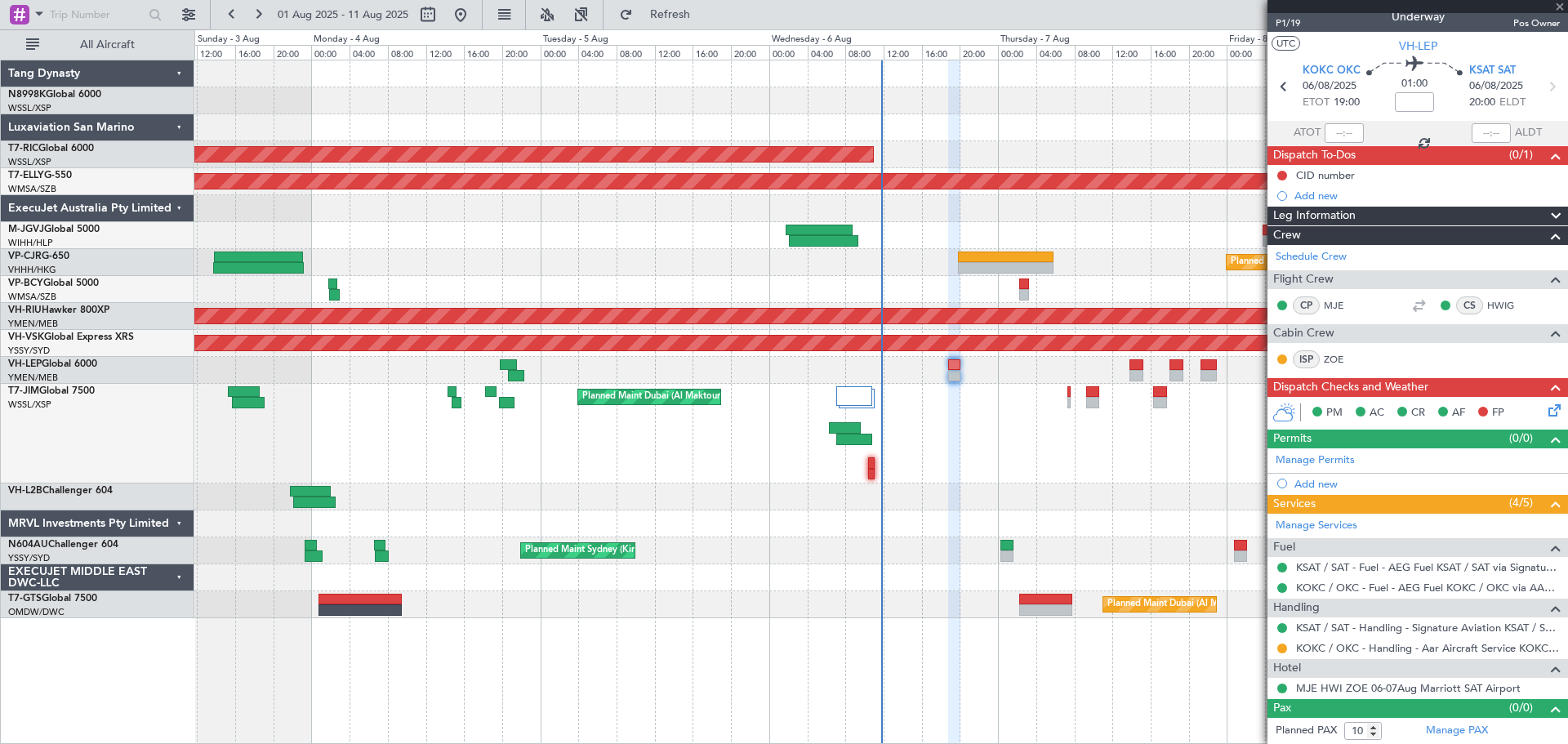 scroll, scrollTop: 0, scrollLeft: 0, axis: both 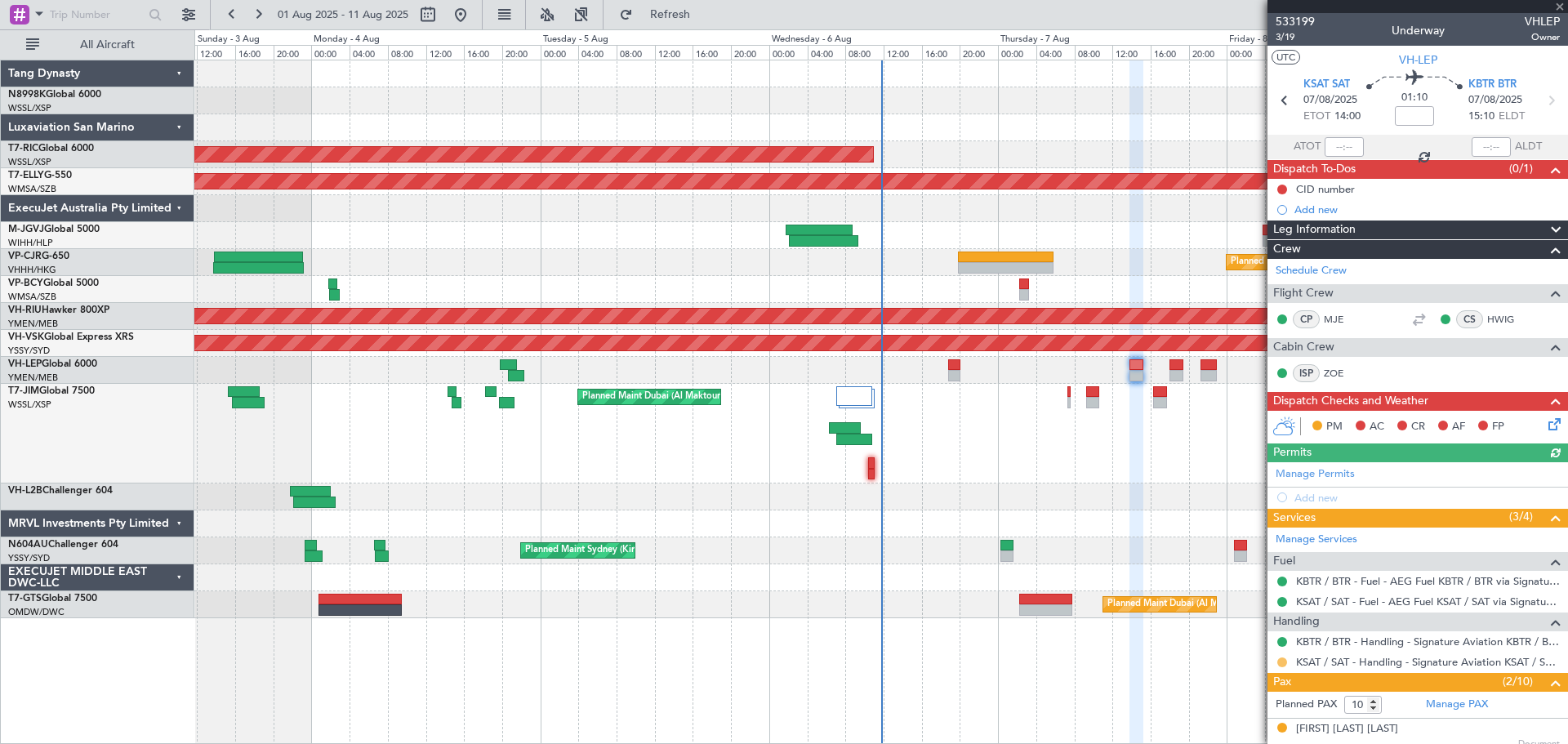 click at bounding box center [1282, 662] 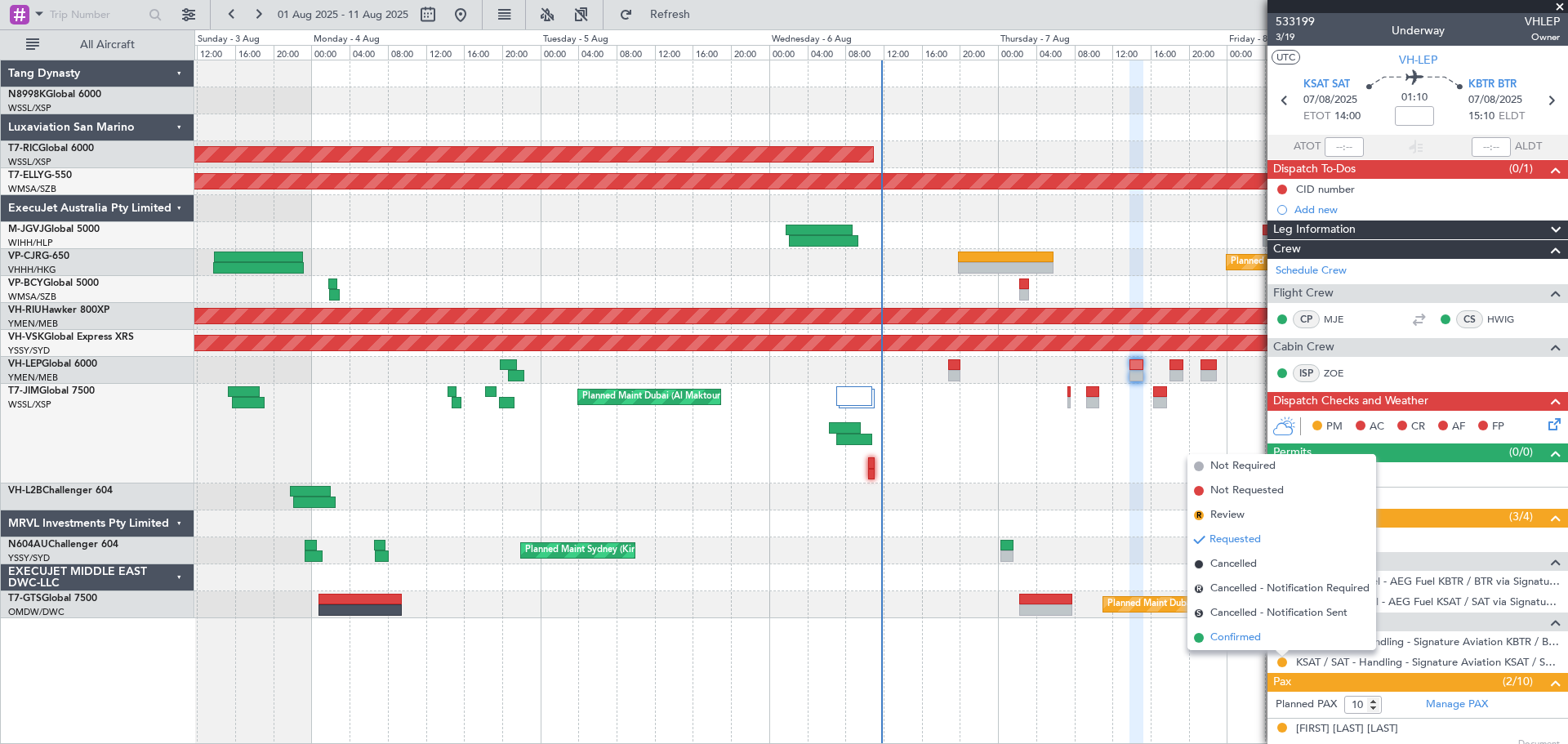 click on "Confirmed" at bounding box center [1281, 638] 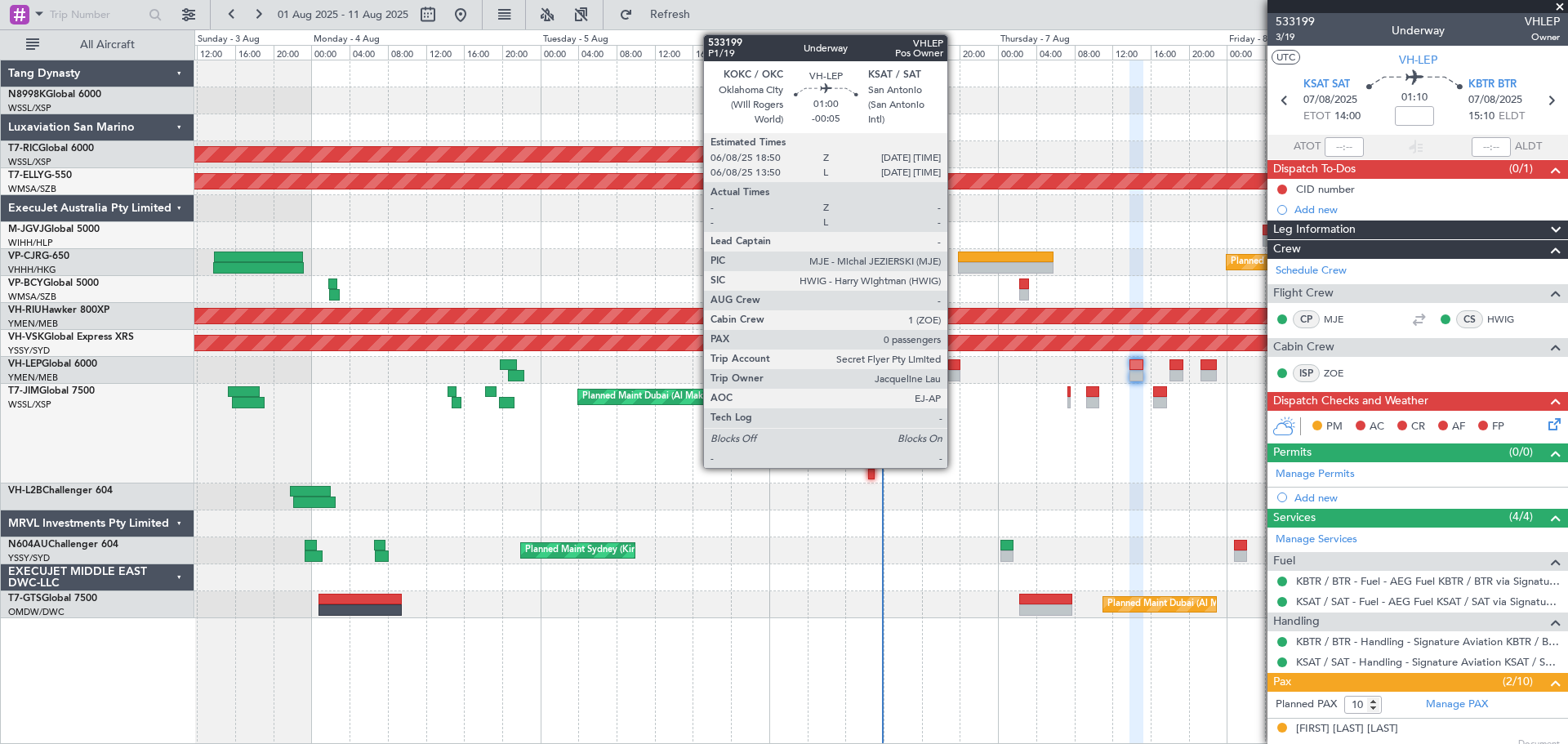 click 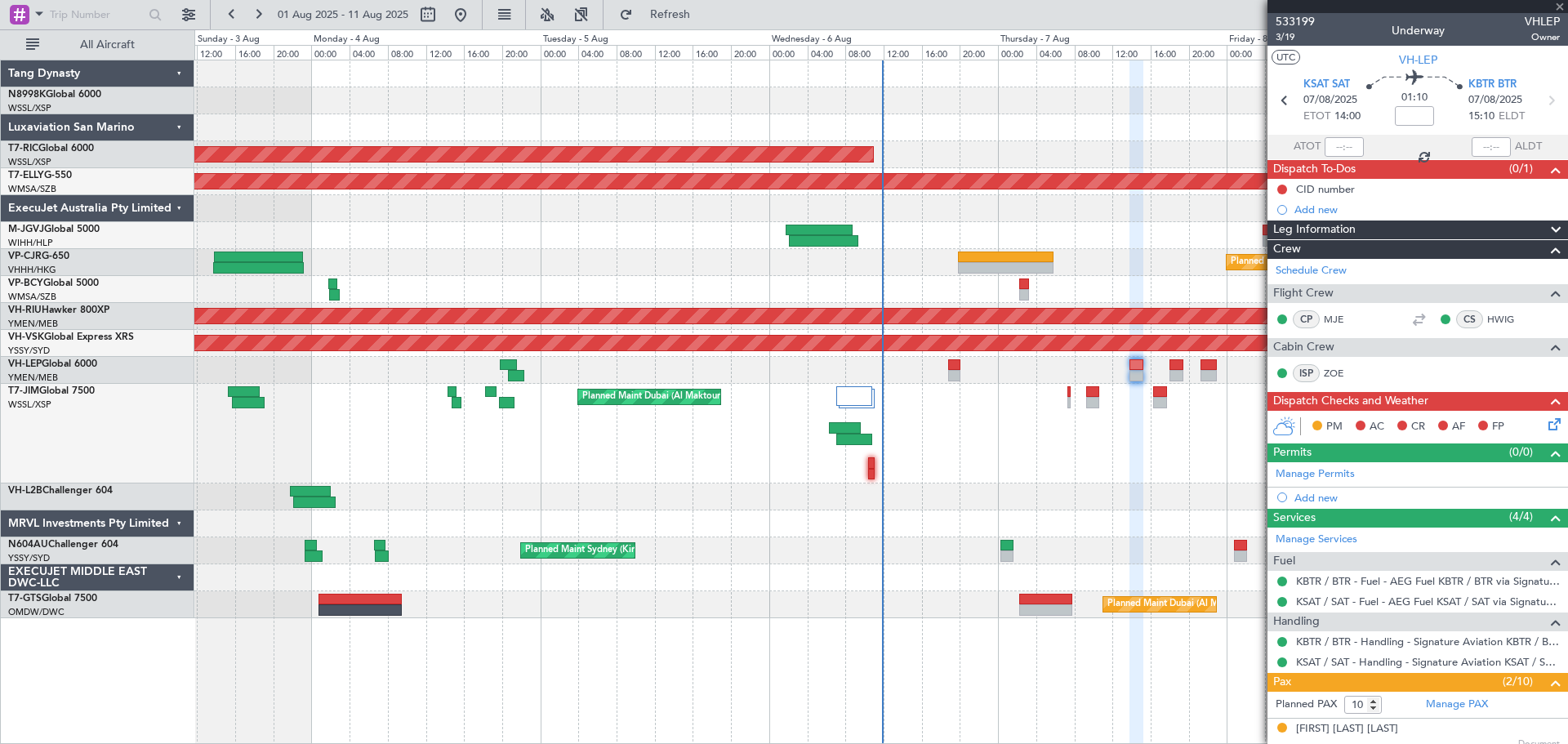 type on "-00:05" 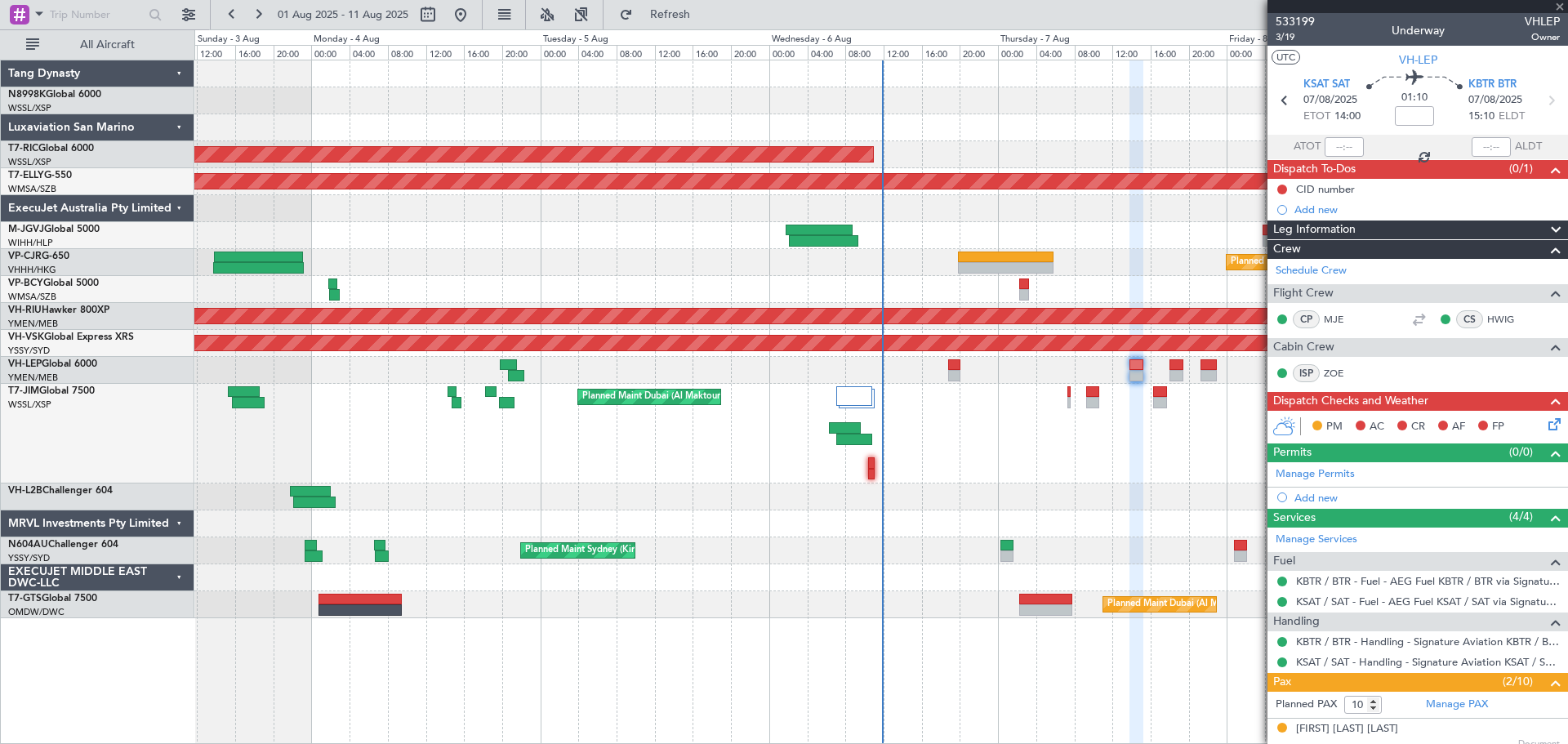 type on "0" 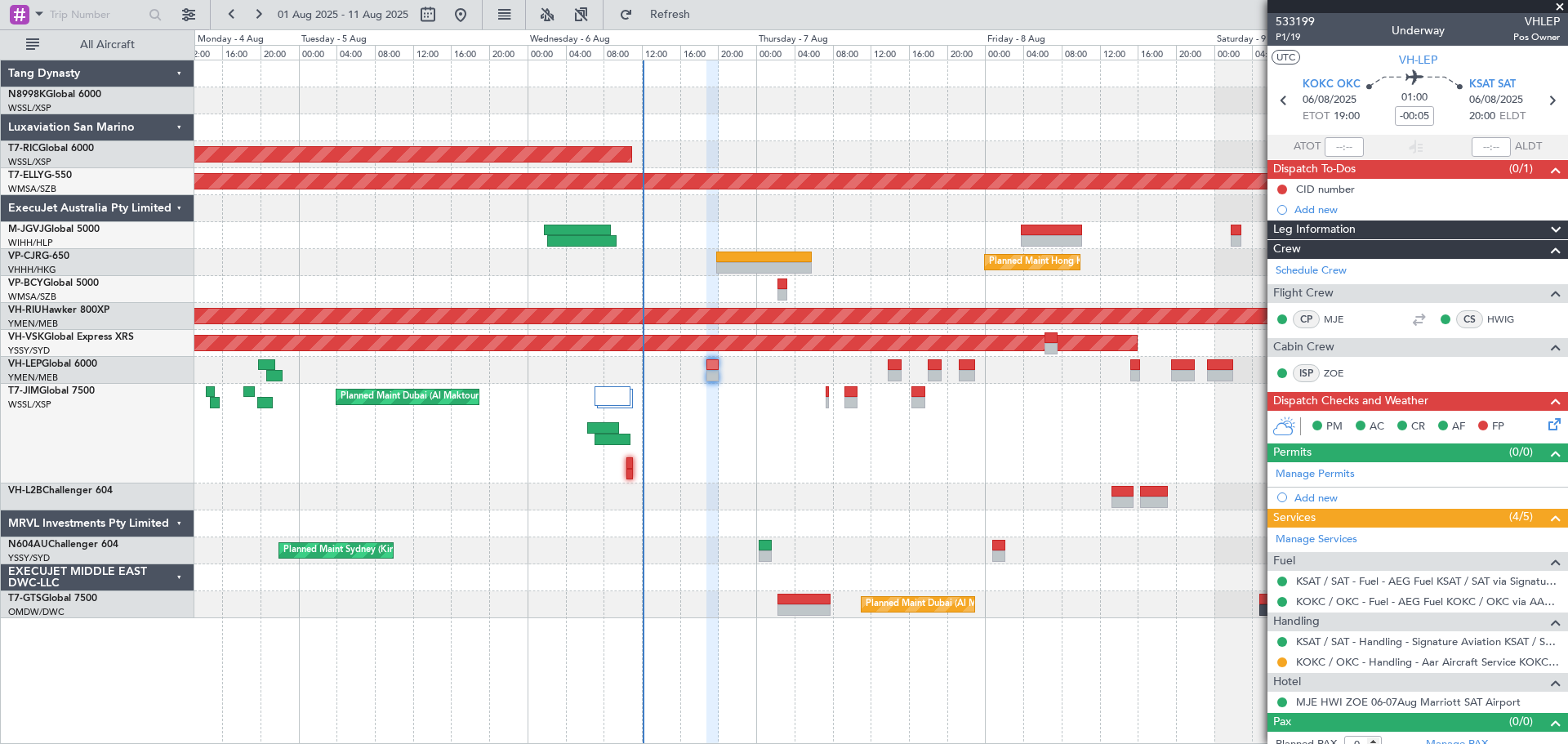 click on "Planned Maint Dubai (Al Maktoum Intl)" 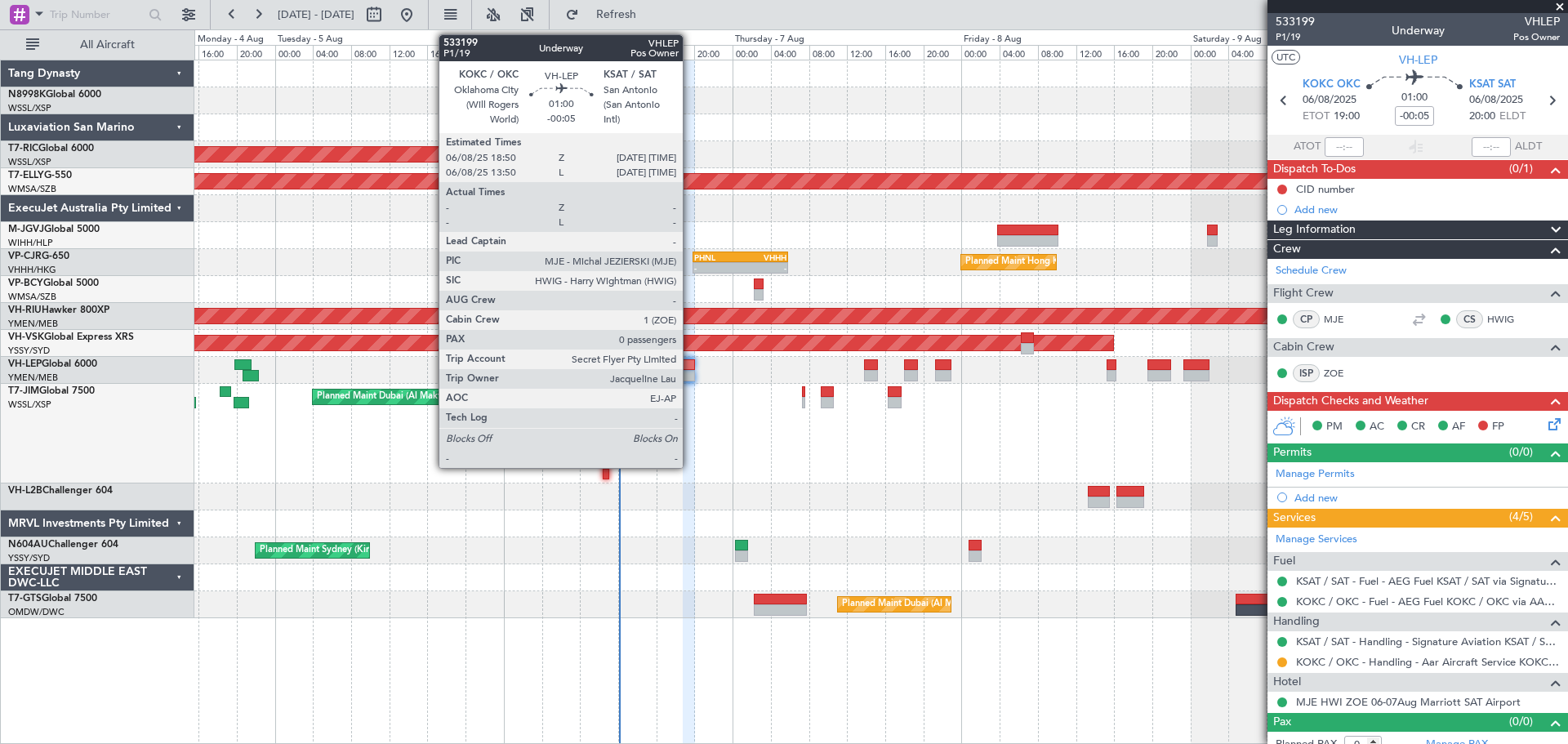 click 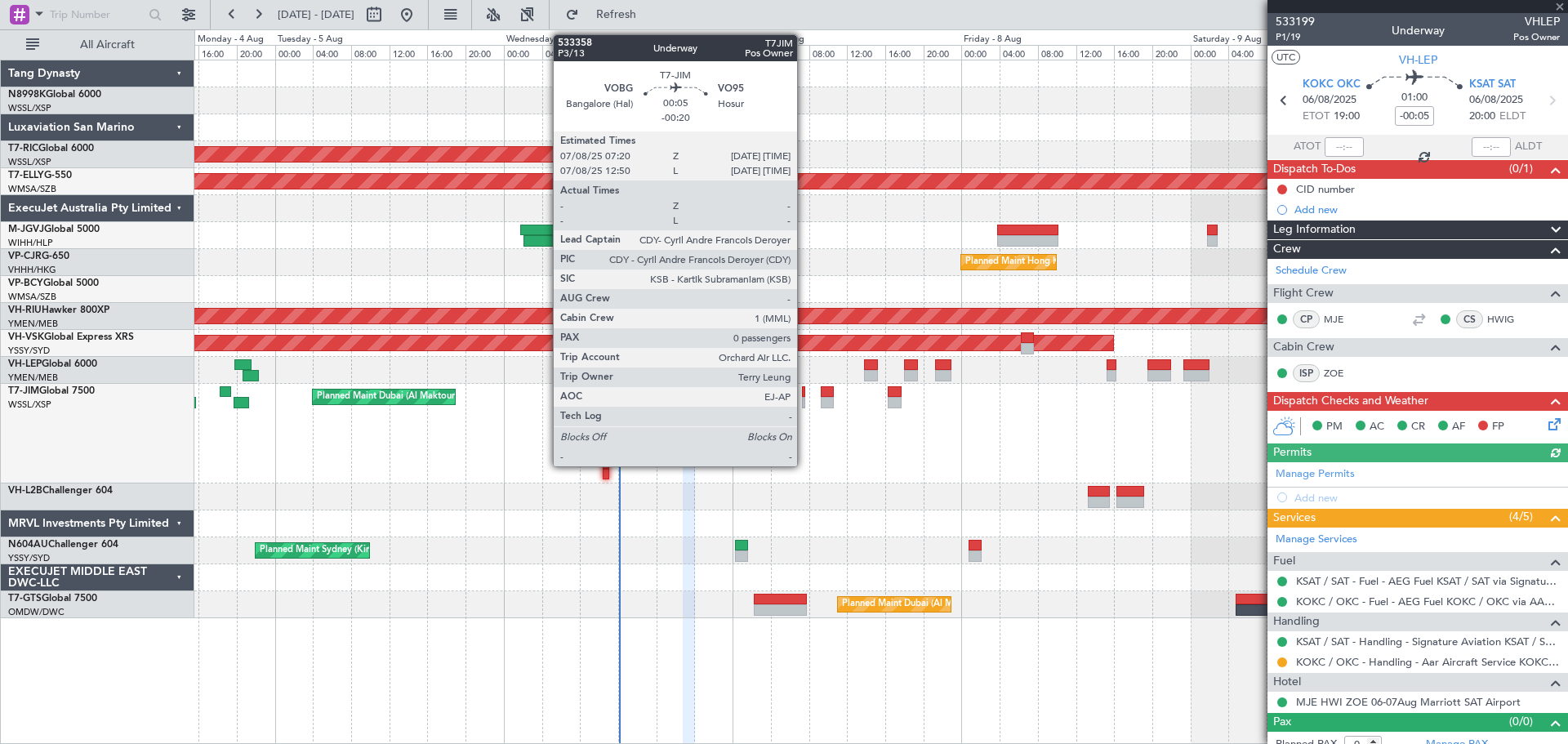 click 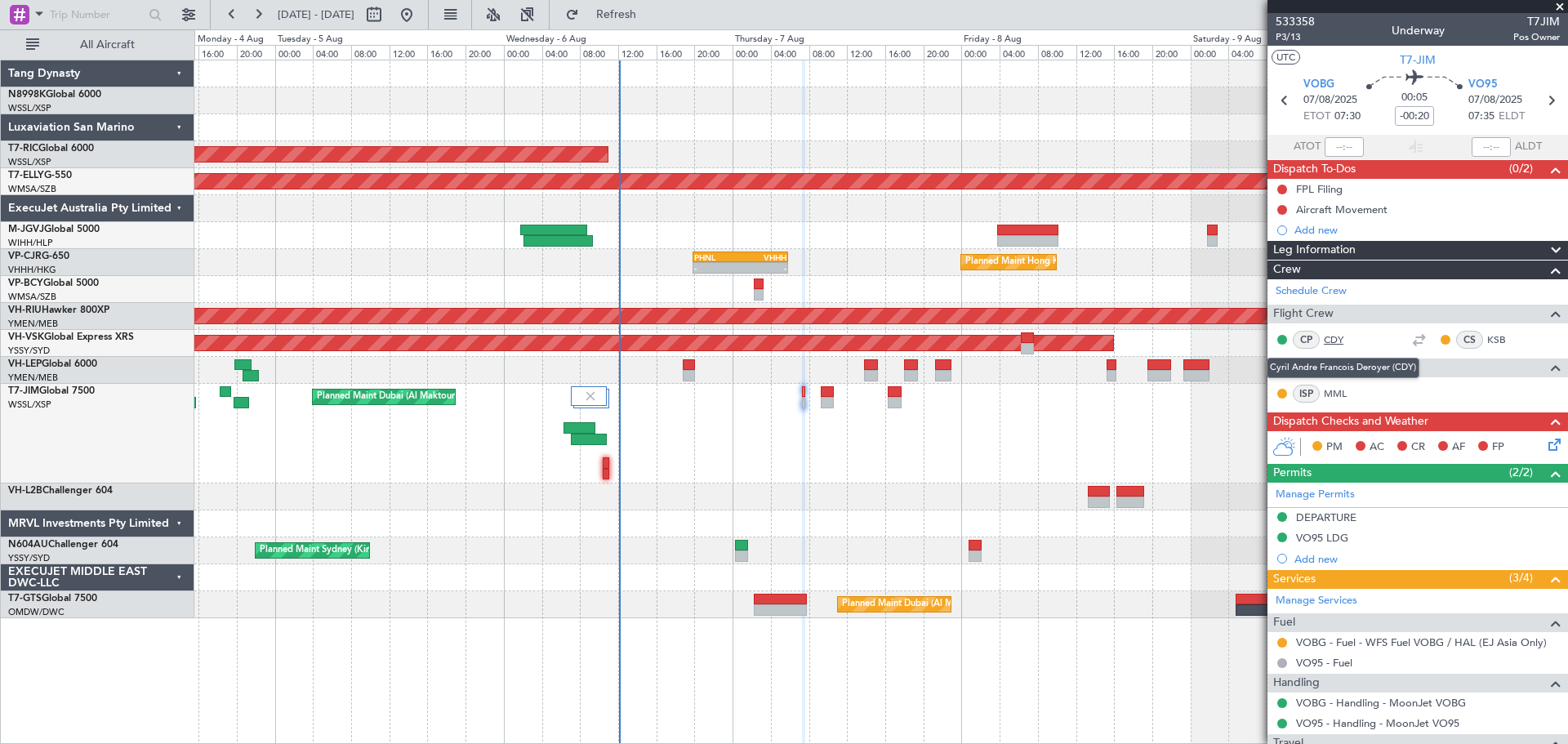 click on "CDY" 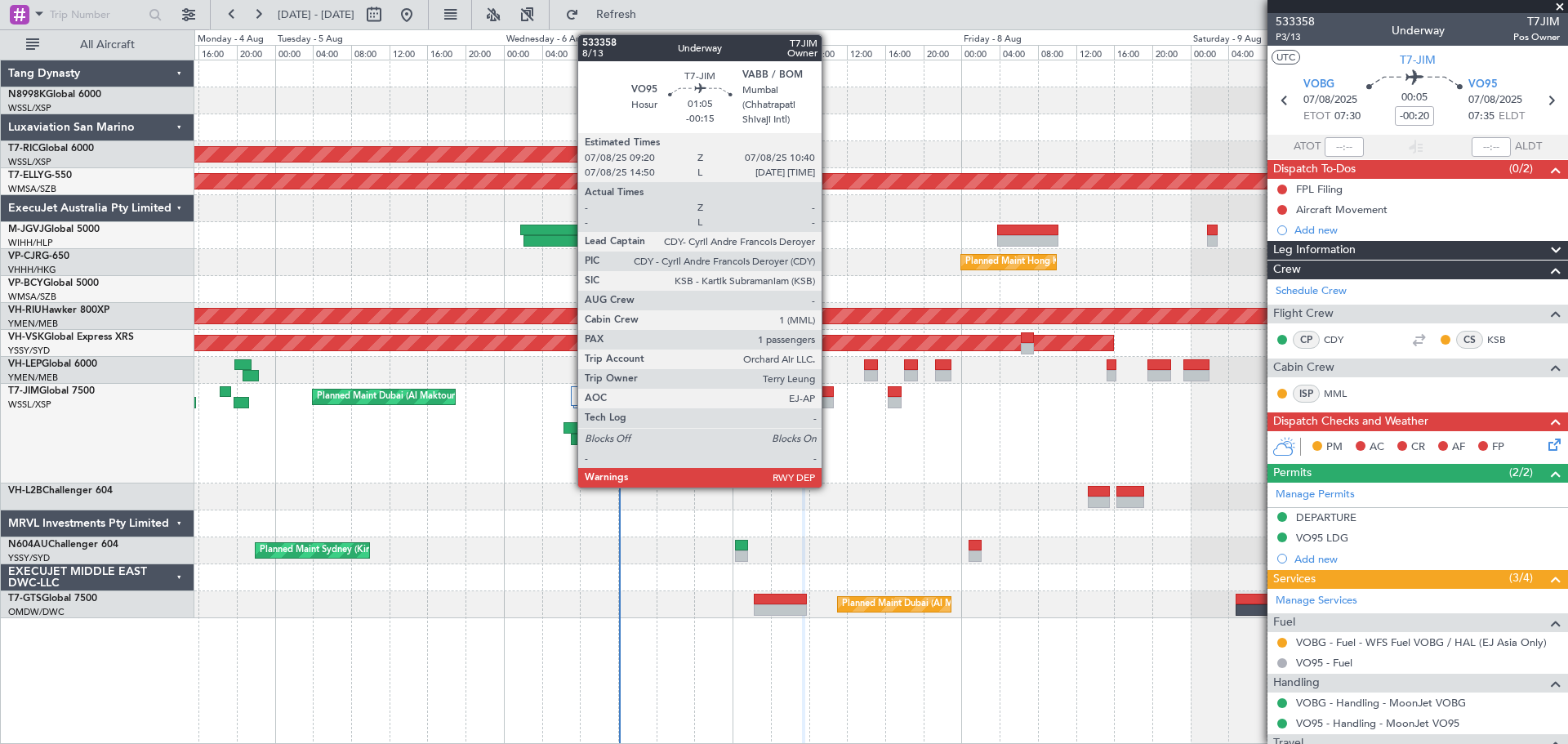 click 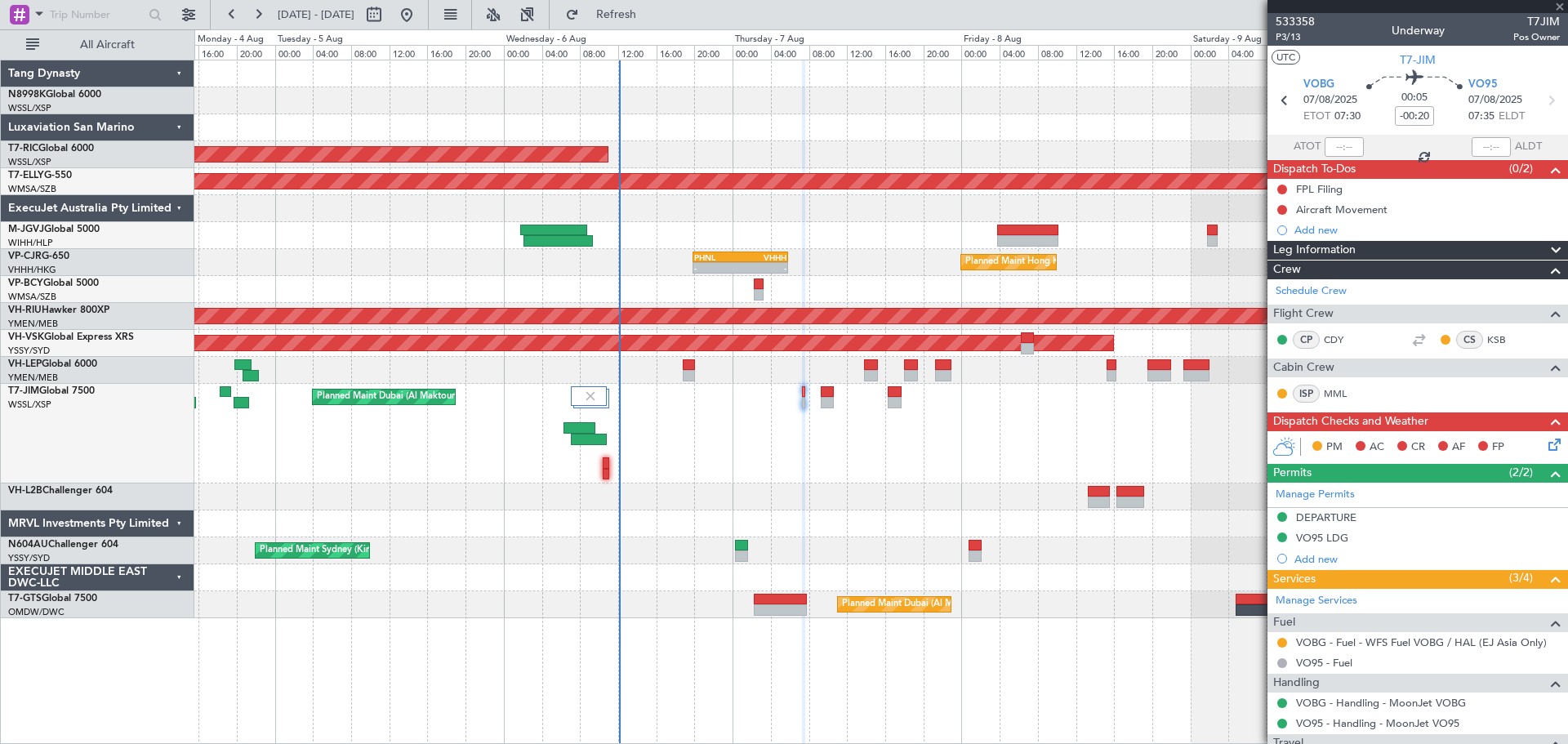 type on "-00:15" 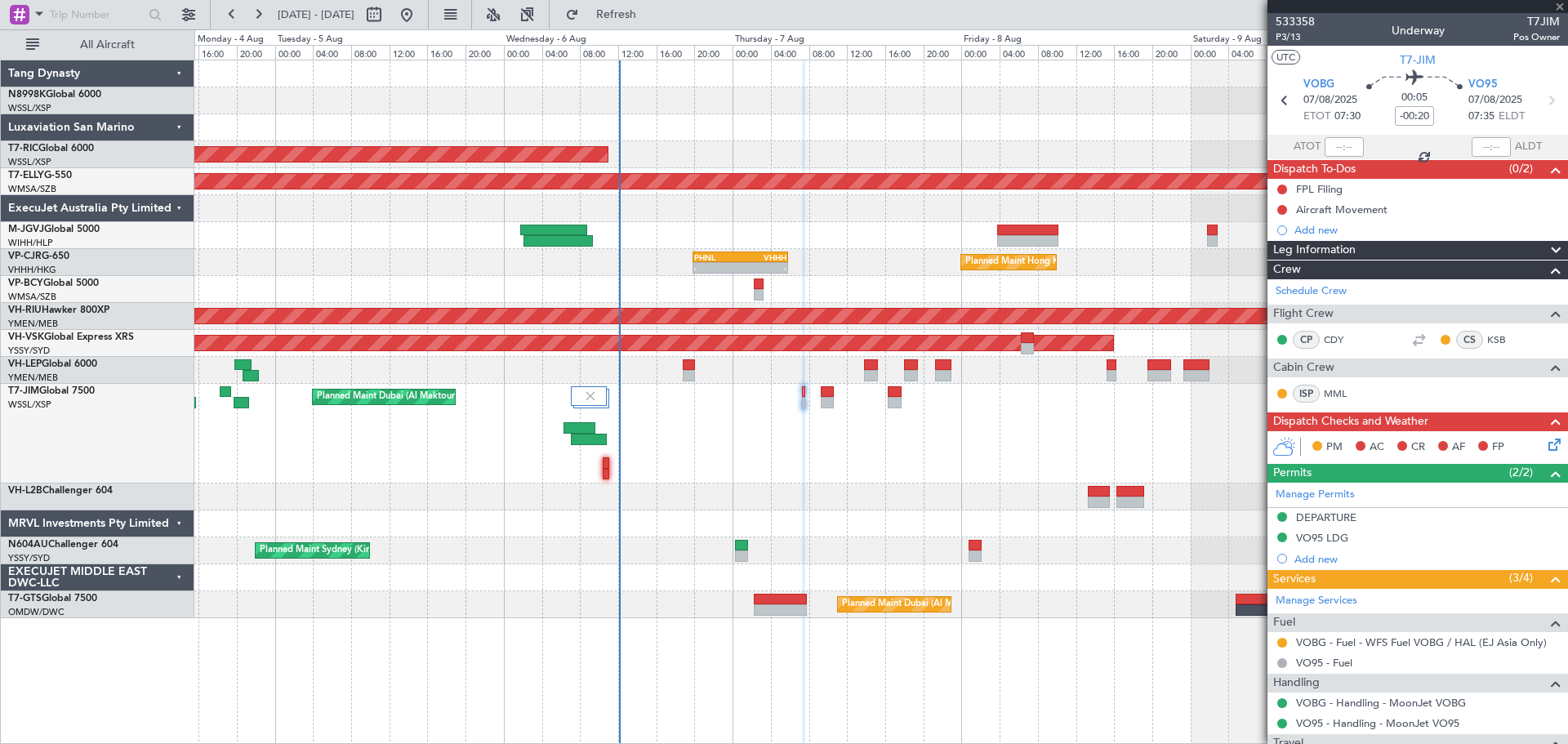 type on "1" 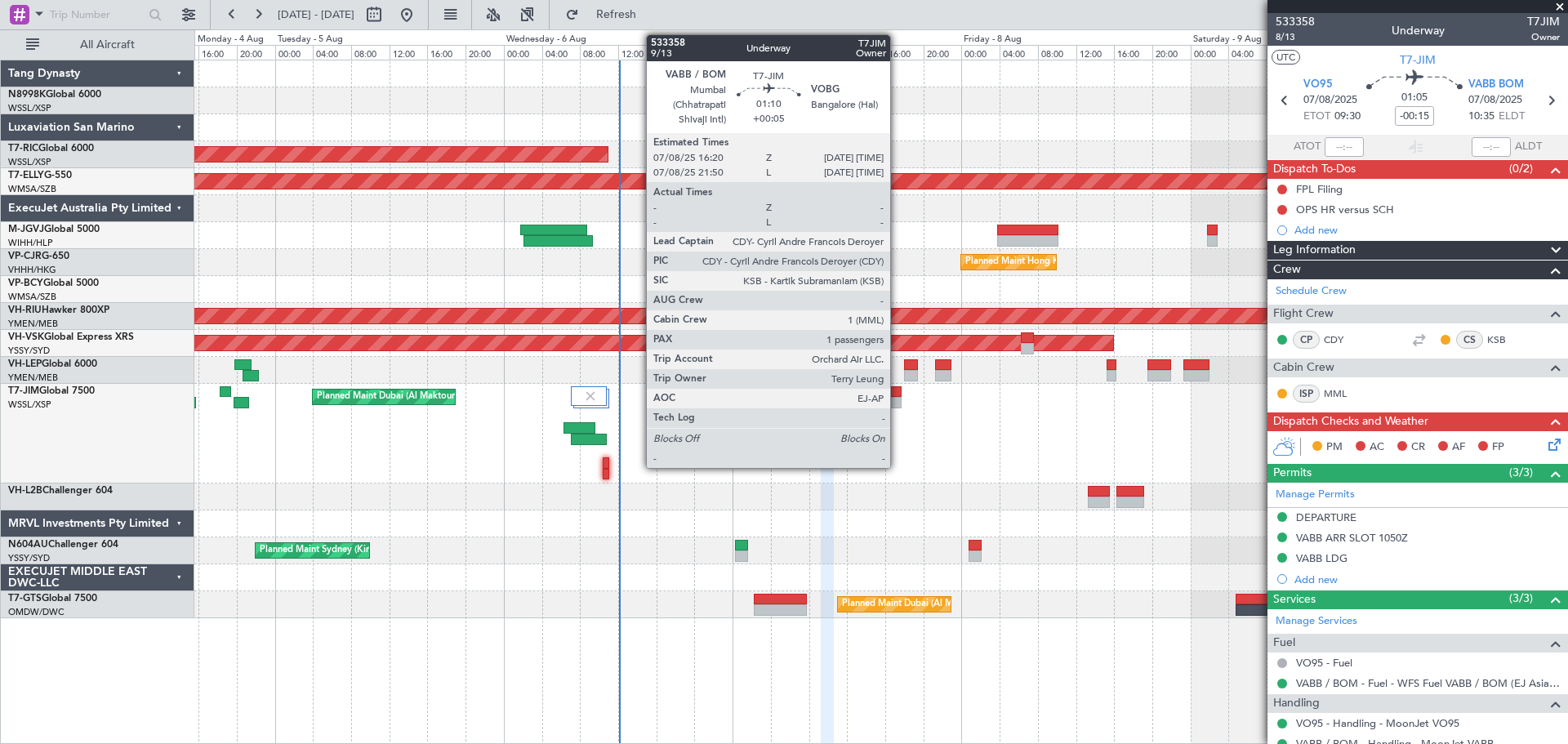 click 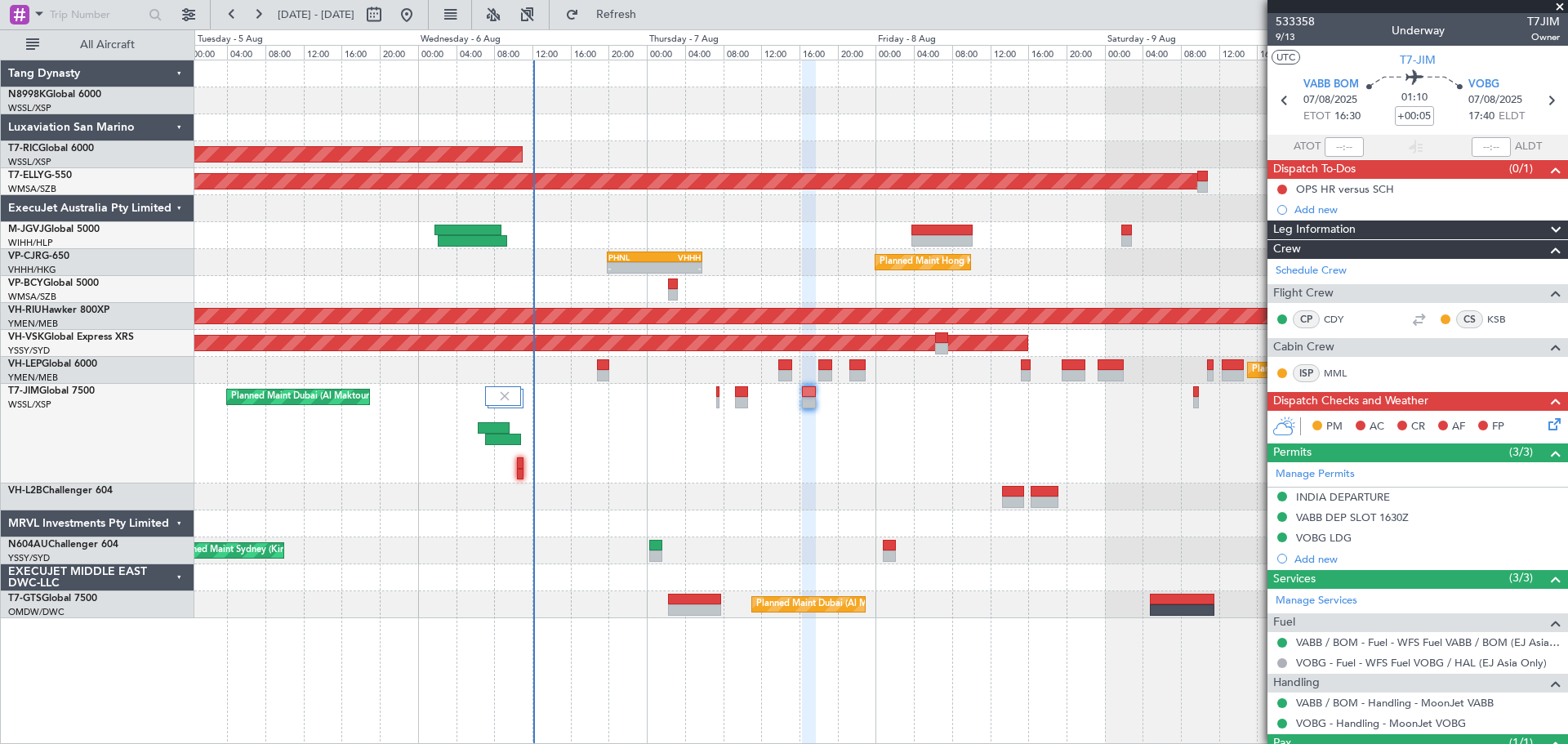 click on "Planned Maint [CITY] ([CITY])
-
-
VOCB
19:35 Z
EGSS
05:15 Z" 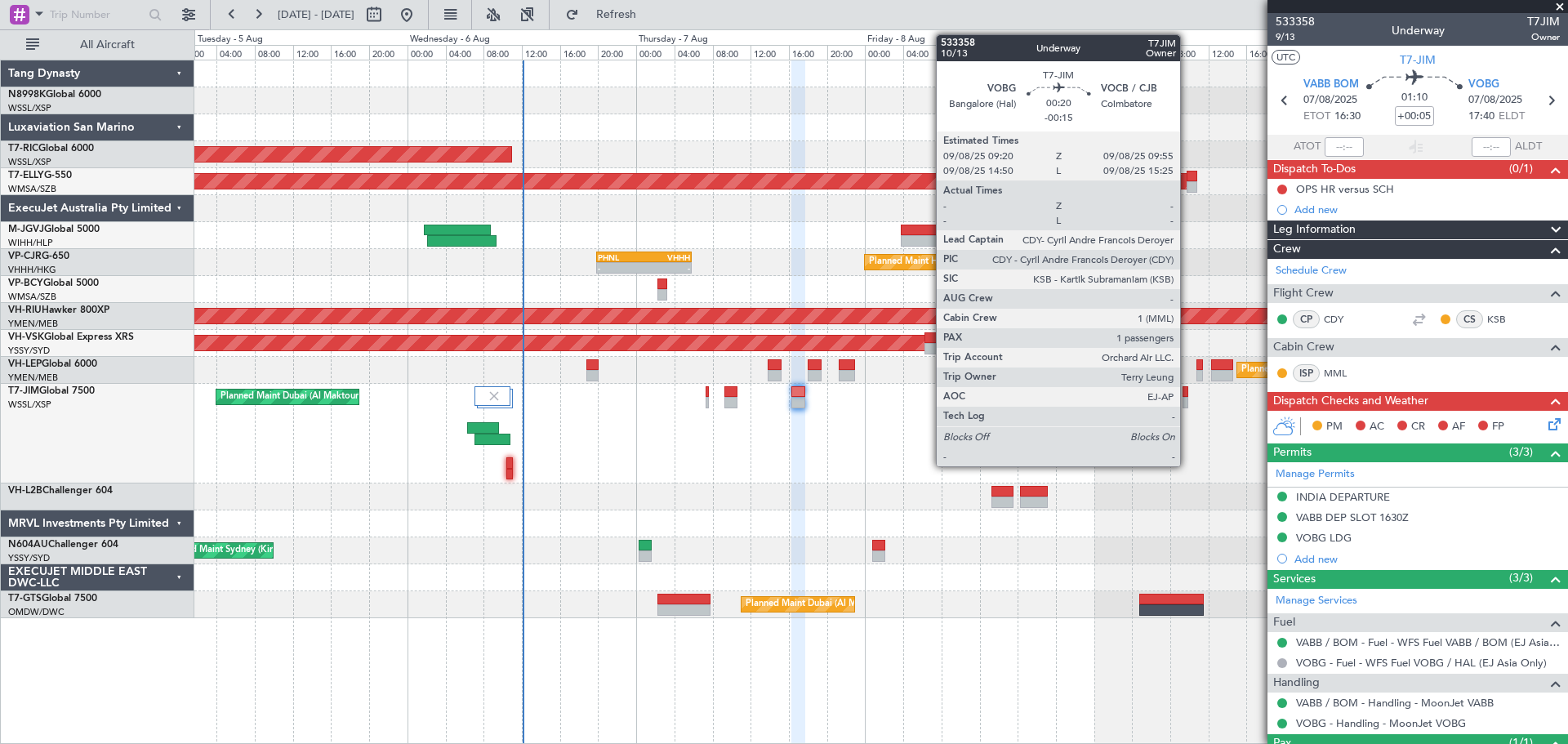 click 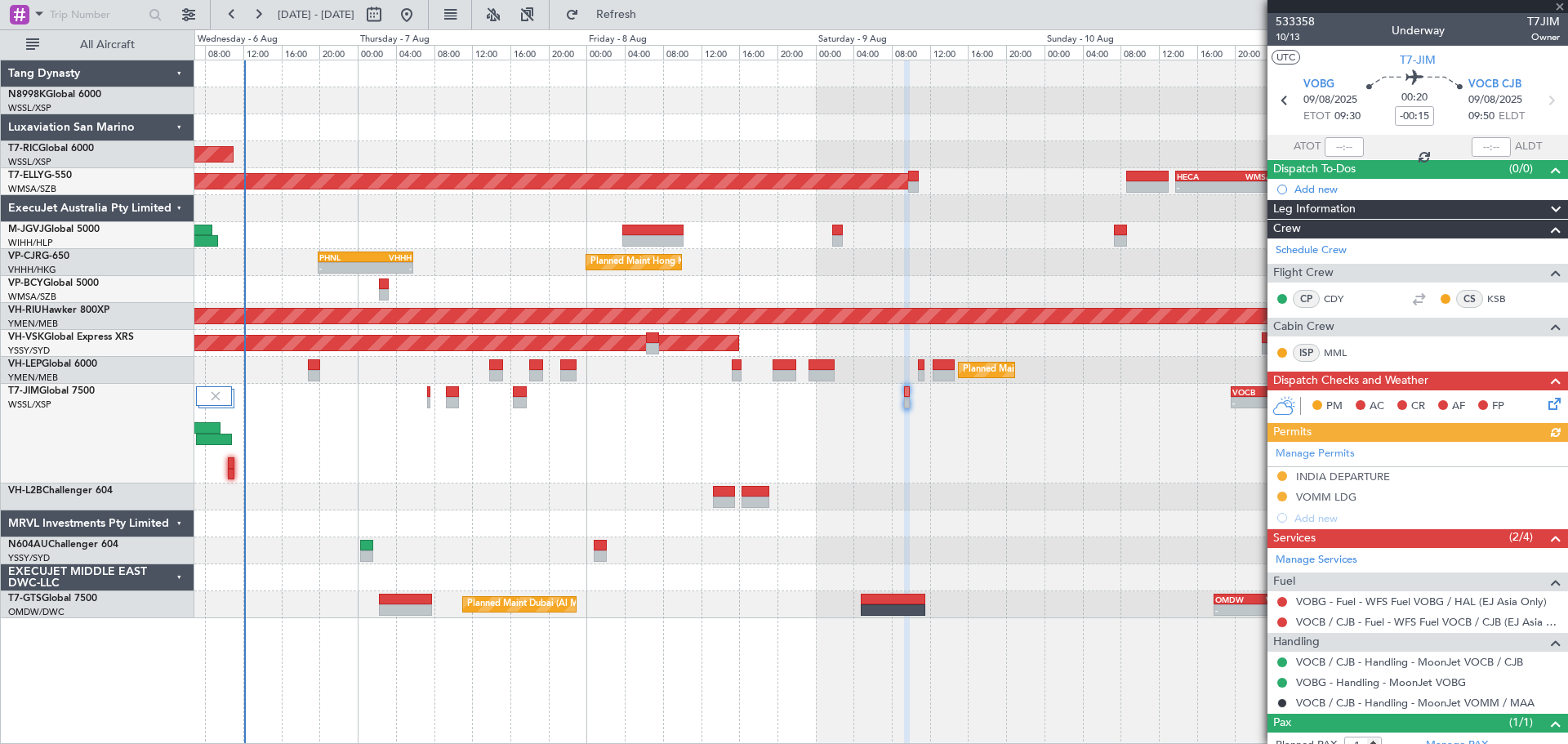 click on "-
-
VOCB
19:35 Z
EGSS
05:15 Z
Planned Maint [CITY] ([CITY])
-
-
EGSS
17:20 Z
VIDP" 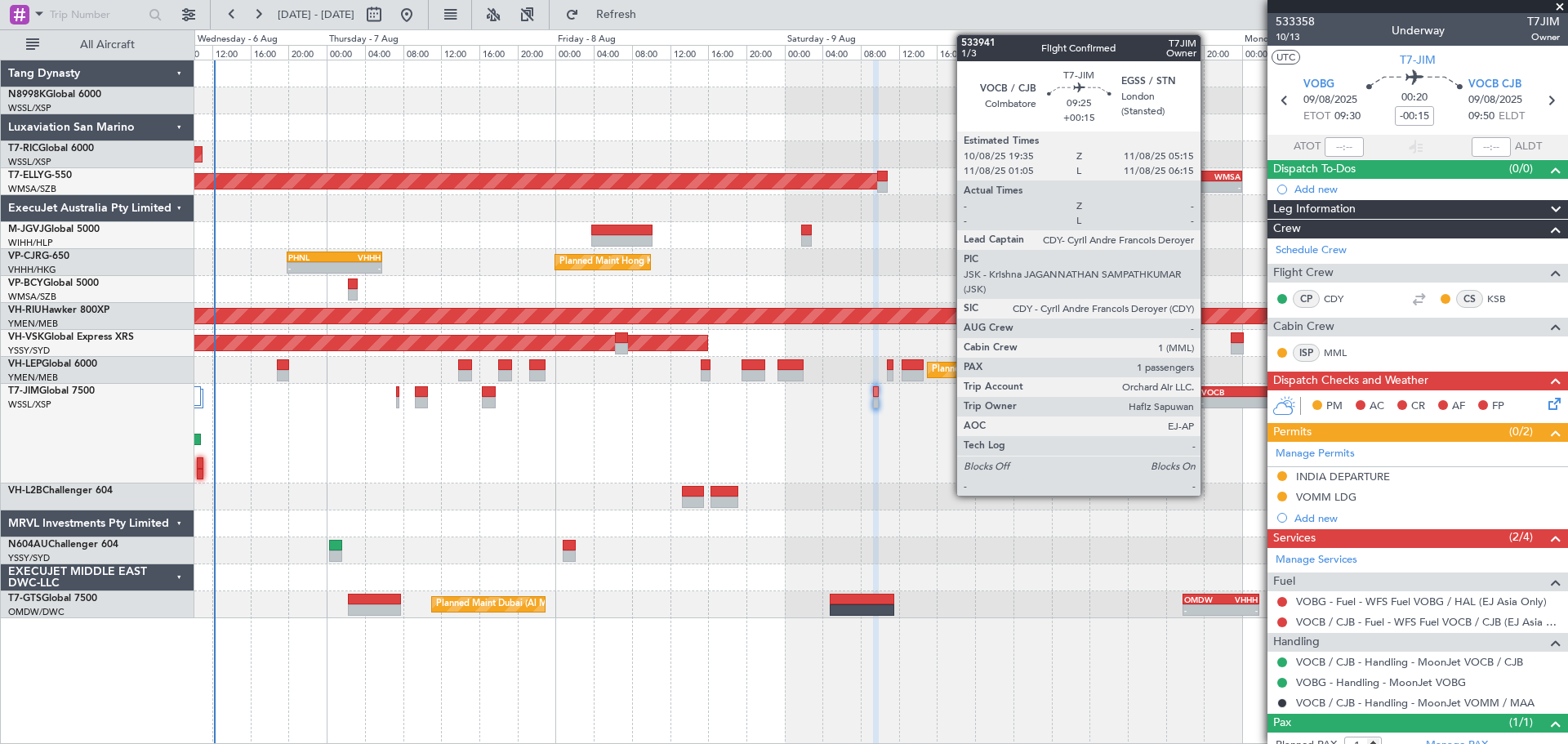 click on "VOCB
19:35 Z
EGSS
05:15 Z" 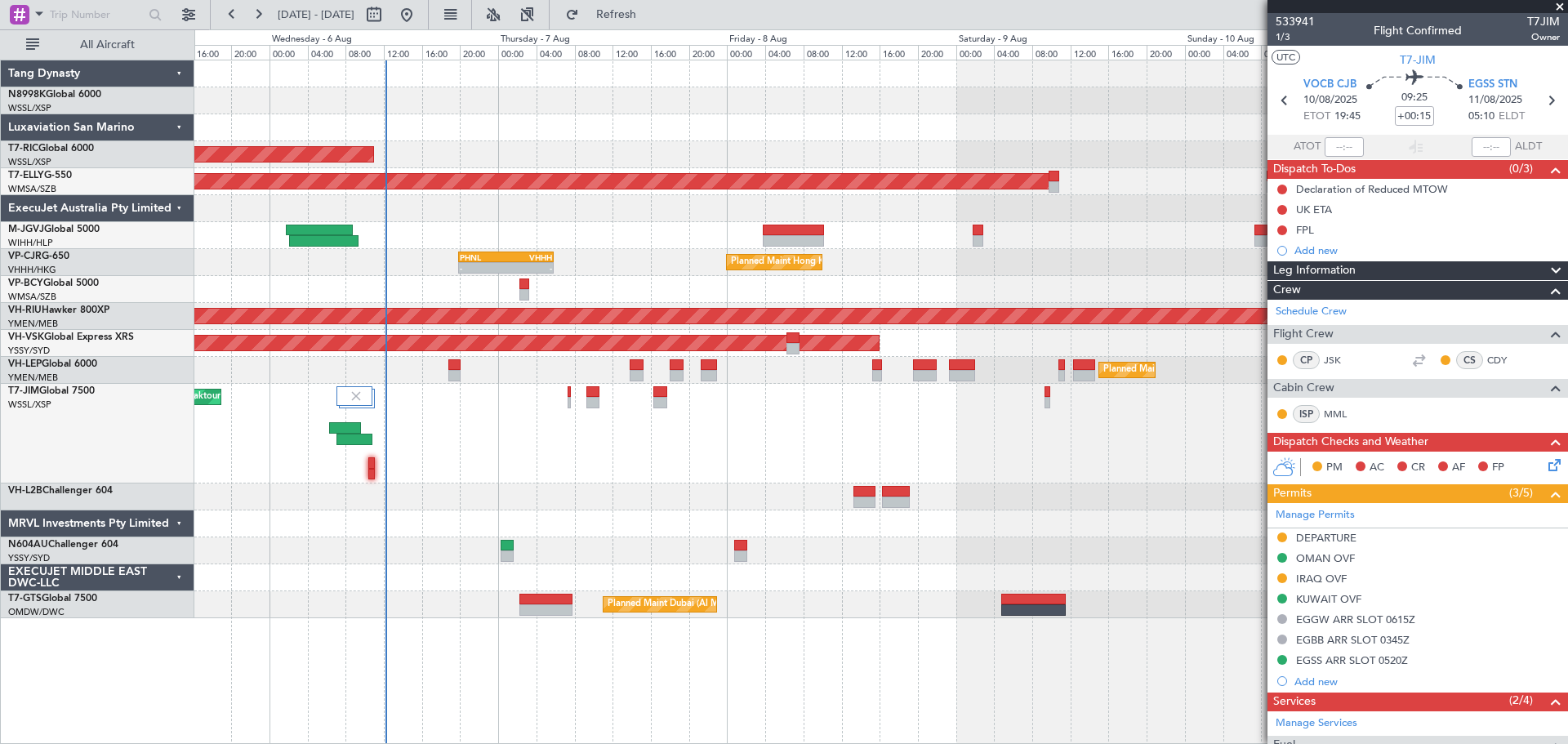 click on "Planned Maint [CITY] ([CITY])
AOG Maint [CITY] ([CITY])
-
-
HECA
13:50 Z
WMSA
00:00 Z
Planned Maint [CITY] ([CITY])
-
-
PHNL
19:50 Z
VHHH
05:50 Z
Planned Maint [CITY] ([CITY])
Planned Maint [CITY] ([CITY])
Planned Maint [CITY] ([CITY])
-
-
VOCB
19:35 Z
EGSS
05:15 Z
-
-
EGSS
17:20 Z
VIDP" 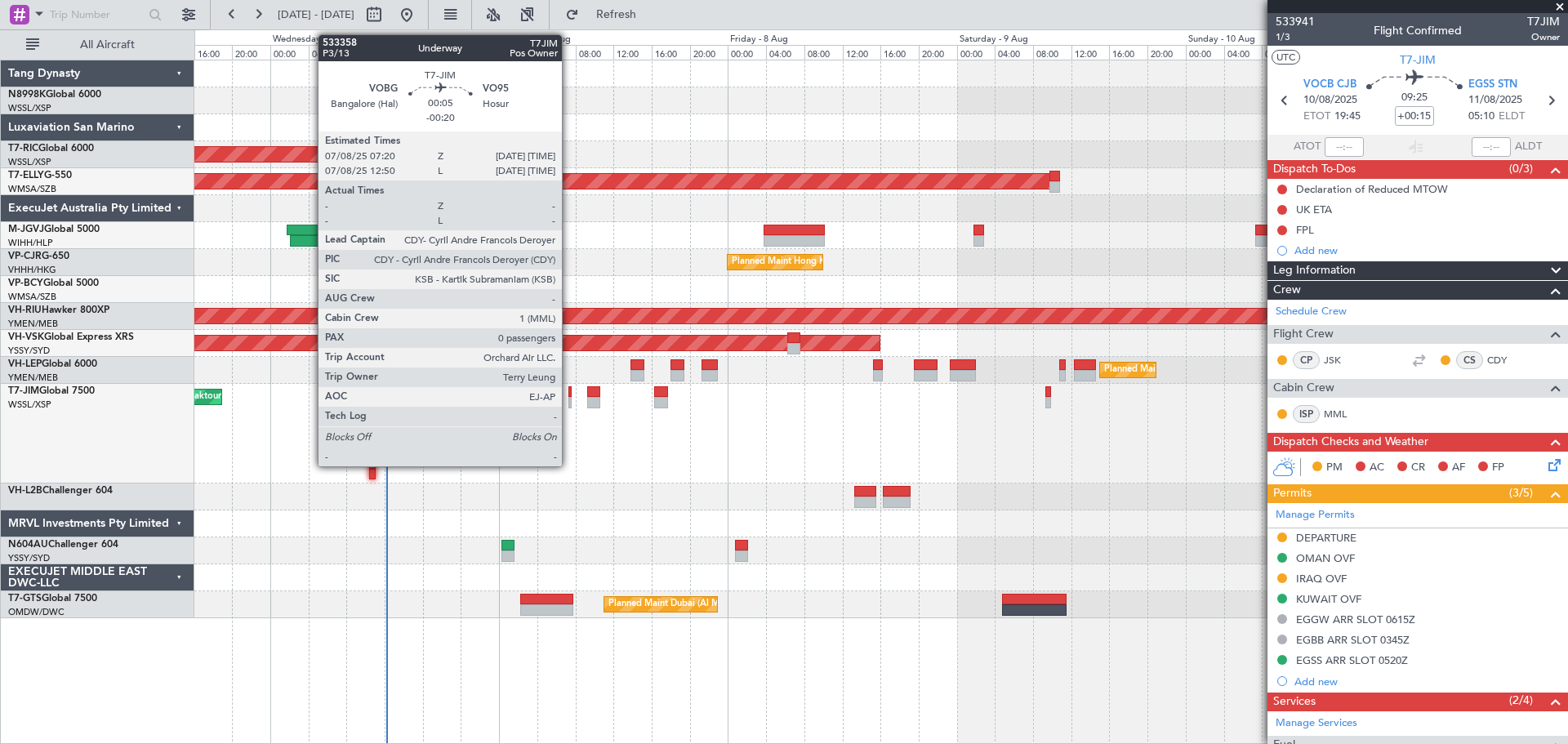 click 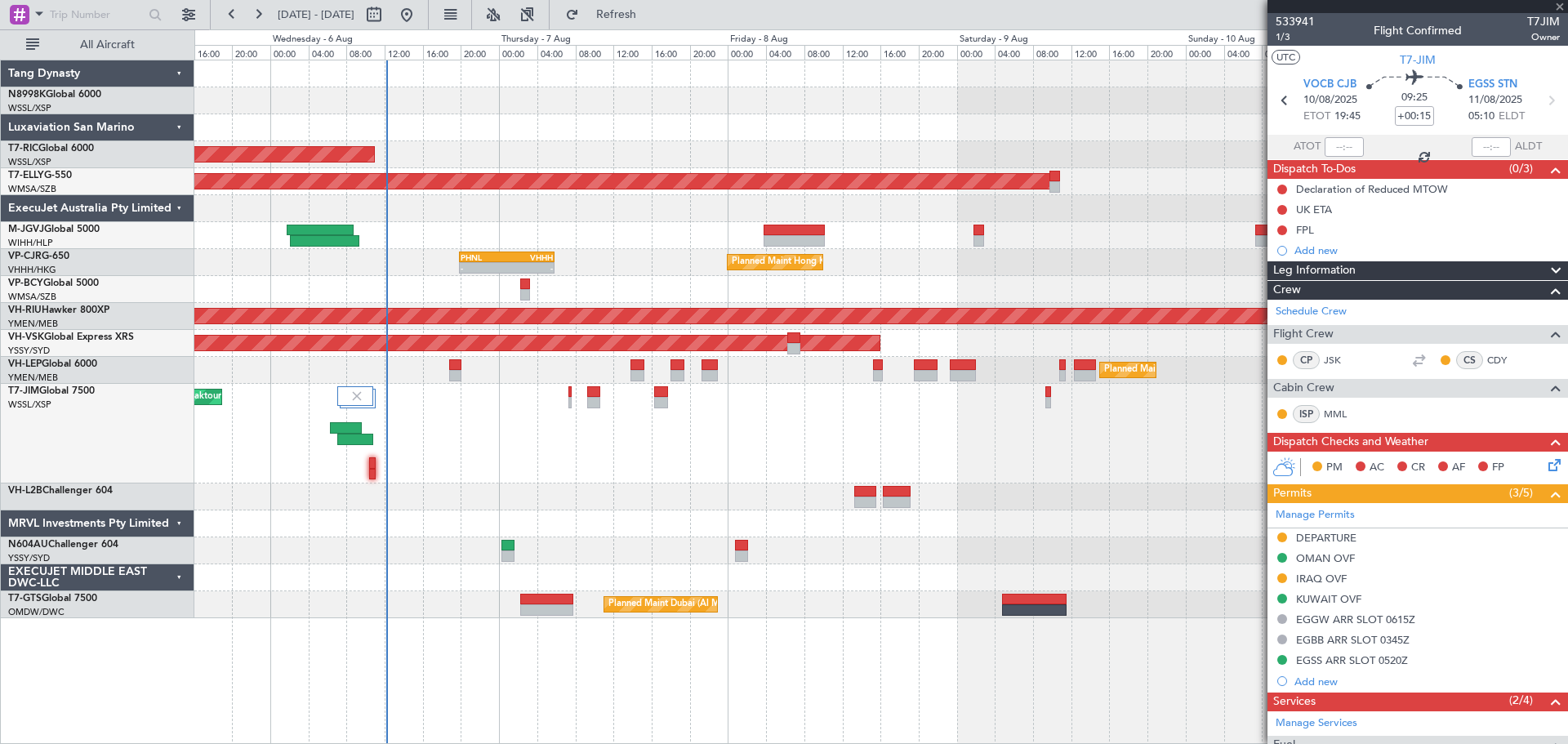 type on "-00:20" 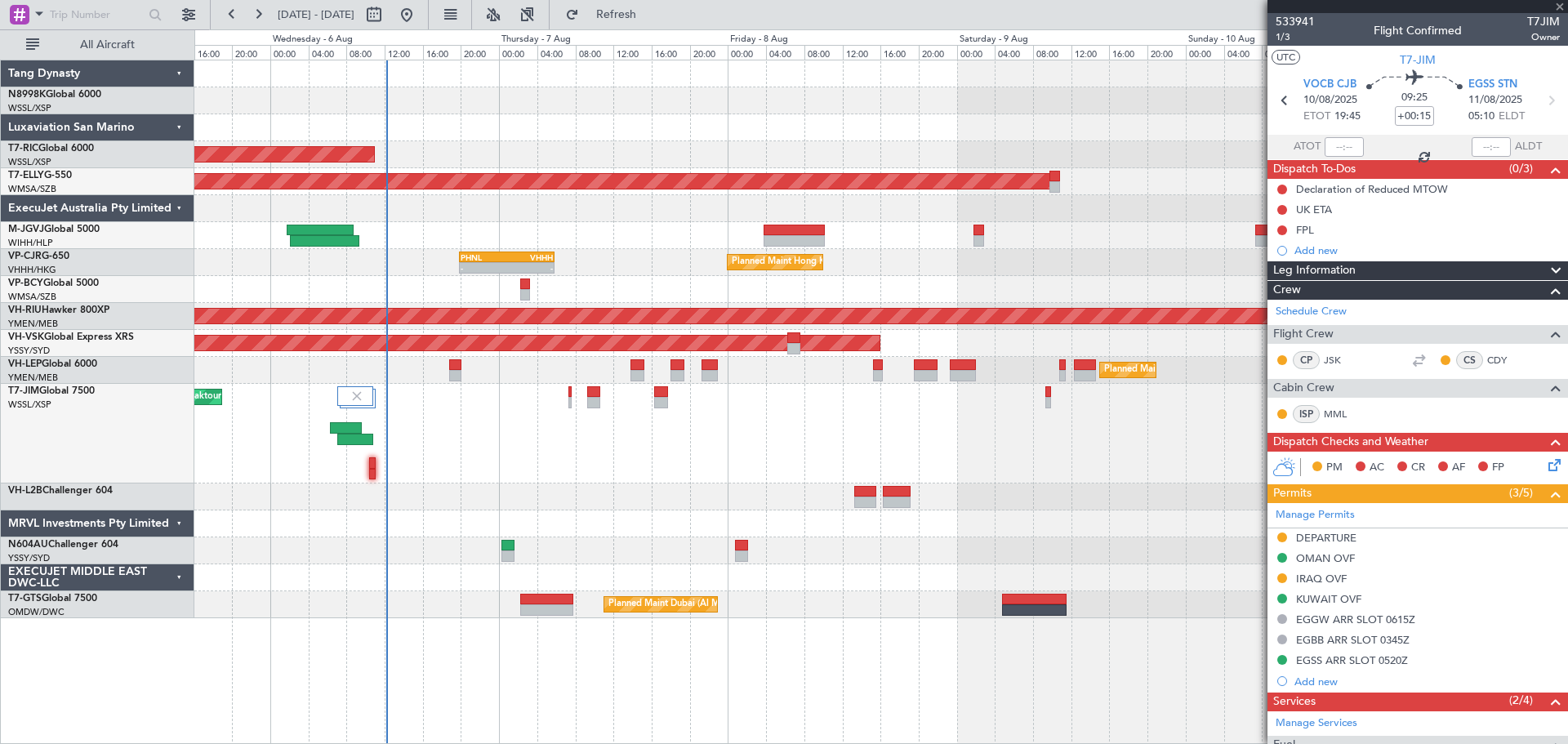 type on "0" 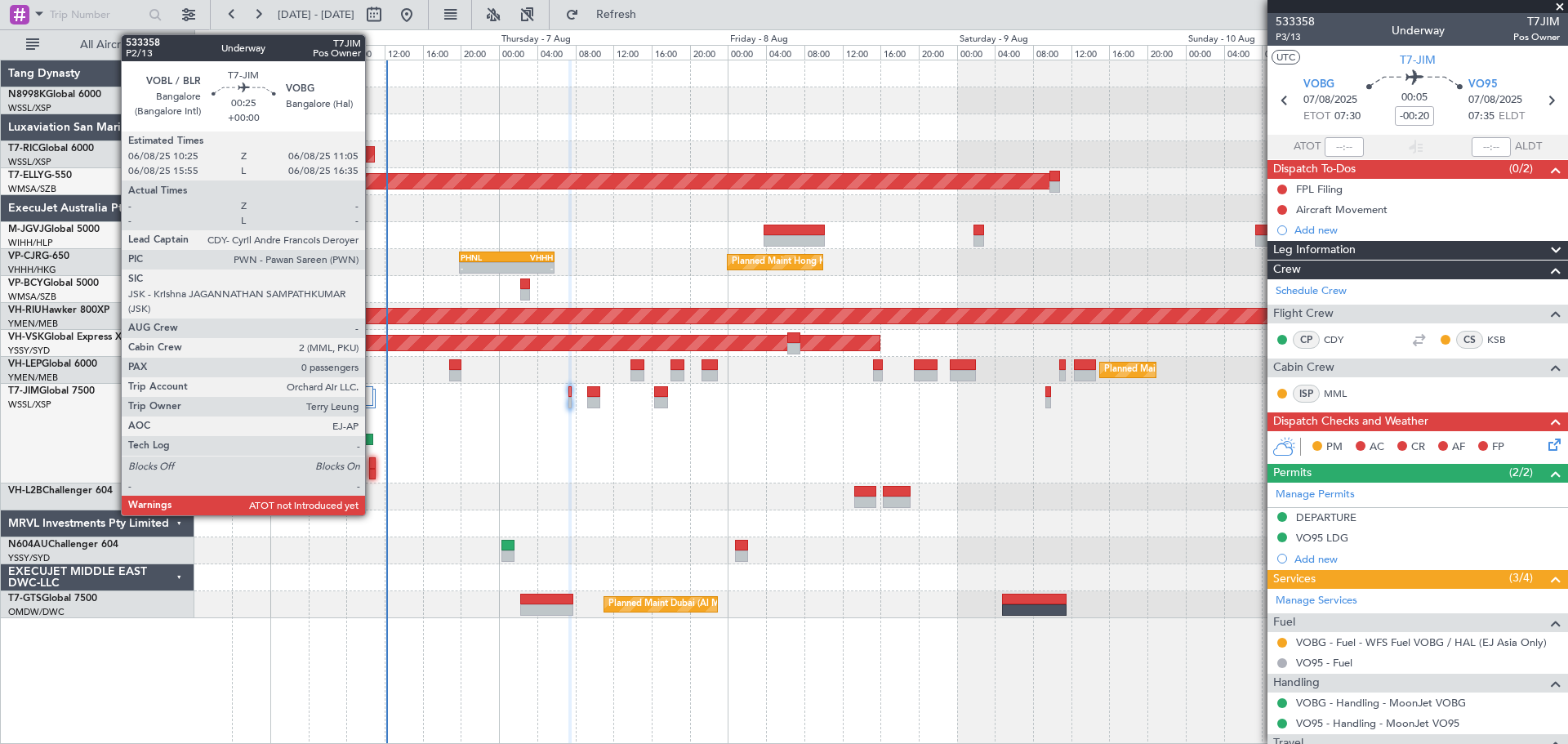 click 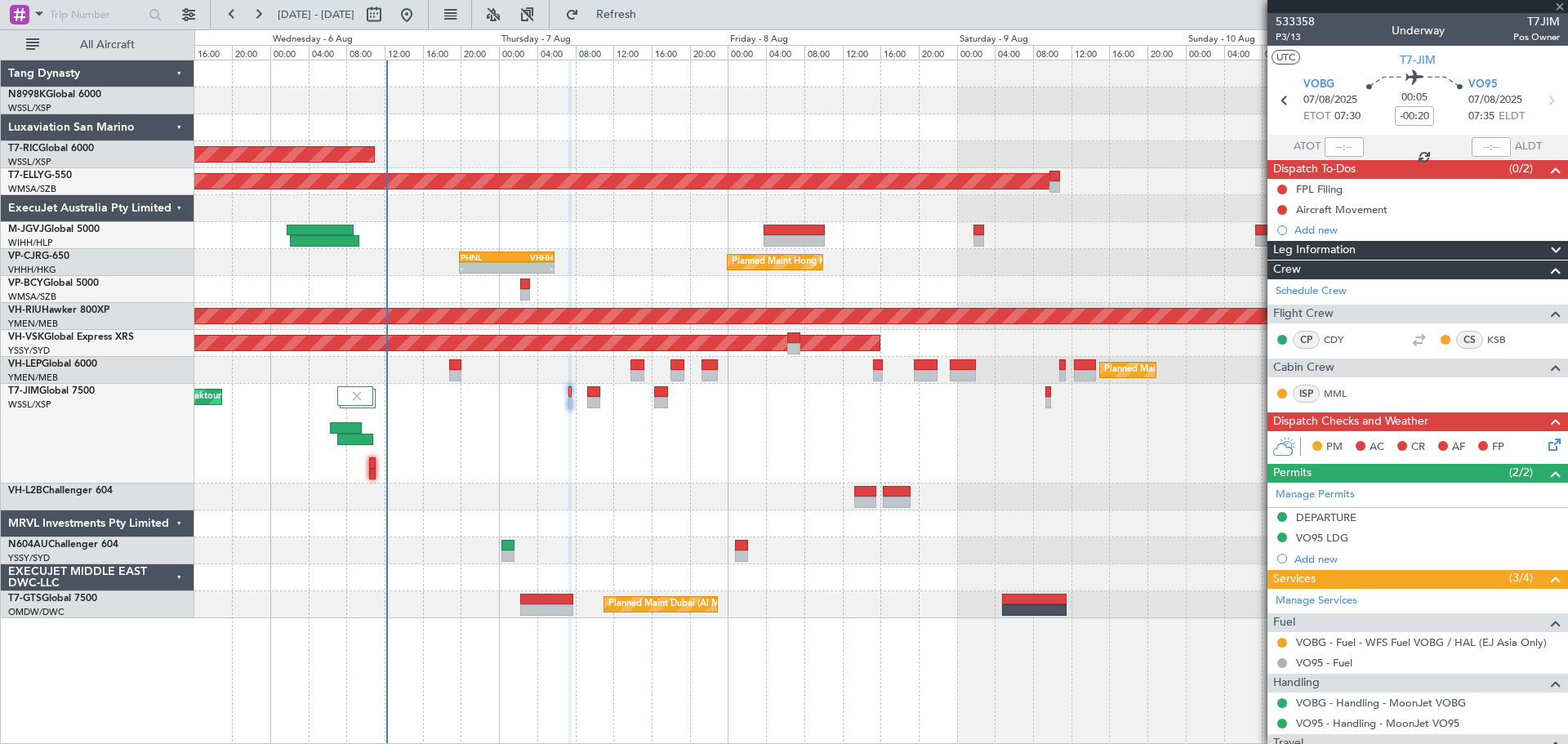 type 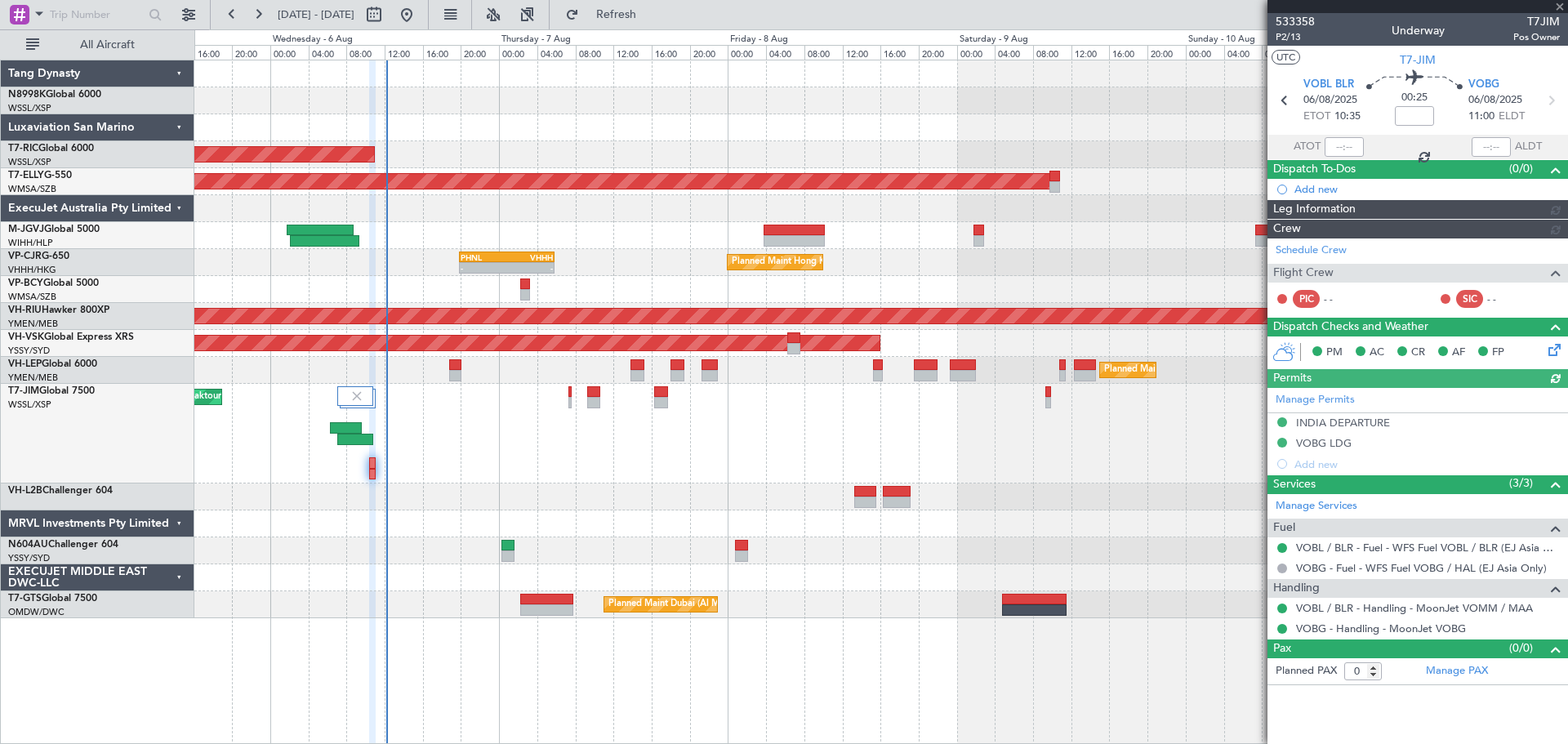type on "[FIRST] [LAST] ([INITIAL])" 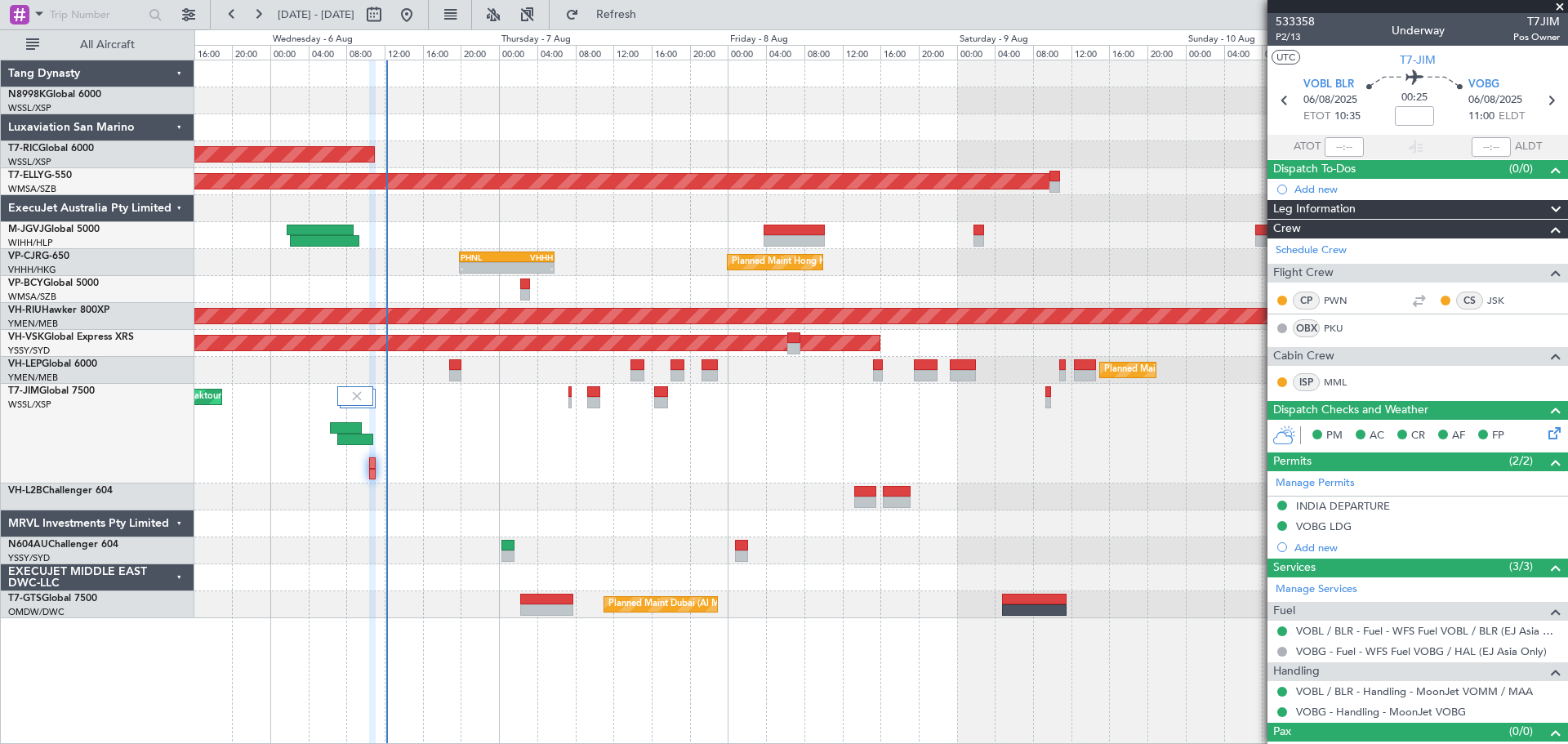 scroll, scrollTop: 24, scrollLeft: 0, axis: vertical 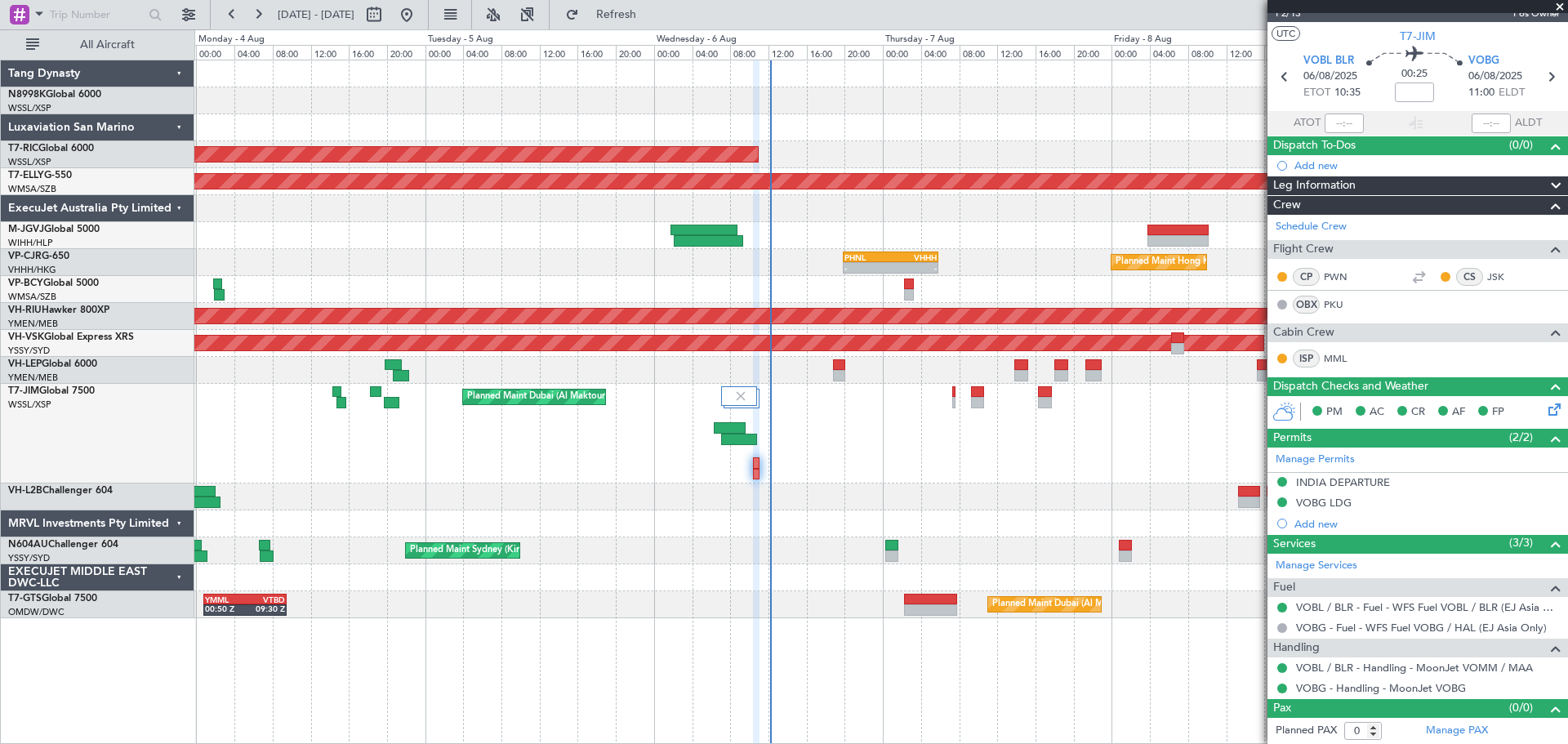 click on "Planned Maint [CITY] ([CITY])
-
-
VOCB
19:35 Z
EGSS
05:15 Z" 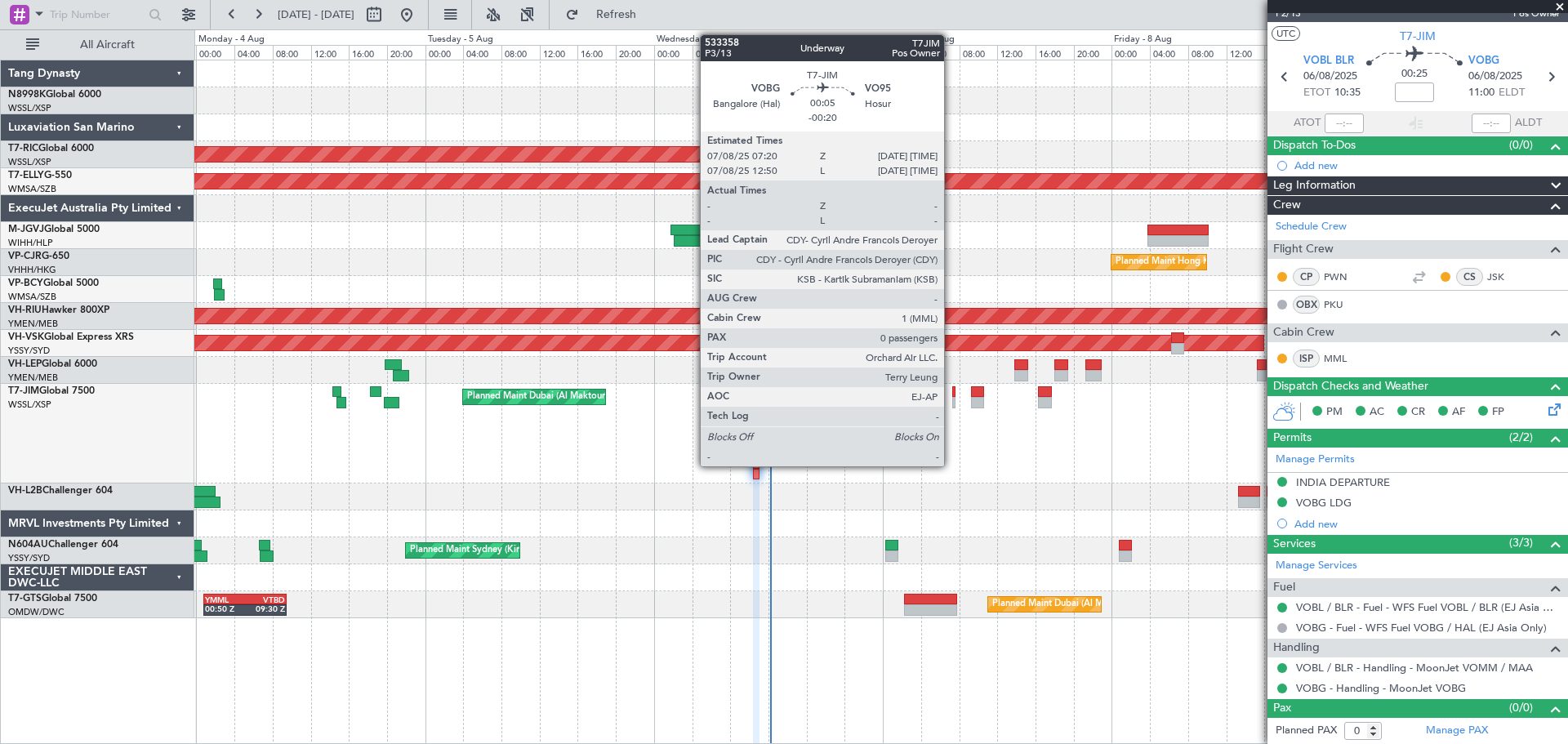 click 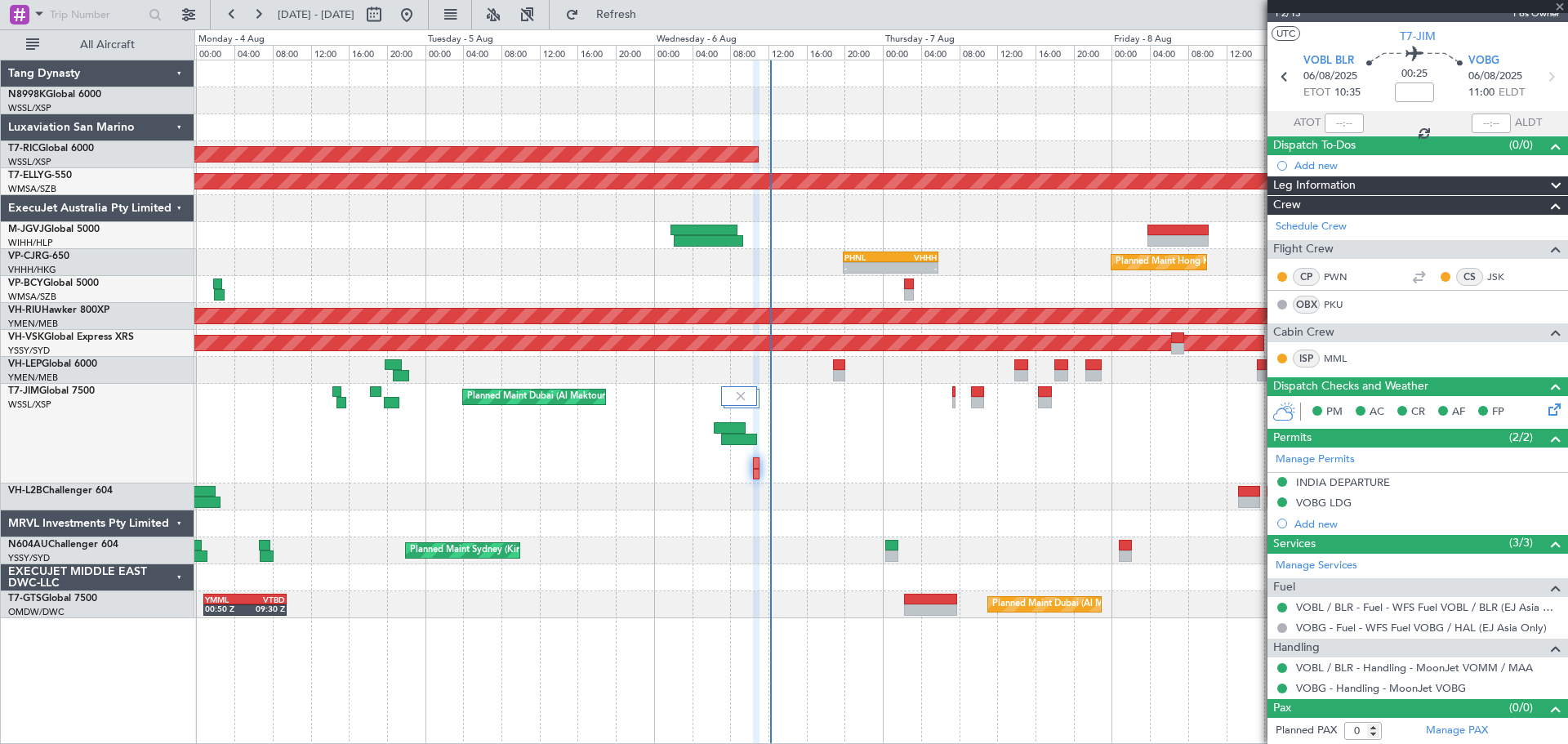 type on "-00:20" 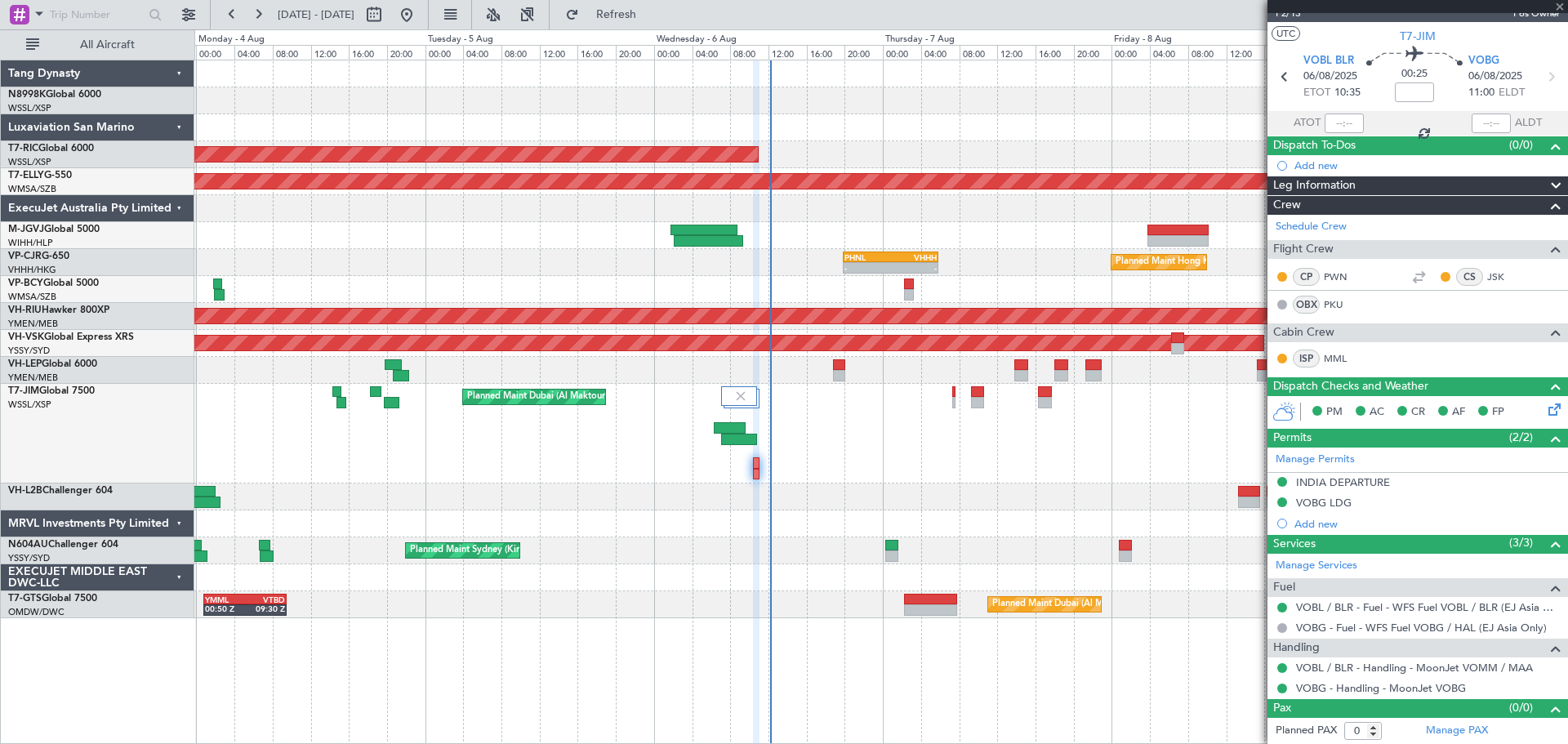 type 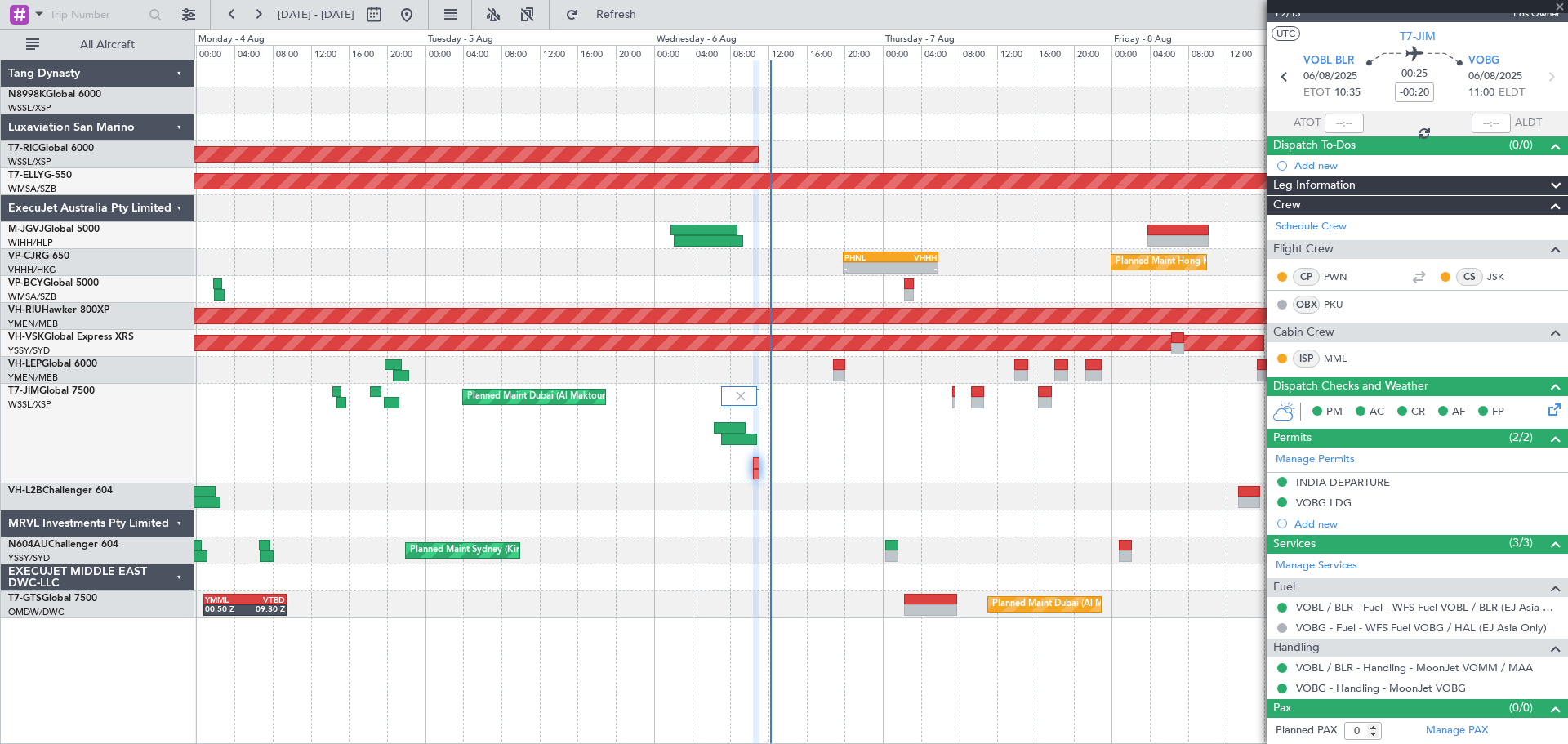 scroll, scrollTop: 0, scrollLeft: 0, axis: both 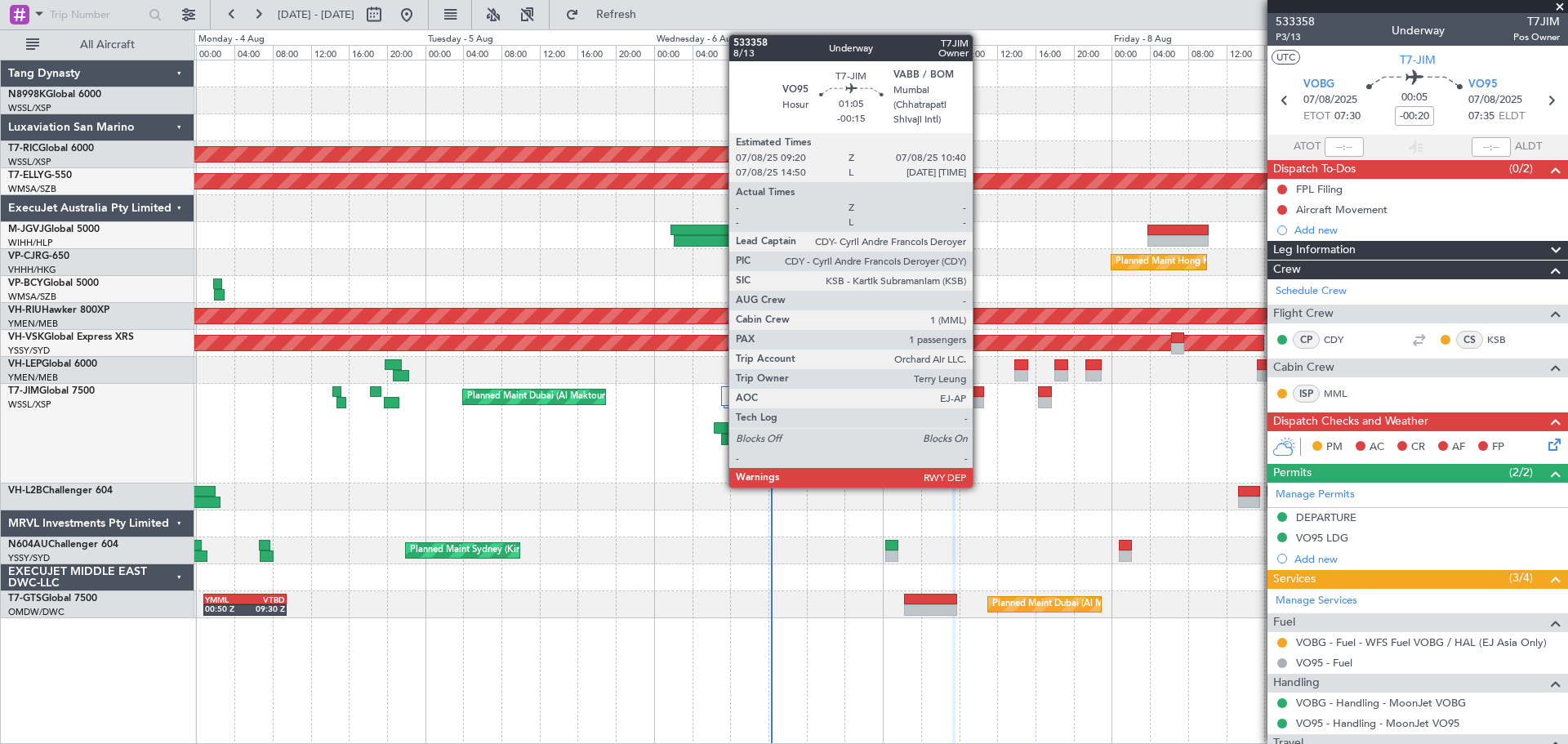 click 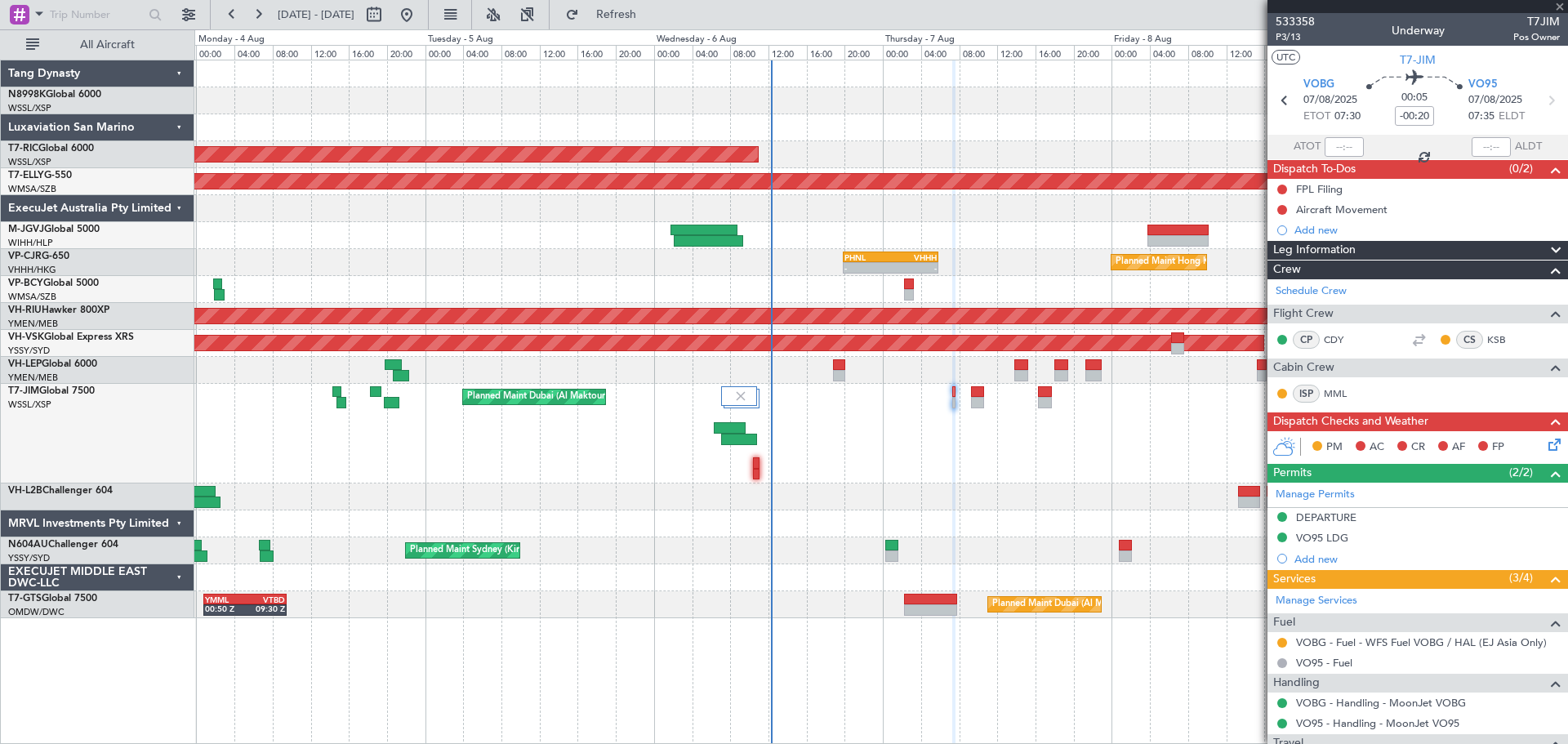 type on "-00:15" 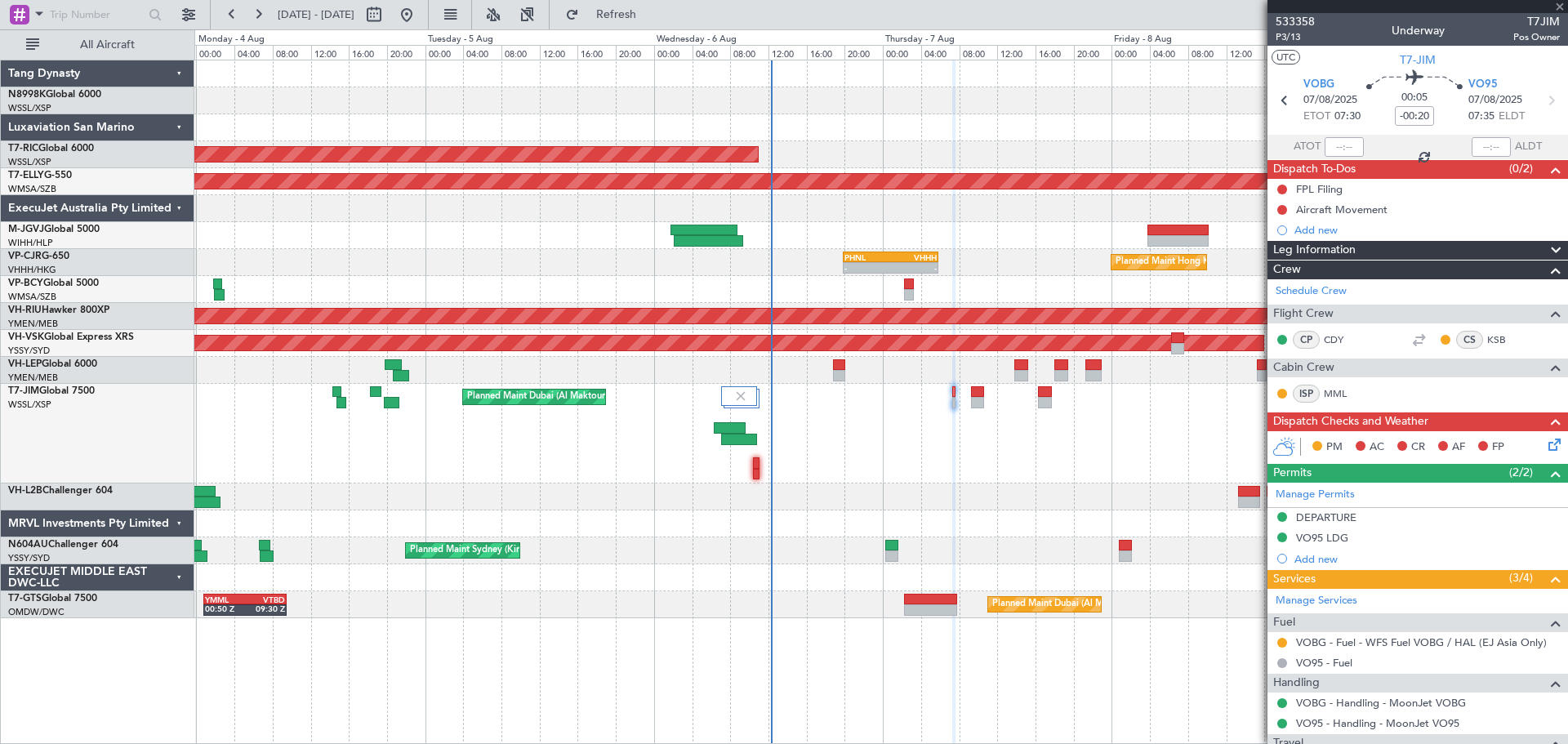 type on "1" 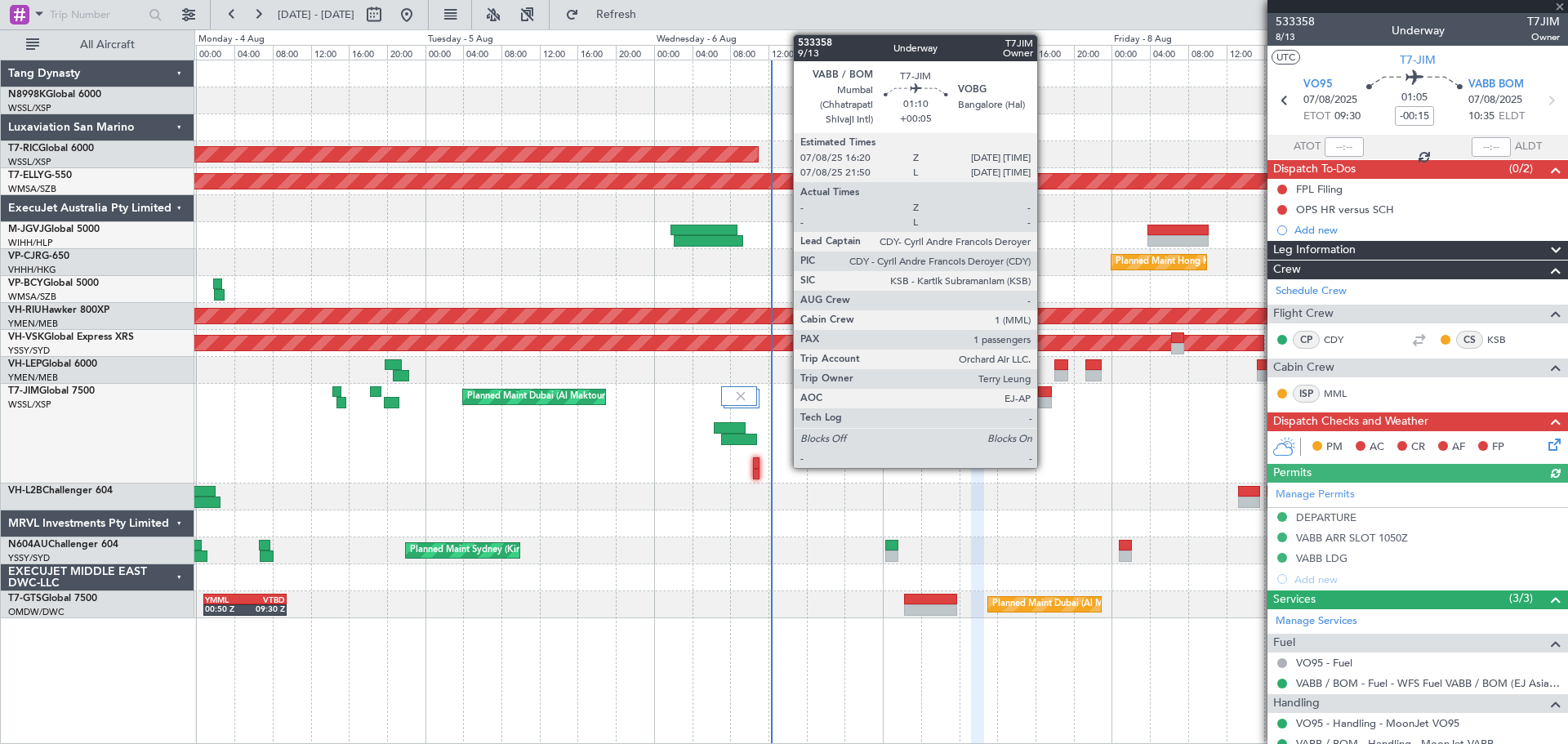 click 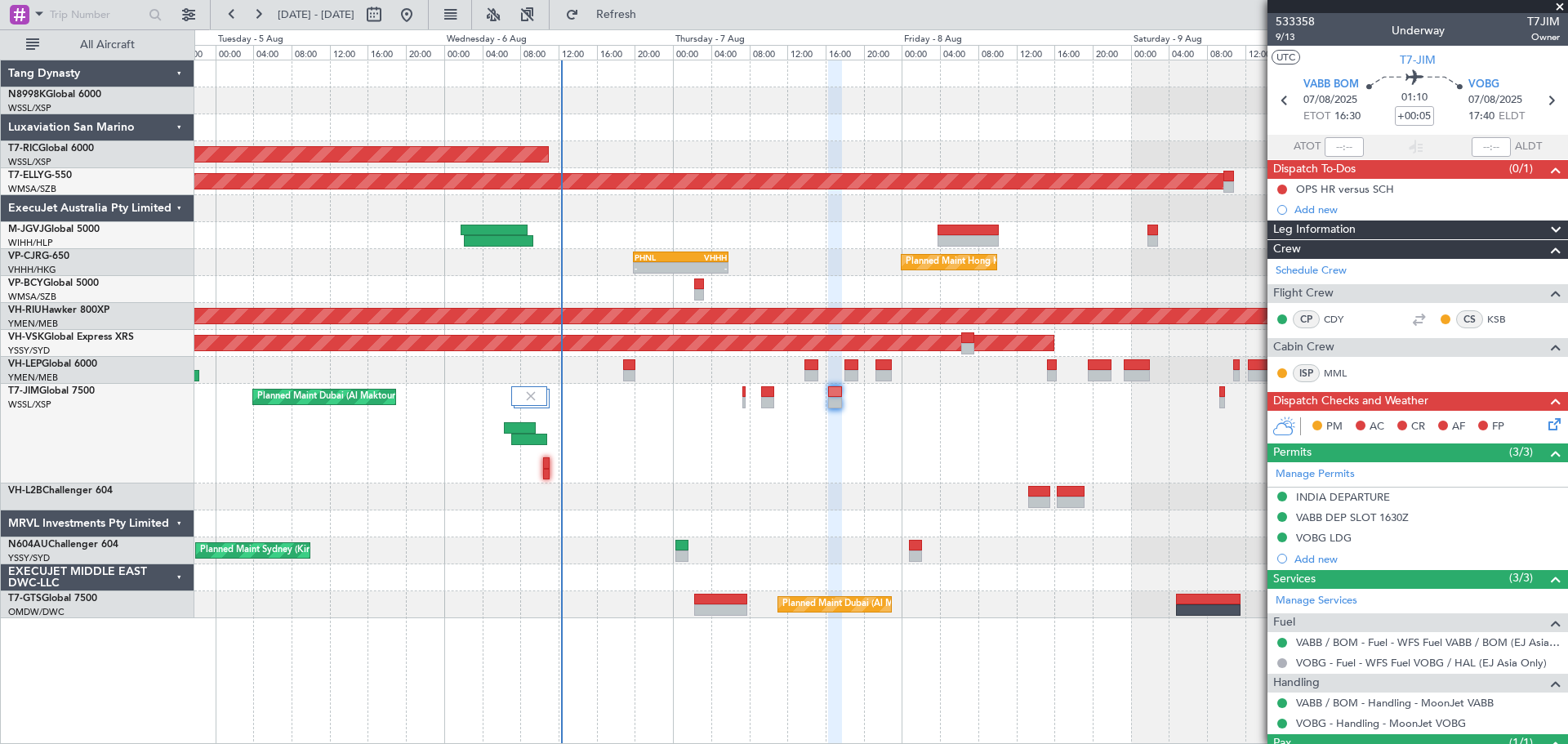 click on "Planned Maint [CITY] ([CITY])
-
-
VOCB
19:35 Z
EGSS
05:15 Z" 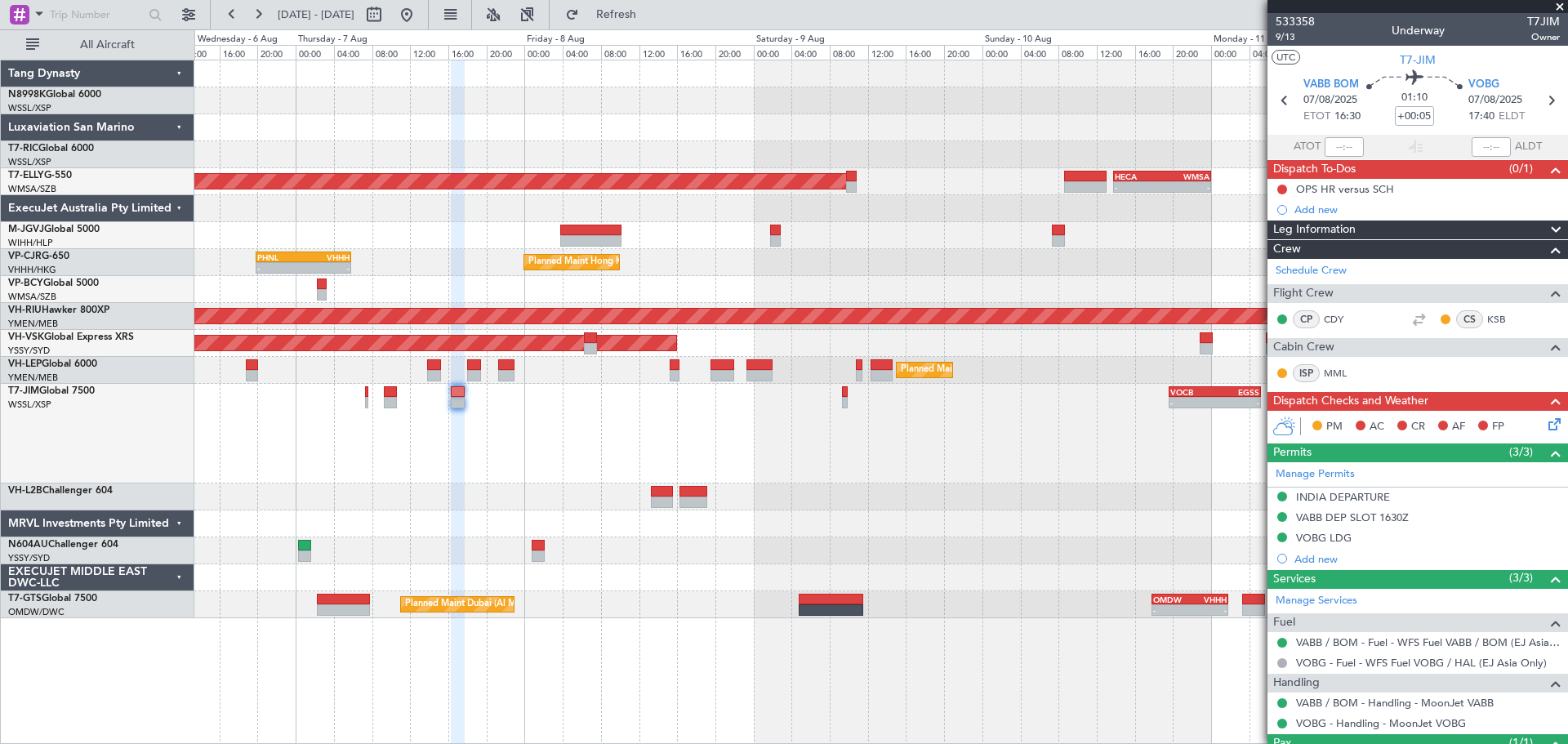 click on "-
-
HECA
13:50 Z
WMSA
00:00 Z
AOG Maint [CITY] ([CITY])
Planned Maint [CITY] ([CITY])
-
-
RJCC
08:50 Z
CYVR
16:40 Z
Planned Maint [CITY] ([CITY])
Planned Maint [CITY] ([CITY])
Planned Maint [CITY] ([CITY])
-
-
VOCB
19:35 Z
EGSS
05:15 Z
-
-
EGSS
17:20 Z
VIDP
01:15 Z
-
-
OMDW
17:50 Z
VHHH" 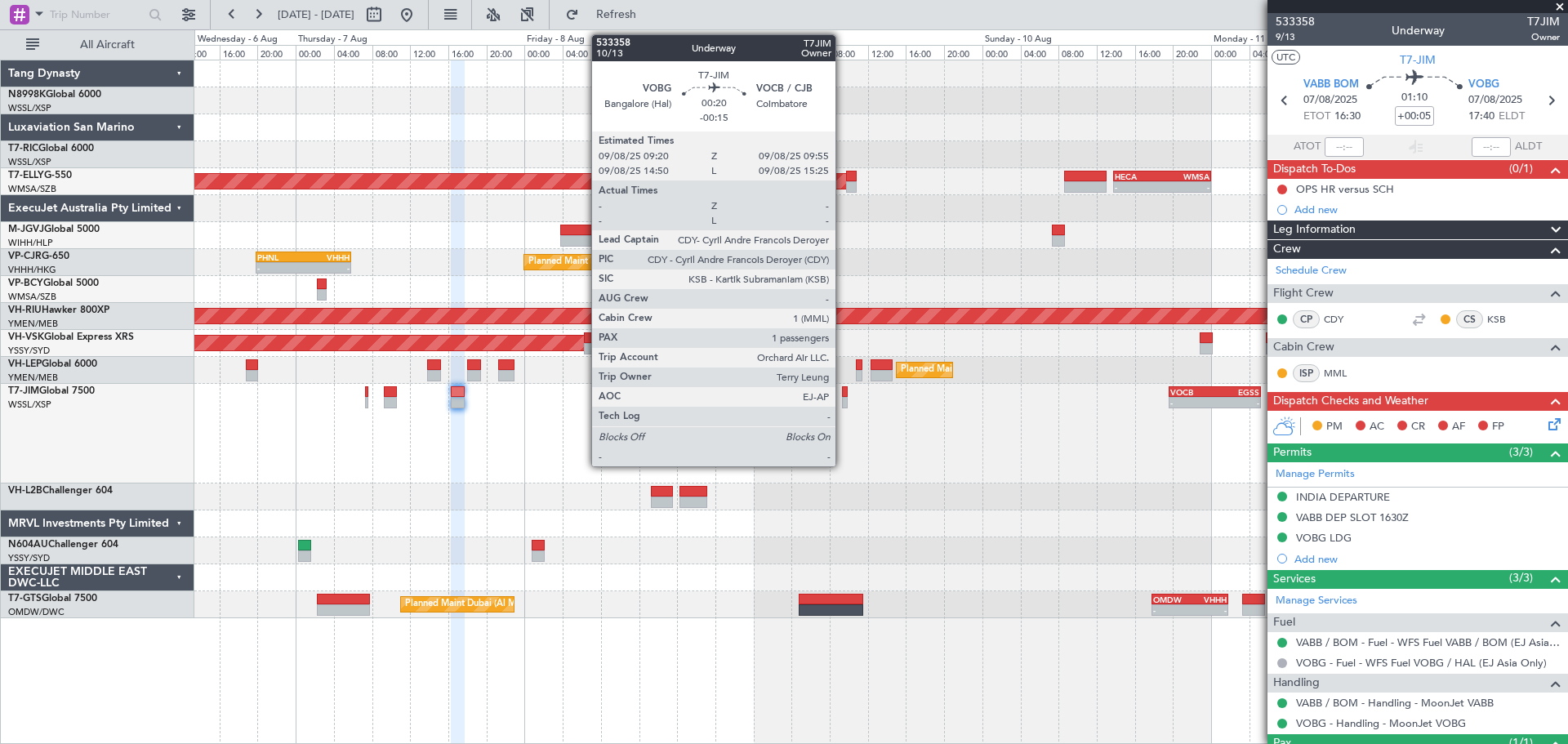 click 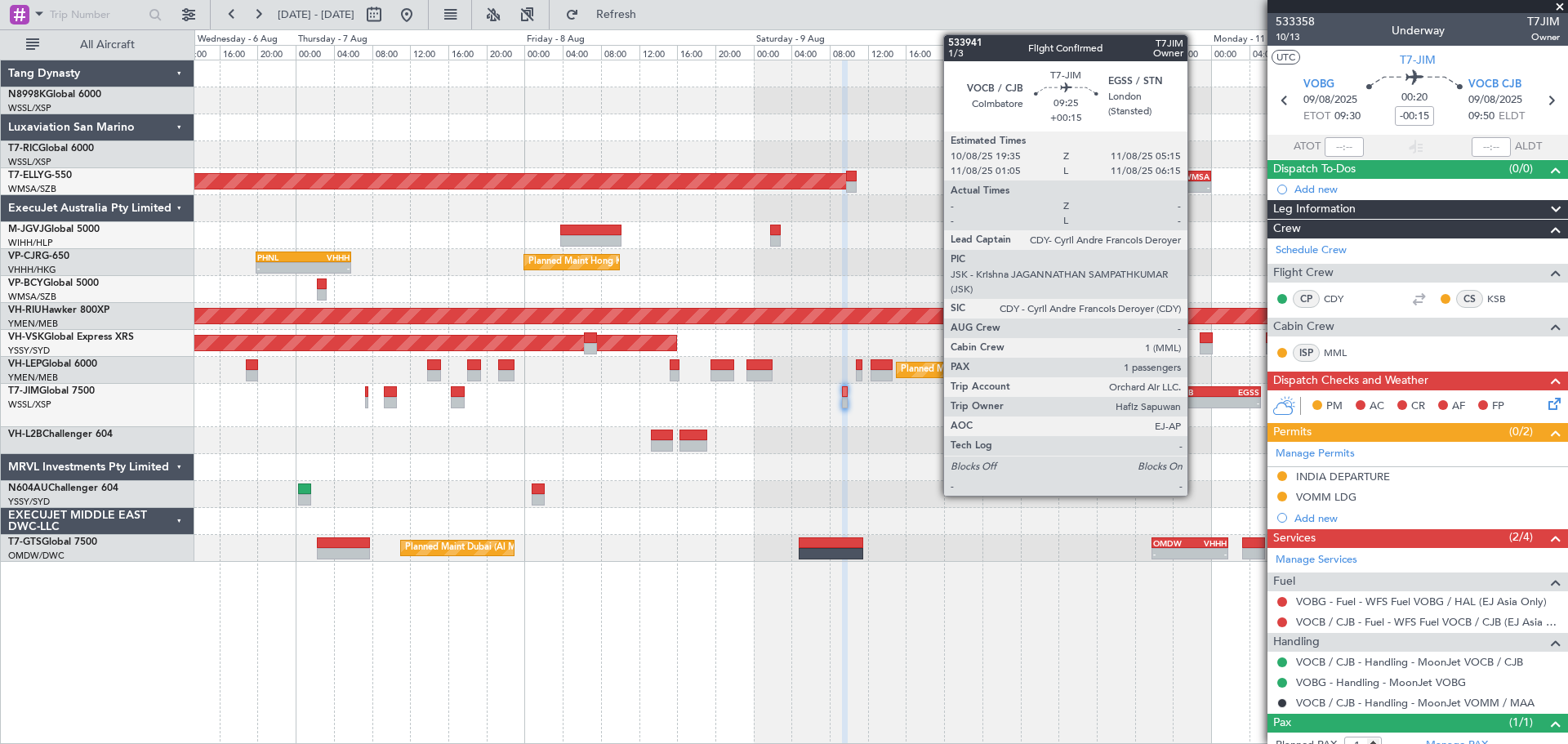 click on "VOCB" 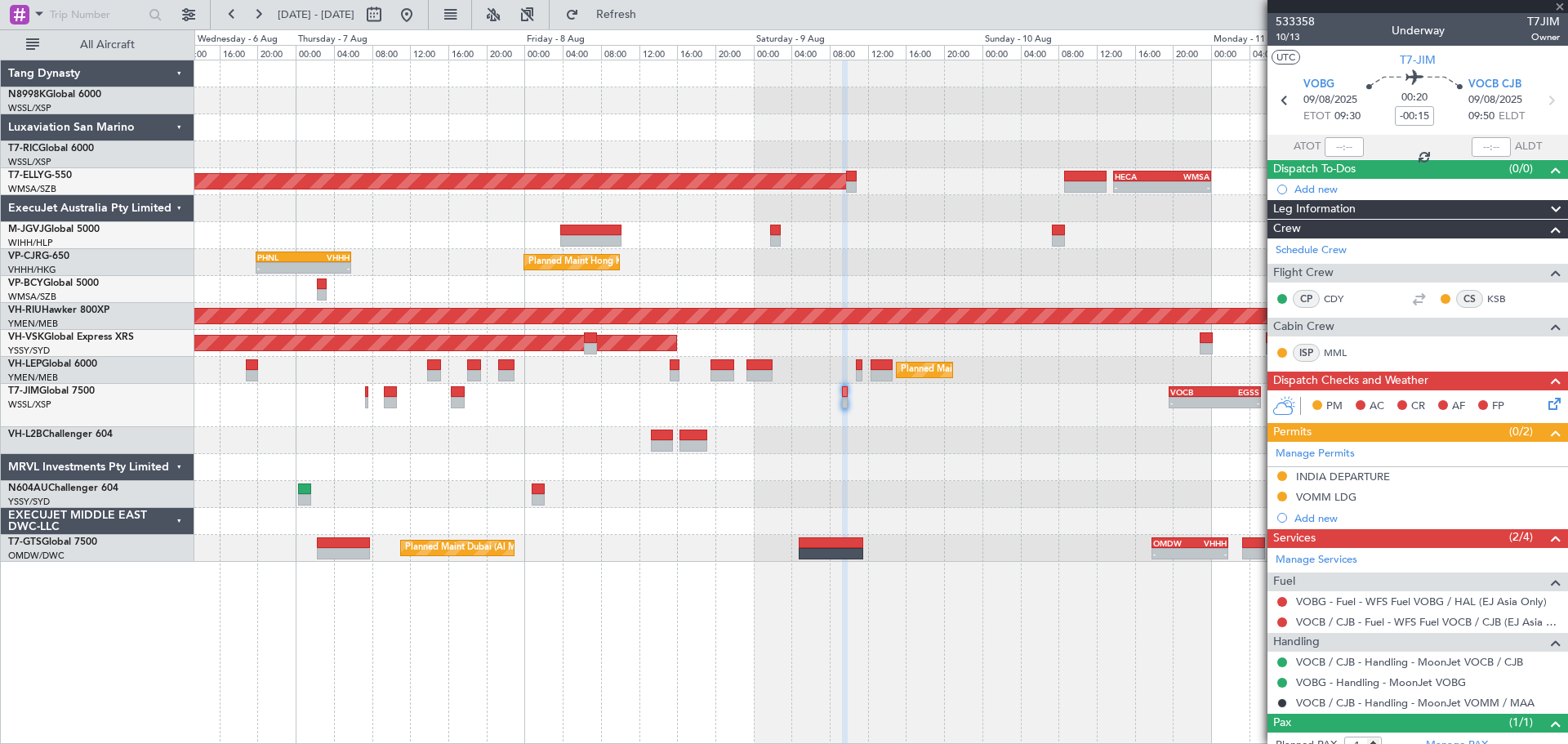 type on "+00:15" 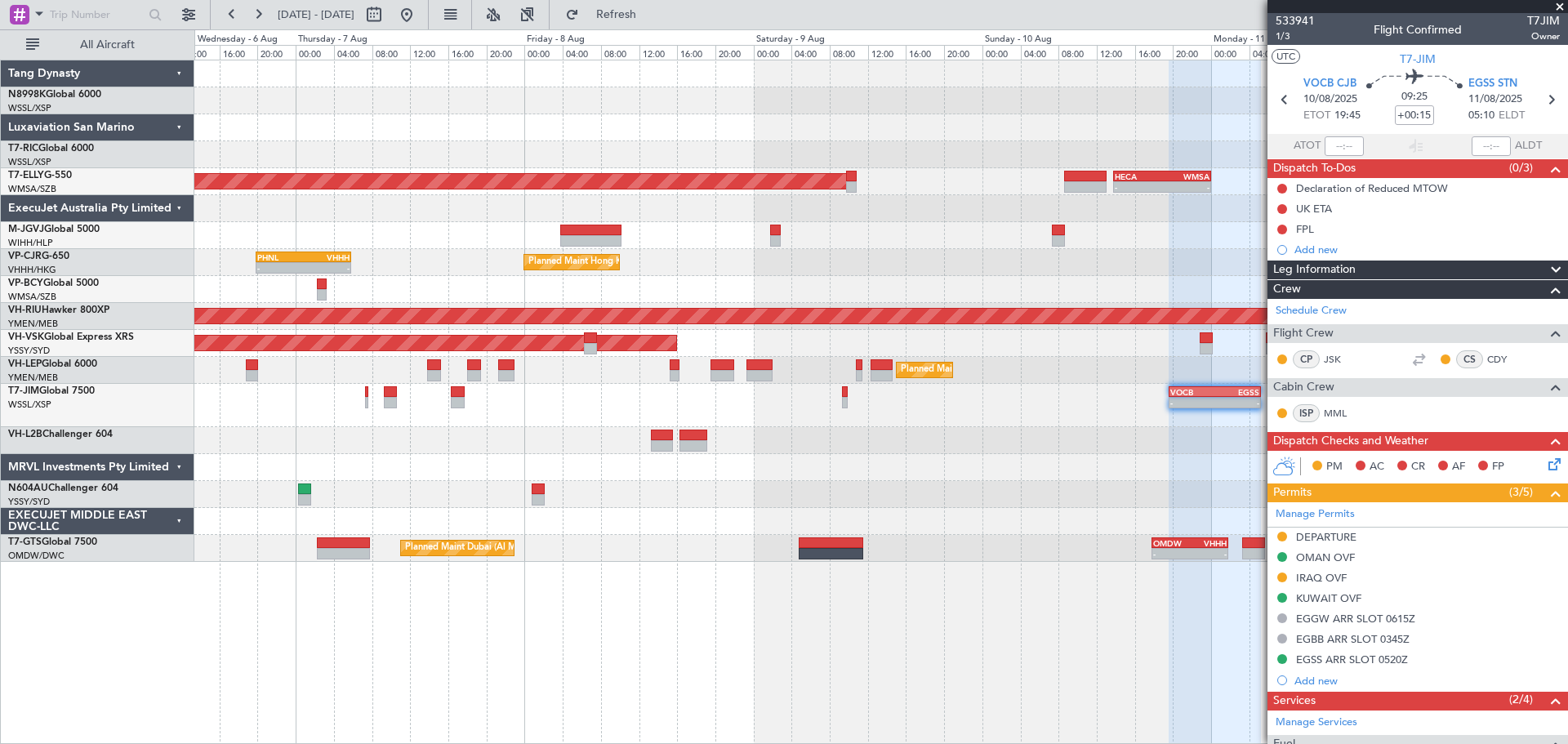 scroll, scrollTop: 0, scrollLeft: 0, axis: both 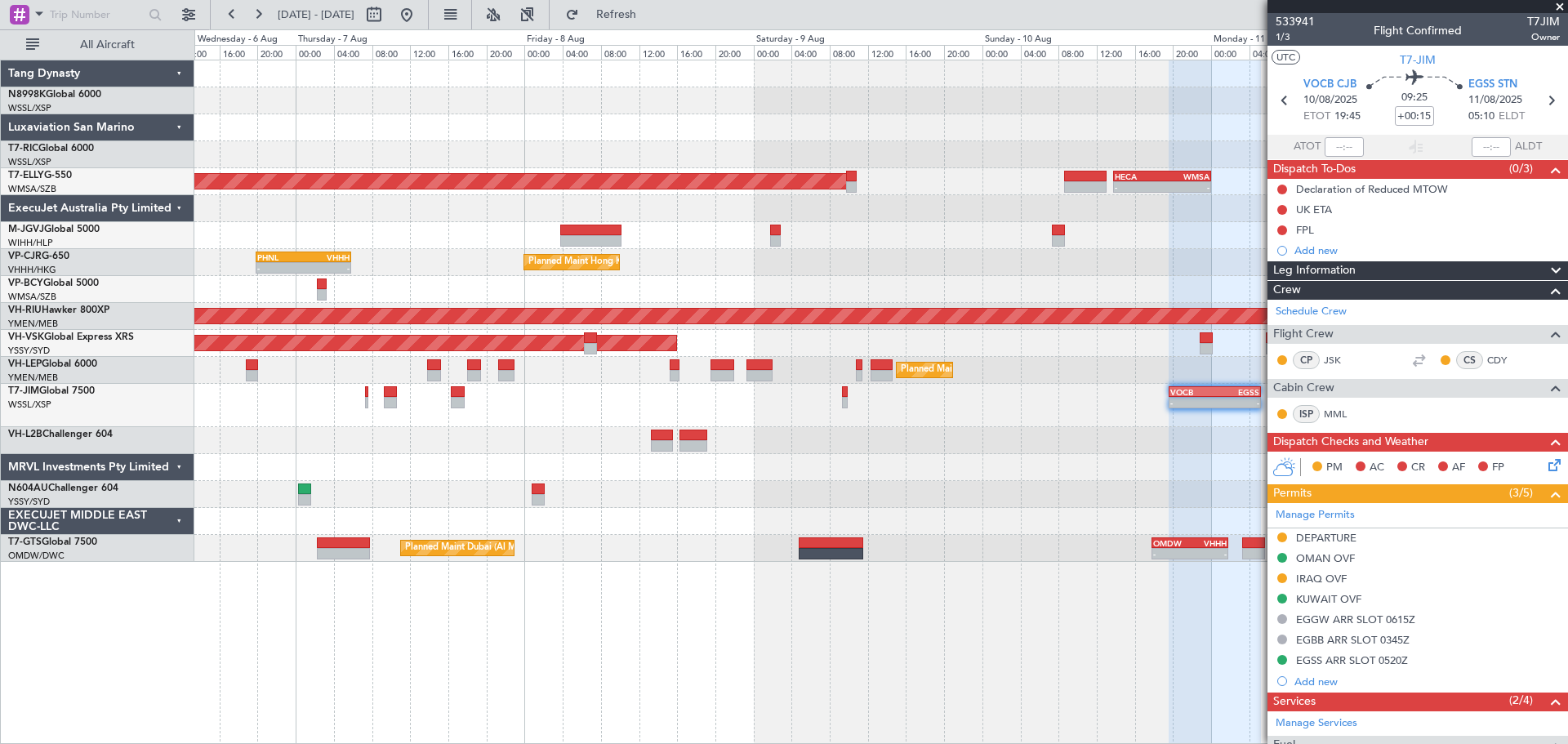 click on "Planned Maint Los Angeles (Los Angeles International)" 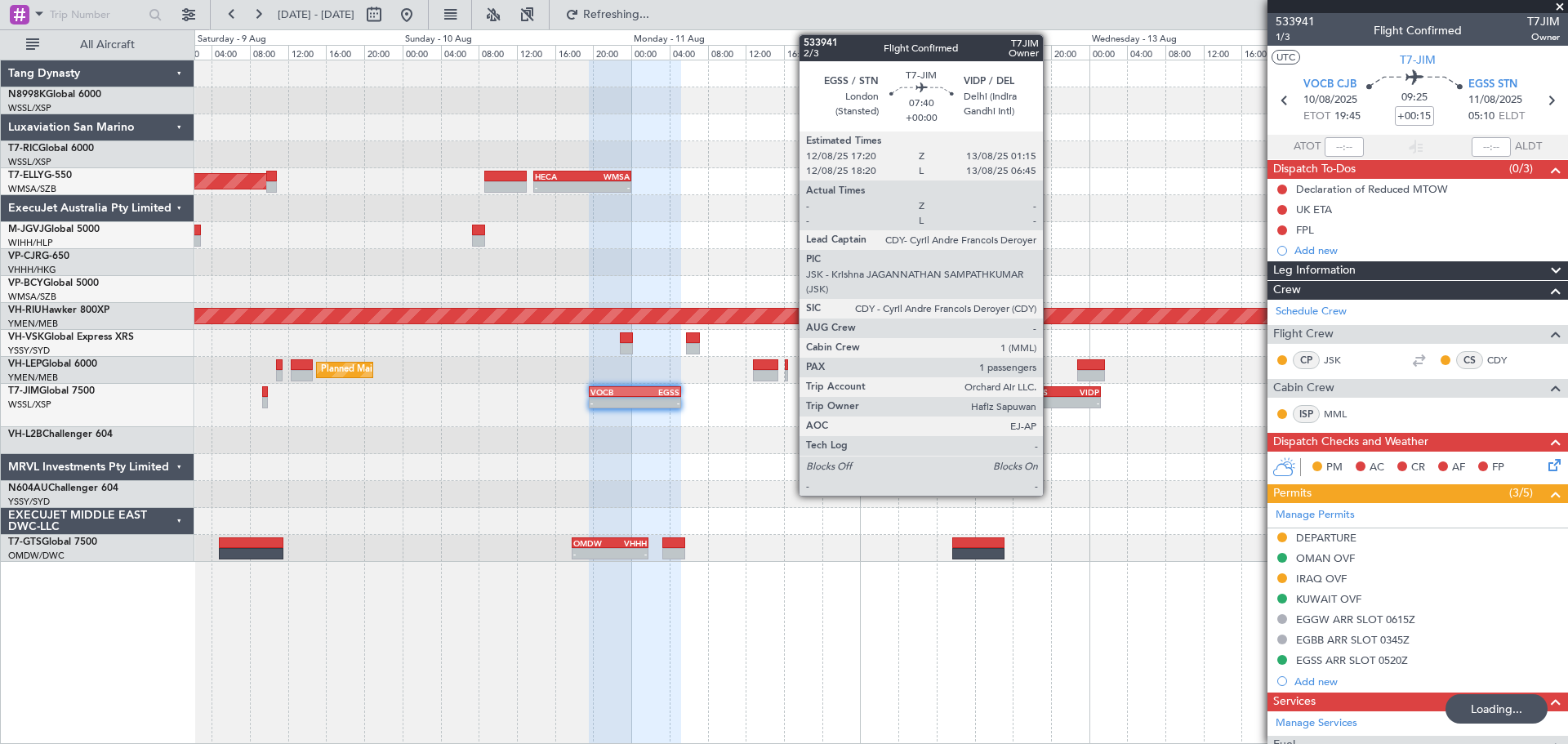 click on "EGSS" 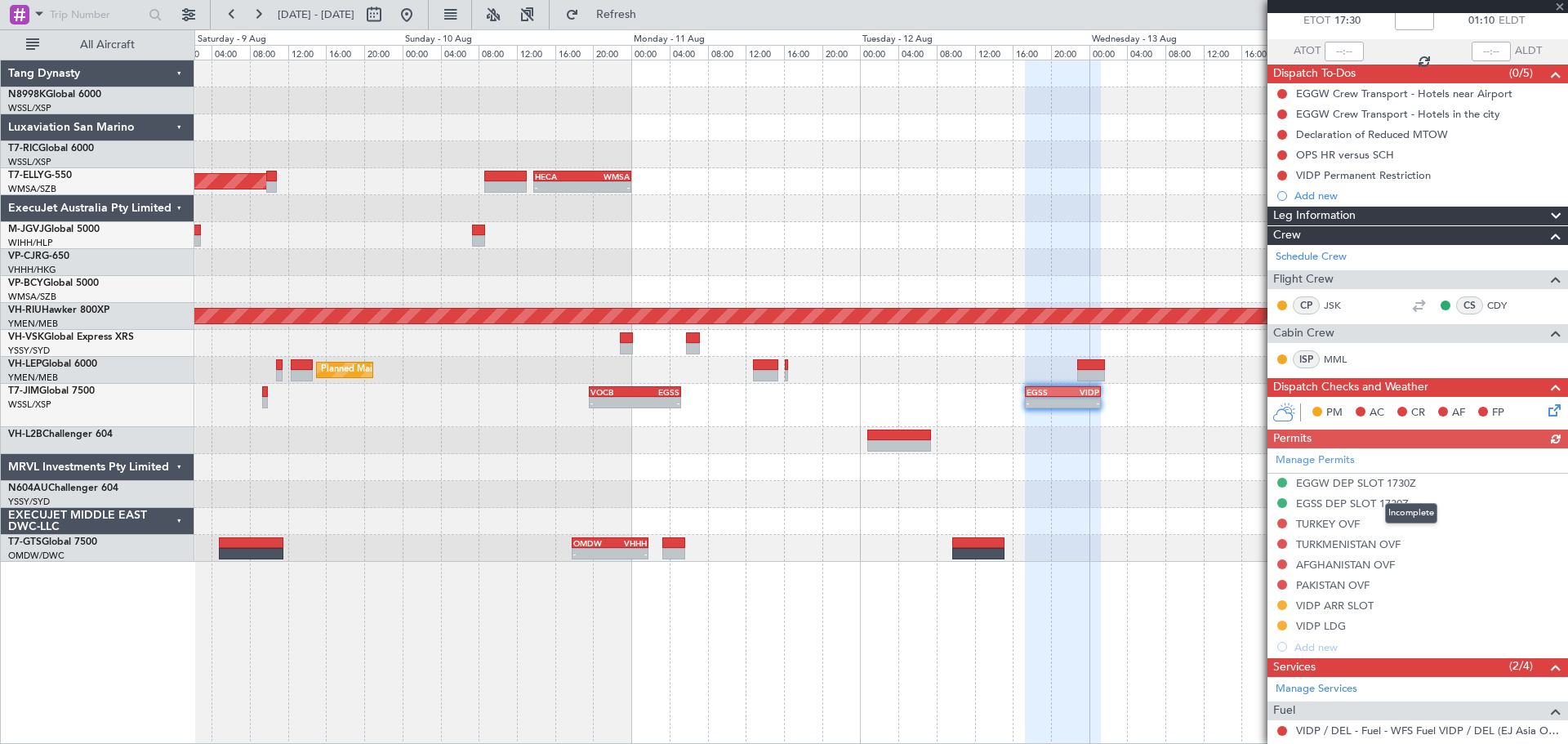 scroll, scrollTop: 245, scrollLeft: 0, axis: vertical 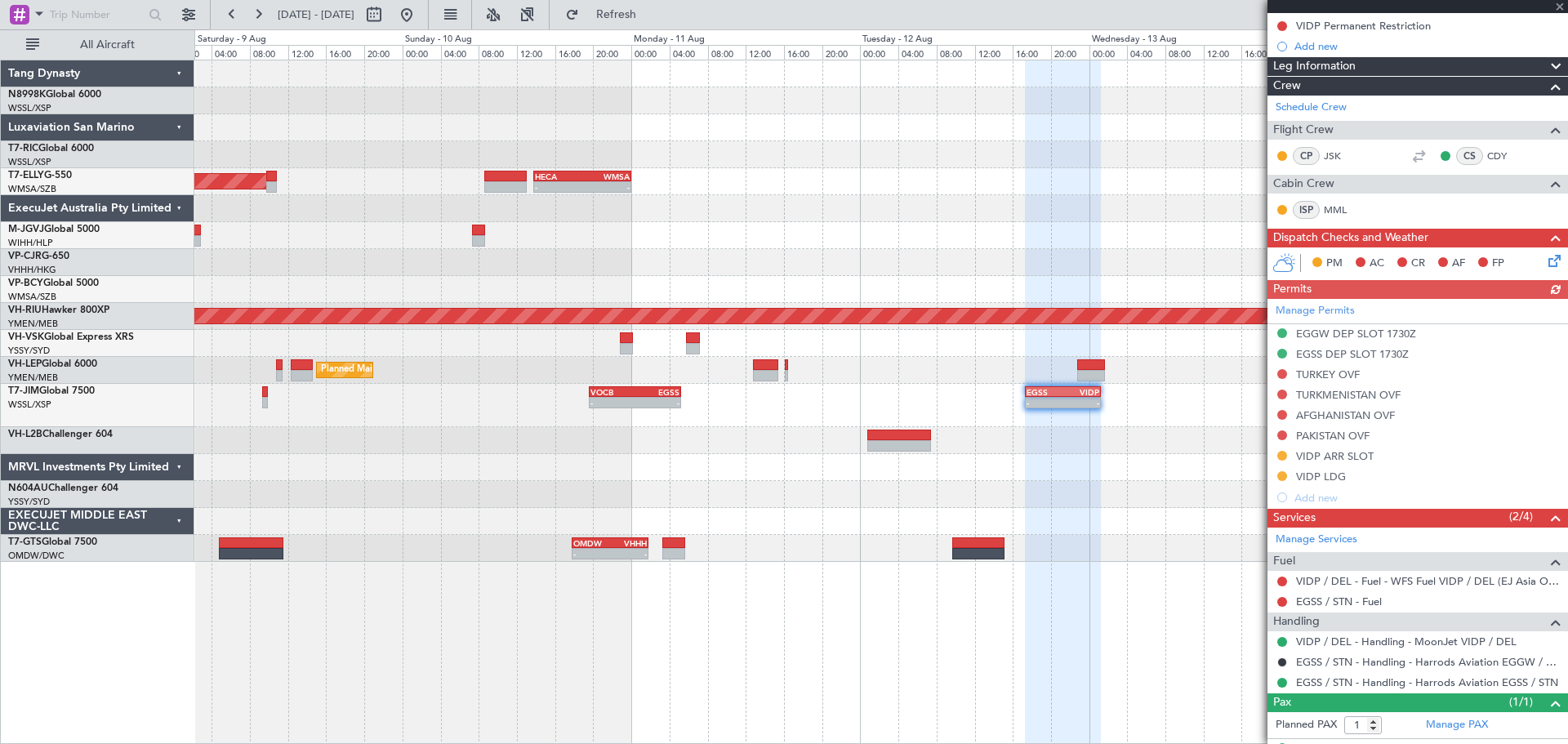 click 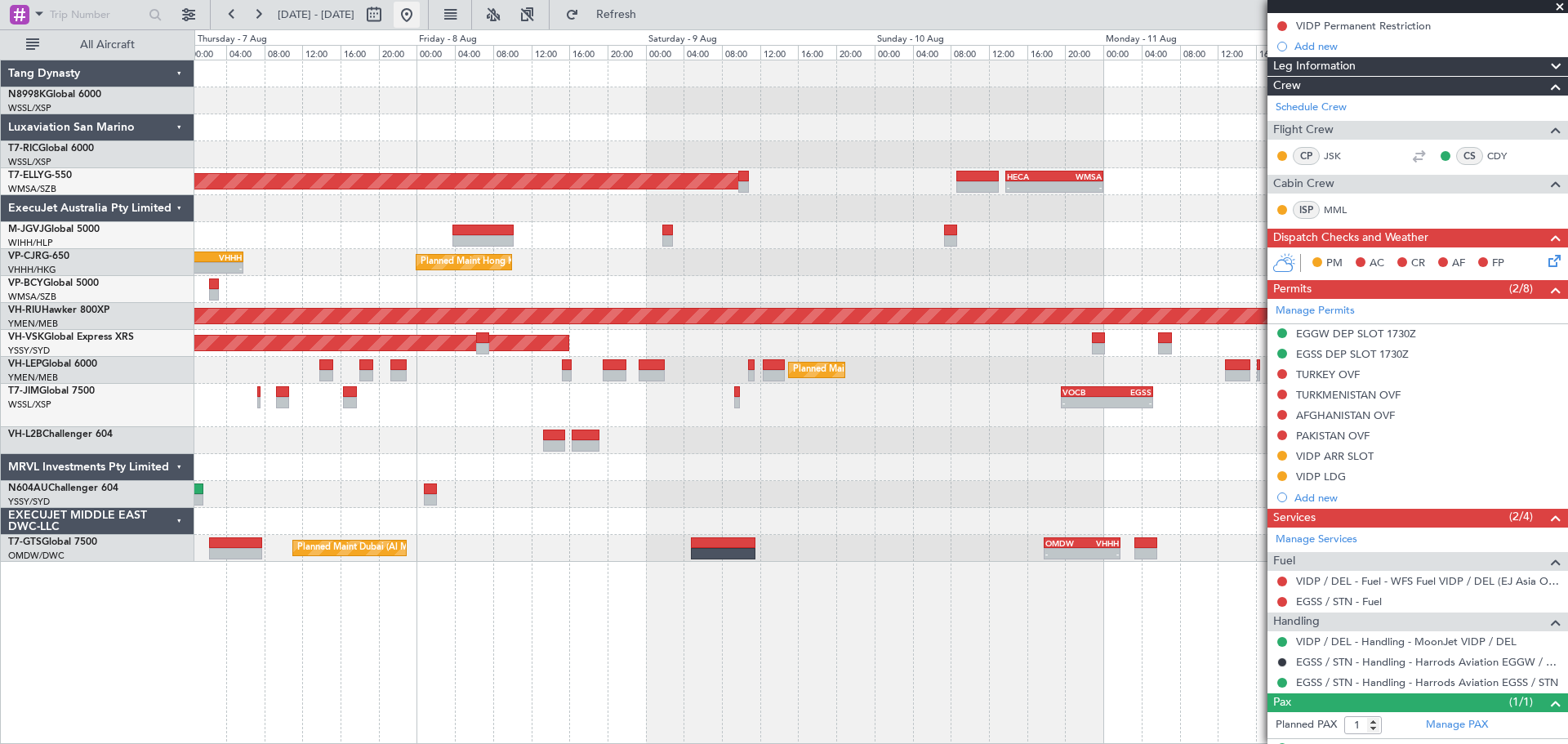 click at bounding box center [407, 15] 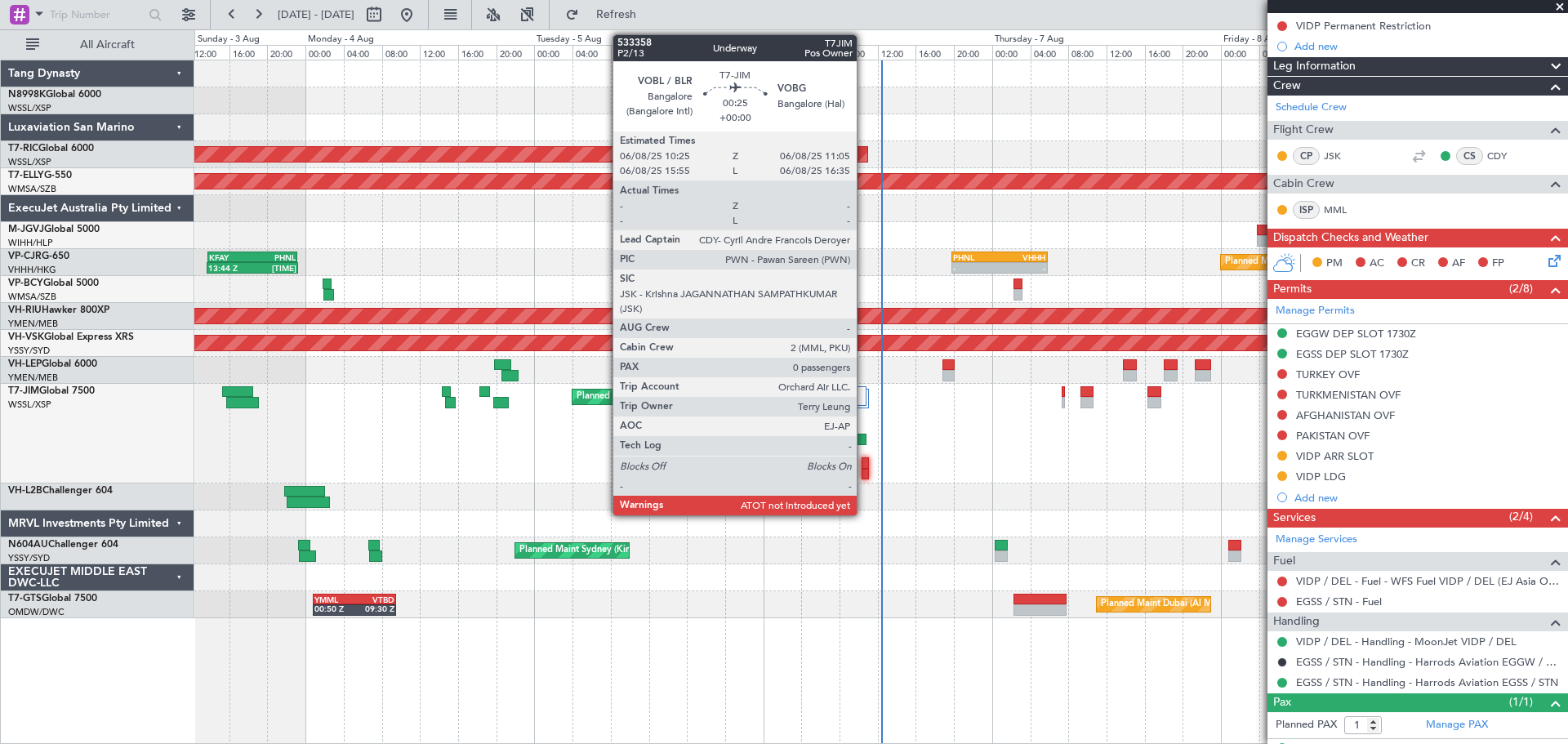 click 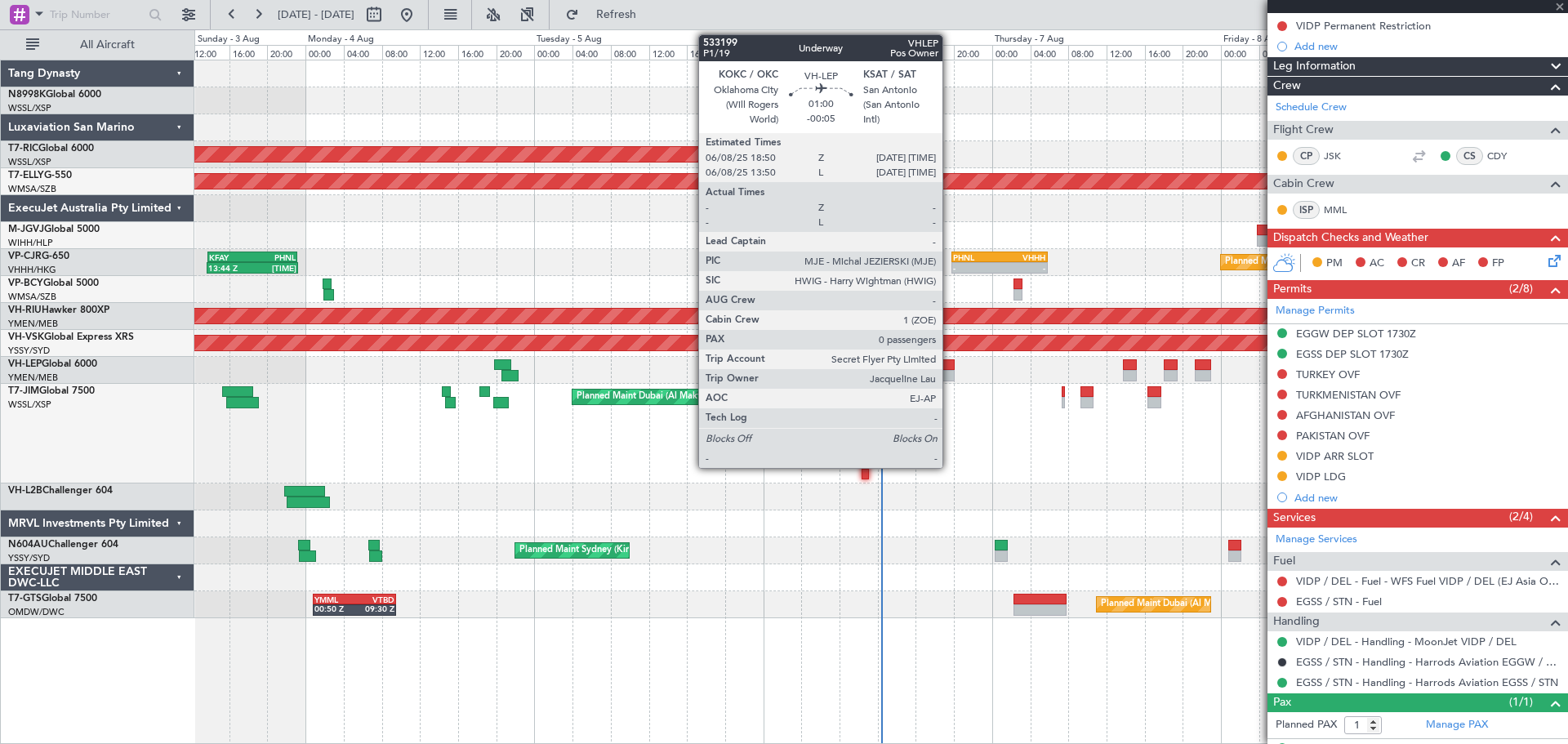 click 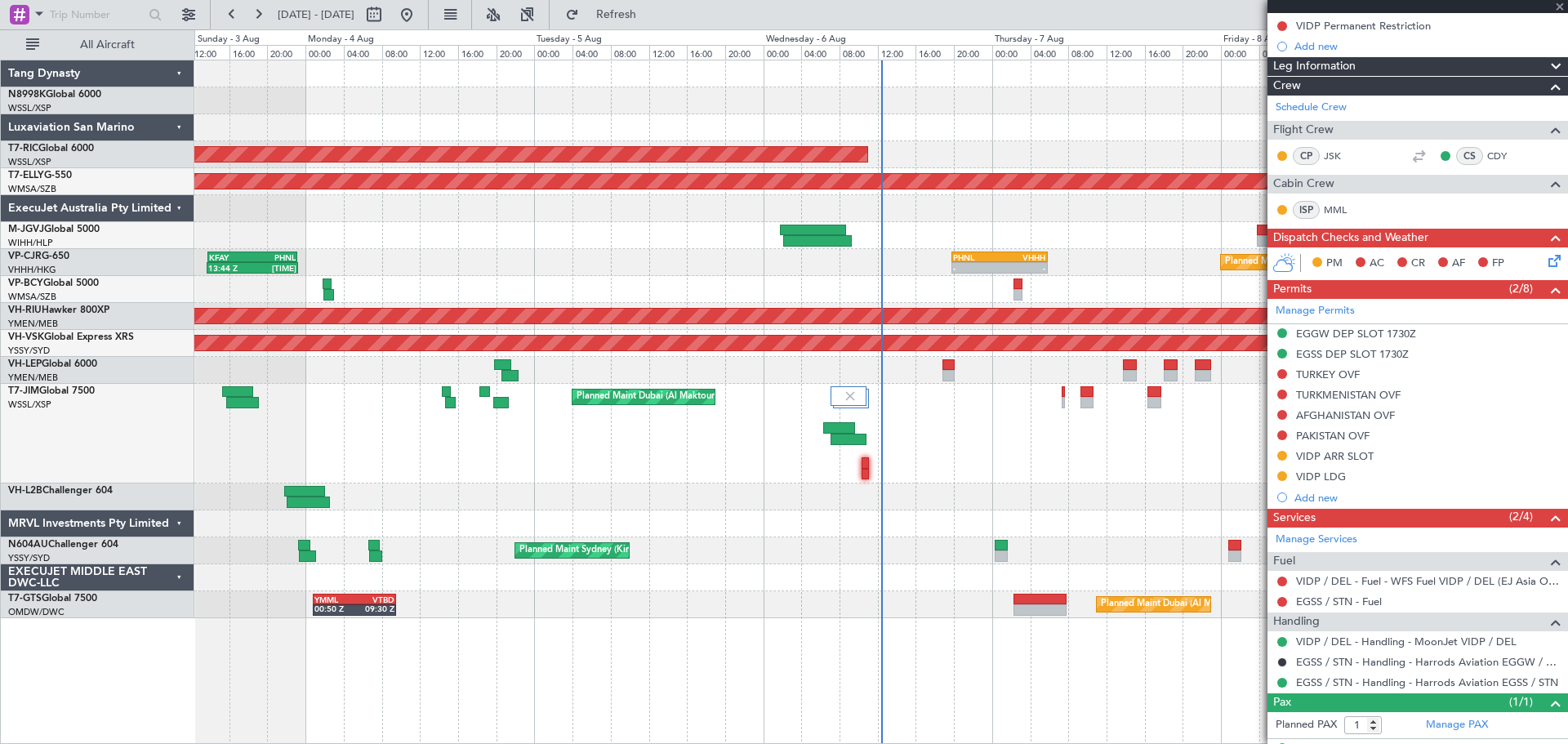 type on "-00:05" 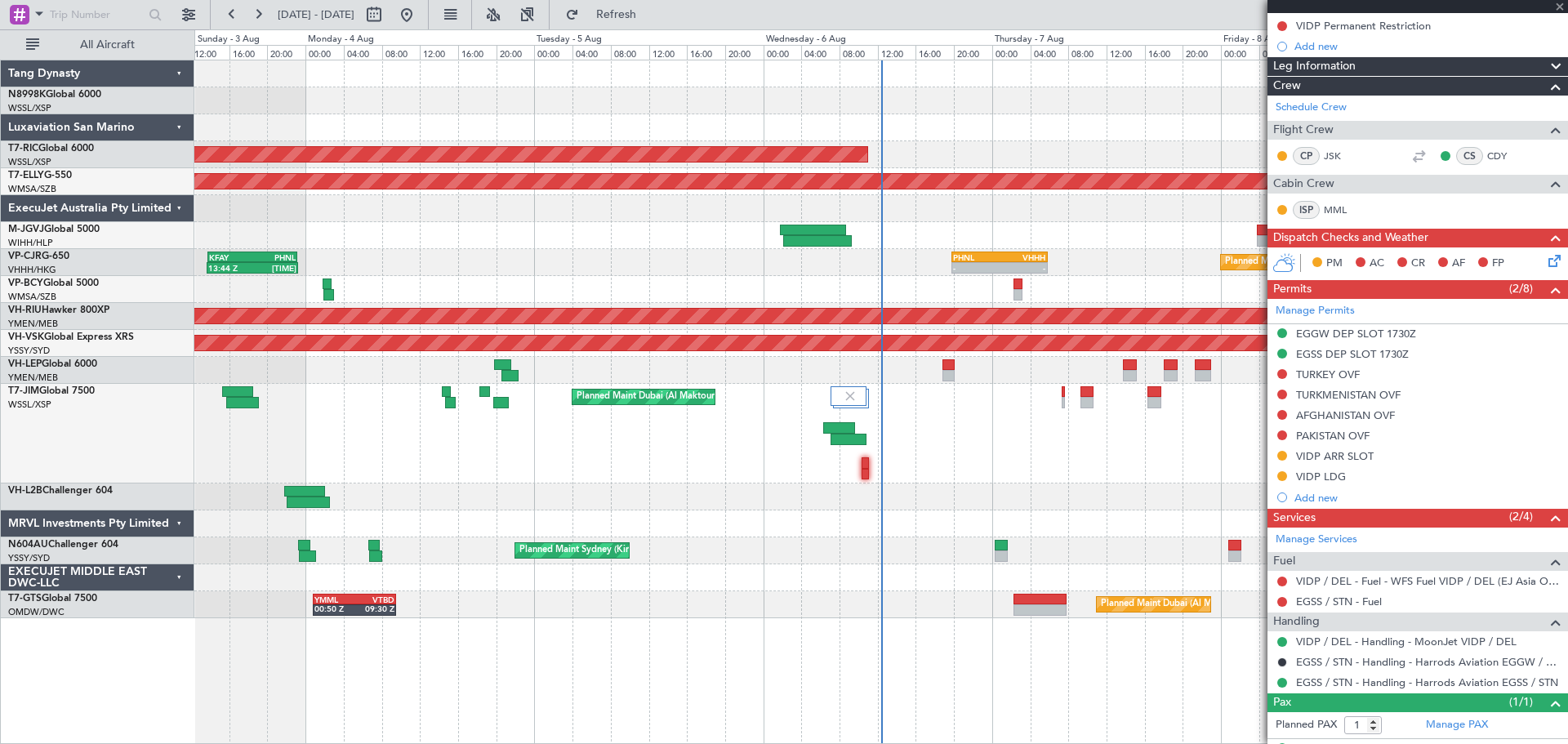 type on "0" 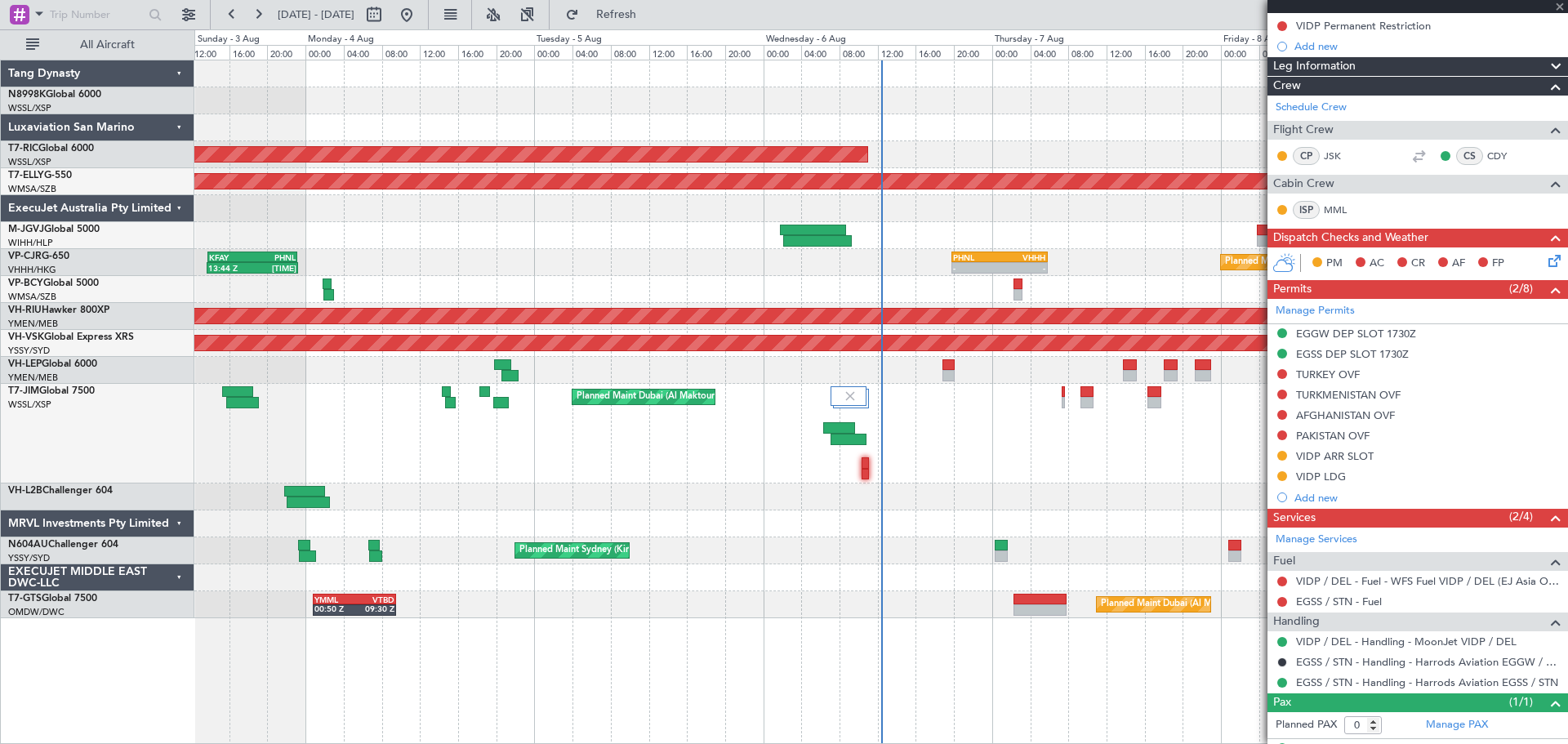 scroll, scrollTop: 0, scrollLeft: 0, axis: both 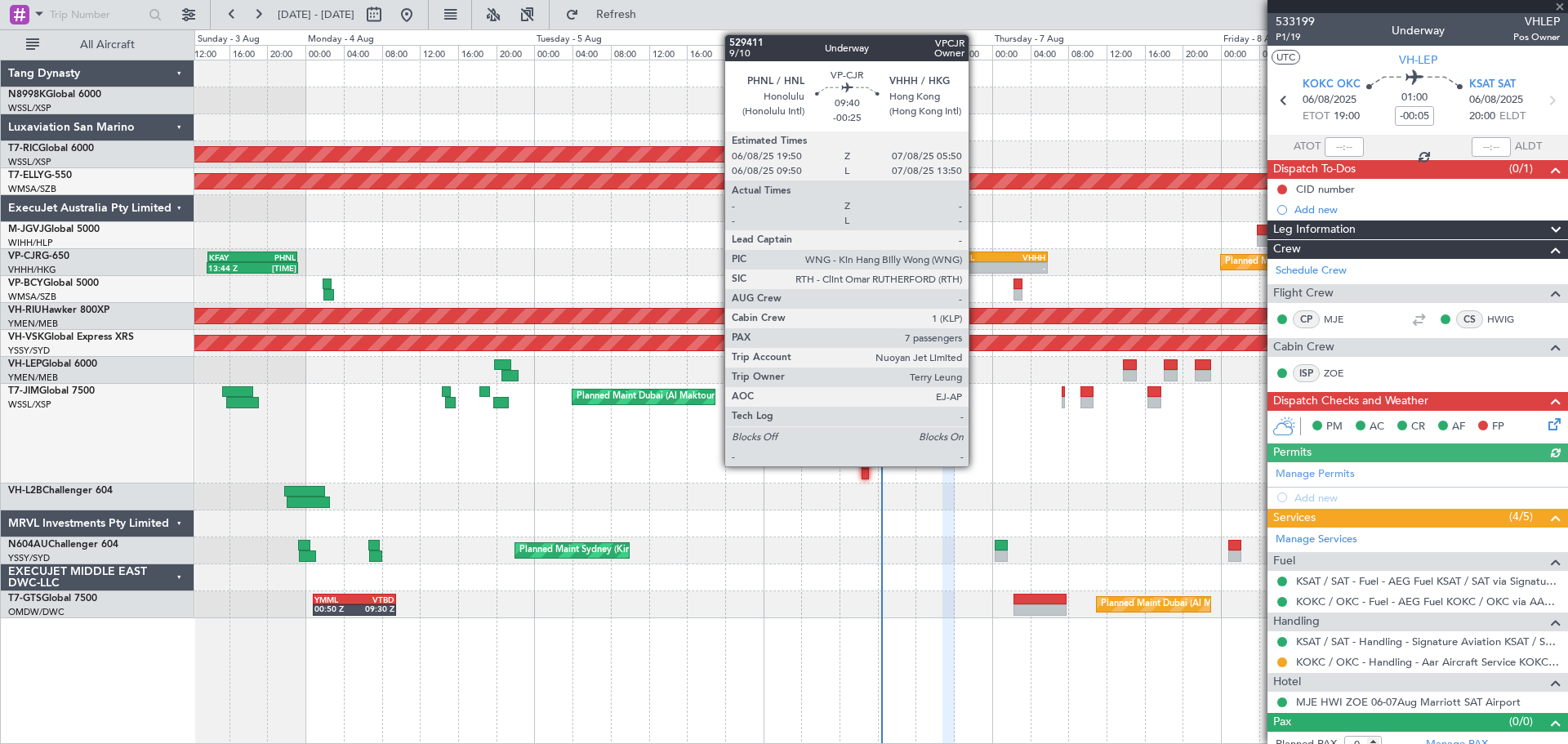 click on "-
-" 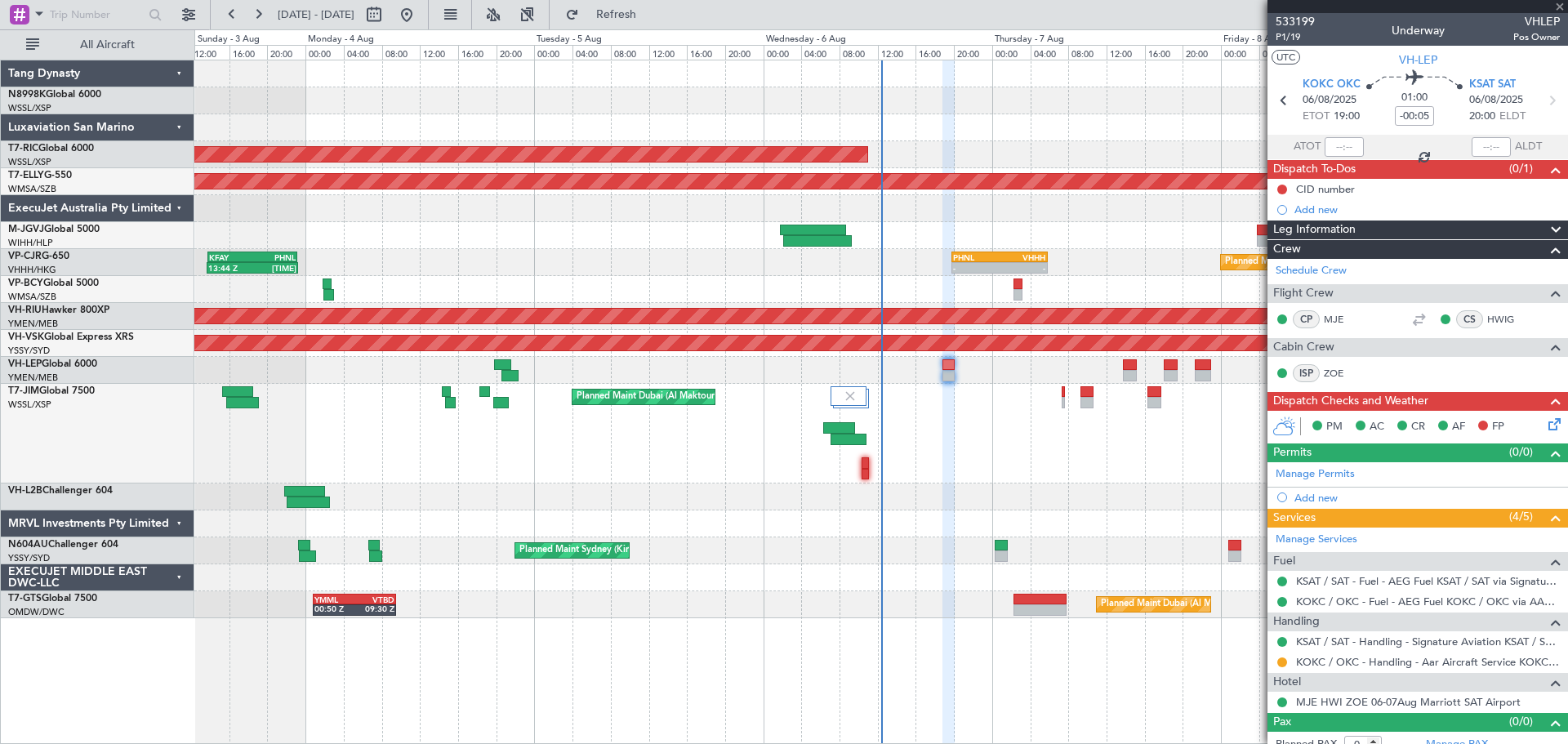 type on "-00:25" 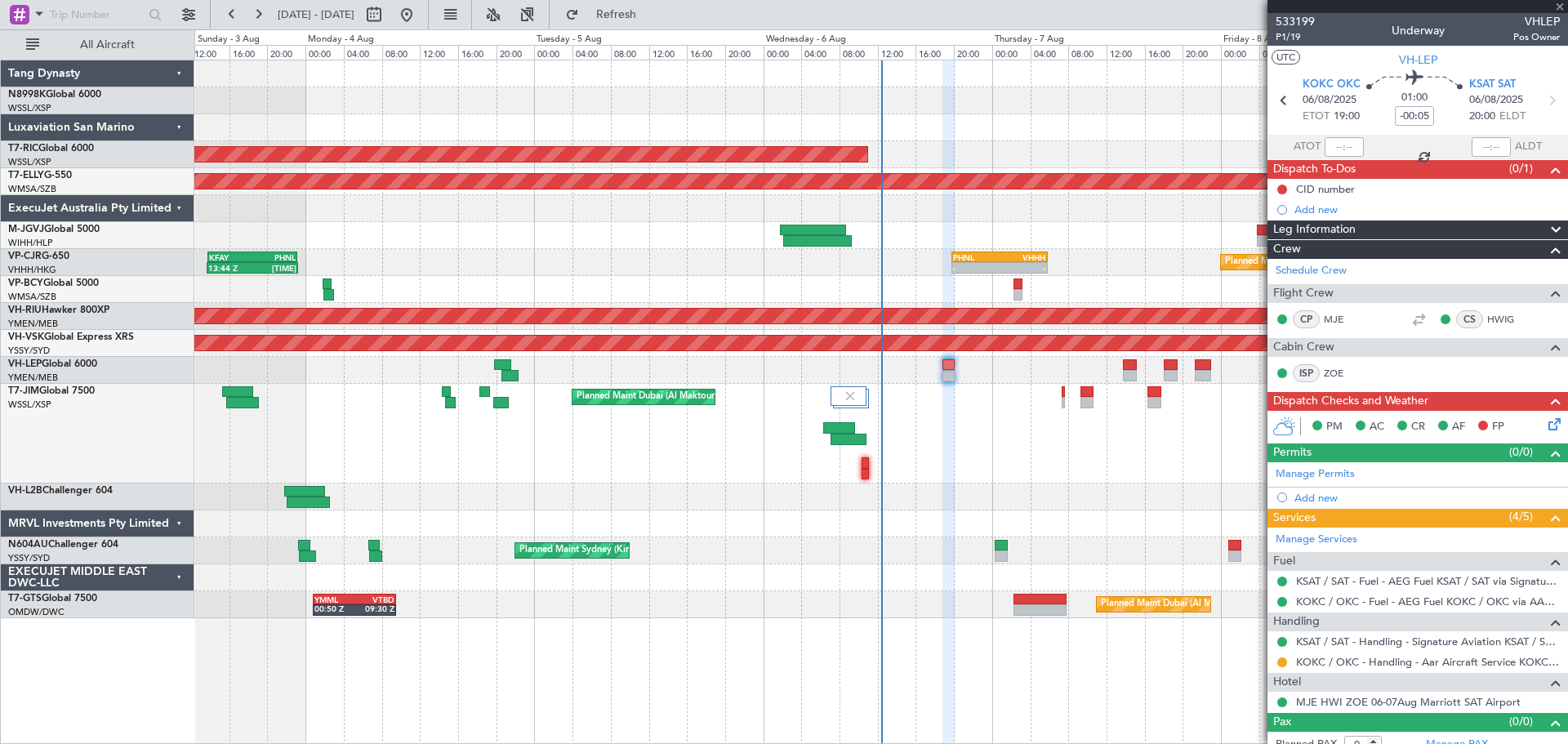 type on "7" 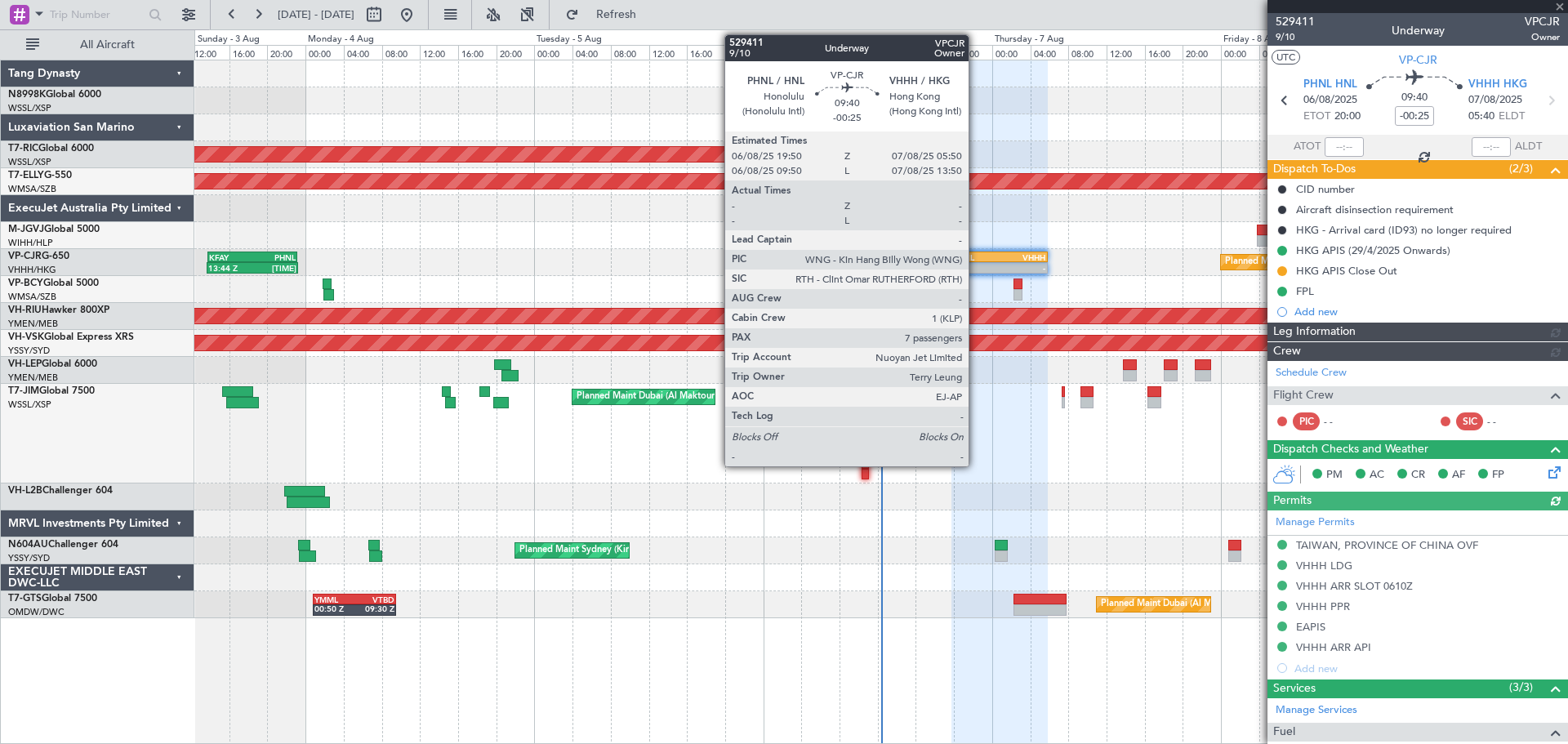 type on "[FIRST] [LAST] ([INITIAL])" 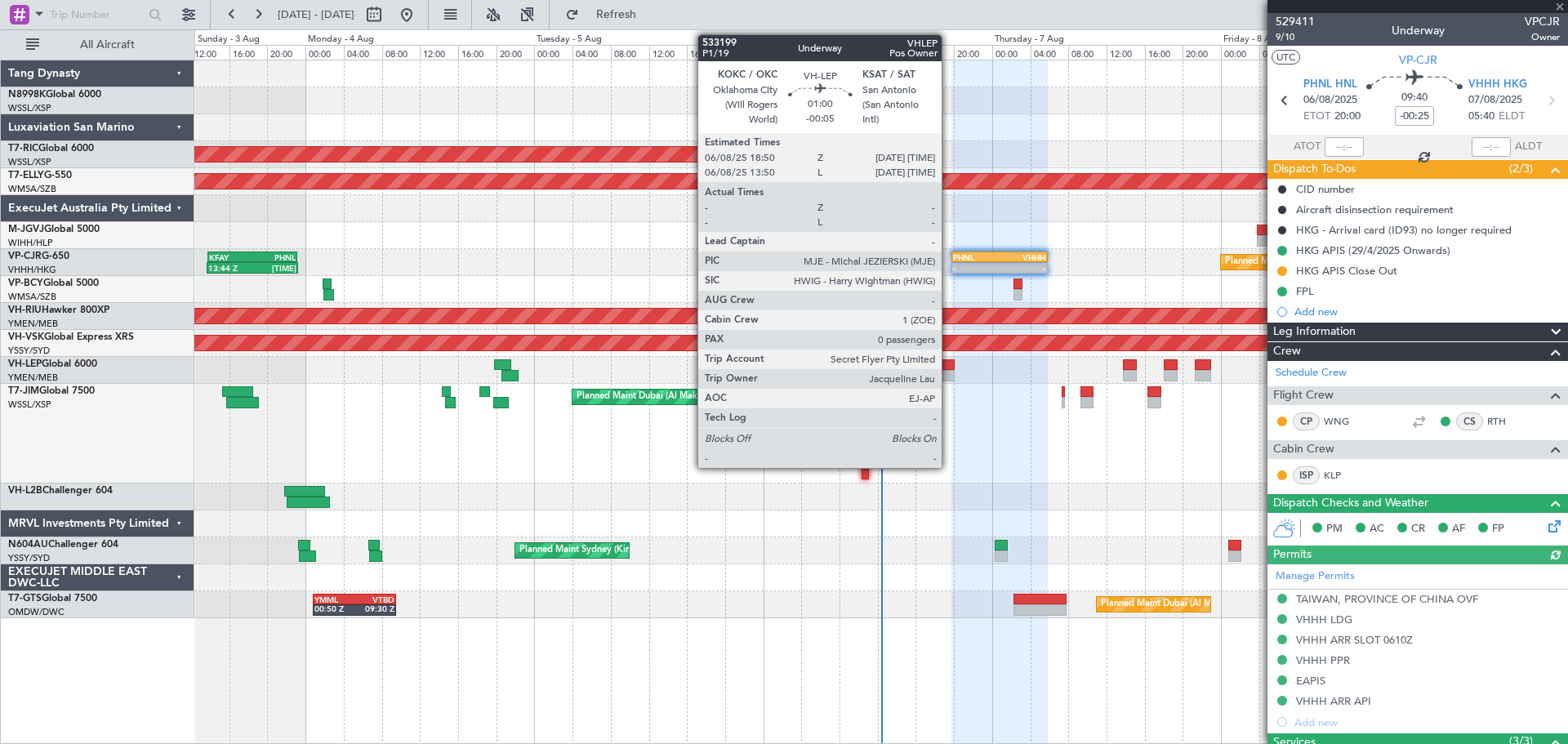 click 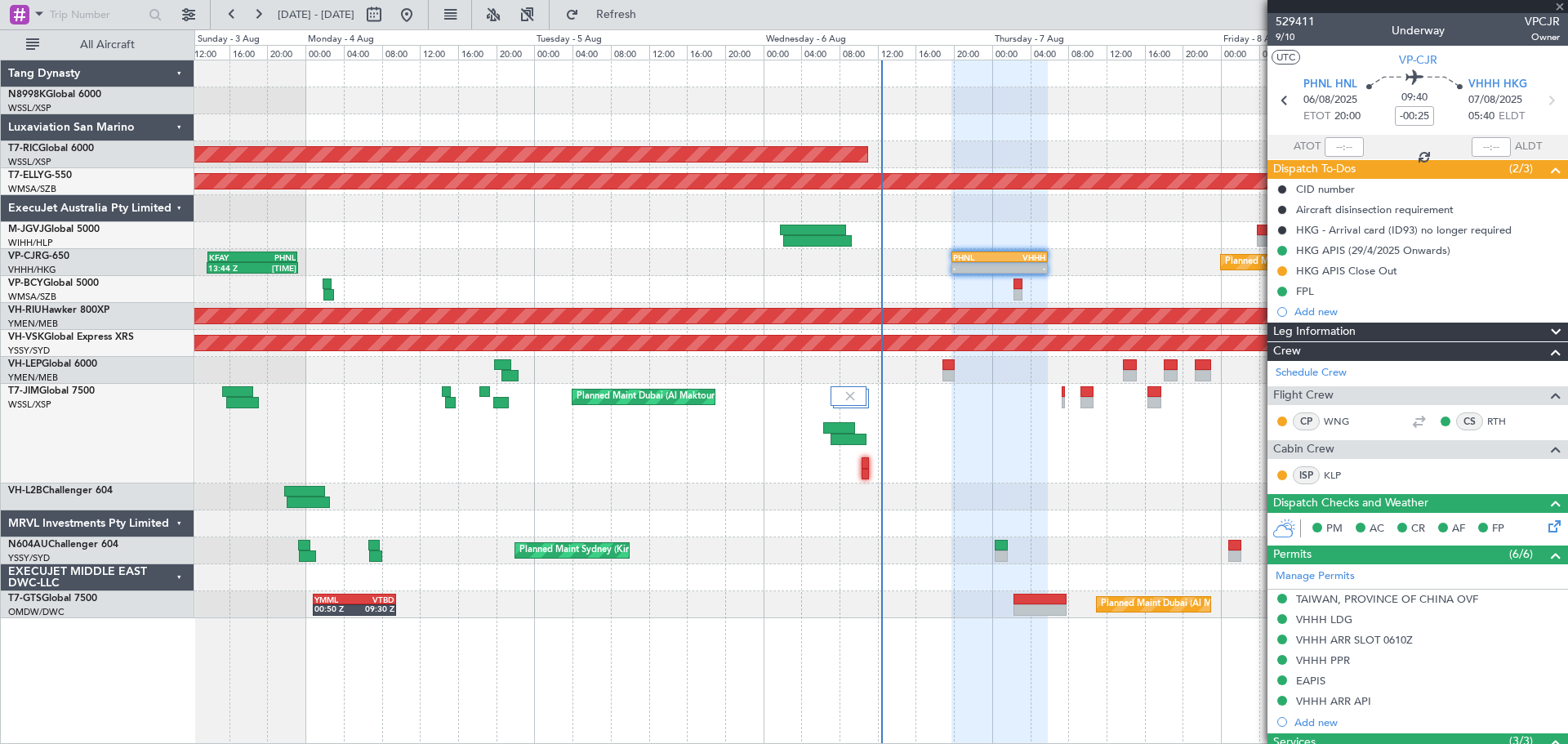 type on "-00:05" 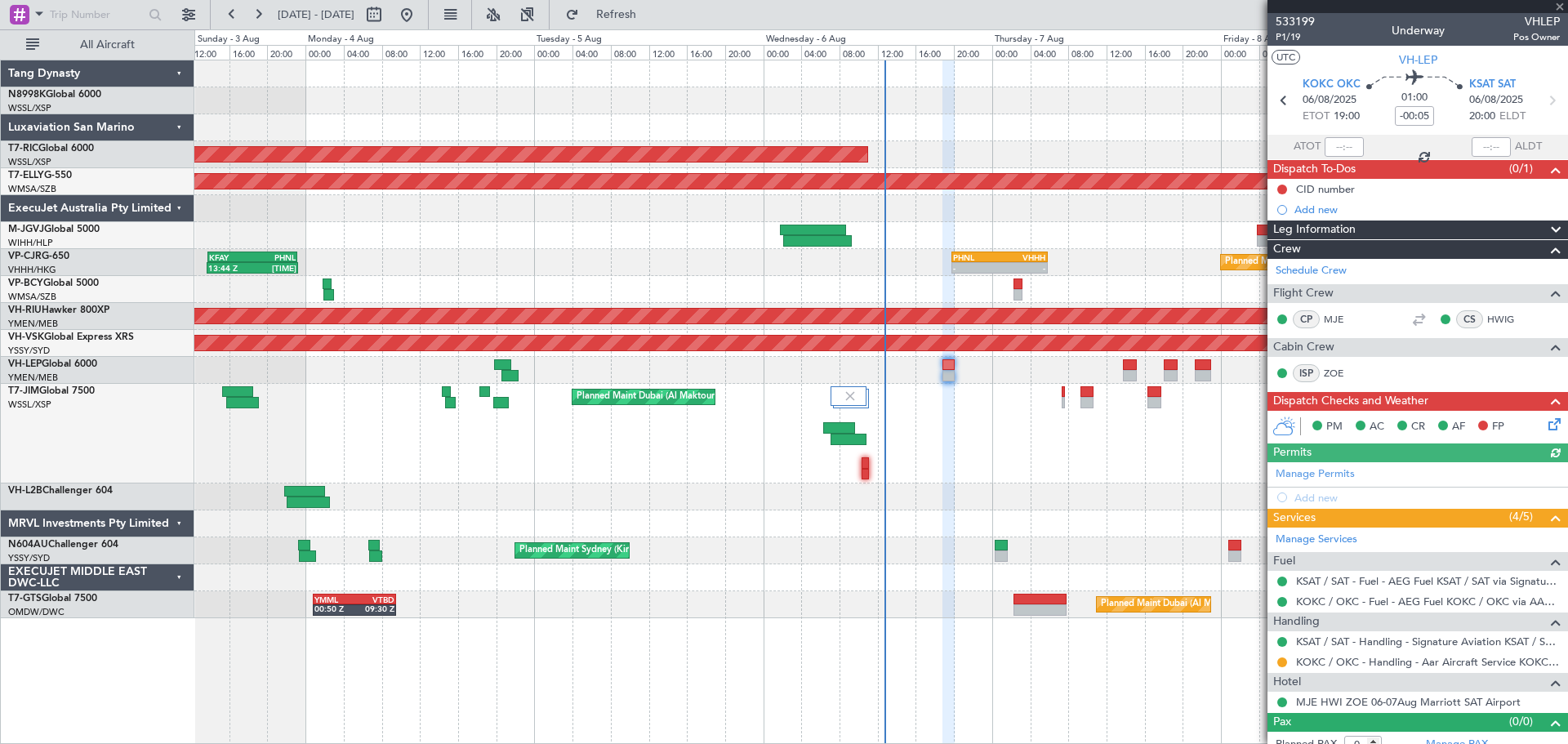 click on "Planned Maint [CITY] ([CITY])
13:44 Z
23:14 Z
KFAY
13:50 Z
PHNL
23:10 Z
-
-
PHNL
19:50 Z
VHHH
05:50 Z" 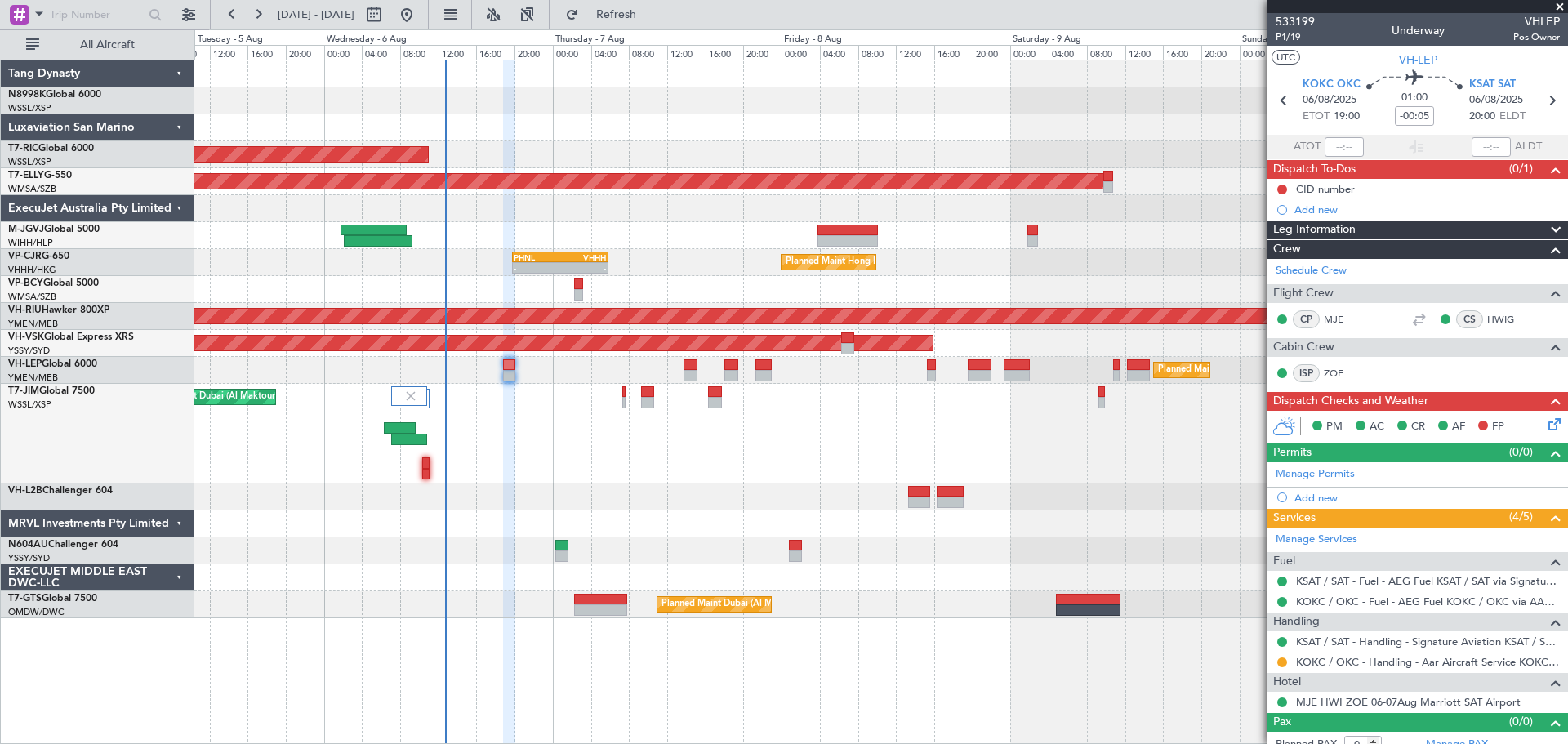 click on "Planned Maint Melbourne (Essendon)" 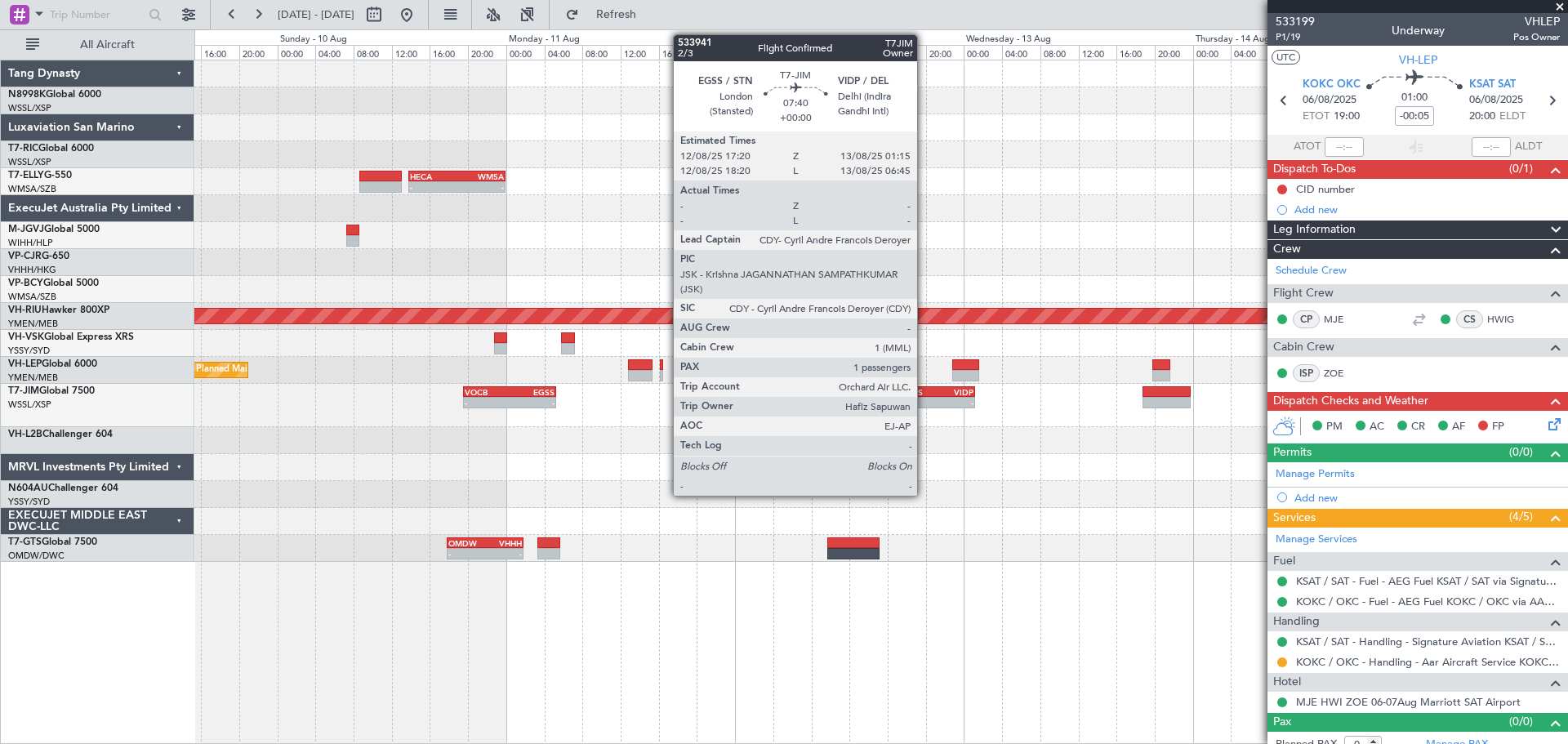 click on "EGSS" 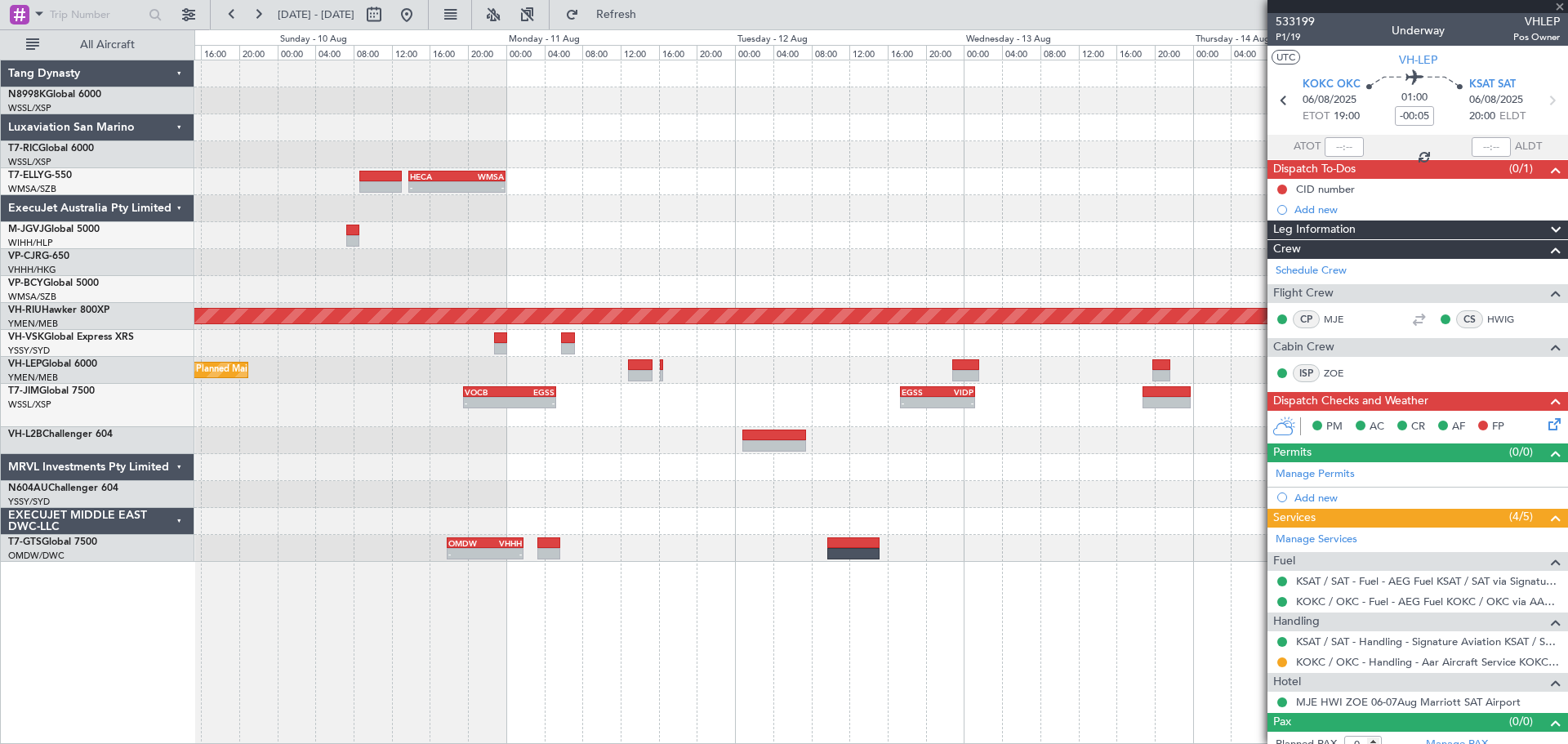 type 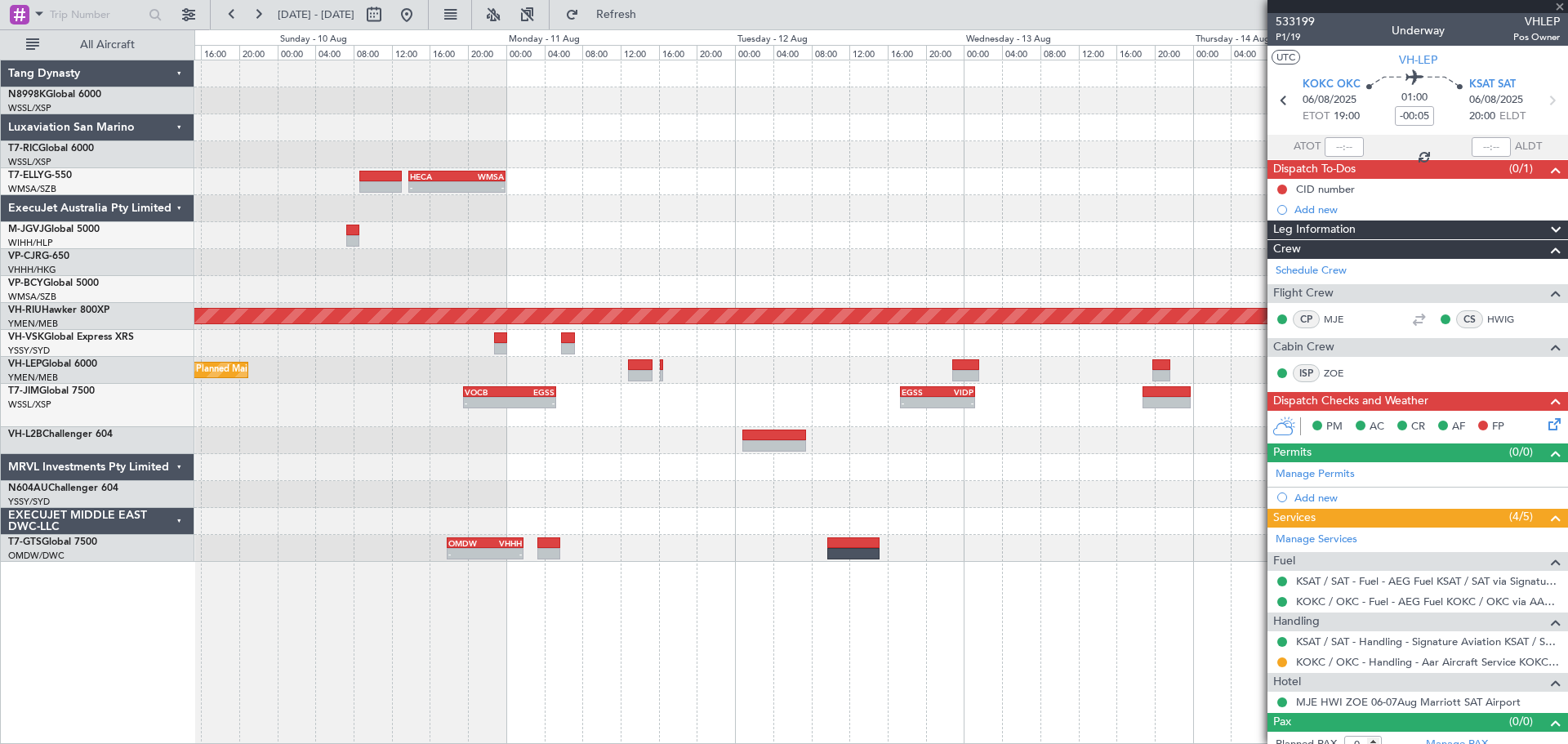 type on "1" 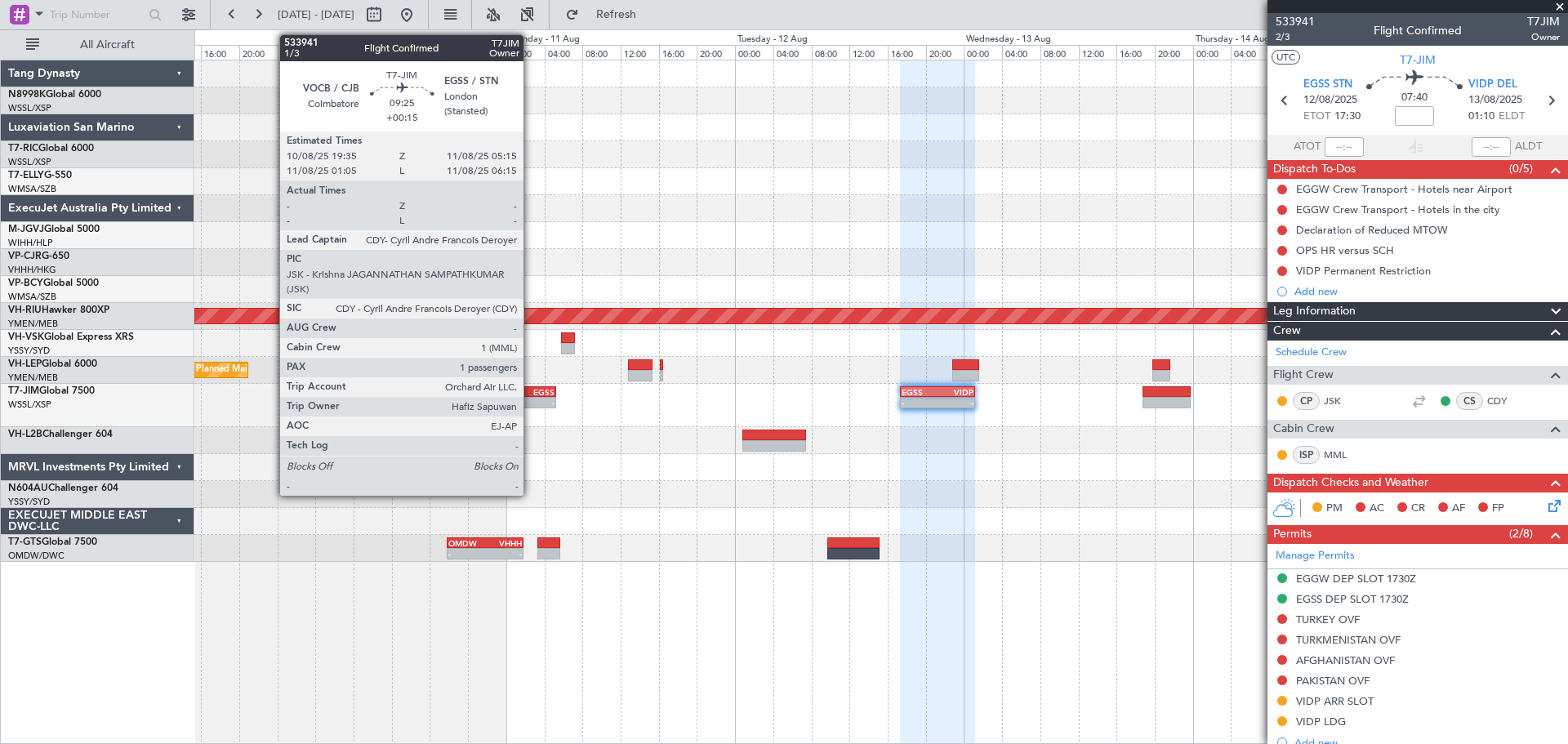 click on "EGSS" 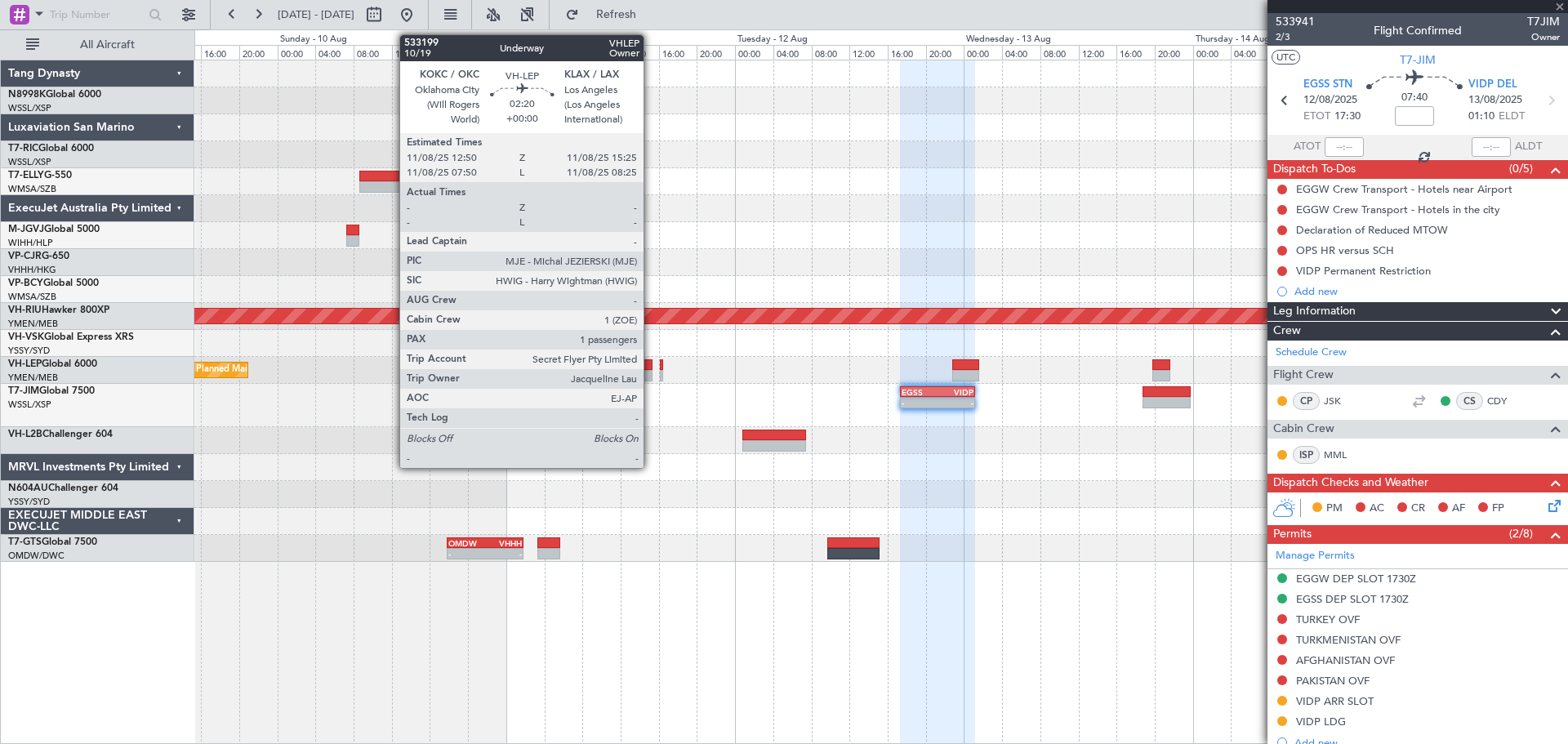 type on "+00:15" 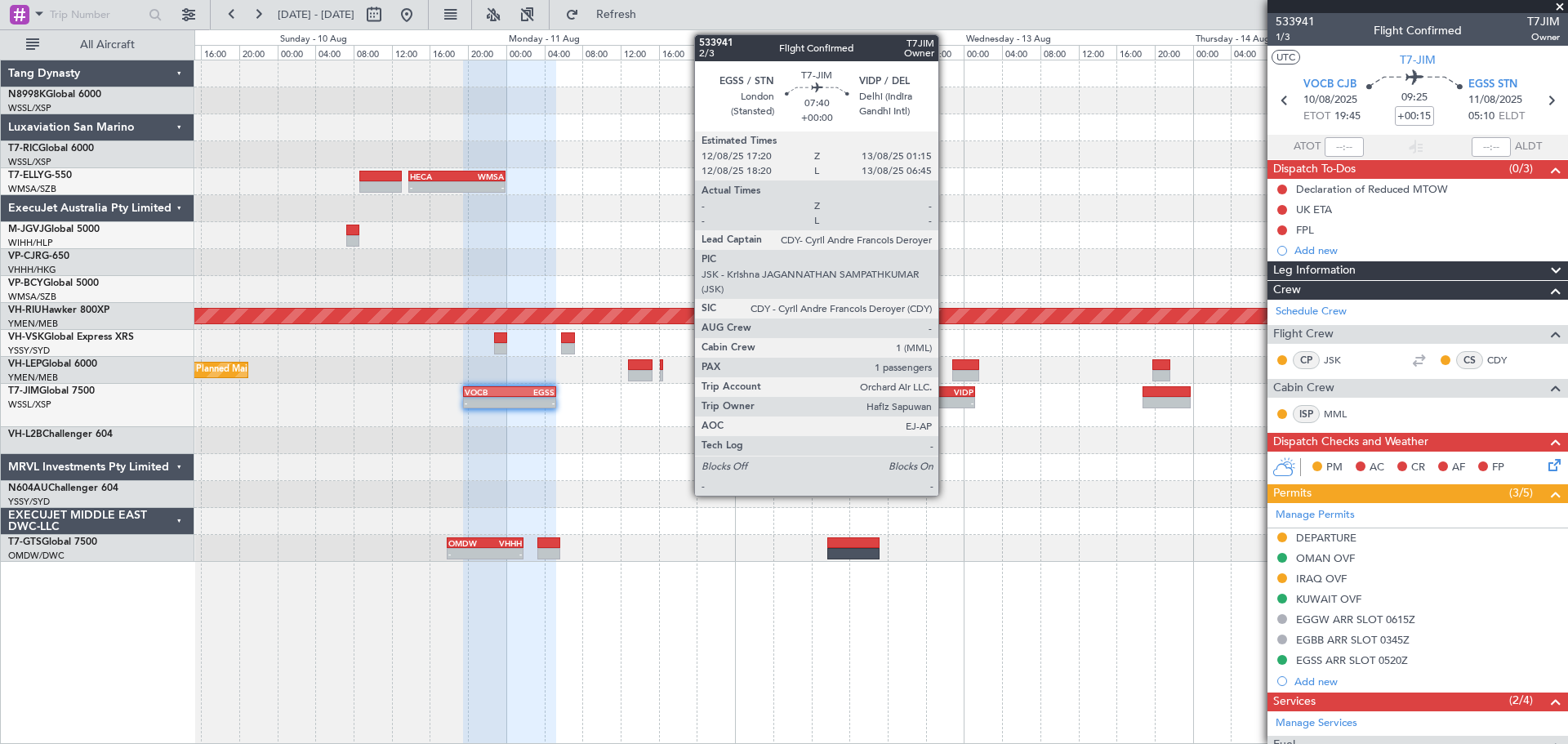 click on "VIDP" 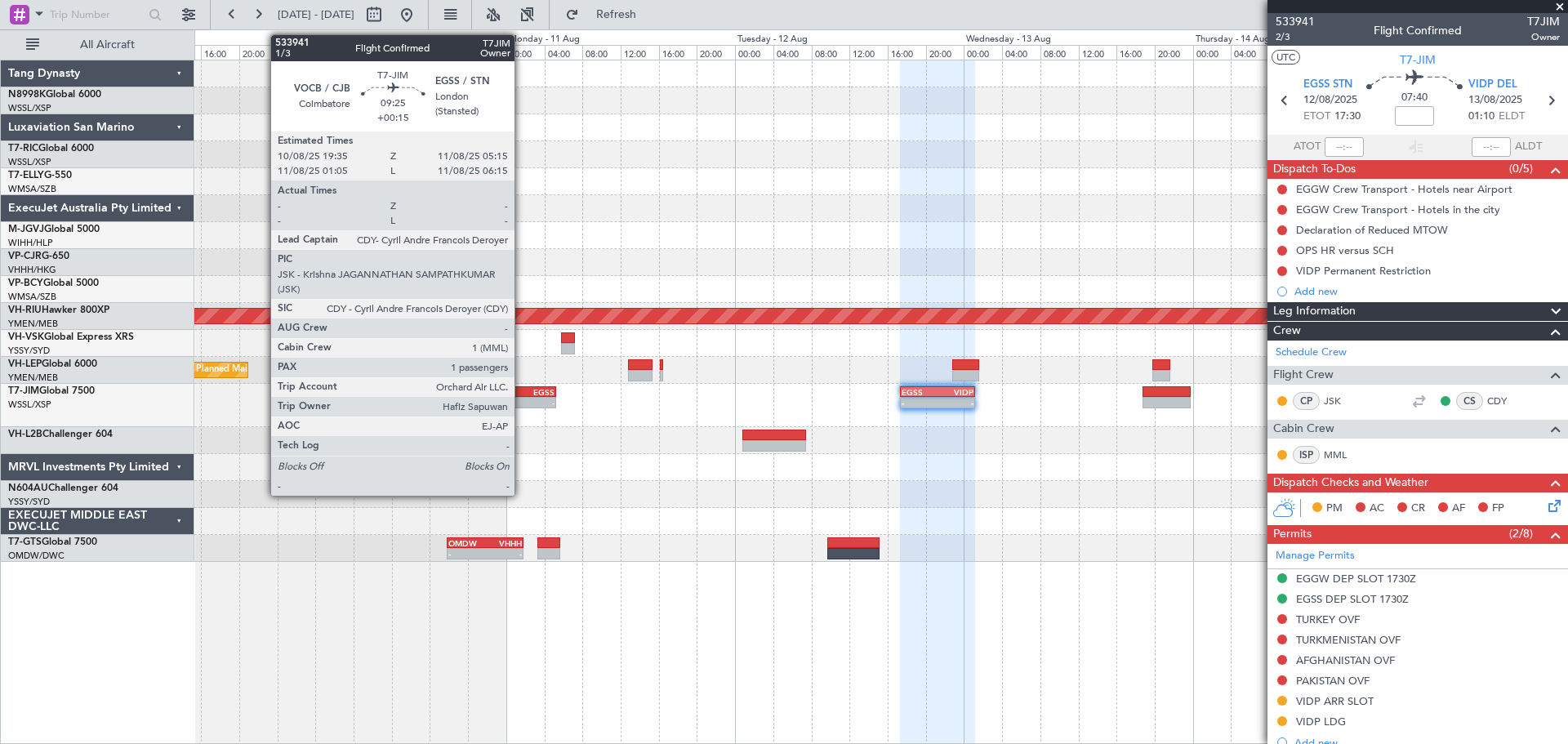 click on "-" 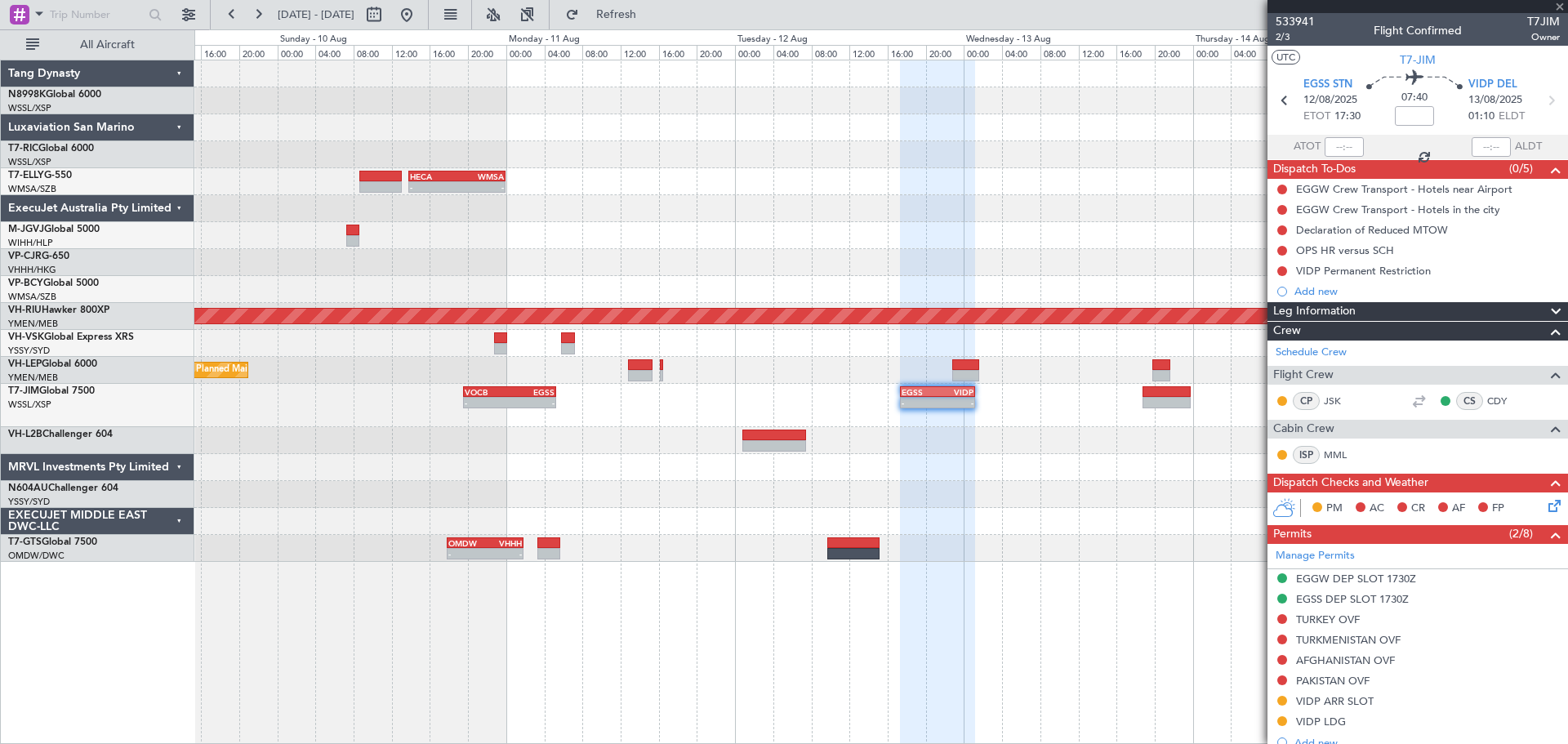 type on "+00:15" 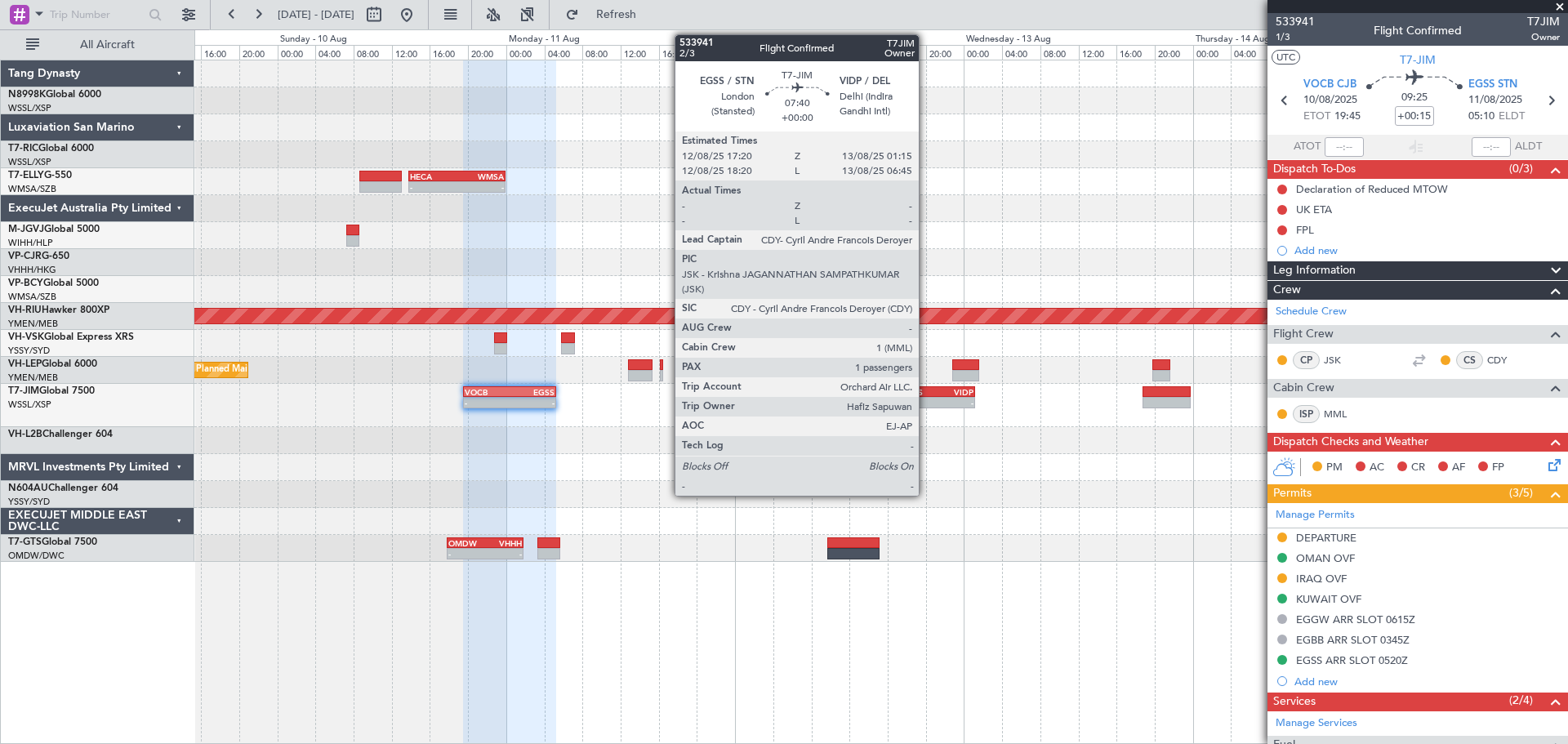 click on "EGSS" 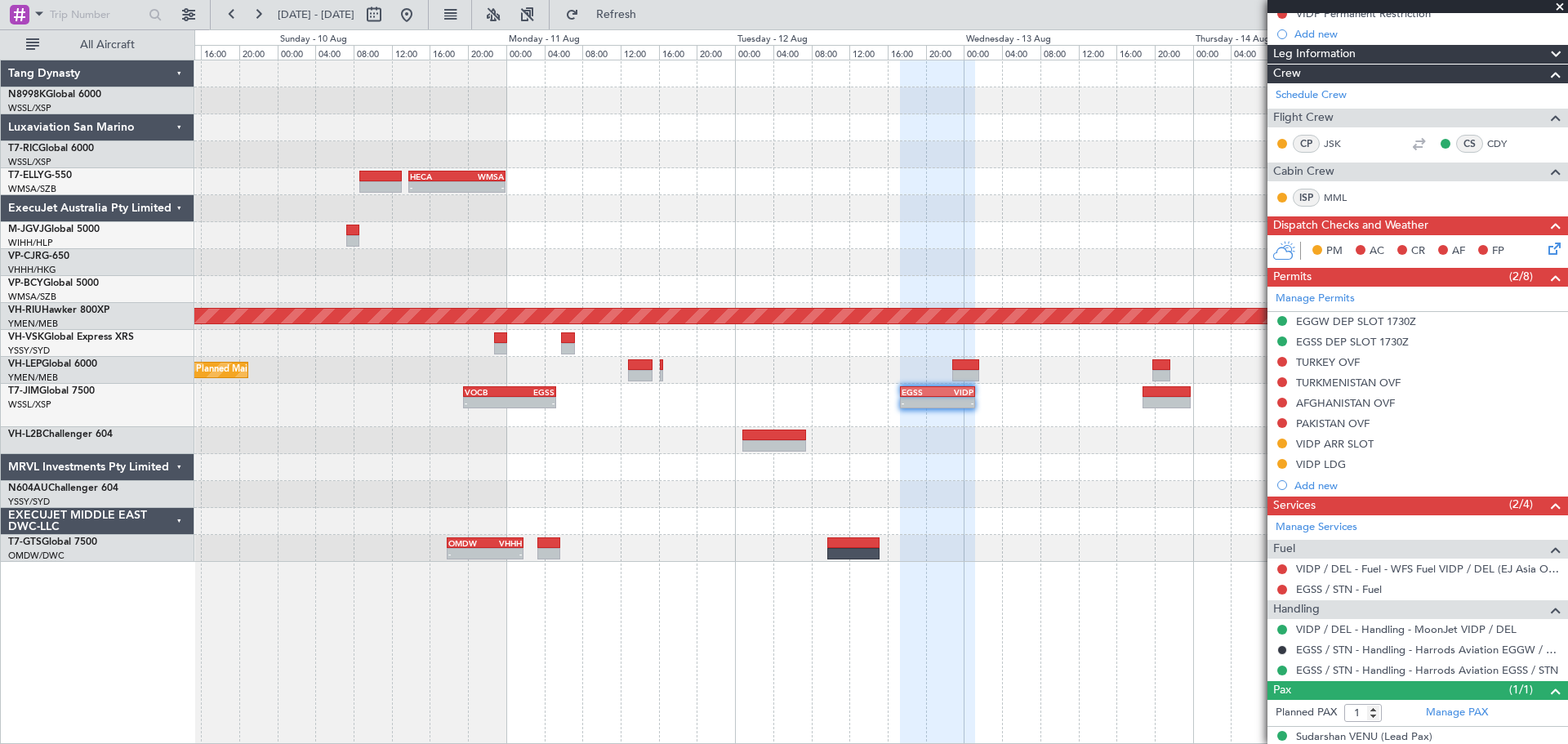 scroll, scrollTop: 276, scrollLeft: 0, axis: vertical 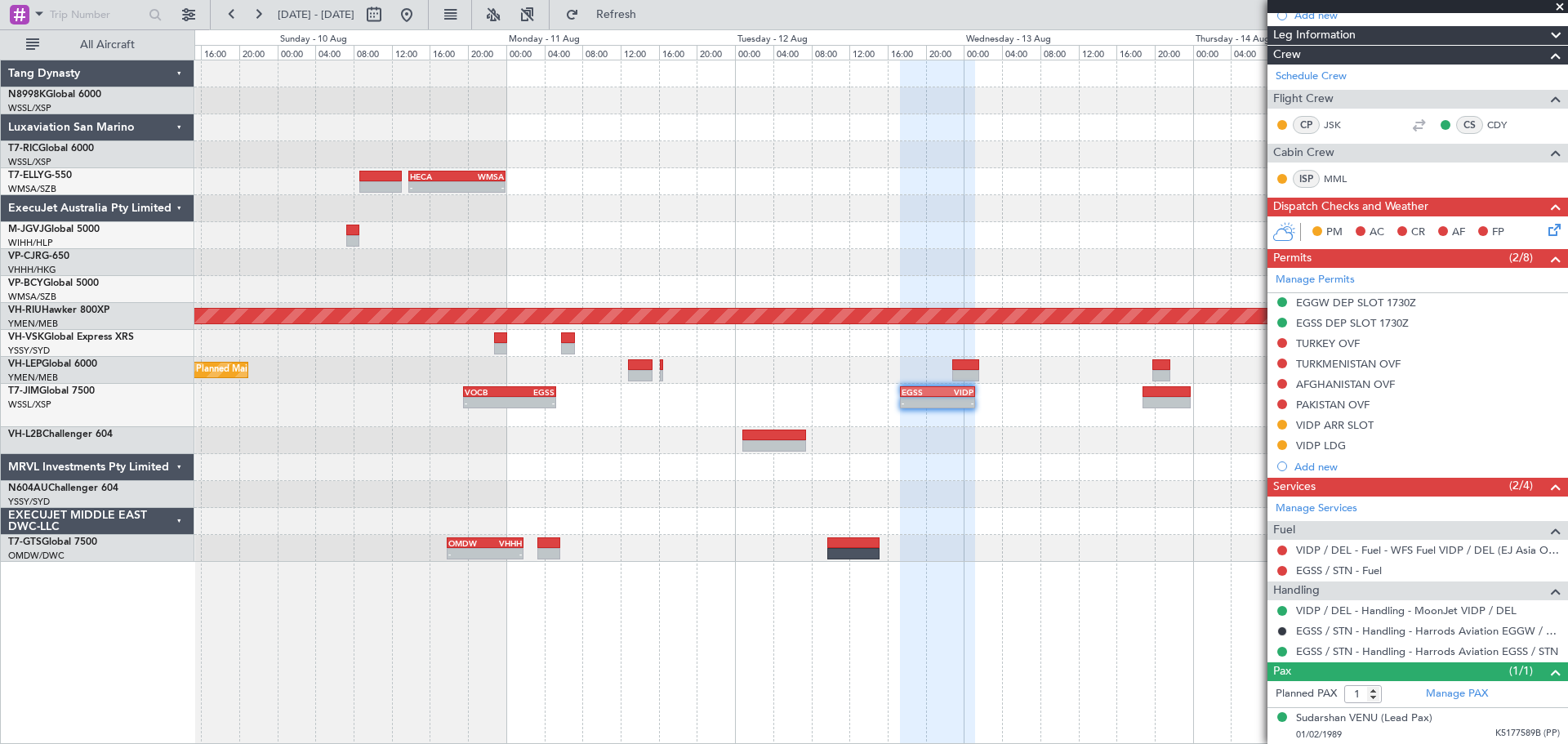 click on "-
-
HECA
13:50 Z
WMSA
00:00 Z
AOG Maint [CITY] ([CITY])
Planned Maint [CITY] ([CITY])
-
-
RJCC
08:50 Z
CYVR
16:40 Z
Planned Maint [CITY] ([CITY])
Planned Maint [CITY] ([CITY])
Planned Maint [CITY] ([CITY])
-
-
VOCB
19:35 Z
EGSS
05:15 Z
-
-
EGSS
17:20 Z
VIDP
01:15 Z
-
-
OMDW
17:50 Z
VHHH" 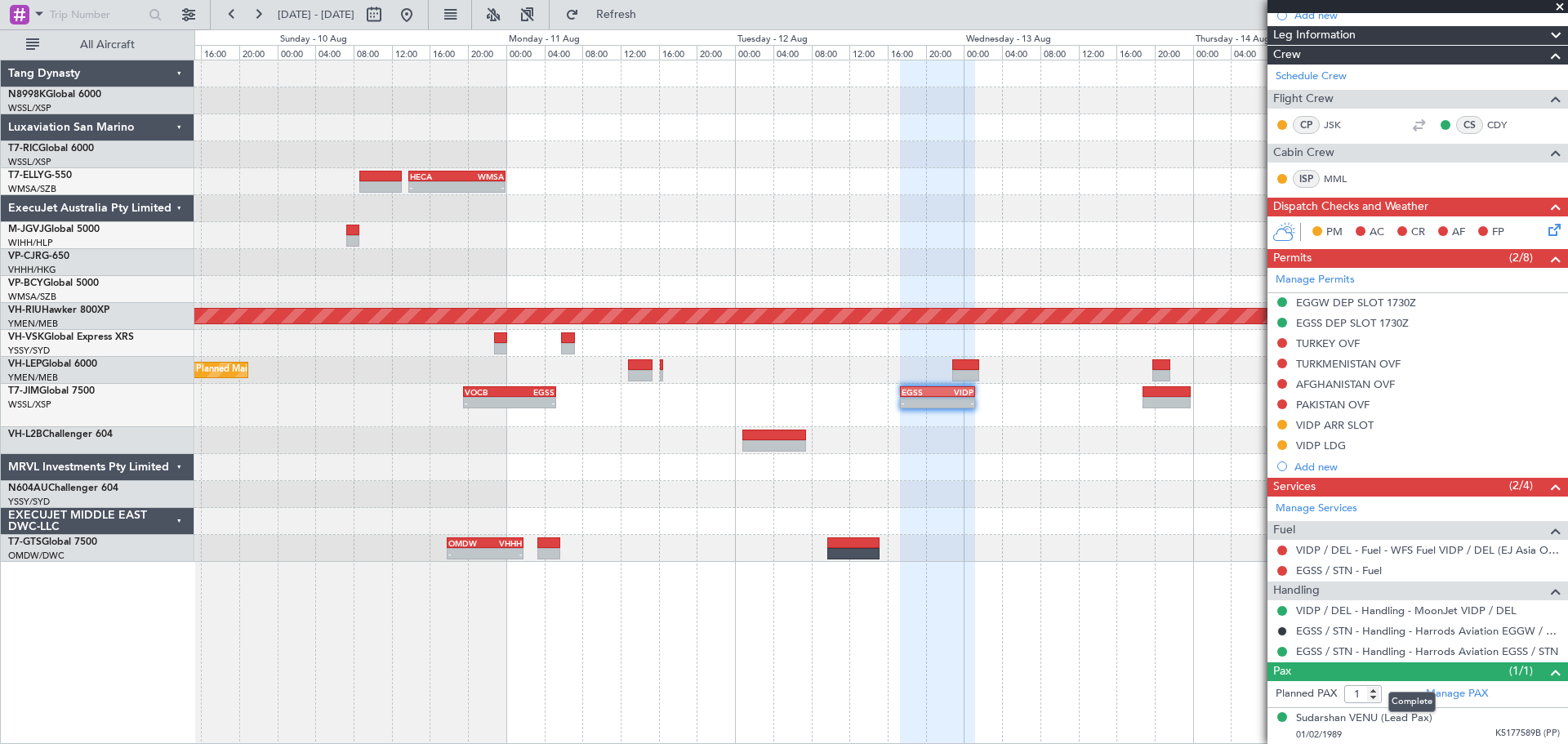 click on "Complete" at bounding box center [1412, 702] 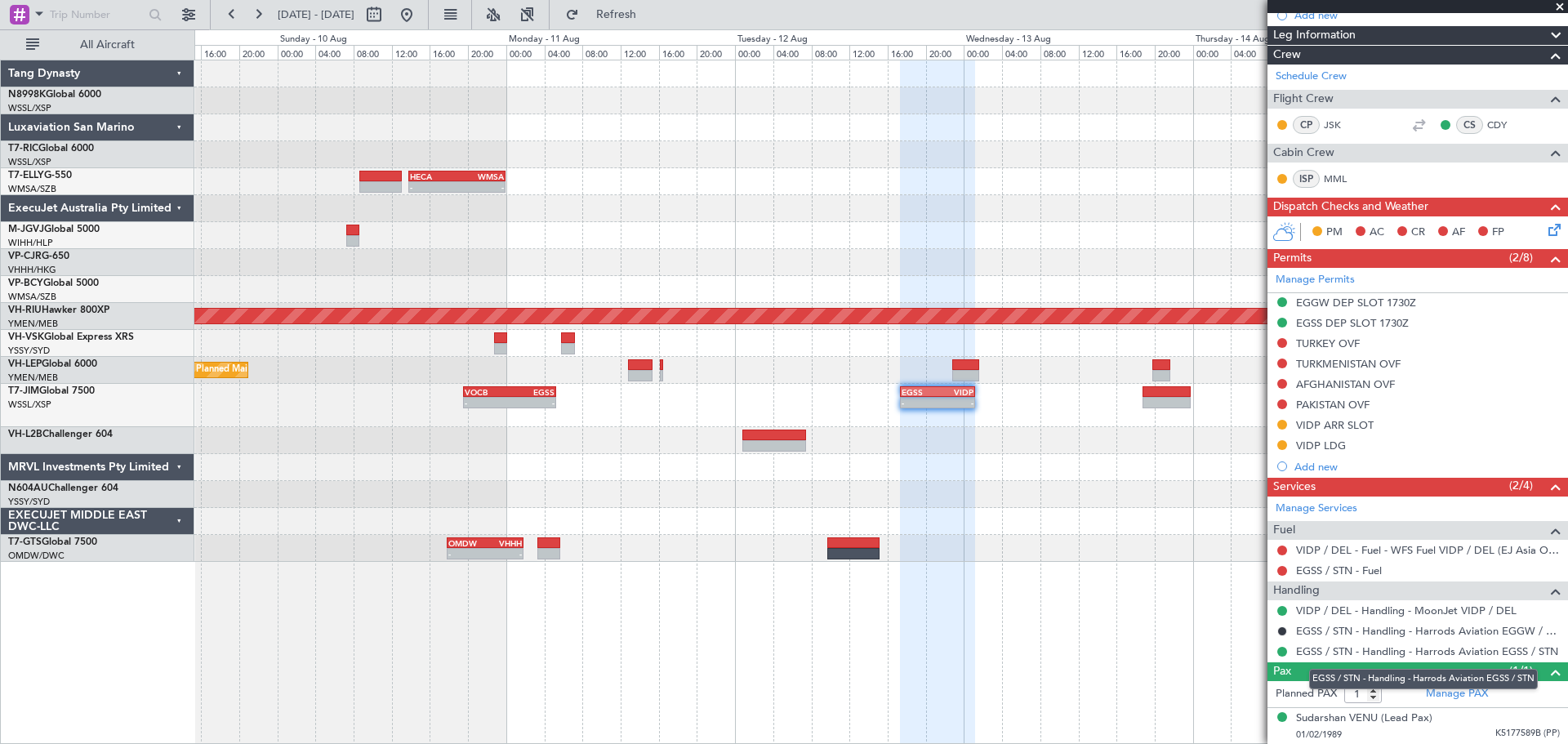 click on "EGSS / STN - Handling - Harrods Aviation EGSS / STN" at bounding box center [1423, 679] 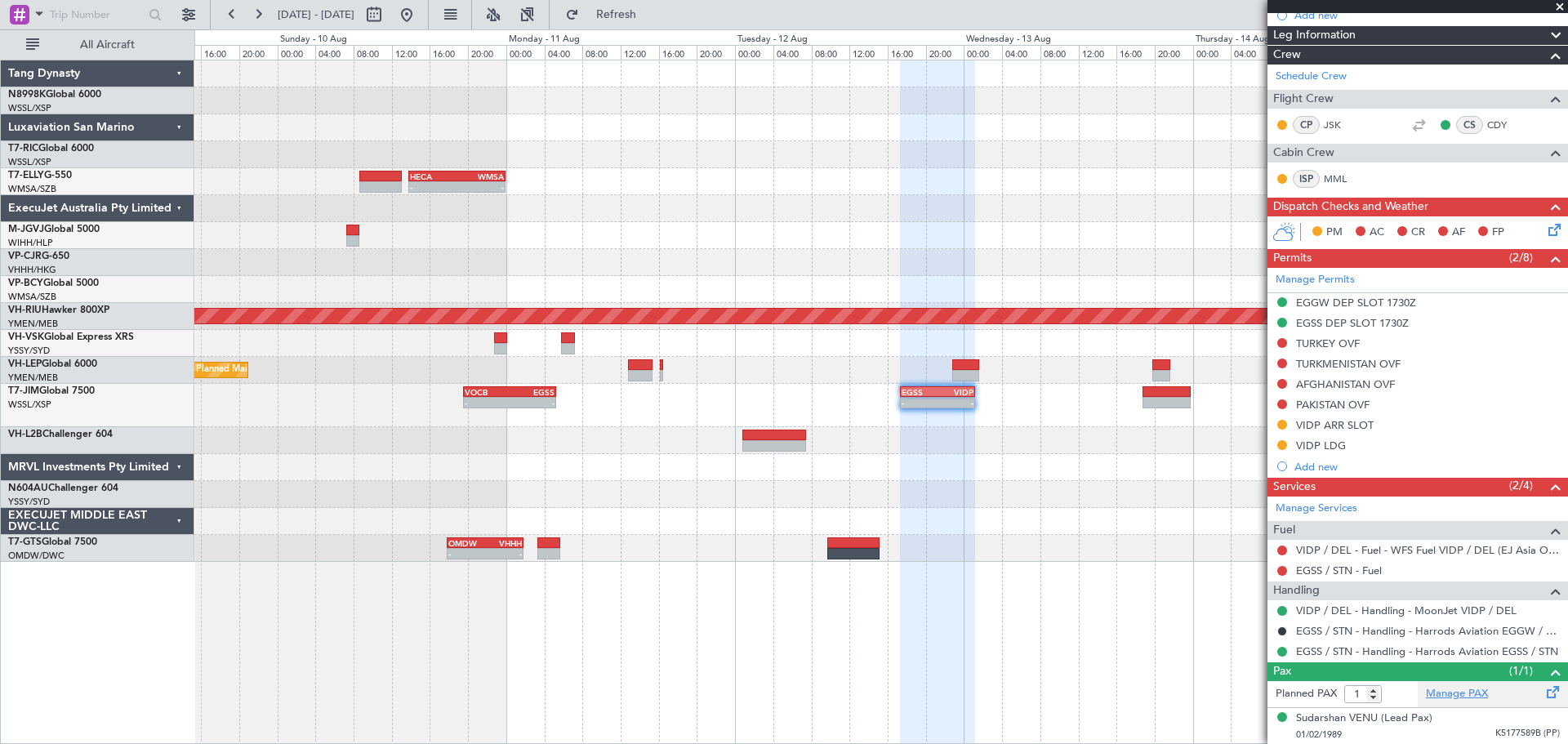 click on "Manage PAX" 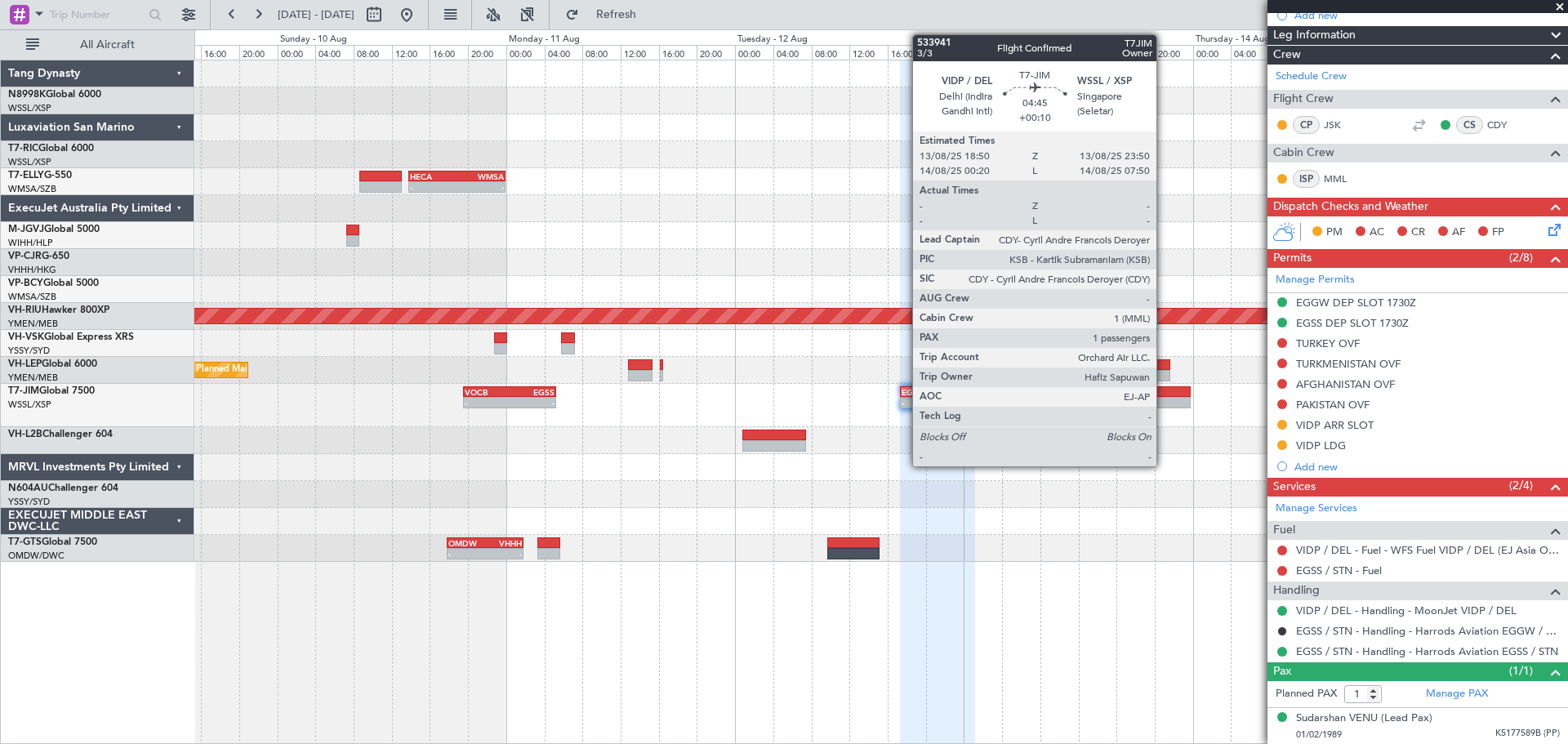 click 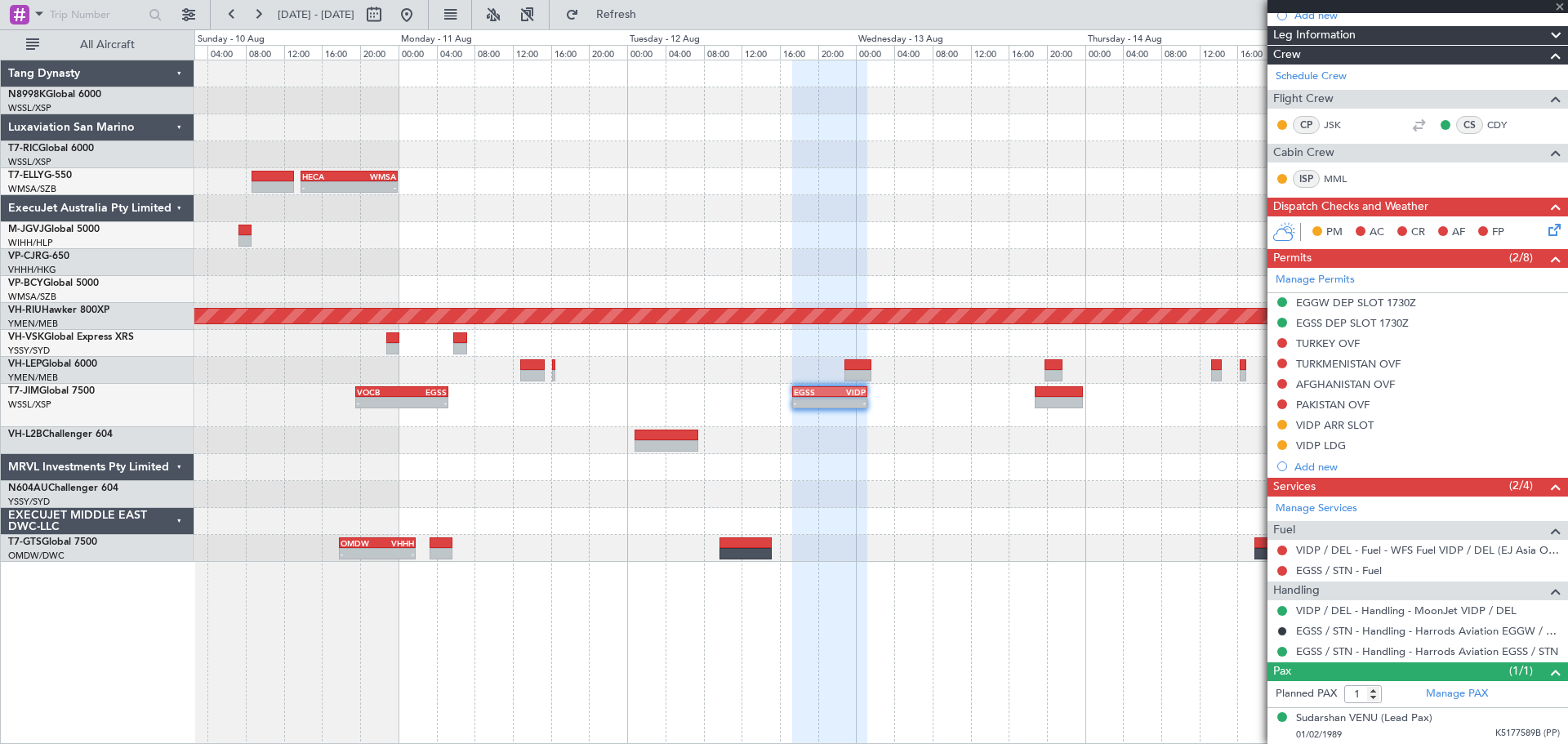 click 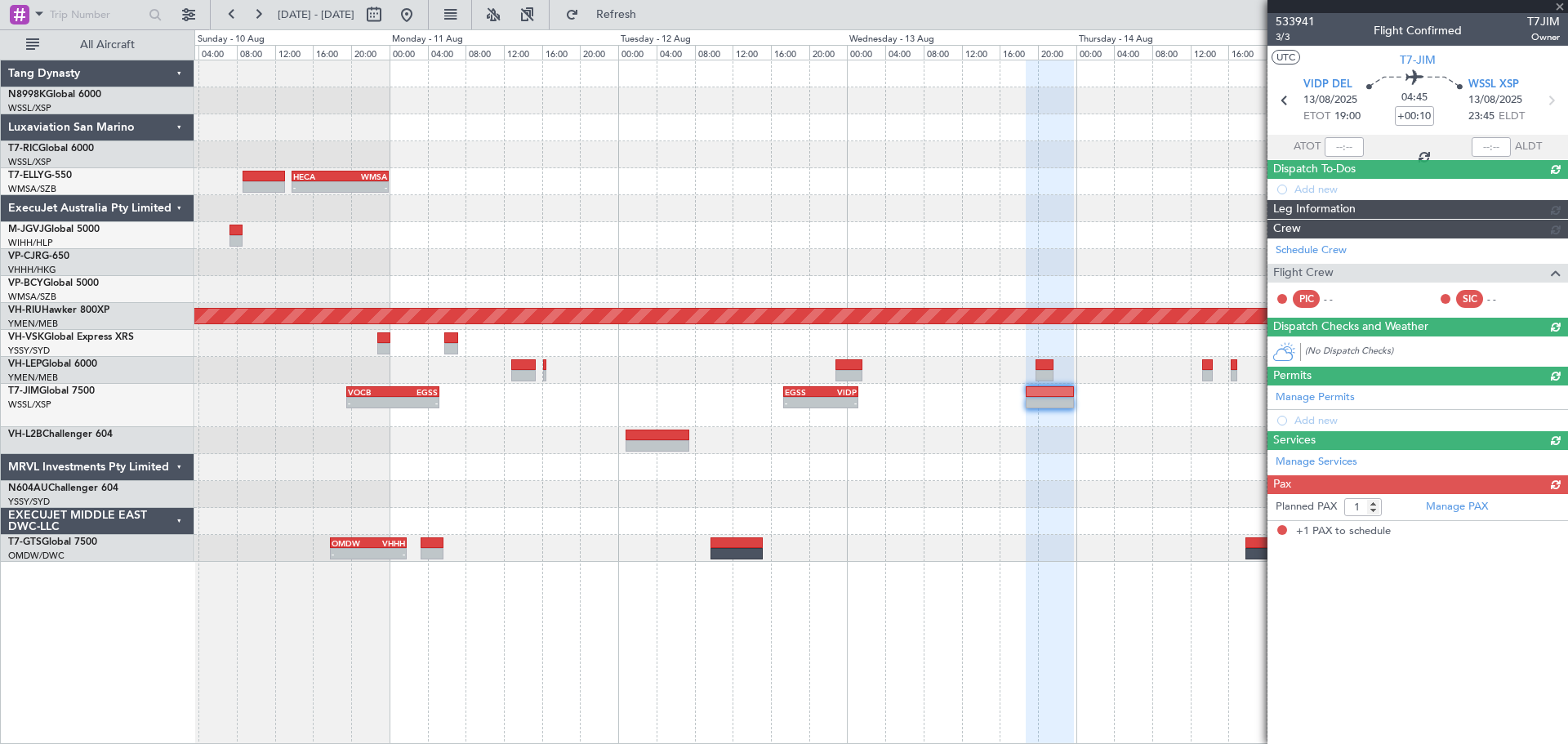 scroll, scrollTop: 0, scrollLeft: 0, axis: both 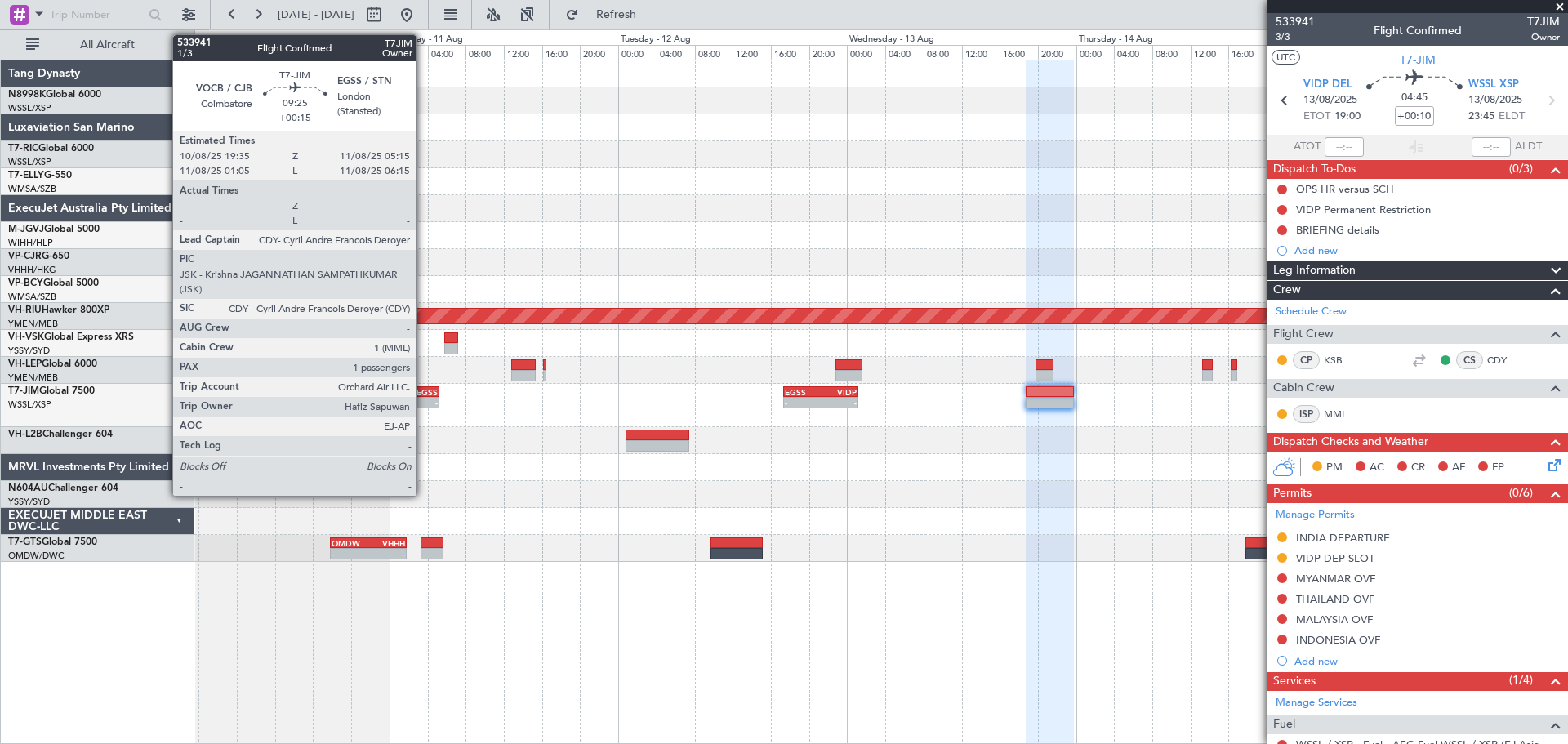 click on "-" 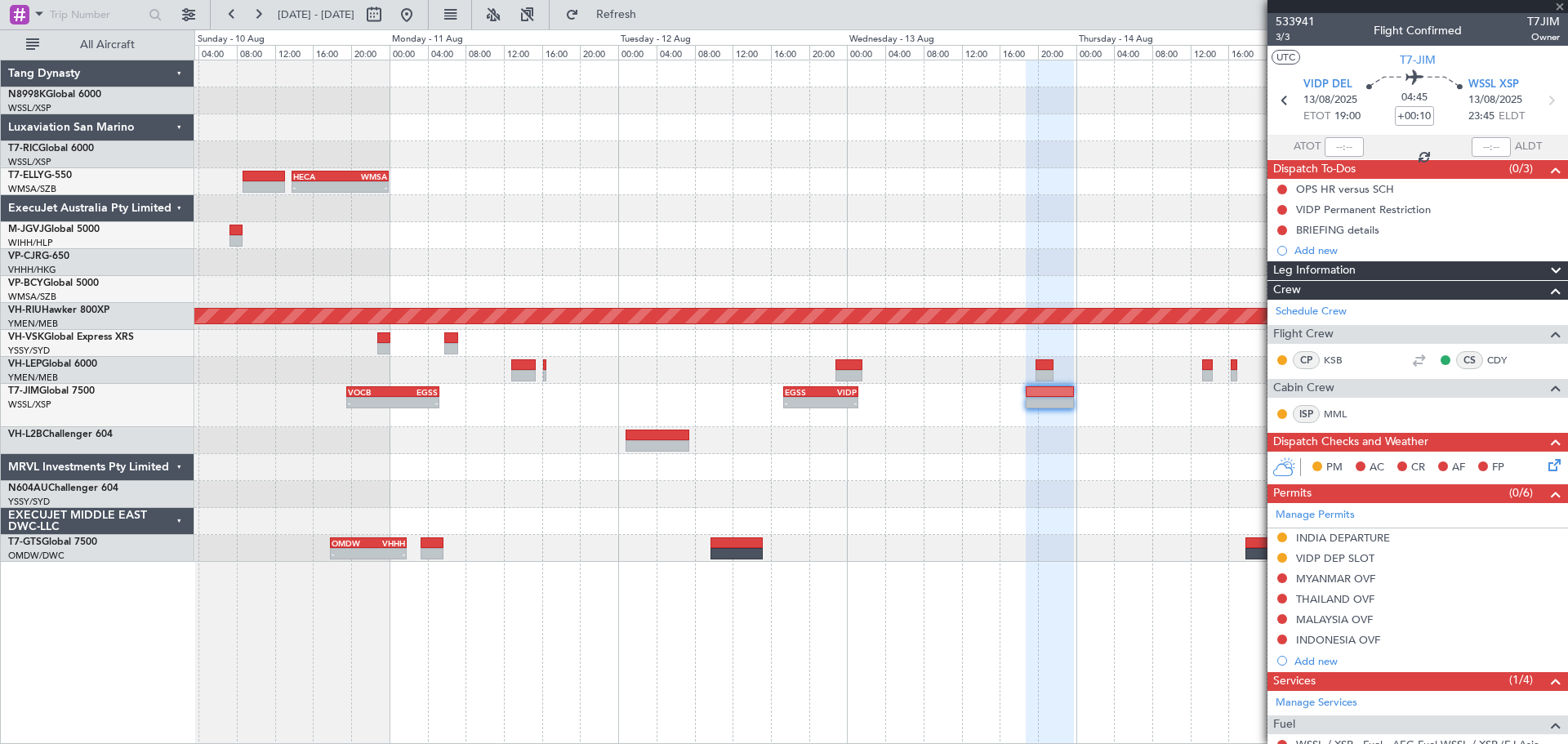 type on "+00:15" 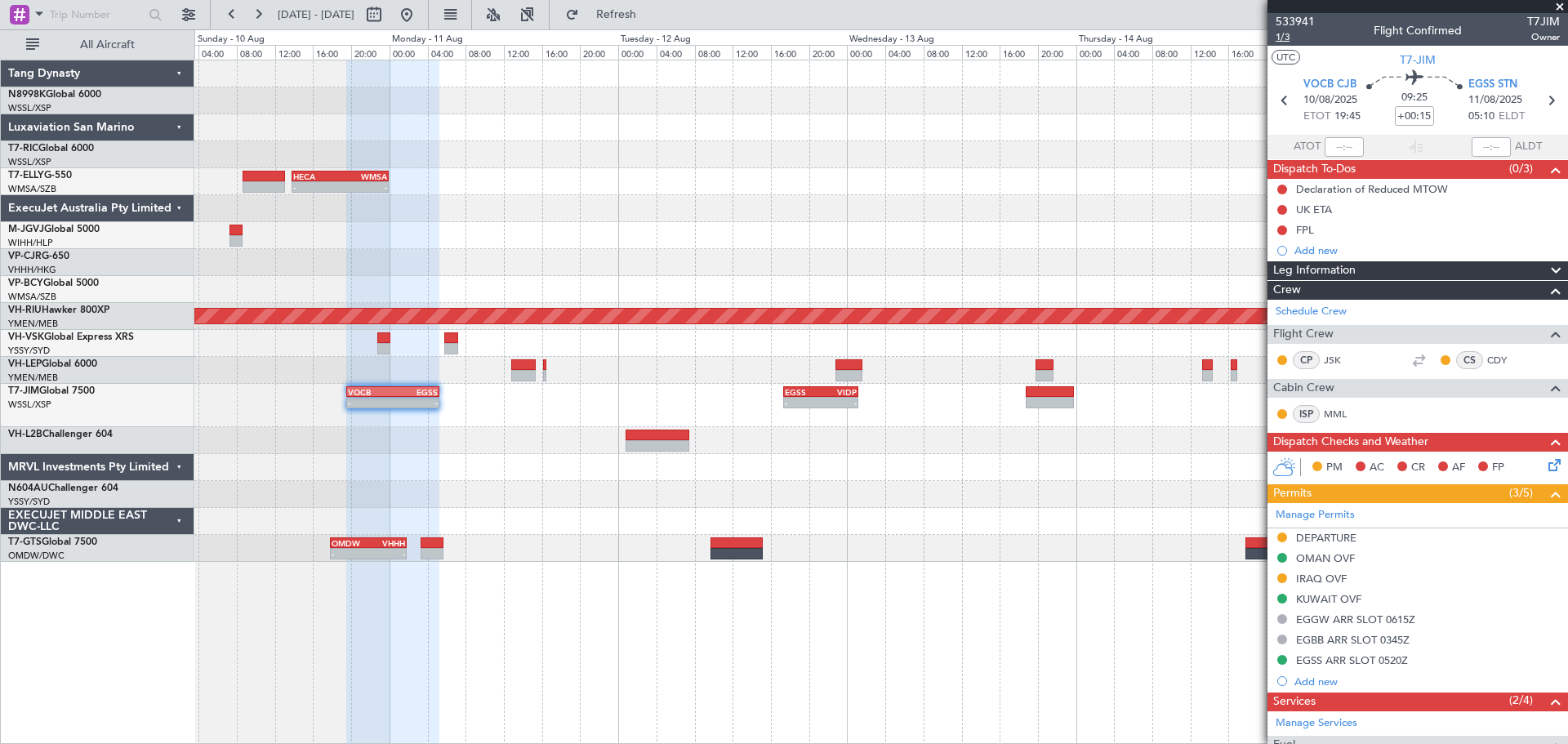 click on "1/3" at bounding box center [1295, 37] 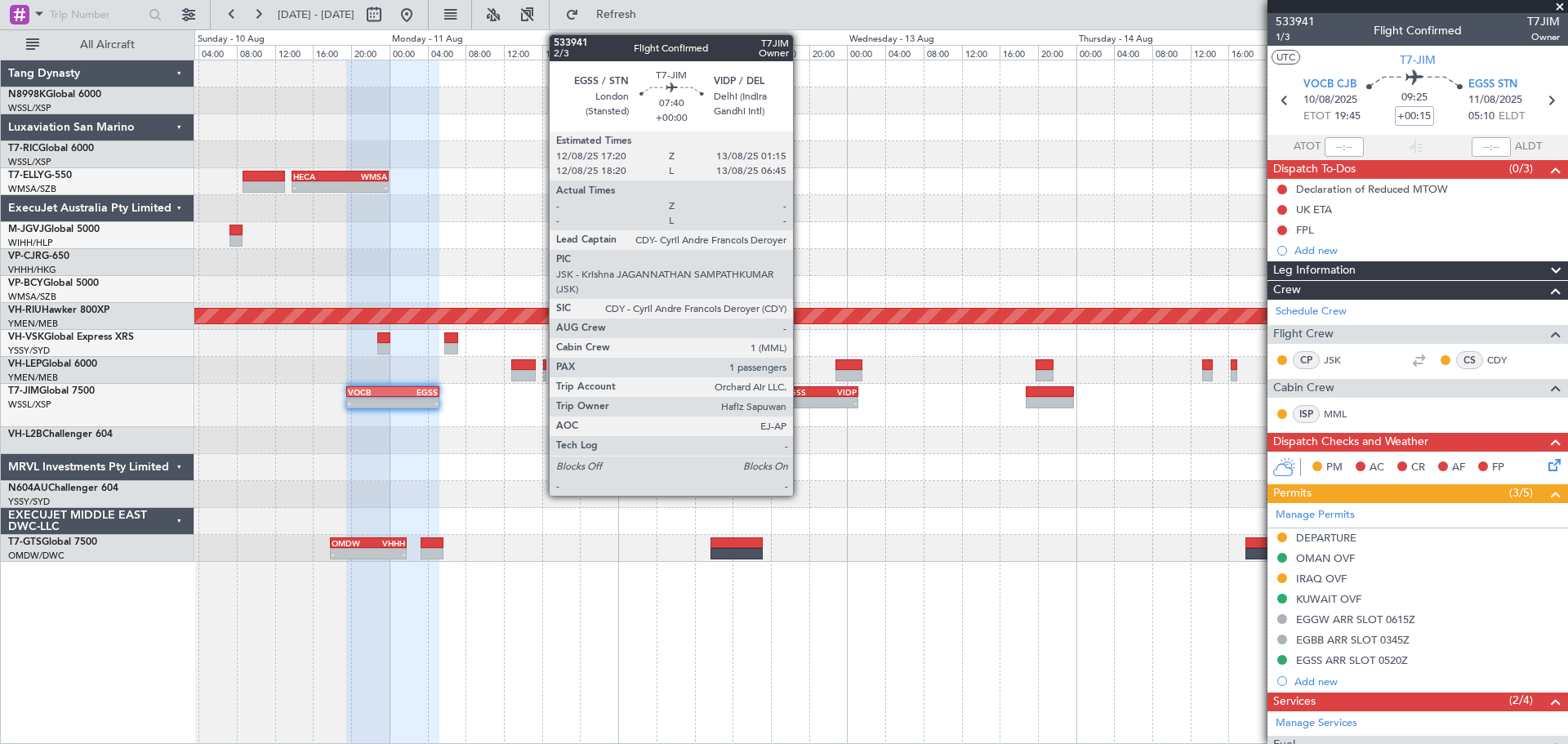 click on "EGSS" 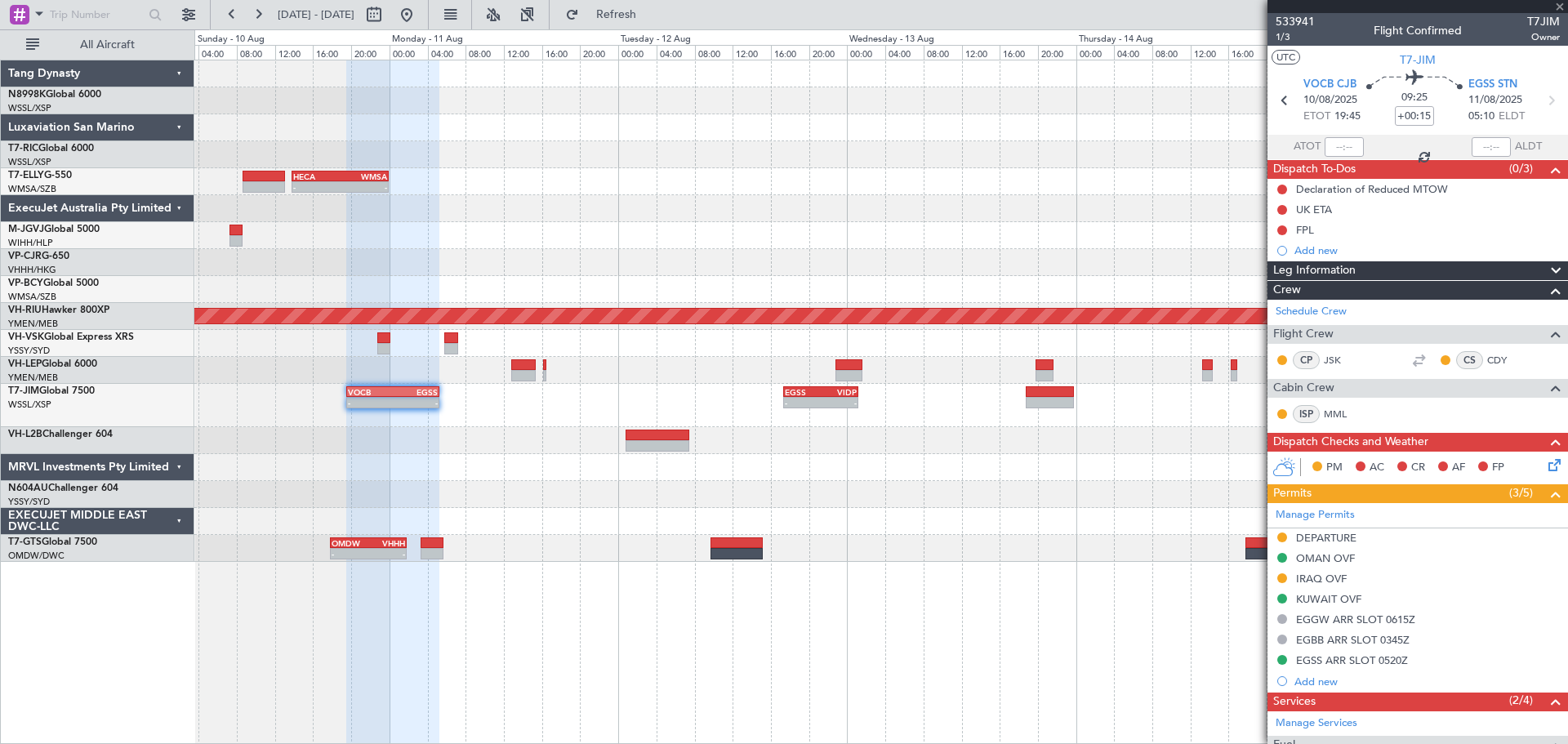 type 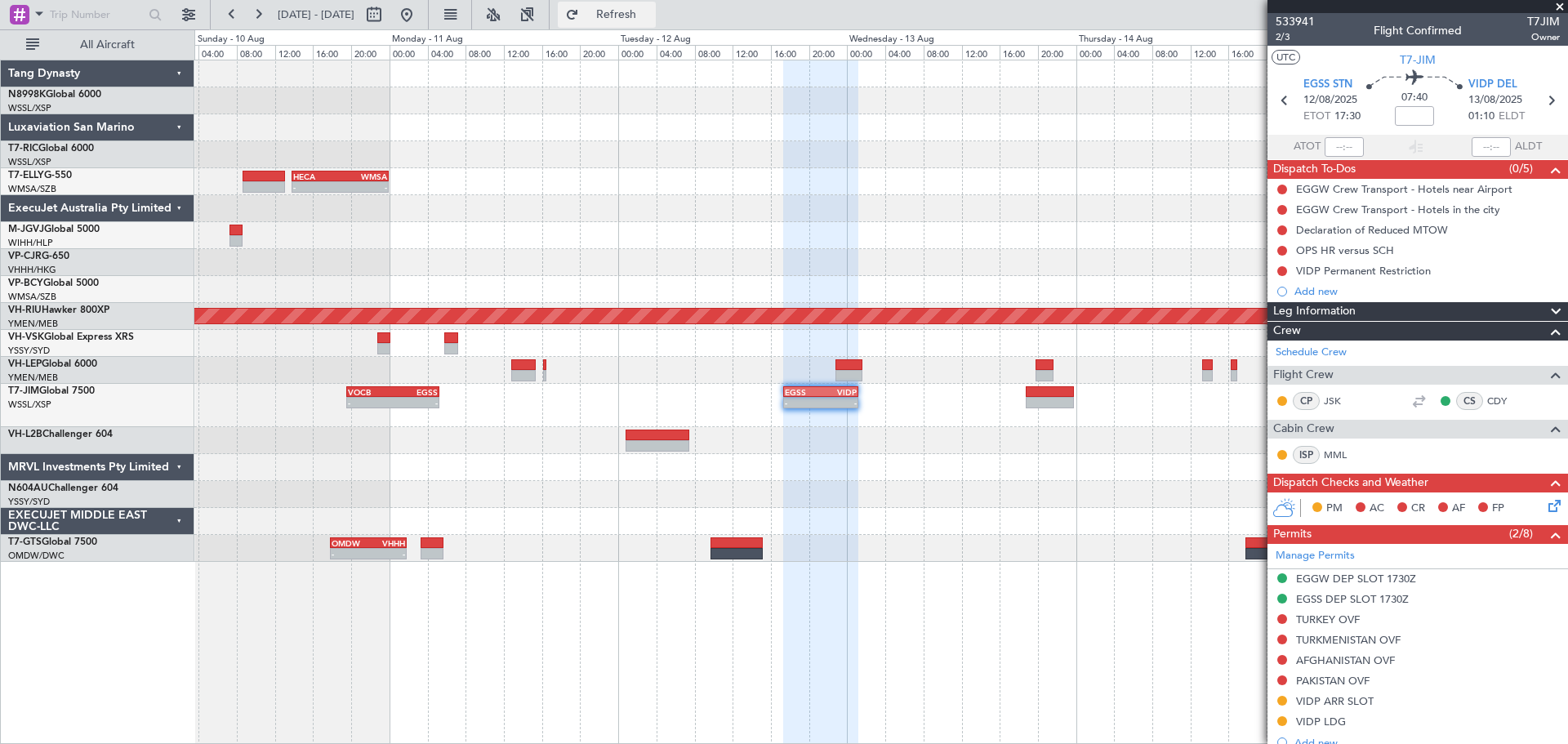 click on "Refresh" 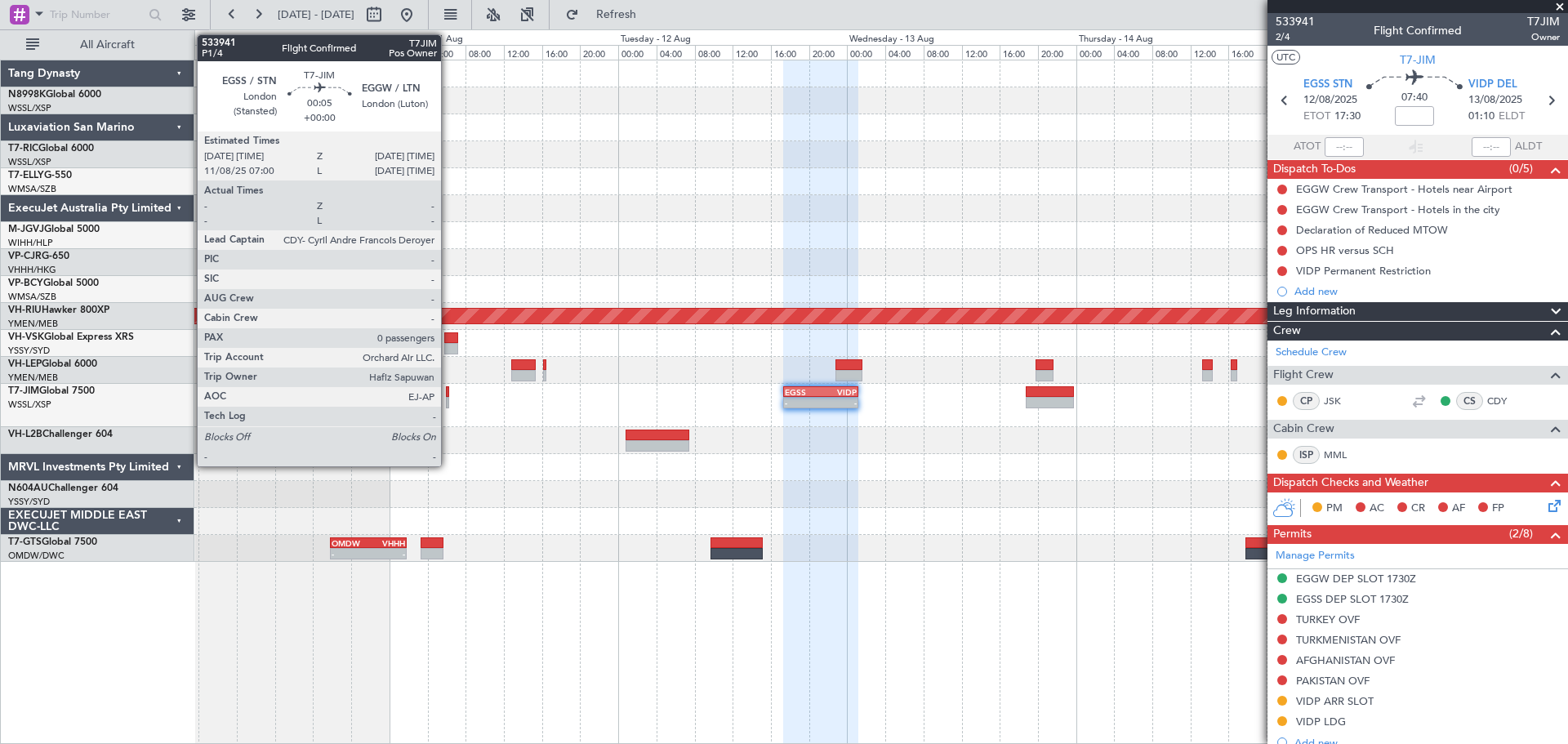 click 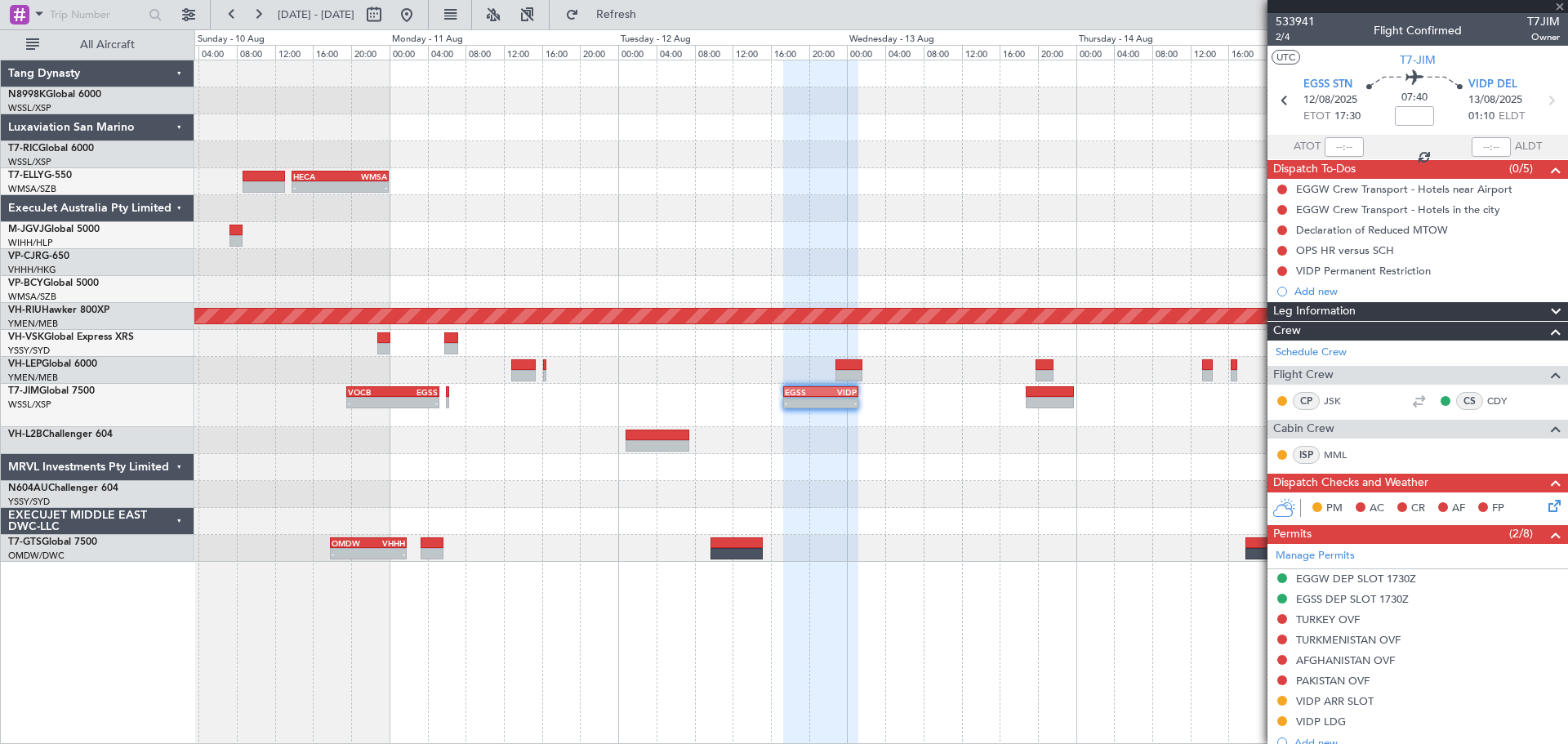 type on "0" 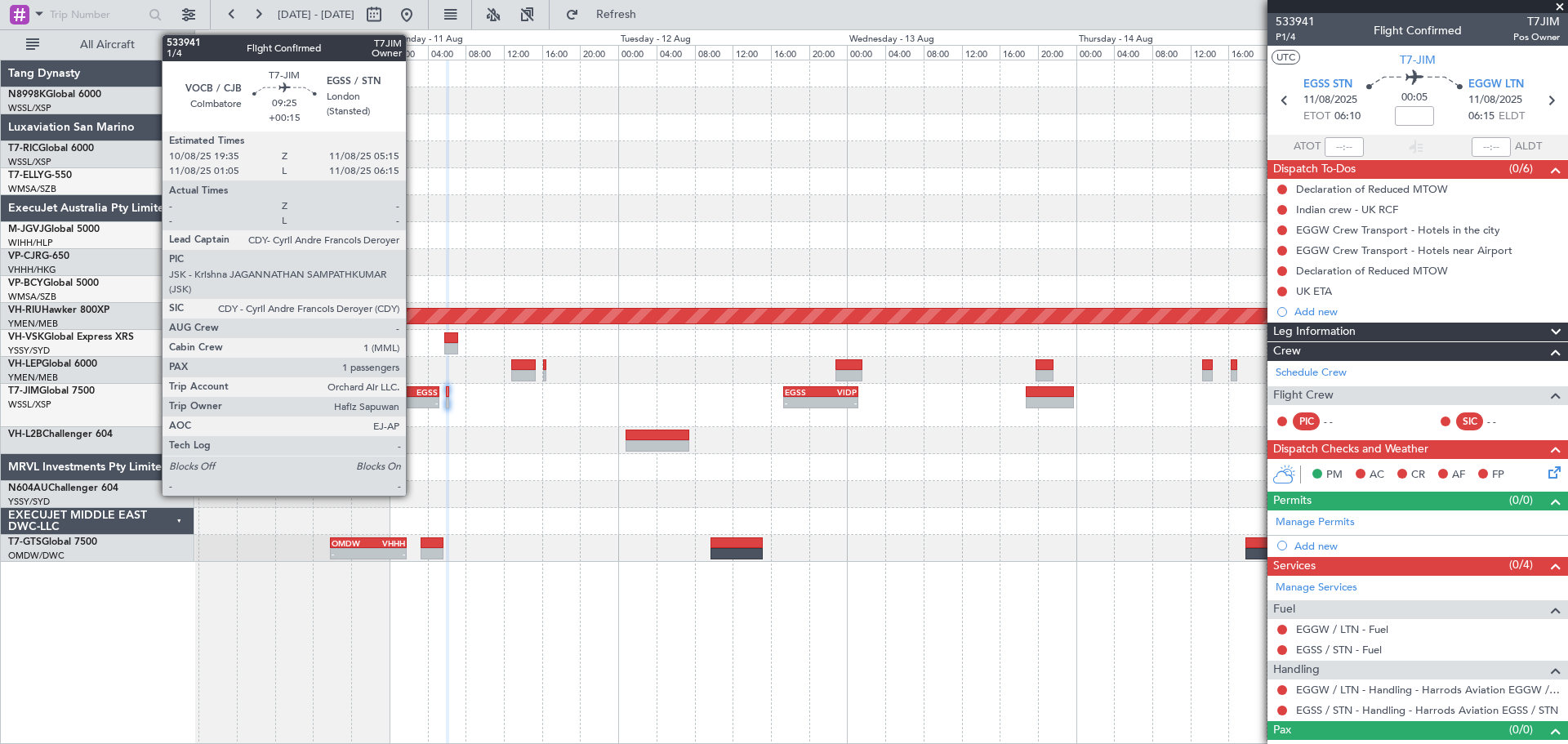 click on "-" 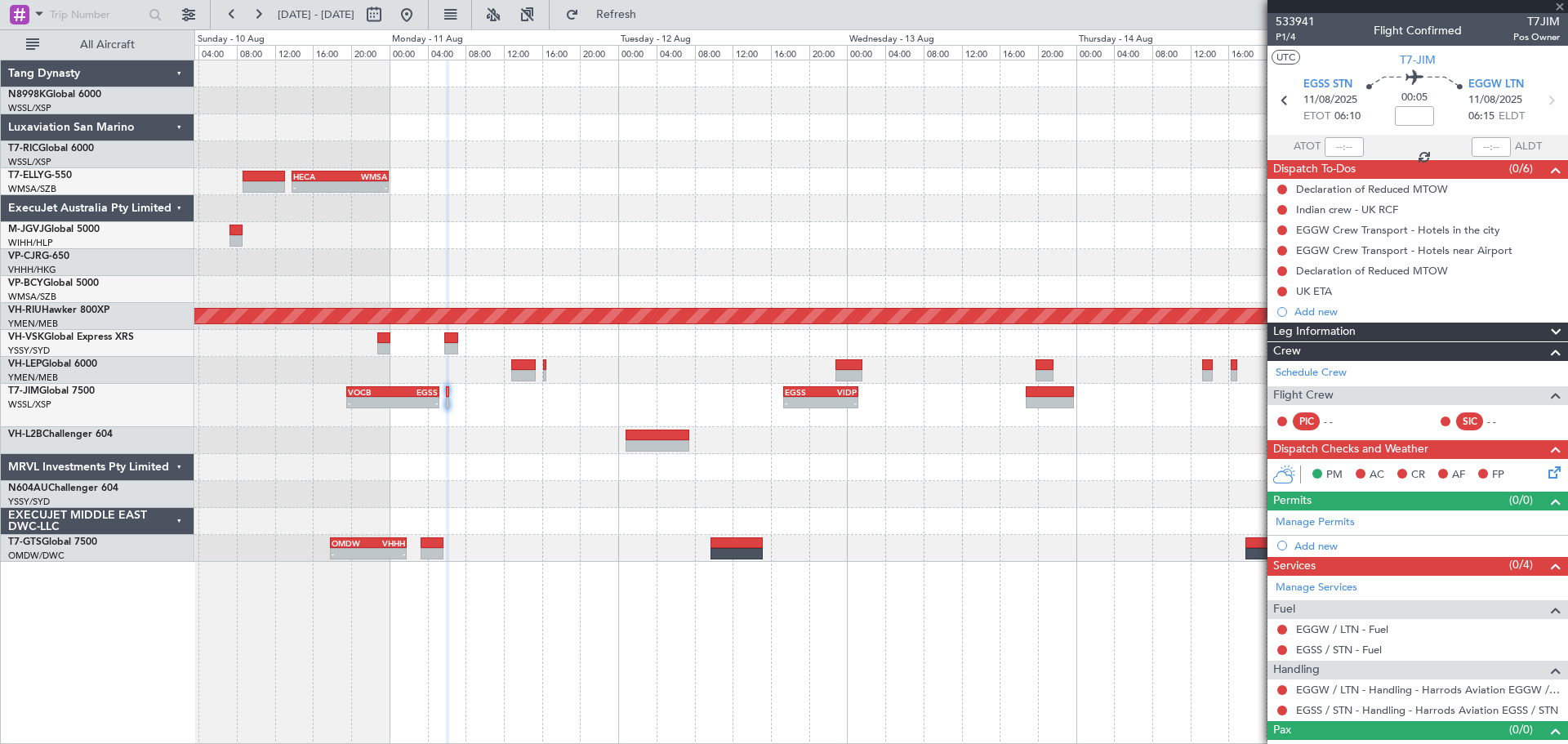 type on "+00:15" 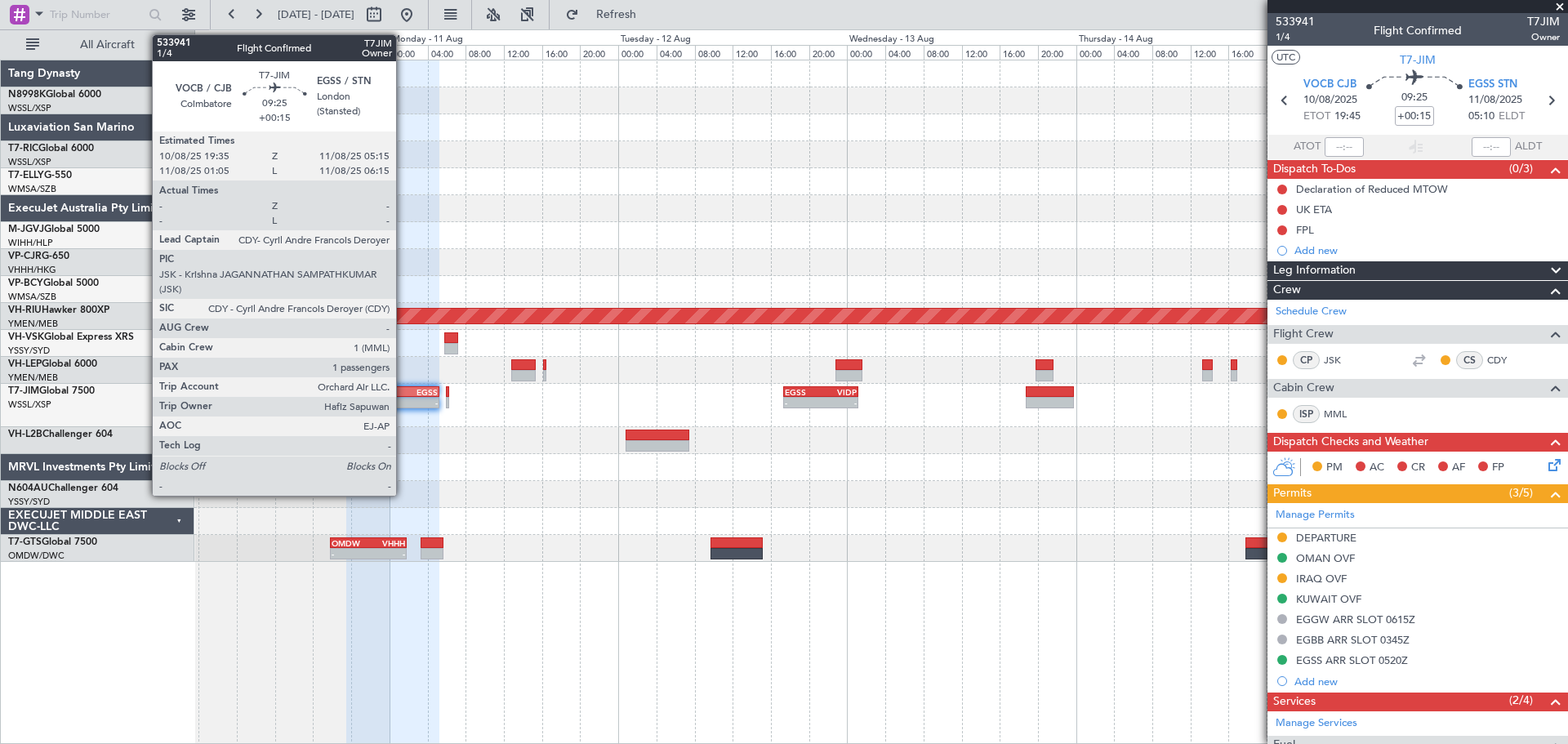 click on "-" 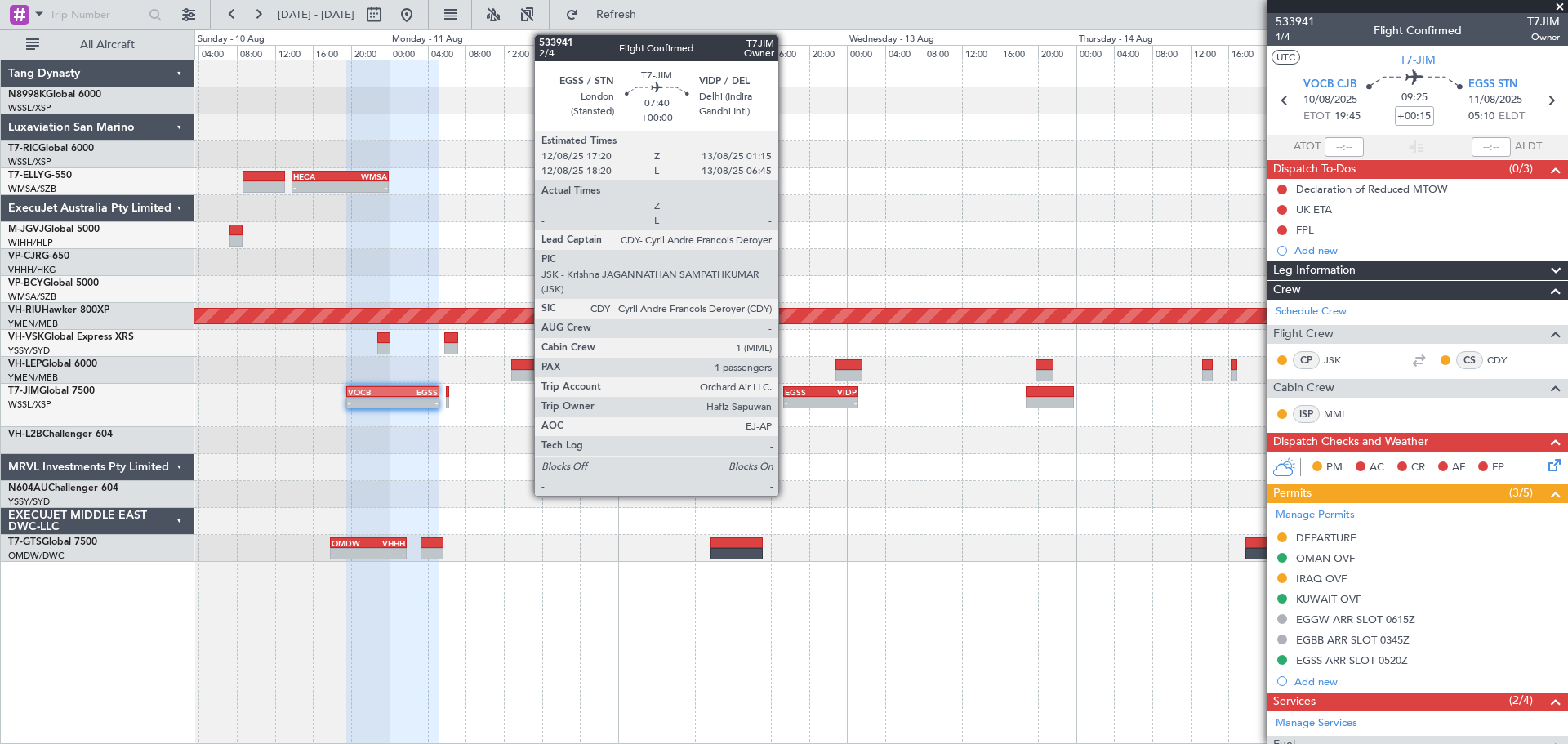 click on "EGSS" 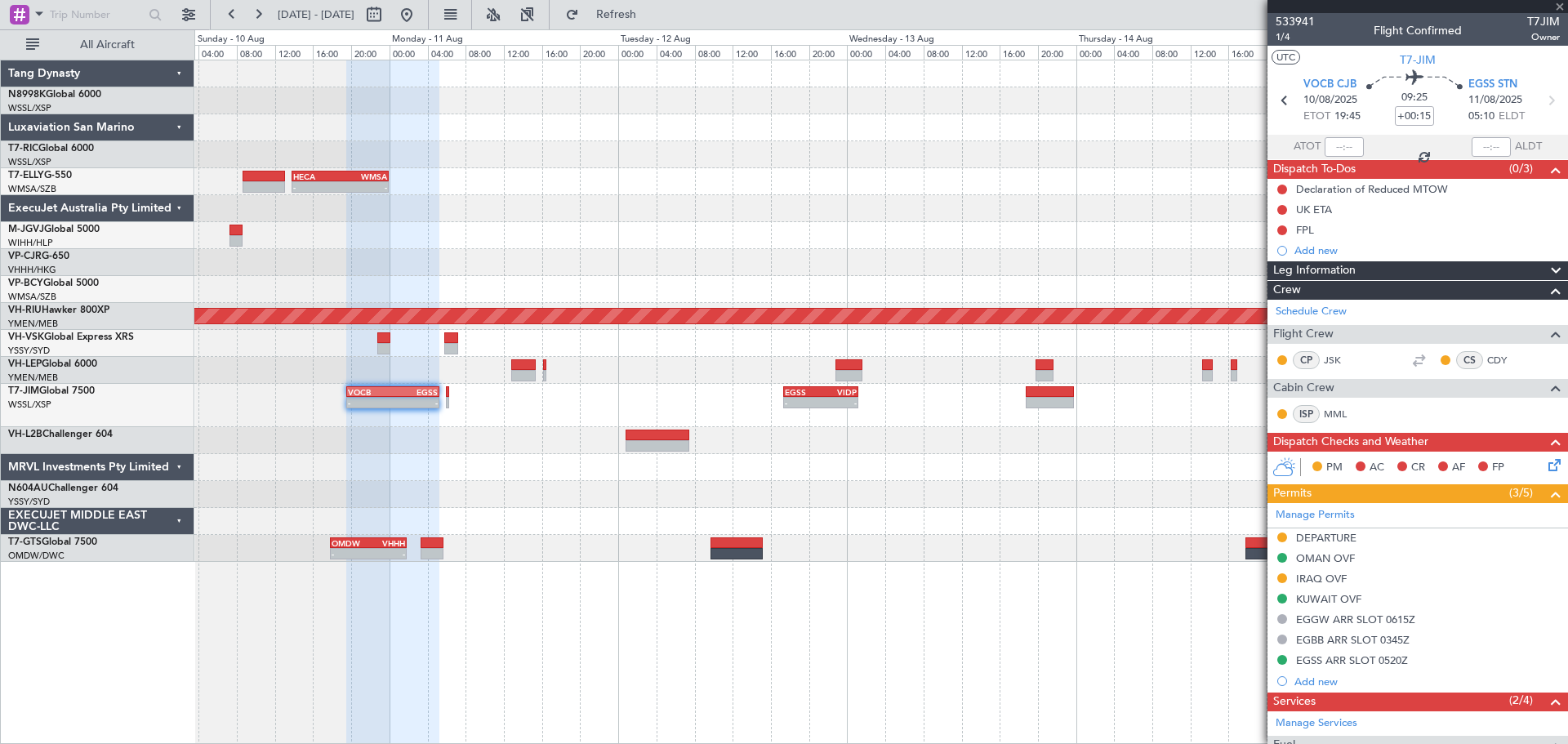 type 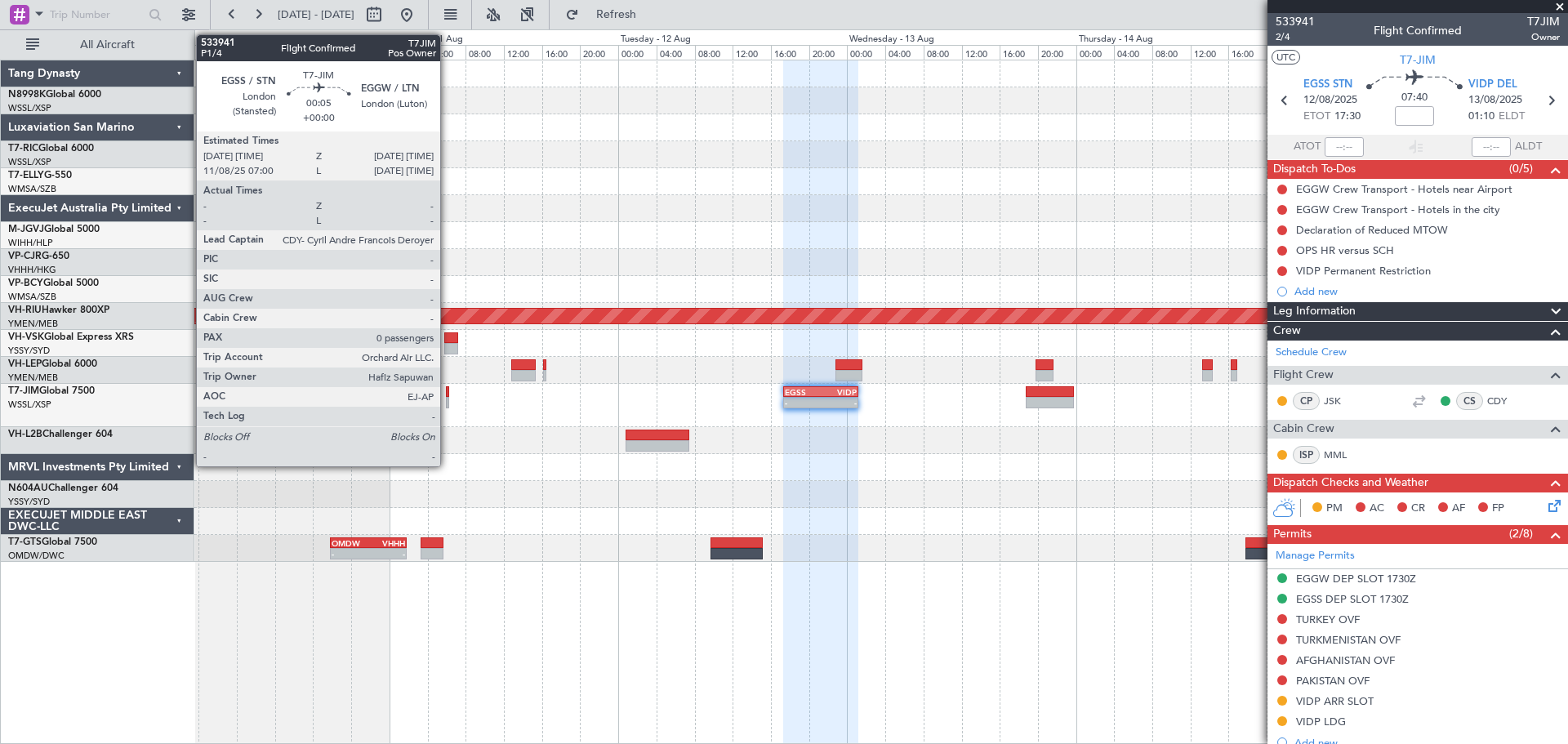 click 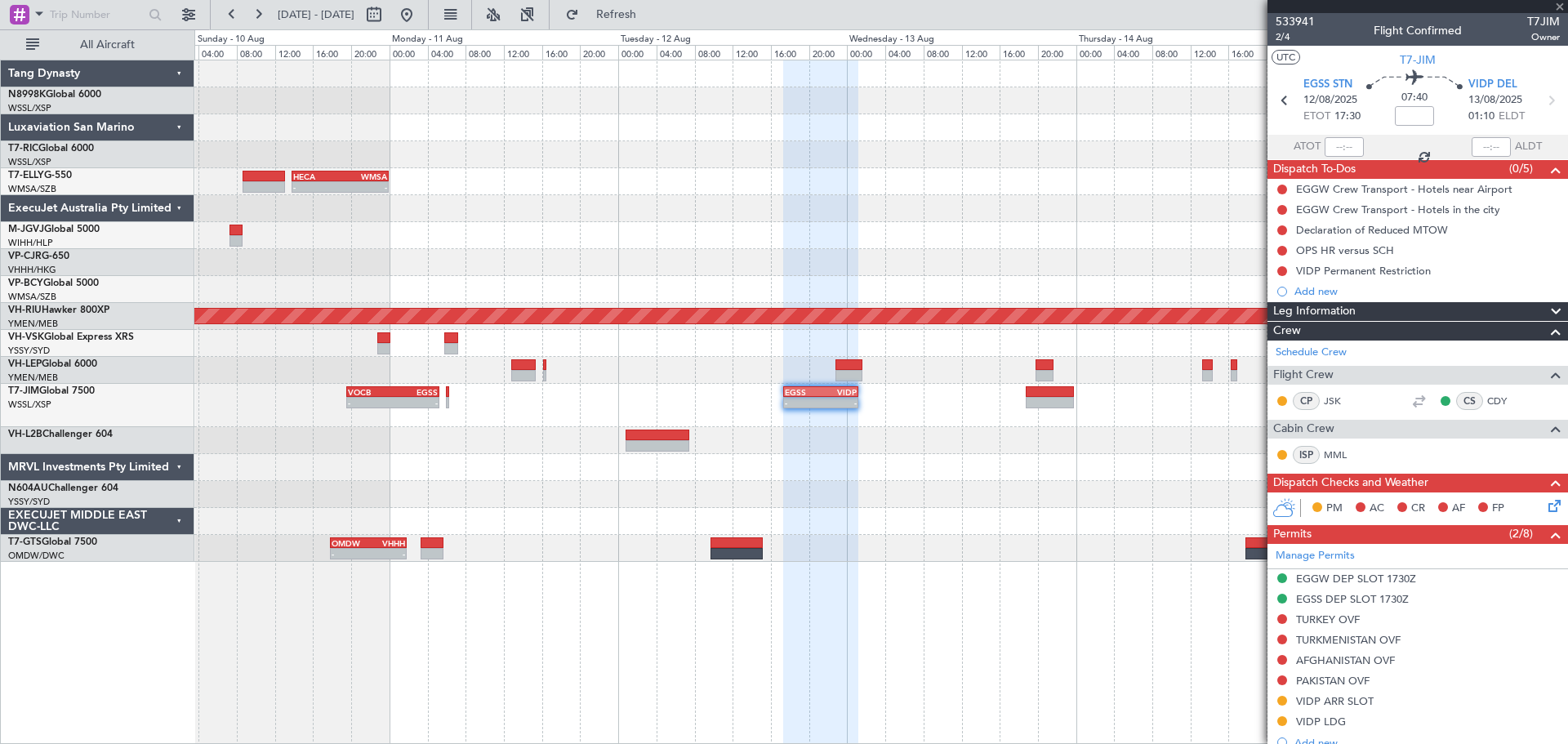 type on "0" 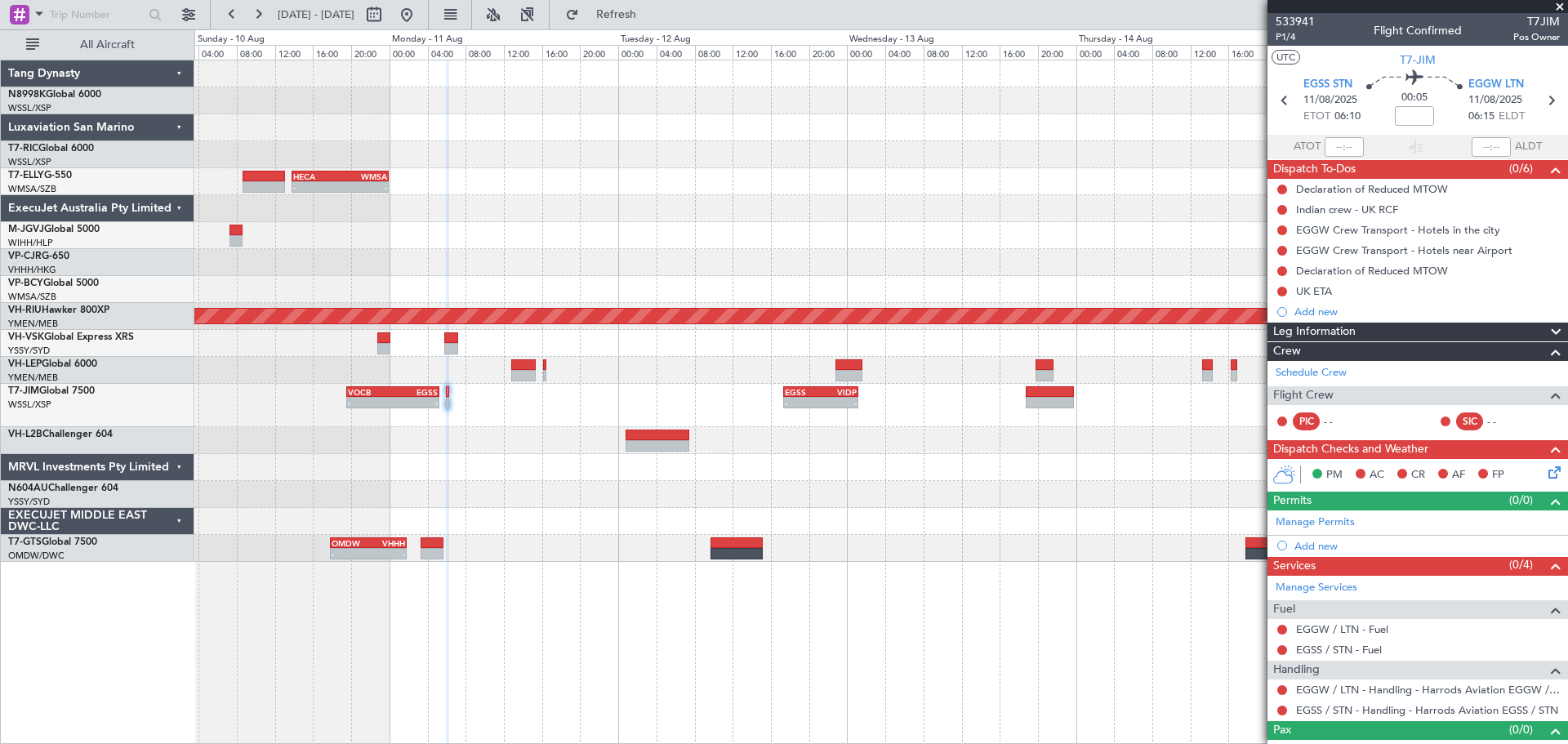 click on "-" 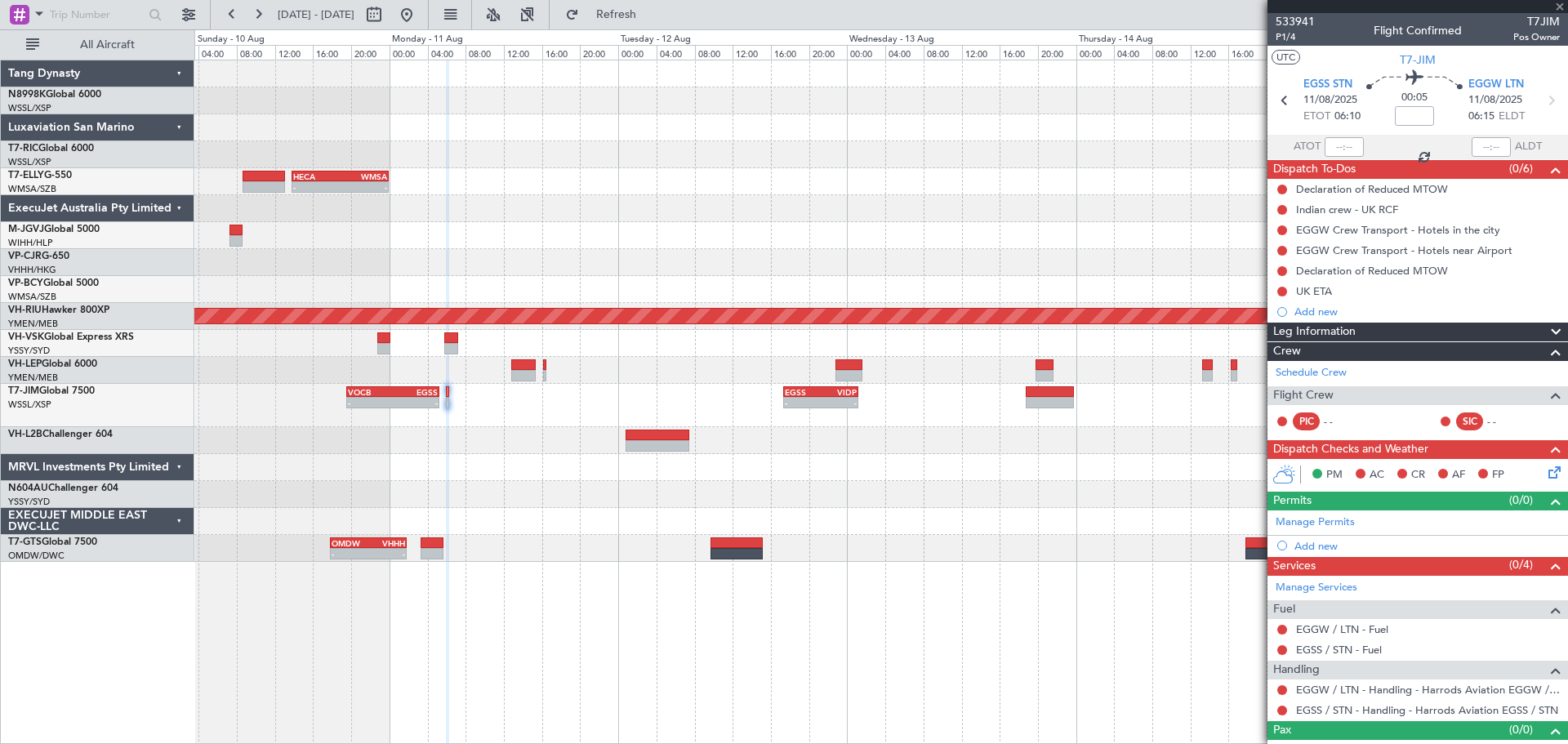 type on "+00:15" 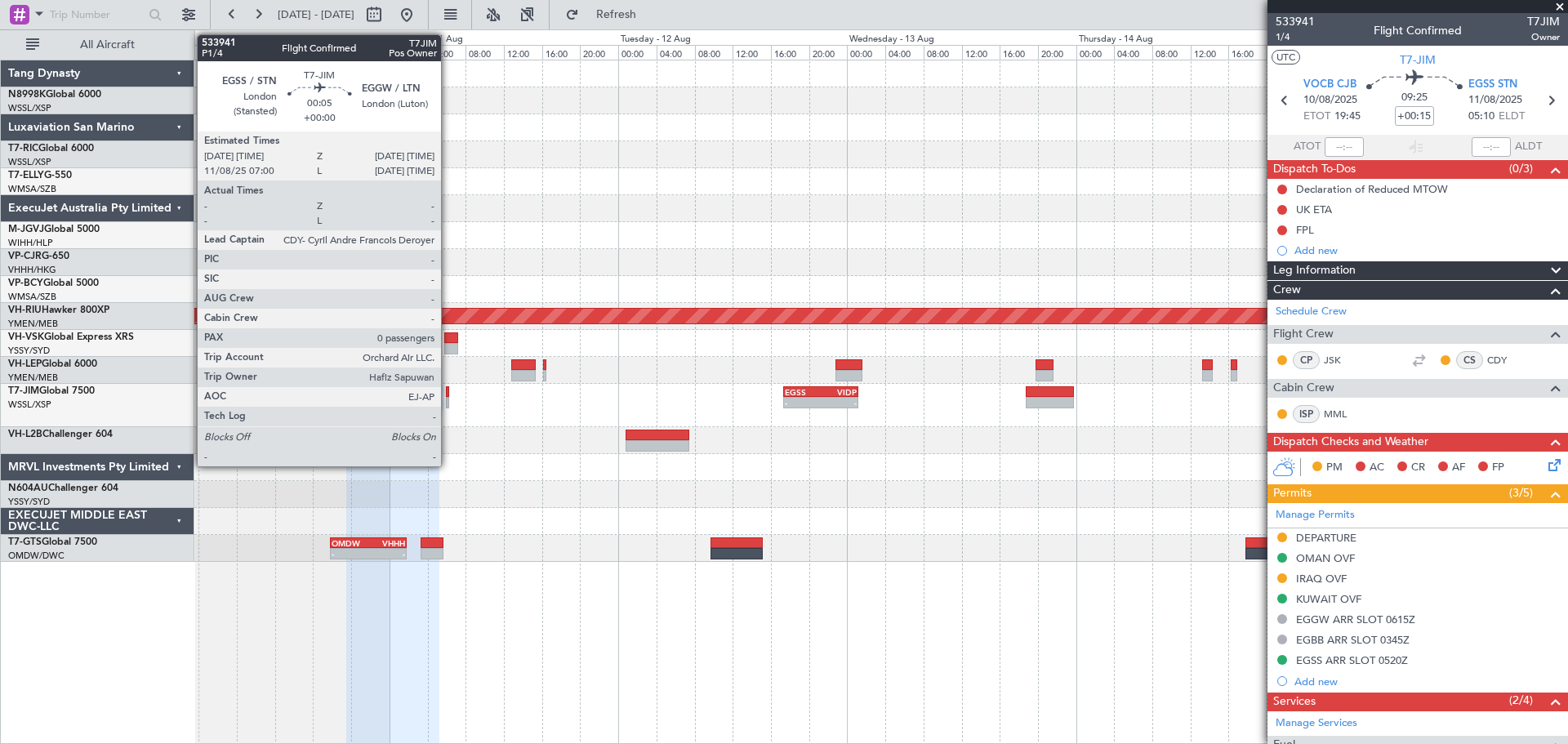 click 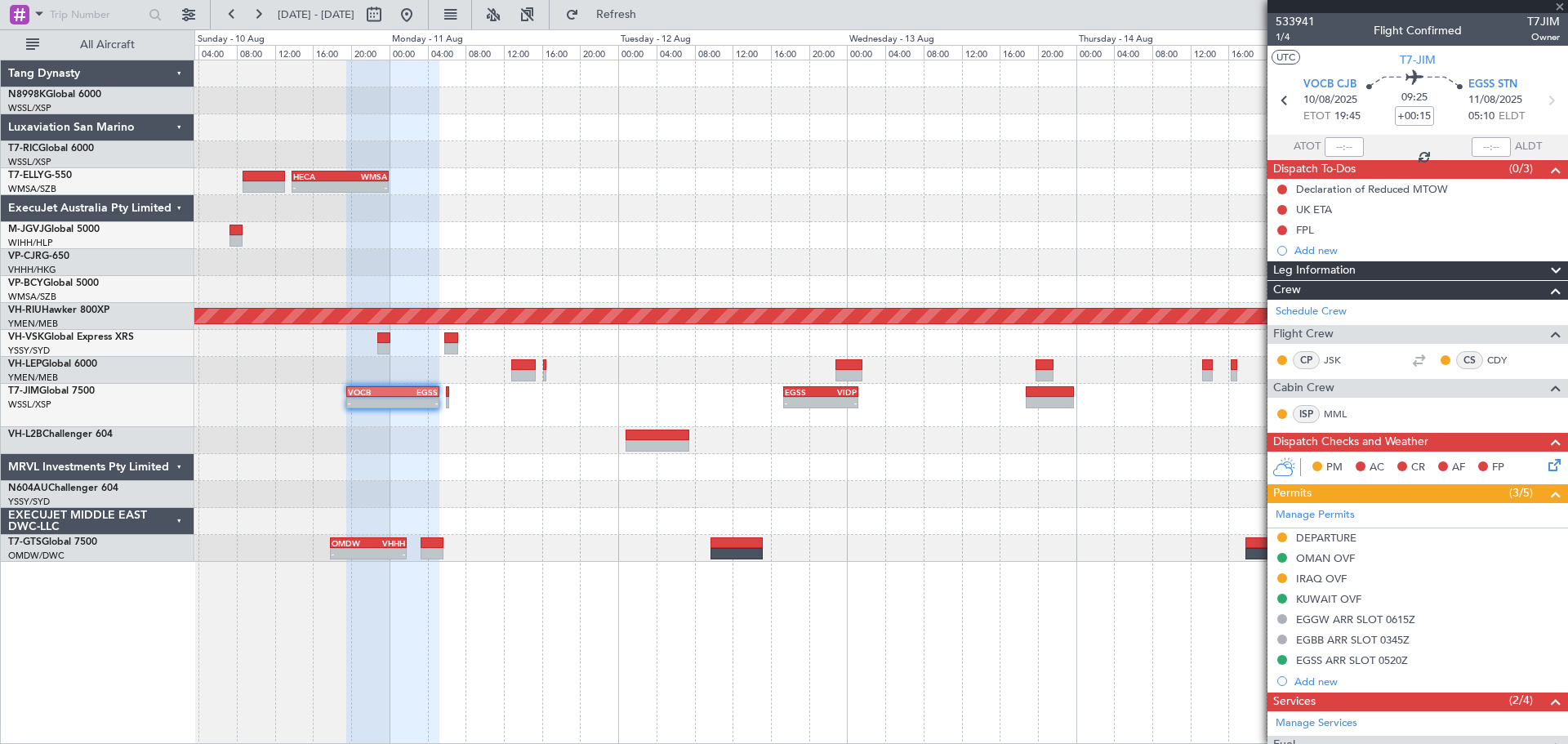 type 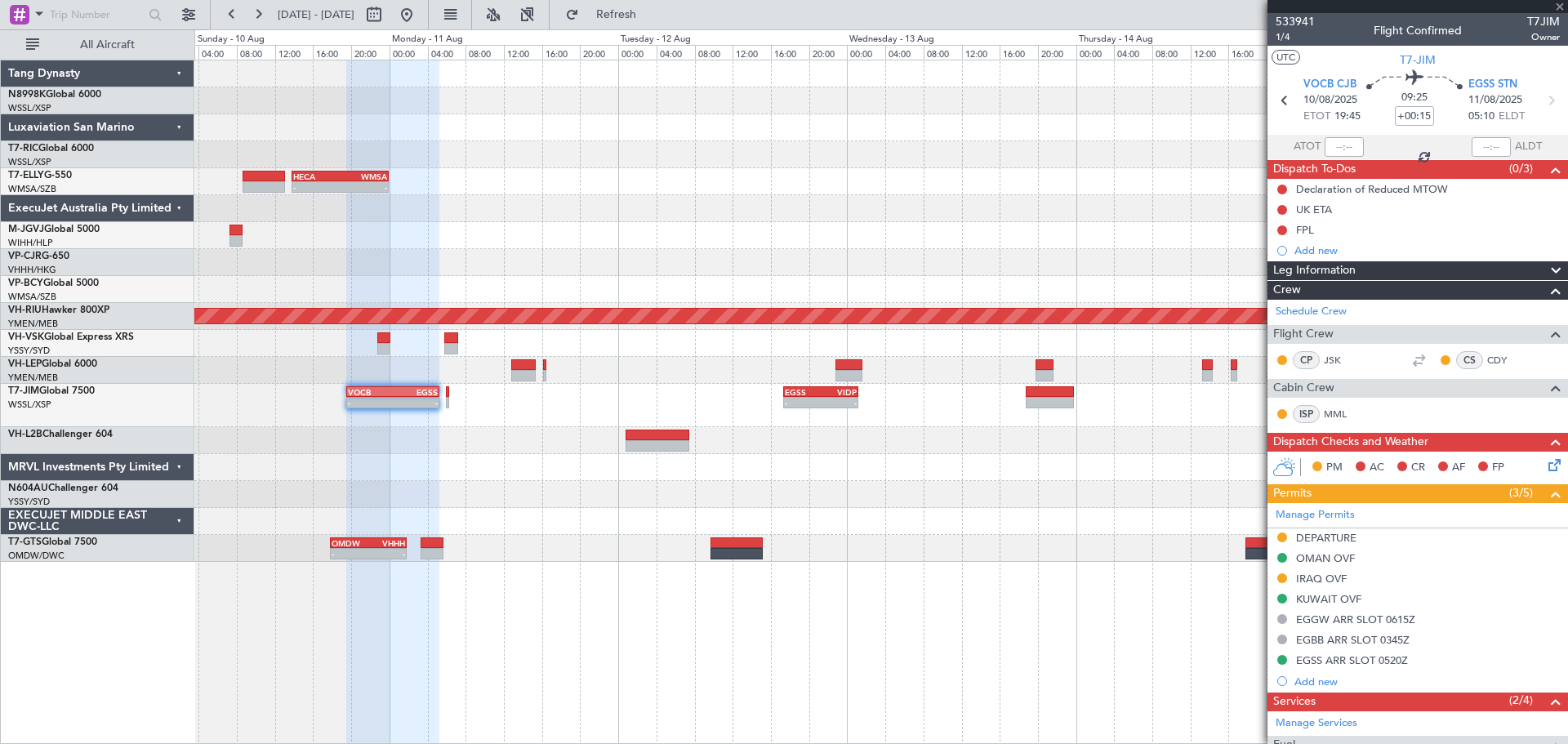 type on "0" 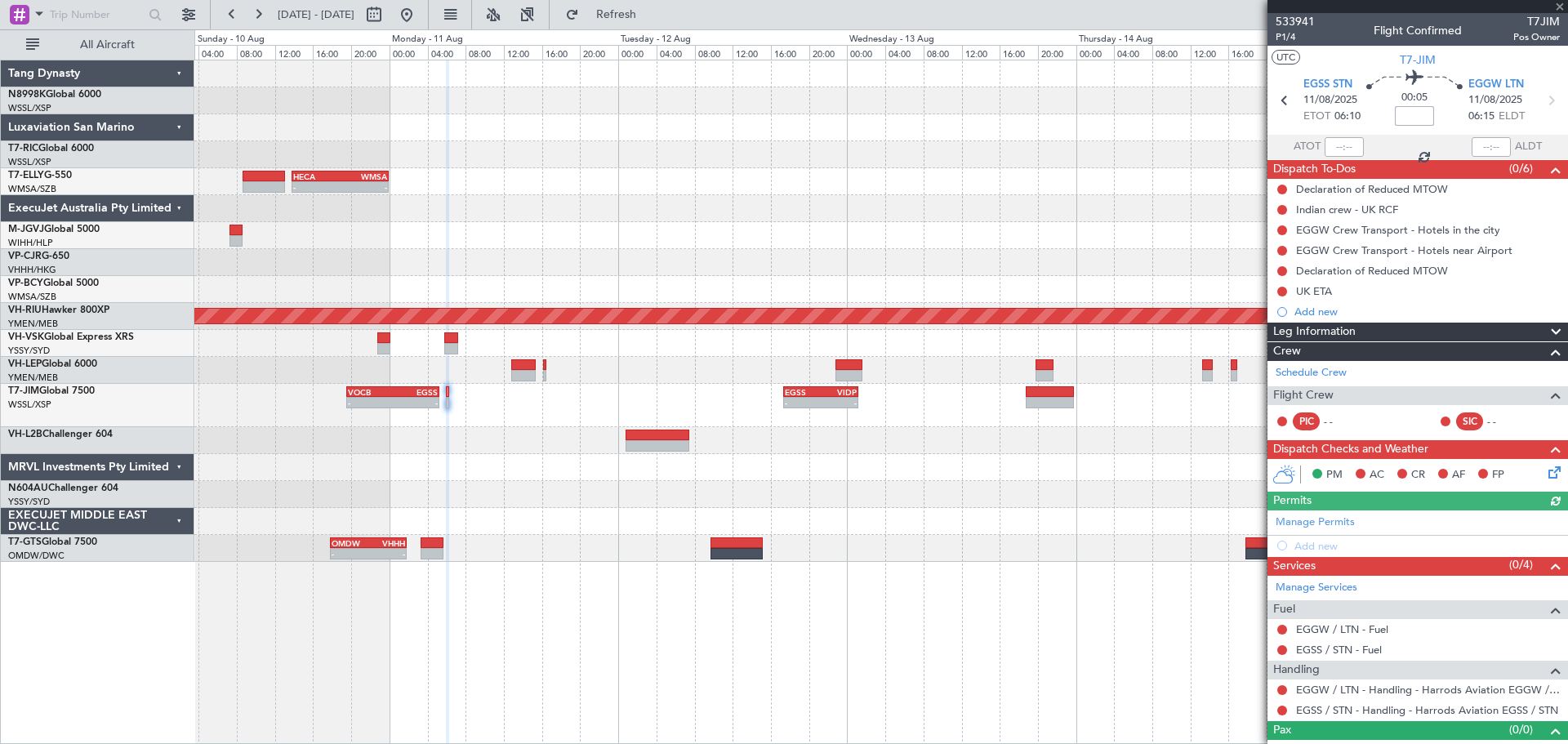 click at bounding box center (1414, 116) 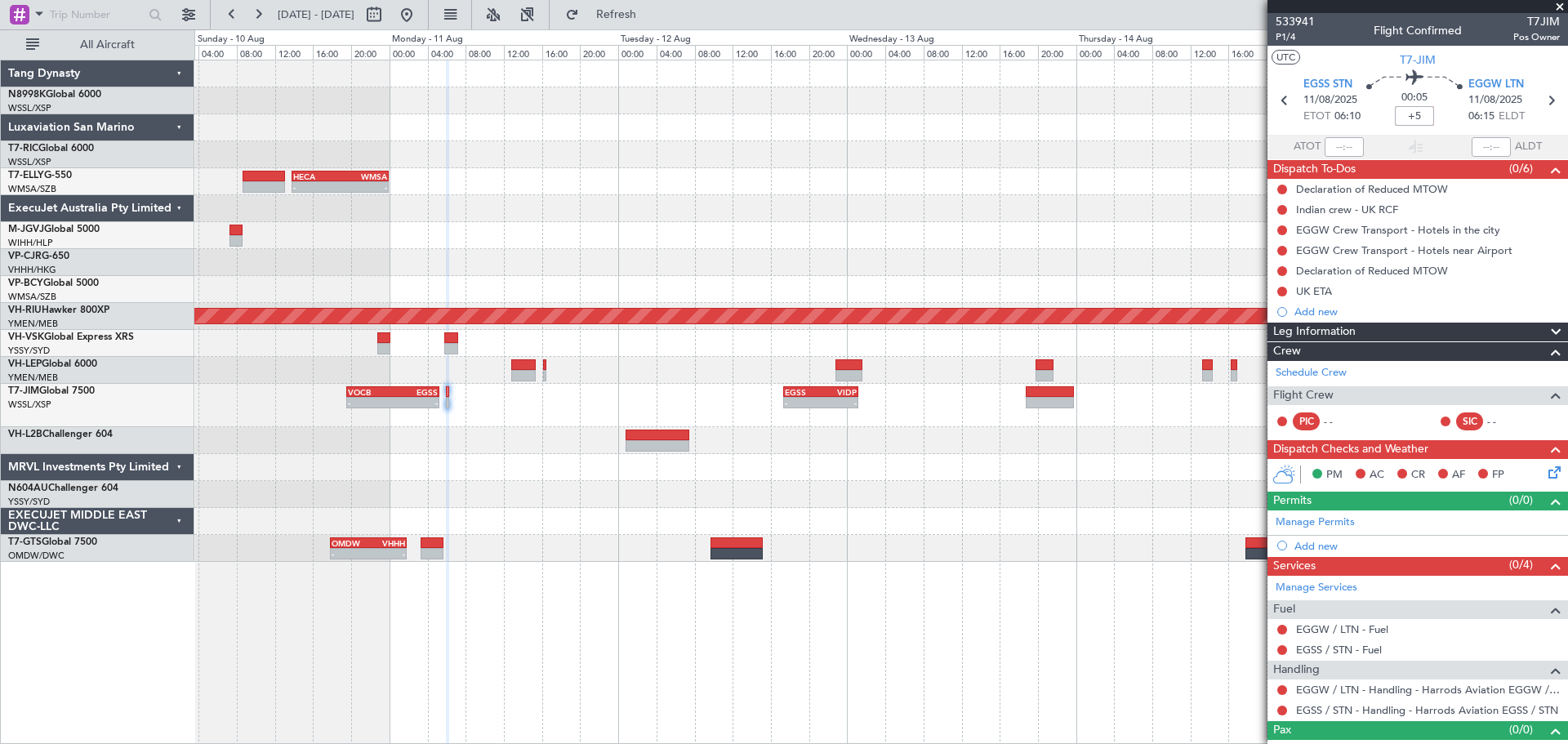 type on "+00:05" 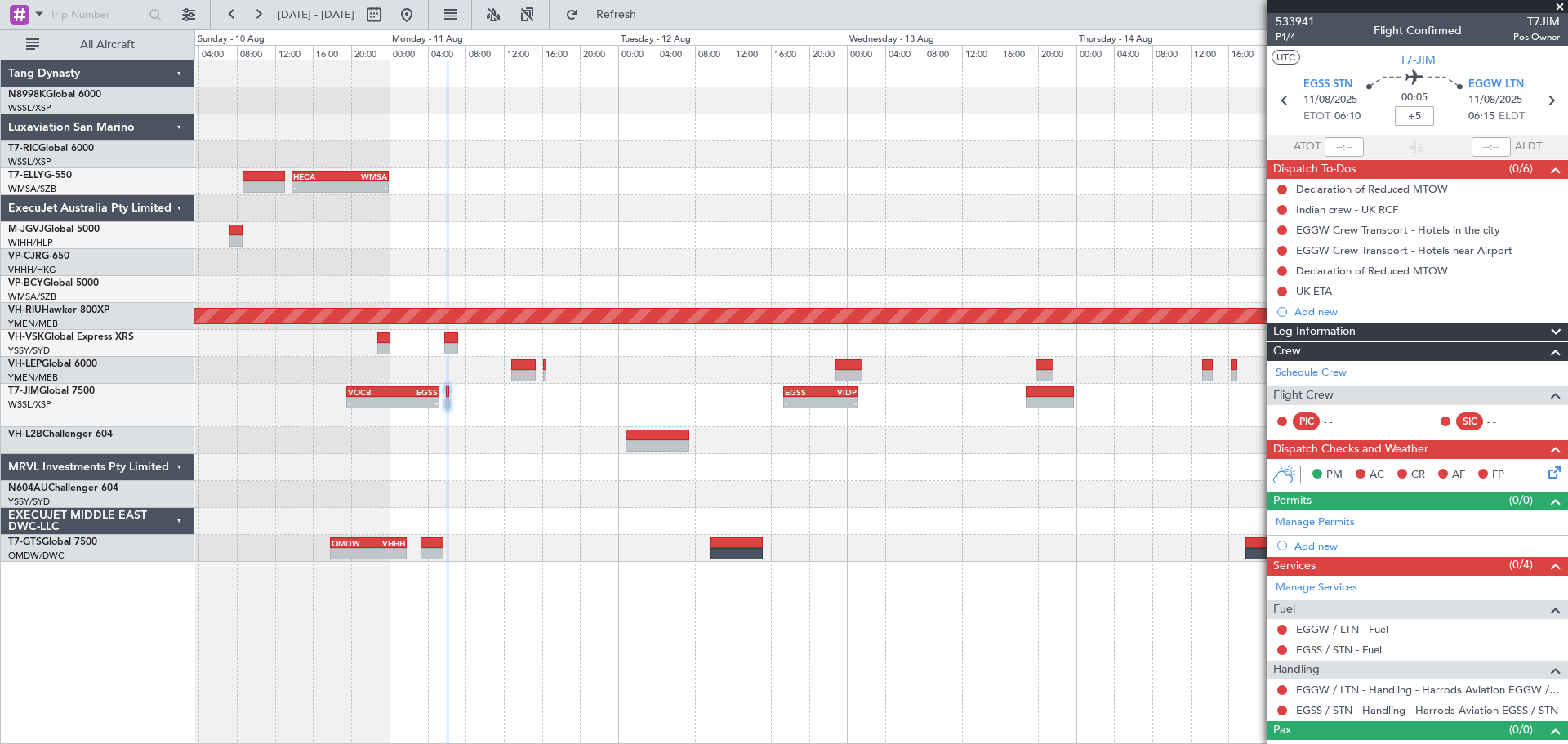 type 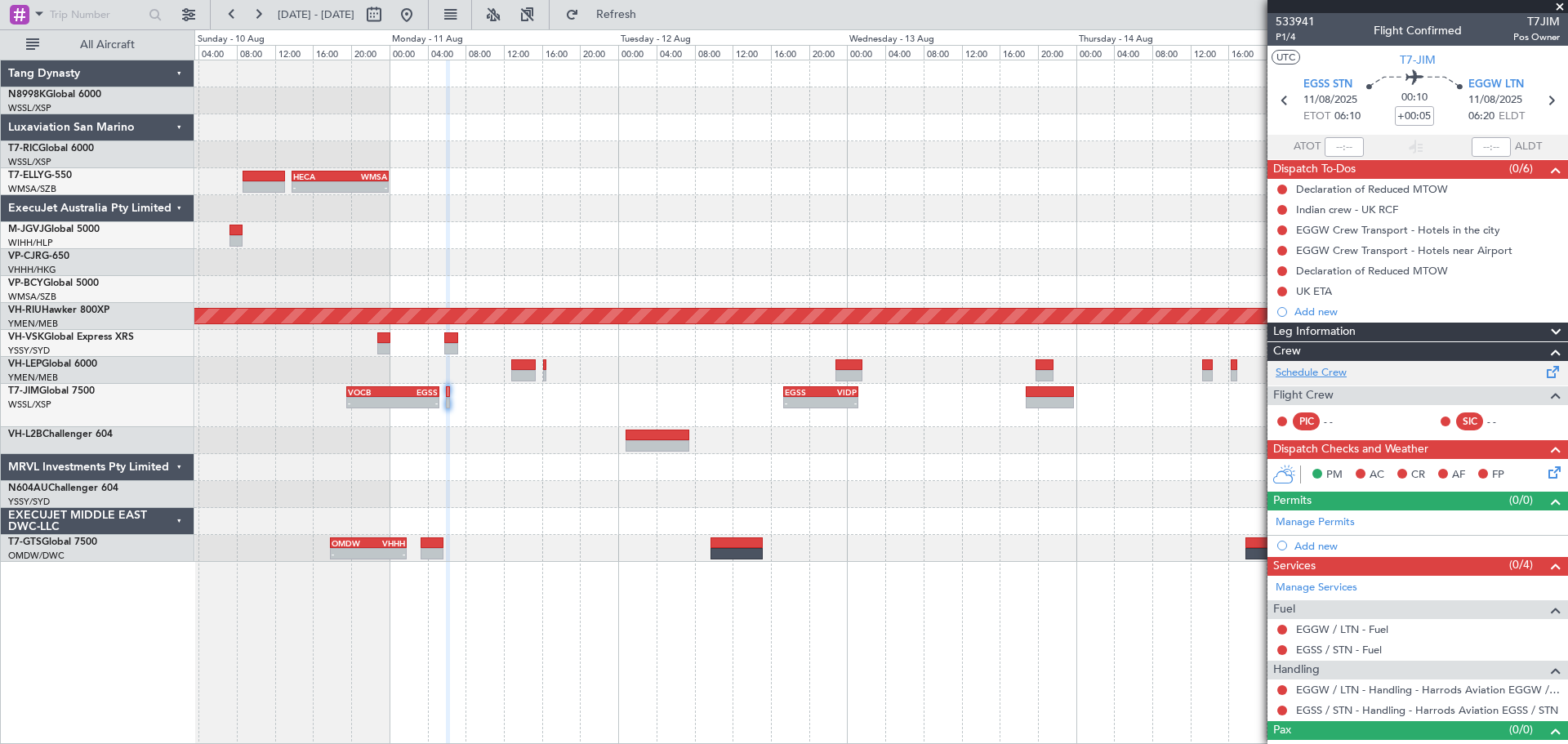 click on "Schedule Crew" 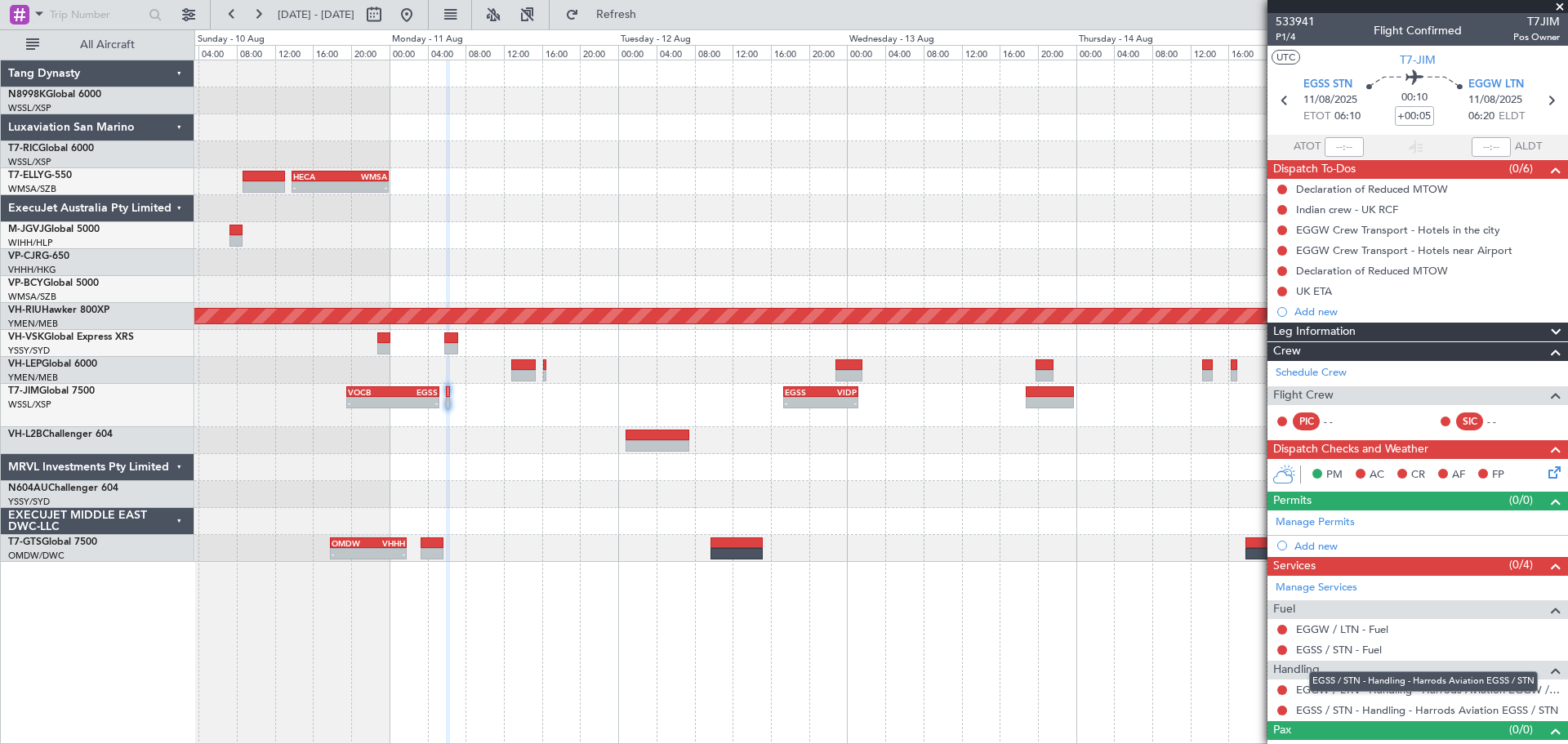 click on "EGSS / STN - Handling - Harrods Aviation EGSS / STN" at bounding box center [1423, 681] 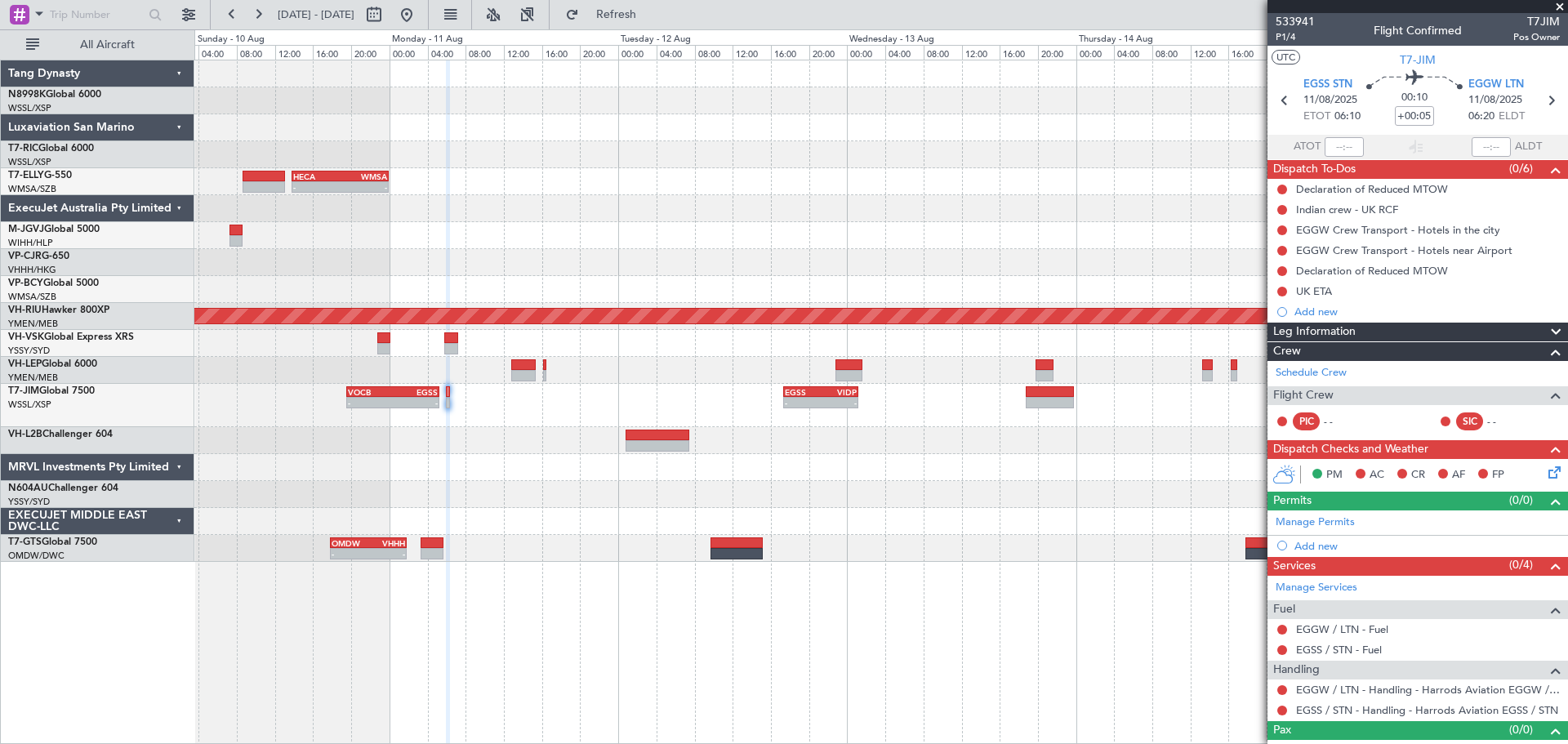click on "EGSS / STN - Handling - Harrods Aviation EGSS / STN" at bounding box center (1423, 691) 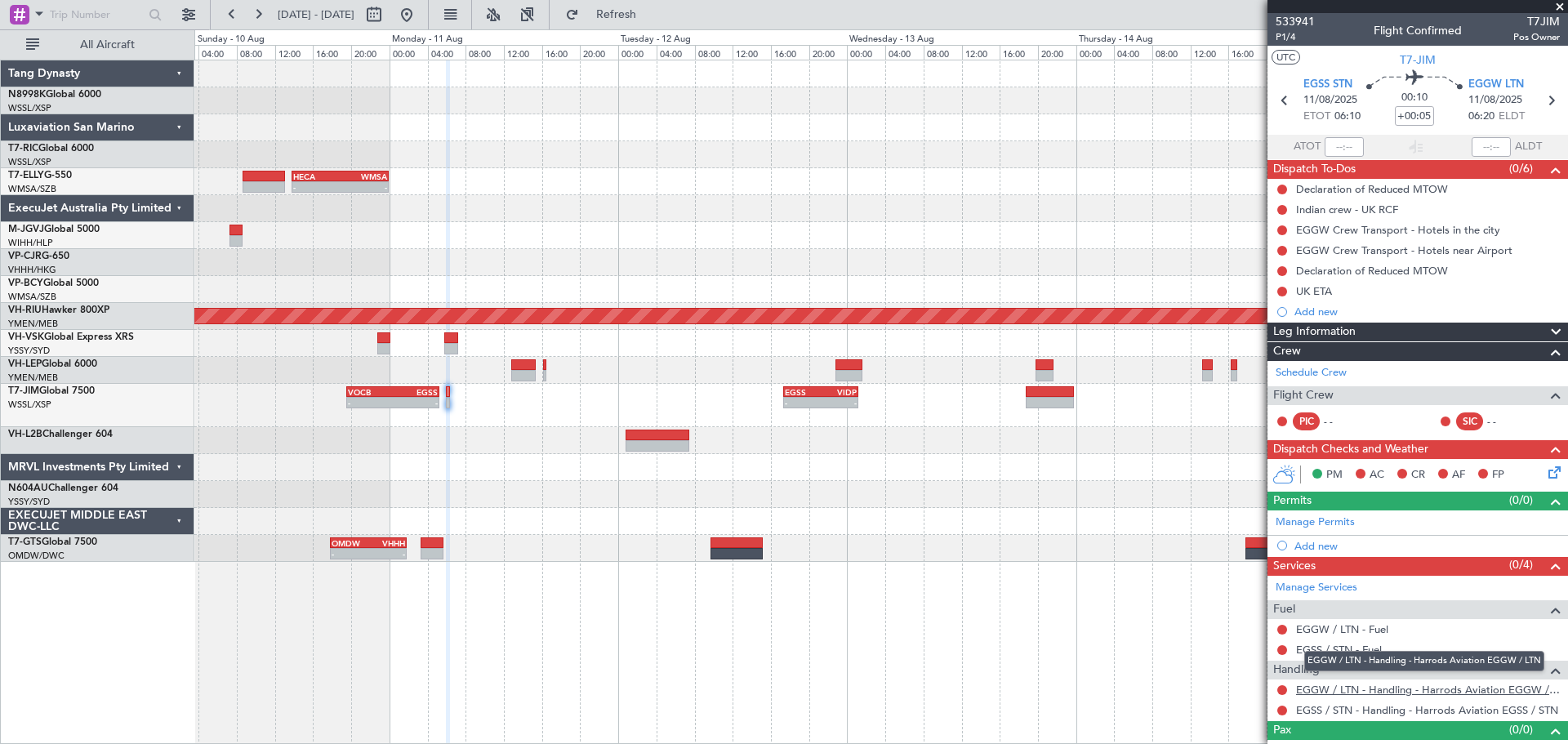 click on "EGGW / LTN - Handling - Harrods Aviation EGGW / LTN" at bounding box center [1428, 689] 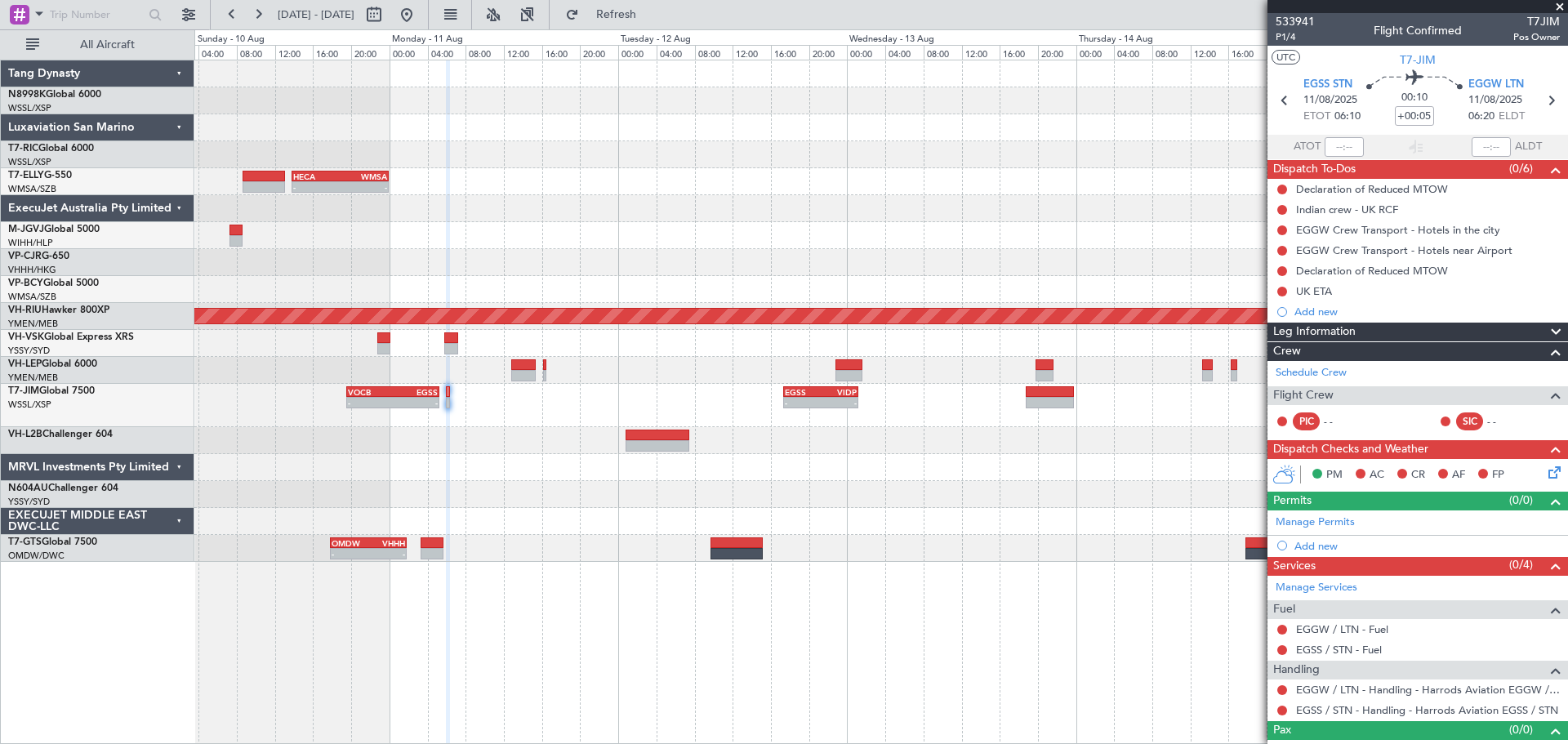 click on "Planned Maint Los Angeles (Los Angeles International)" 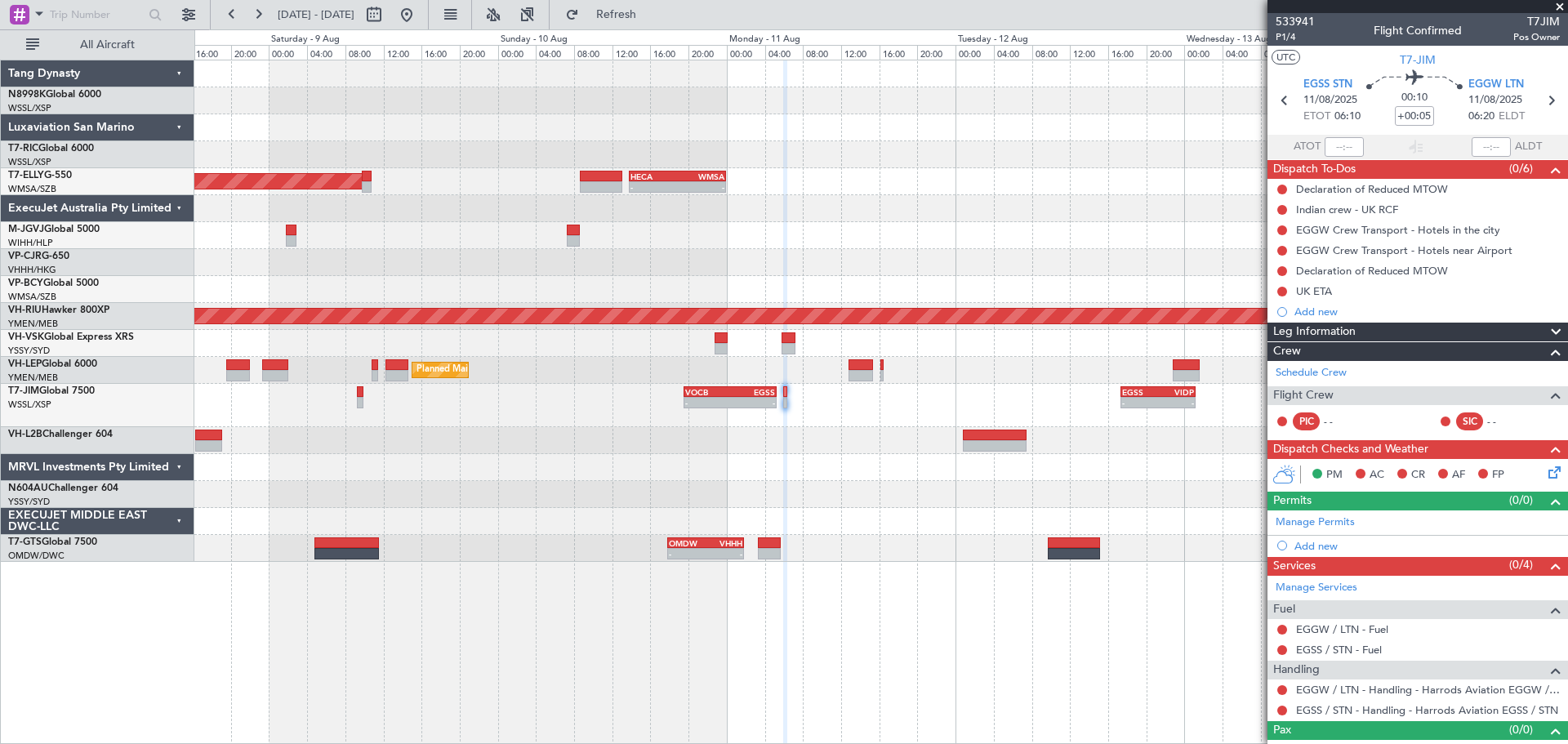 click on "Planned Maint Los Angeles (Los Angeles International)" 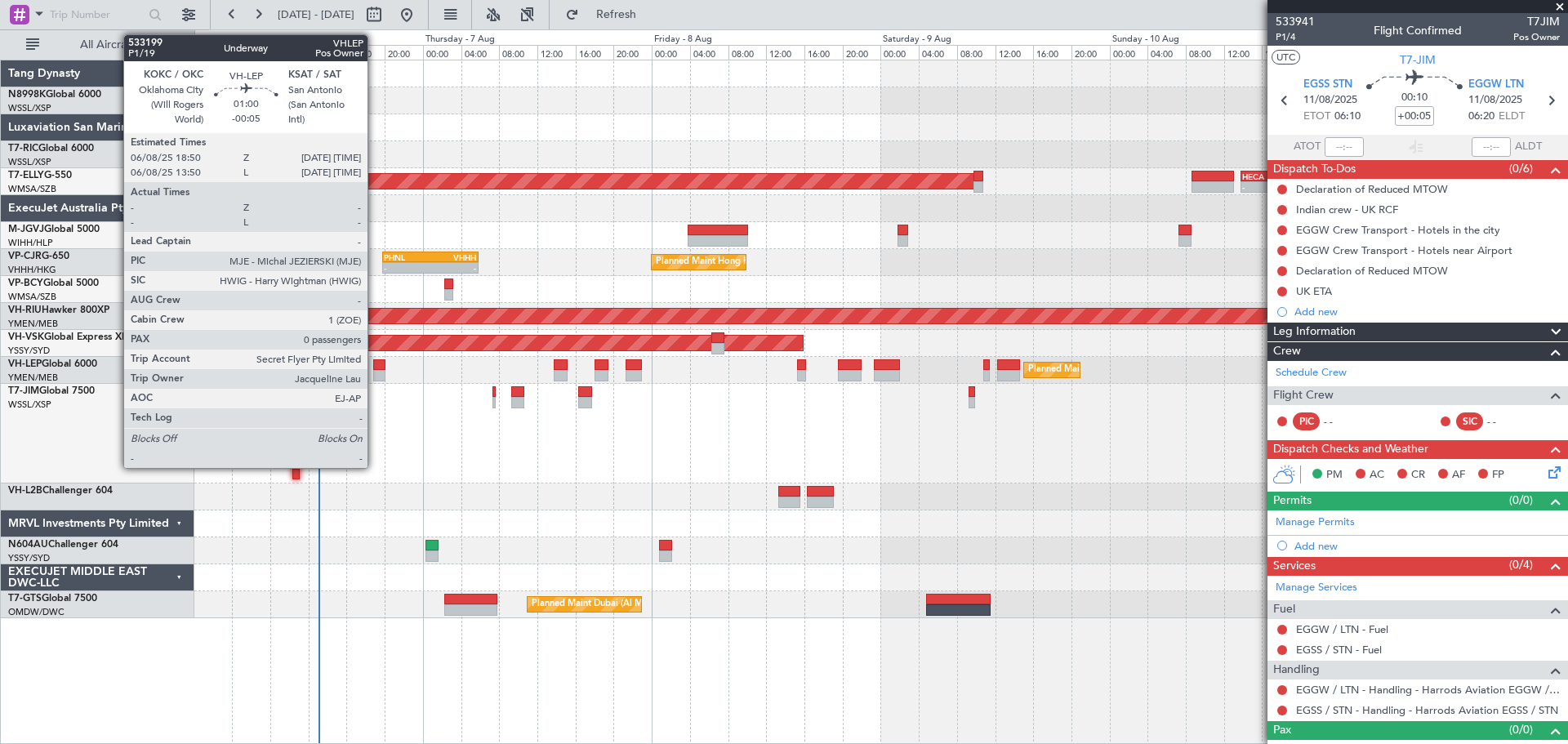 click 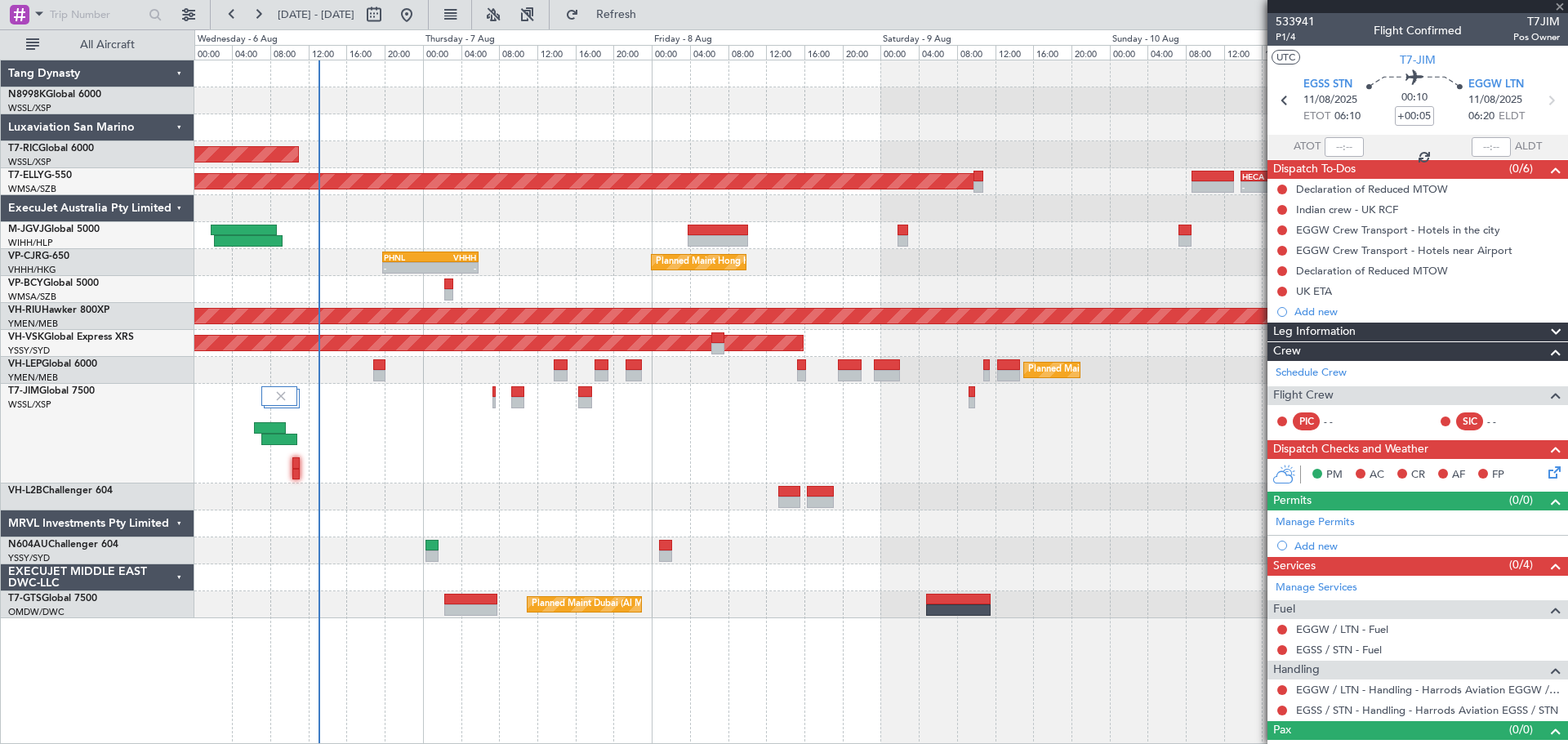 type on "-00:05" 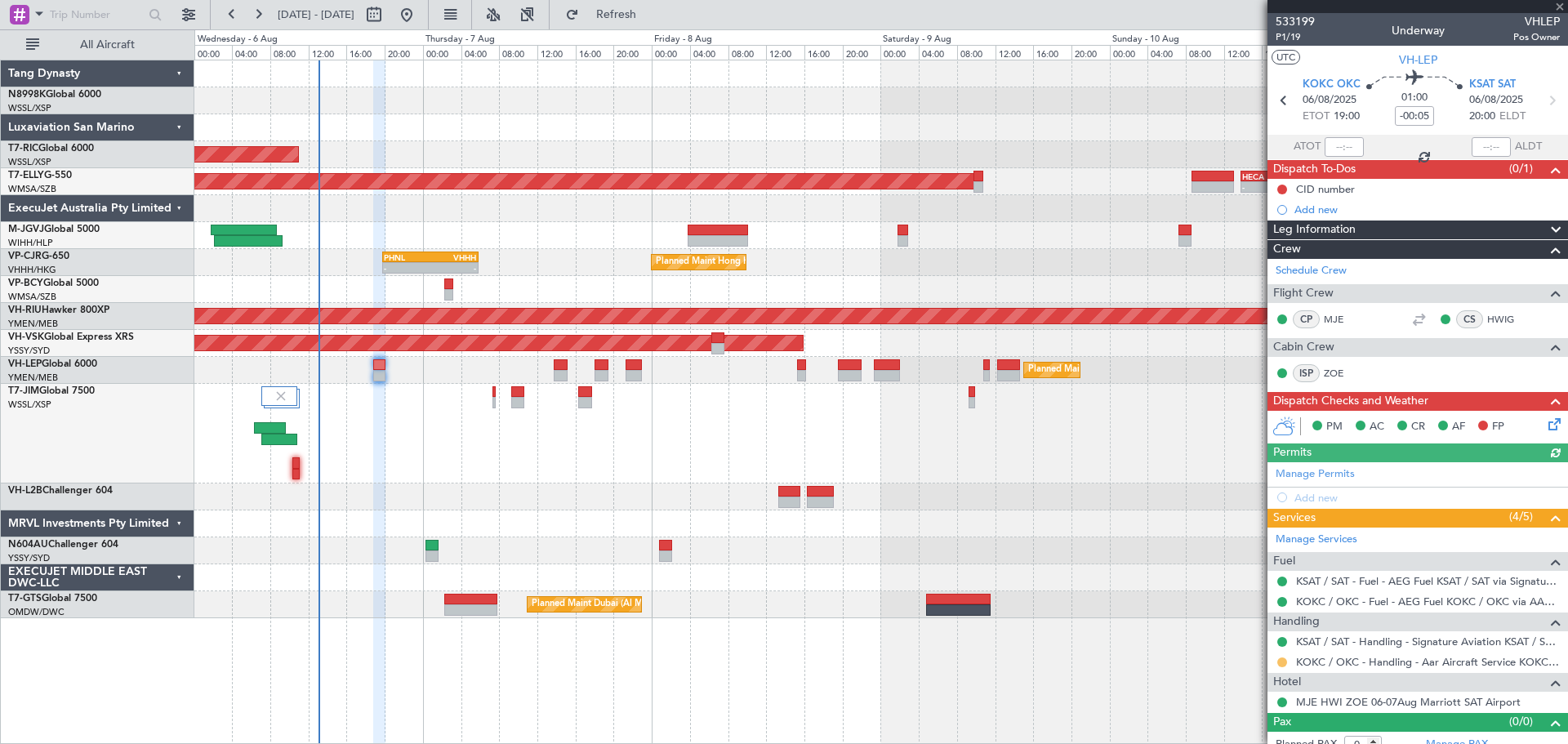 click at bounding box center (1282, 662) 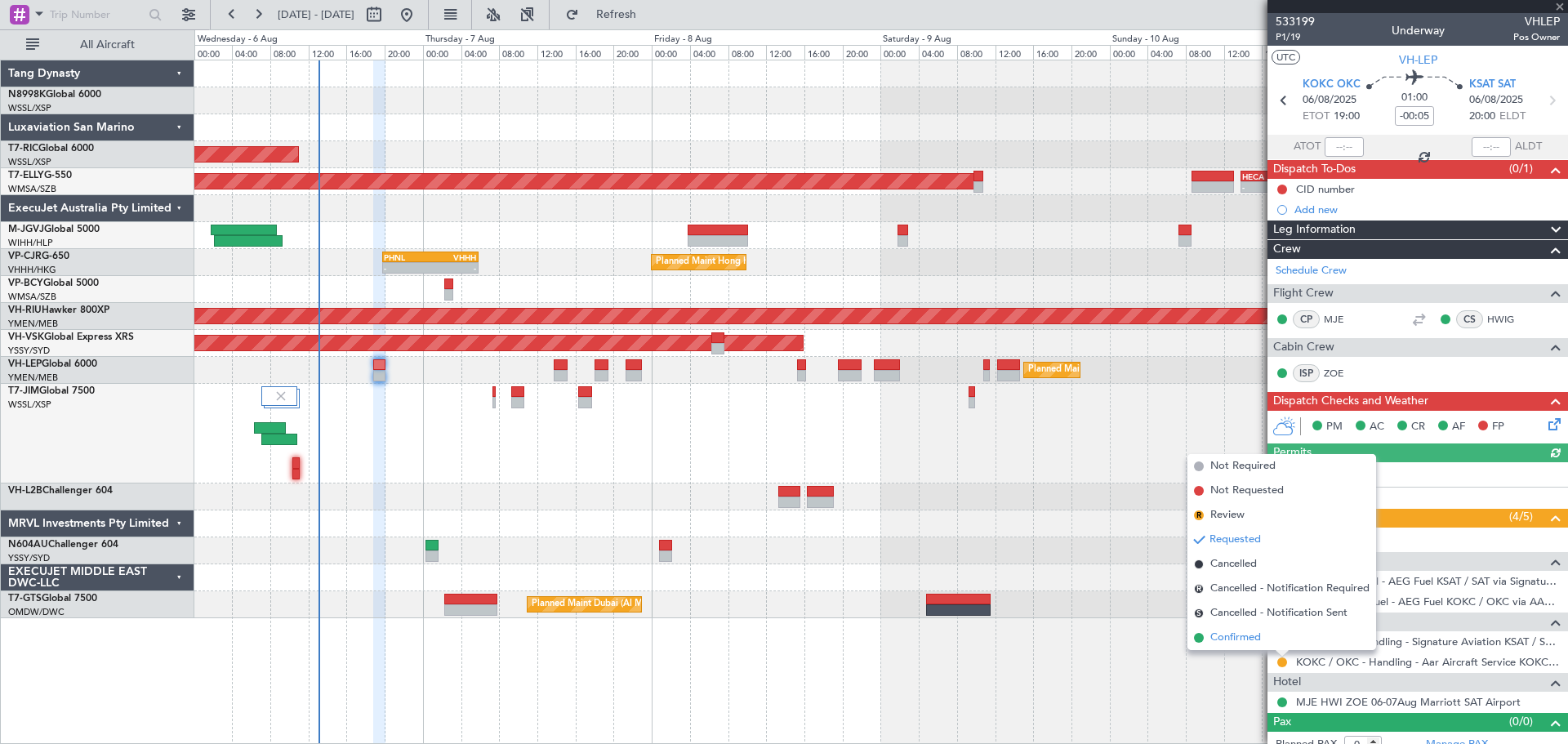 click on "Confirmed" at bounding box center [1236, 638] 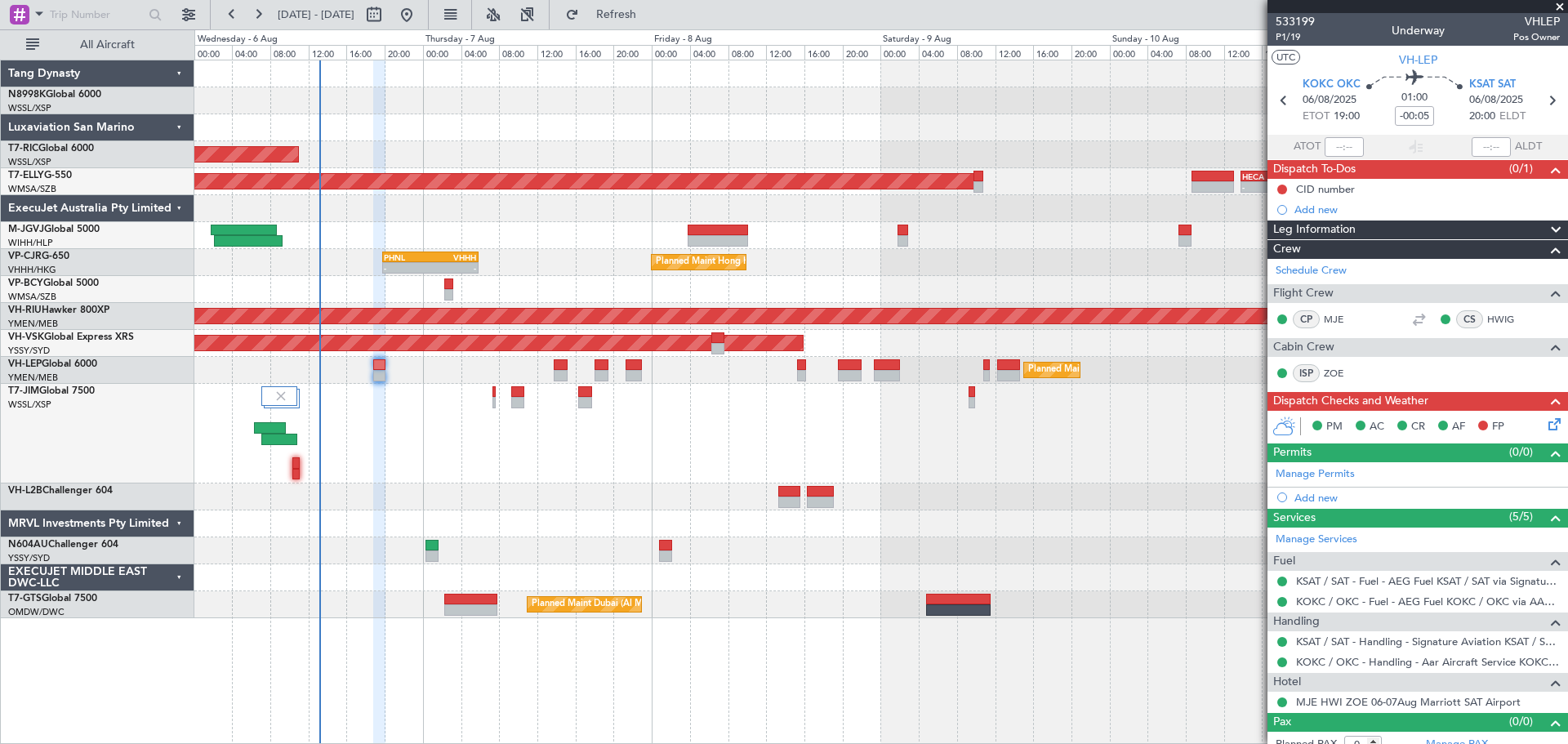 click on "Planned Maint Singapore (Seletar)
AOG Maint Granada (Federico Garcia Lorca)
-
-
HECA
13:50 Z
WMSA
00:00 Z
Planned Maint Hong Kong (Hong Kong Intl)
-
-
PHNL
19:50 Z
VHHH
05:50 Z
Planned Maint Melbourne (Essendon)
Planned Maint Melbourne (Essendon)
Planned Maint Los Angeles (Los Angeles International)
-
-
VOCB
19:35 Z
EGSS
05:15 Z
Planned Maint Dubai (Al Maktoum Intl)
-
-
EGSS
17:20 Z
VIDP" 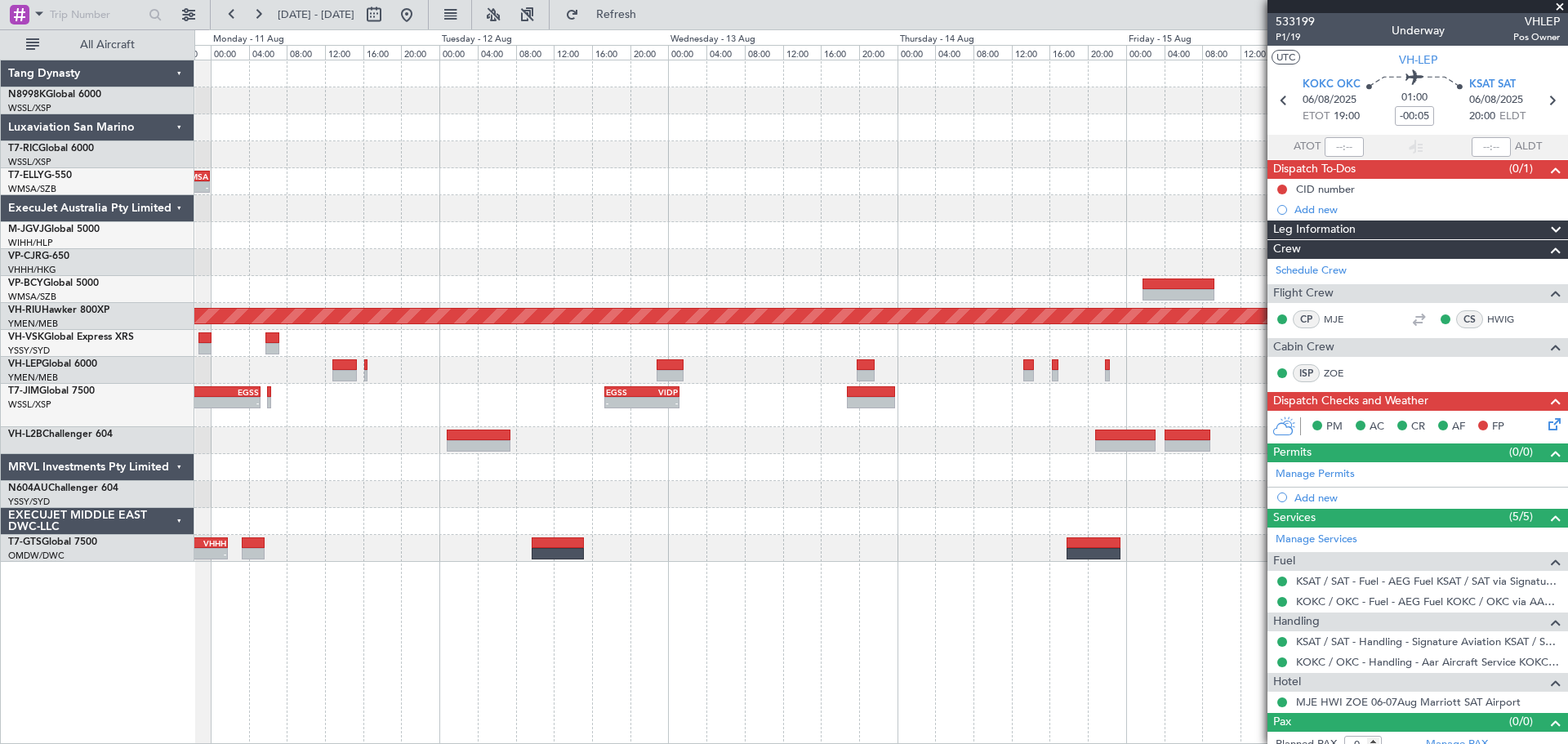 click on "-
-
HECA
13:50 Z
WMSA
00:00 Z
AOG Maint Granada (Federico Garcia Lorca)
-
-
RJCC
08:50 Z
CYVR
16:40 Z
Planned Maint Melbourne (Essendon)
Planned Maint Los Angeles (Los Angeles International)
-
-
VOCB
19:35 Z
EGSS
05:15 Z
-
-
EGSS
17:20 Z
VIDP
01:15 Z
-
-
OMDW
17:50 Z
VHHH
01:50 Z" 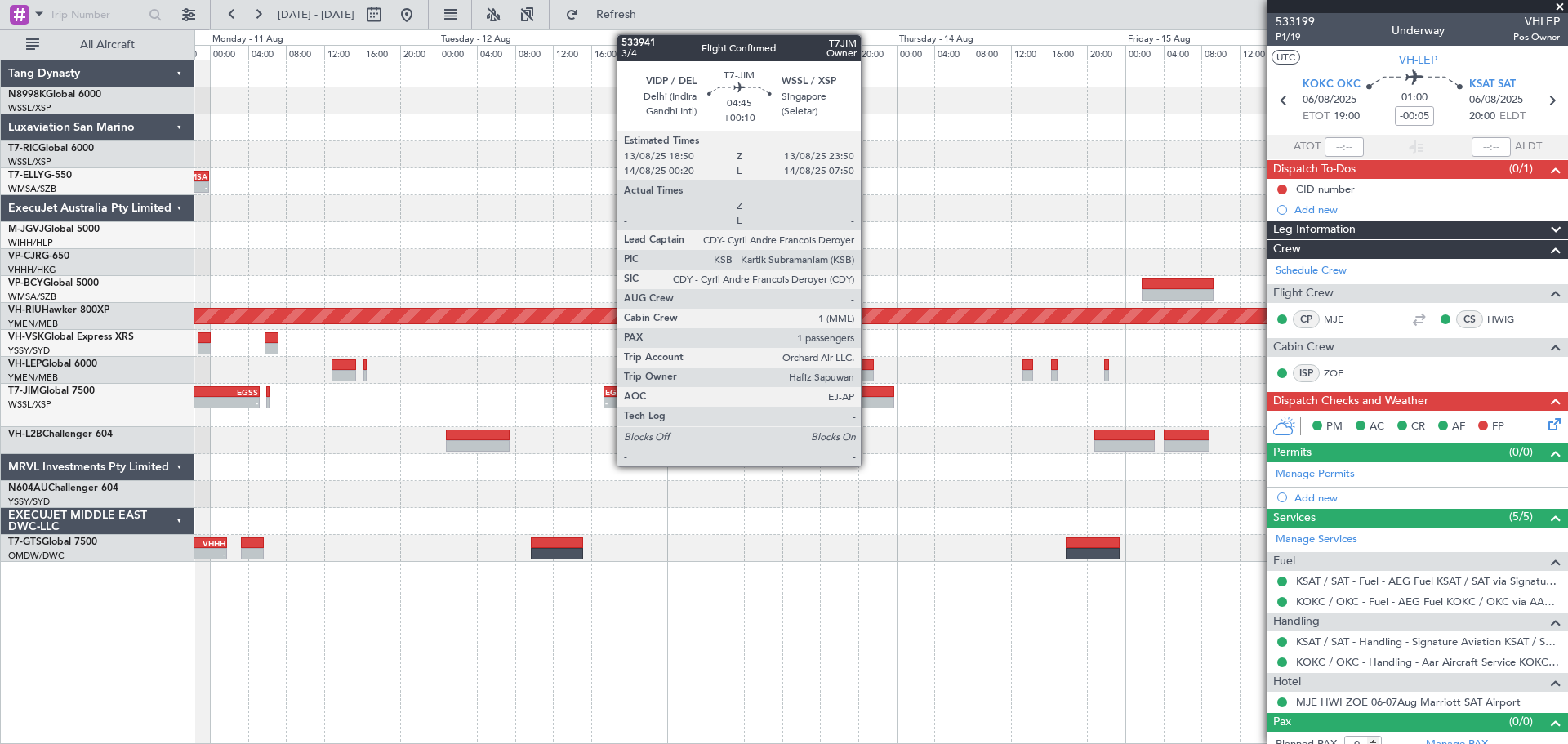 click 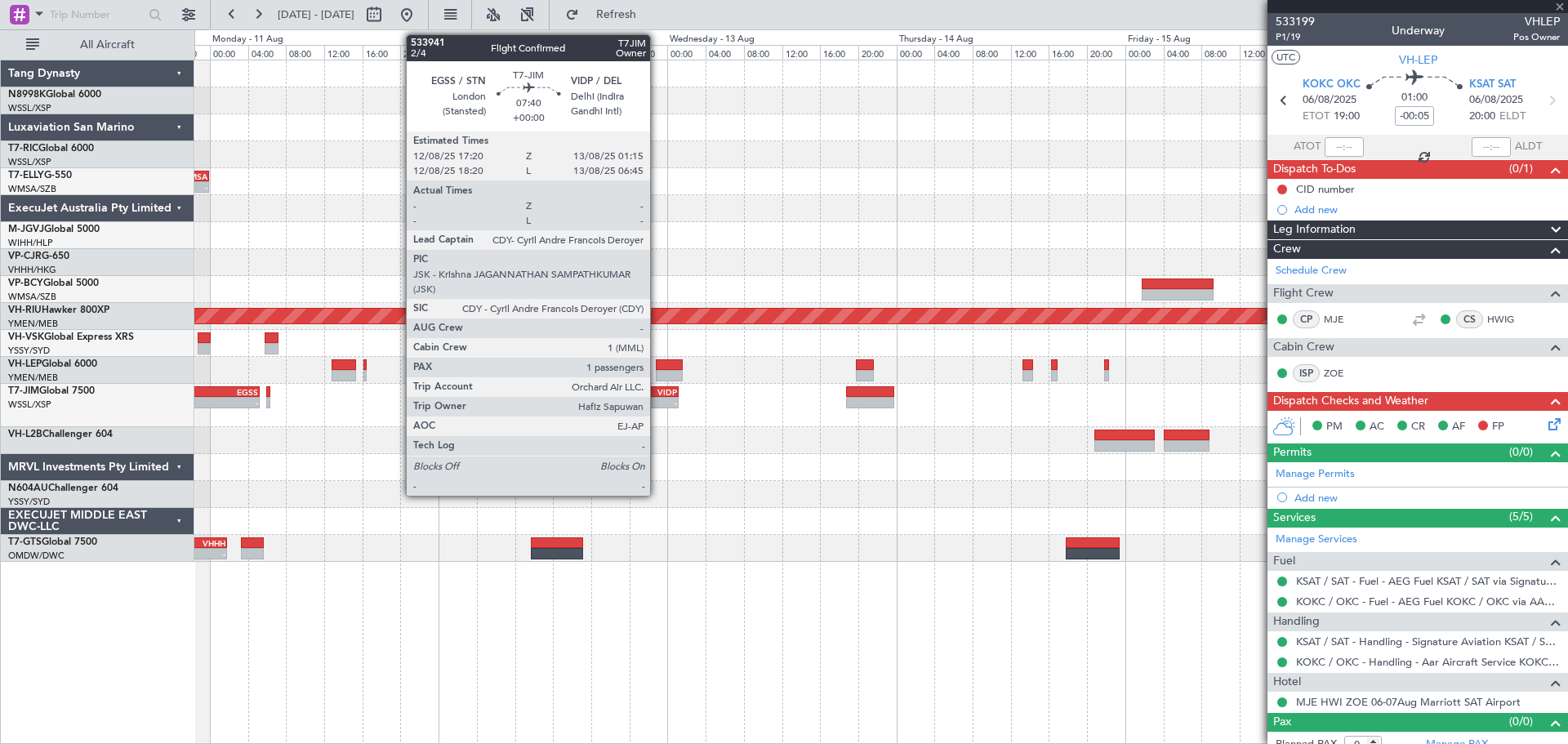 click on "-" 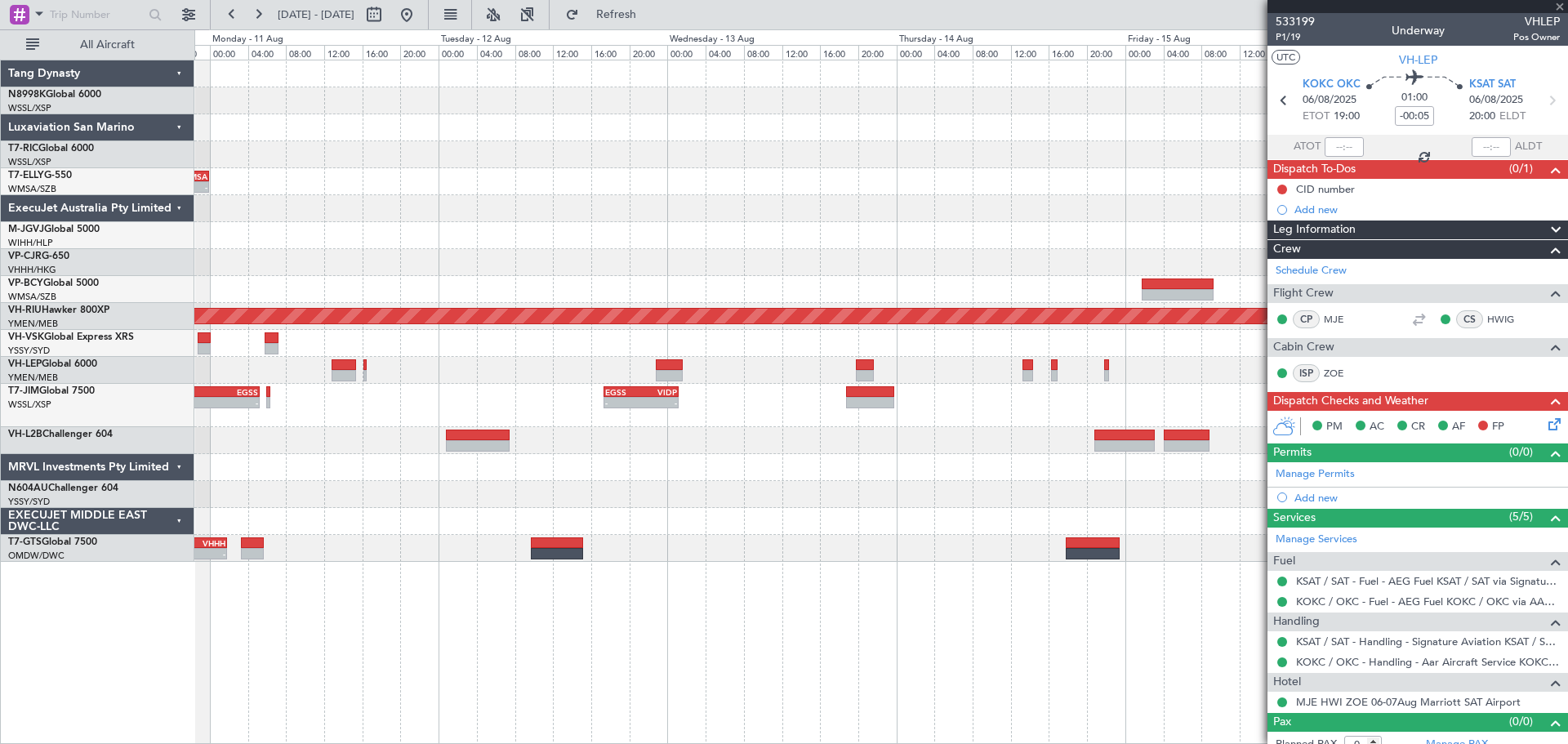 type 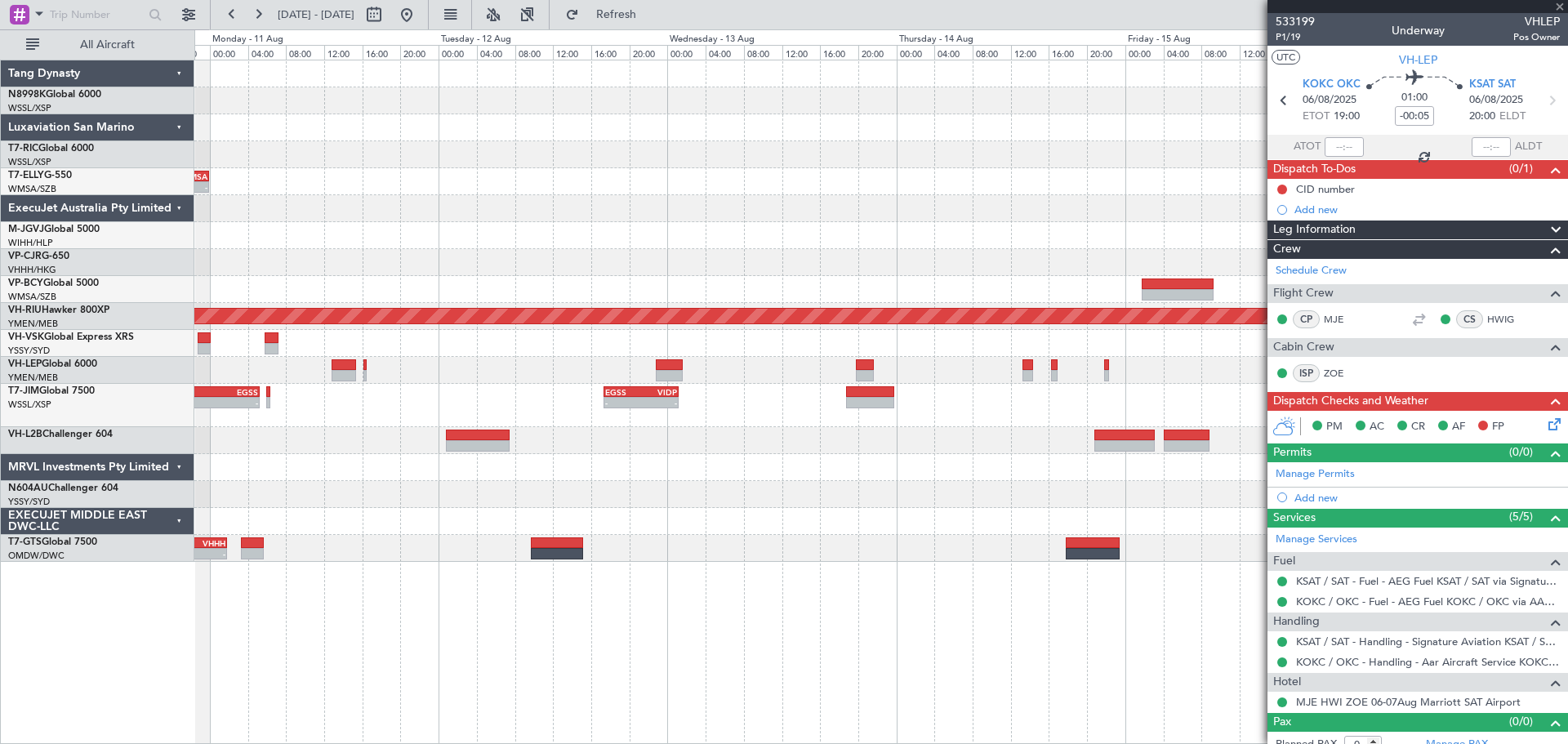 type on "1" 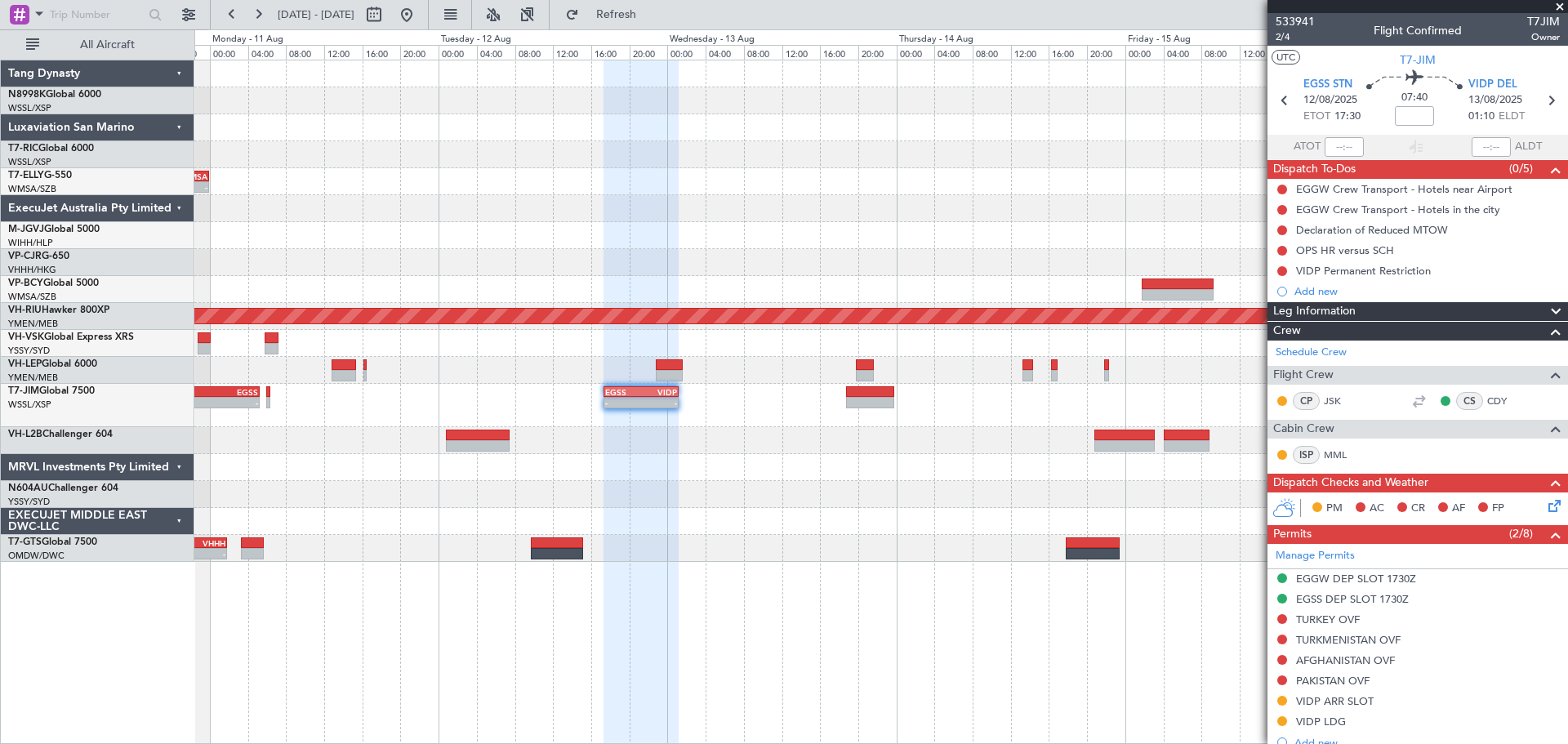 scroll, scrollTop: 0, scrollLeft: 0, axis: both 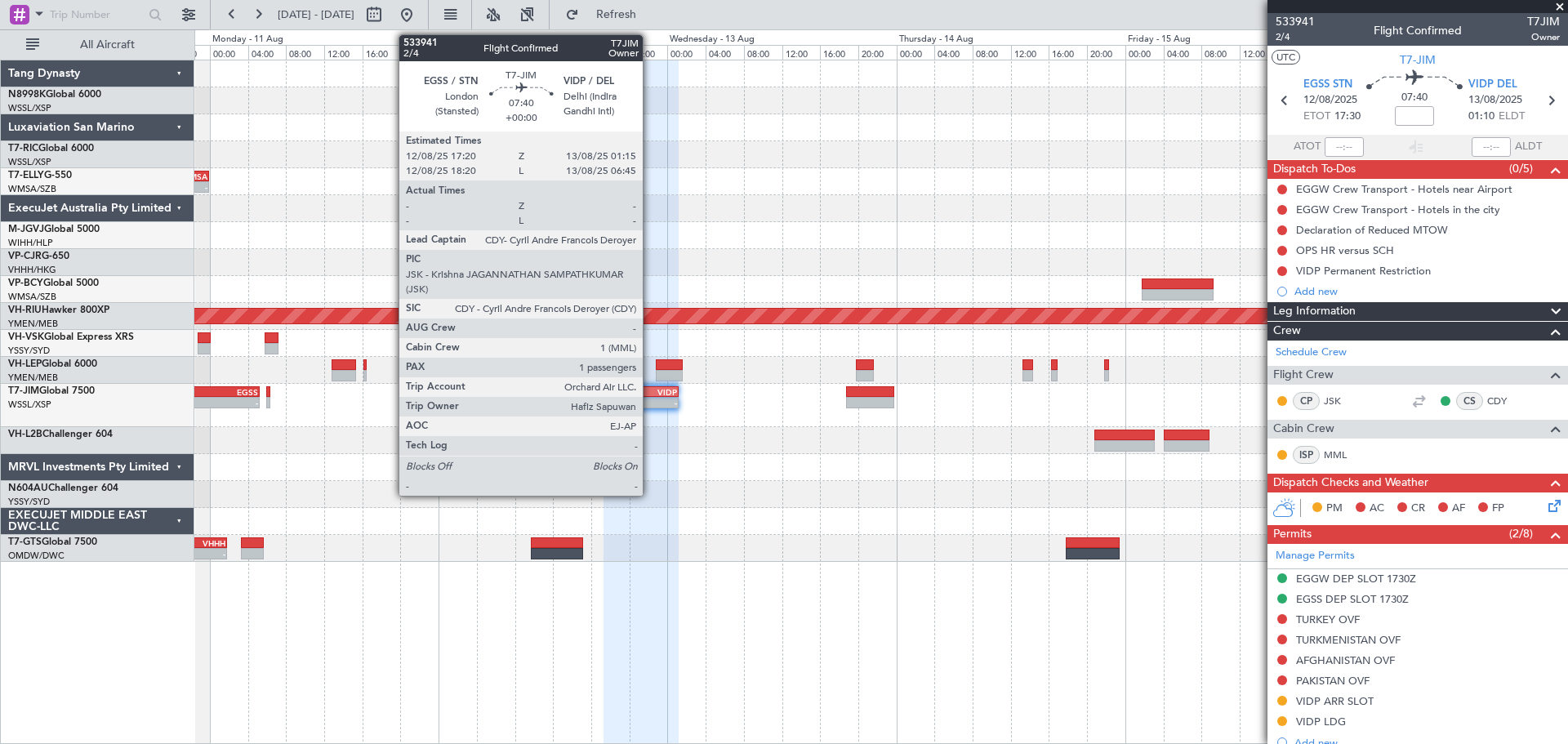 click on "VIDP" 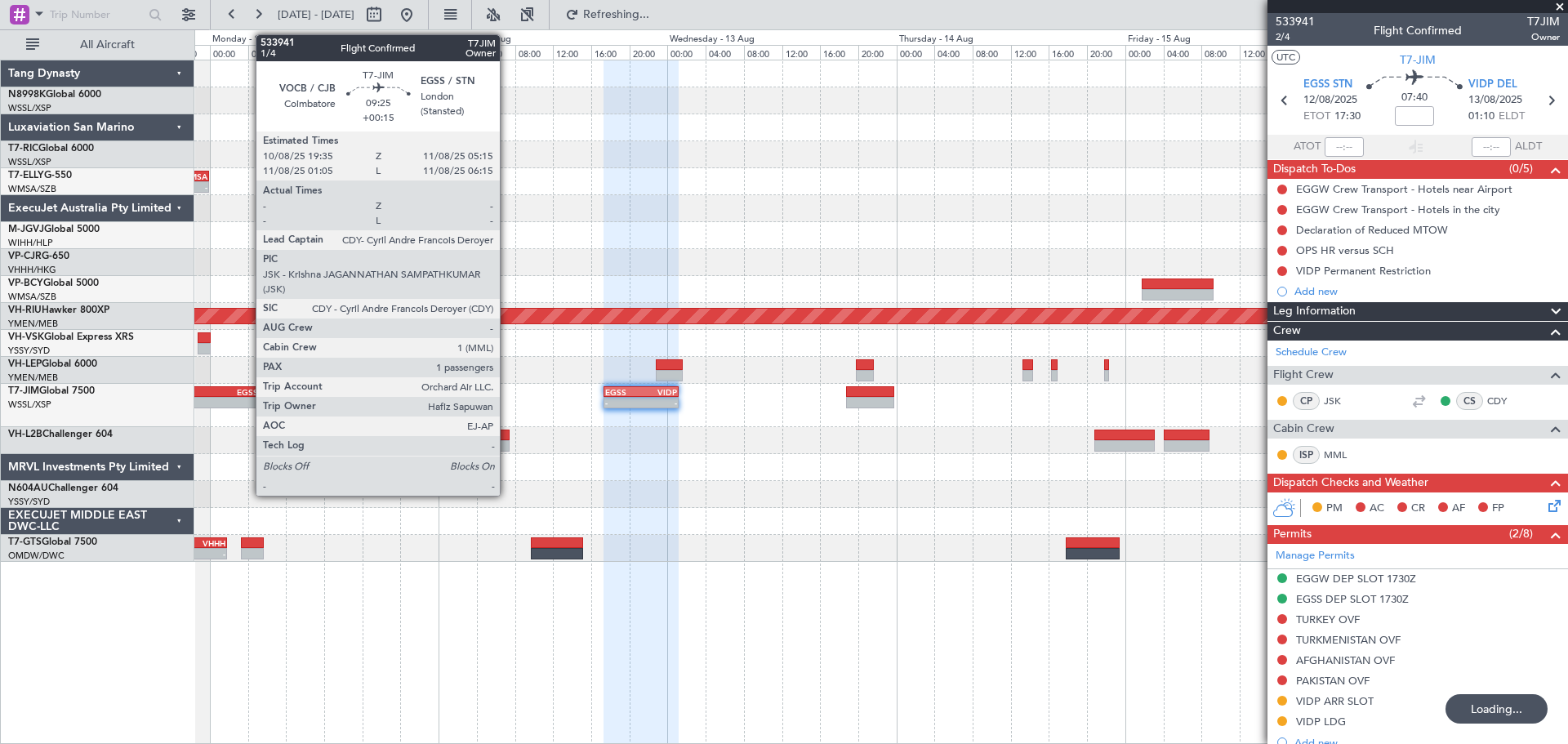 click on "-" 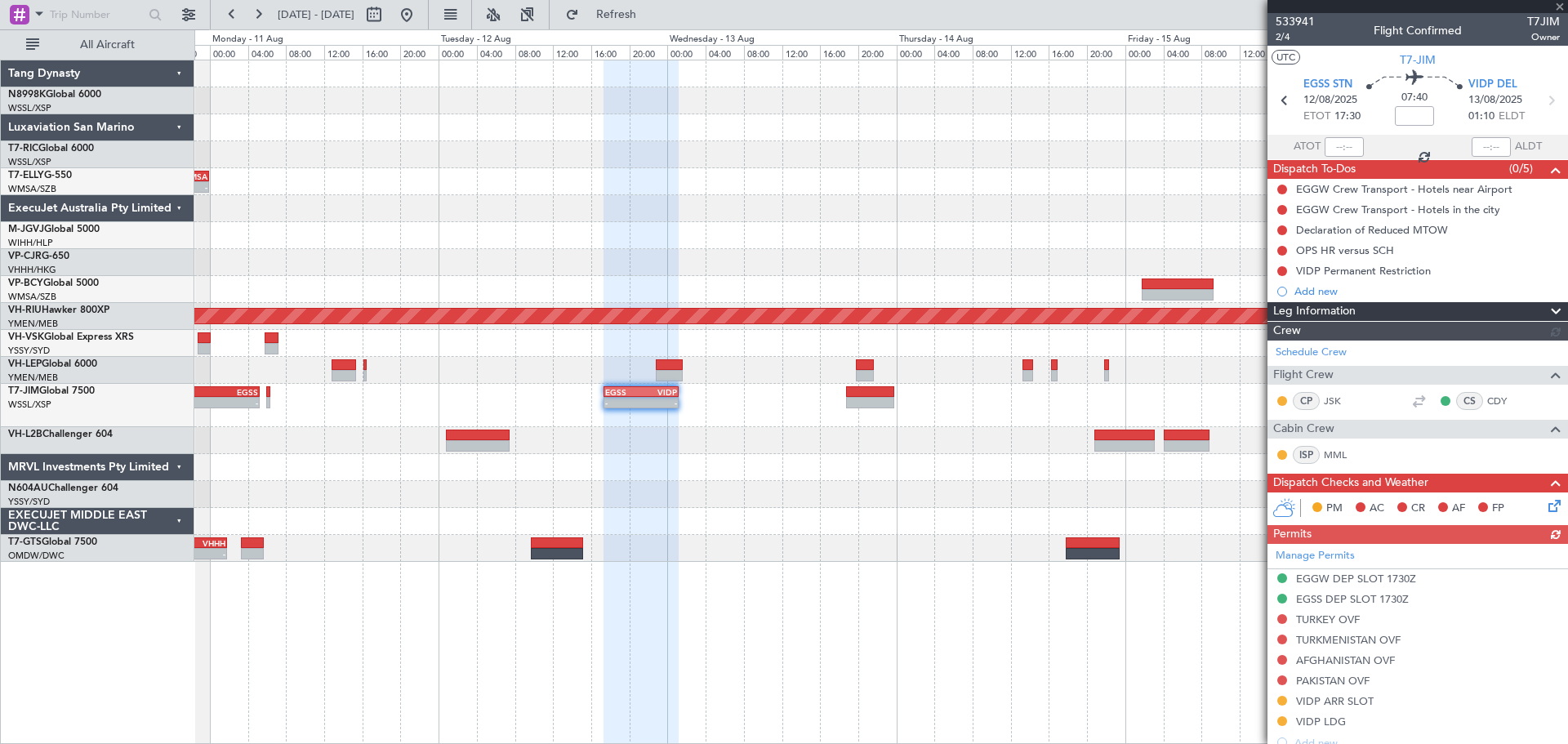 type on "+00:15" 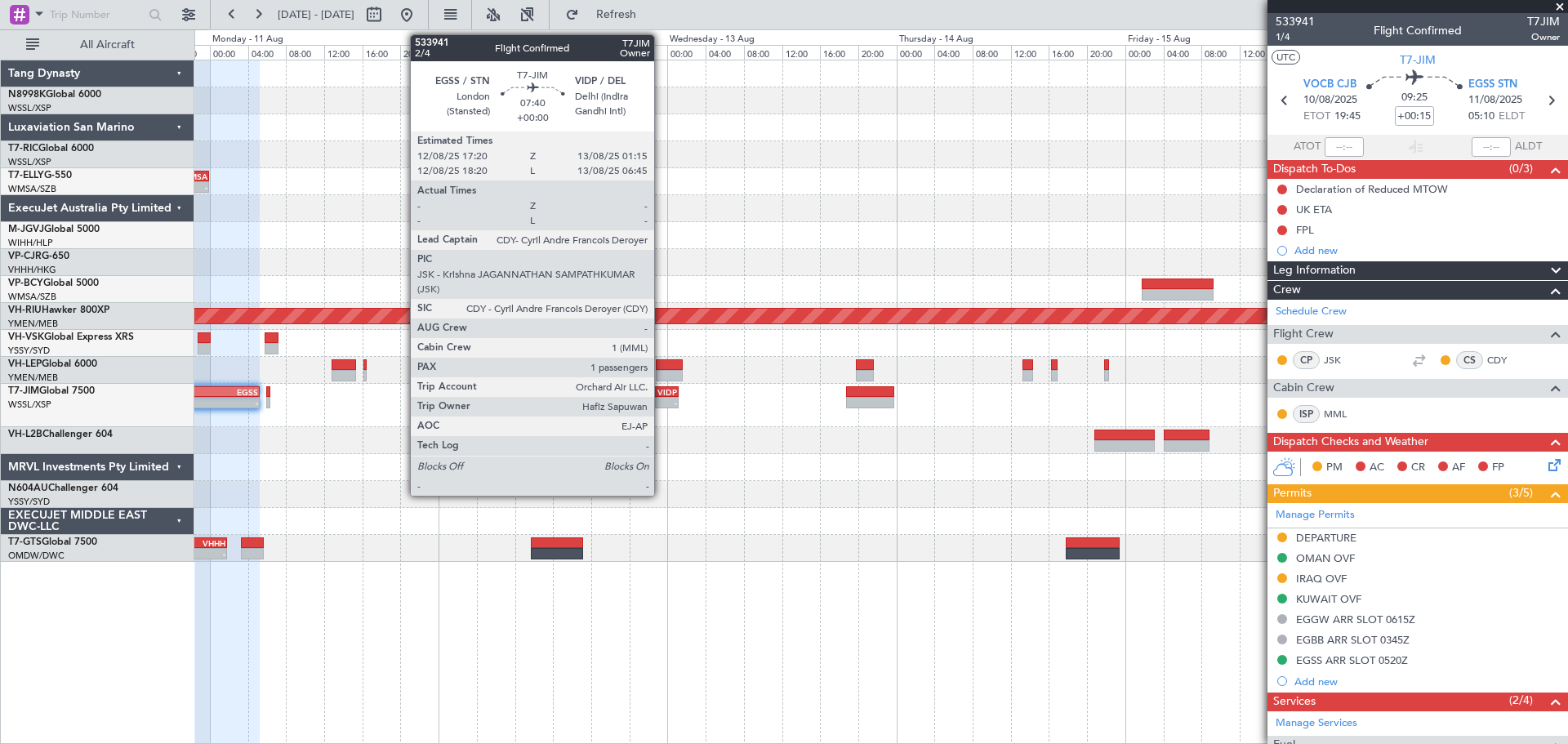 click on "VIDP" 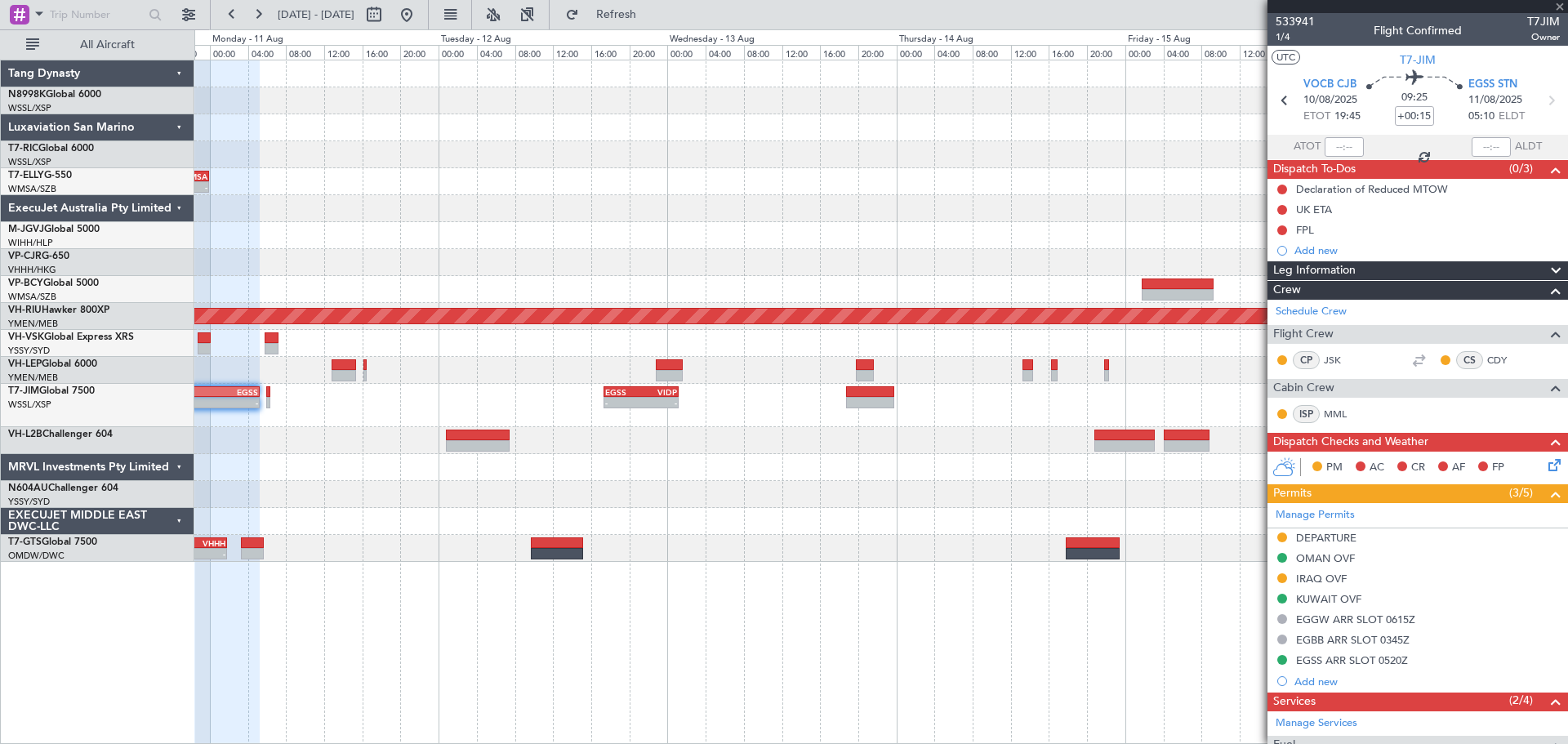 type 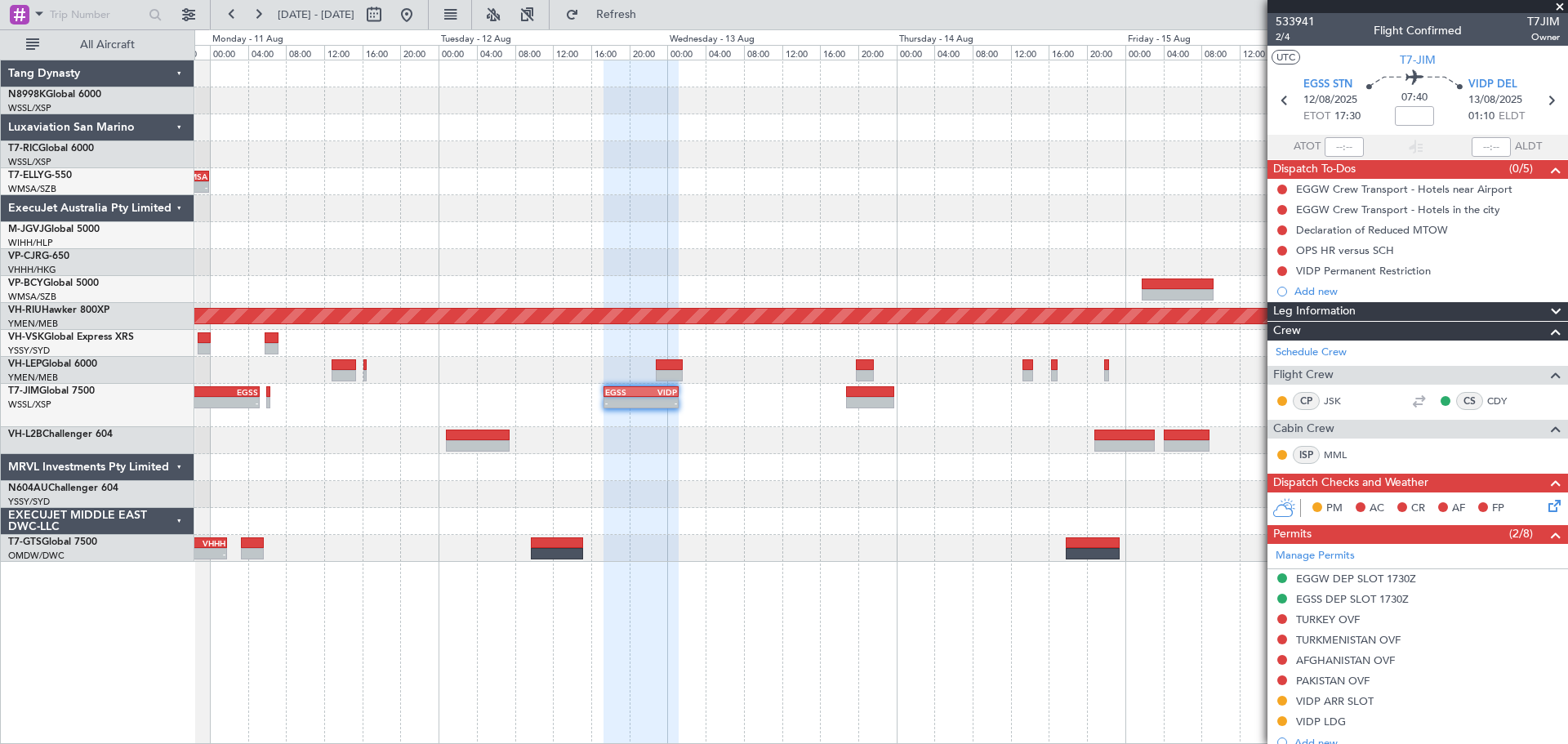 click on "[ALPHANUMERIC]" 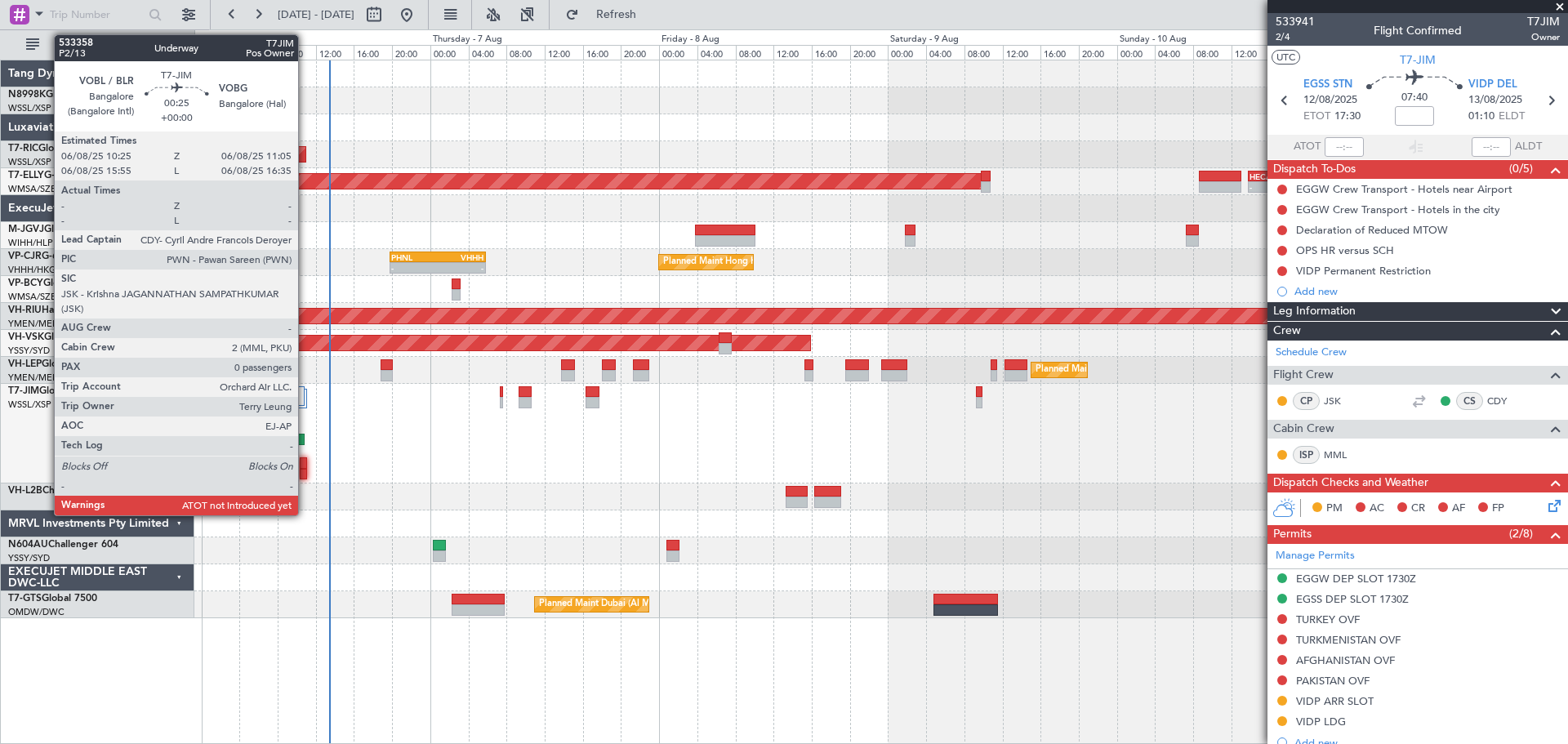 click 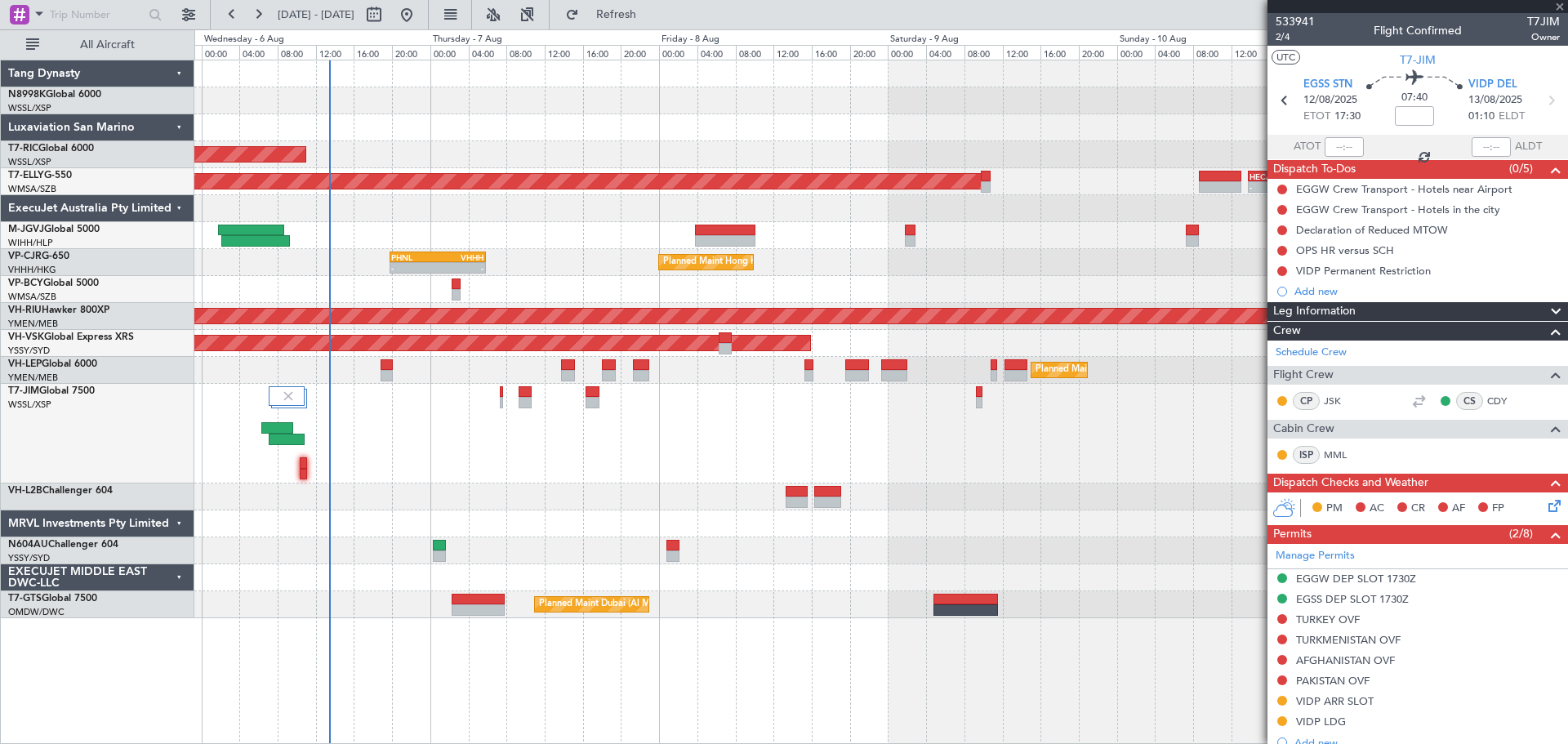 type on "0" 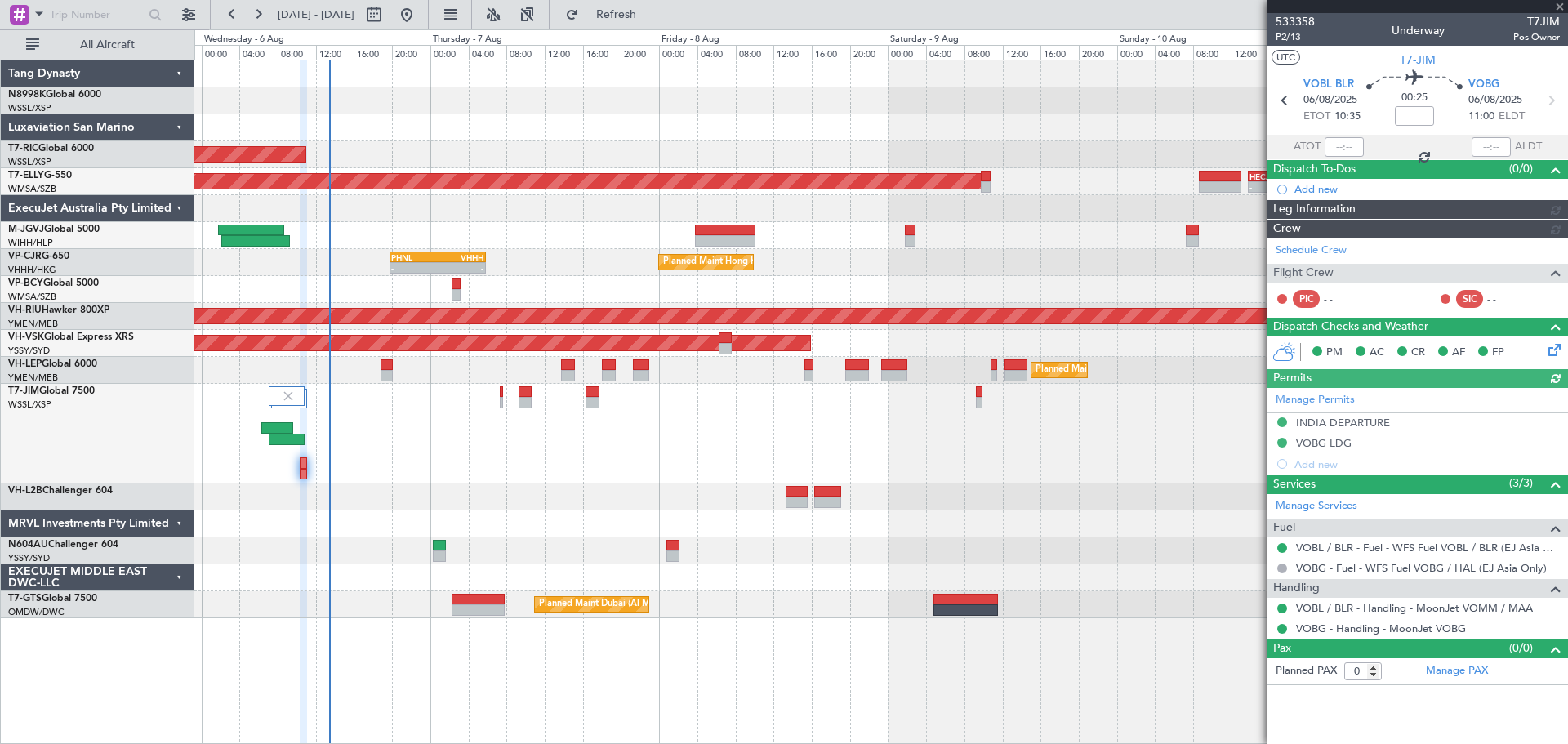 type on "[FIRST] [LAST] ([INITIAL])" 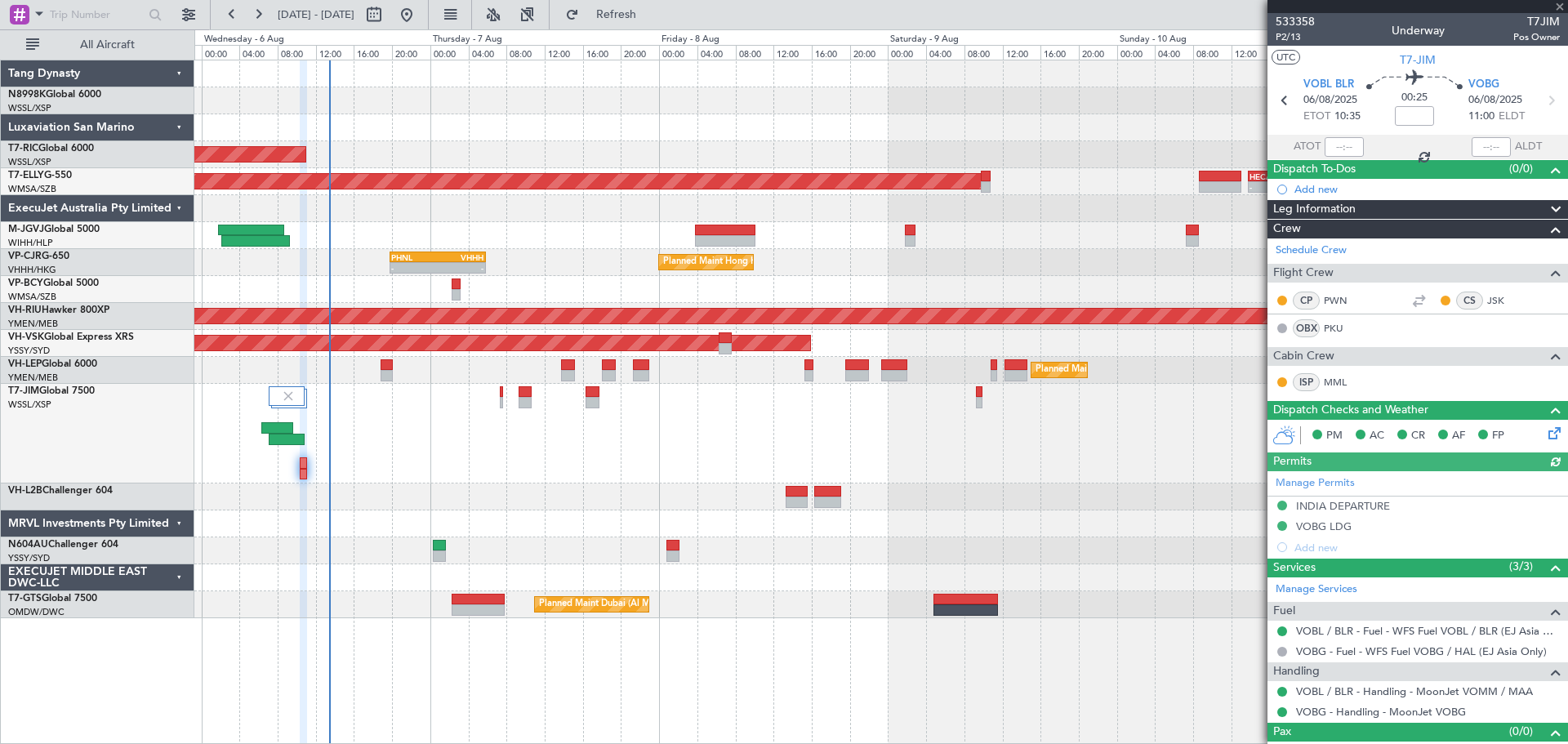click at bounding box center (1344, 147) 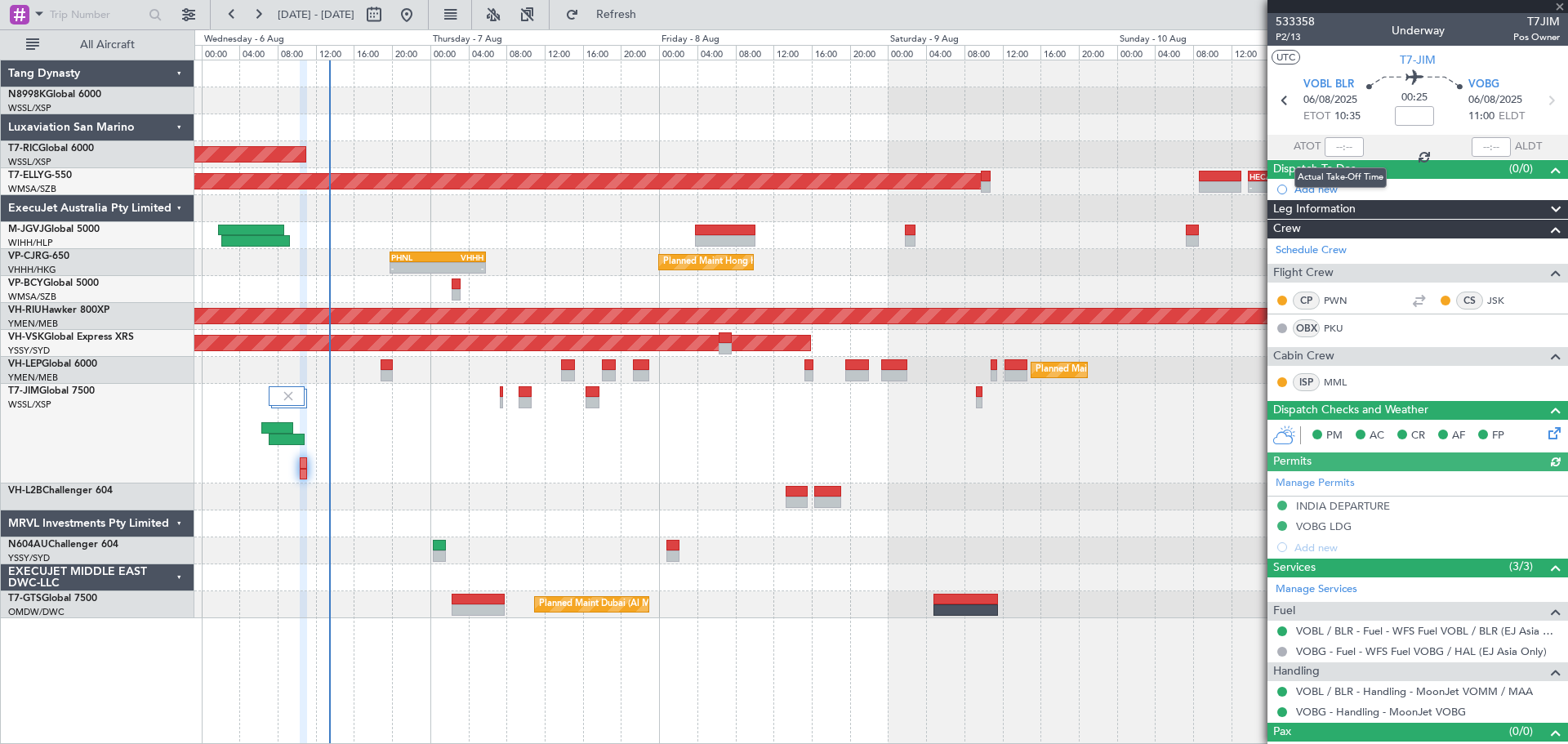 click at bounding box center [1344, 147] 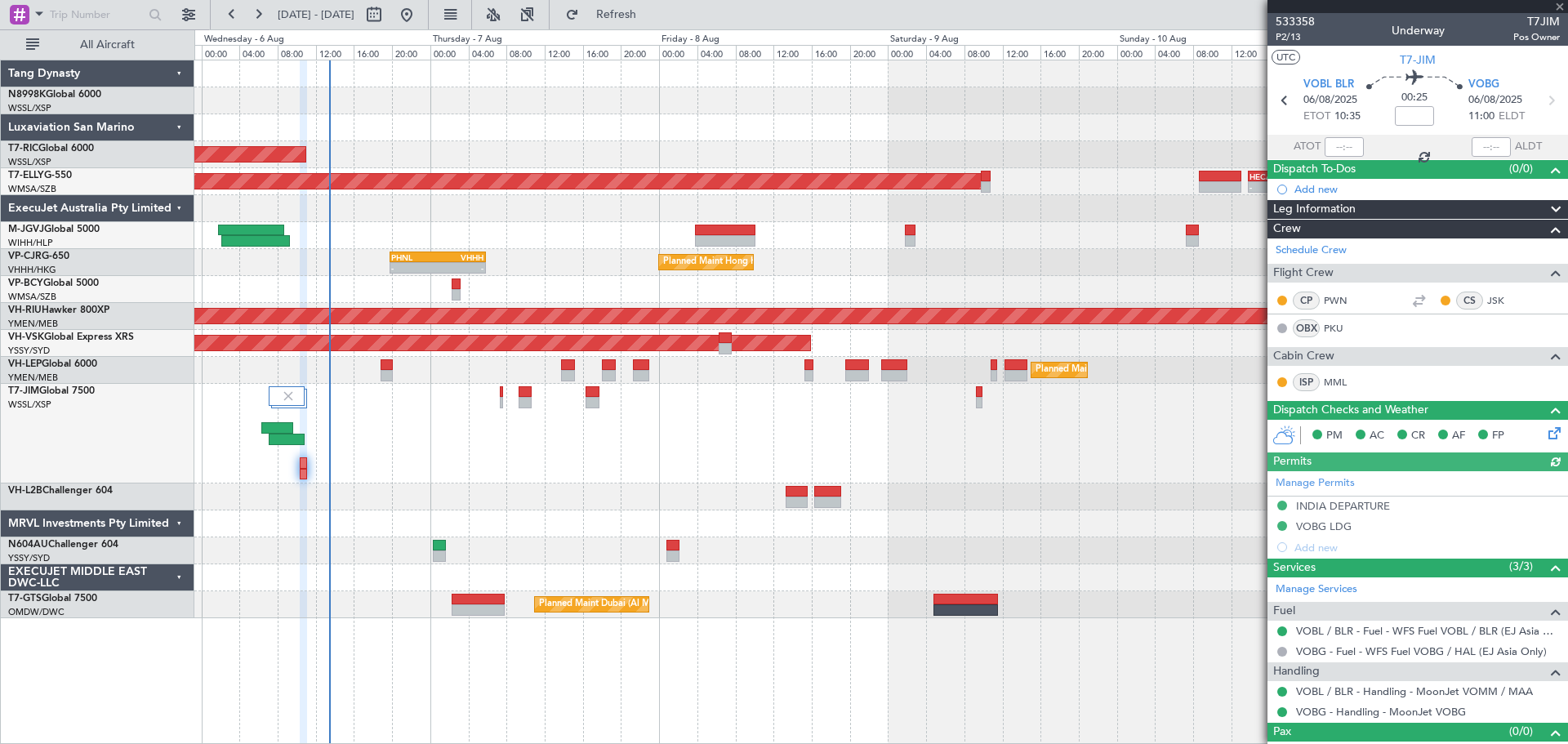 click at bounding box center (1344, 147) 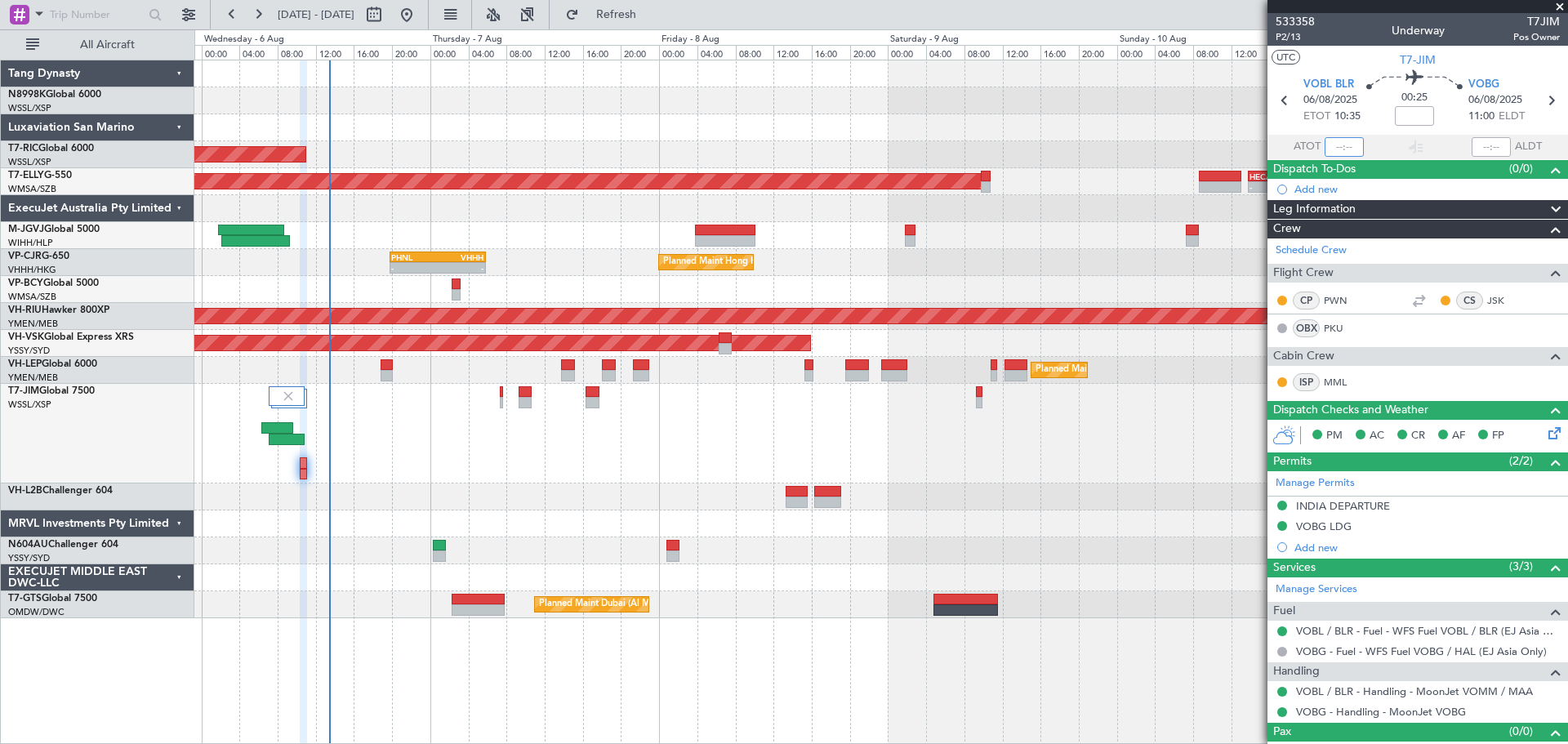 click at bounding box center (1344, 147) 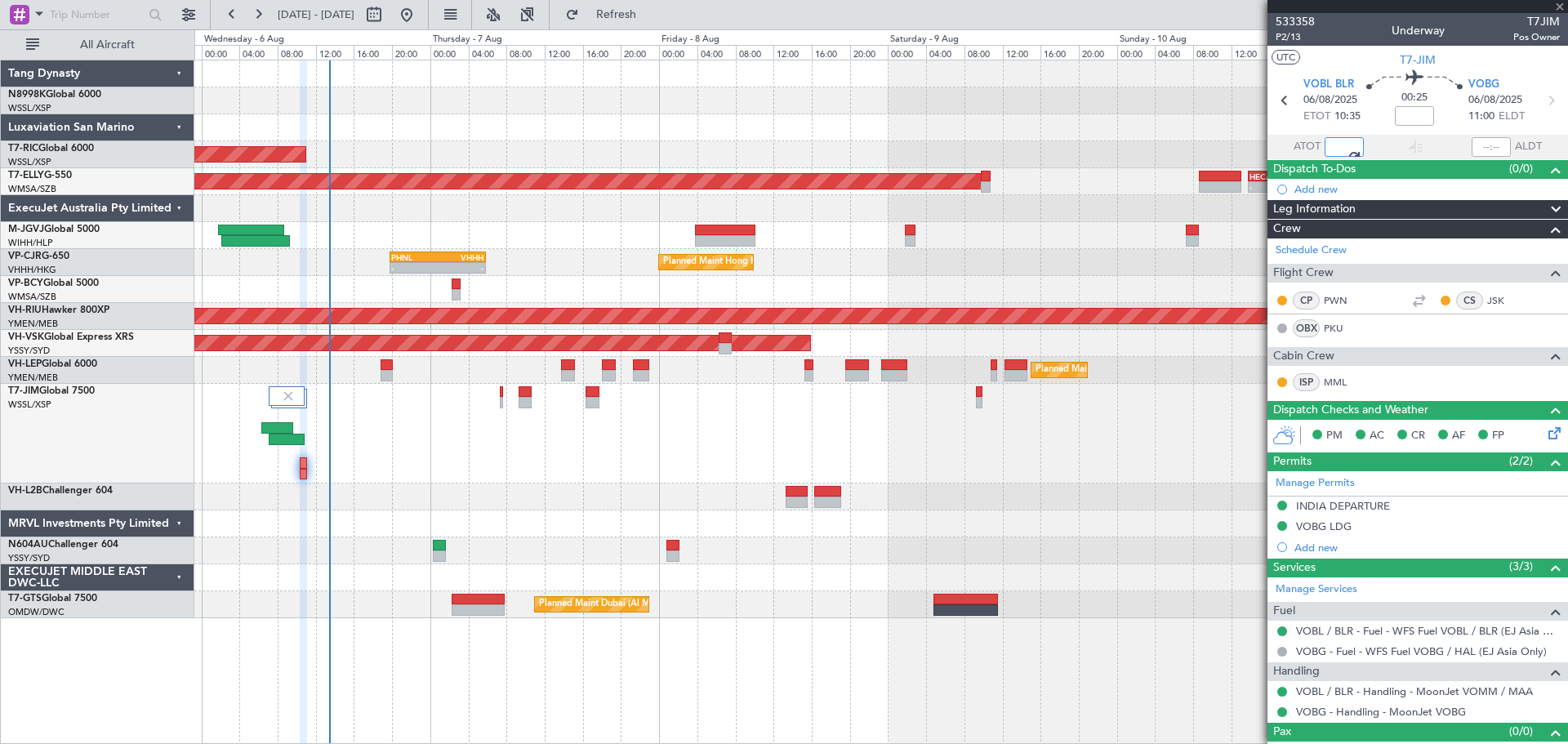 type on "13:25" 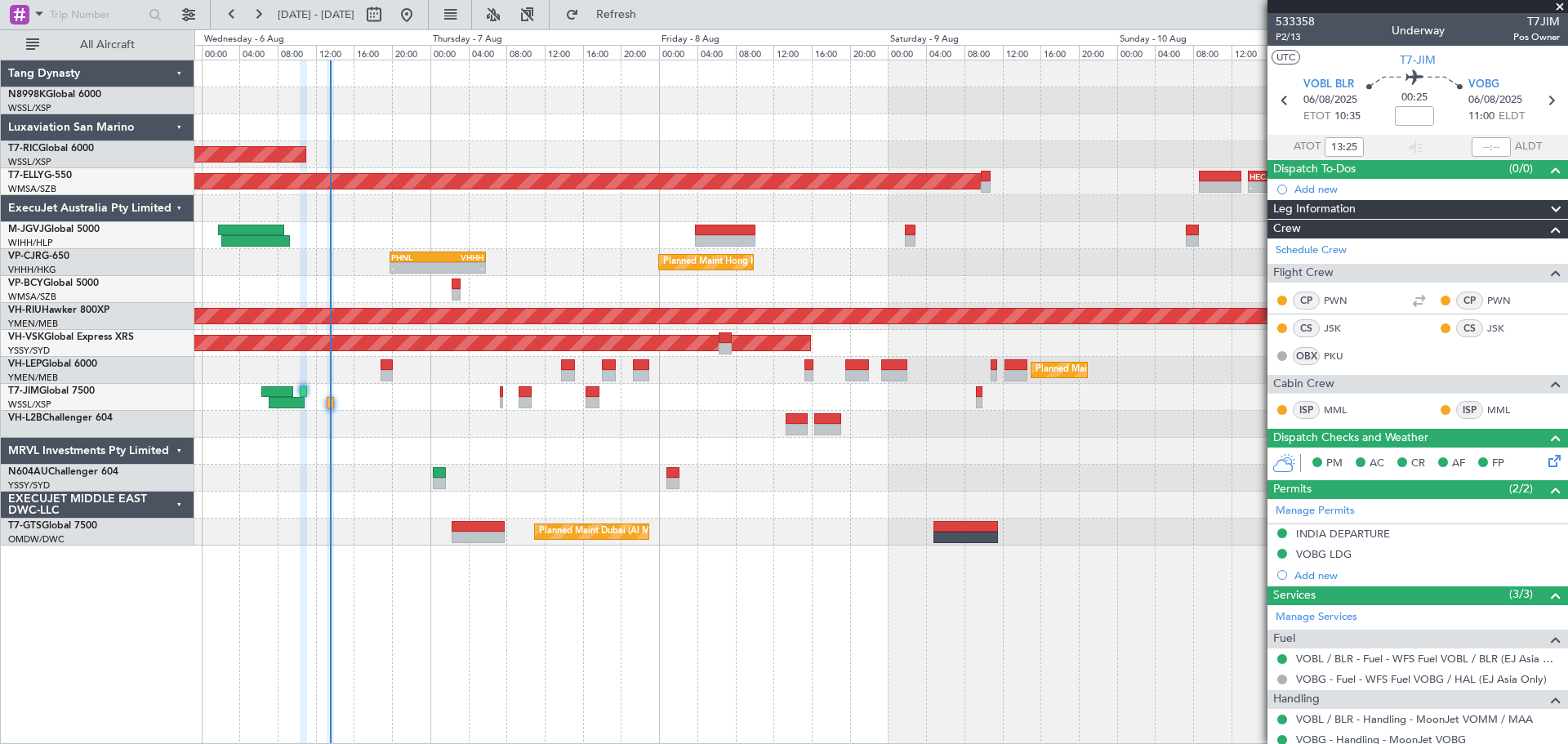 type on "[FIRST] [LAST] ([INITIAL])" 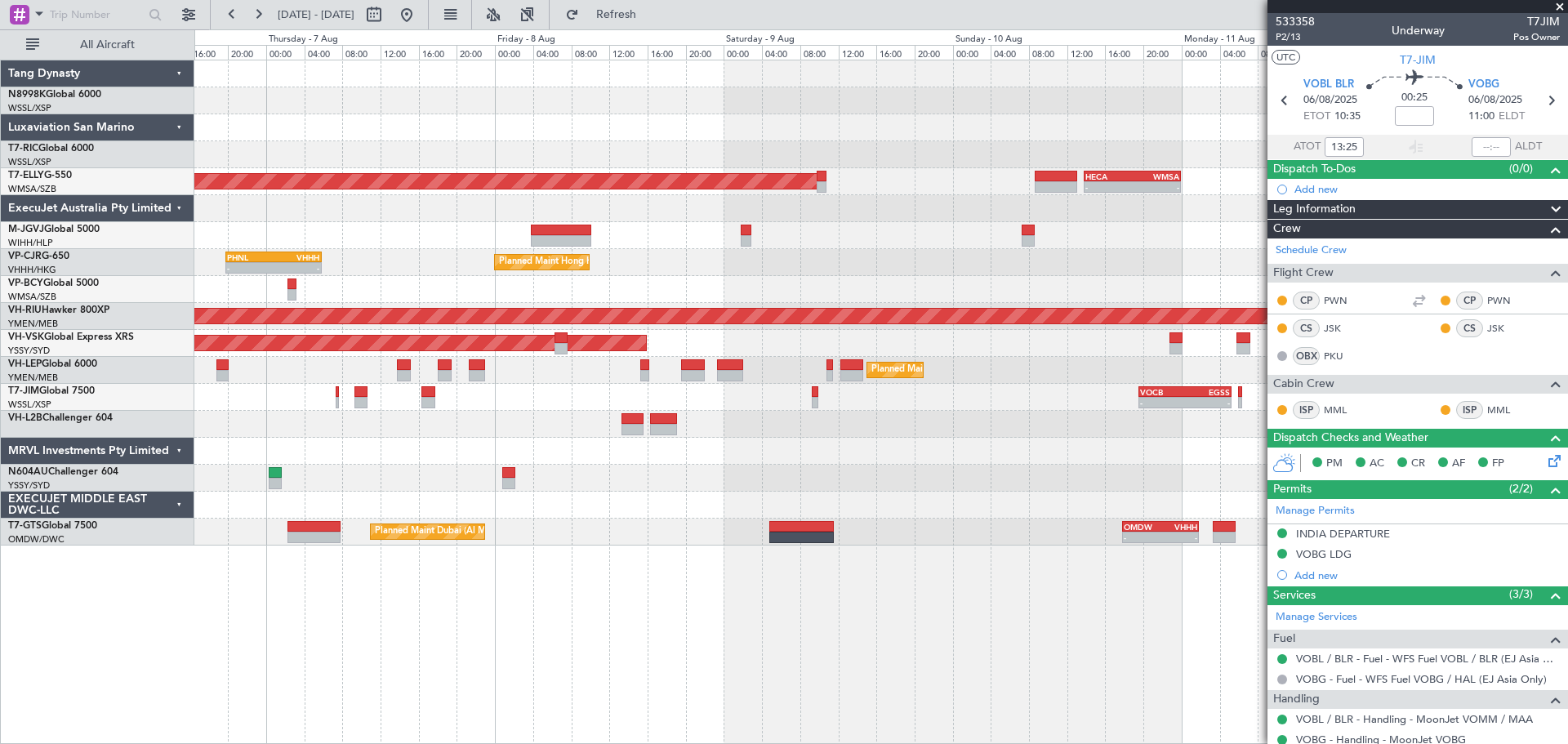 click 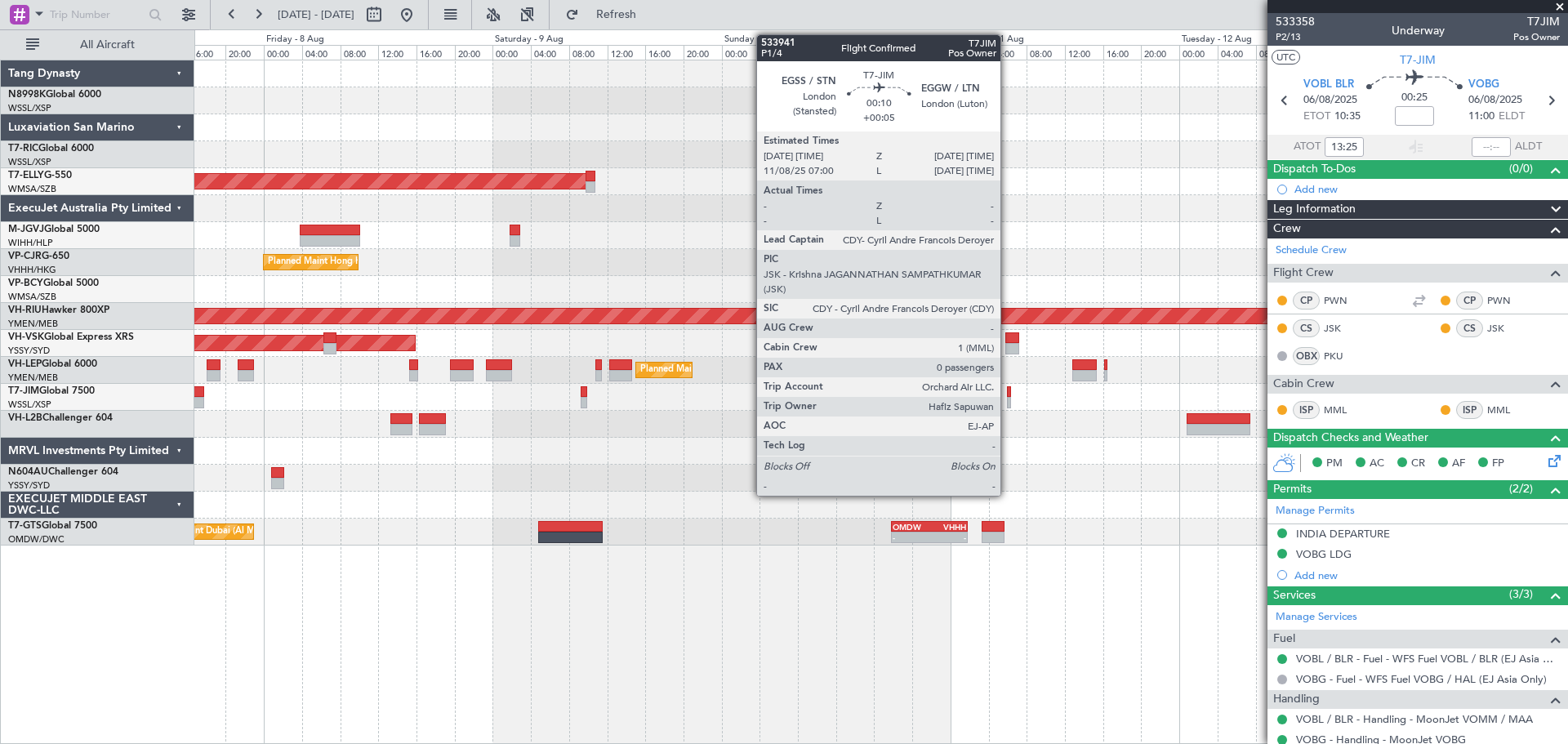 click 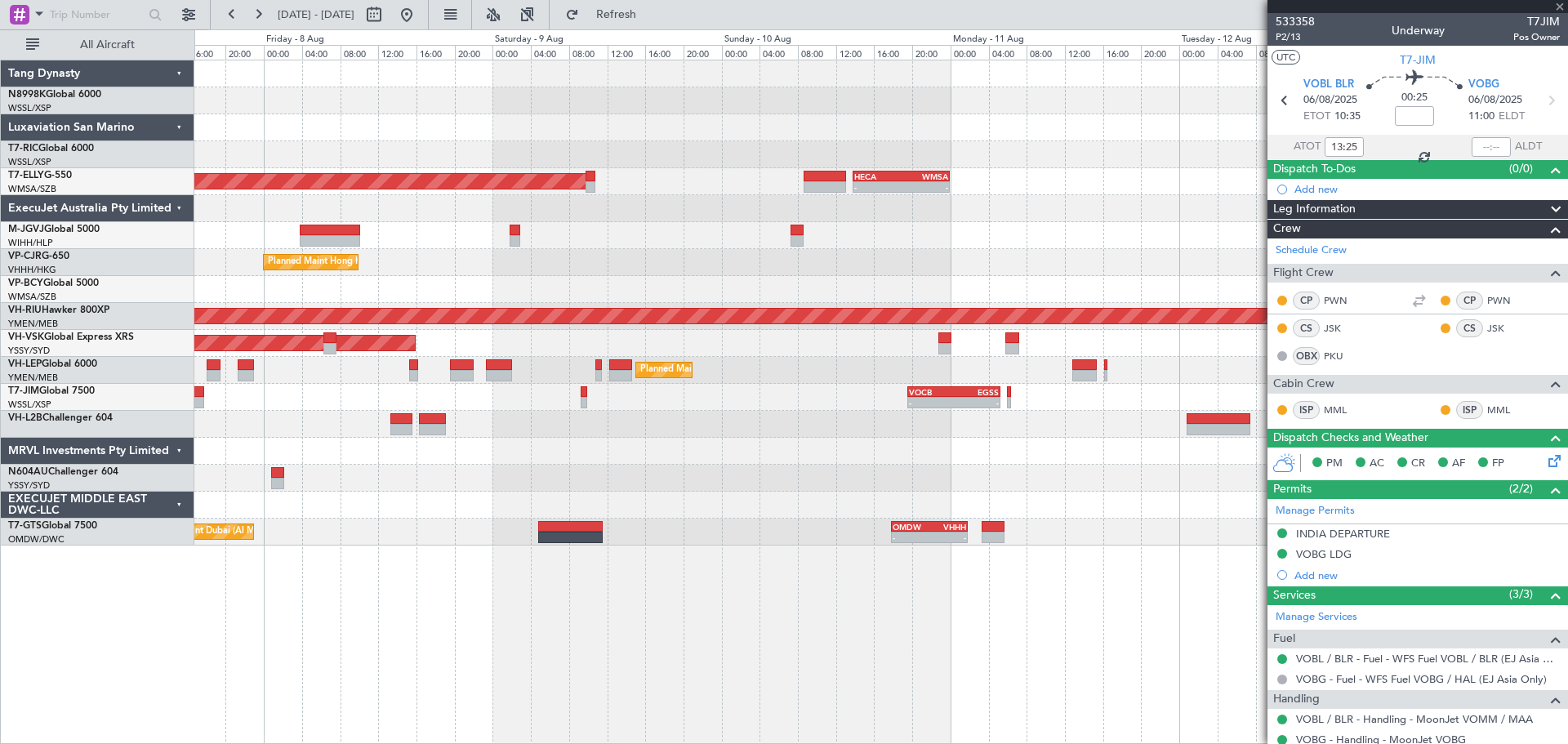 type on "+00:05" 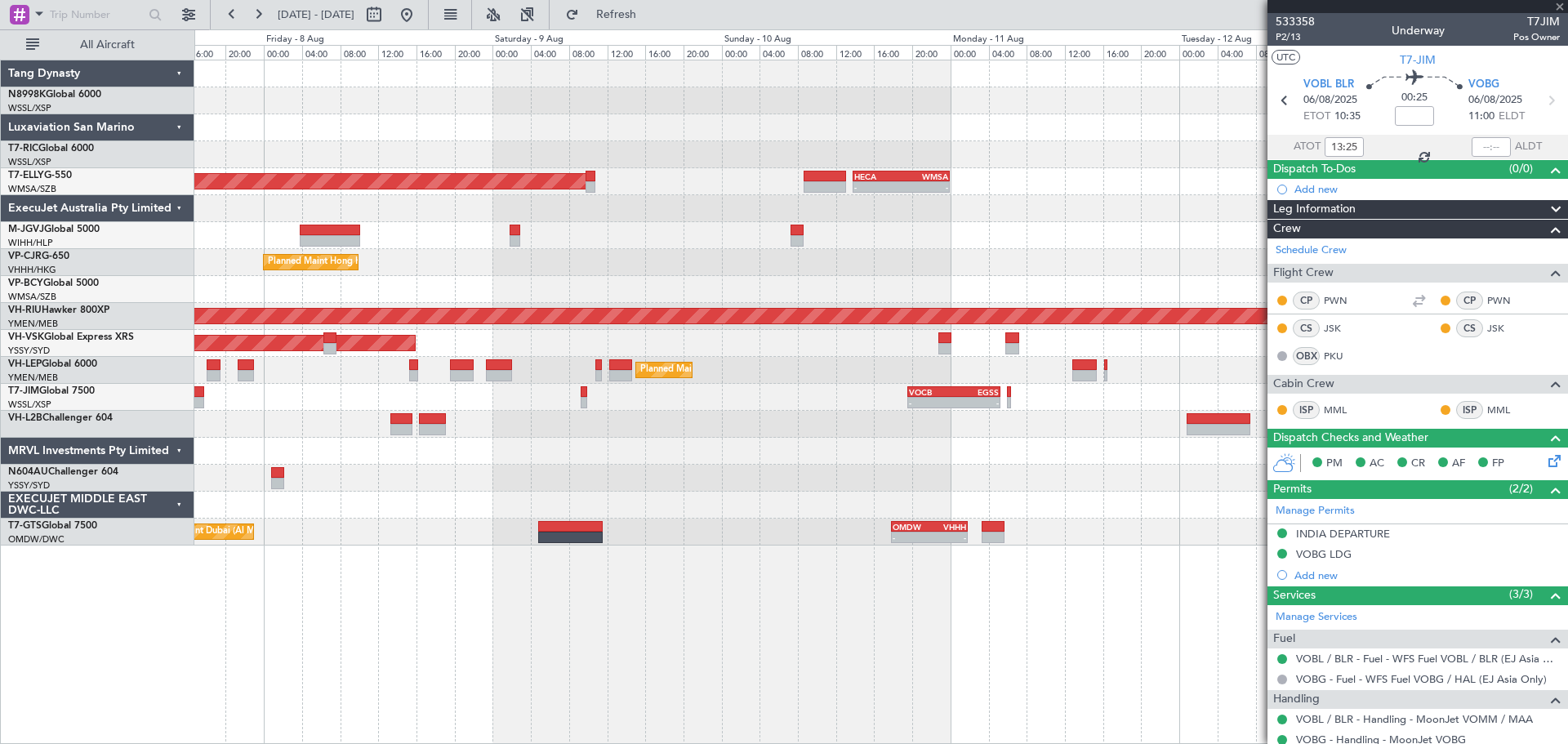 type 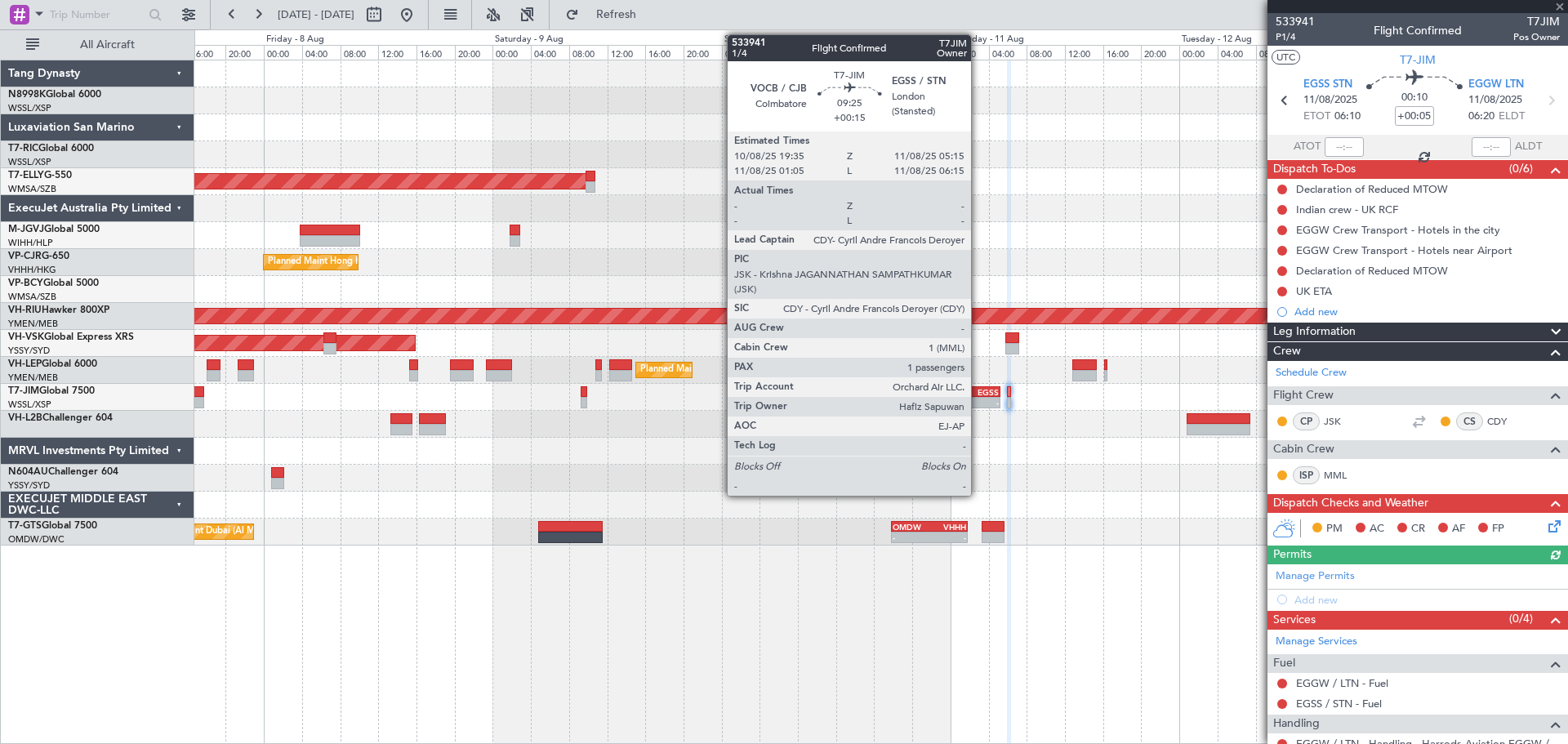 click on "EGSS" 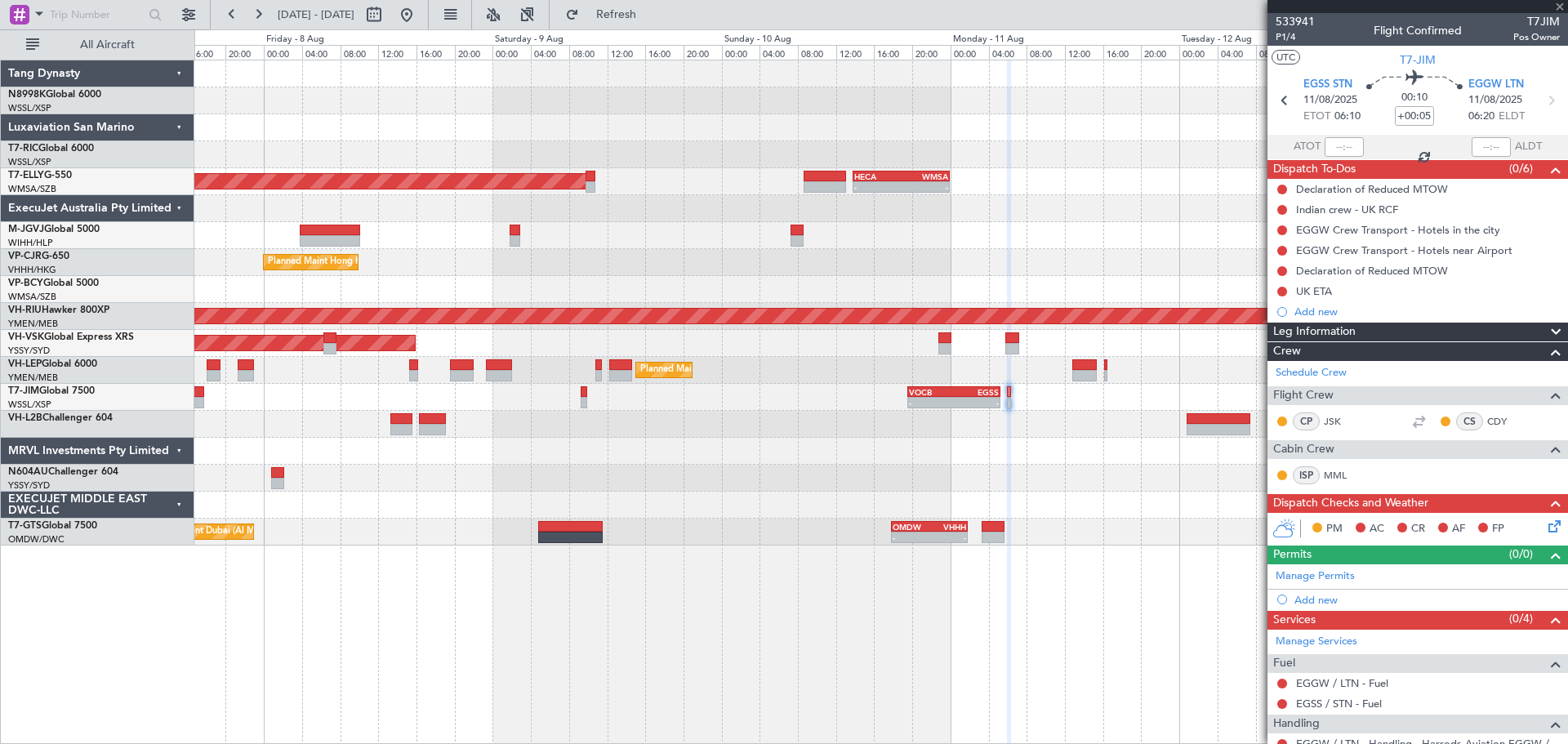 type on "+00:15" 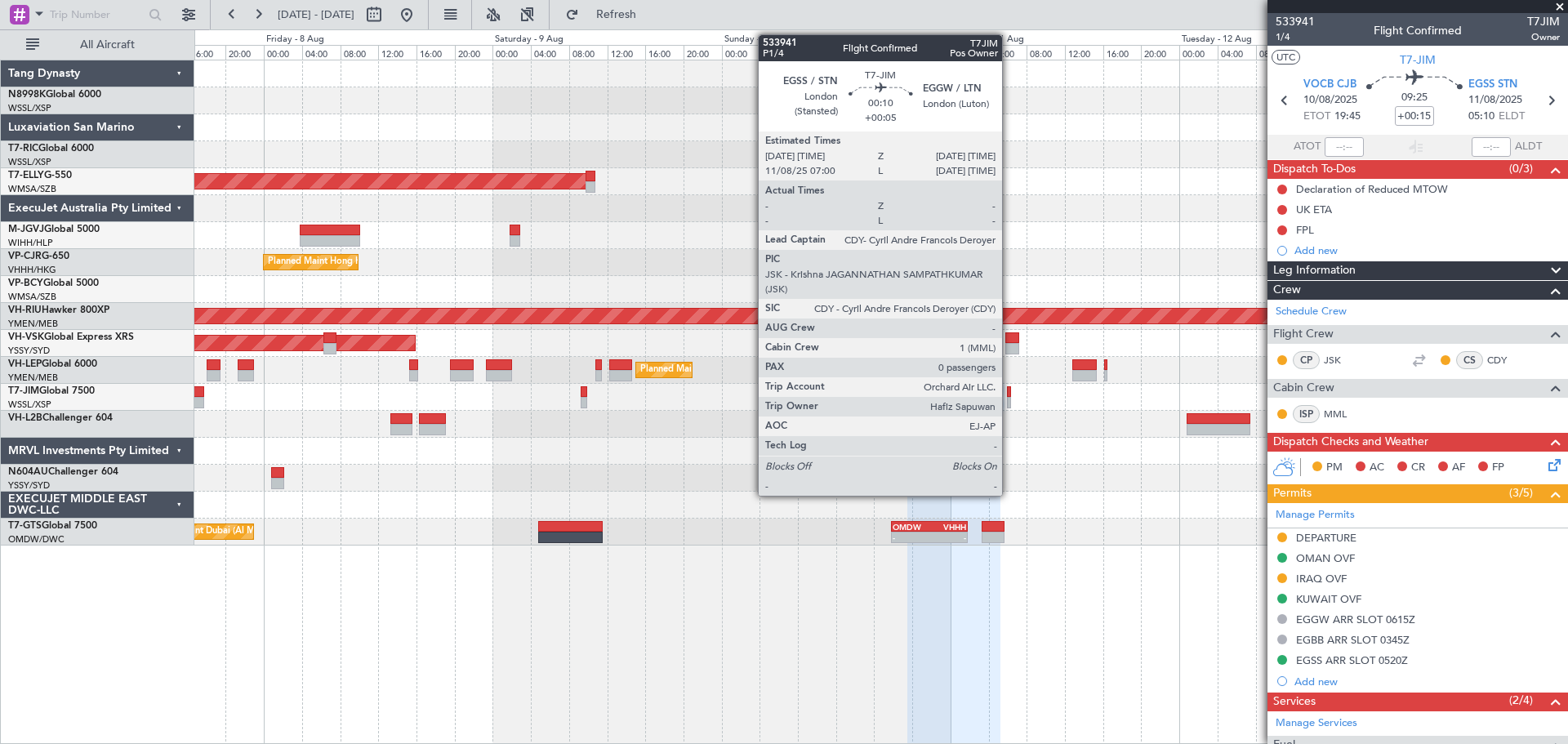 click 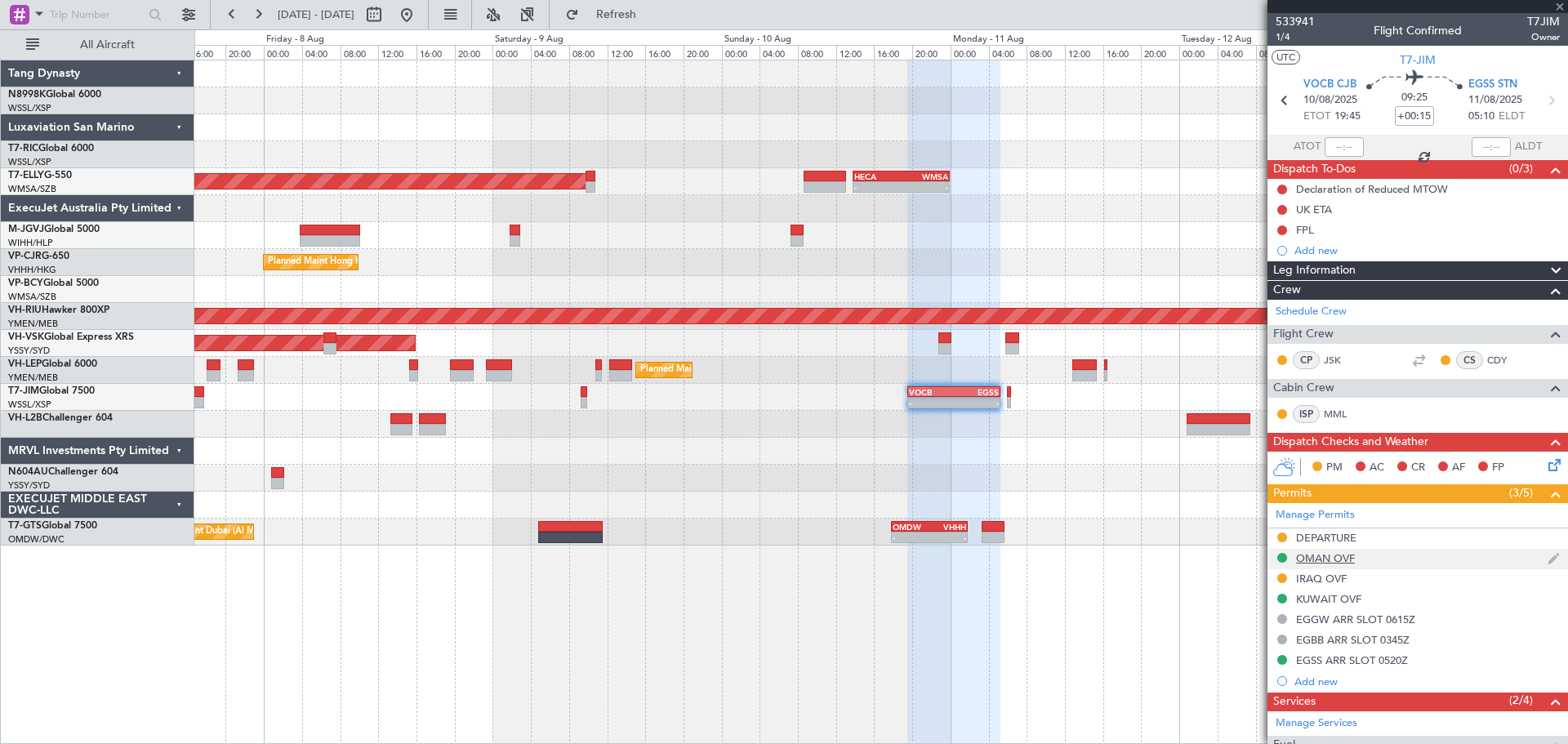 type on "+00:05" 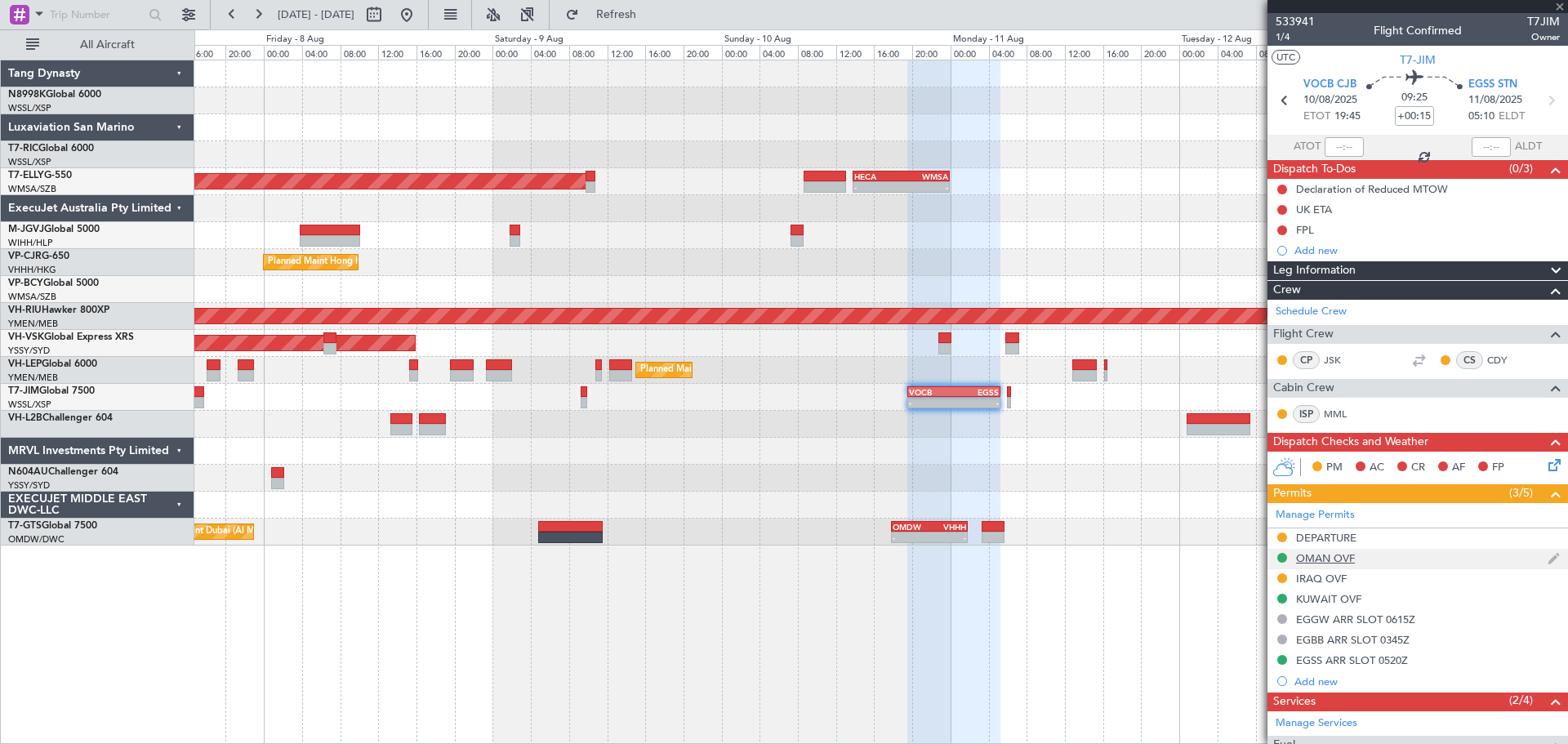 type on "0" 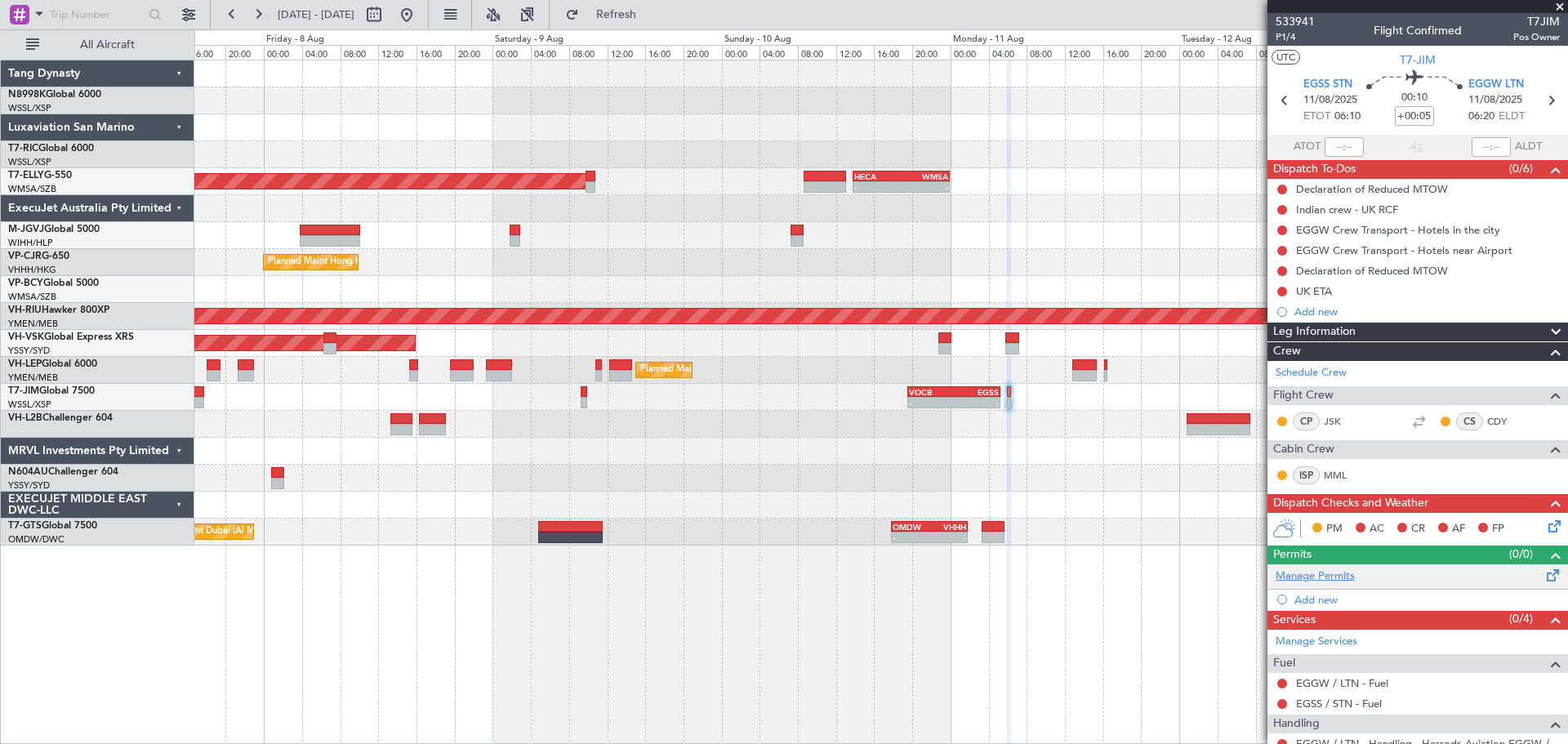 click on "Manage Permits" at bounding box center (1315, 577) 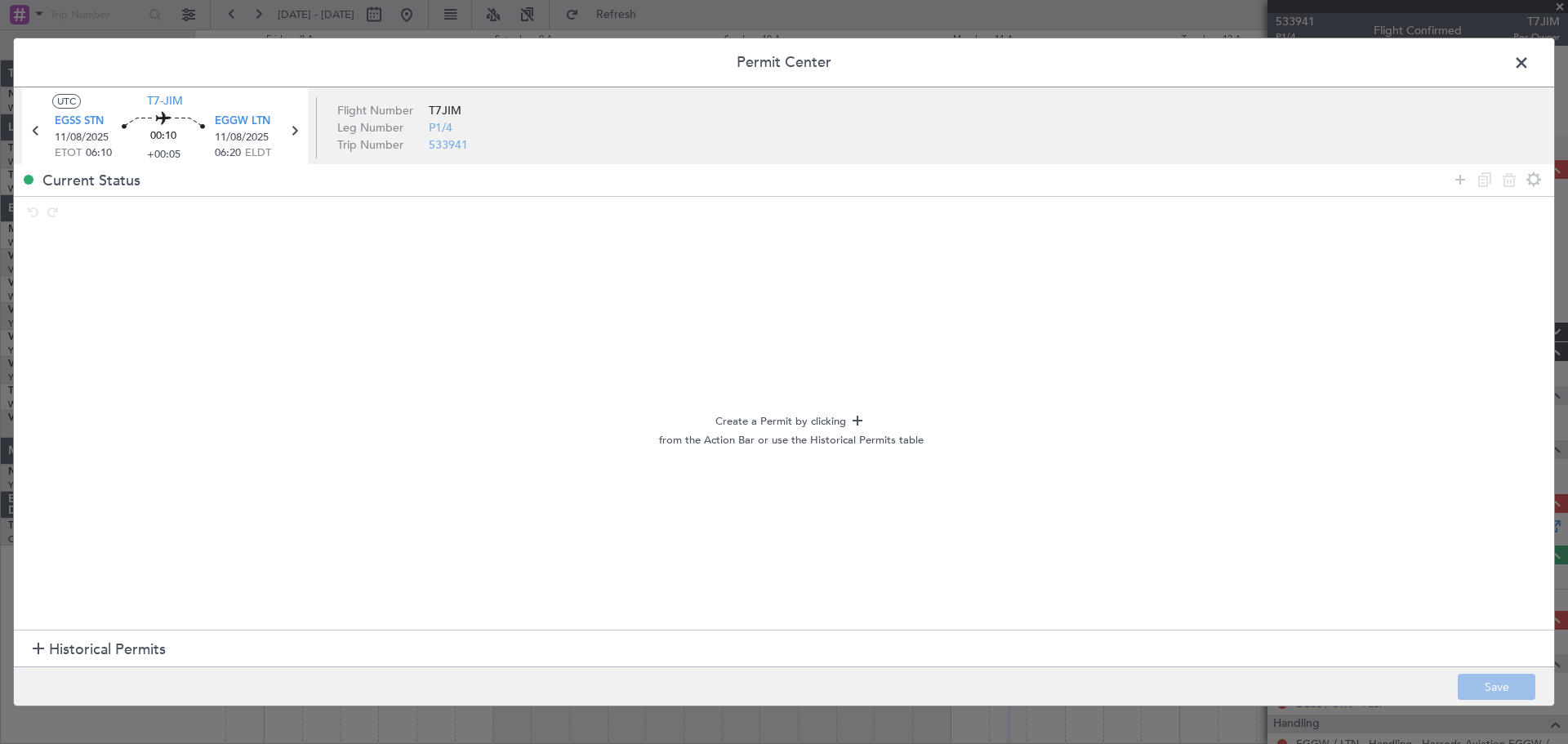 click on "Historical Permits" at bounding box center [107, 649] 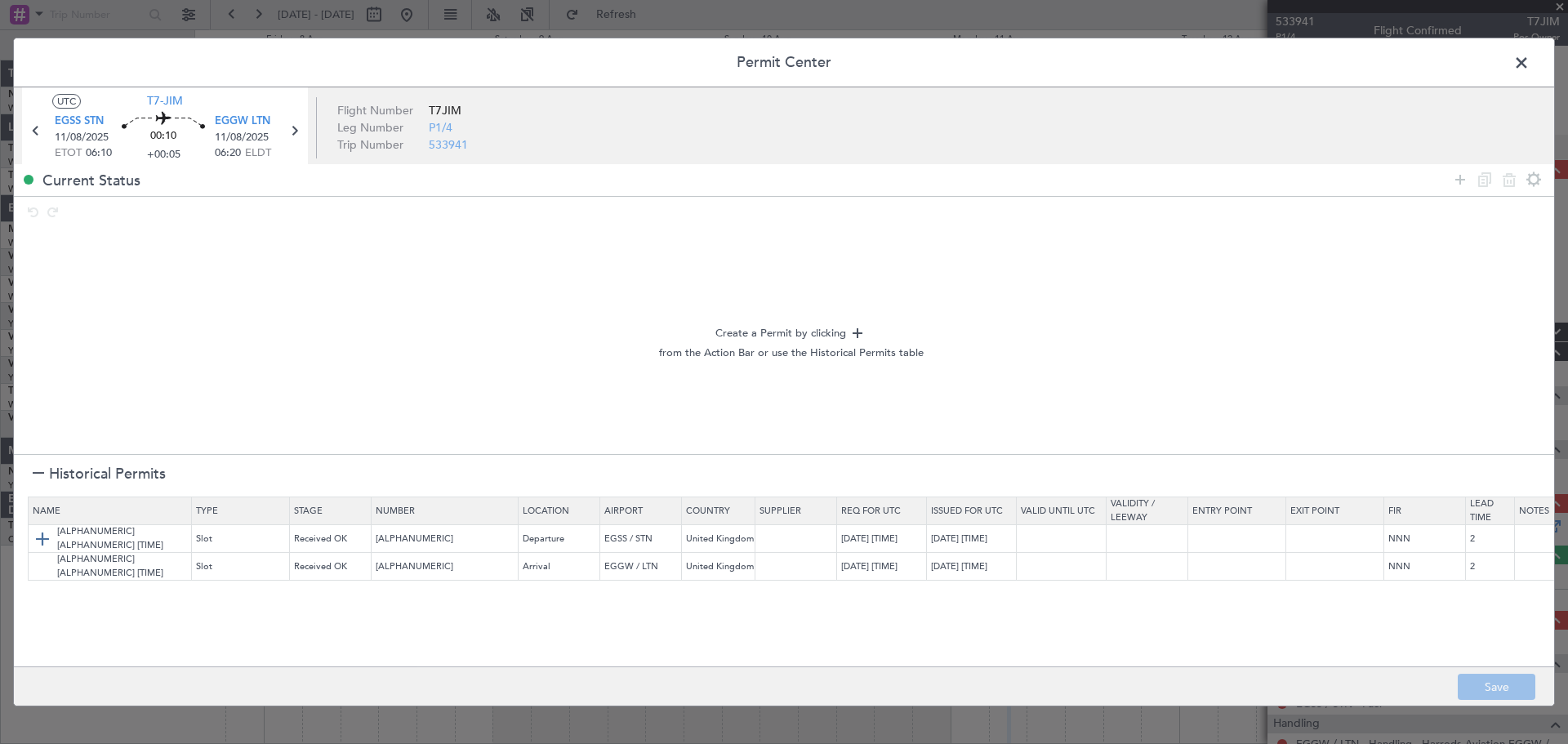 click at bounding box center (42, 539) 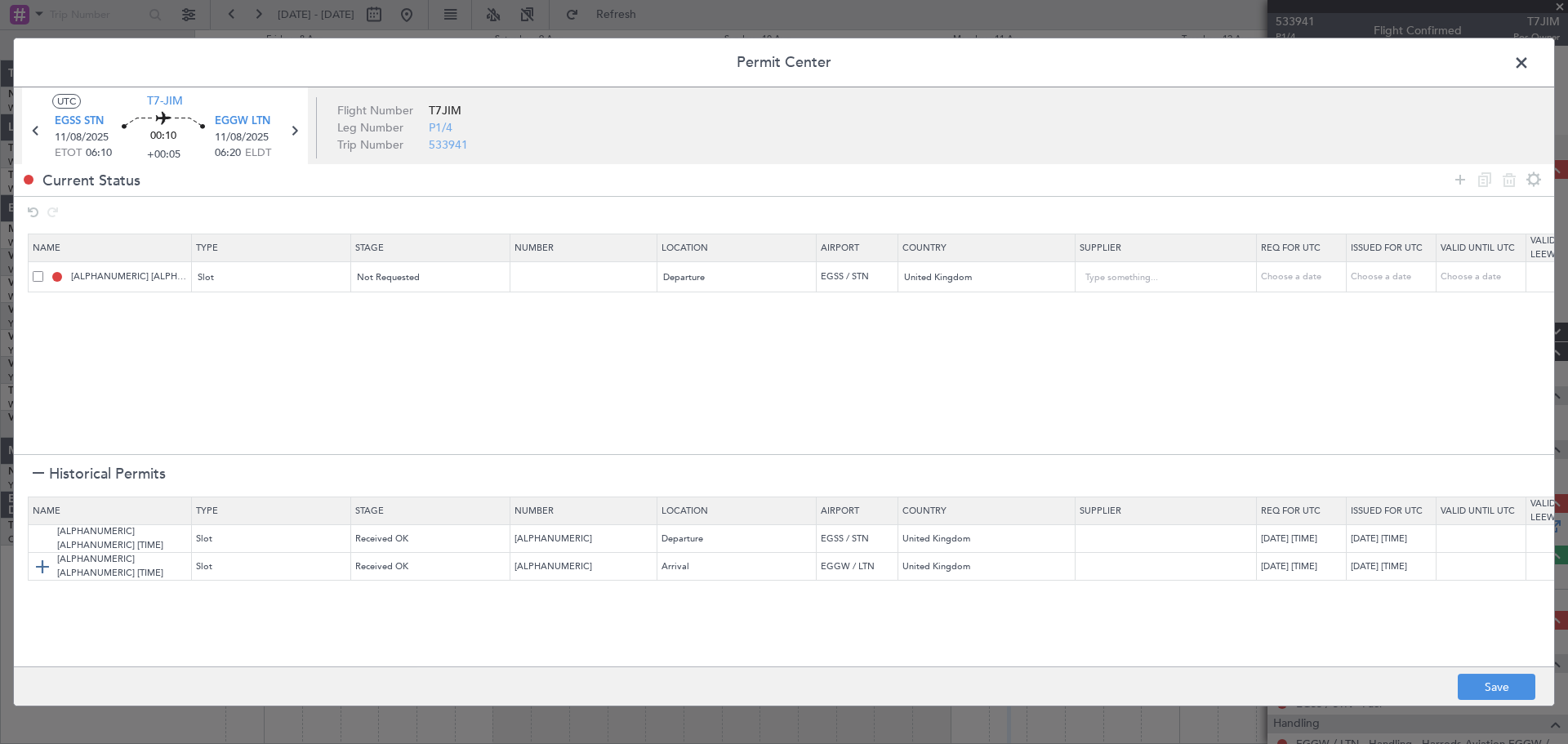 click at bounding box center [42, 567] 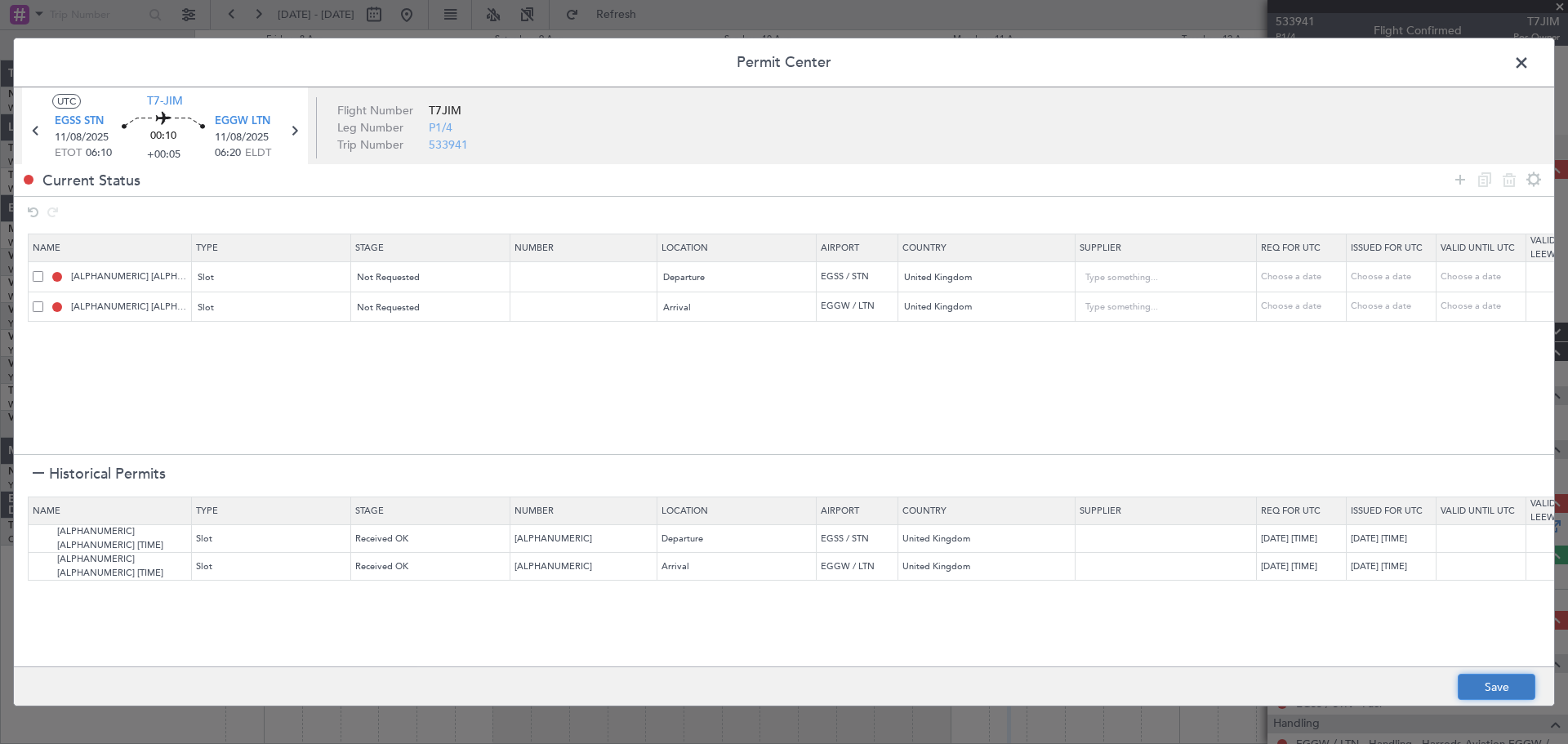 click on "Save" at bounding box center [1496, 687] 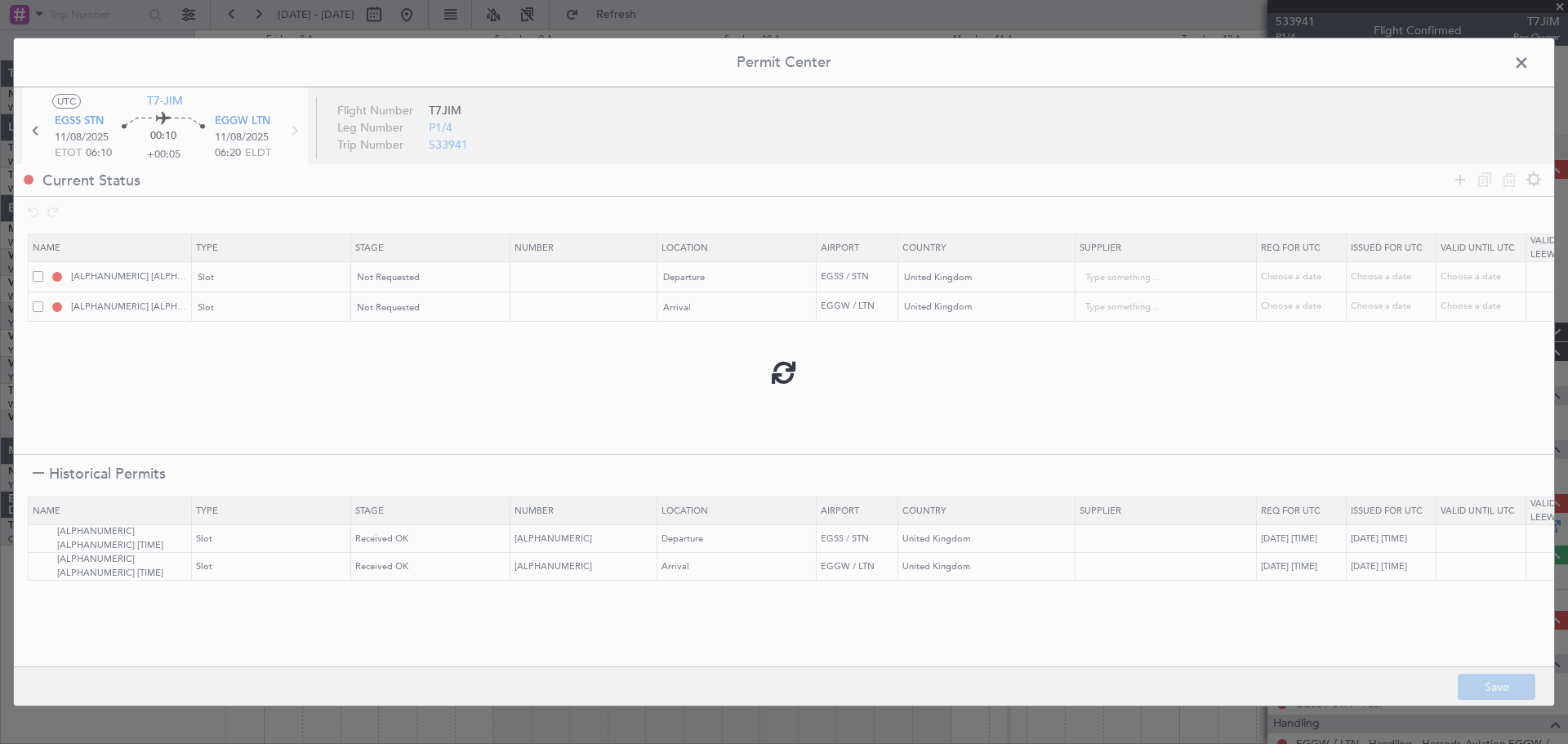 type on "EGSS DEP SLOT" 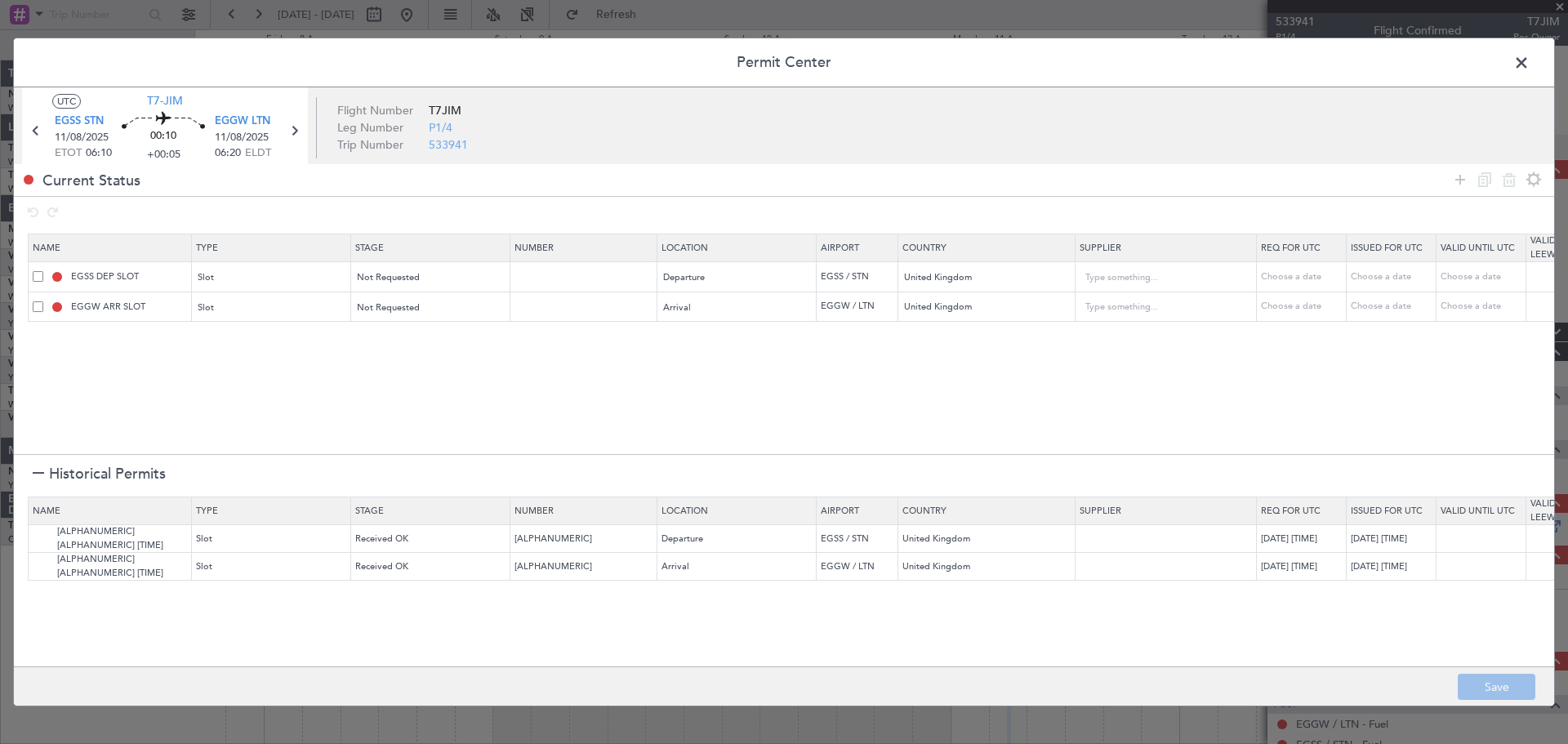 click at bounding box center [38, 306] 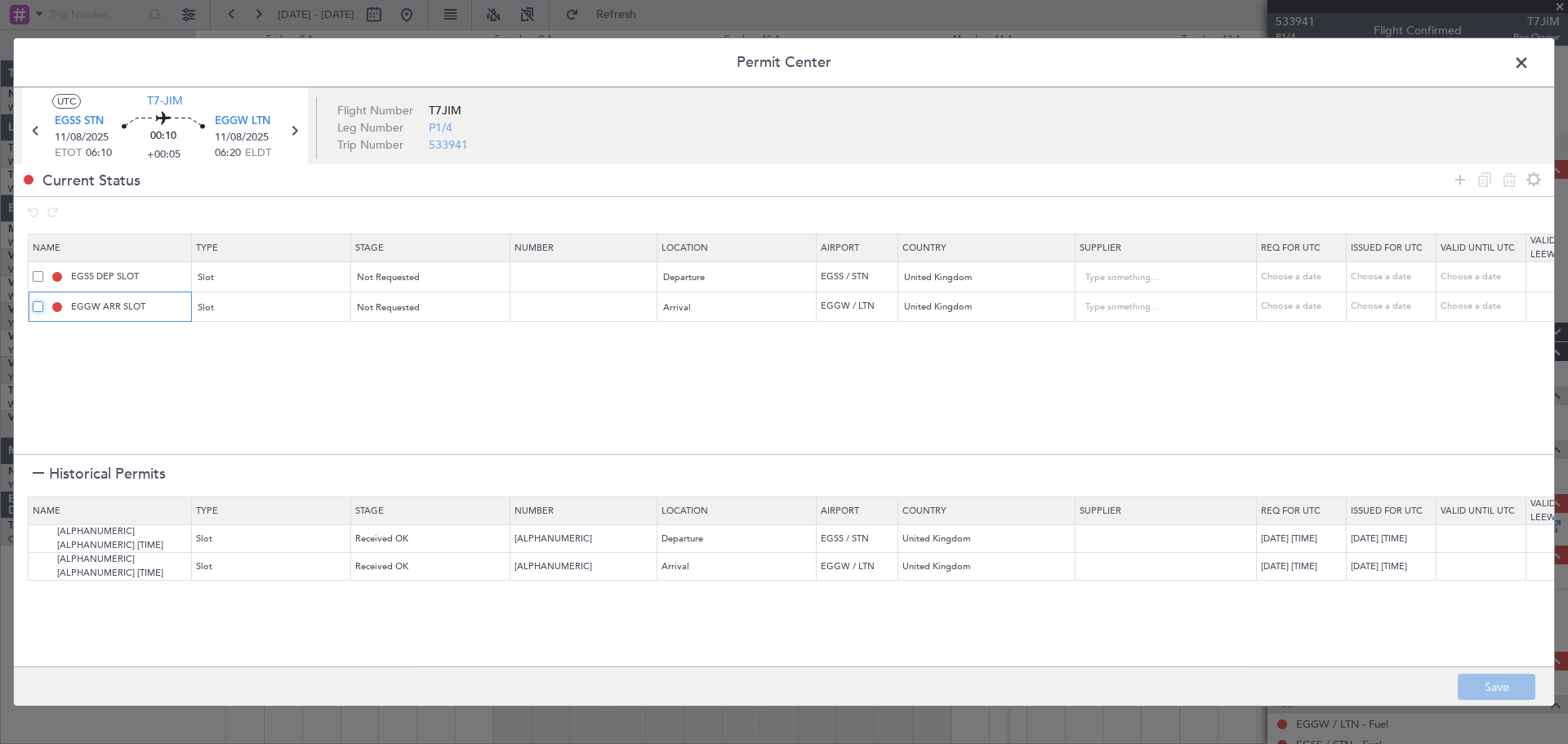 click at bounding box center [44, 301] 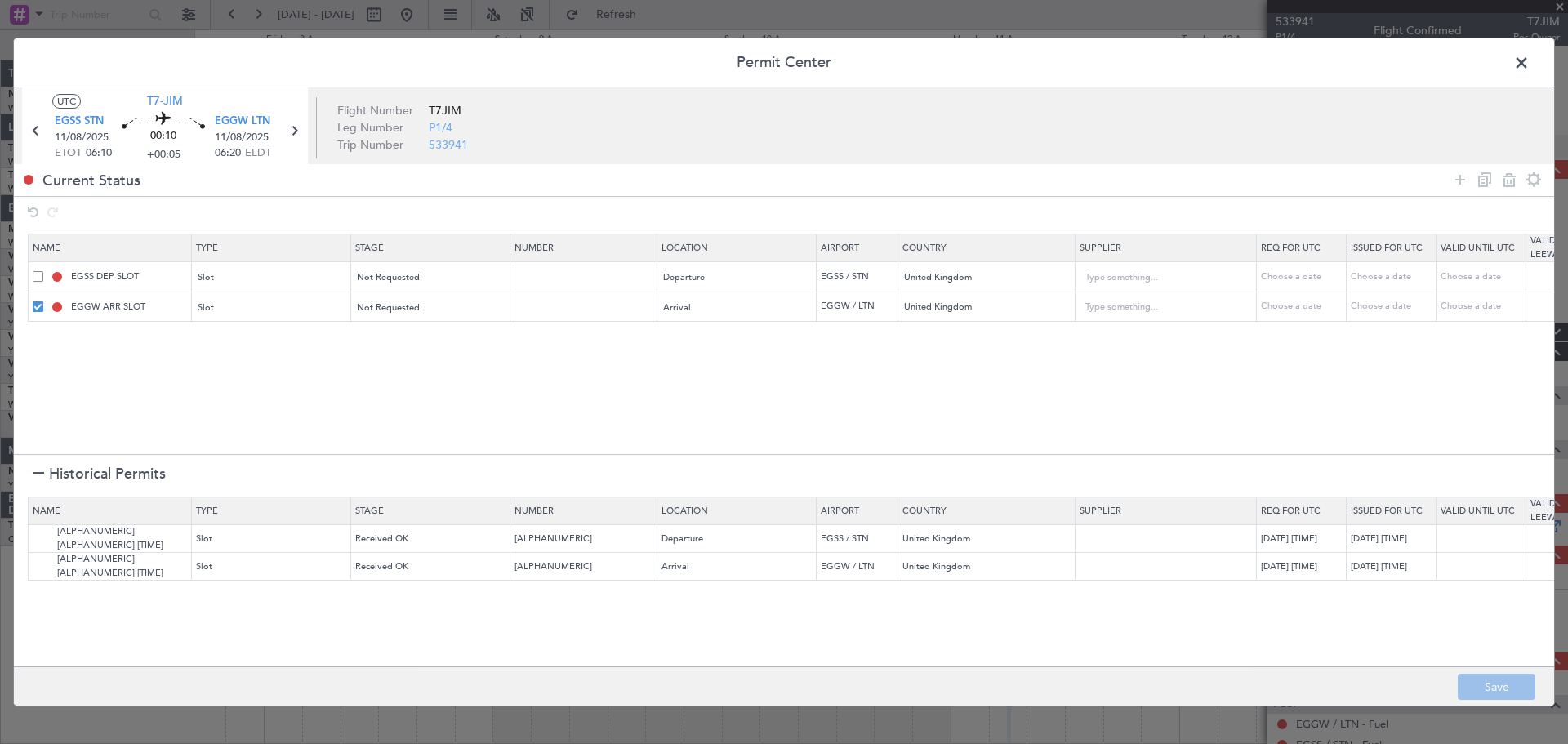click at bounding box center [38, 306] 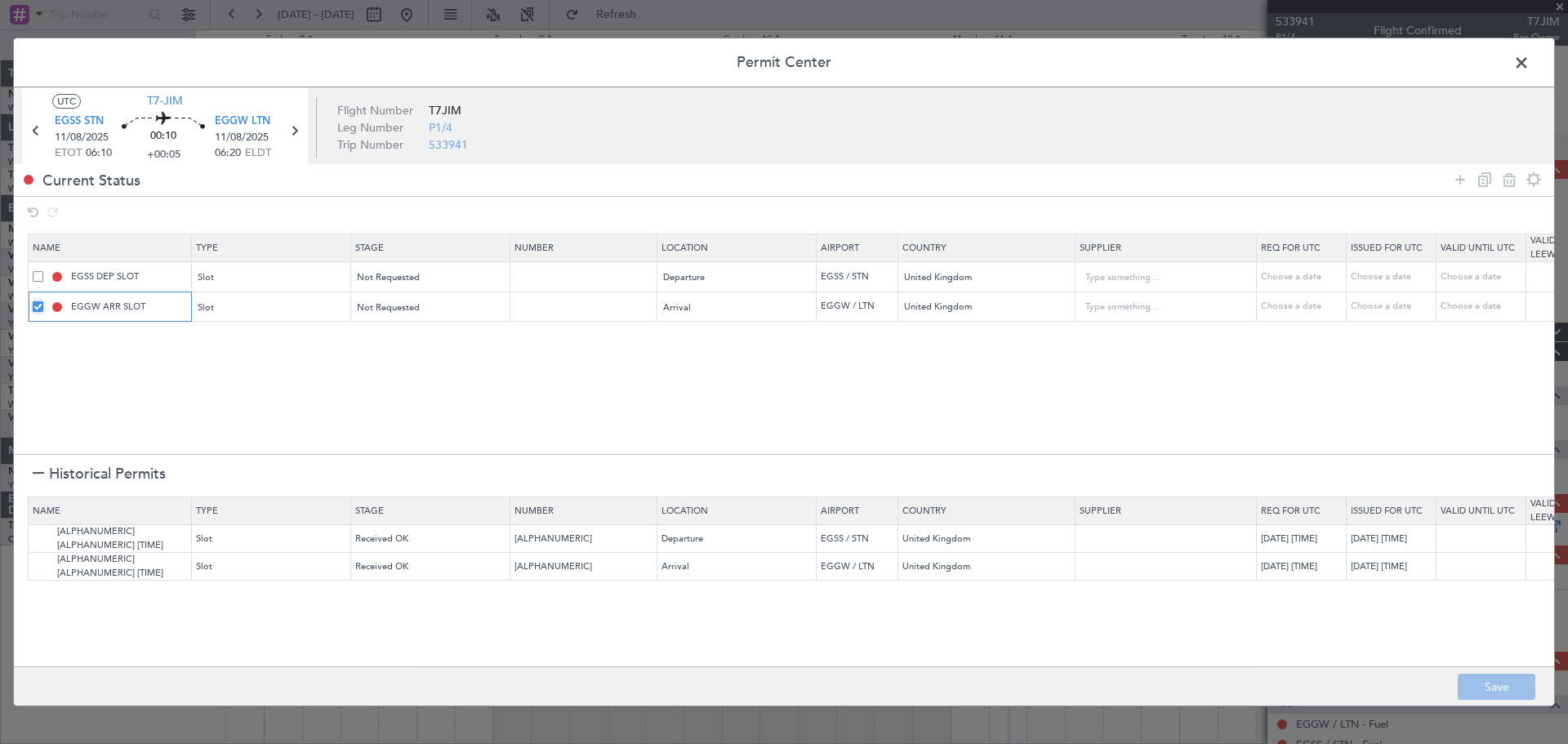 click at bounding box center [44, 301] 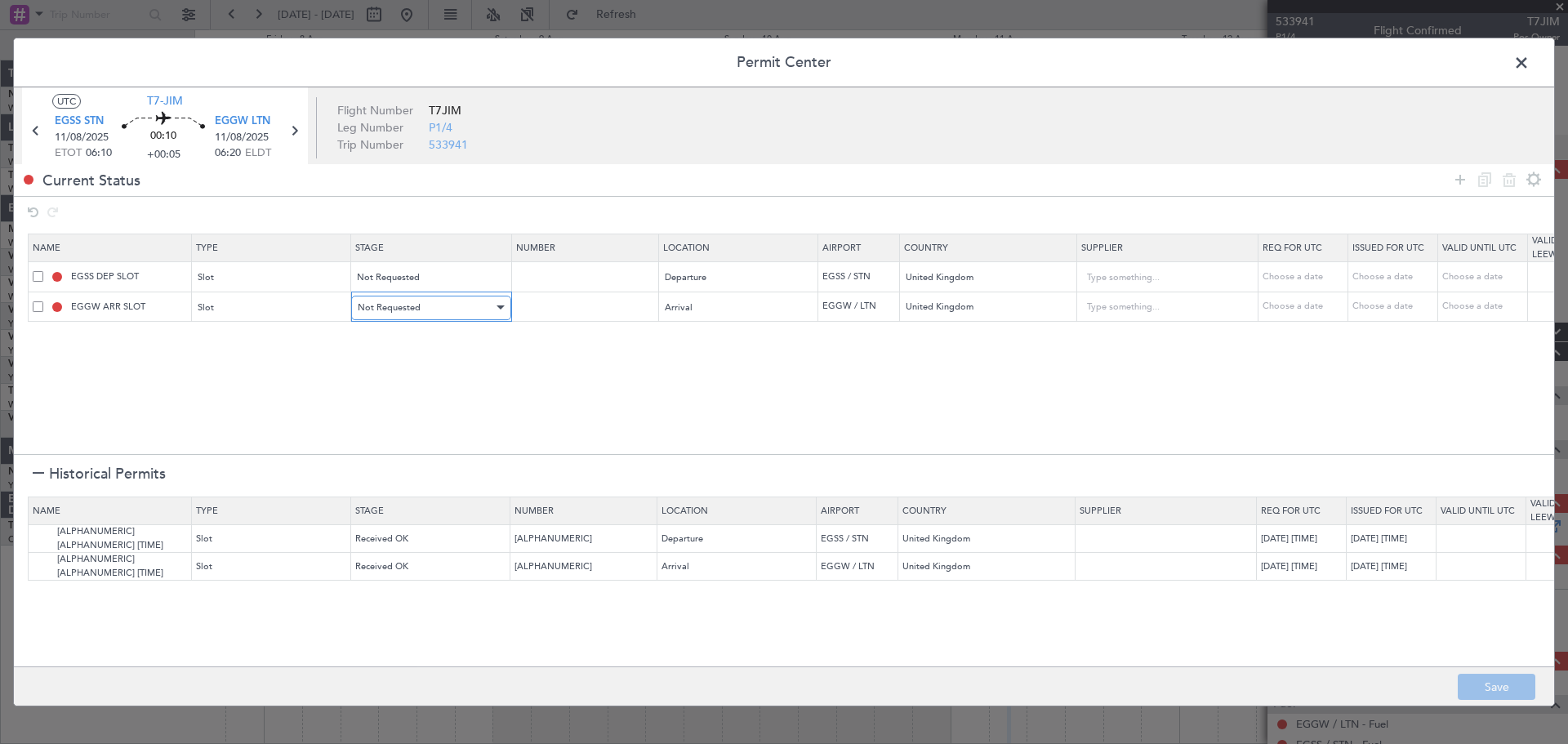 click on "Not Requested" at bounding box center (389, 307) 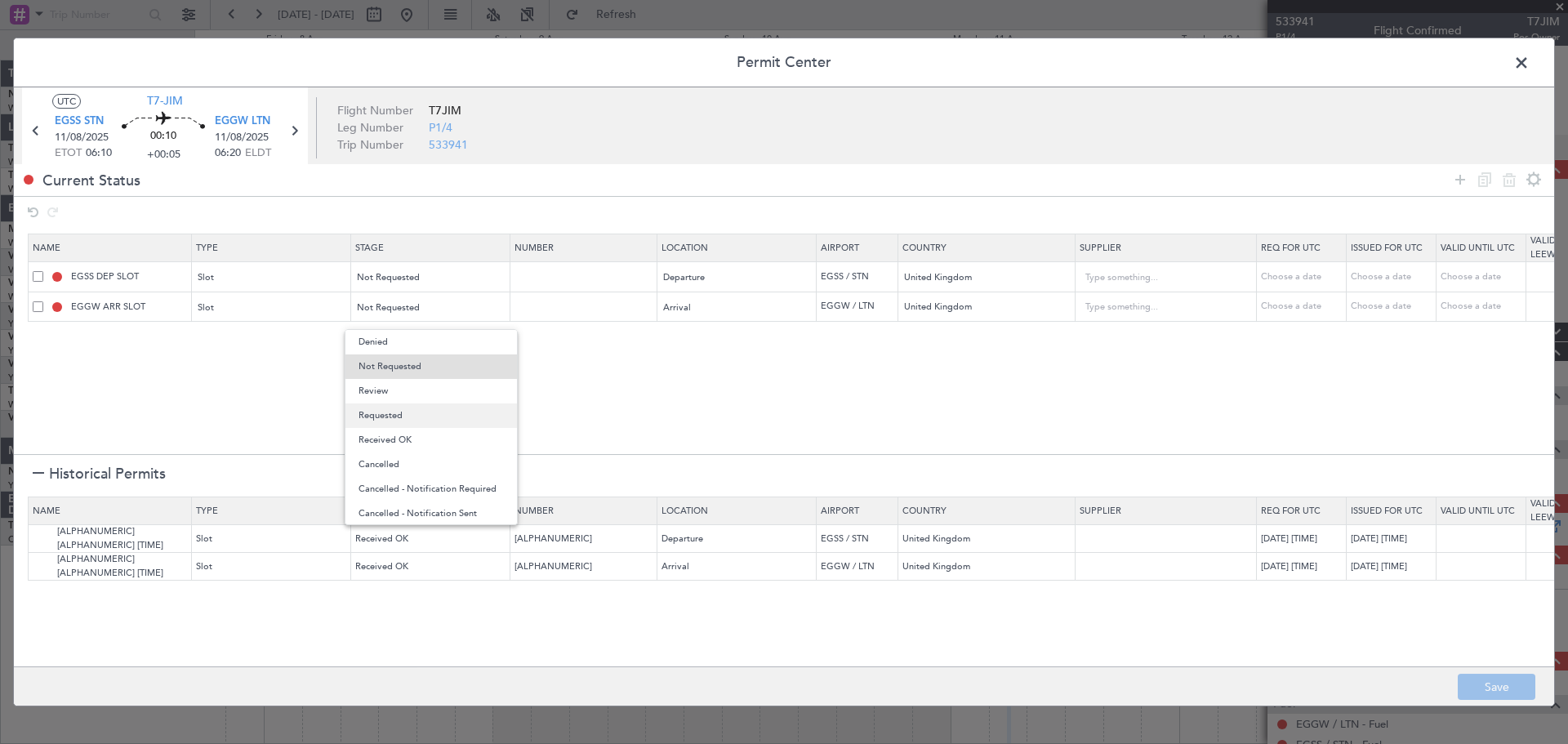 click on "Requested" at bounding box center (431, 416) 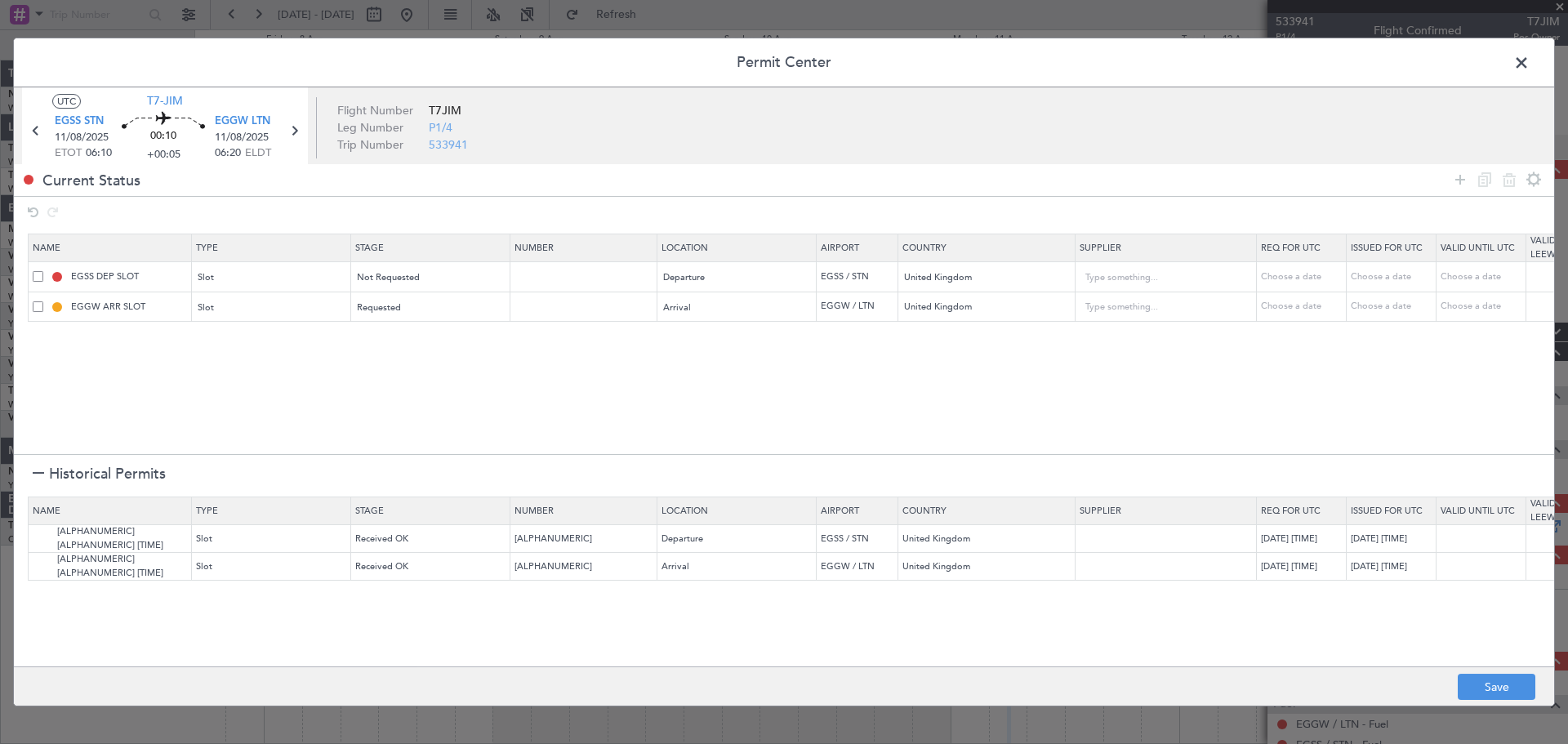 click at bounding box center (1530, 67) 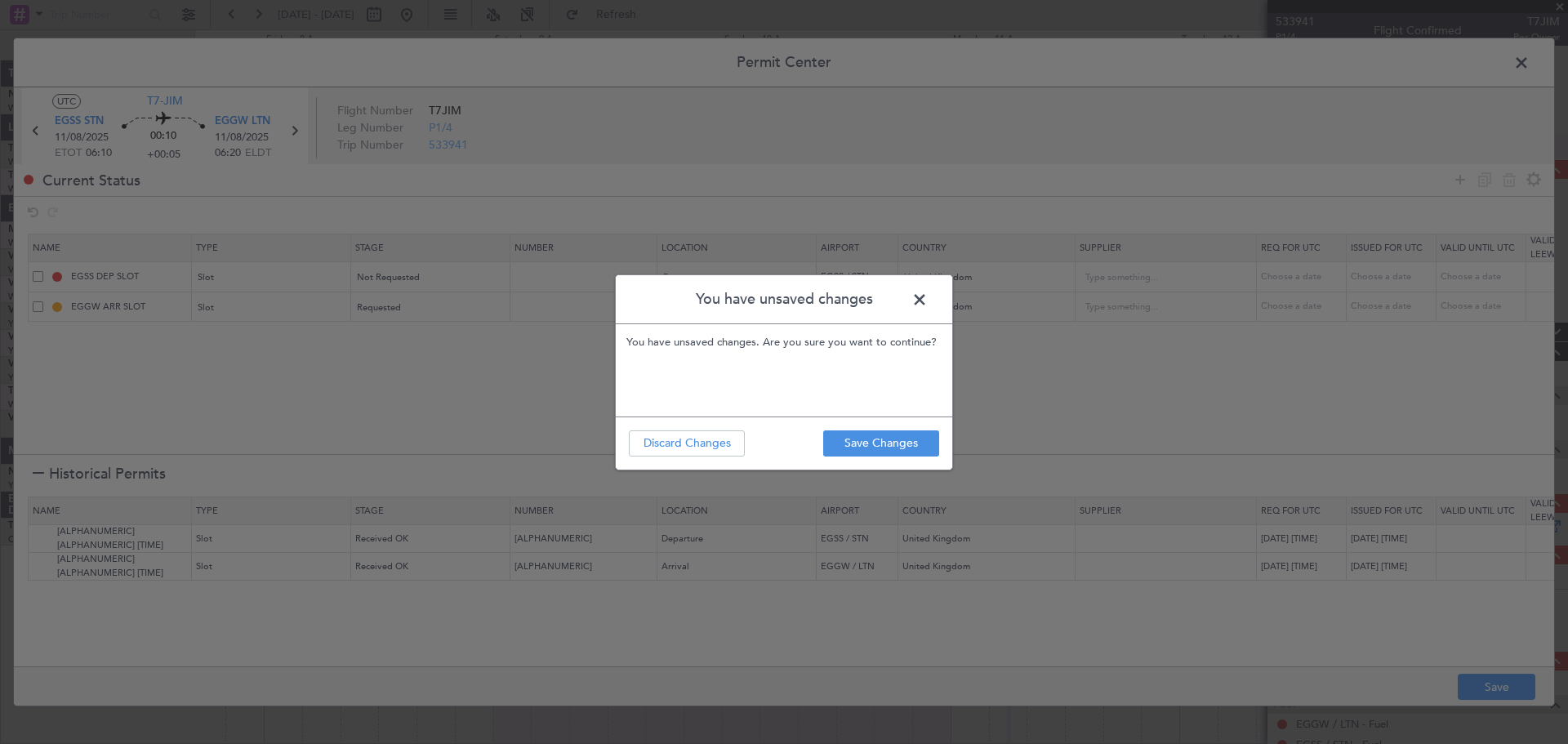 click 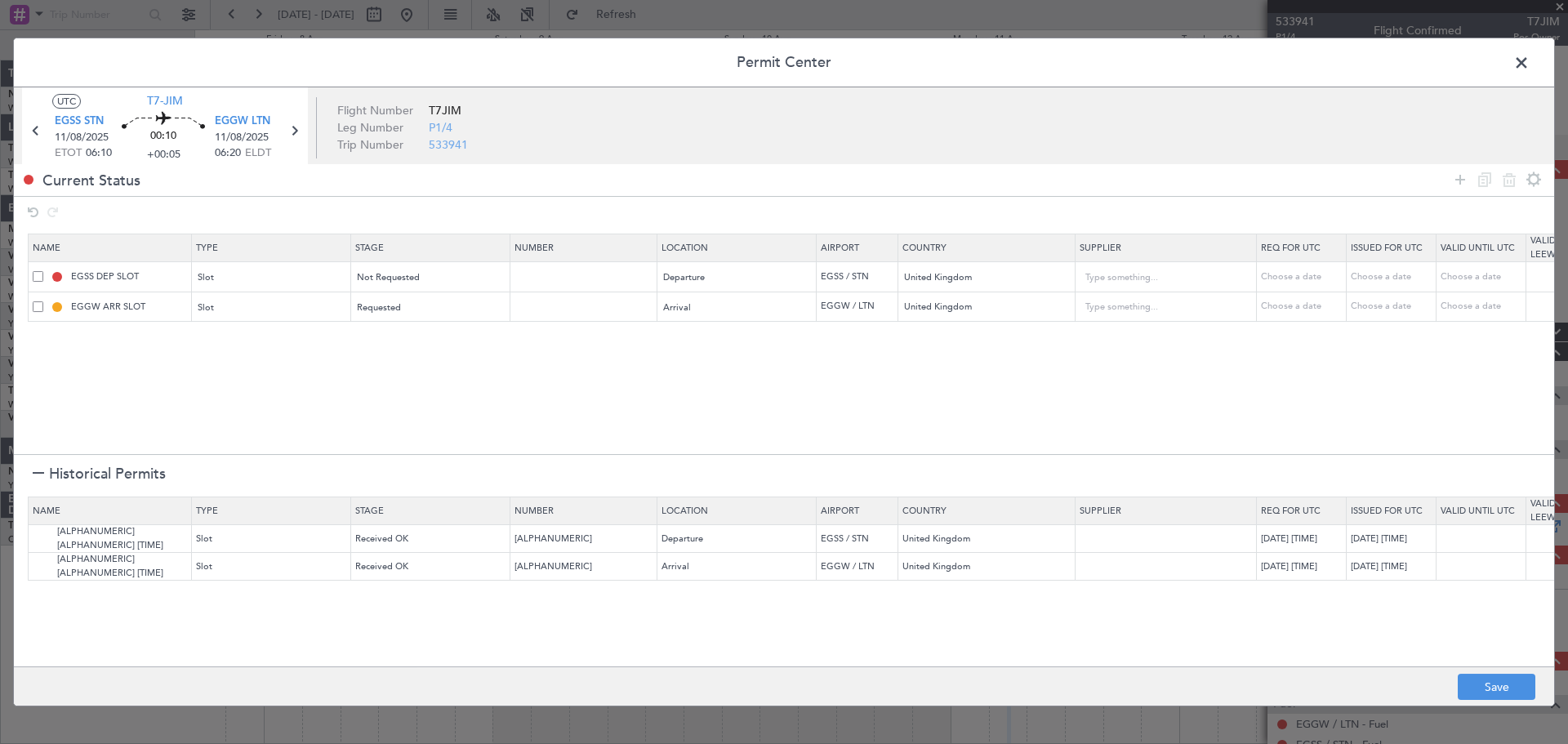 click at bounding box center [584, 306] 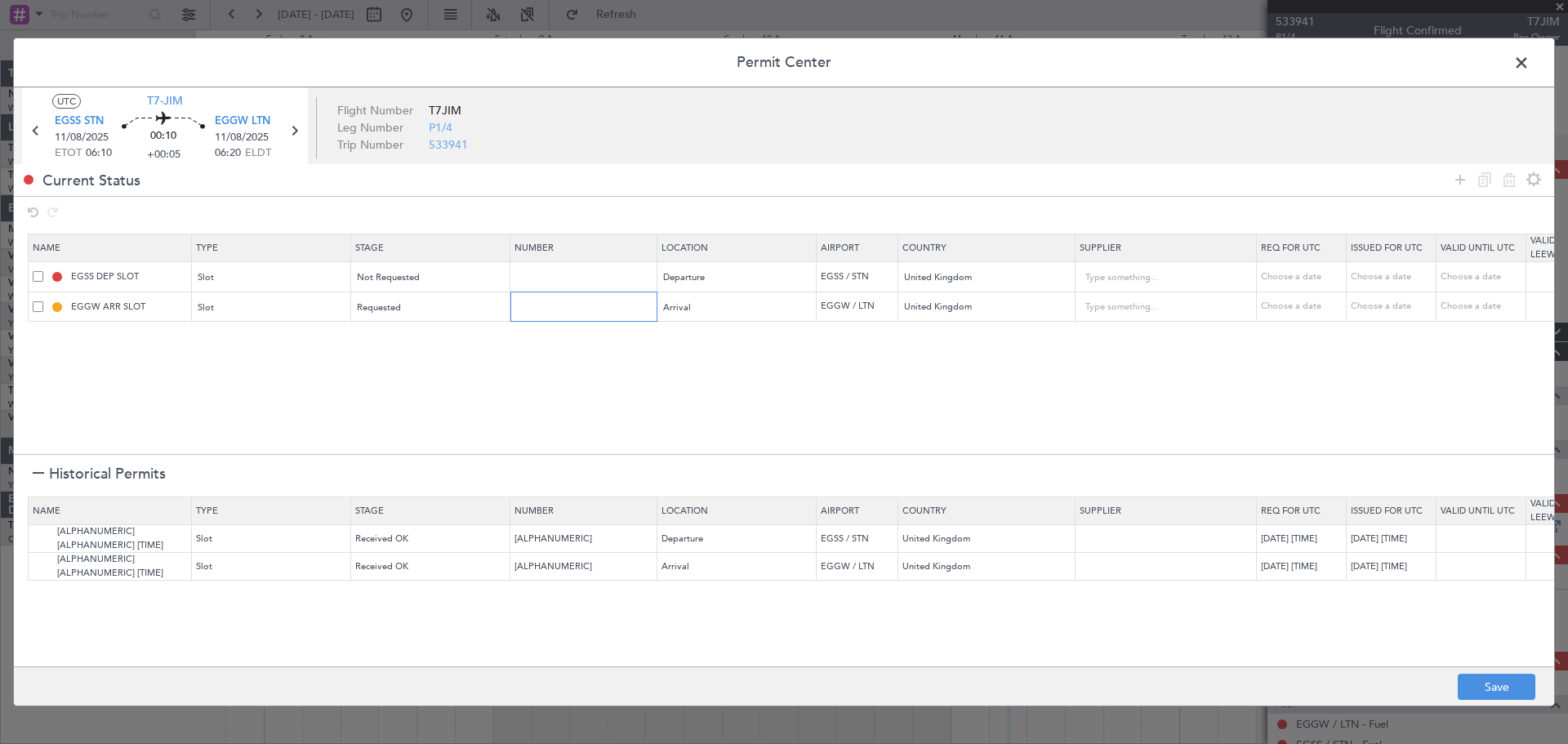 click at bounding box center [586, 306] 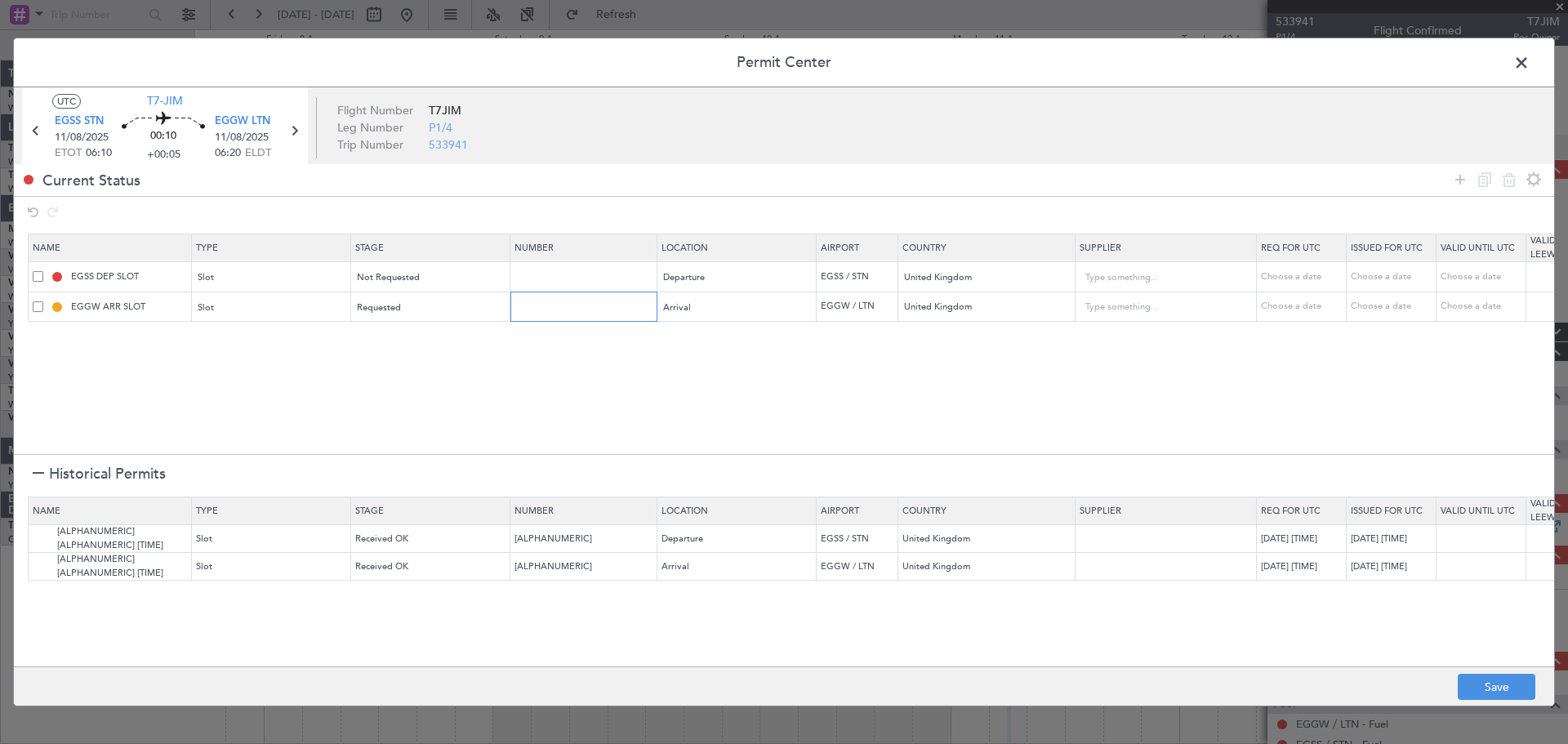 click at bounding box center [586, 306] 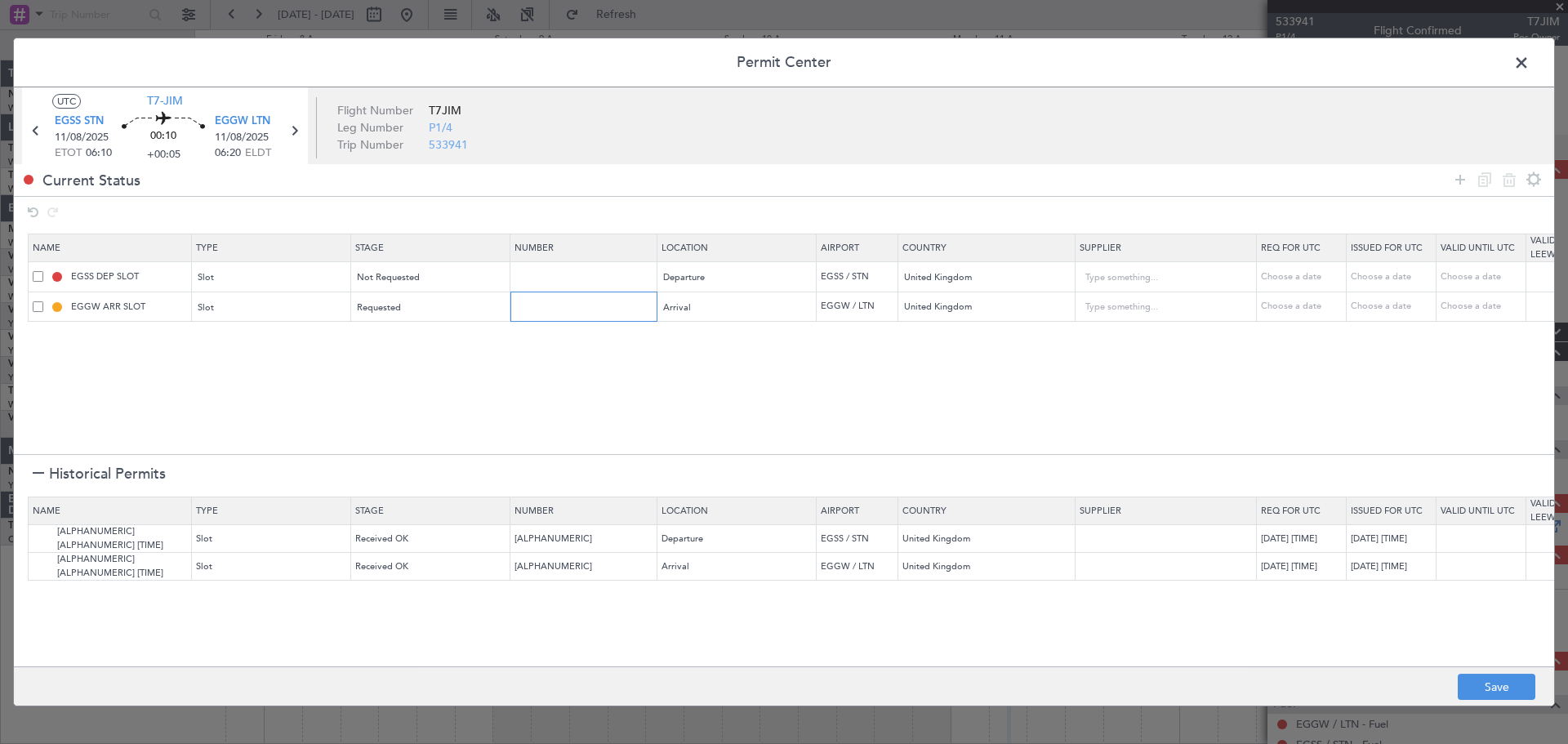 paste on "MVI177" 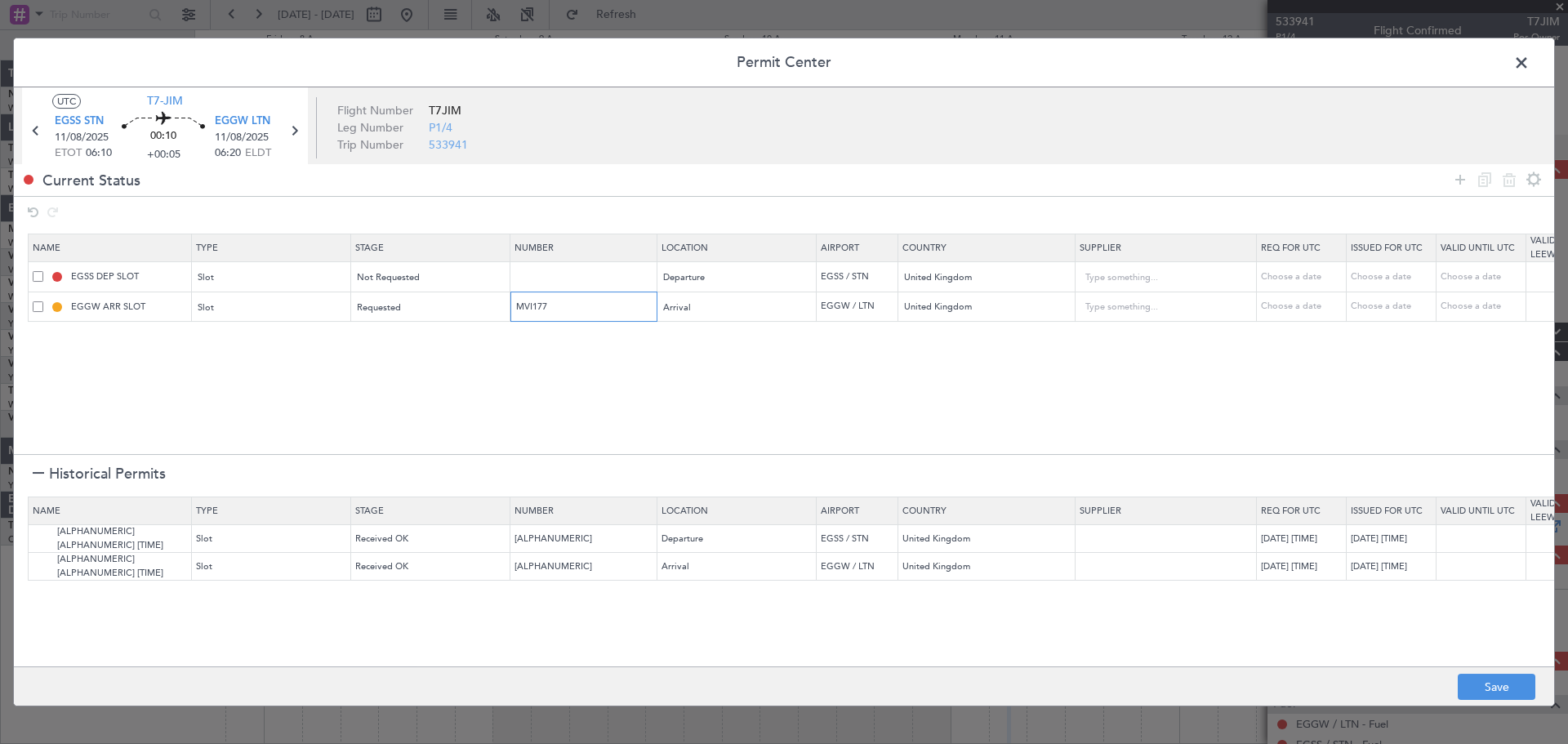 type on "MVI177" 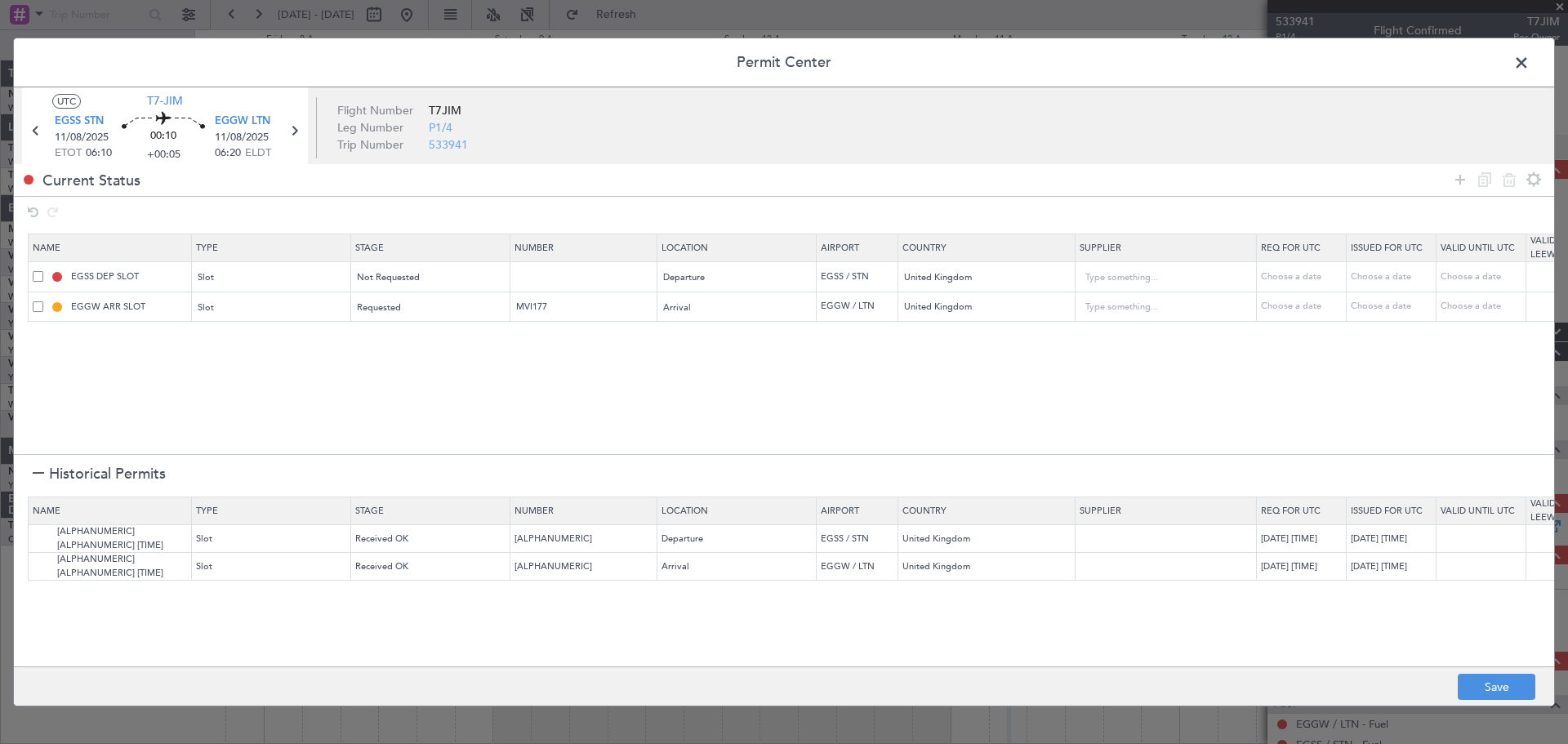 click on "Name Type Stage Number Location Airport Country Supplier Req For Utc Issued For Utc Valid Until Utc Validity / Leeway Entry Point Exit Point Fir Lead Time Notes    EGSS DEP SLOT Slot Not Requested Departure EGSS / STN United Kingdom Choose a date
Choose a date
Choose a date
NNN 2    EGGW ARR SLOT Slot Requested MVI177 Arrival EGGW / LTN United Kingdom Choose a date
Choose a date
Choose a date
NNN 2" at bounding box center (784, 341) 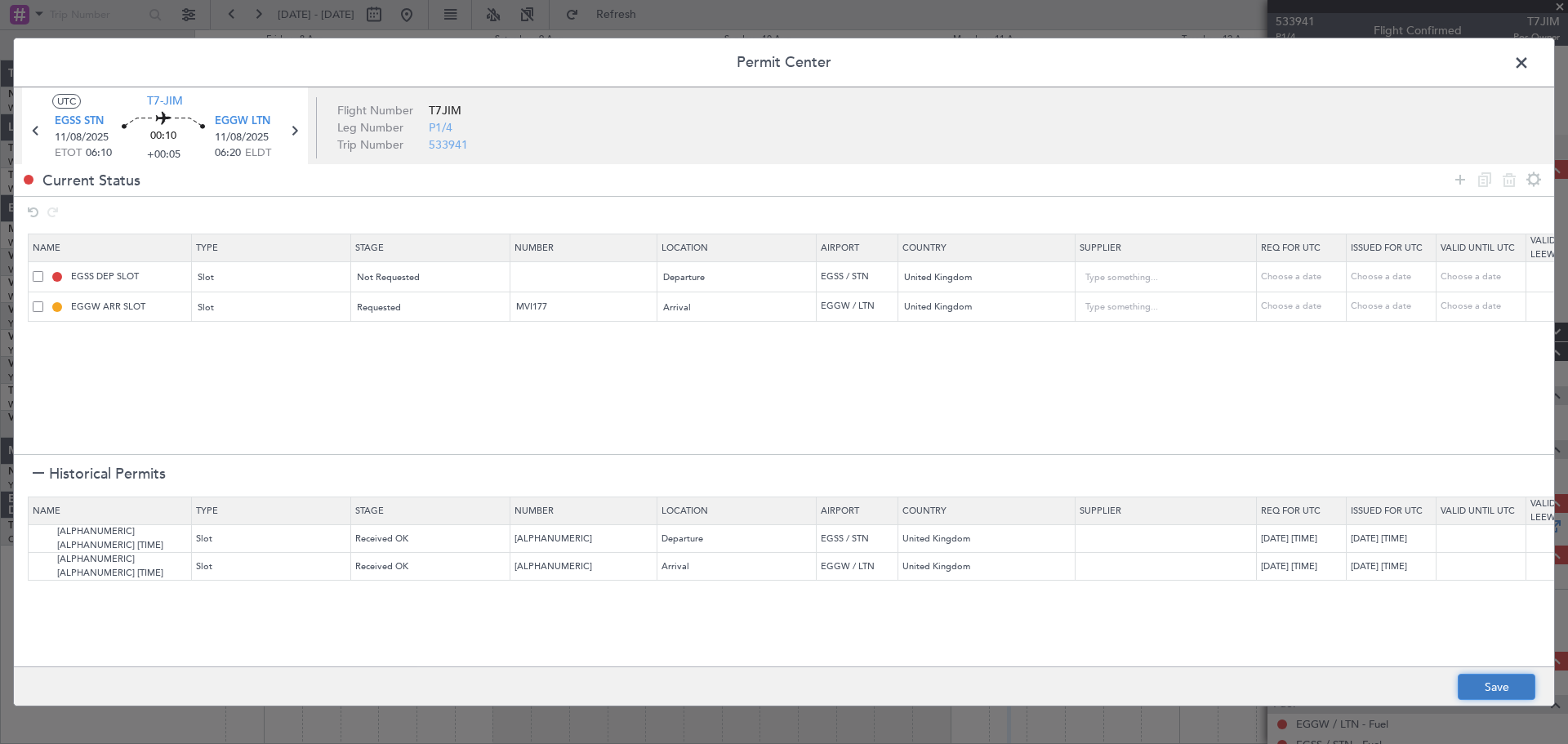 click on "Save" at bounding box center (1496, 687) 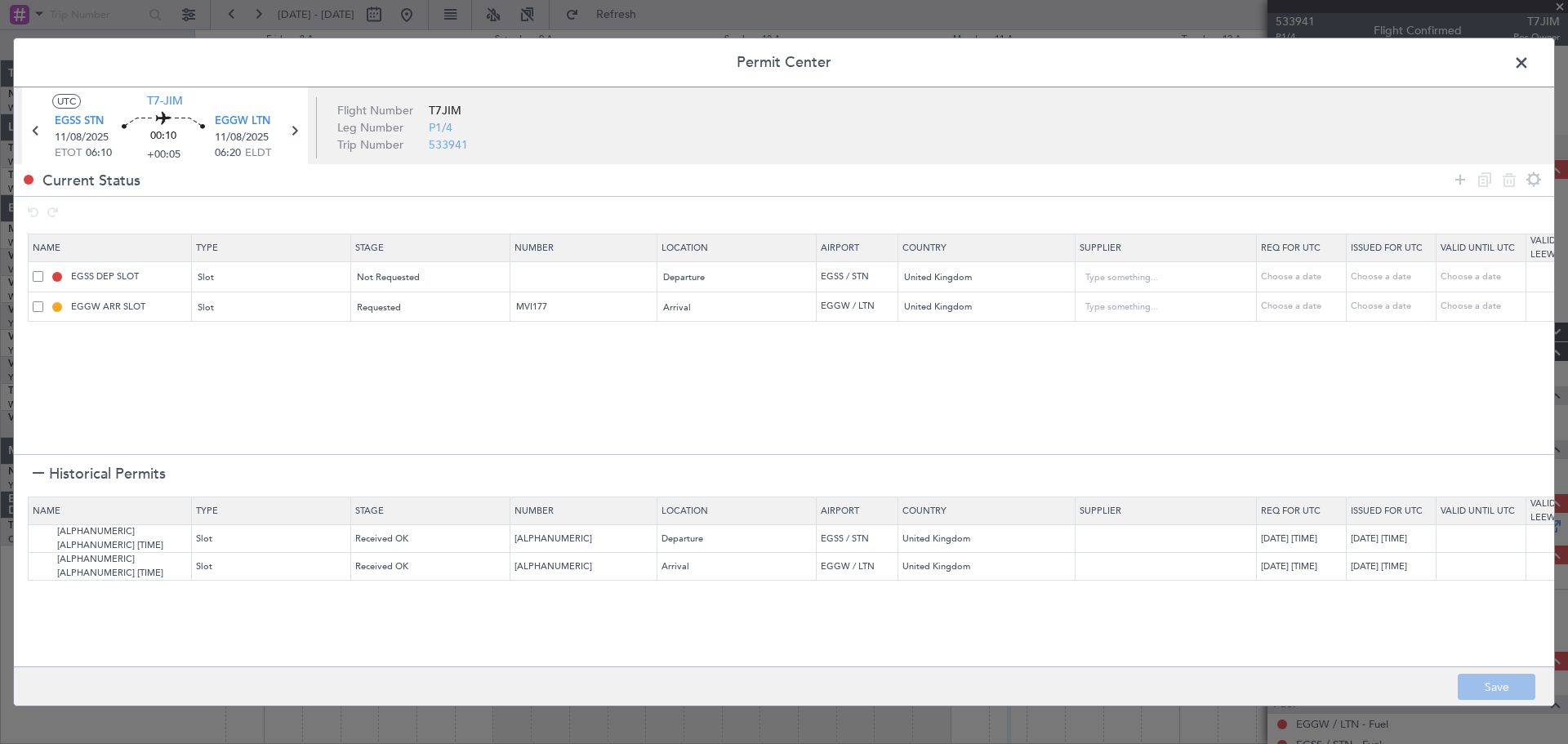 click at bounding box center (1530, 67) 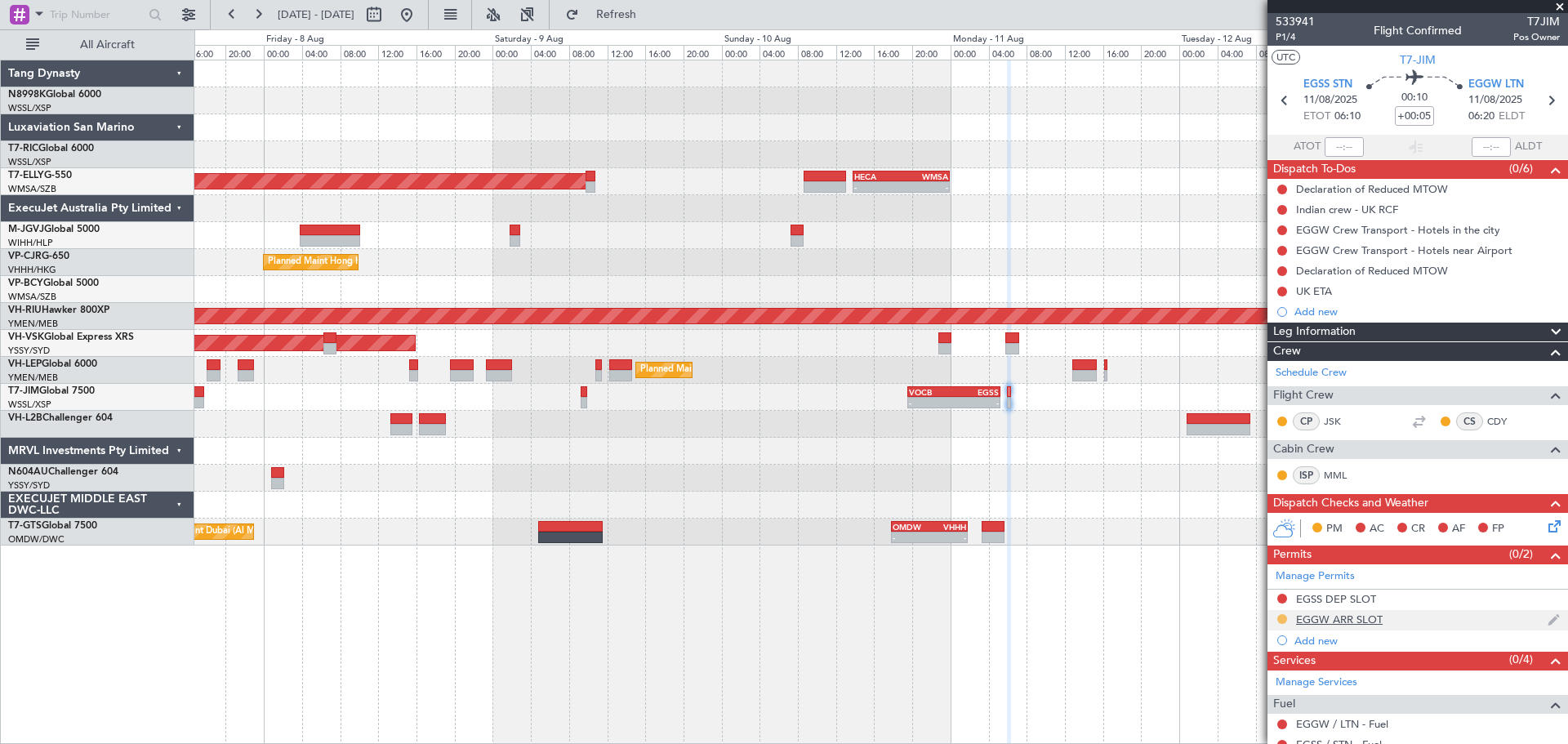 click at bounding box center [1282, 619] 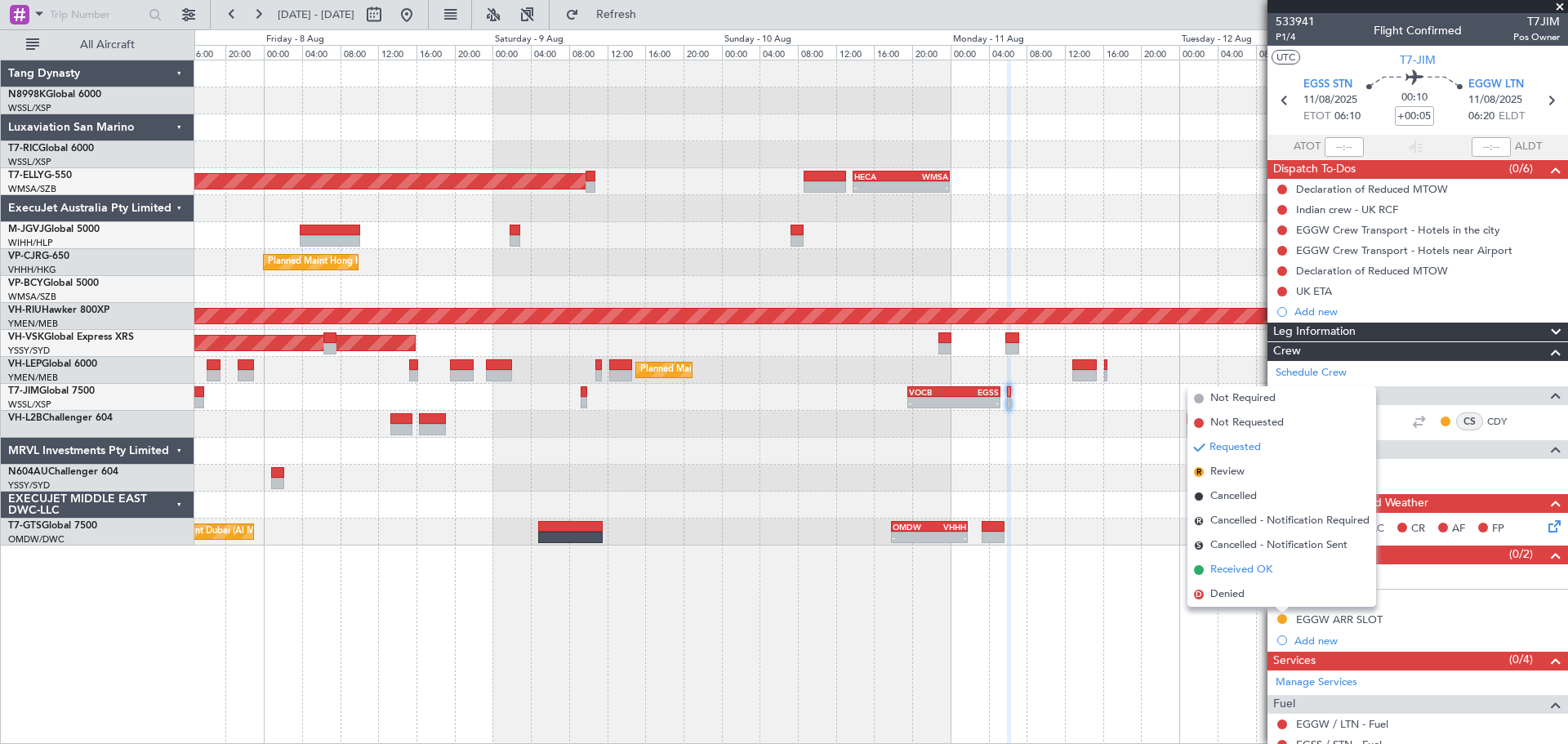 click on "Received OK" at bounding box center [1241, 570] 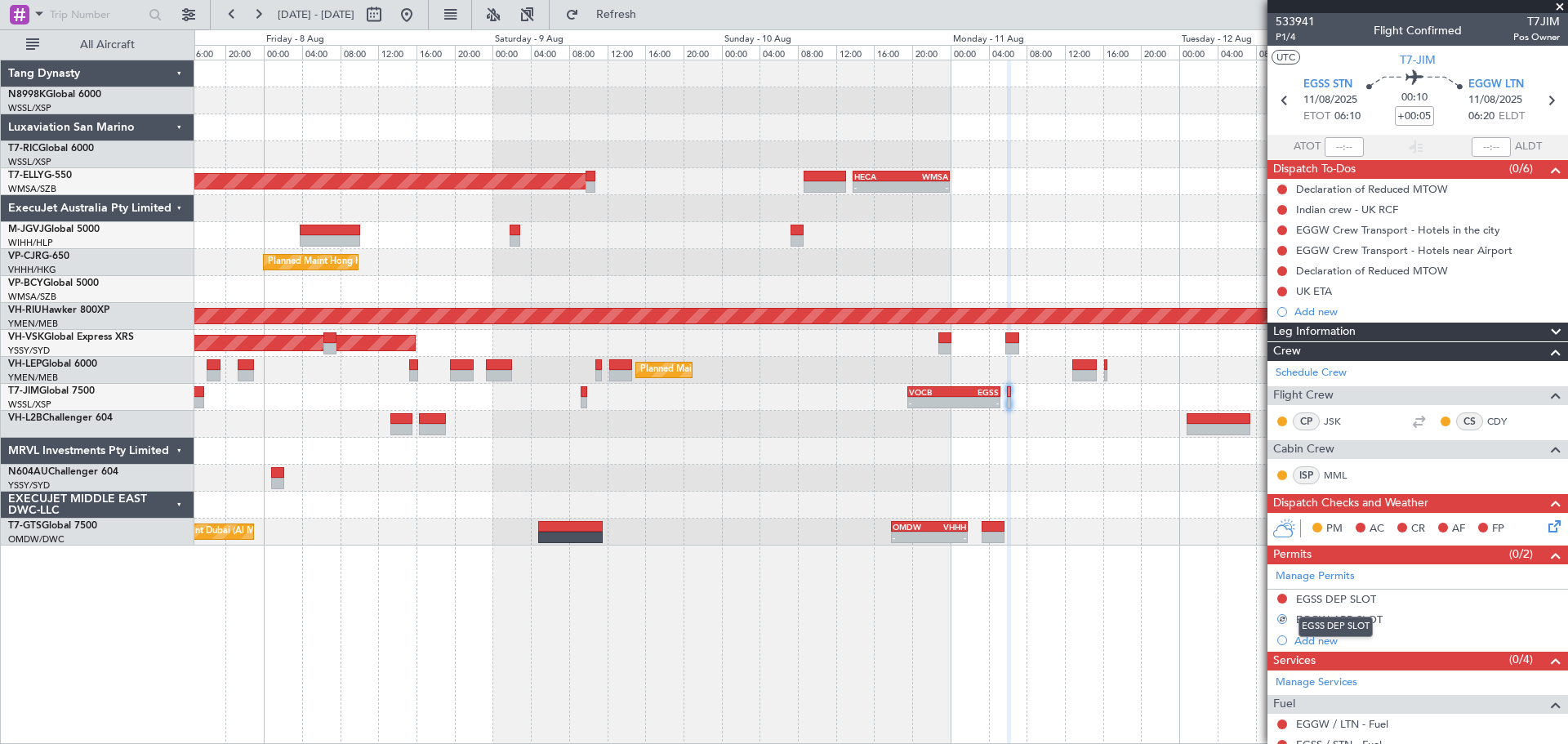 click on "EGSS DEP SLOT" at bounding box center [1335, 626] 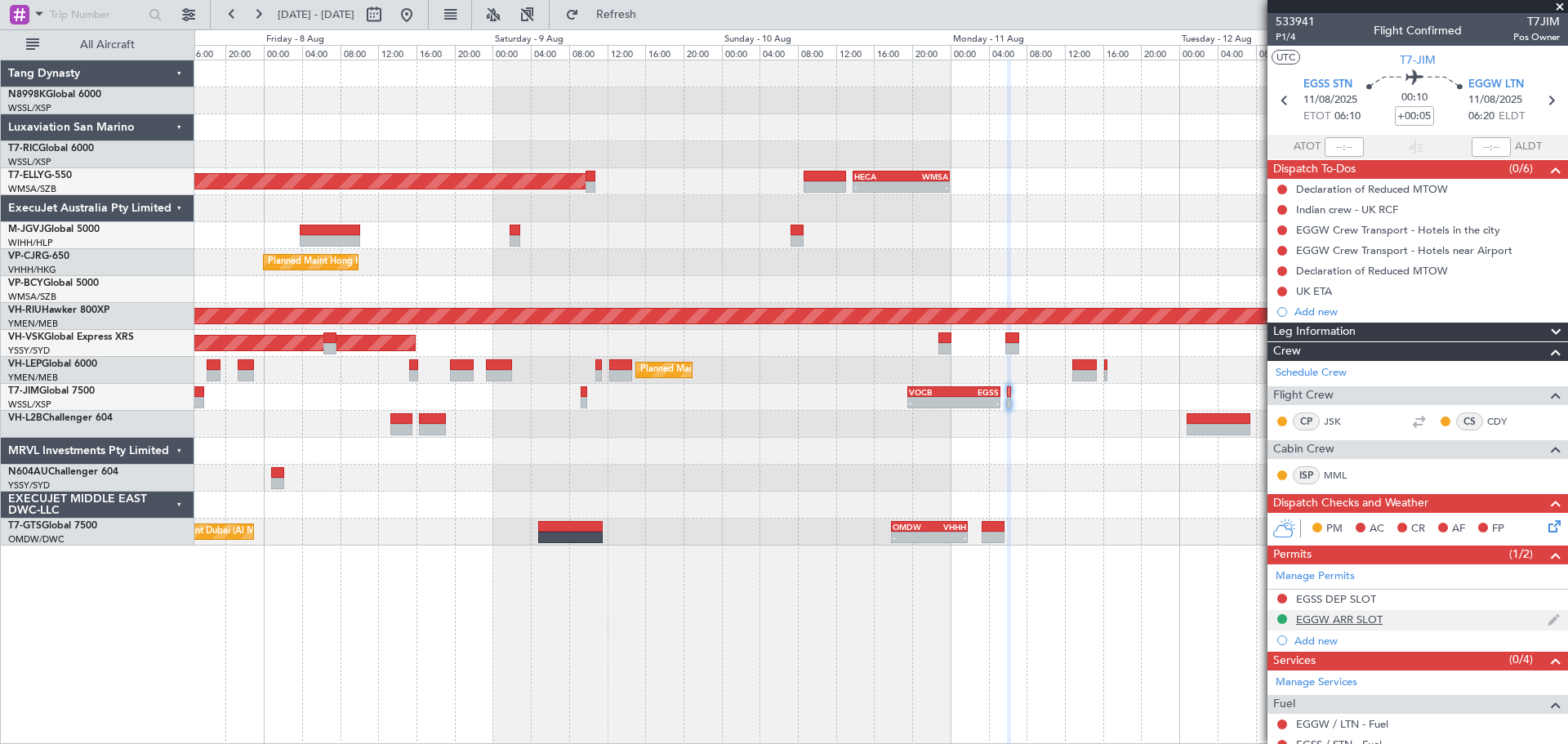 click on "EGGW ARR SLOT" at bounding box center (1339, 619) 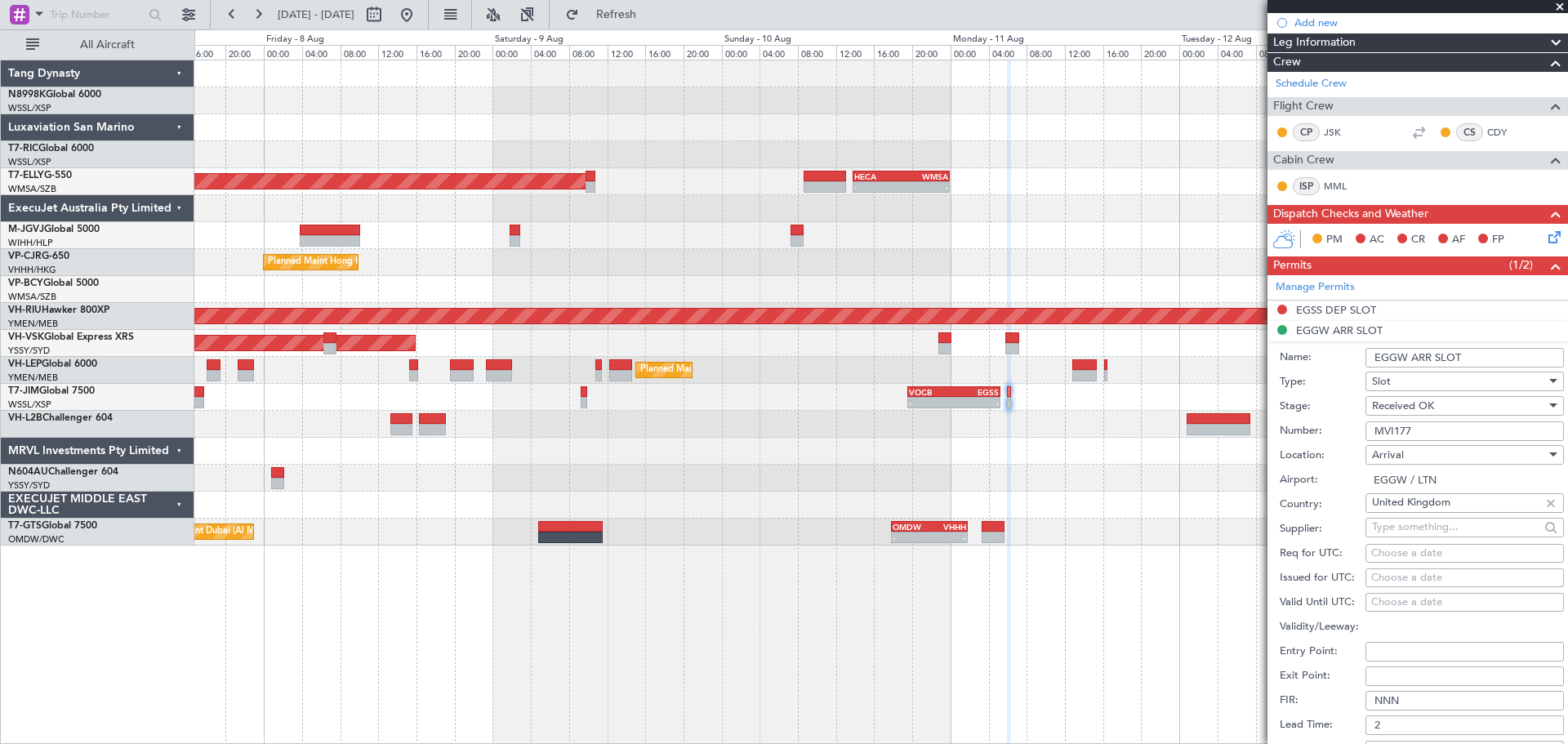 scroll, scrollTop: 327, scrollLeft: 0, axis: vertical 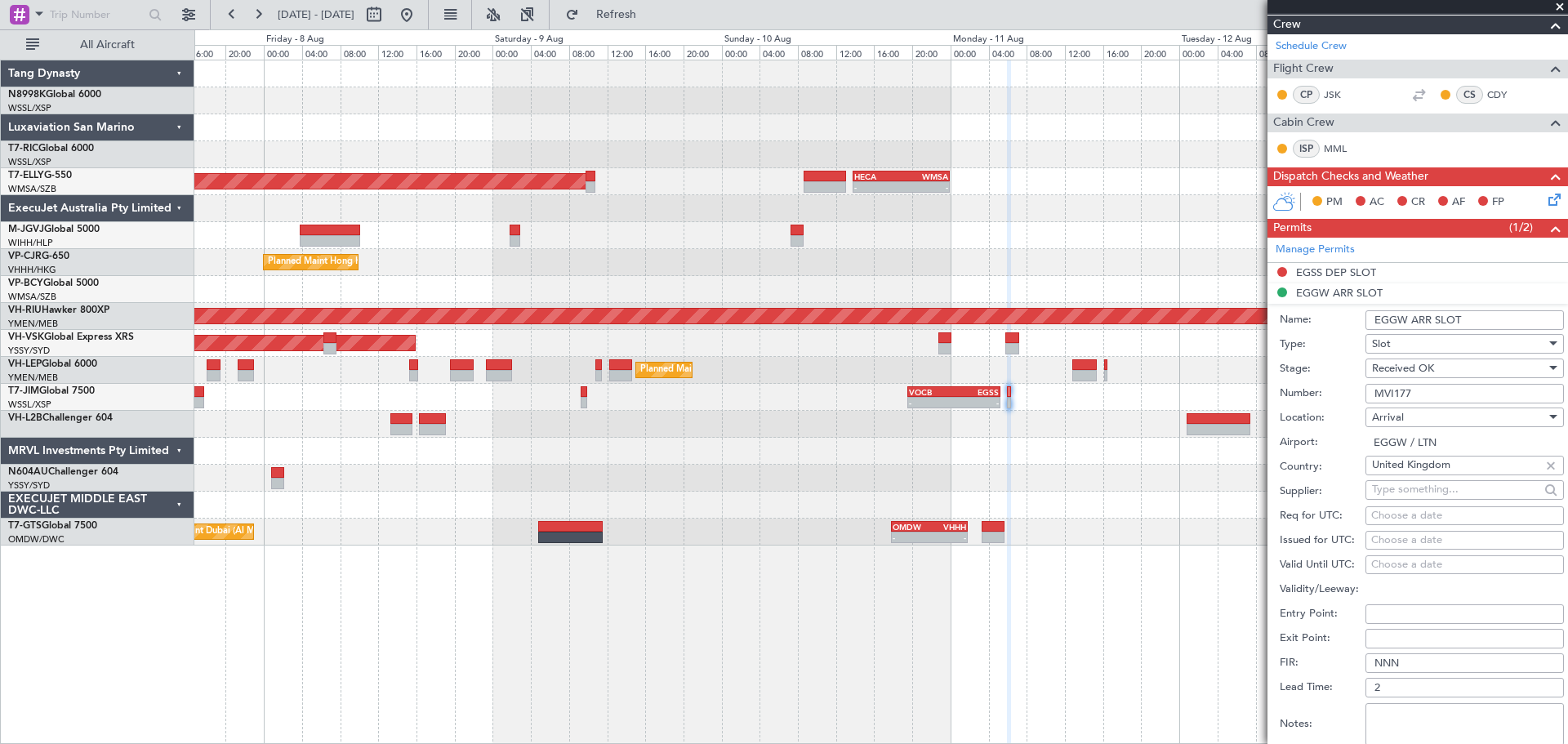 click on "Choose a date" at bounding box center (1464, 541) 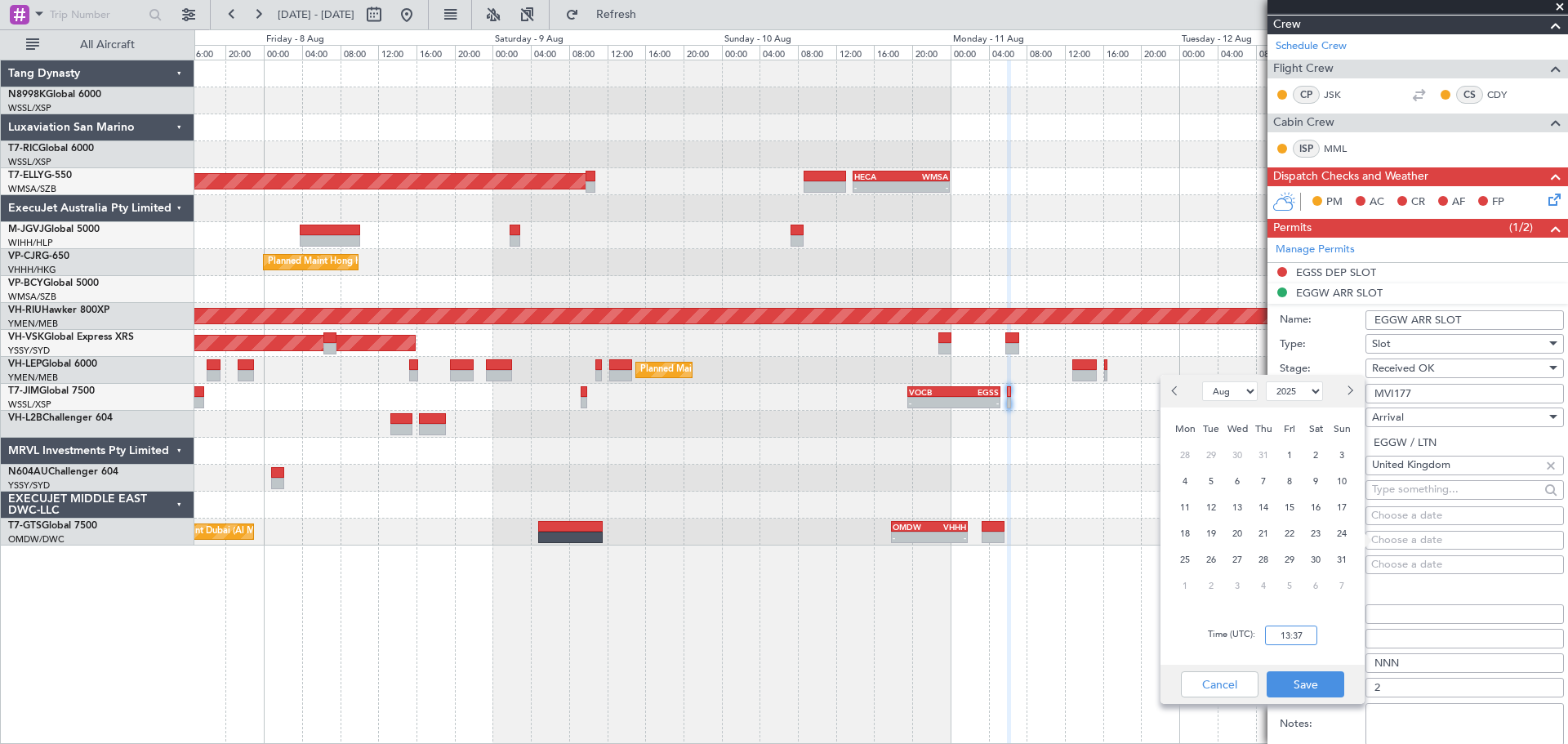 click on "13:37" at bounding box center (1291, 635) 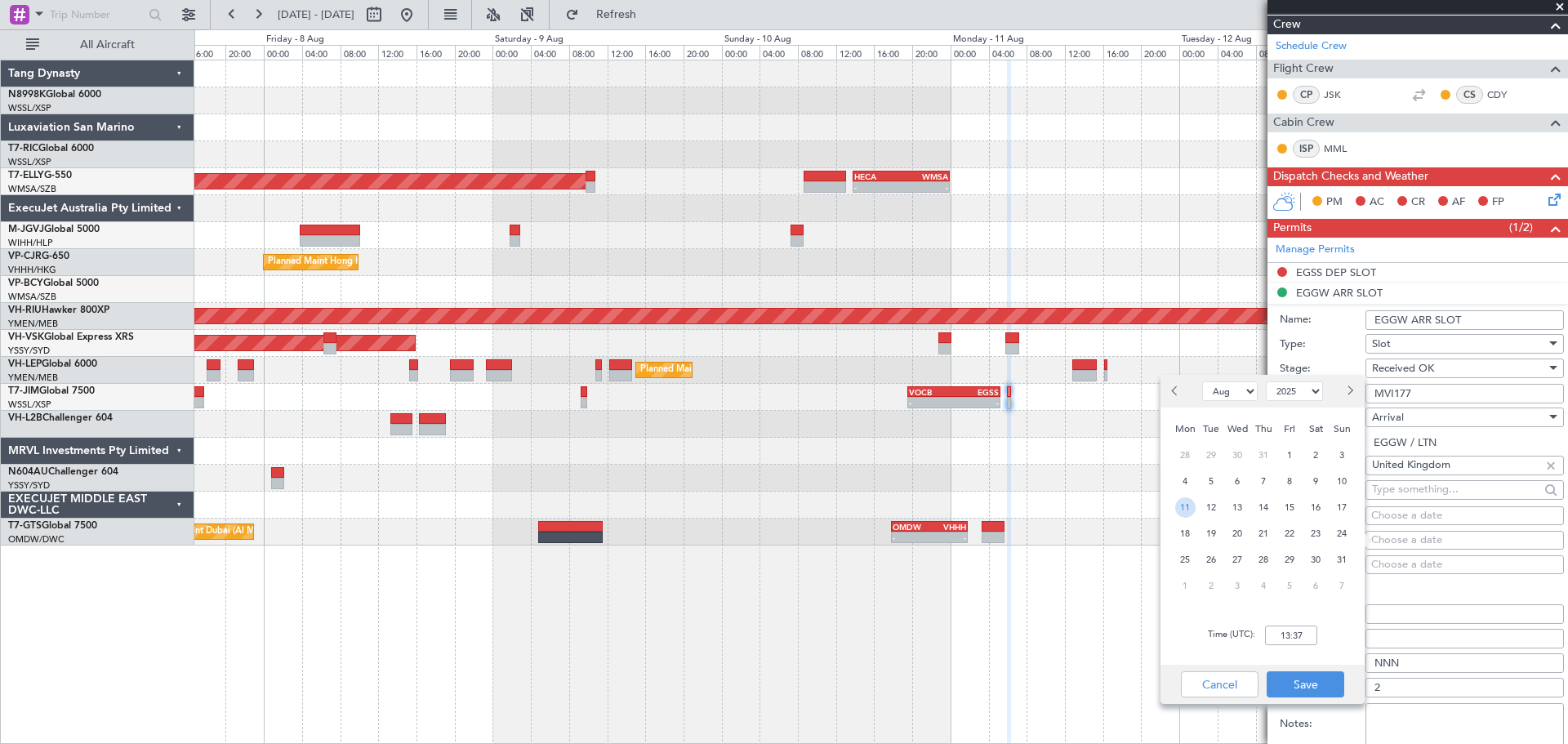 click on "11" at bounding box center [1185, 507] 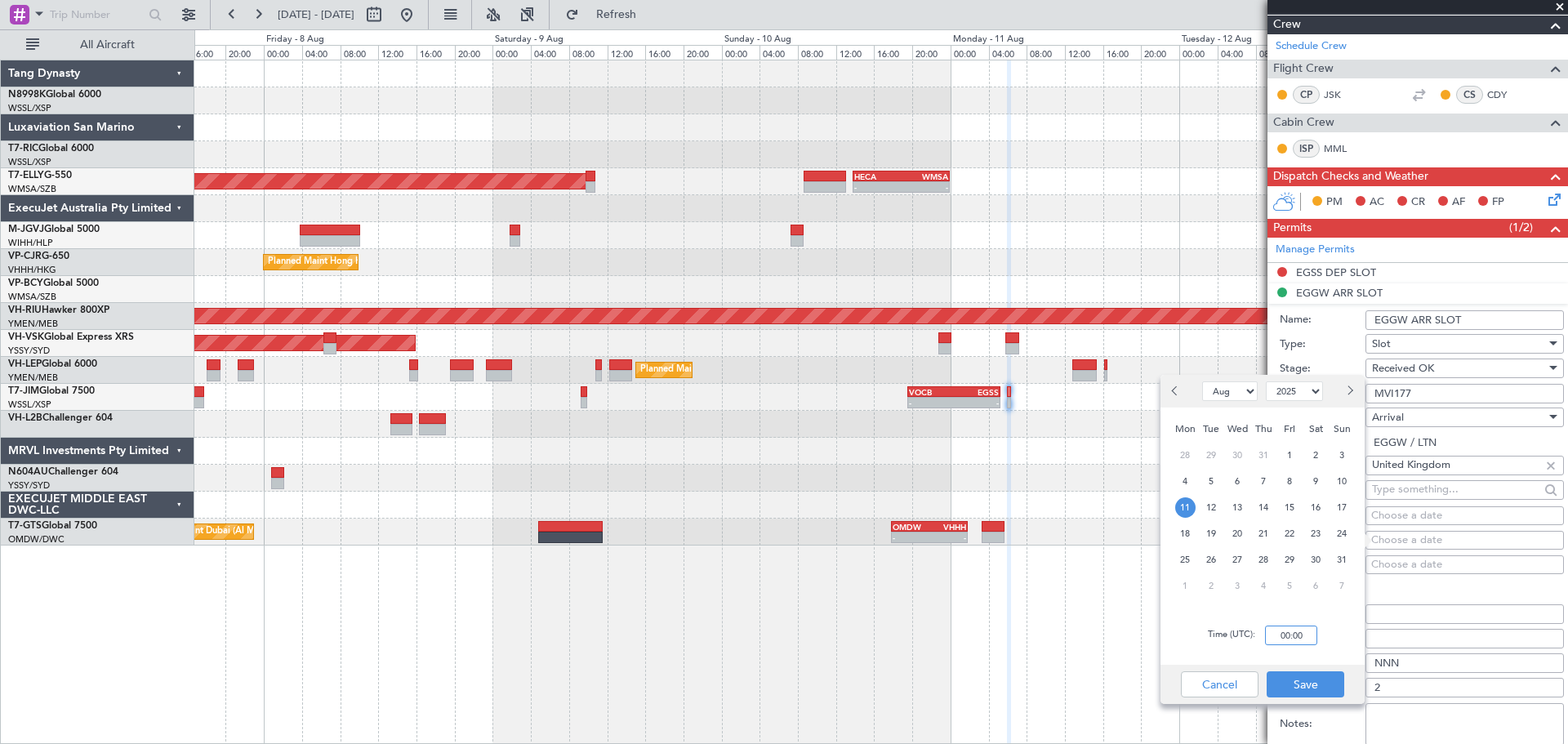 click on "00:00" at bounding box center [1291, 635] 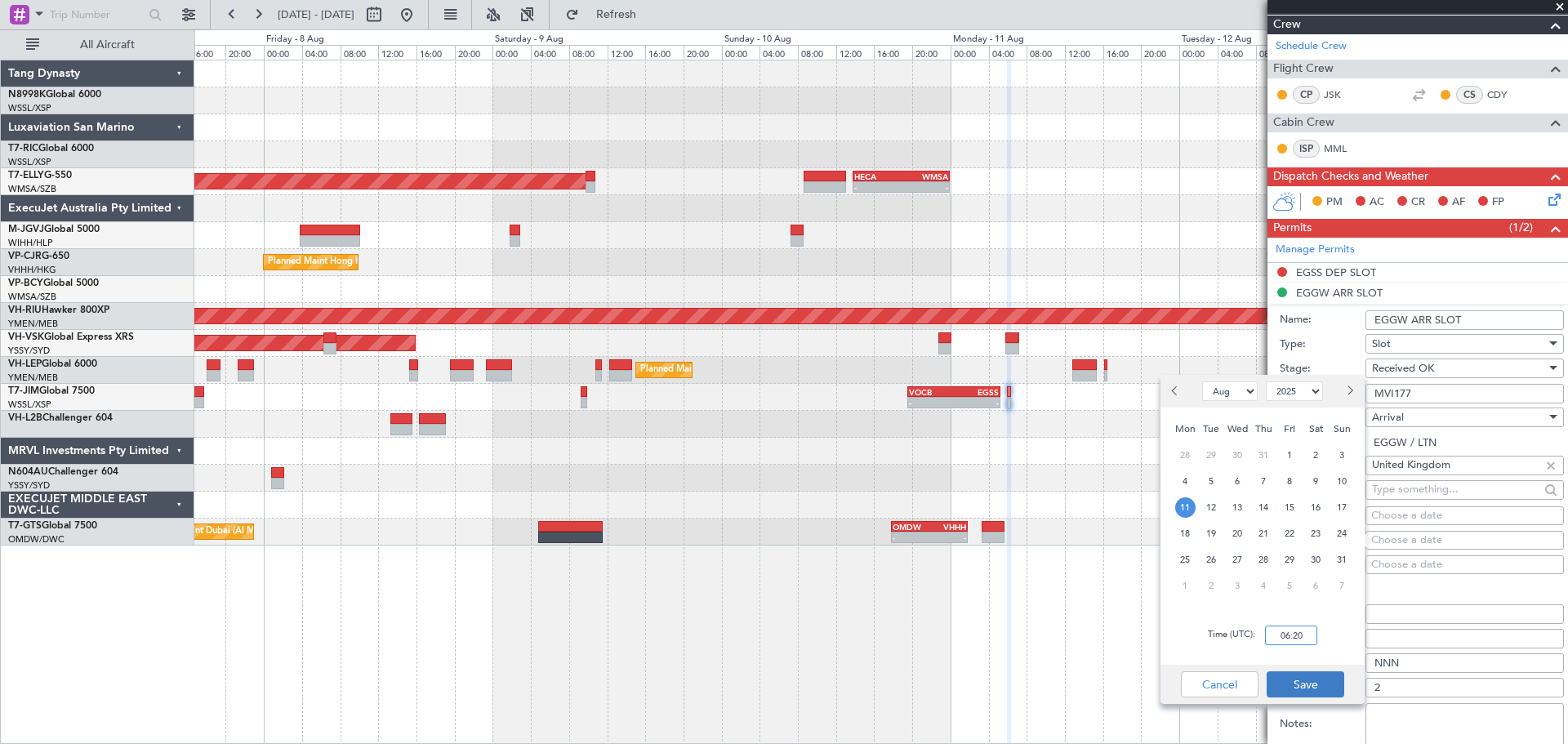 type on "06:20" 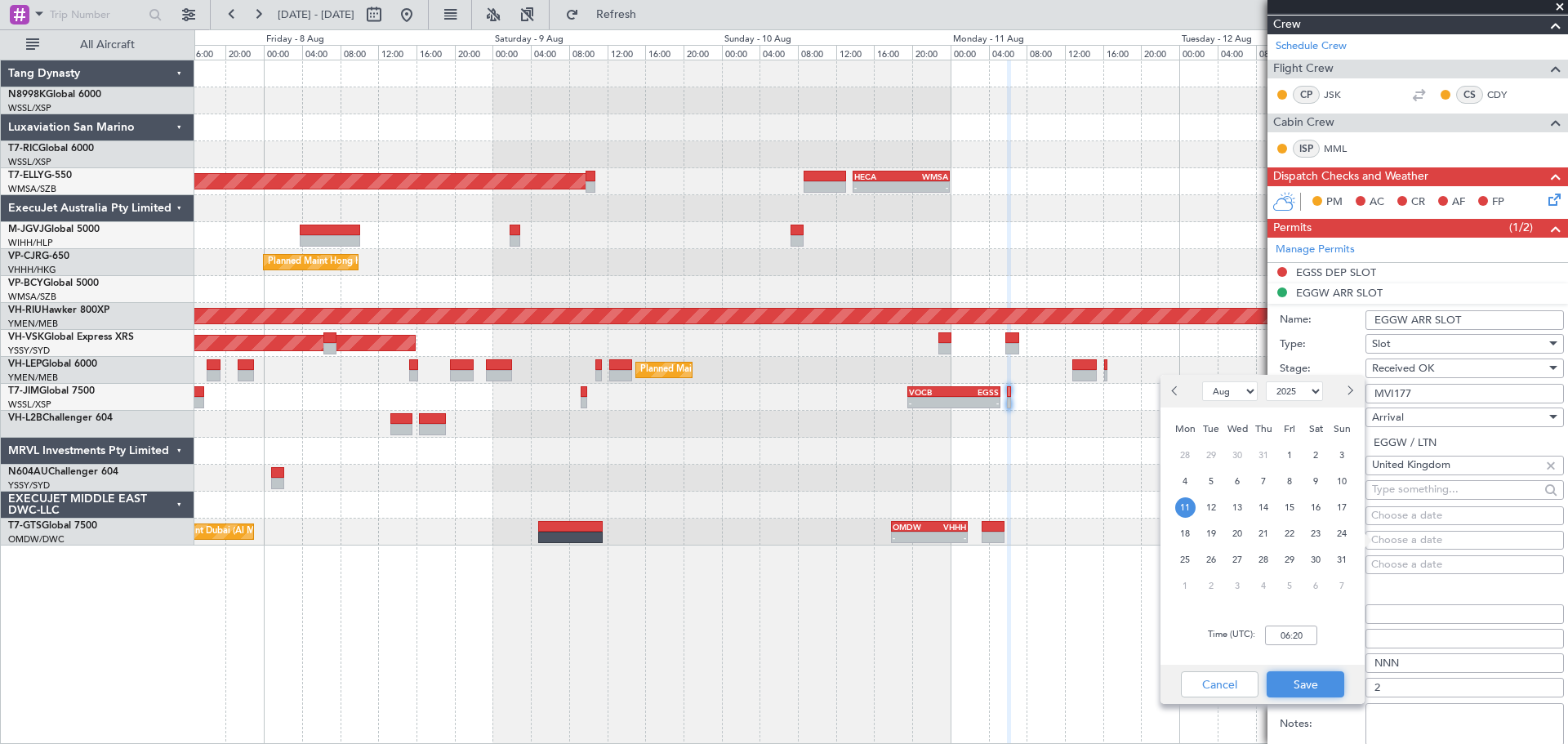 drag, startPoint x: 1306, startPoint y: 672, endPoint x: 1345, endPoint y: 660, distance: 40.804412 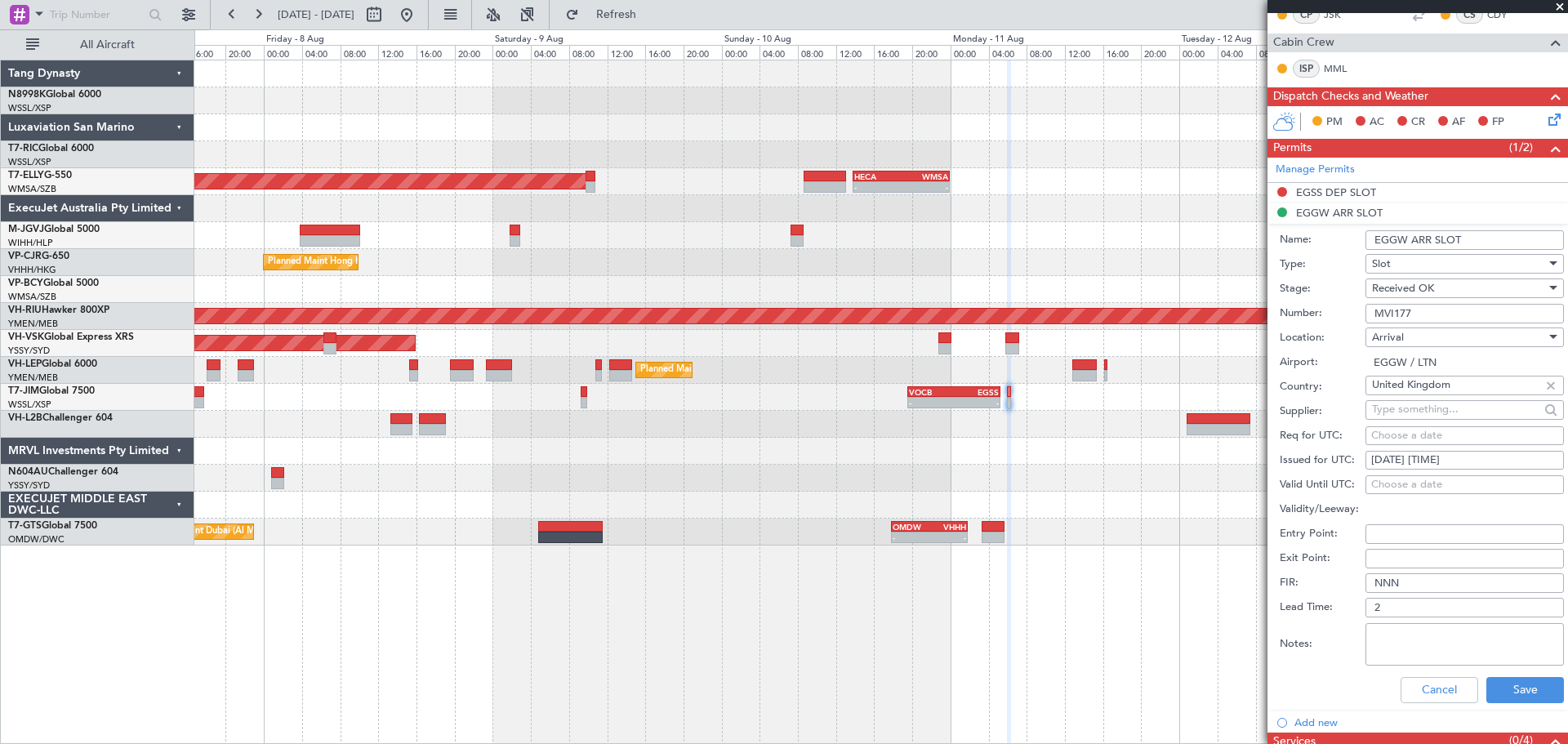 scroll, scrollTop: 490, scrollLeft: 0, axis: vertical 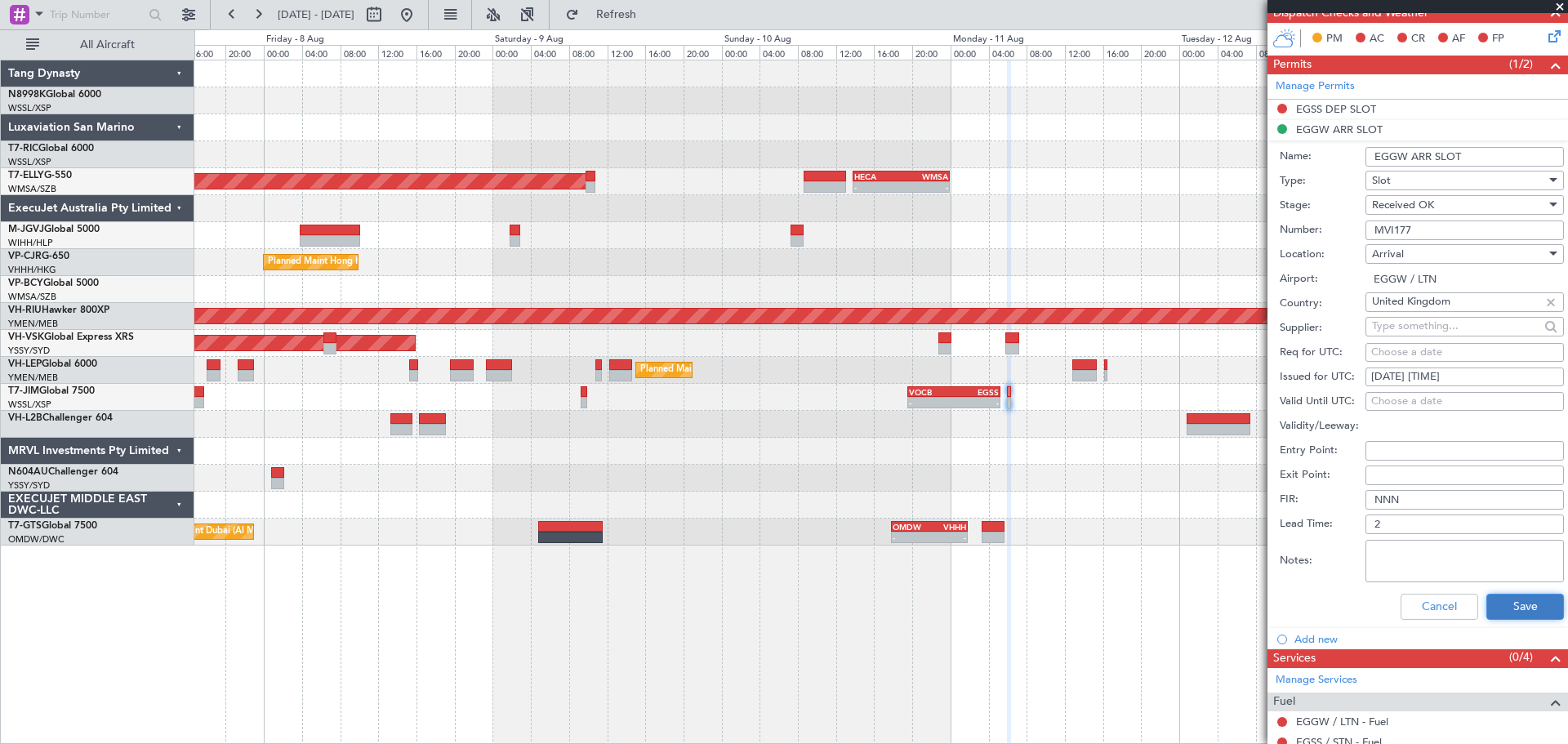 click on "Save" at bounding box center [1525, 607] 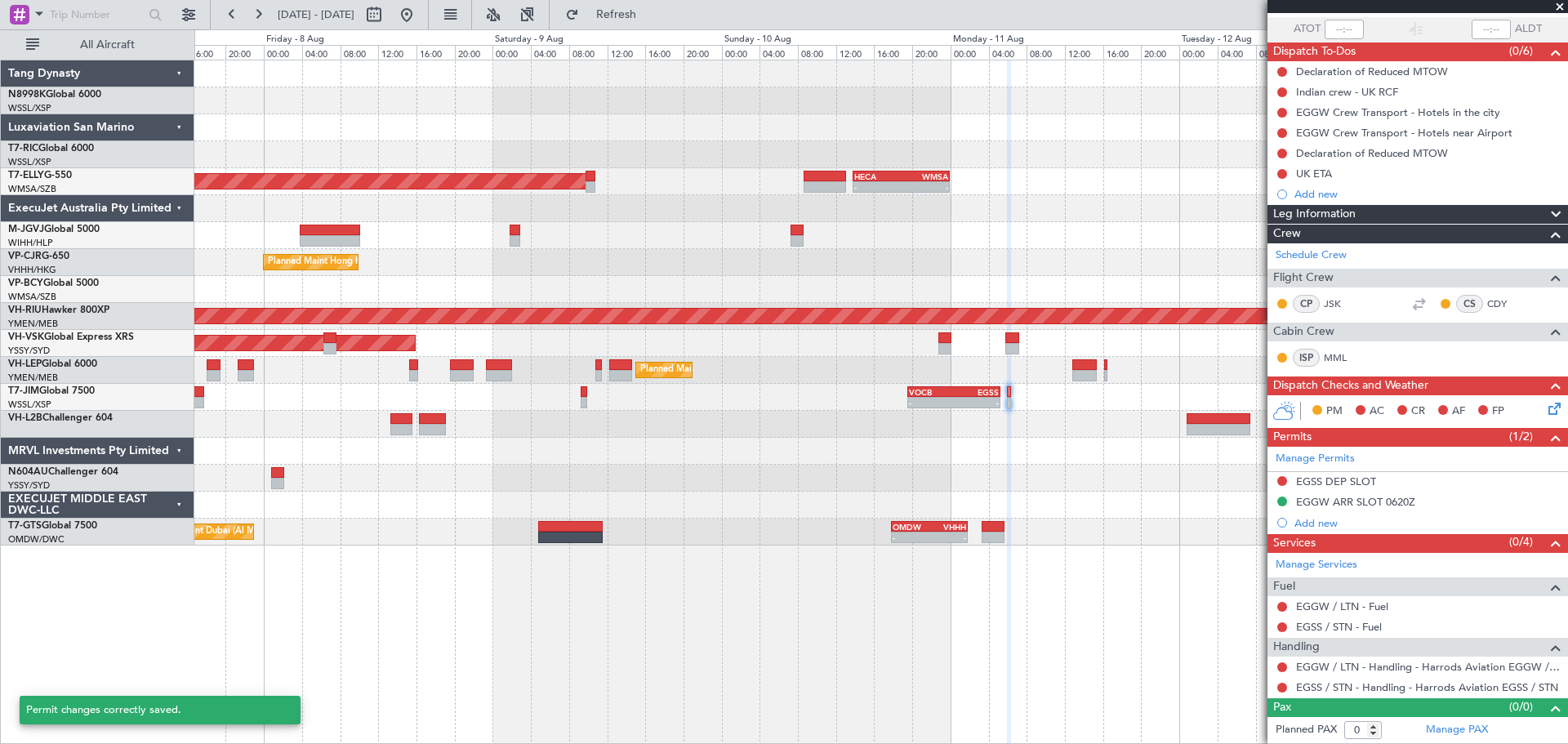 scroll, scrollTop: 117, scrollLeft: 0, axis: vertical 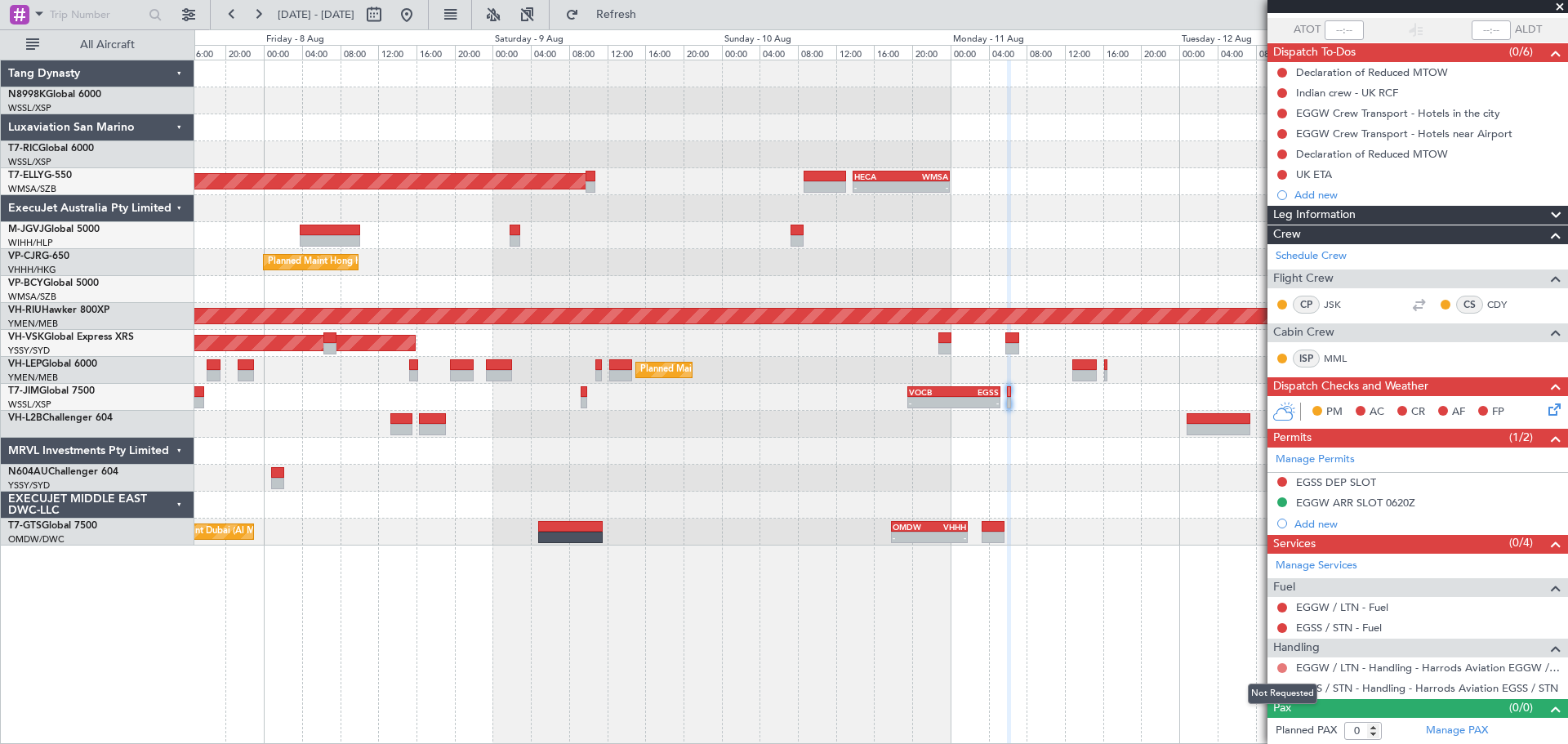 click at bounding box center (1282, 668) 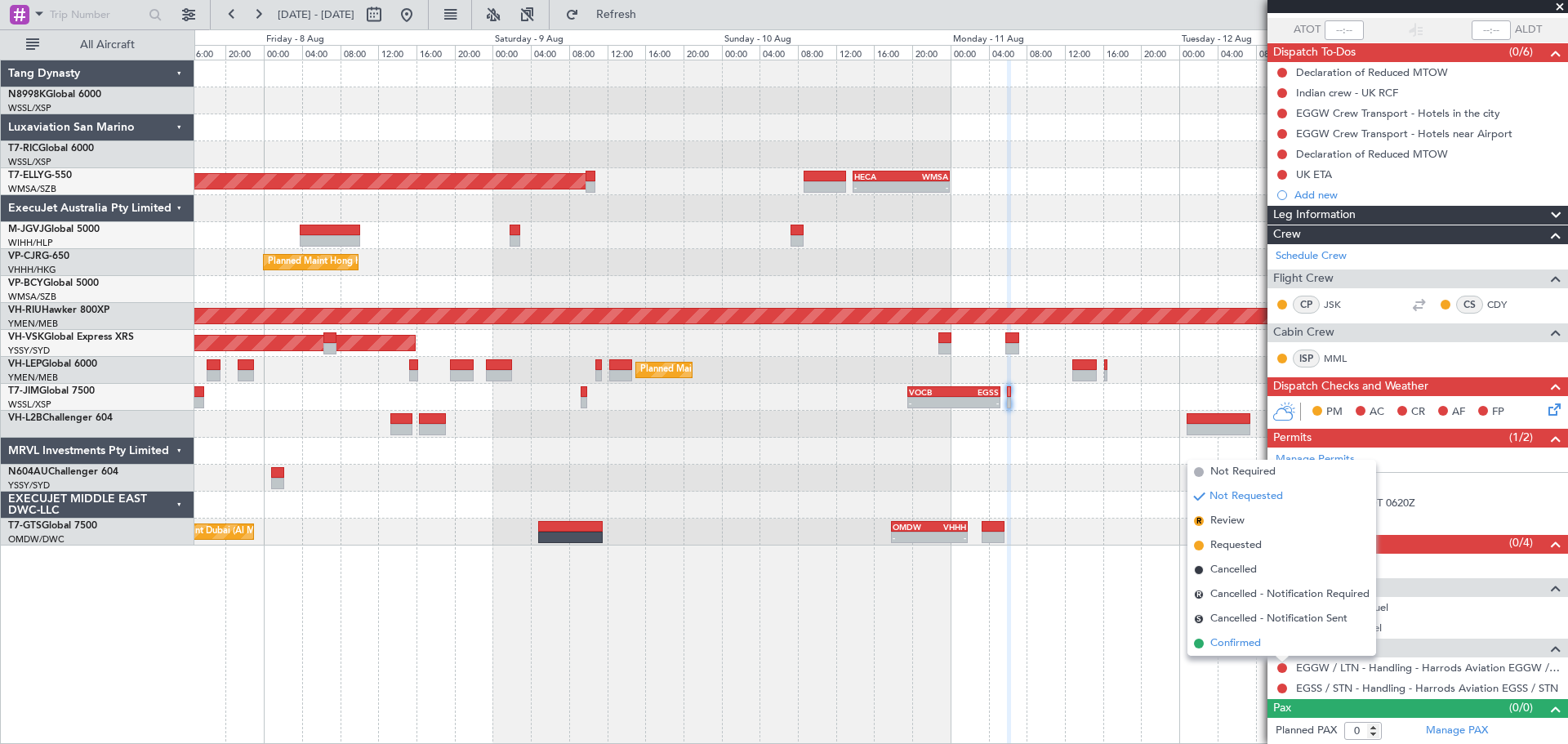 click on "Confirmed" at bounding box center [1281, 644] 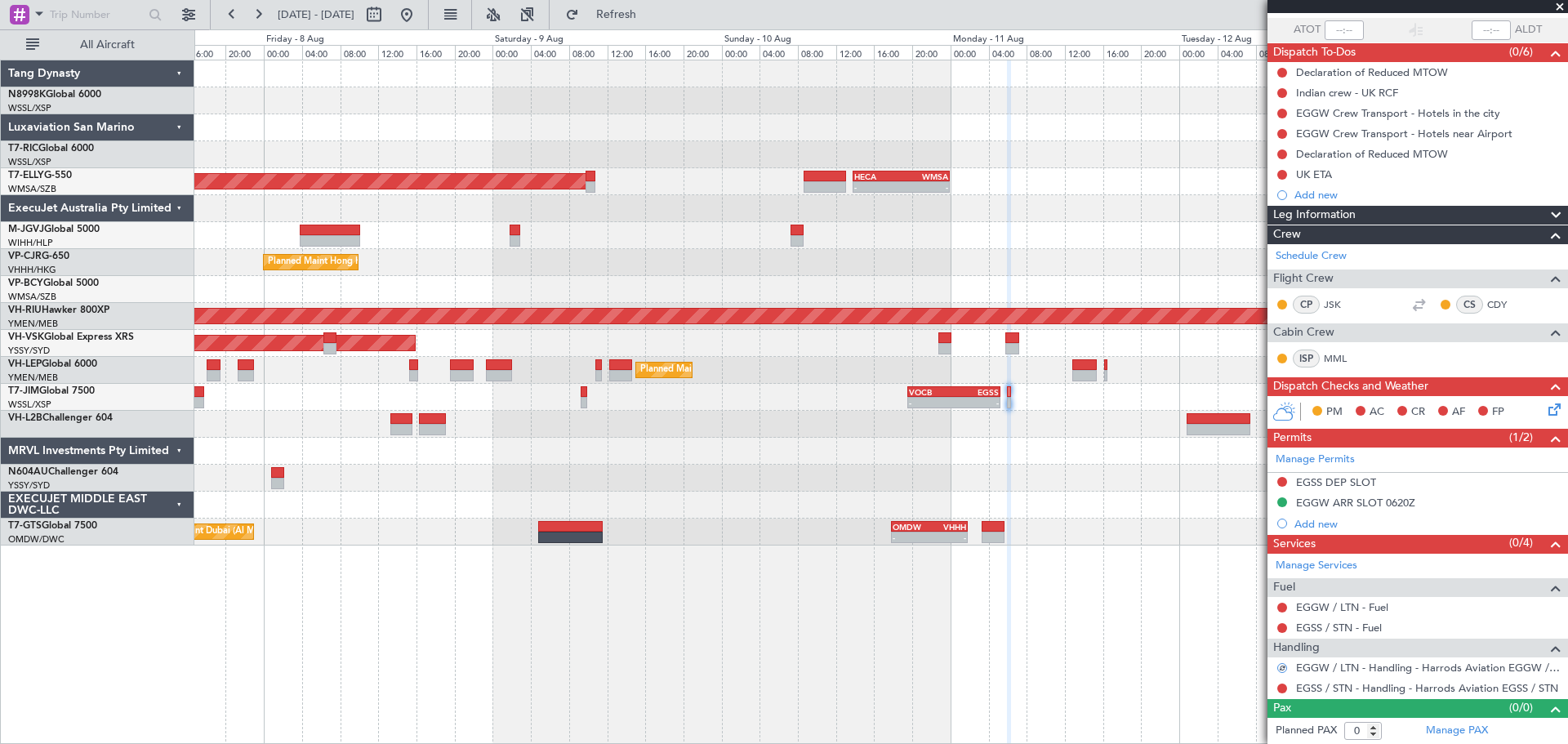 click on "-
-
VOCB
19:35 Z
EGSS
05:15 Z
-
-
EGSS
17:20 Z
VIDP
01:15 Z" 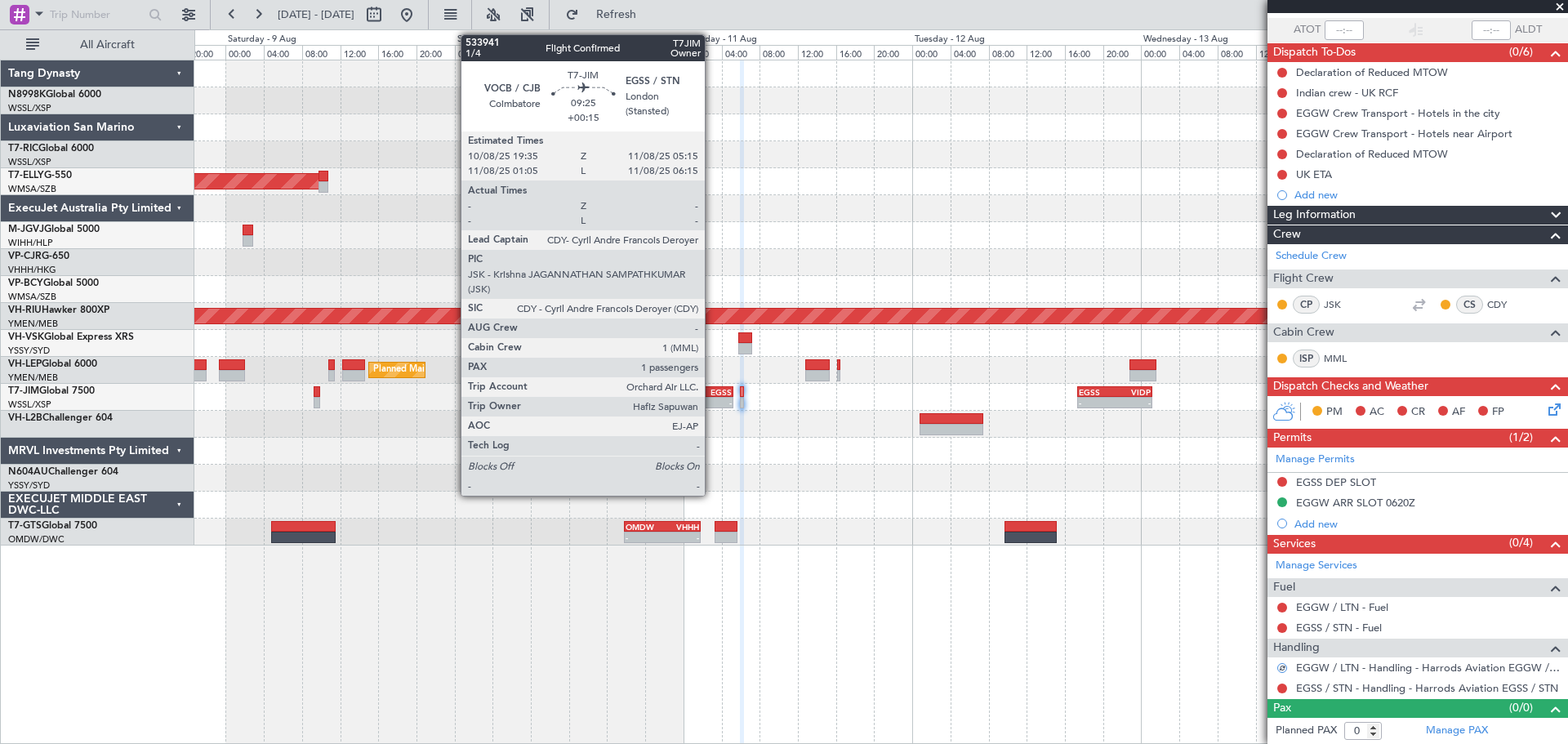 click on "-" 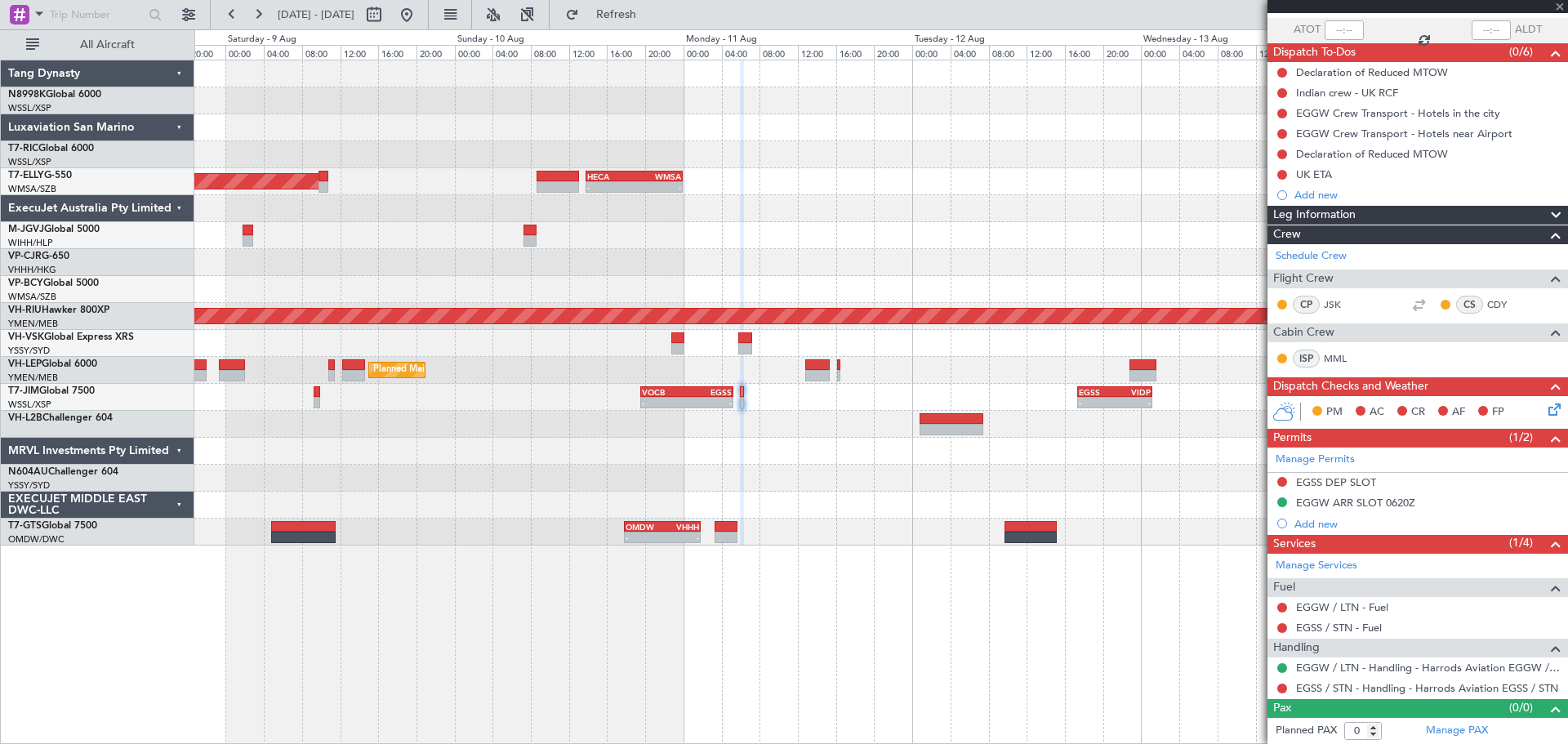 type on "+00:15" 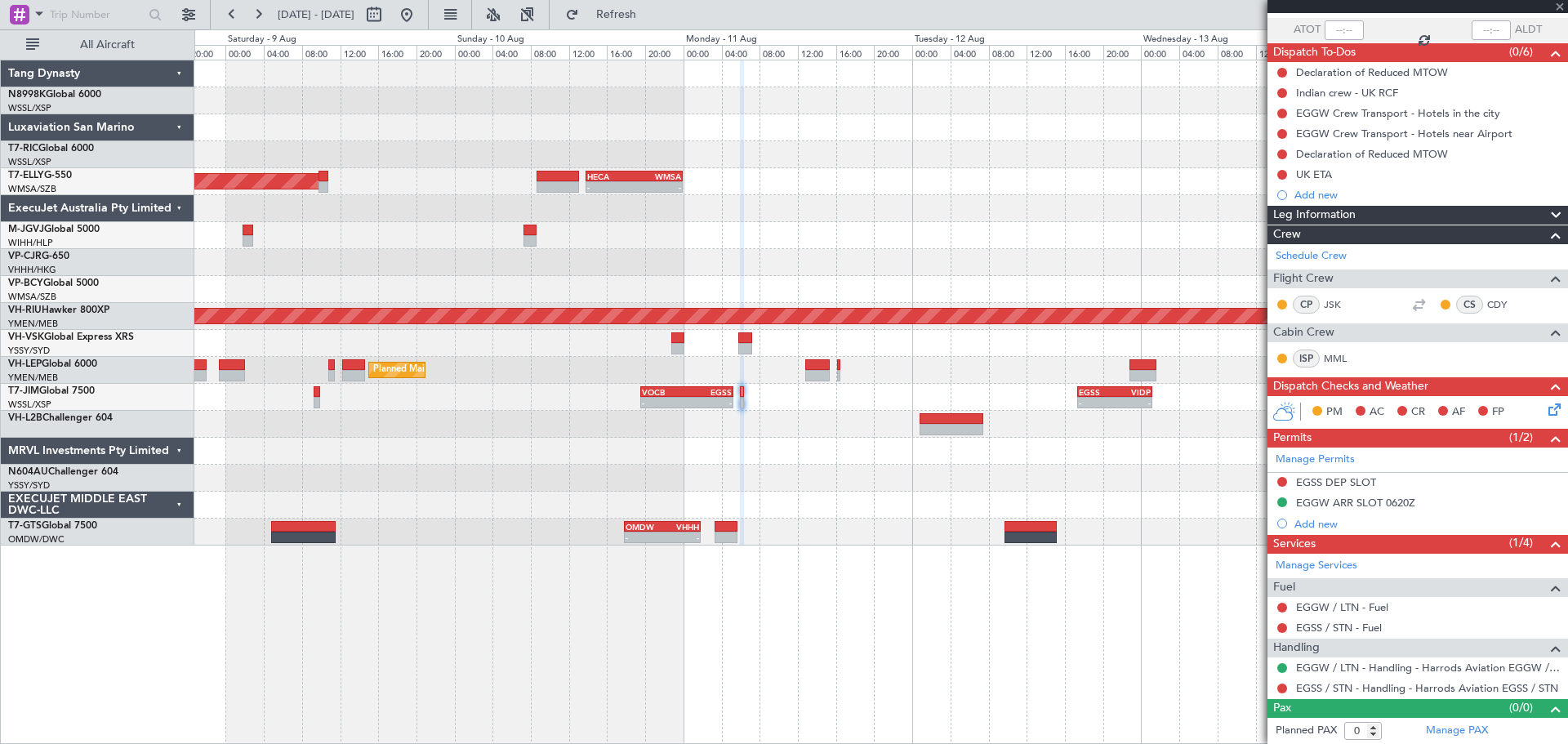 type on "1" 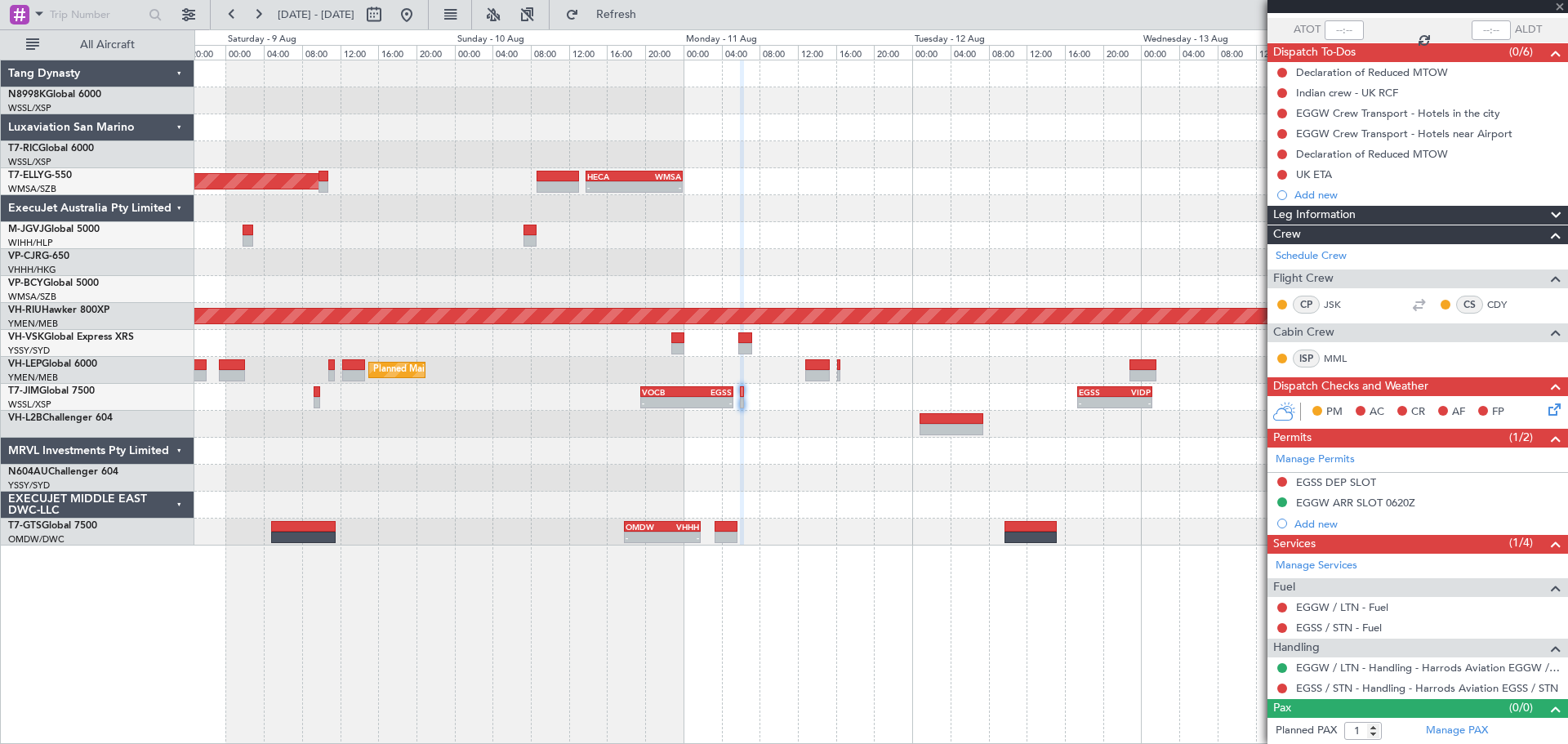 scroll, scrollTop: 0, scrollLeft: 0, axis: both 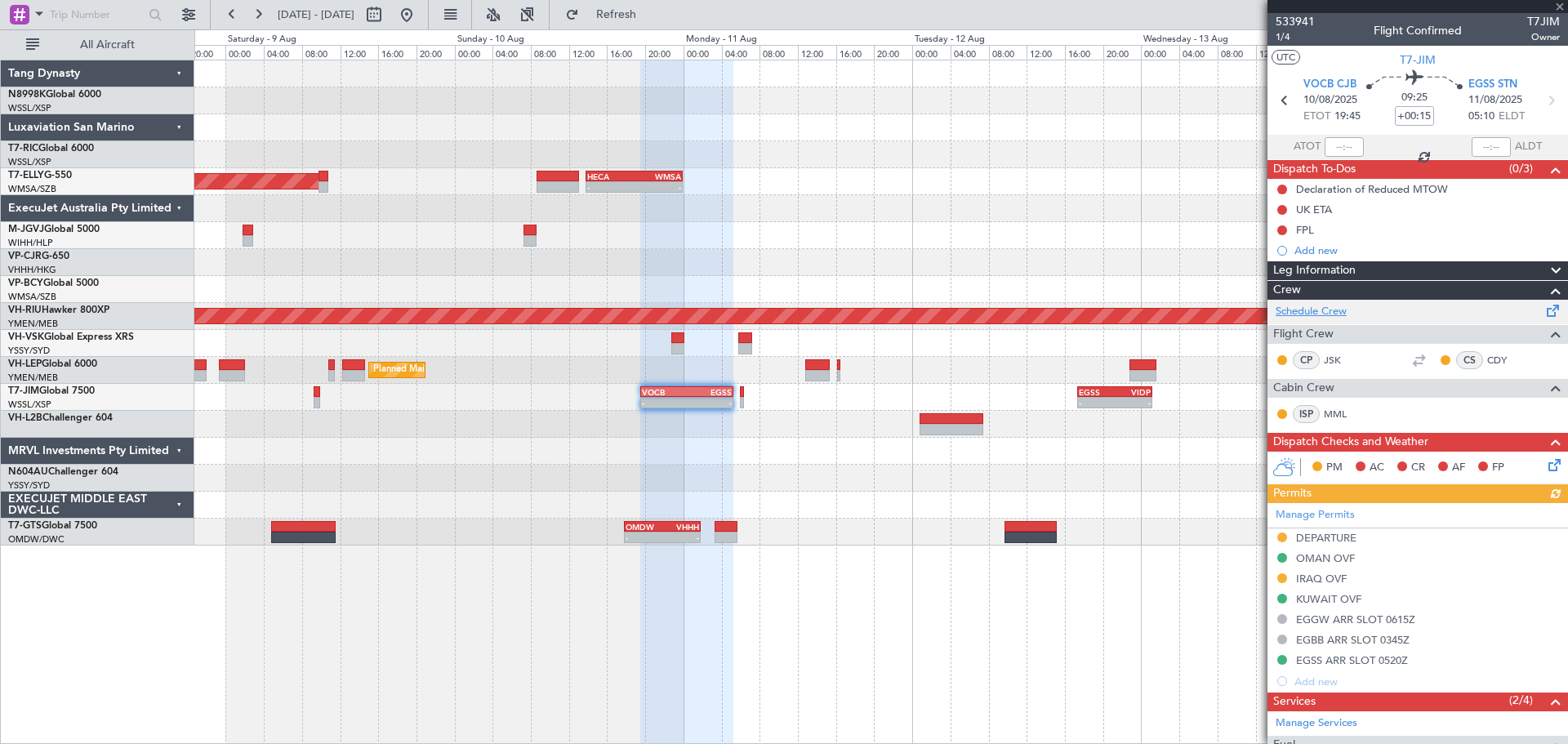 click on "Schedule Crew" 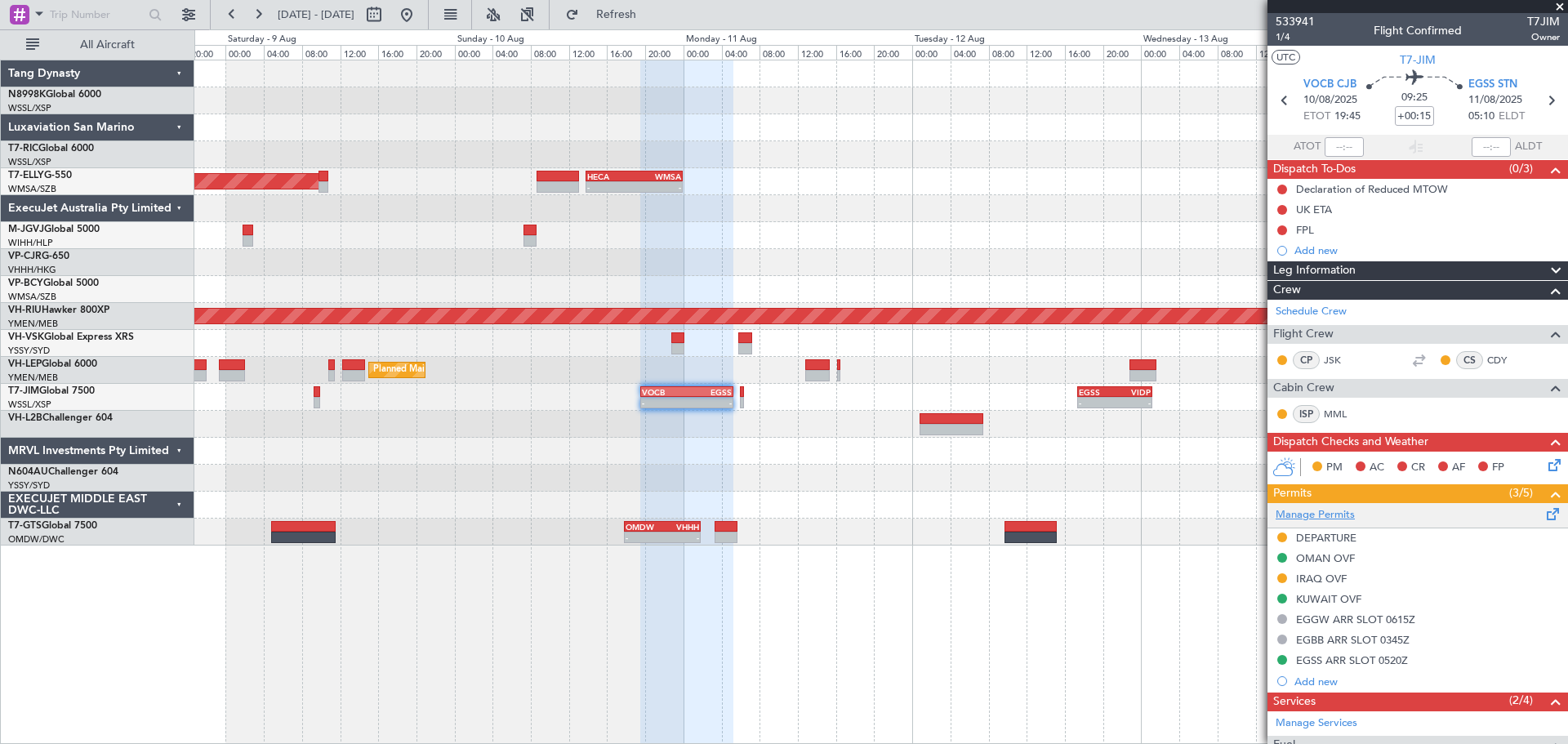 click on "Manage Permits" at bounding box center [1315, 515] 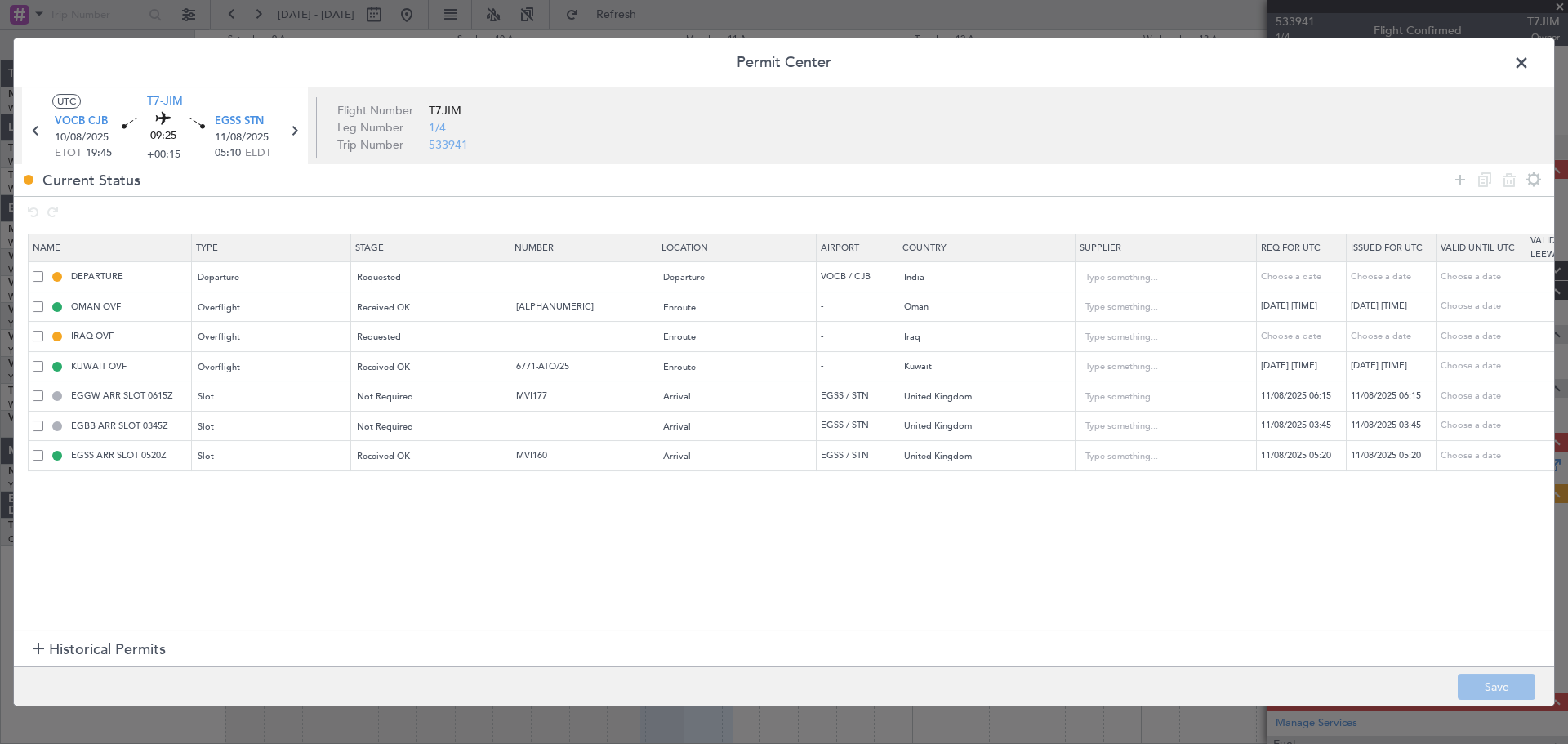 click at bounding box center [38, 395] 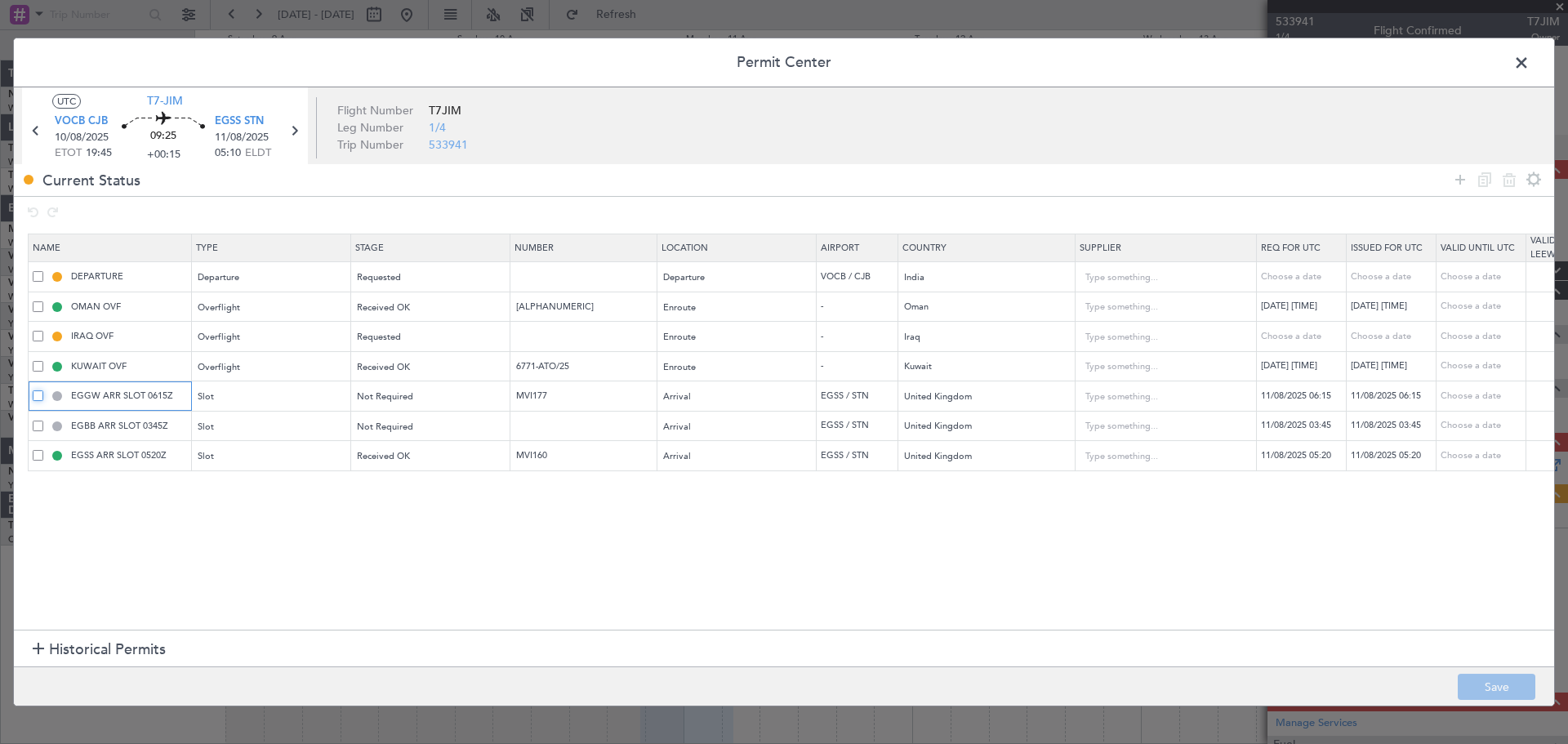 click at bounding box center (44, 390) 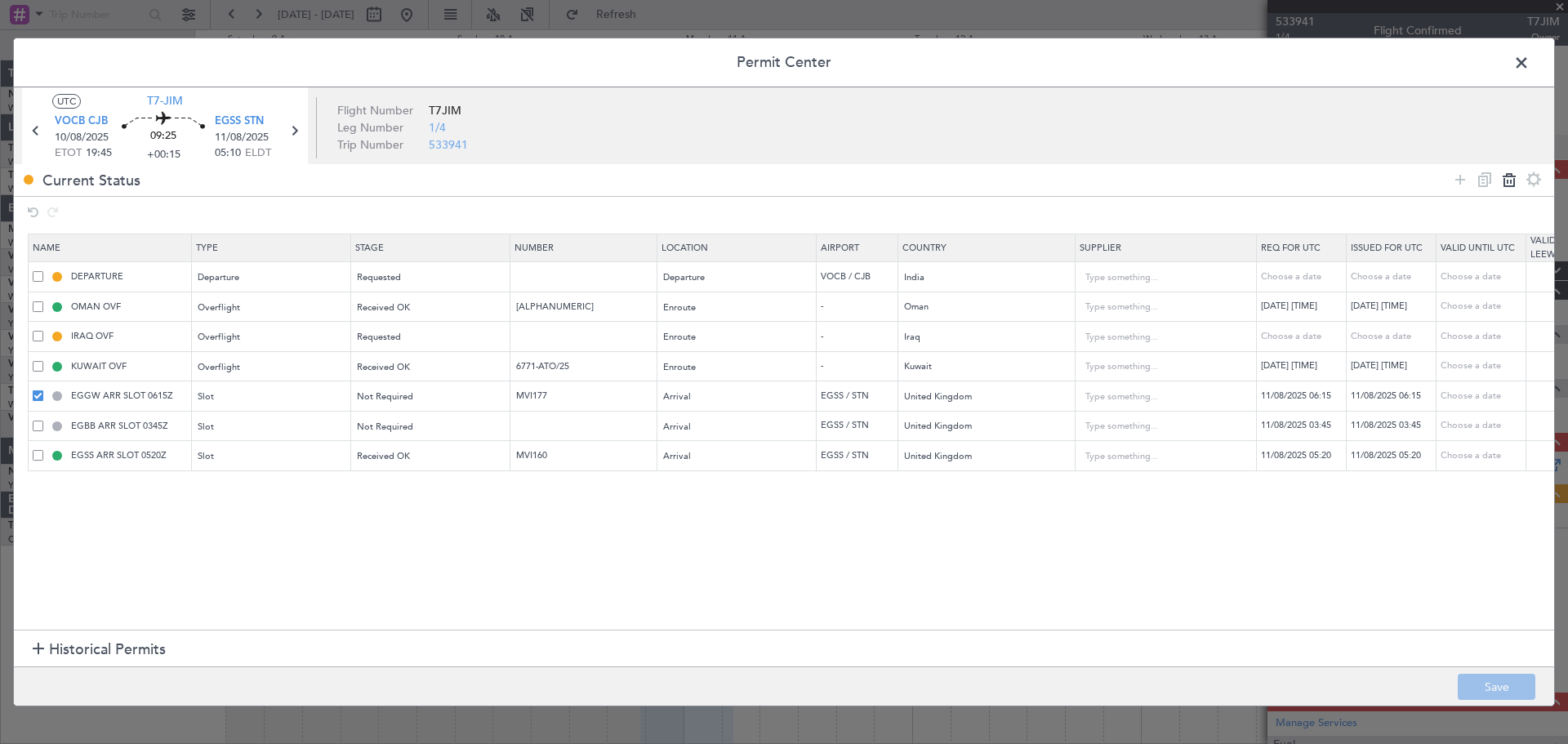 click at bounding box center [1509, 180] 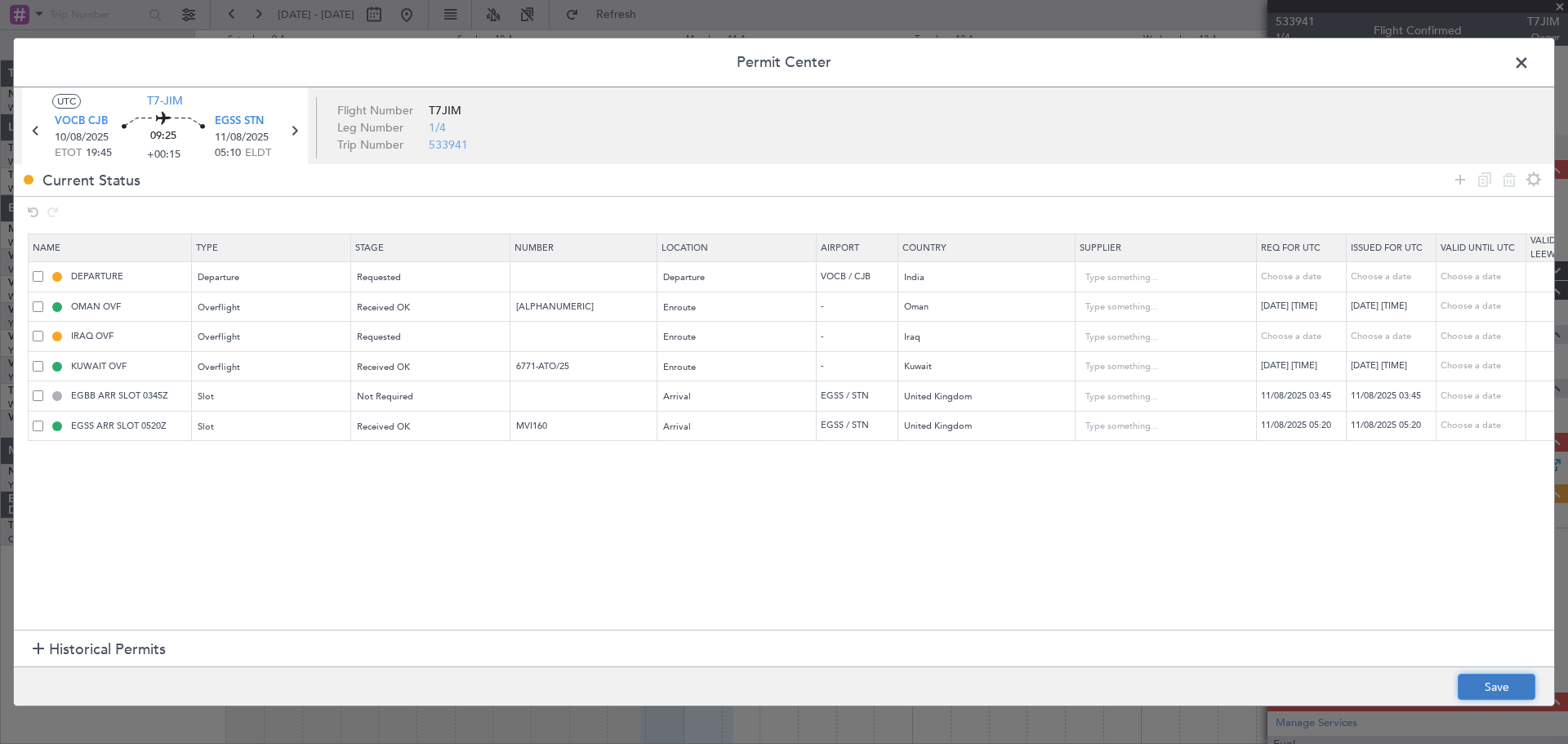click on "Save" at bounding box center [1496, 687] 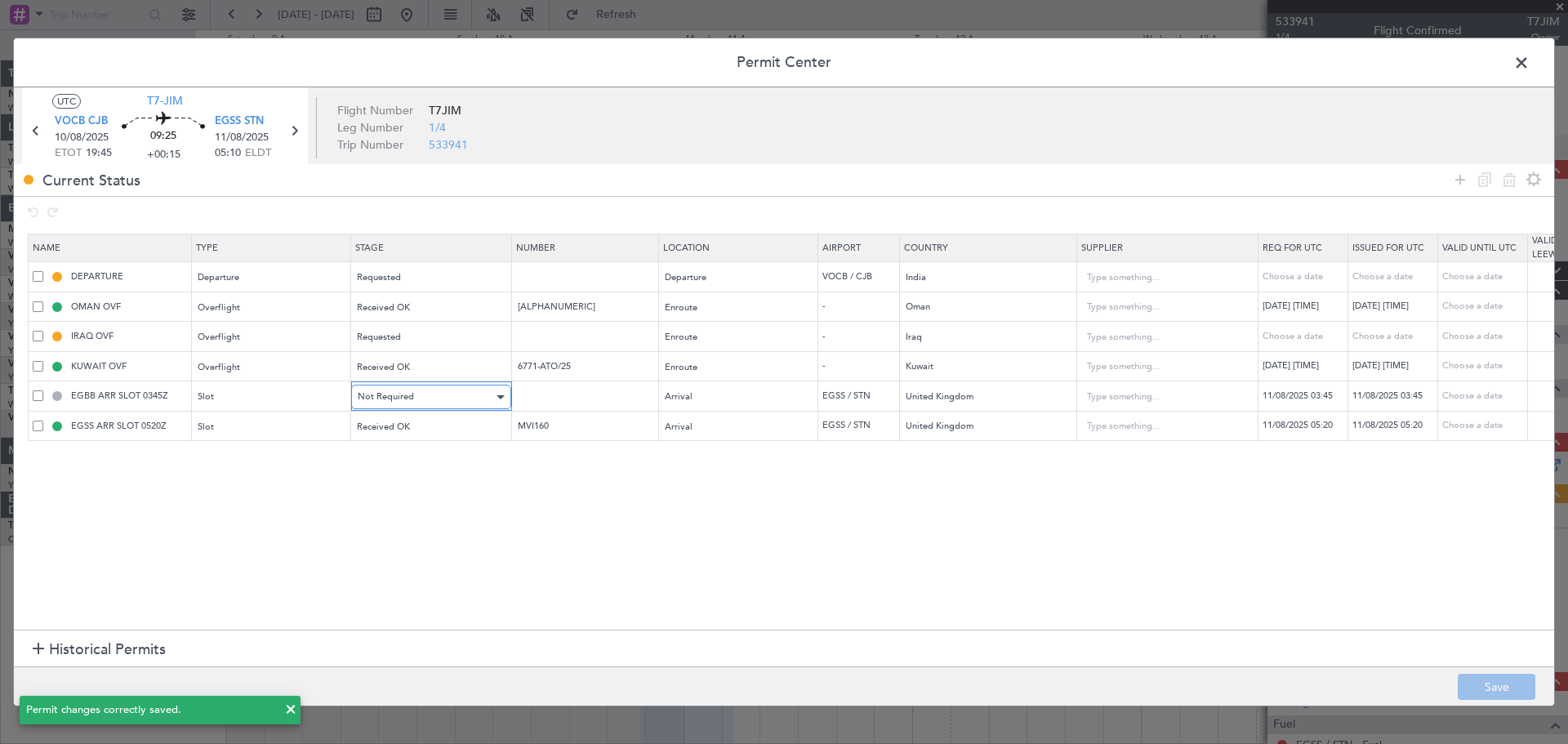 click on "Not Required" at bounding box center [425, 397] 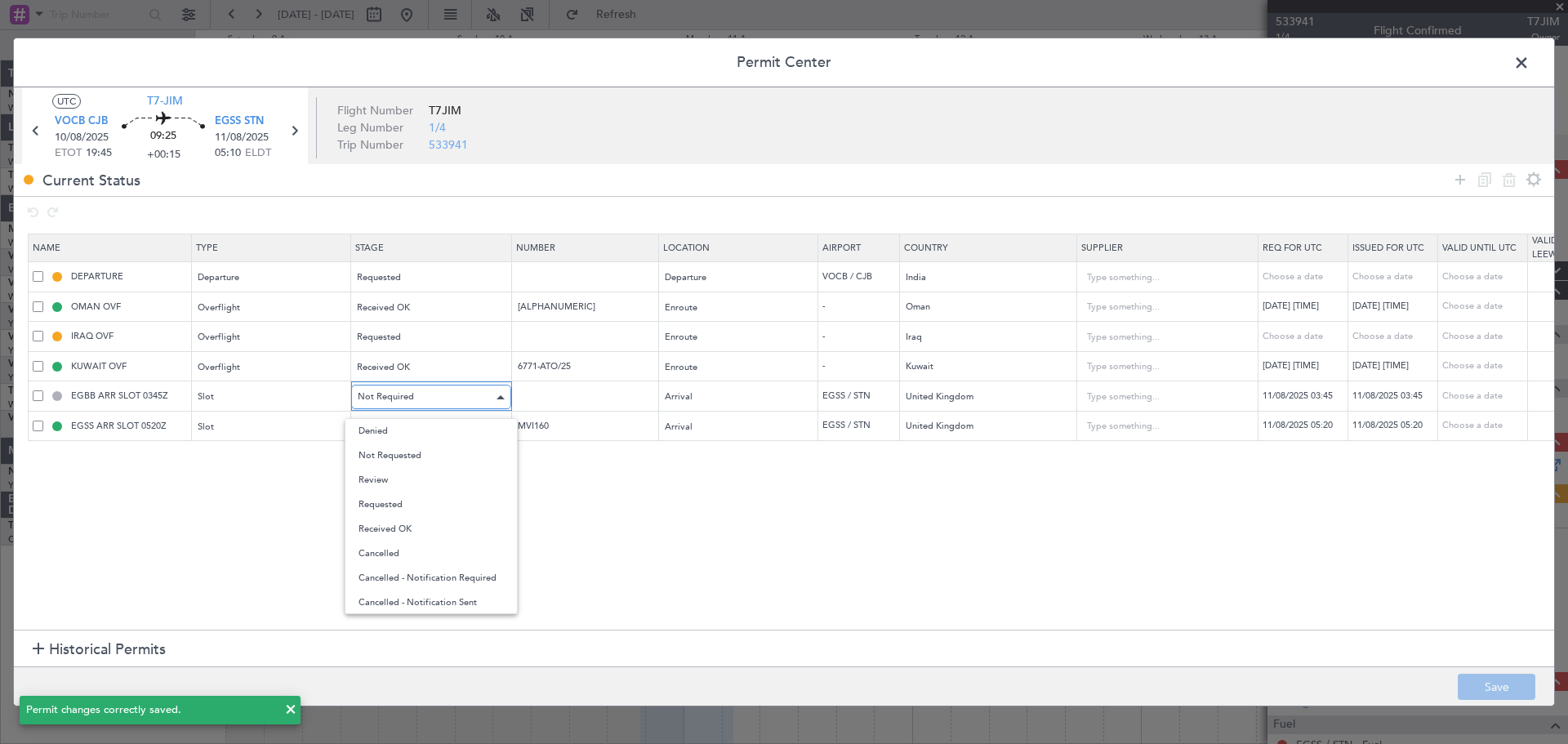 scroll, scrollTop: 26, scrollLeft: 0, axis: vertical 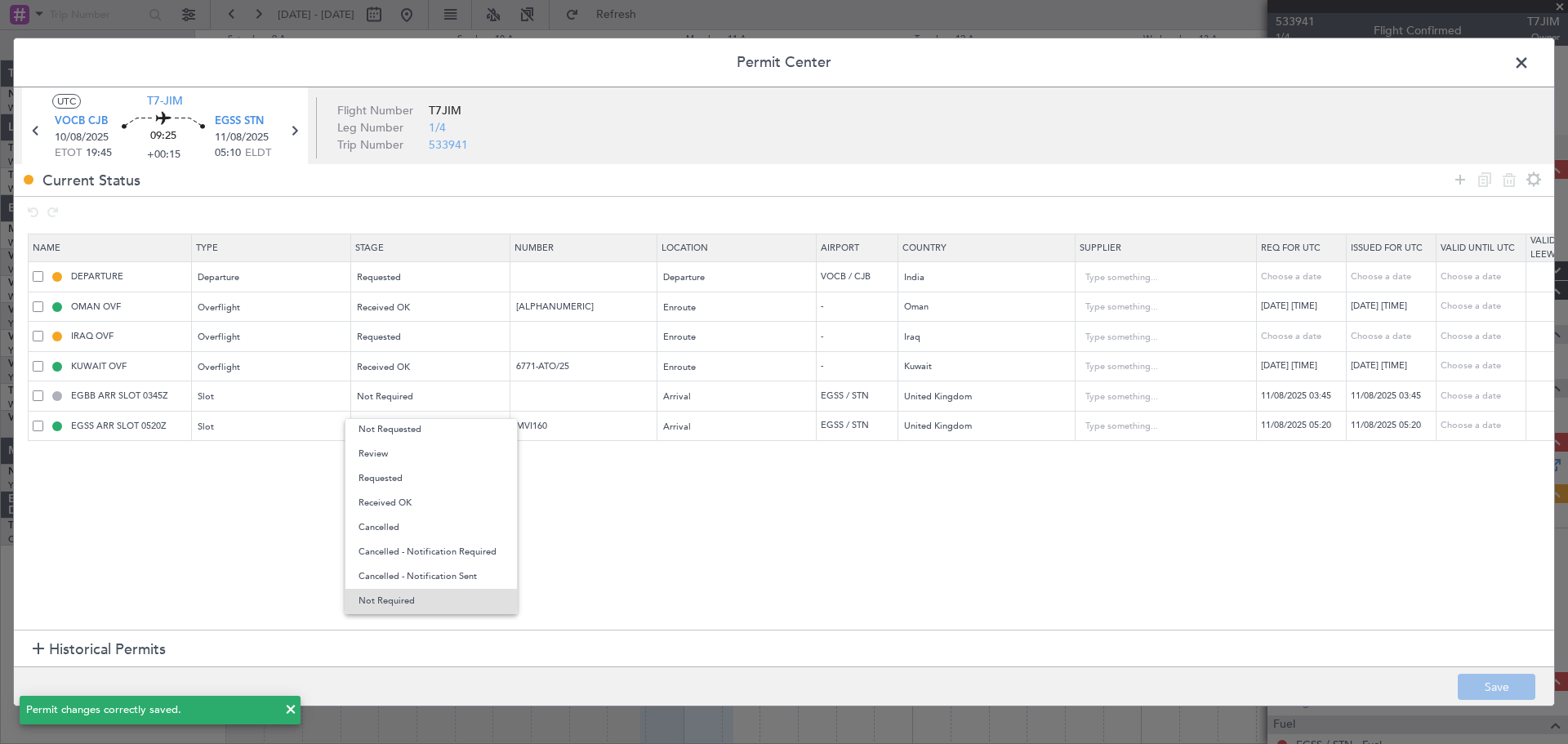 click at bounding box center [784, 372] 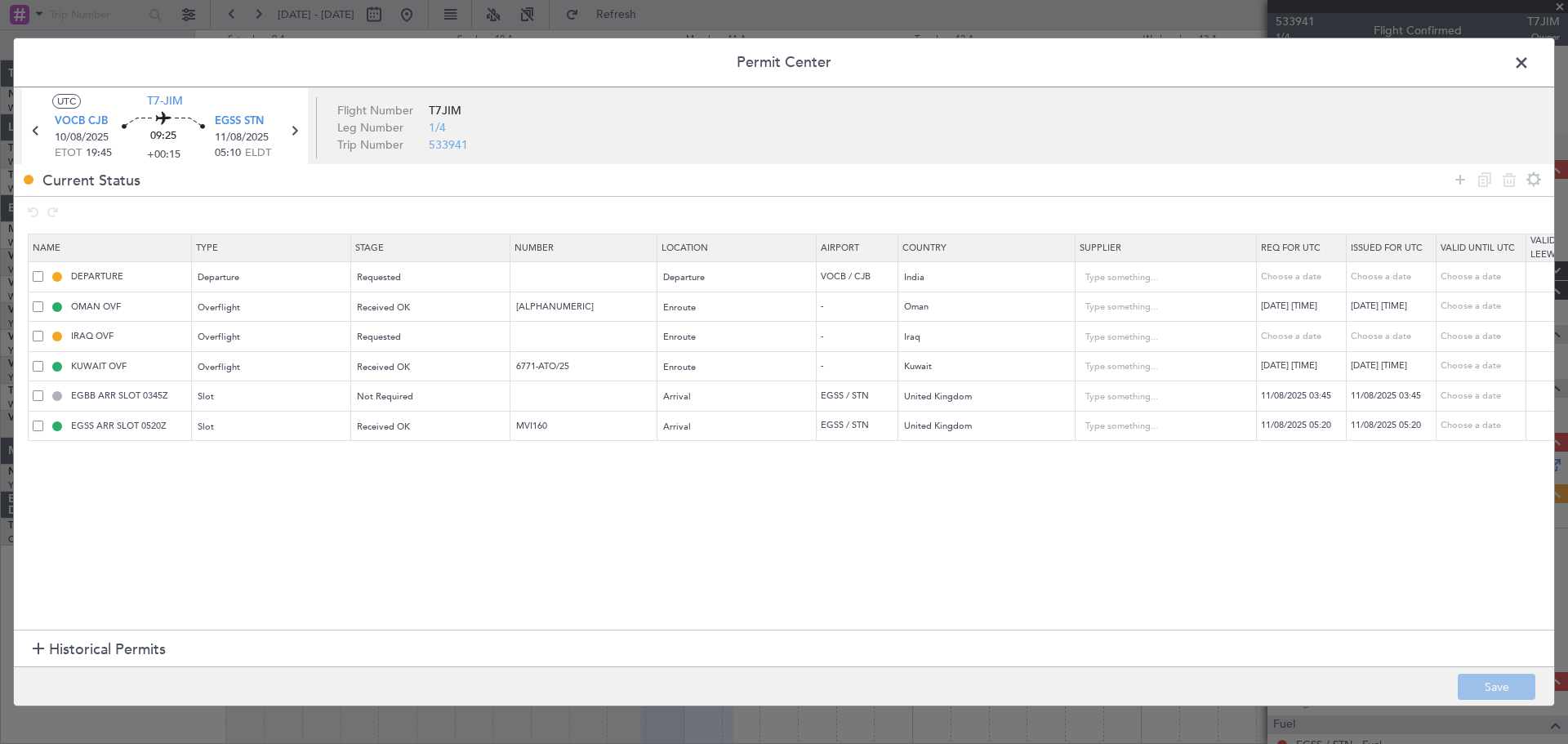 click at bounding box center [1530, 67] 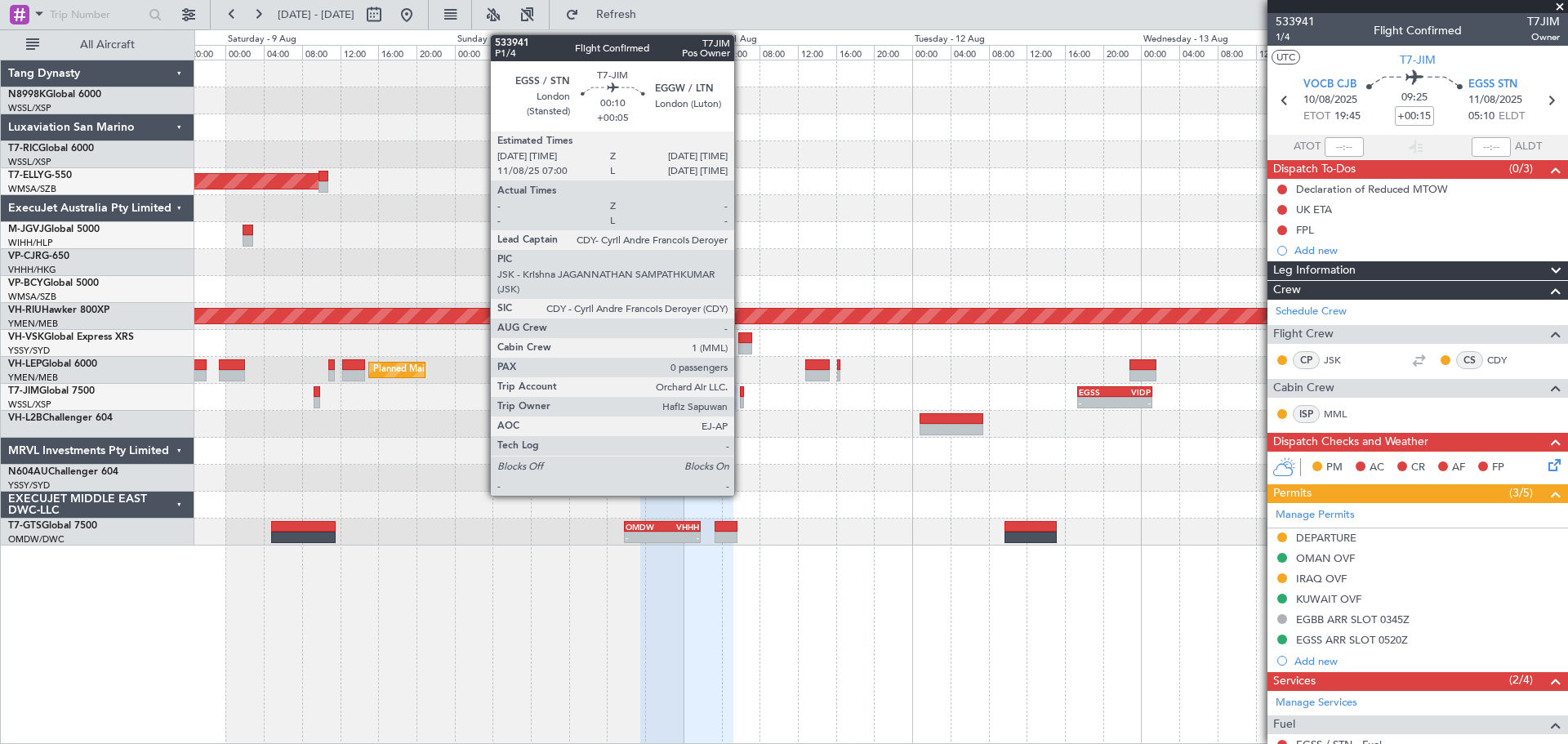 click 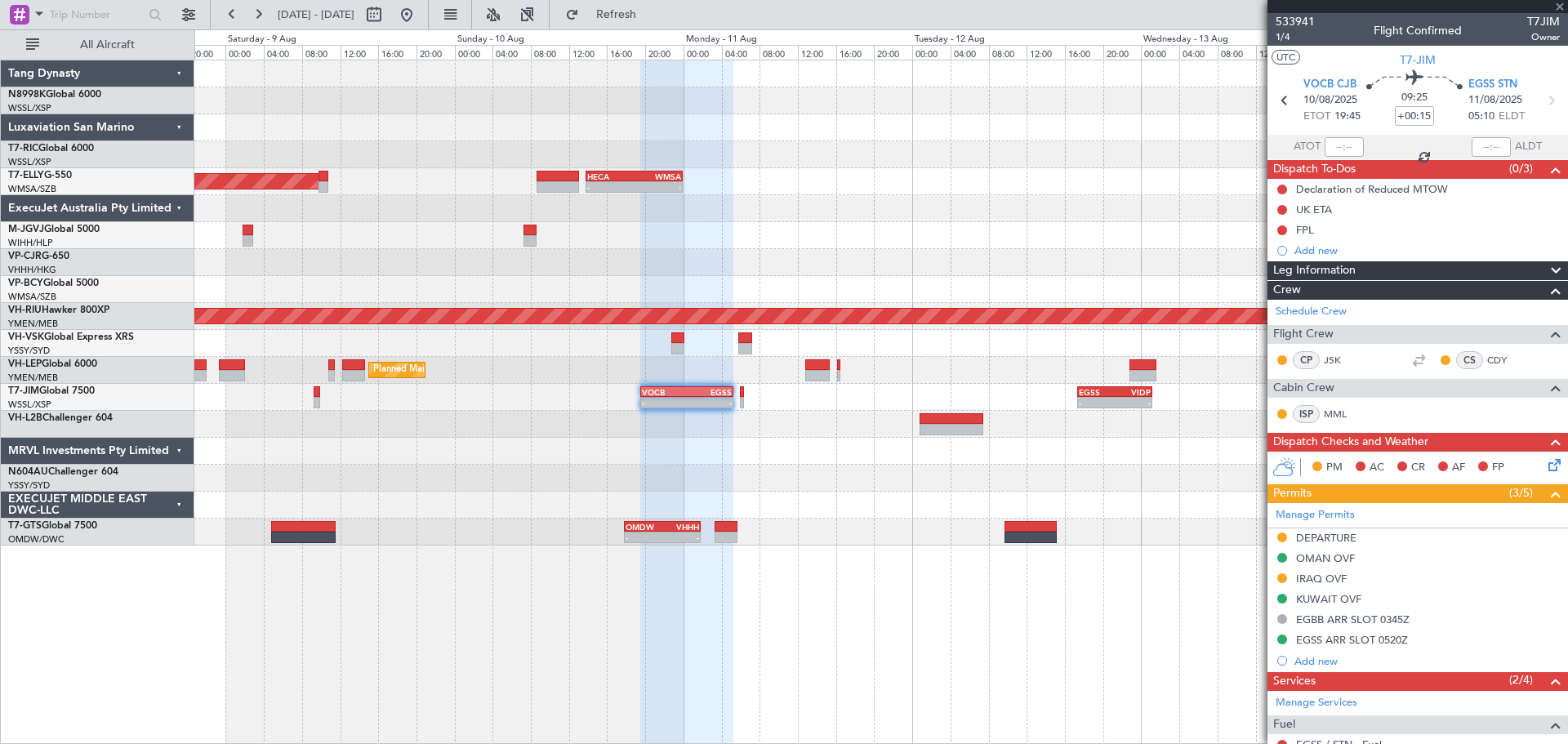 type on "+00:05" 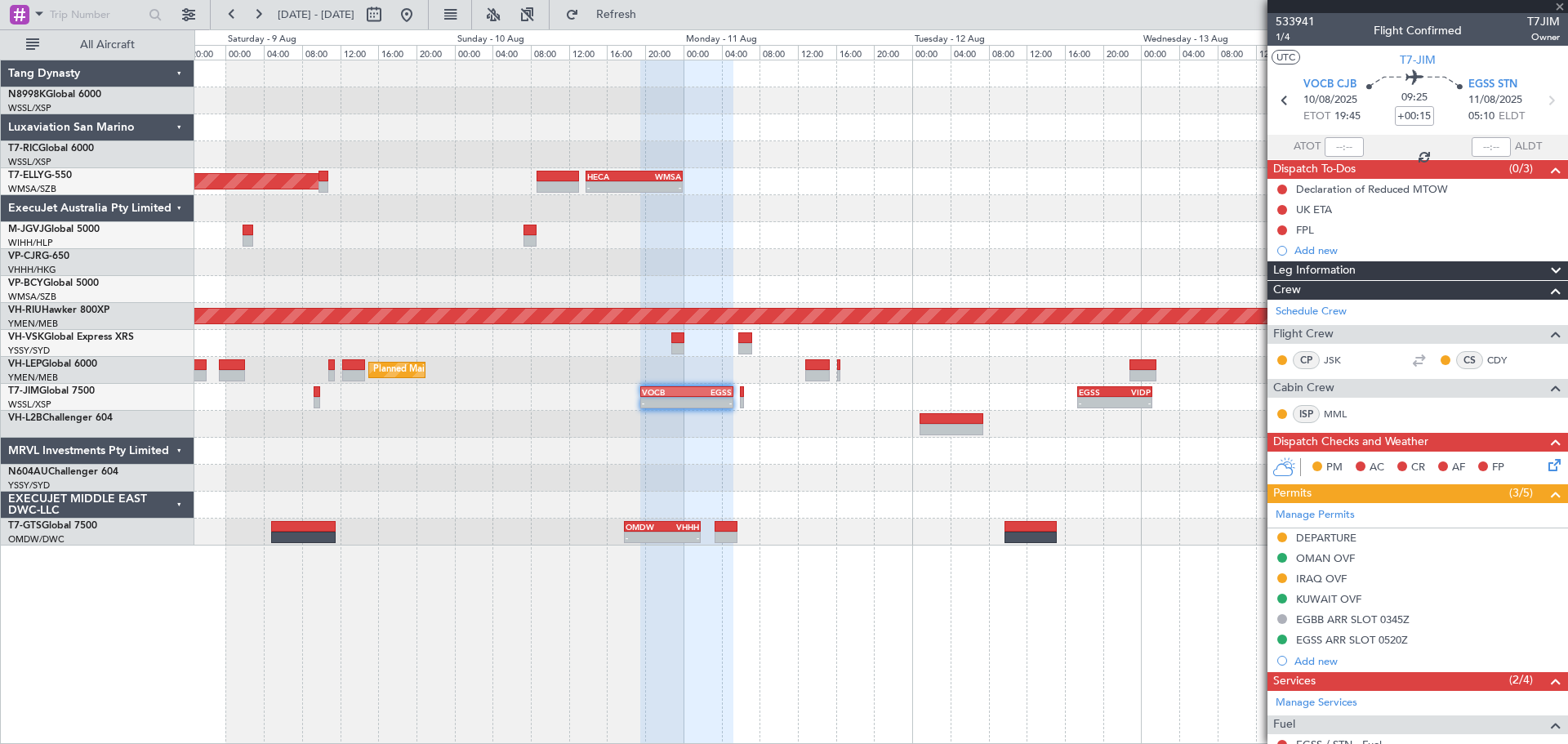 type on "0" 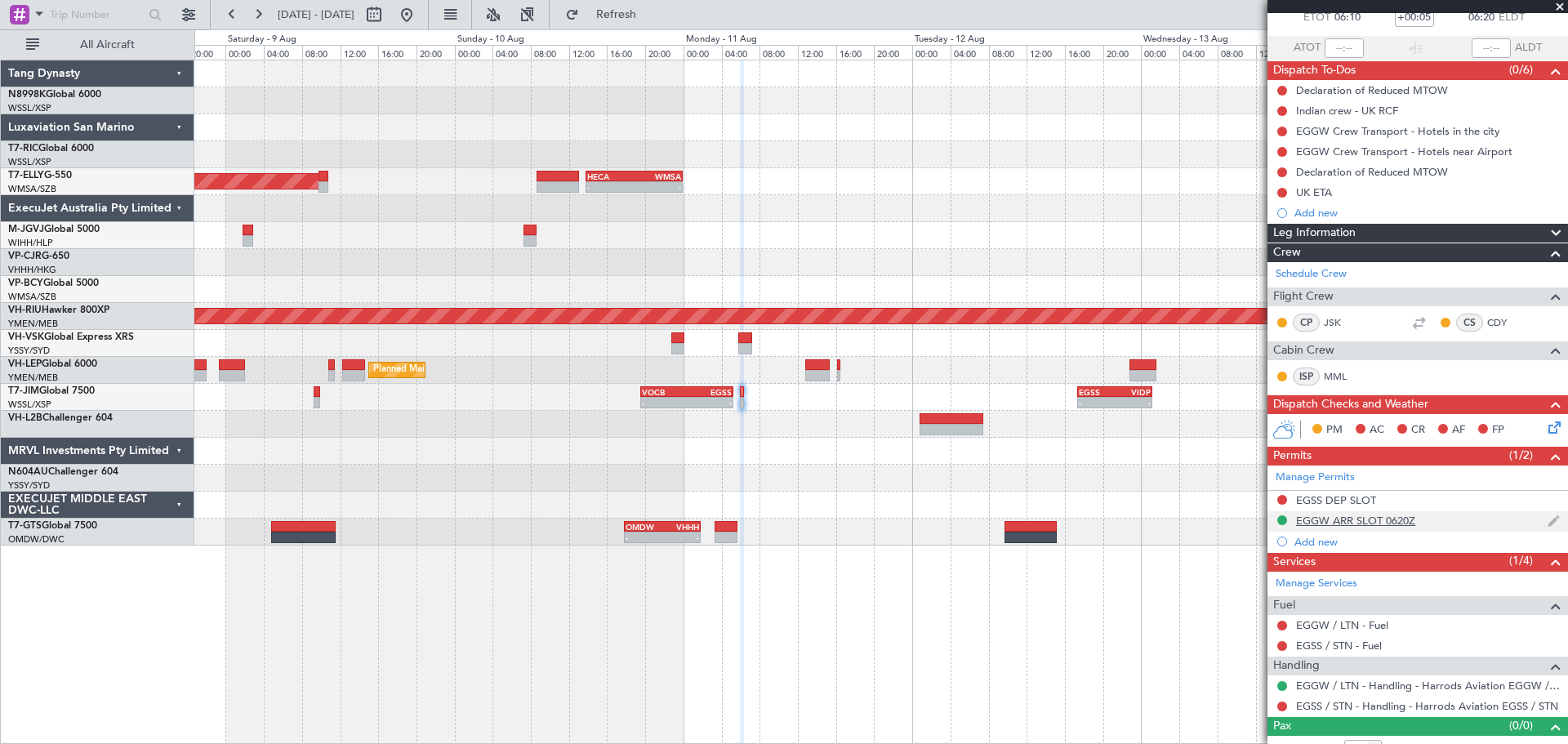 scroll, scrollTop: 117, scrollLeft: 0, axis: vertical 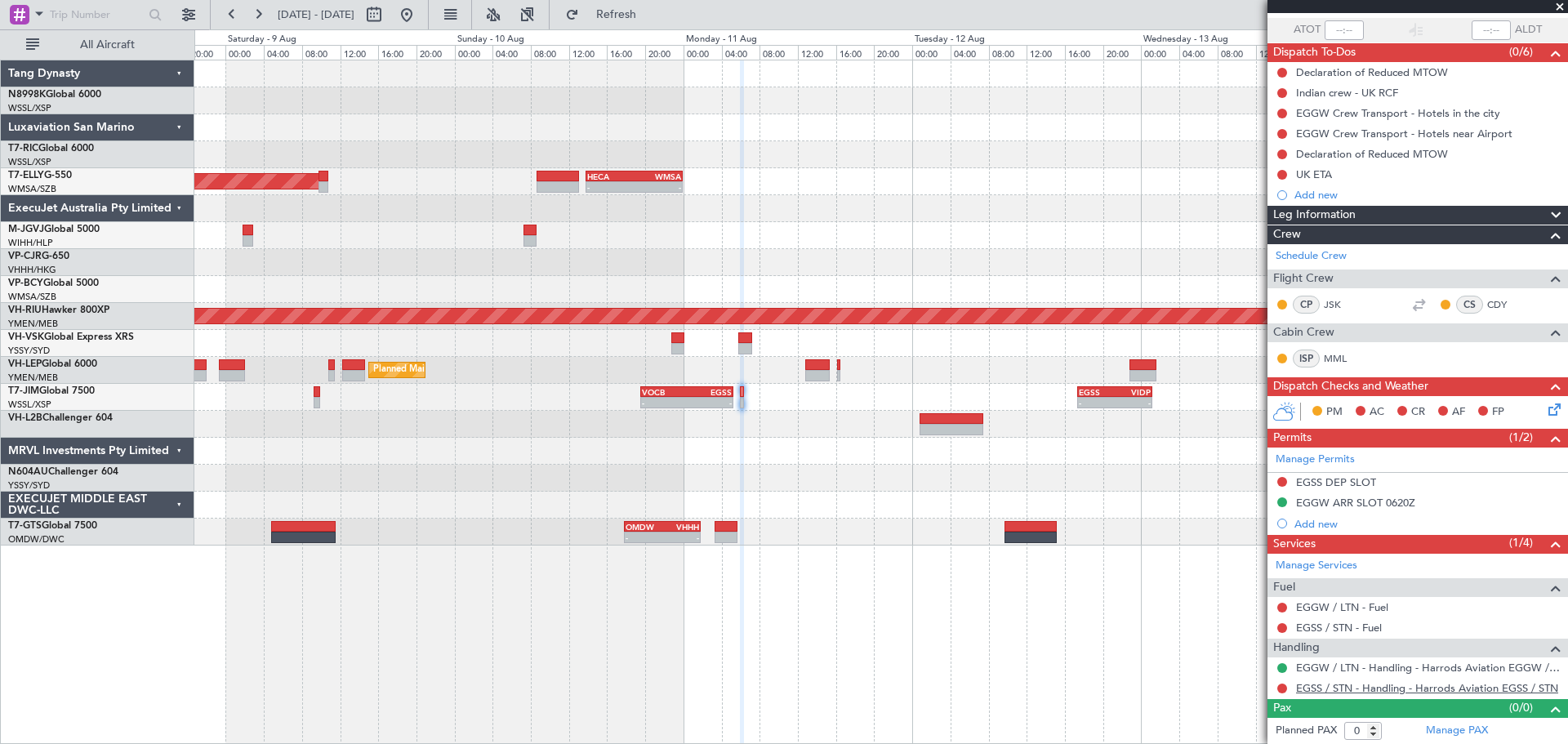 click on "EGSS / STN - Handling - Harrods Aviation EGSS / STN" at bounding box center [1427, 688] 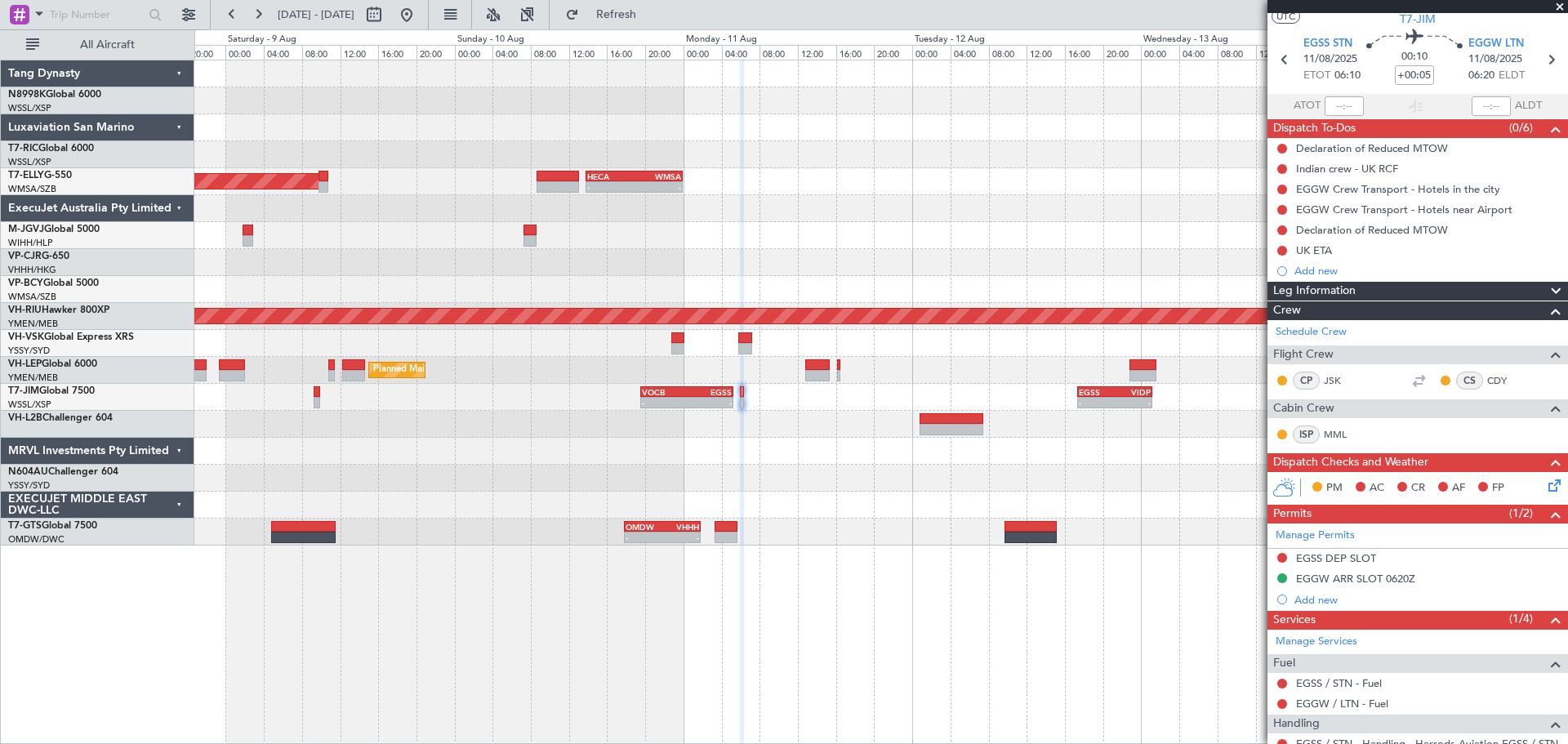 scroll, scrollTop: 0, scrollLeft: 0, axis: both 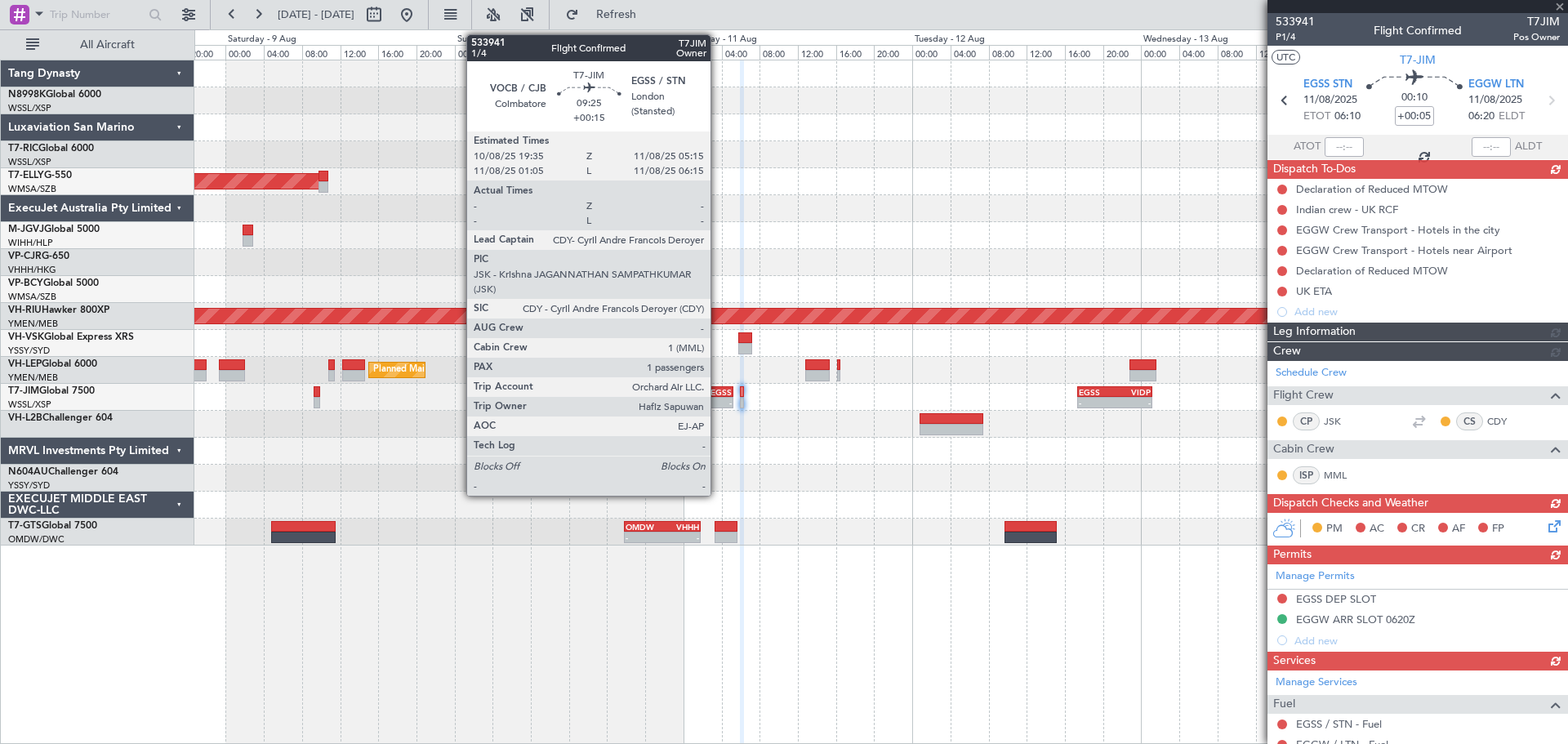 click on "EGSS" 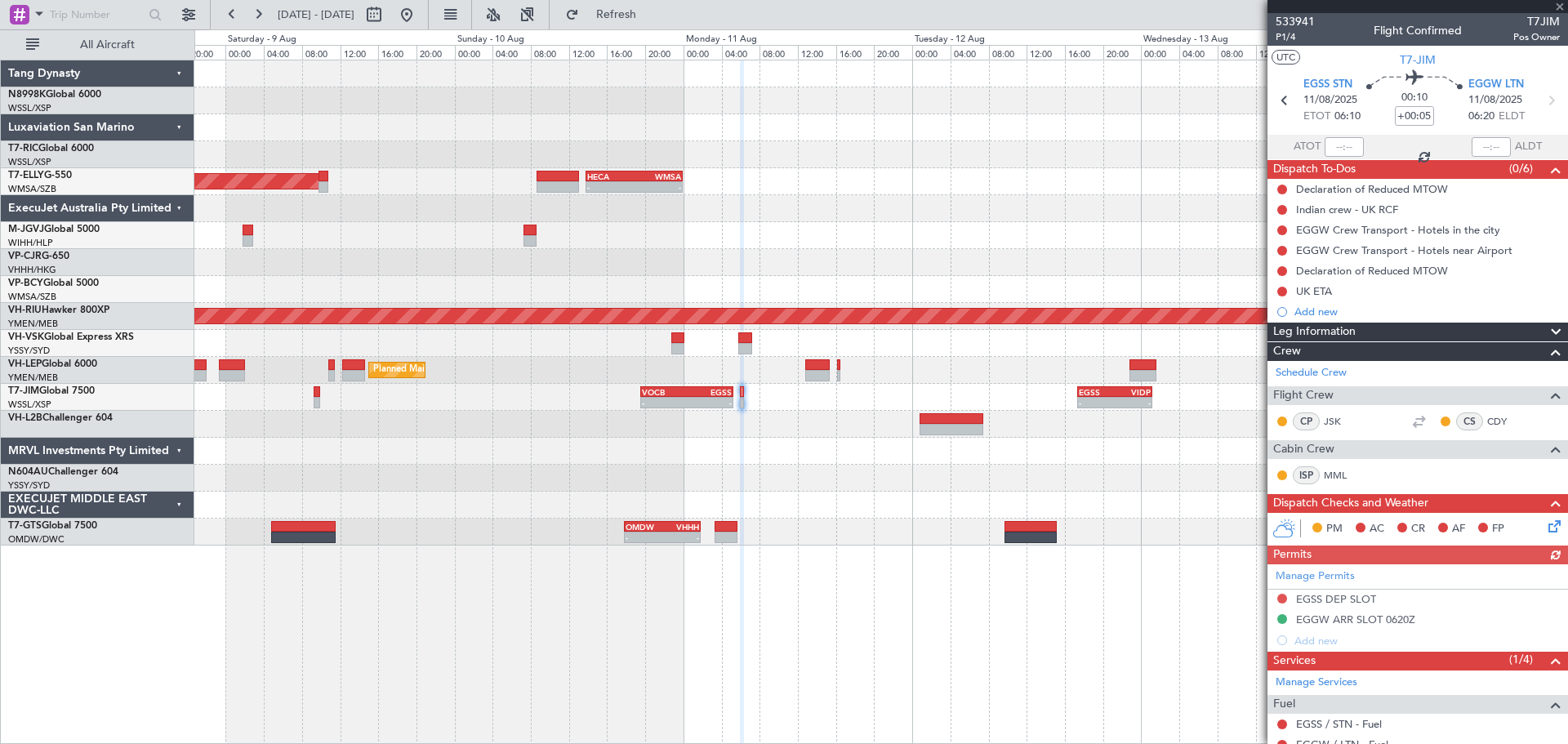 type on "+00:15" 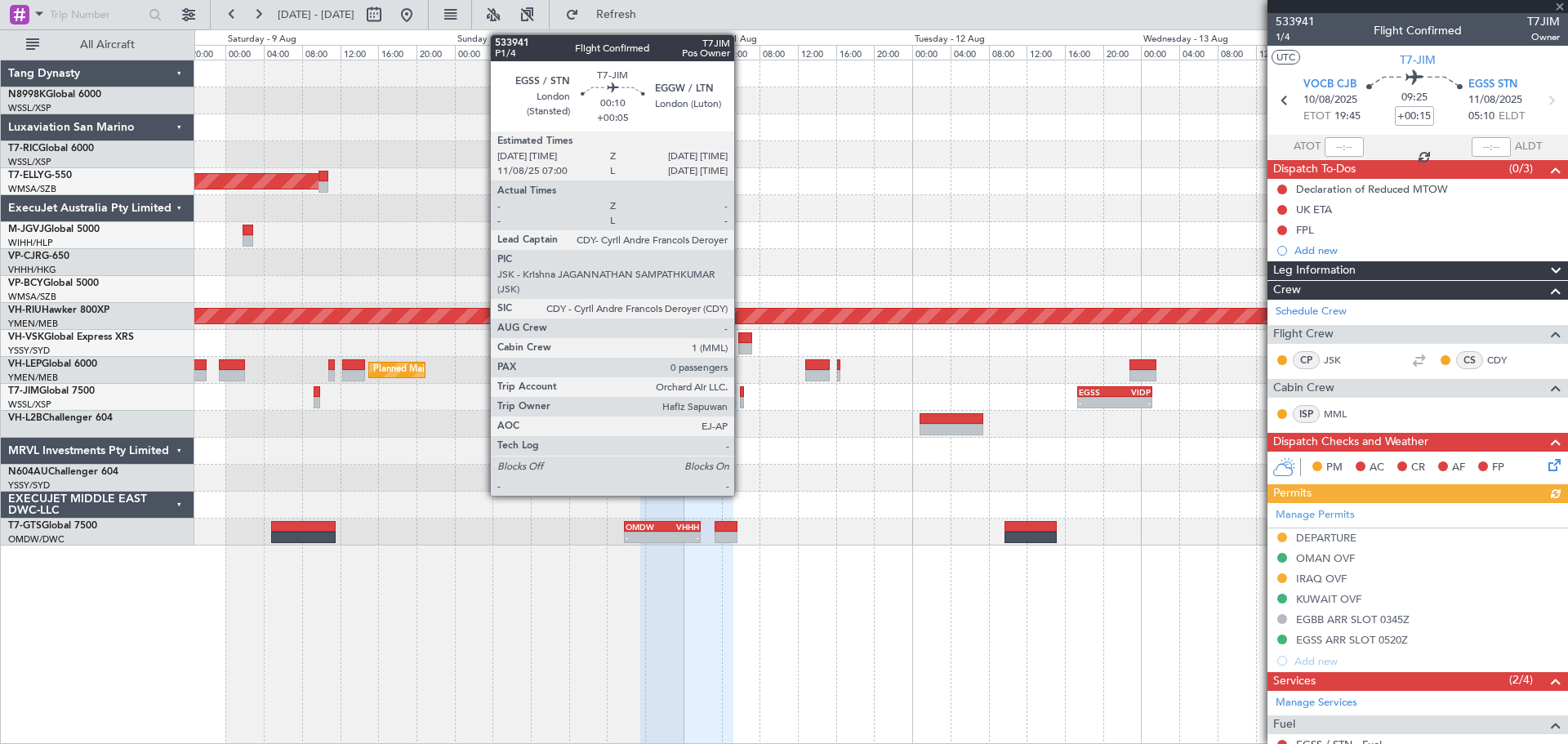 click 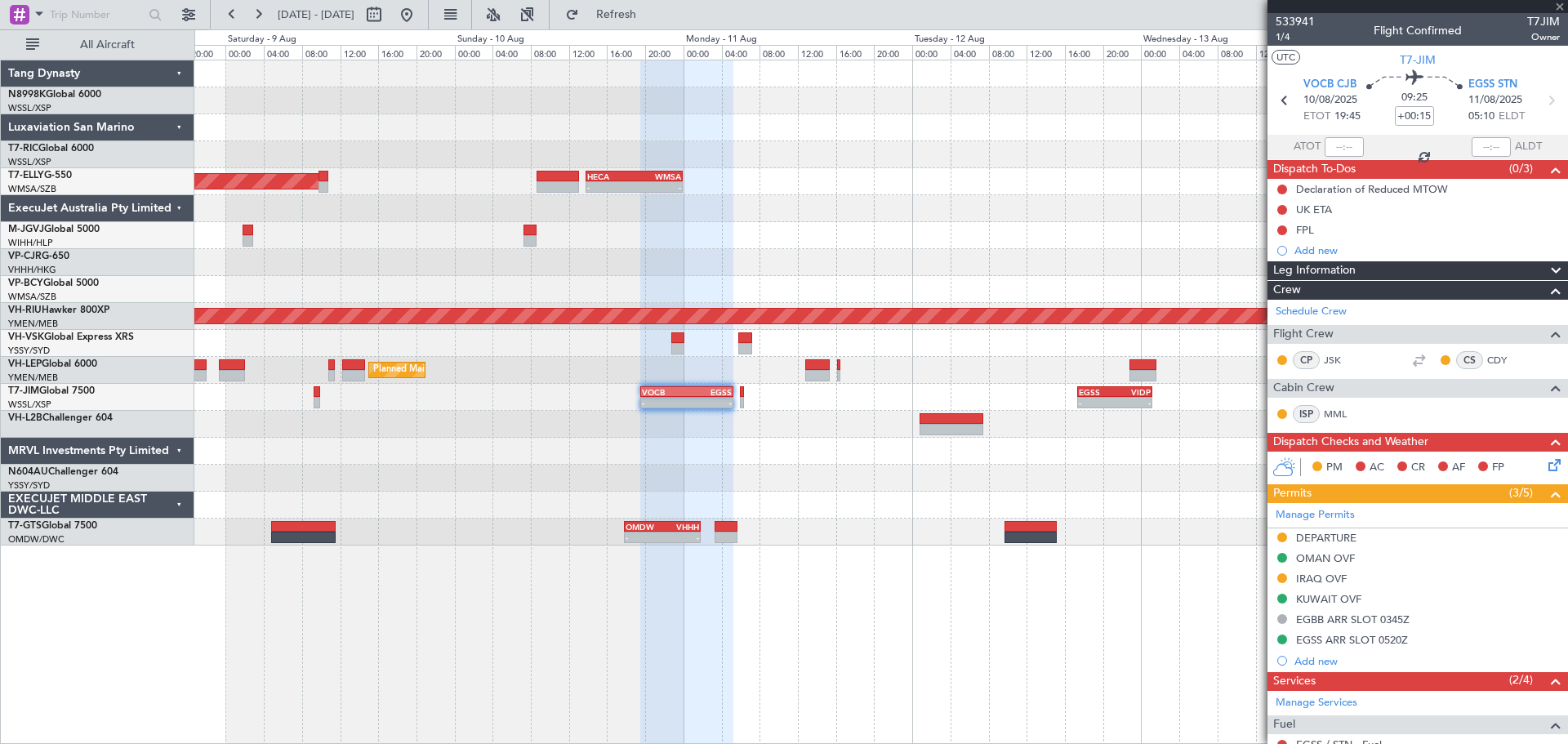 type on "+00:05" 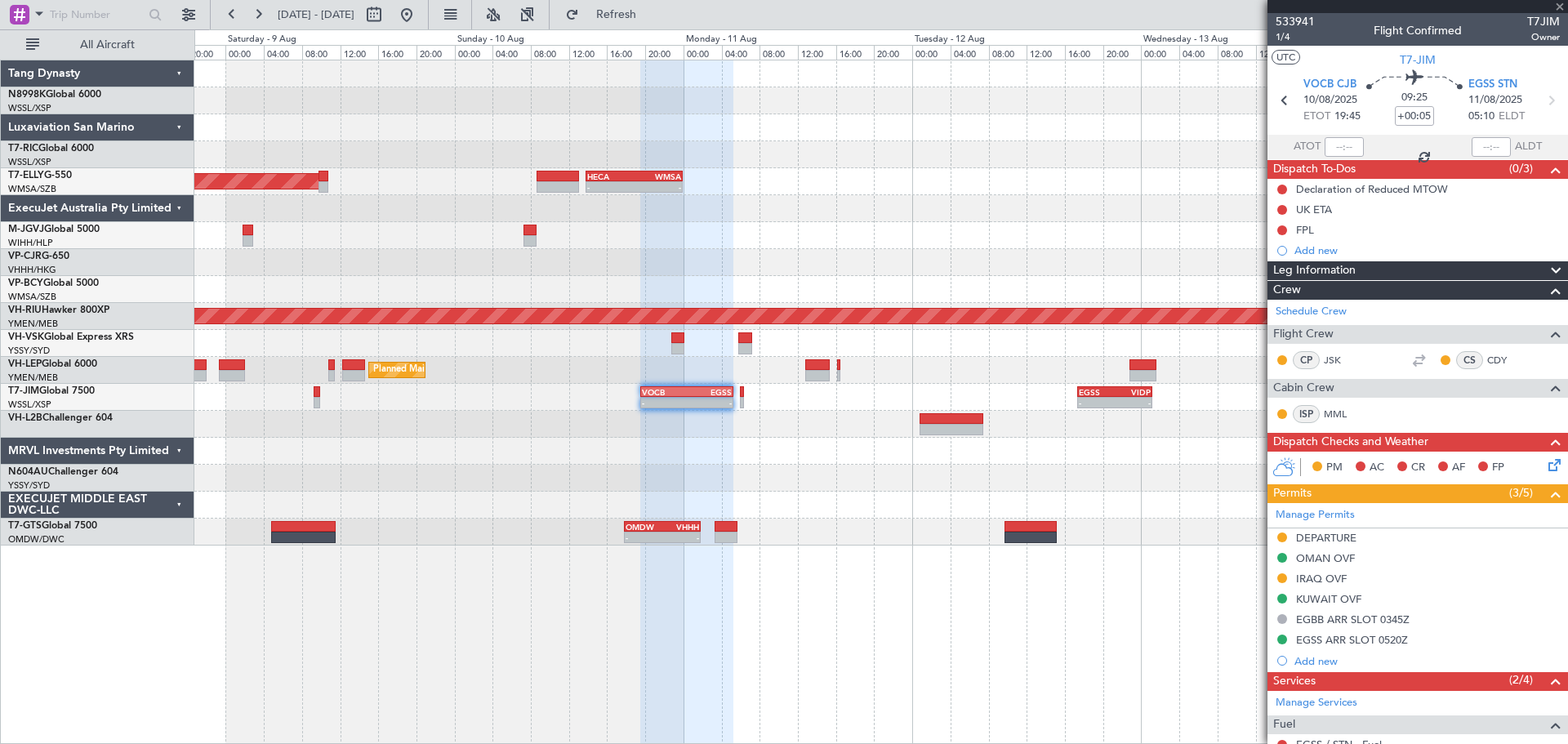 type on "0" 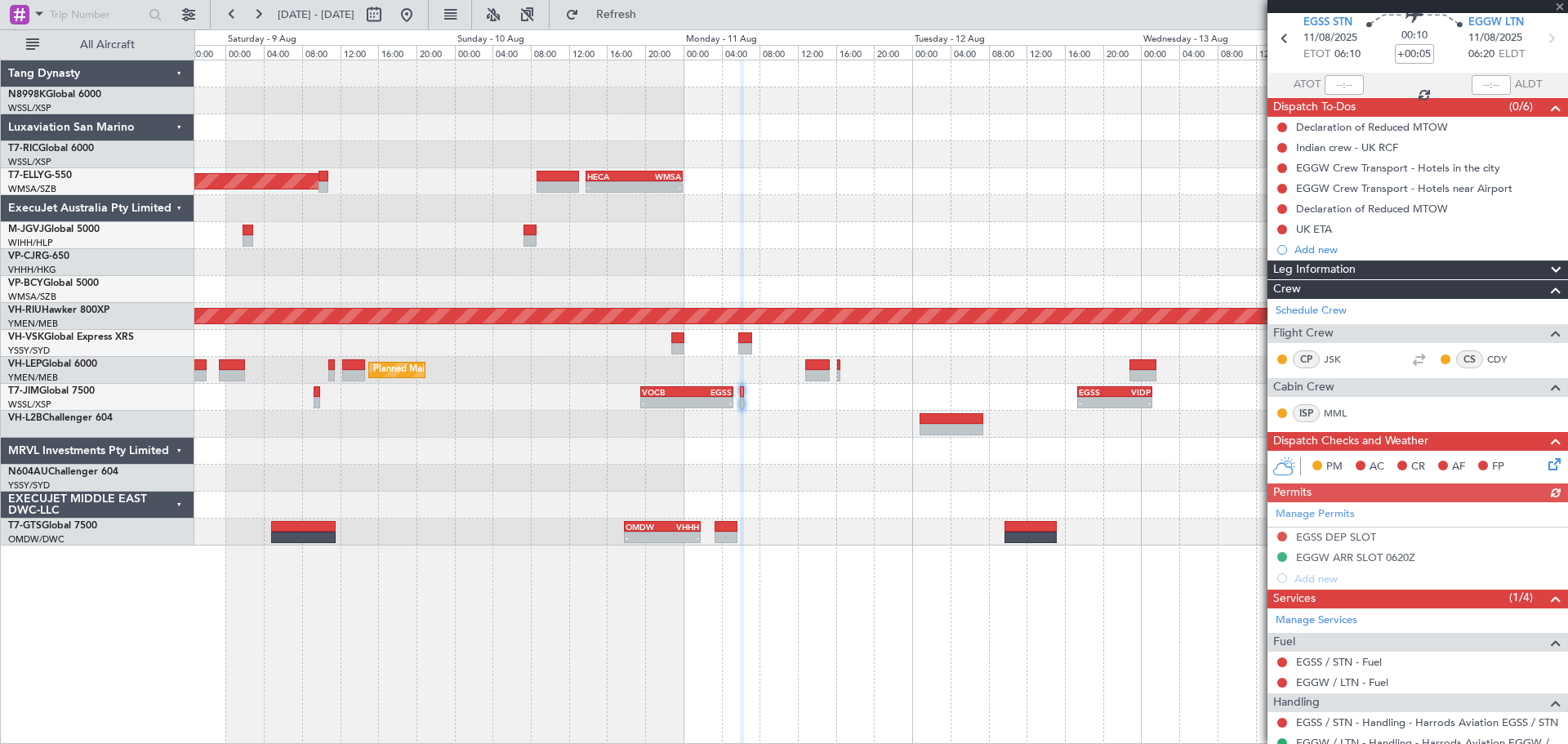 scroll, scrollTop: 82, scrollLeft: 0, axis: vertical 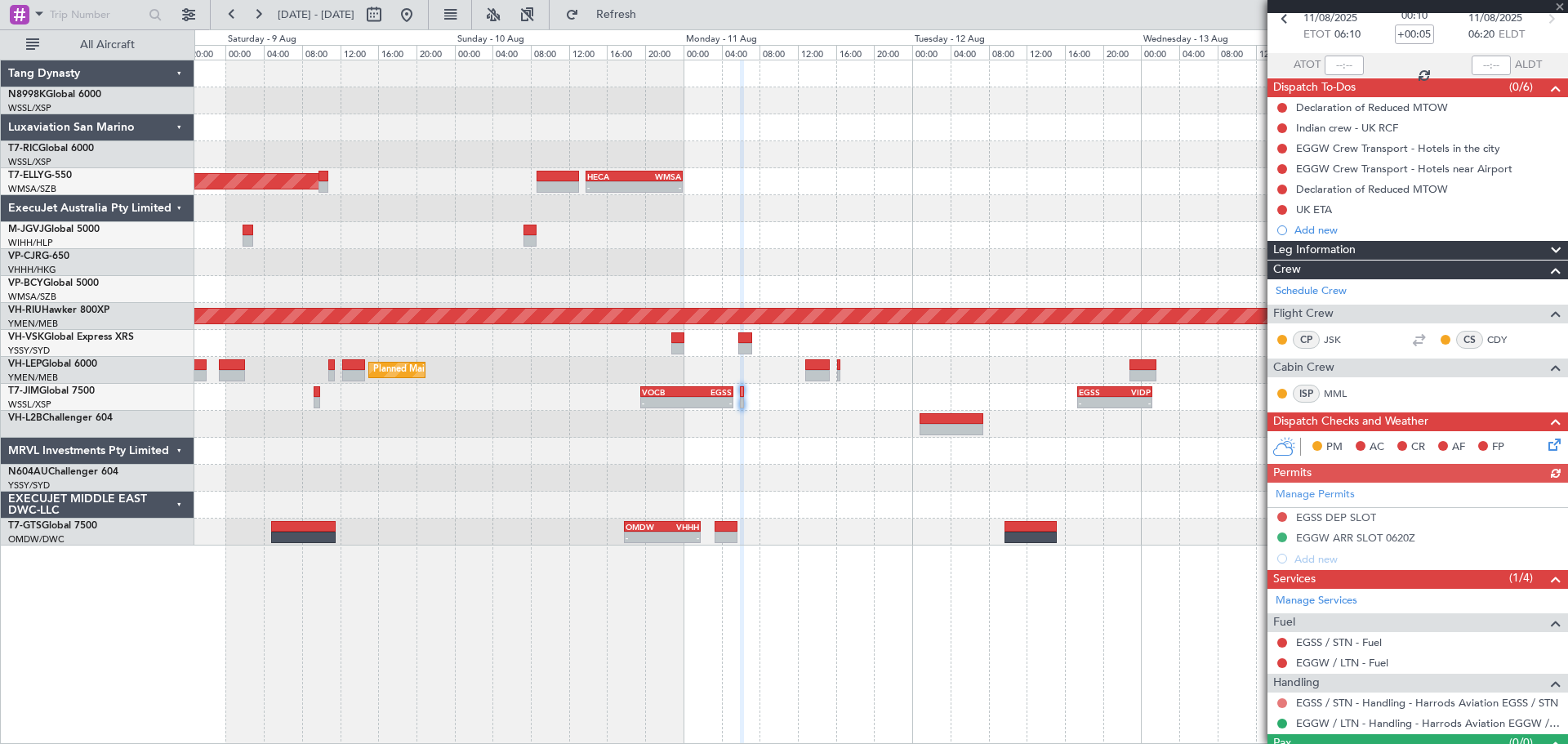 click at bounding box center (1282, 703) 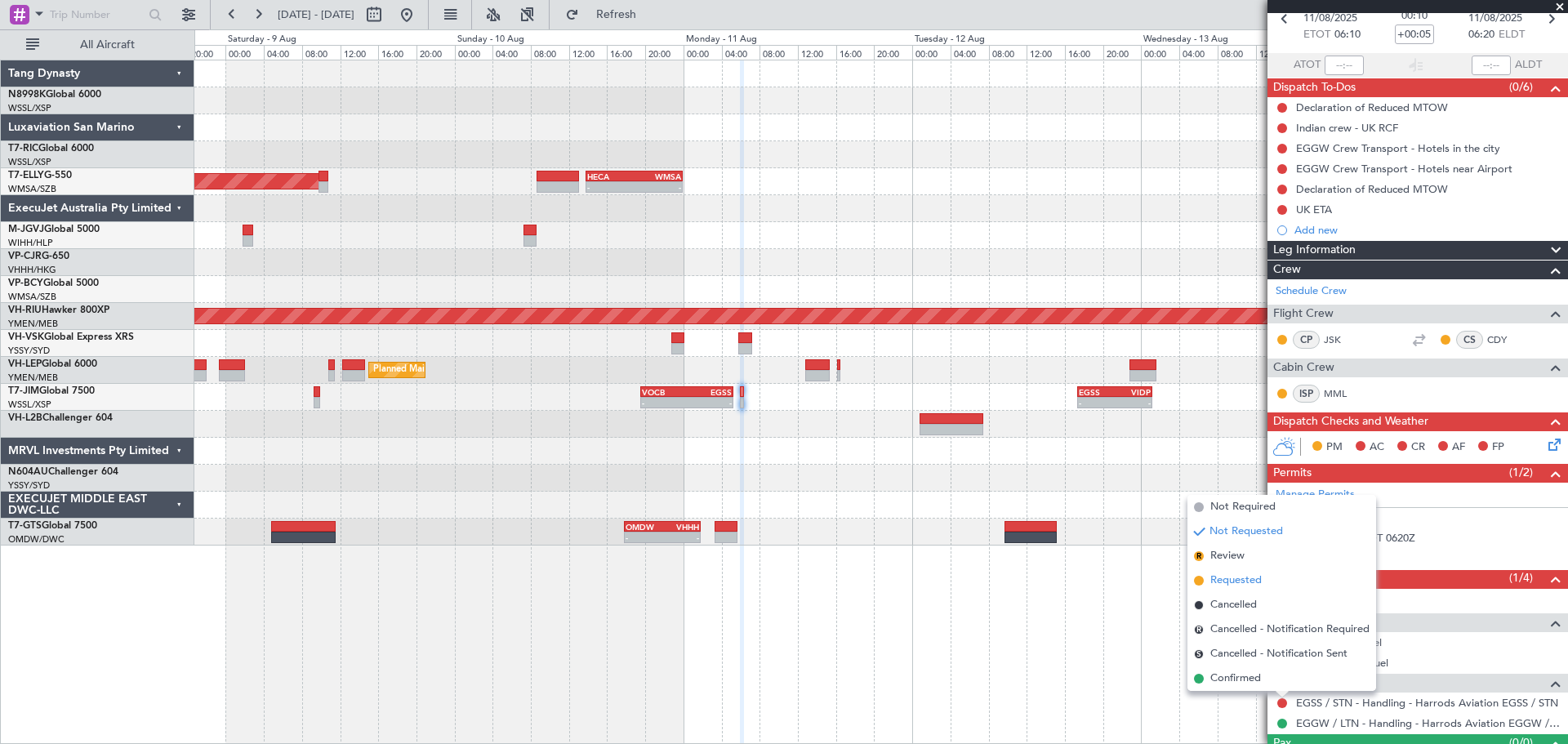 click on "Requested" at bounding box center [1236, 581] 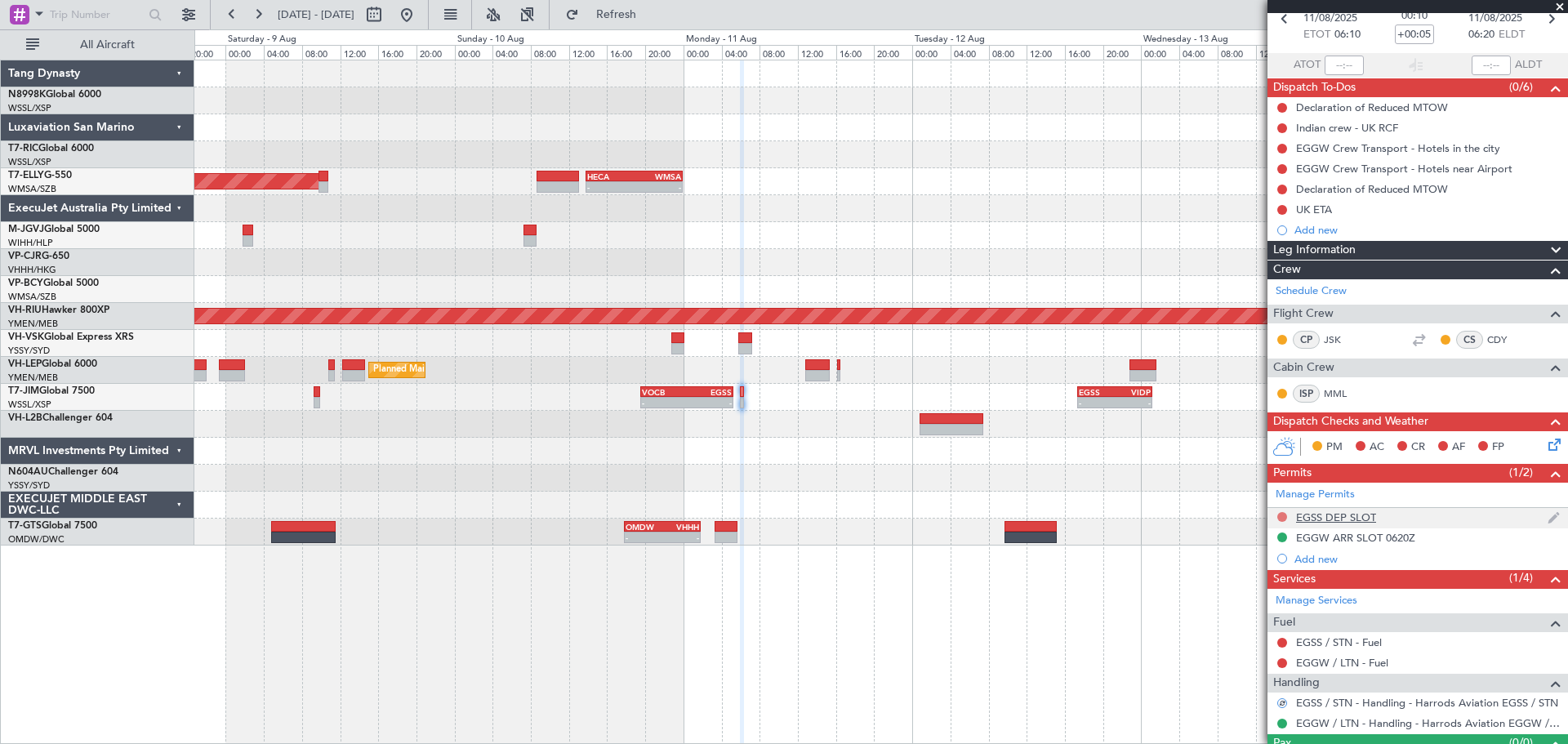click at bounding box center (1282, 517) 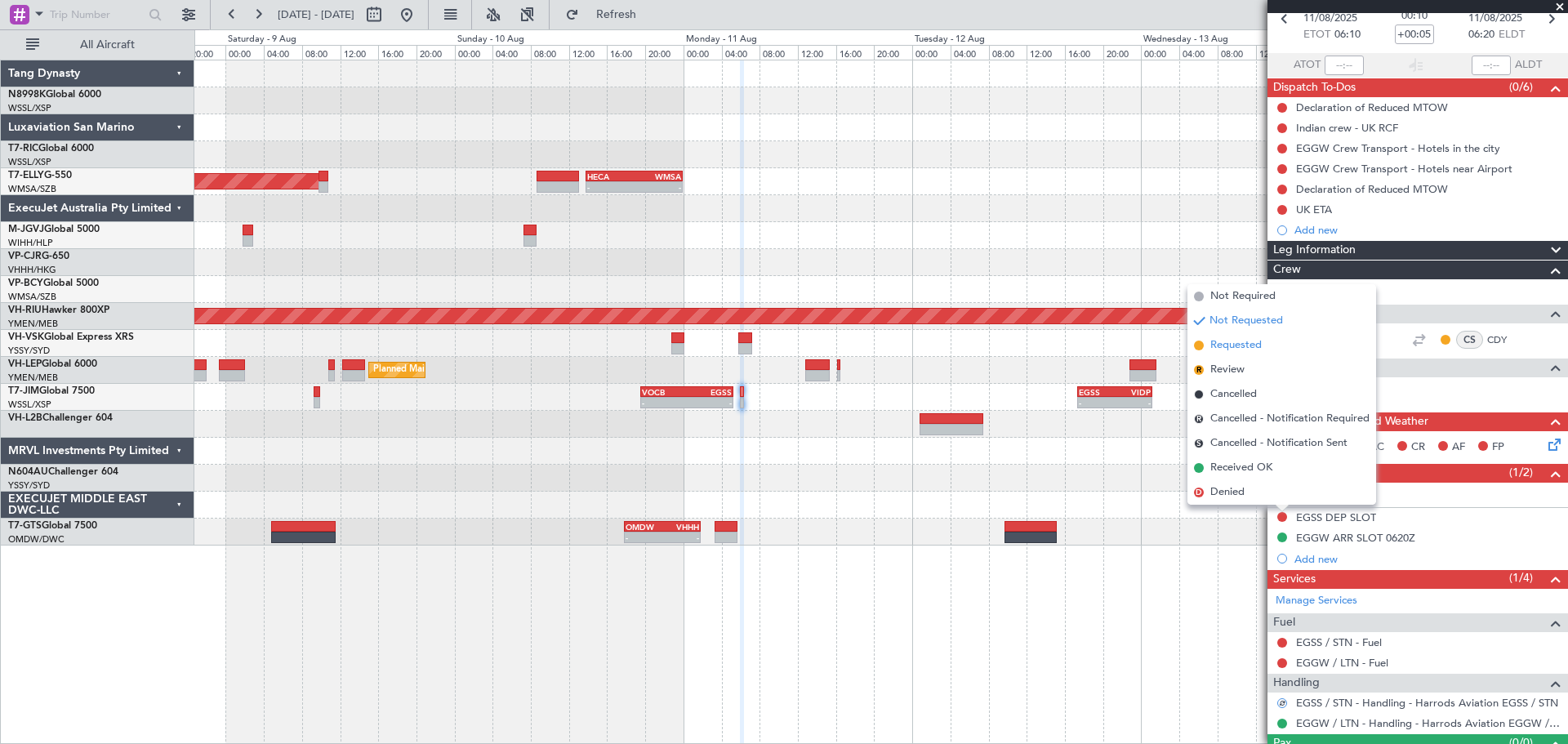 click on "Requested" at bounding box center (1236, 345) 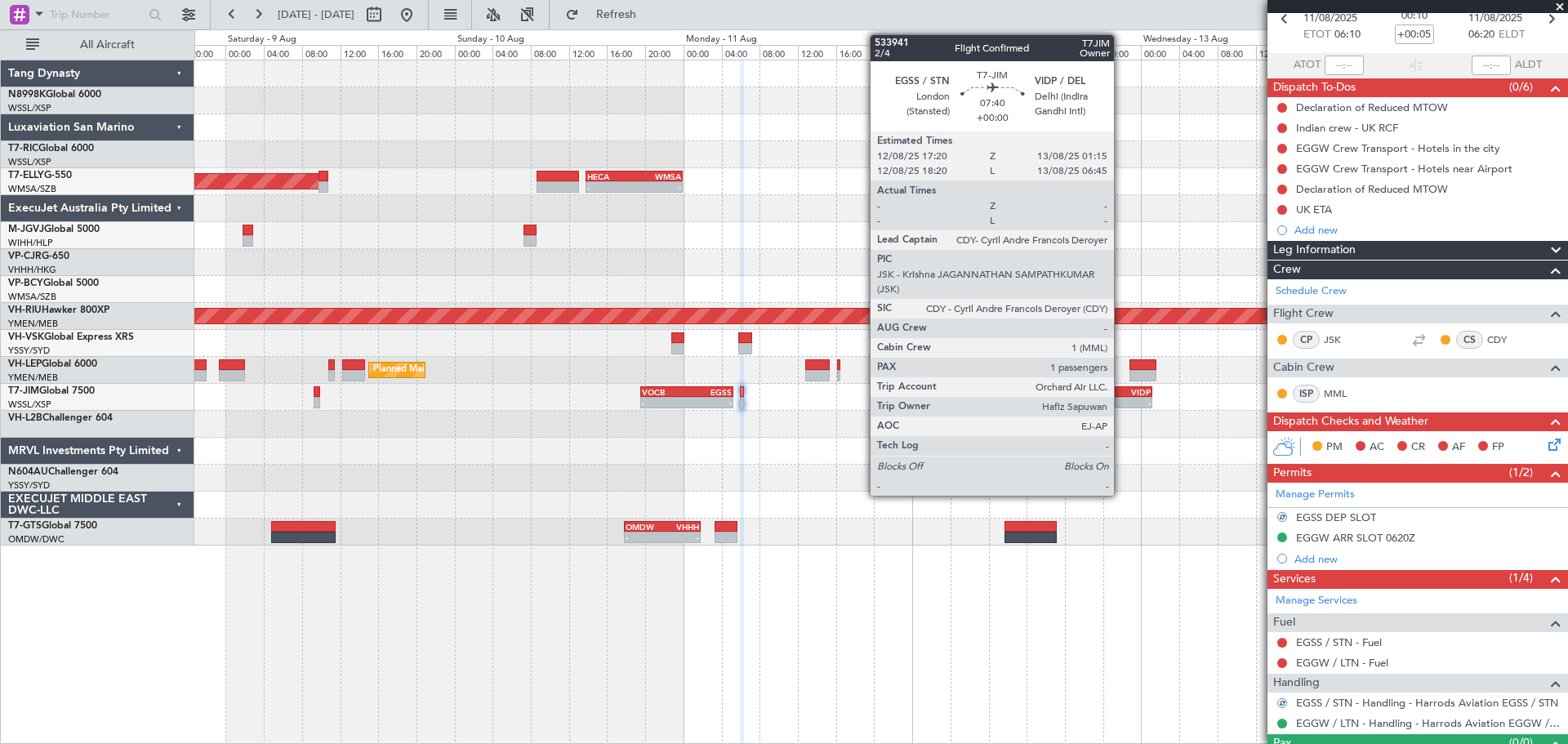 click on "VIDP" 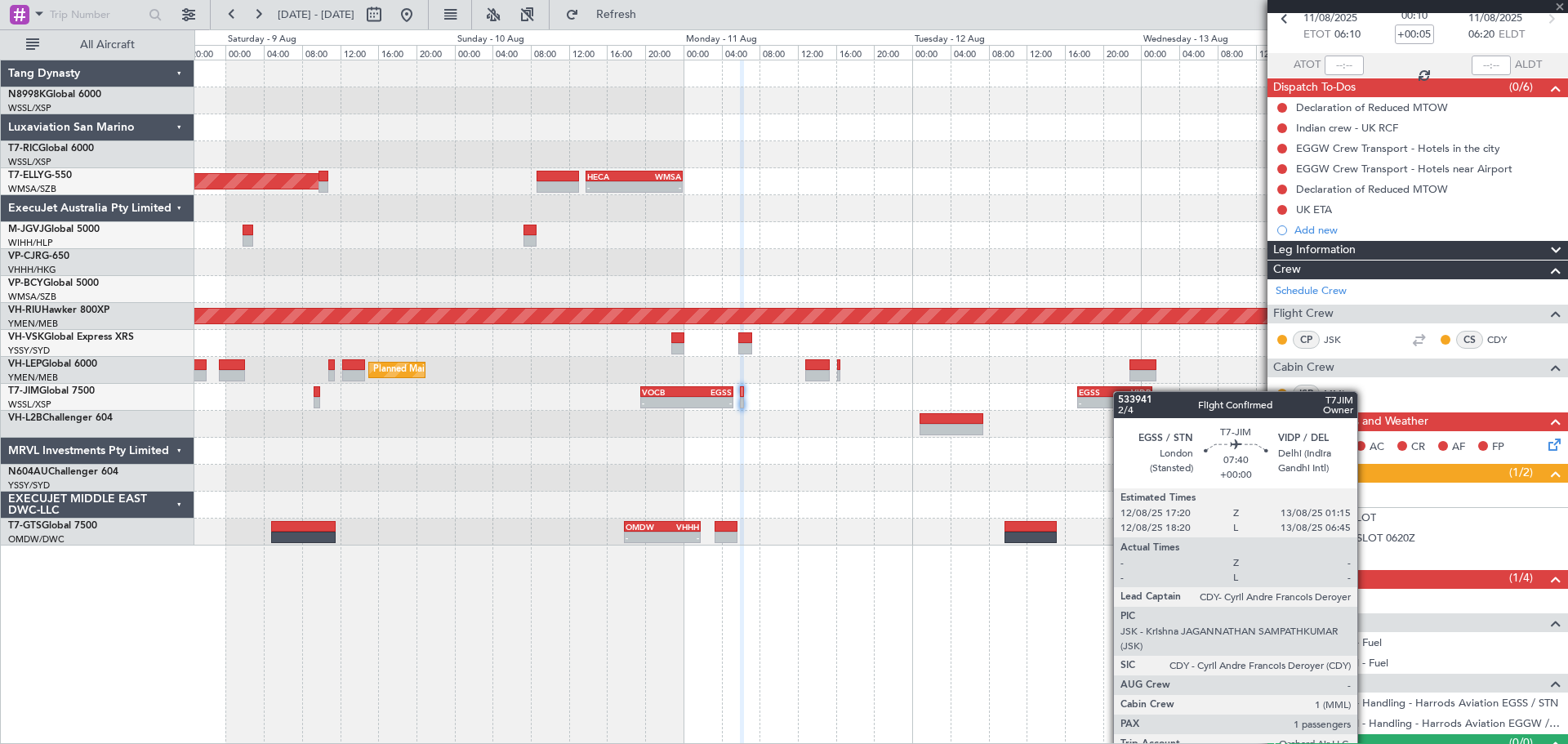 type 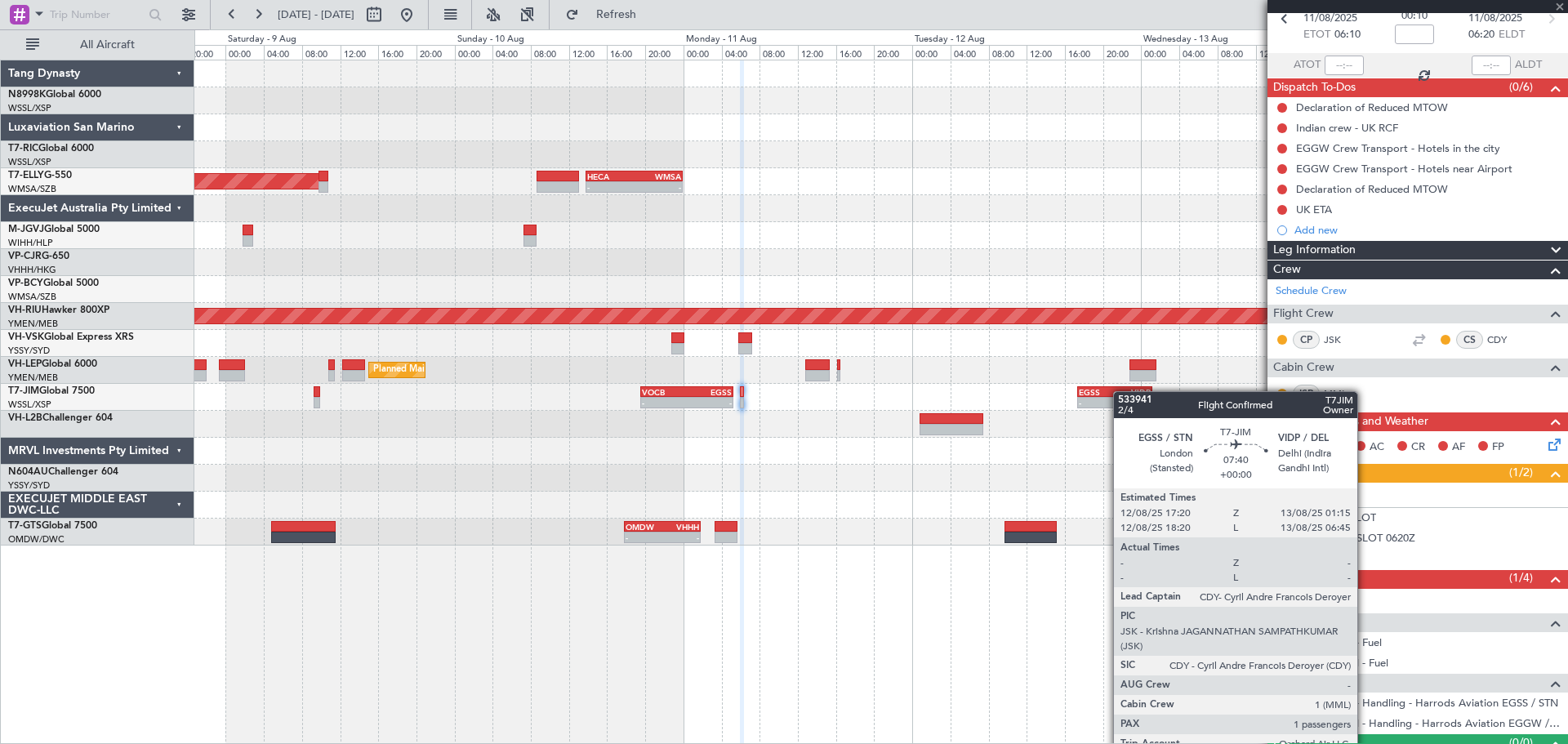 scroll, scrollTop: 0, scrollLeft: 0, axis: both 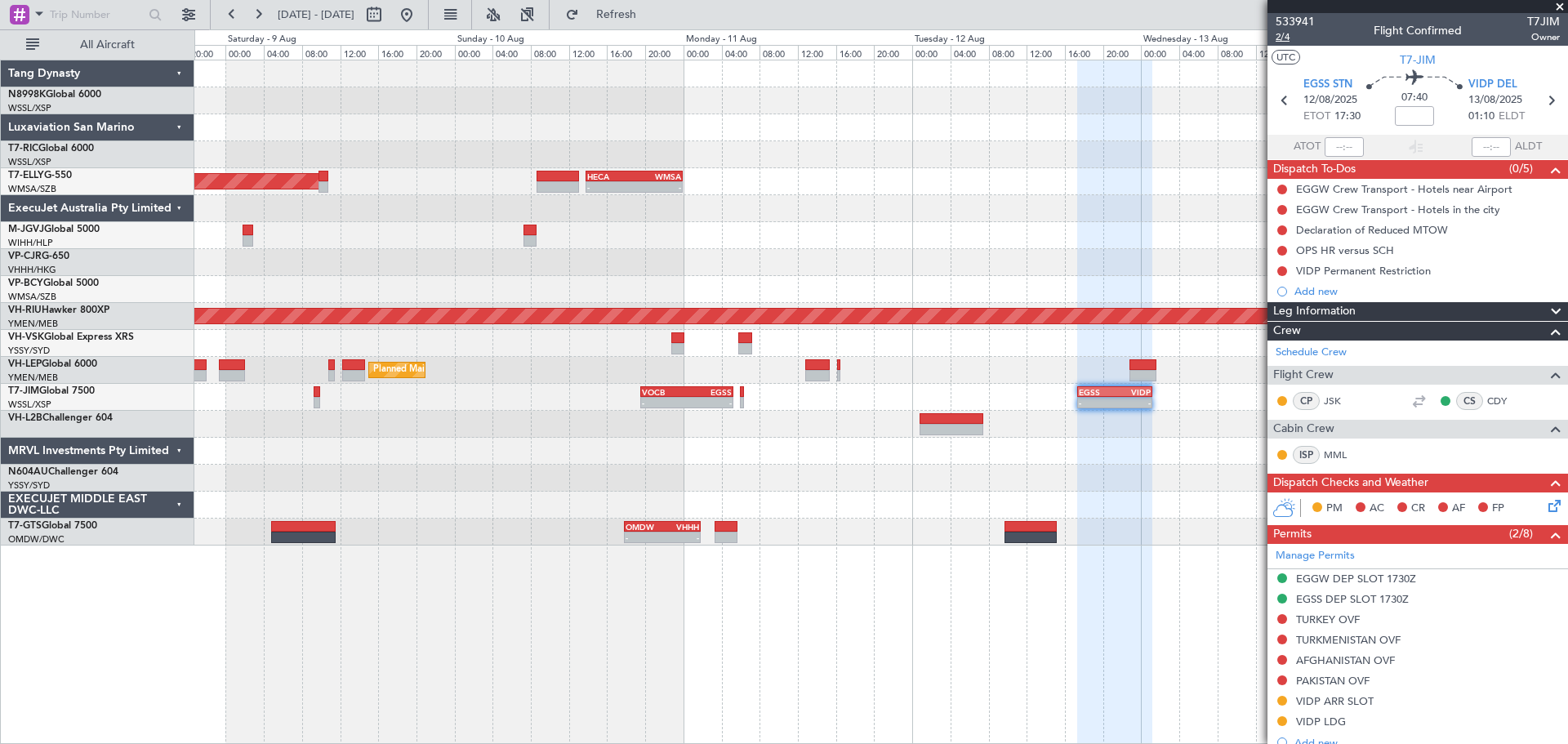 click on "2/4" at bounding box center [1295, 37] 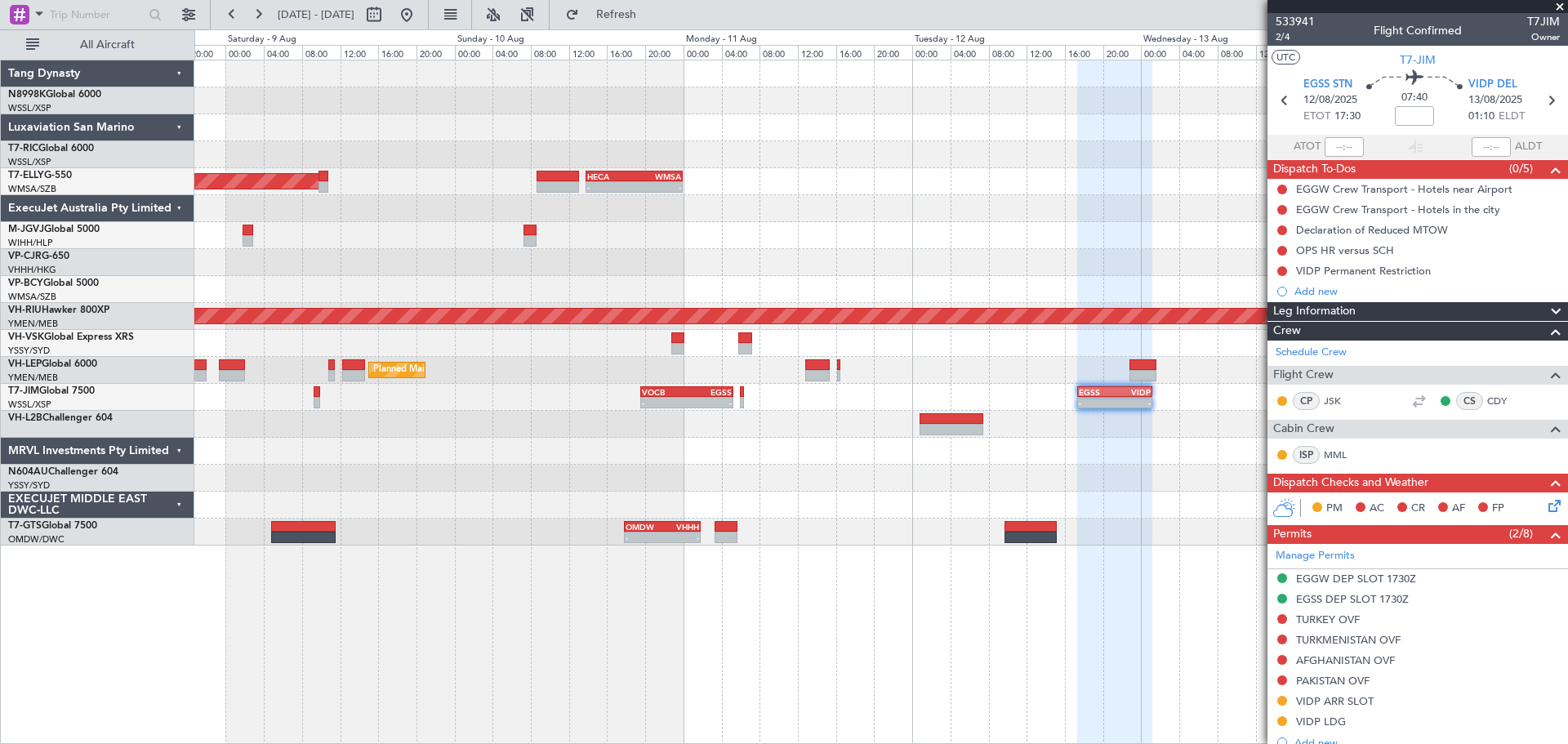 click 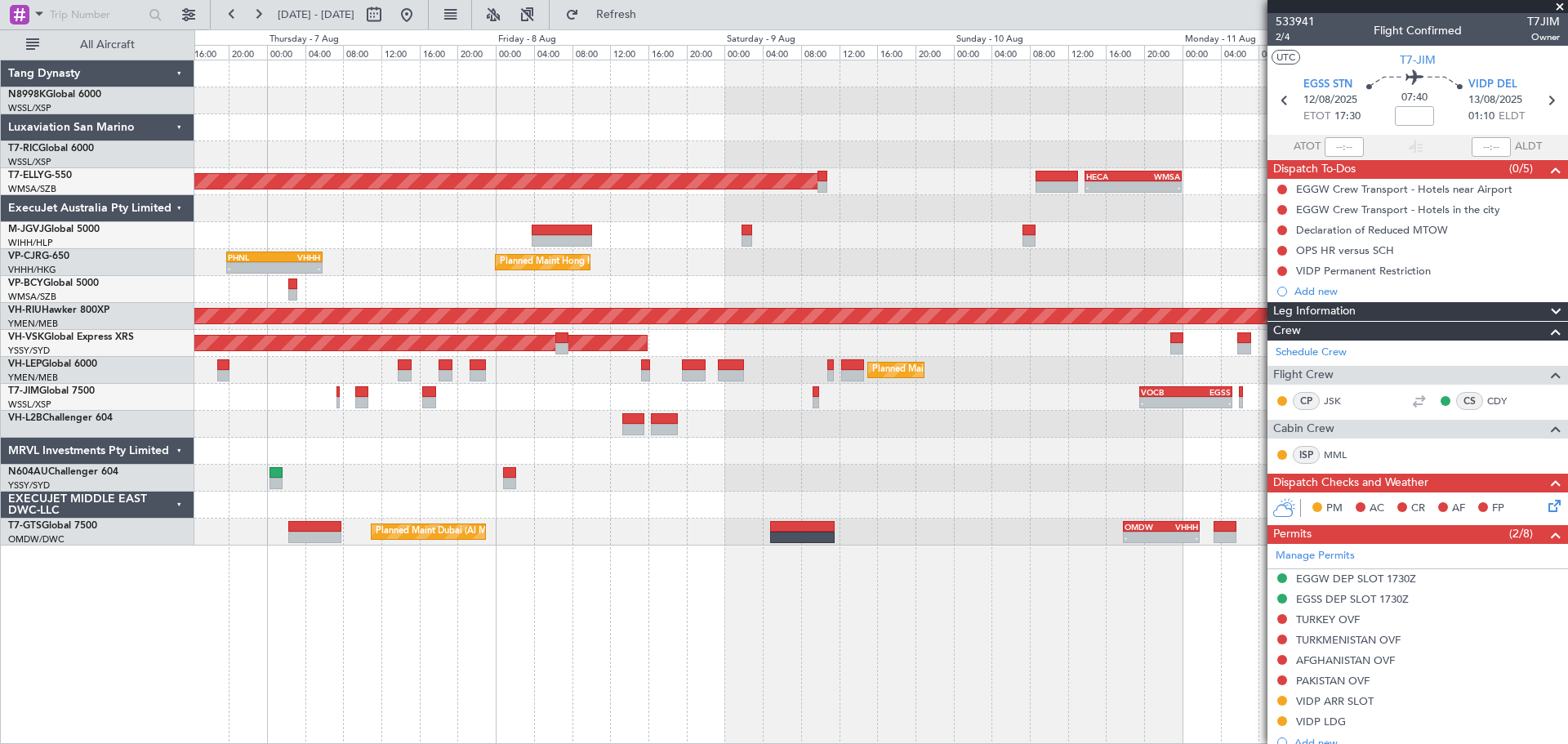 click on "Planned Maint Singapore (Seletar)
AOG Maint Granada (Federico Garcia Lorca)
-
-
HECA
13:50 Z
WMSA
00:00 Z
Planned Maint Hong Kong (Hong Kong Intl)
-
-
PHNL
19:50 Z
VHHH
05:50 Z
Planned Maint Melbourne (Essendon)
Planned Maint Melbourne (Essendon)
Planned Maint Los Angeles (Los Angeles International)
-
-
VOCB
19:35 Z
EGSS
05:15 Z
-
-
EGSS
17:20 Z
VIDP
01:15 Z
Planned Maint Dubai (Al Maktoum Intl)
-" 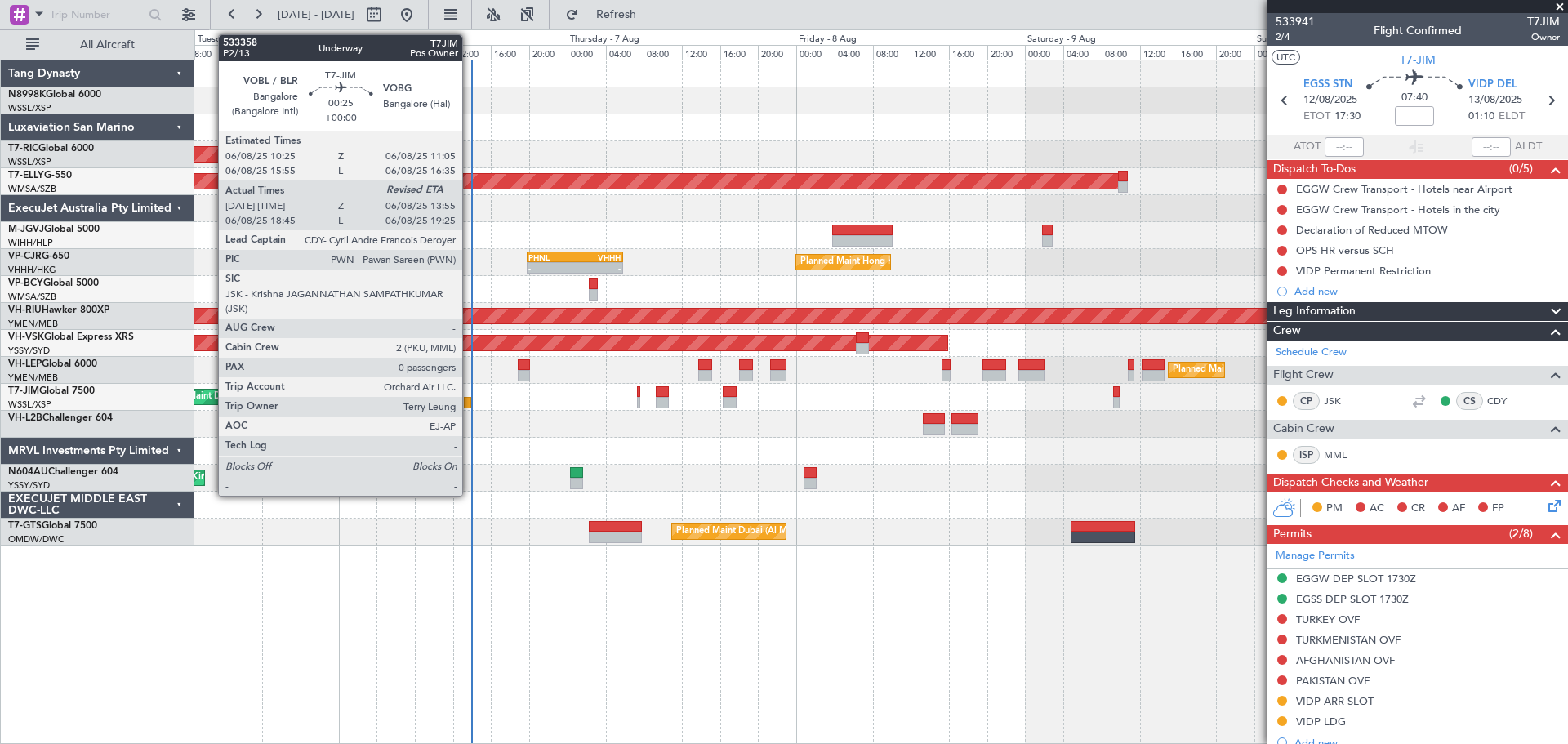click 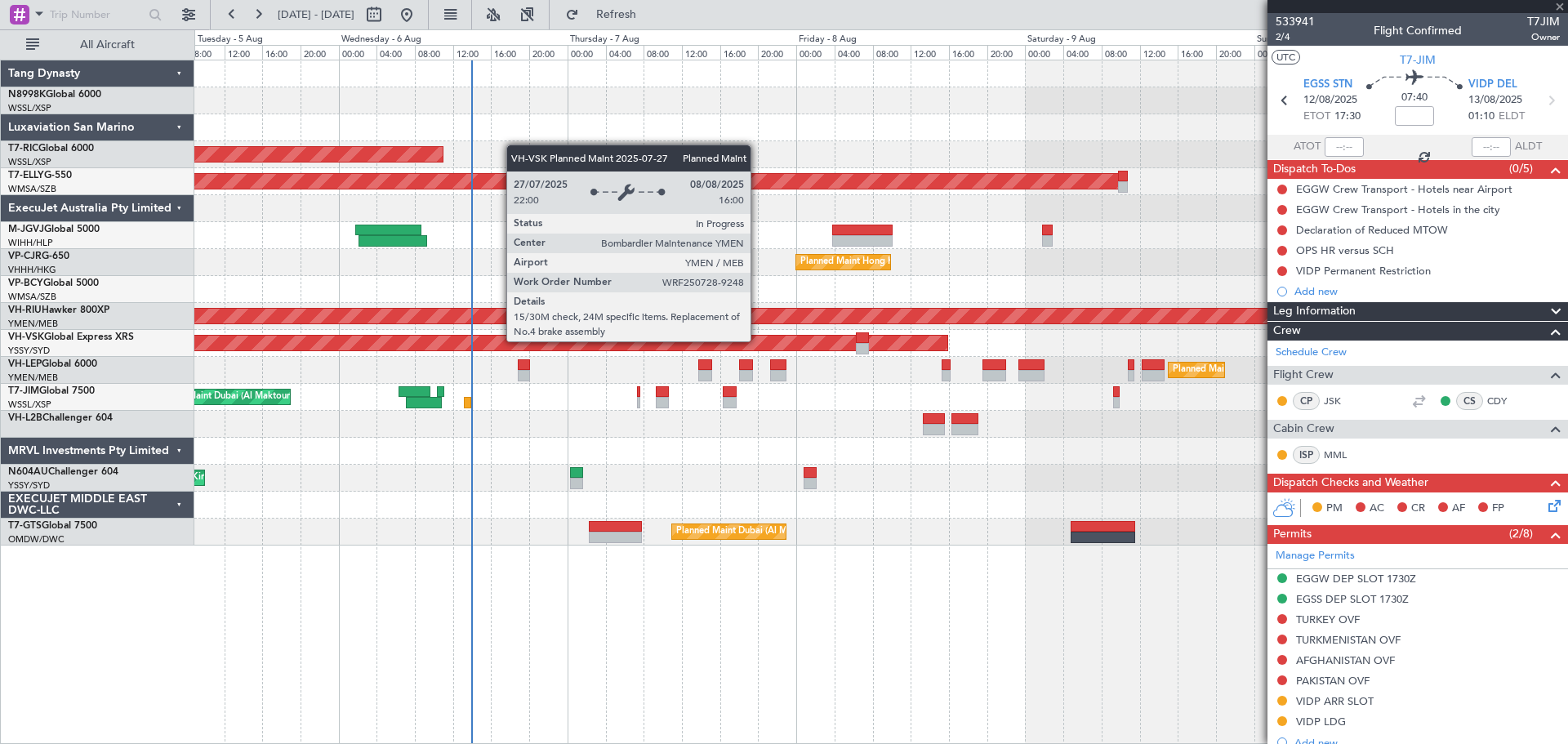 type on "13:25" 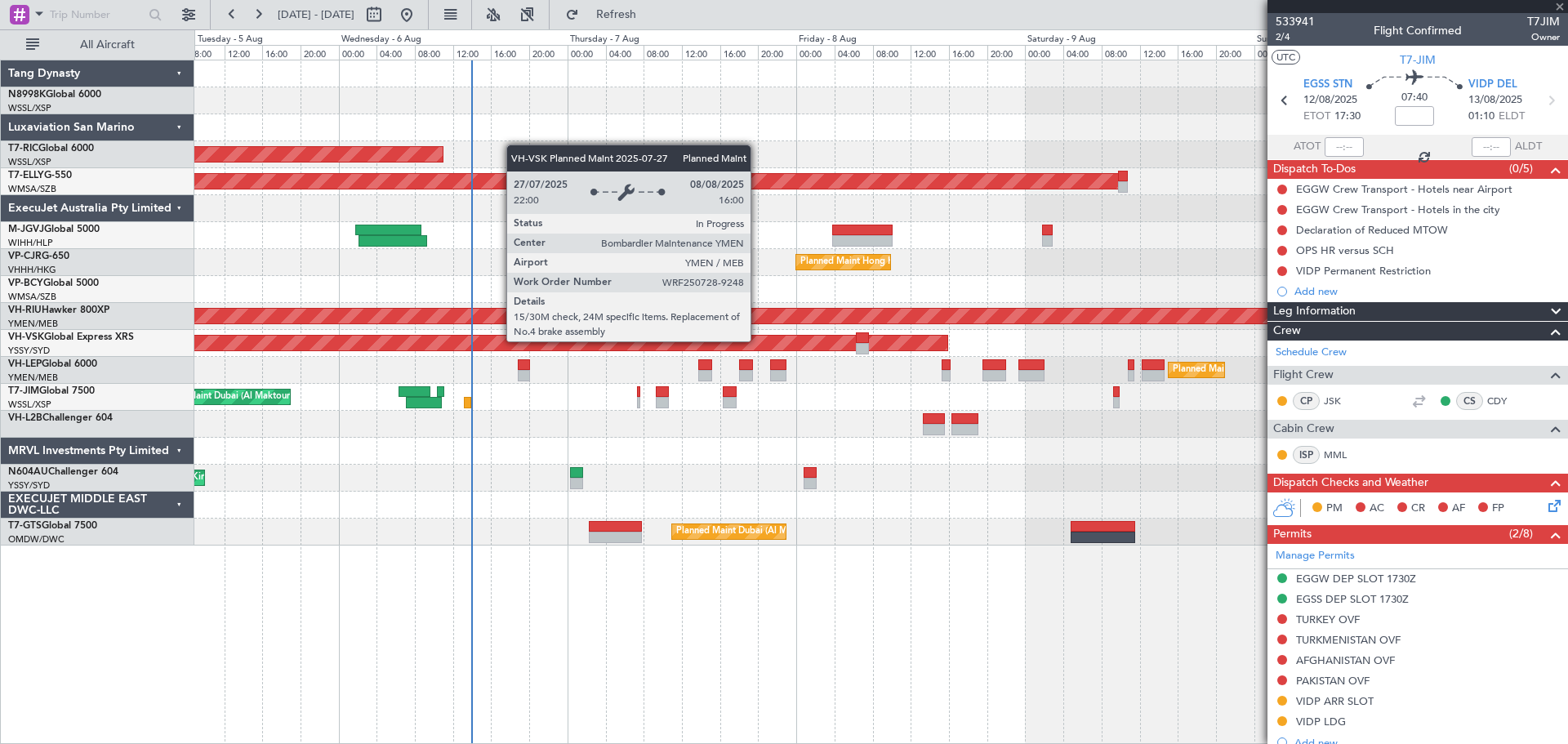 type on "0" 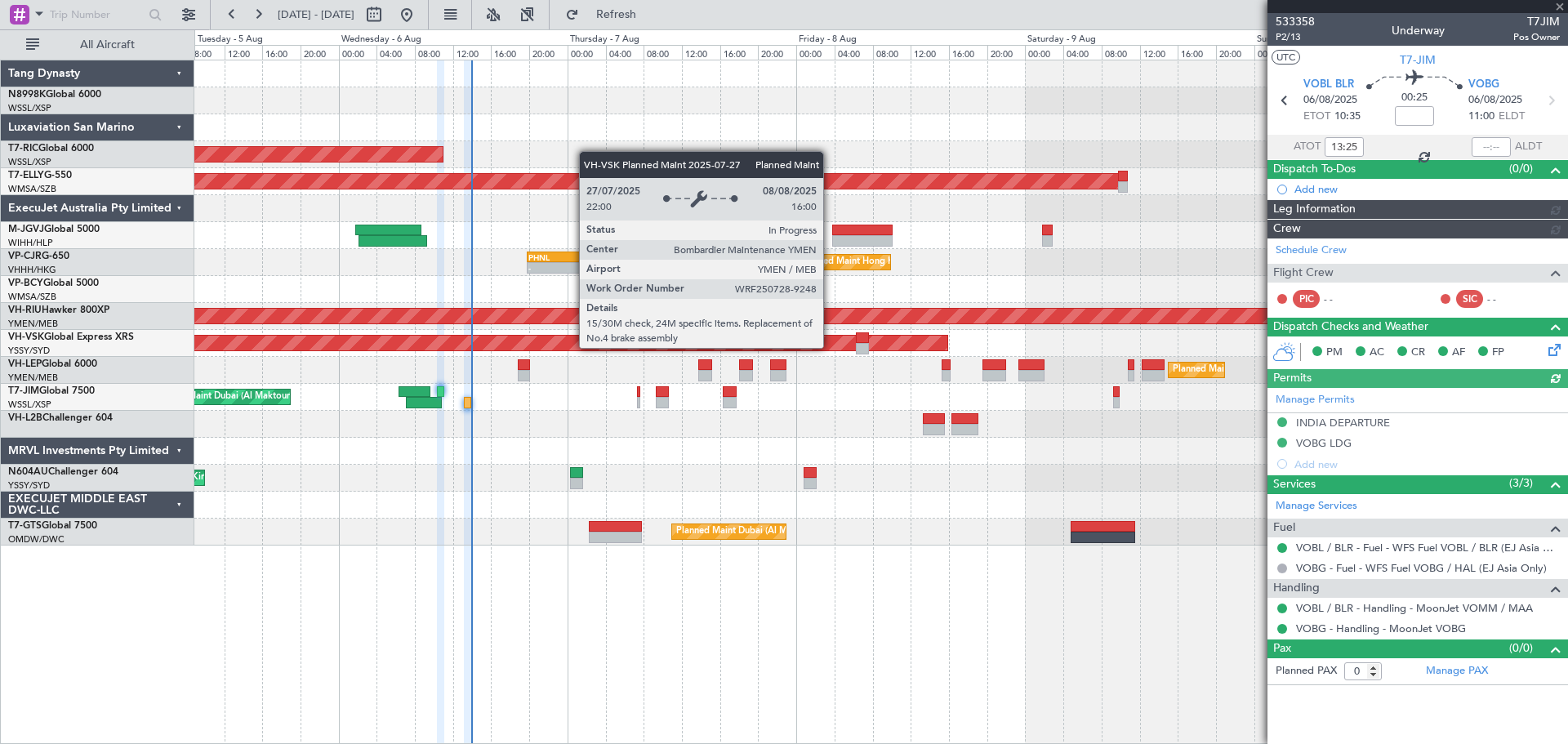 type on "Brien Tan (BTA)" 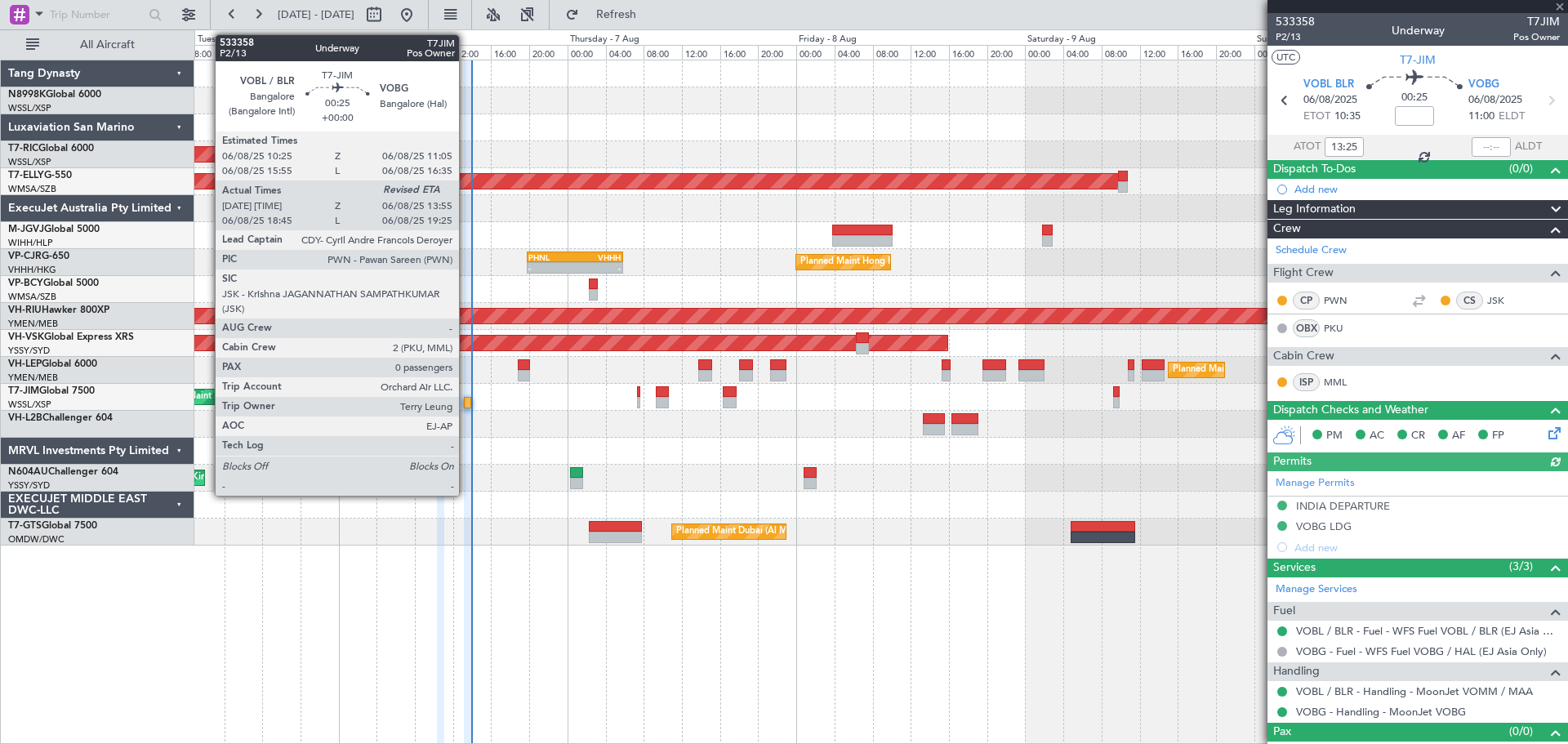 click 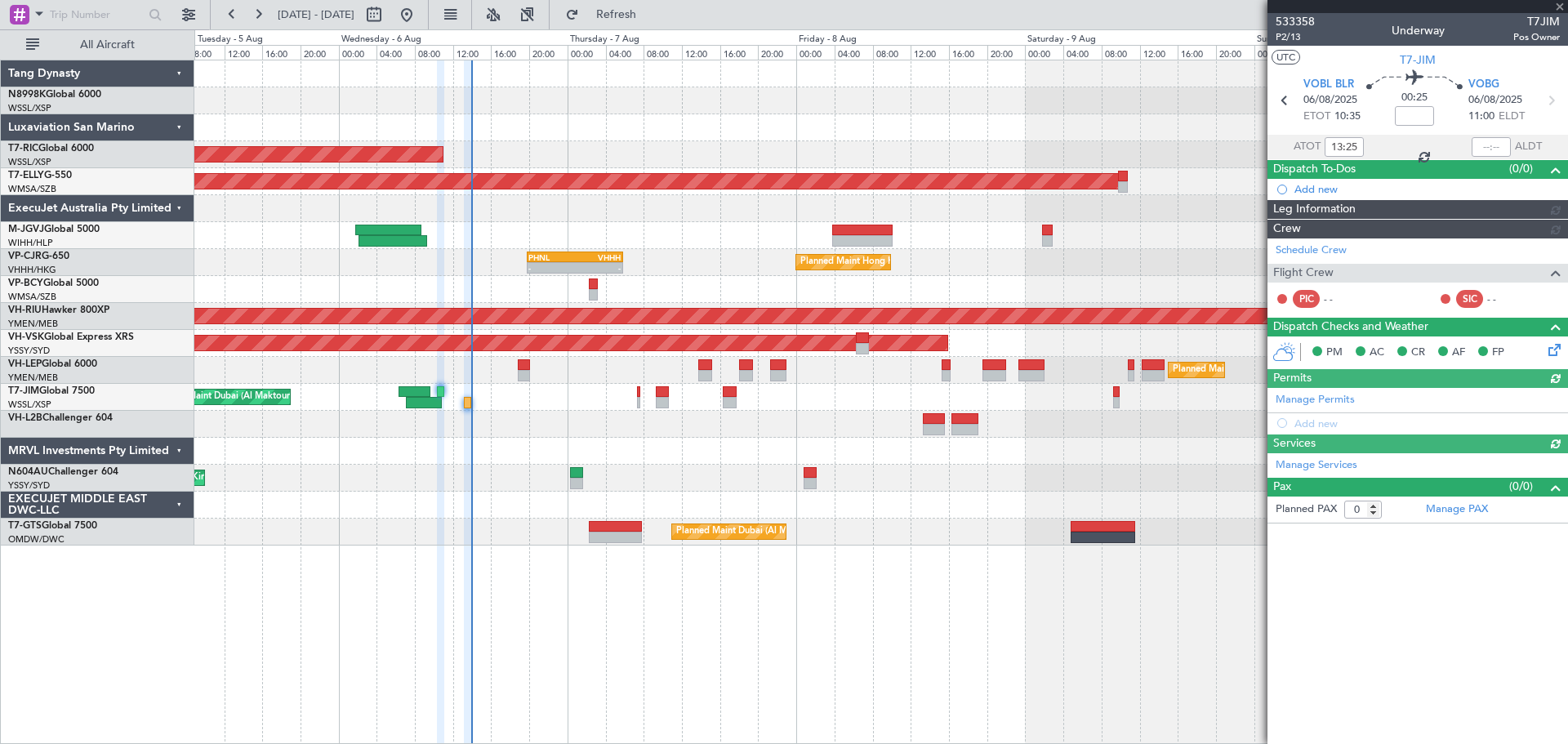 type on "Brien Tan (BTA)" 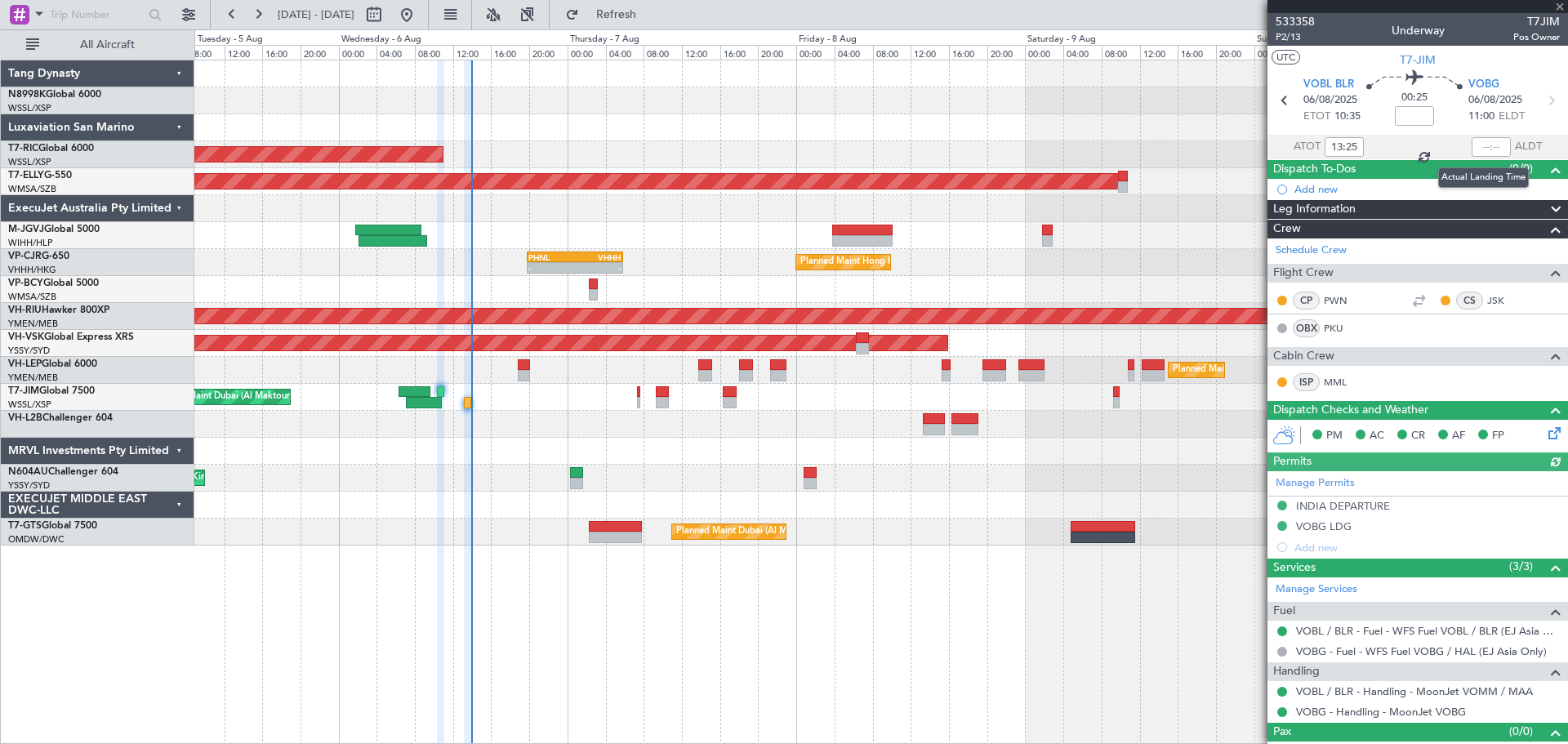 click at bounding box center [1491, 147] 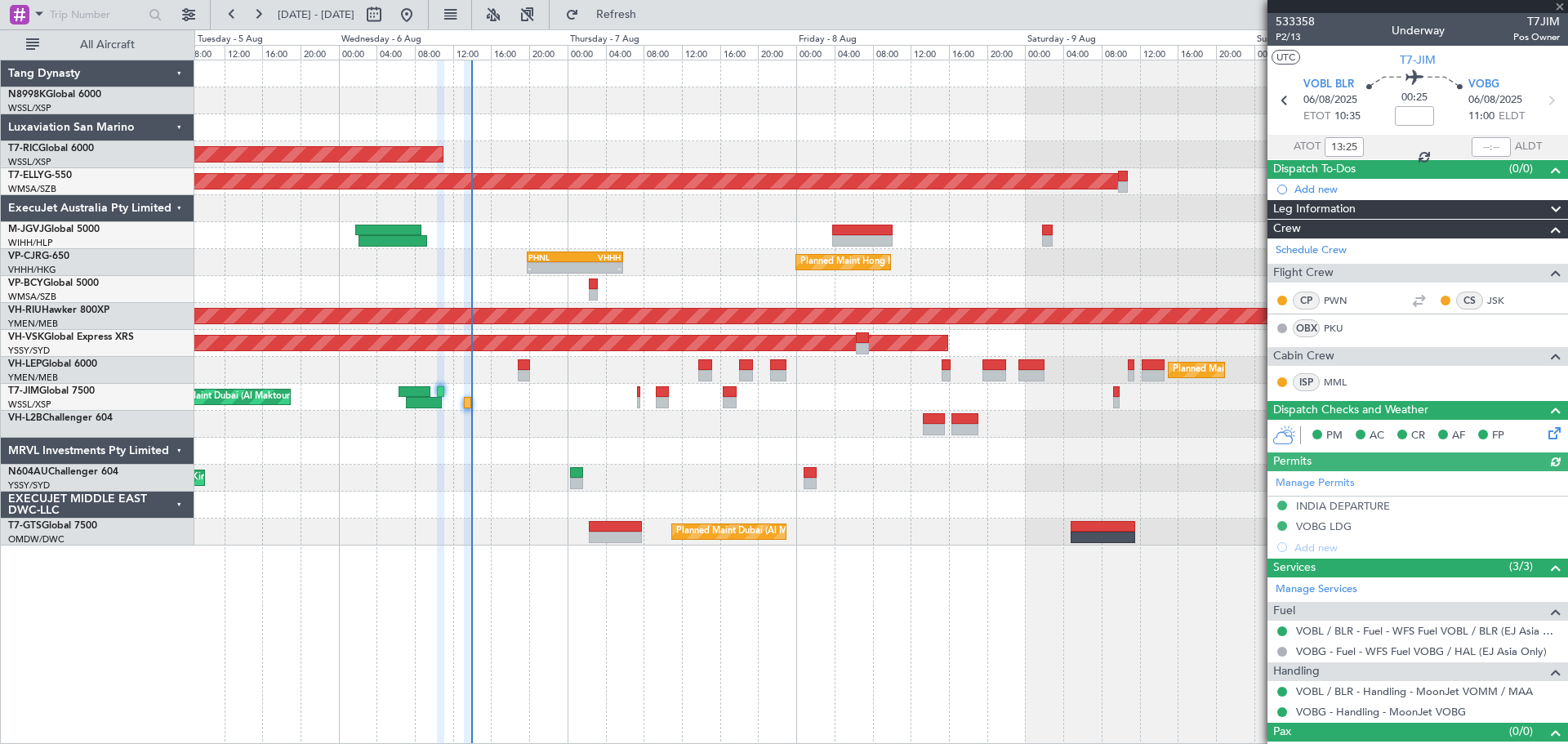 click at bounding box center (1491, 147) 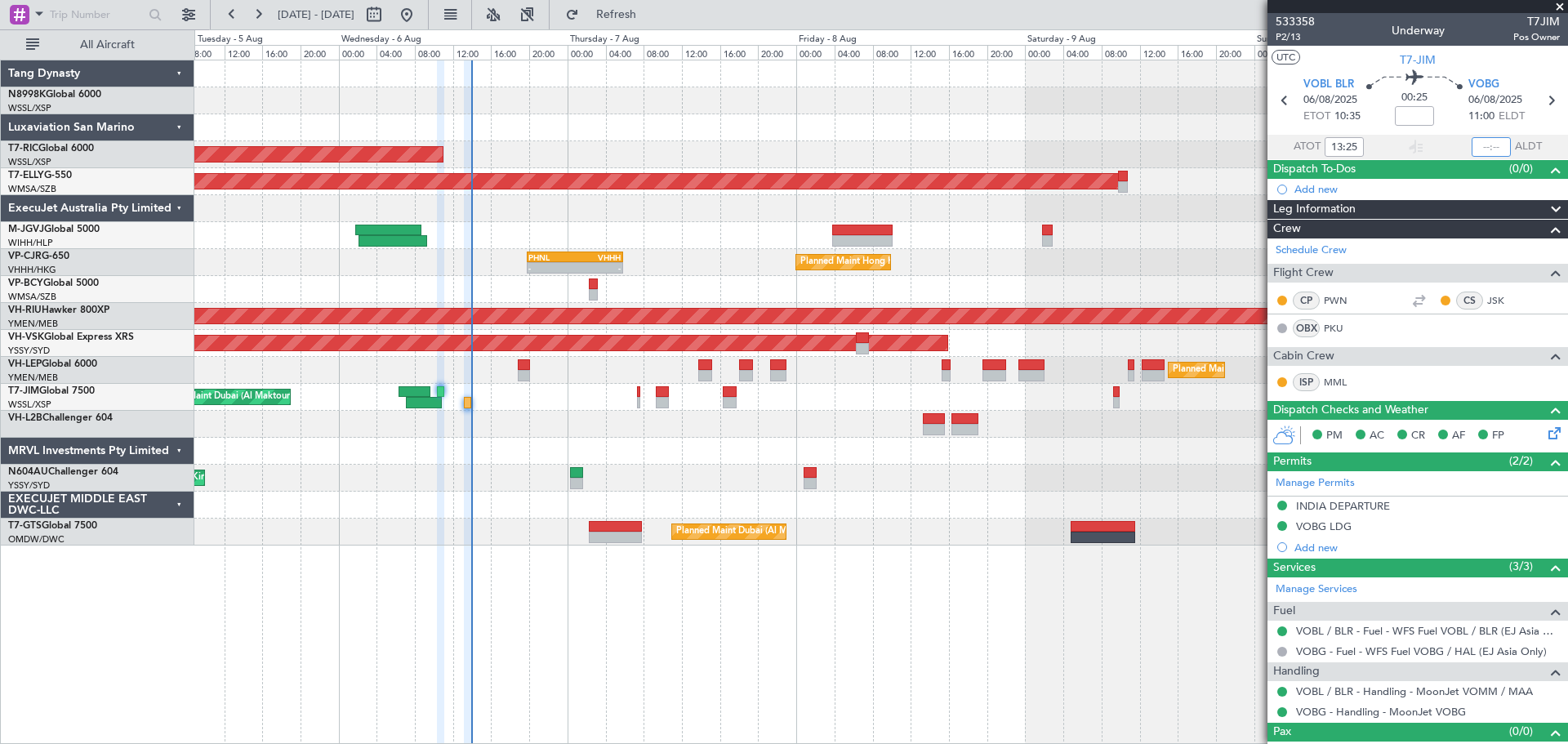 click at bounding box center (1491, 147) 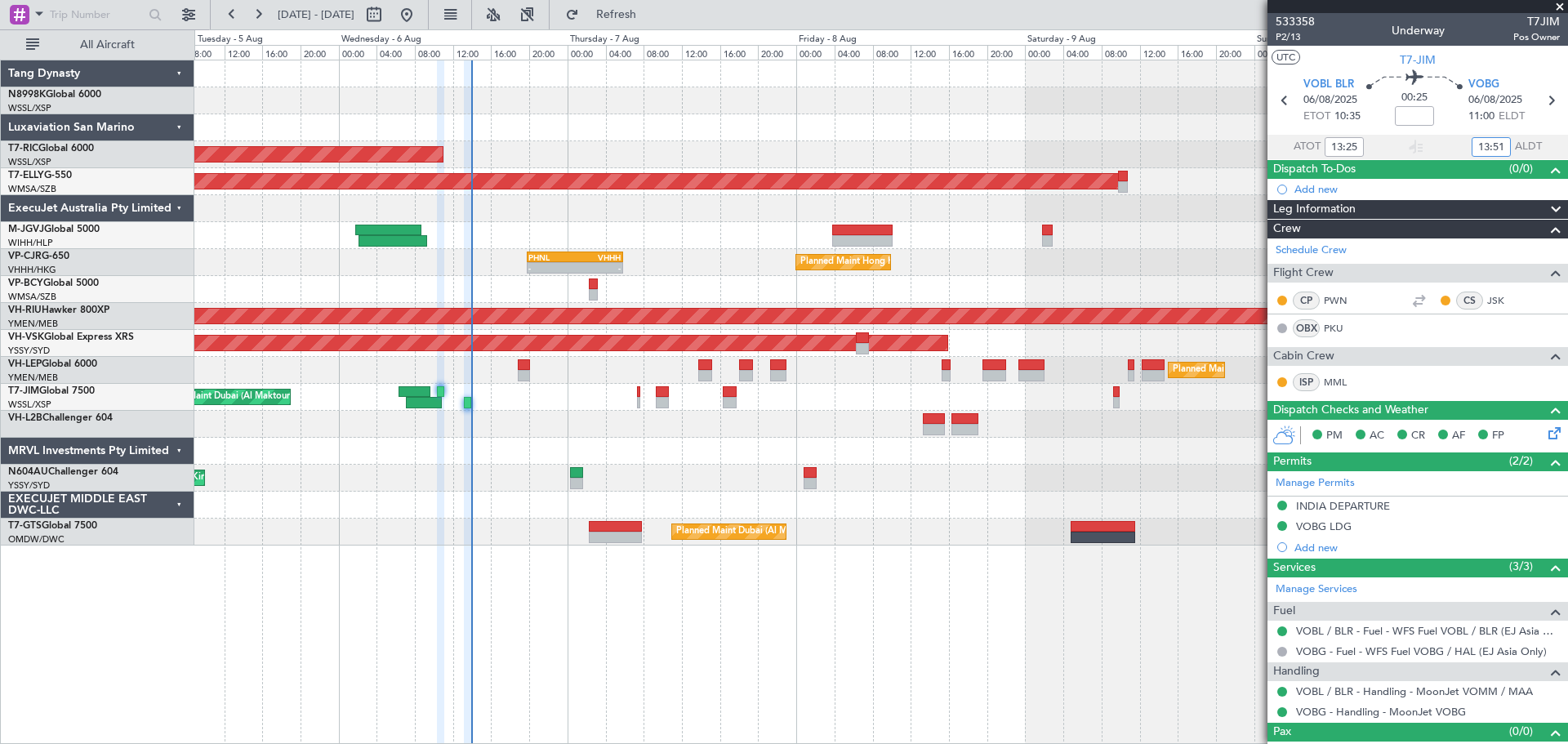 type on "13:51" 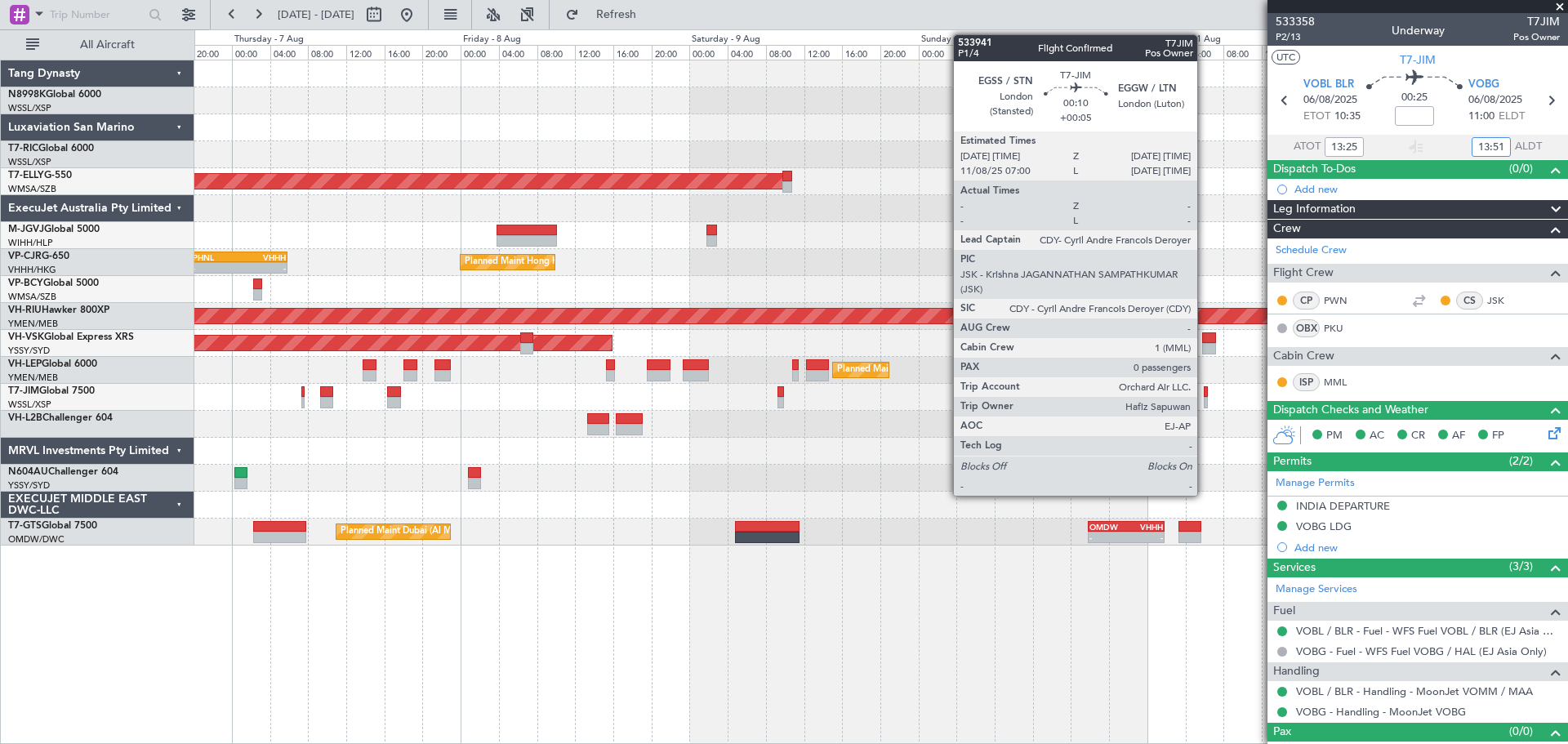 click 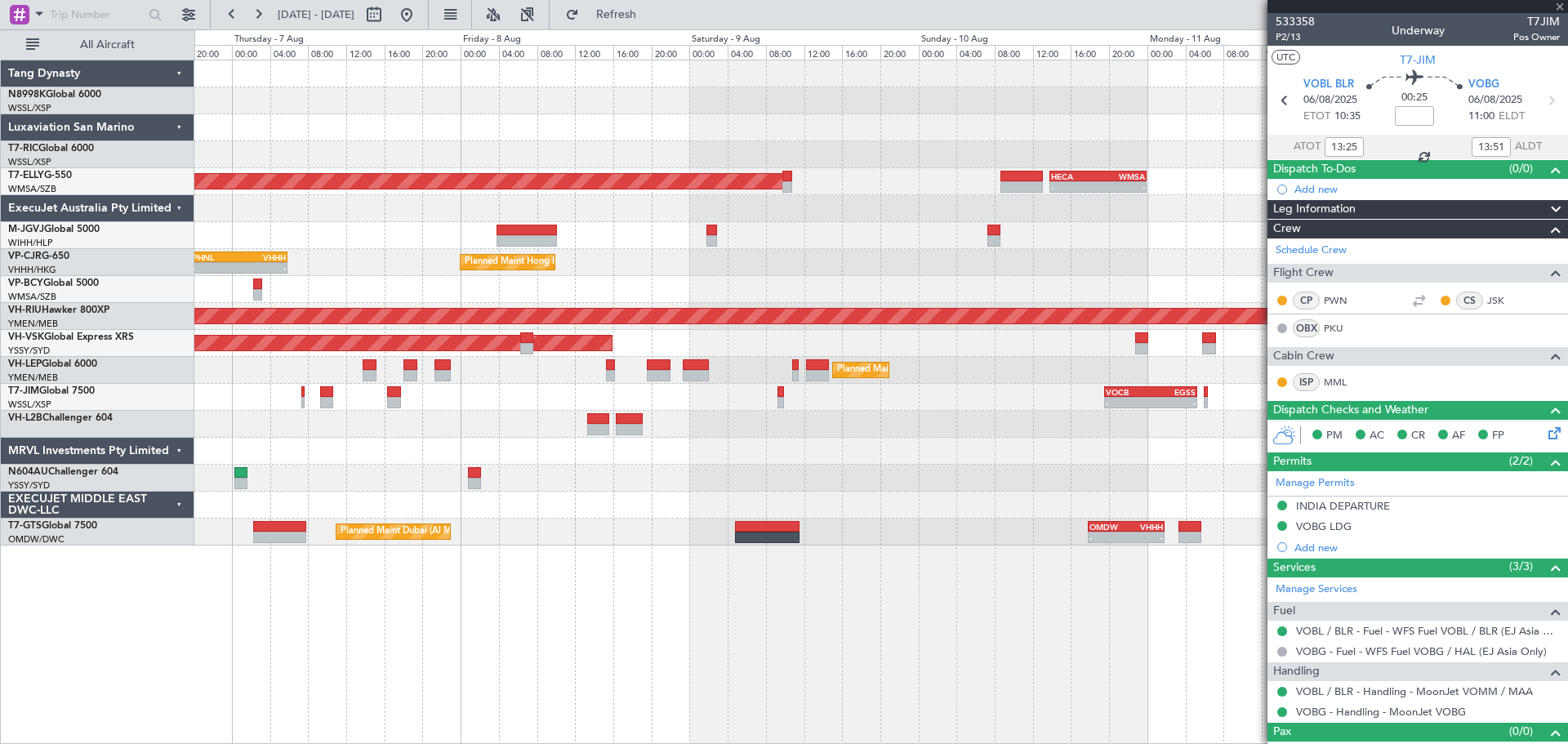 type on "+00:05" 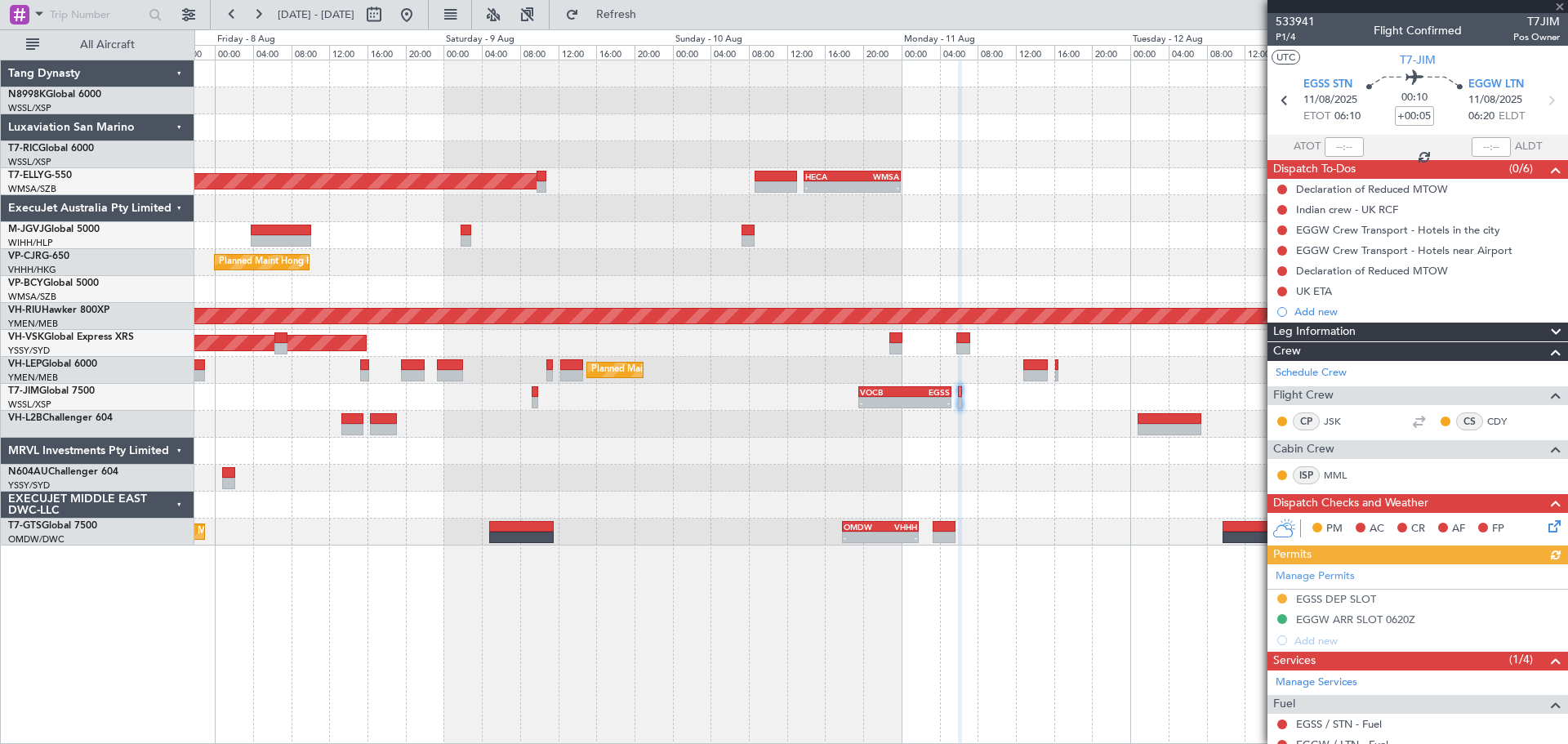 click on "Planned Maint Singapore (Seletar)
AOG Maint Granada (Federico Garcia Lorca)
-
-
HECA
13:50 Z
WMSA
00:00 Z
Planned Maint Hong Kong (Hong Kong Intl)
-
-
PHNL
19:50 Z
VHHH
05:50 Z
Planned Maint Melbourne (Essendon)
Planned Maint Melbourne (Essendon)
Planned Maint Los Angeles (Los Angeles International)
-
-
VOCB
19:35 Z
EGSS
05:15 Z
-
-
EGSS
17:20 Z
VIDP
01:15 Z
Planned Maint Dubai (Al Maktoum Intl)
-" 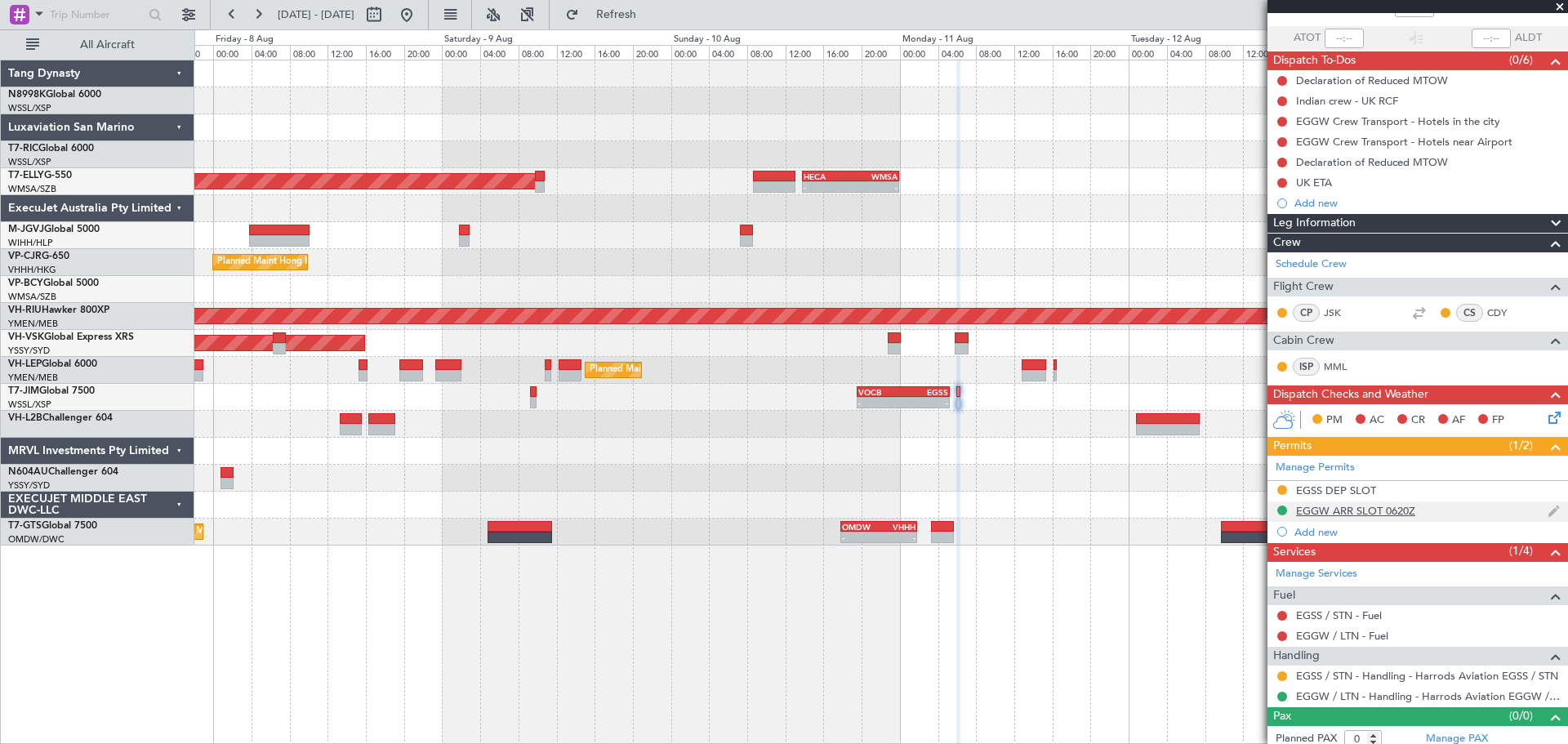 scroll, scrollTop: 117, scrollLeft: 0, axis: vertical 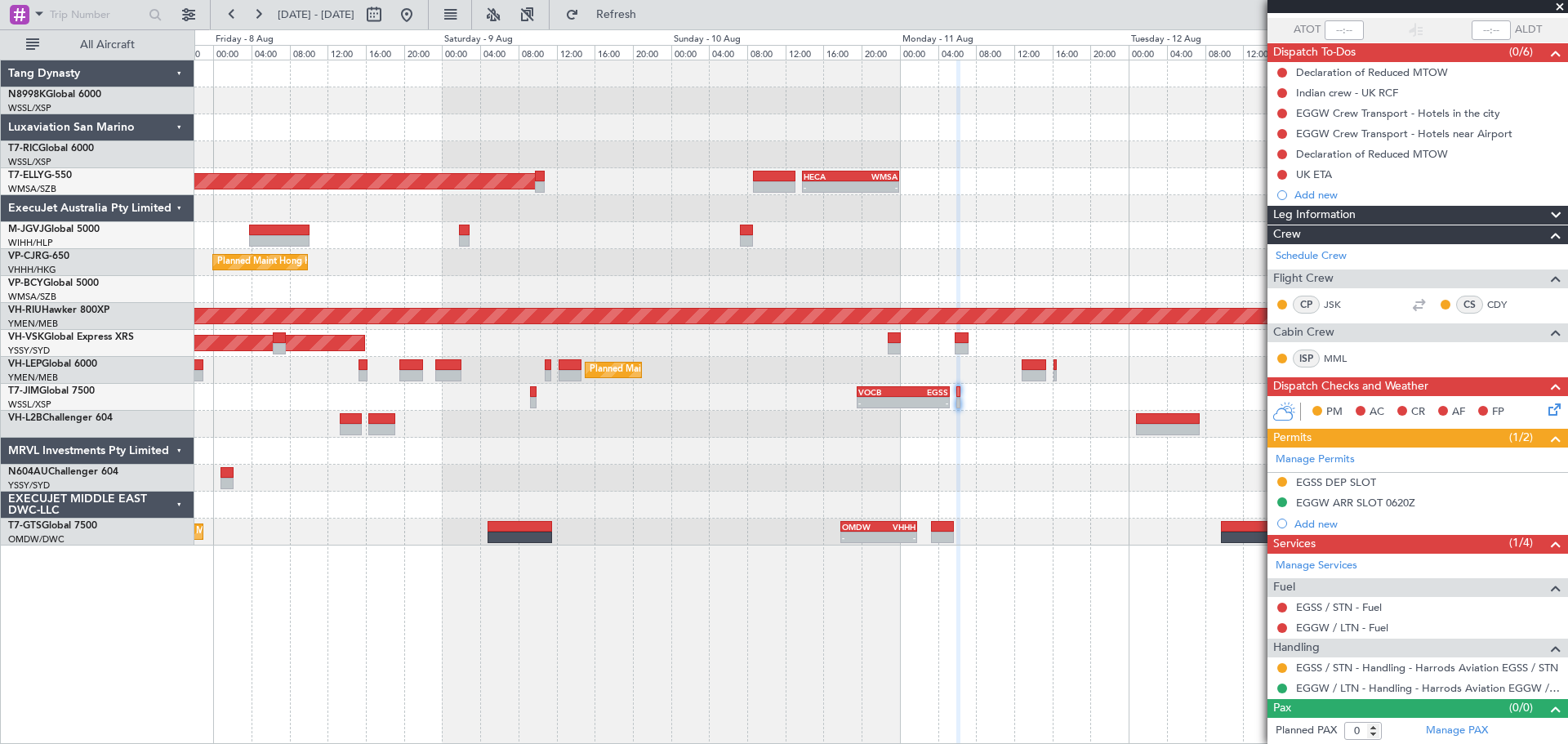 click on "Planned Maint Singapore (Seletar)
AOG Maint Granada (Federico Garcia Lorca)
-
-
HECA
13:50 Z
WMSA
00:00 Z
Planned Maint Hong Kong (Hong Kong Intl)
-
-
PHNL
19:50 Z
VHHH
05:50 Z
Planned Maint Melbourne (Essendon)
Planned Maint Melbourne (Essendon)
Planned Maint Los Angeles (Los Angeles International)
-
-
VOCB
19:35 Z
EGSS
05:15 Z
-
-
EGSS
17:20 Z
VIDP
01:15 Z
Planned Maint Dubai (Al Maktoum Intl)
-" 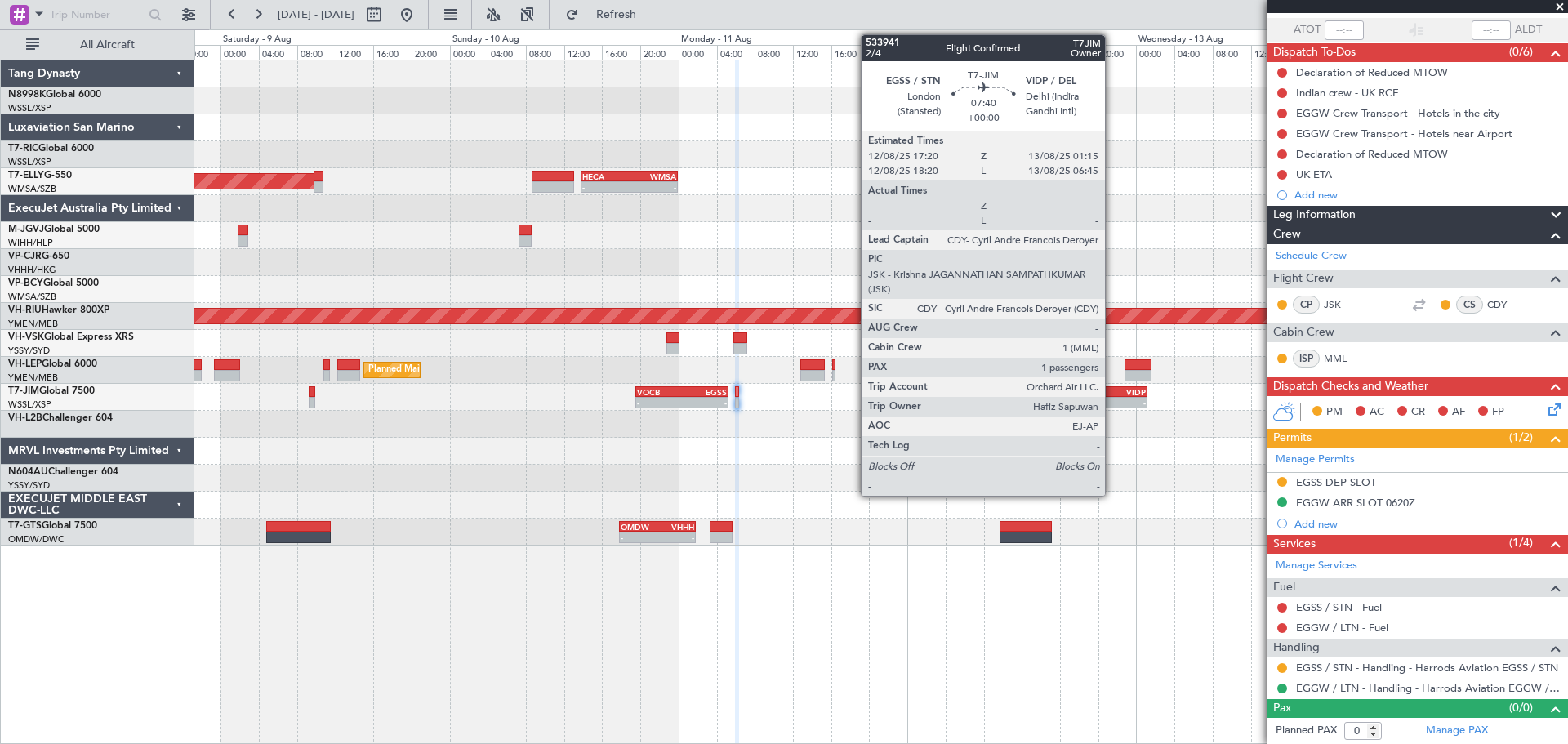 click on "VIDP" 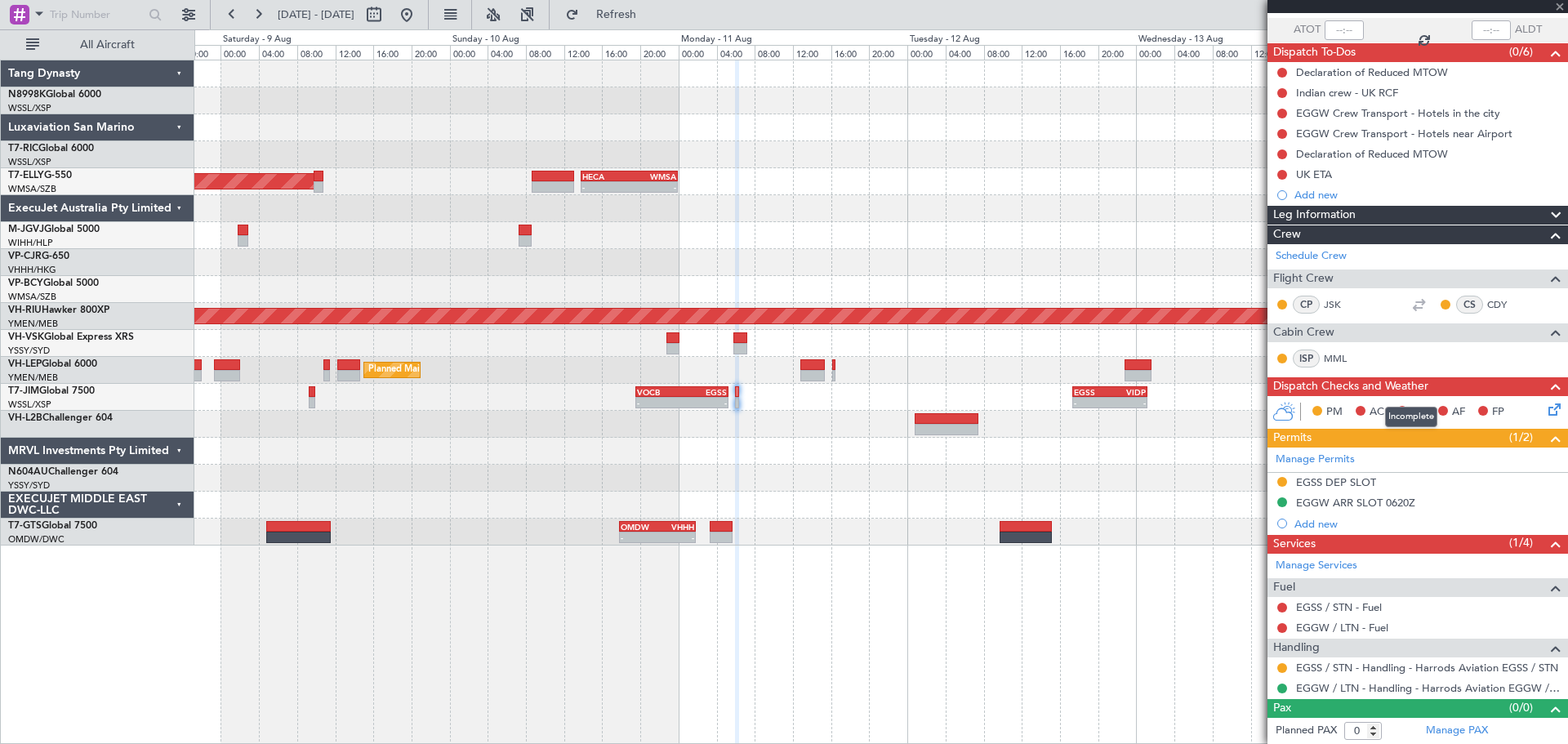 type 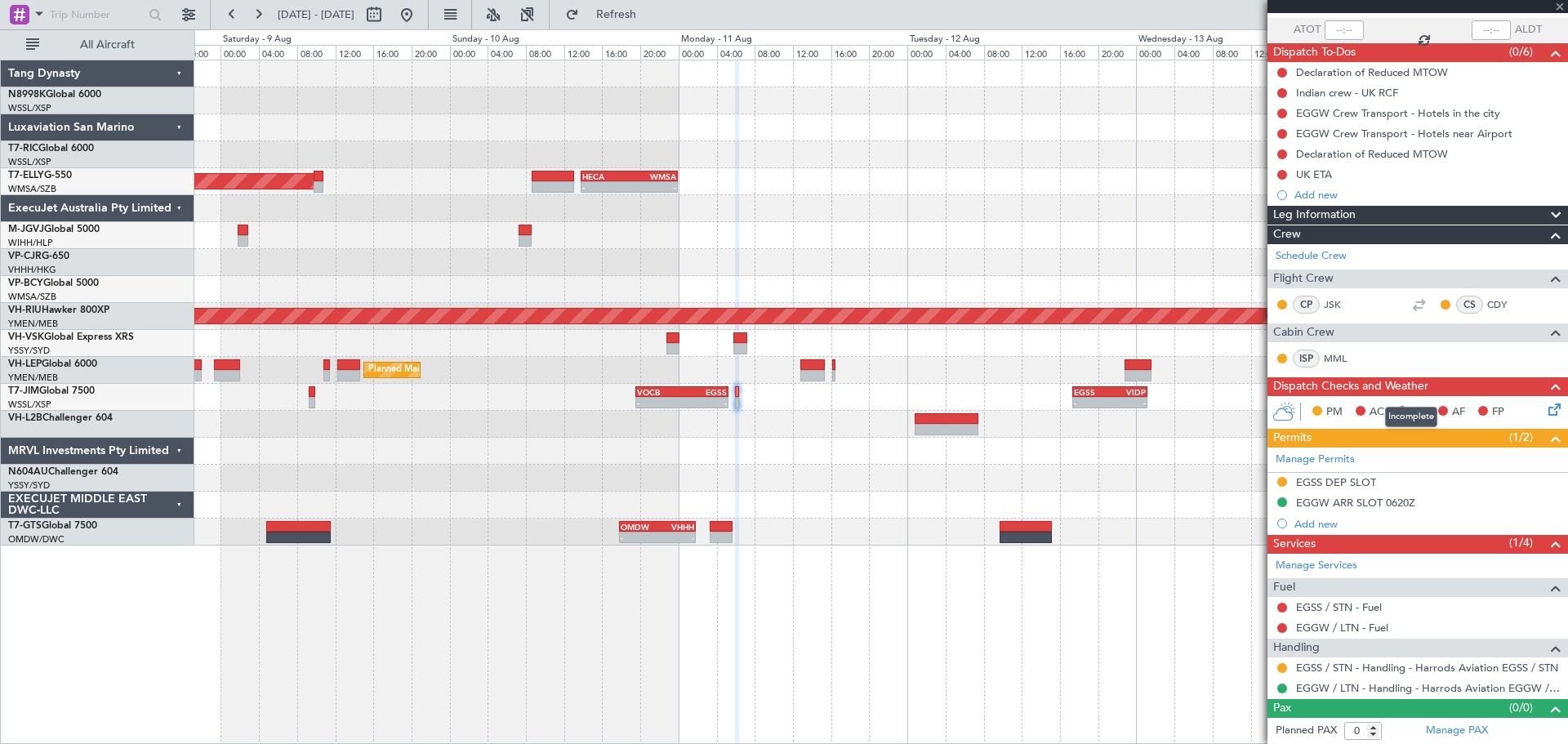 type on "1" 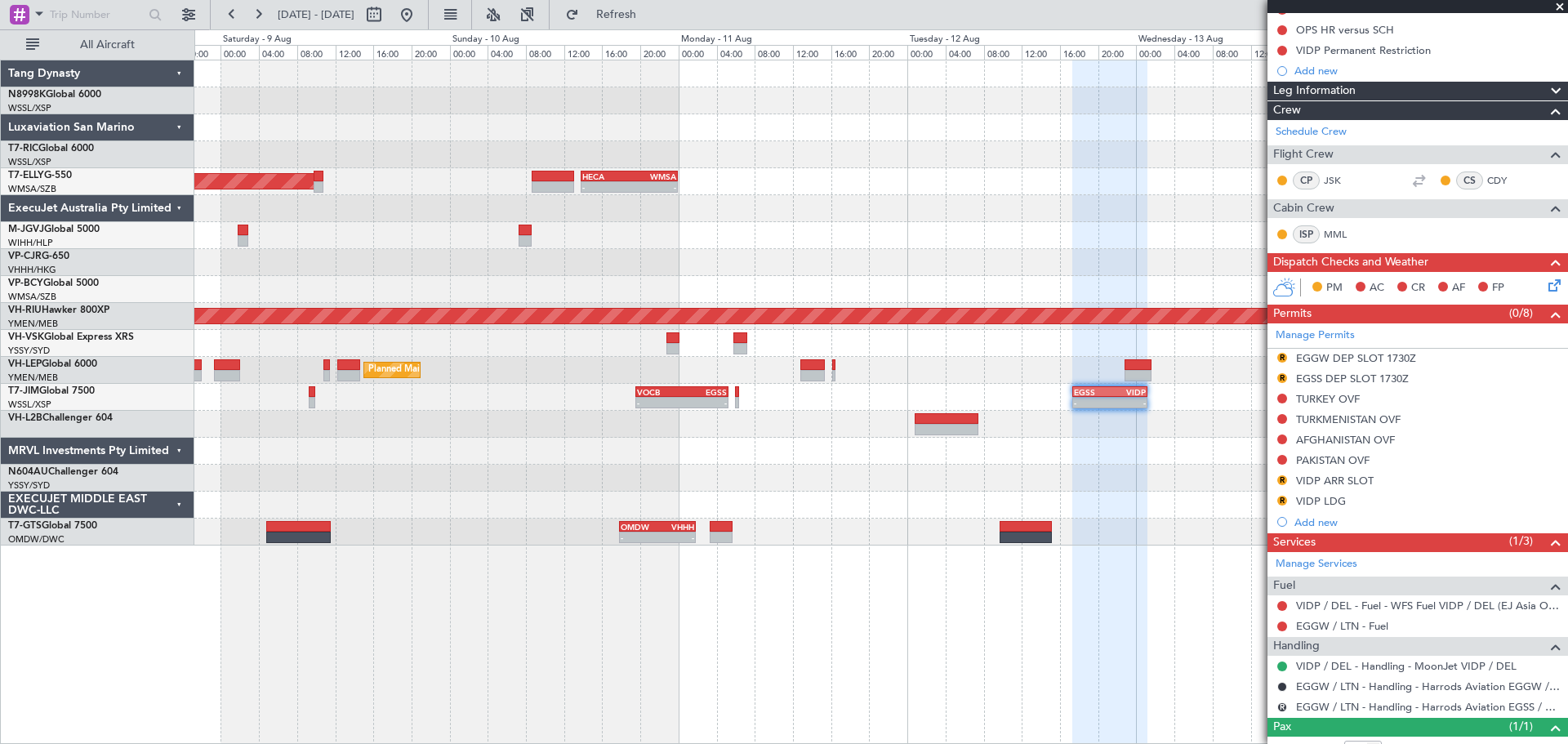 scroll, scrollTop: 245, scrollLeft: 0, axis: vertical 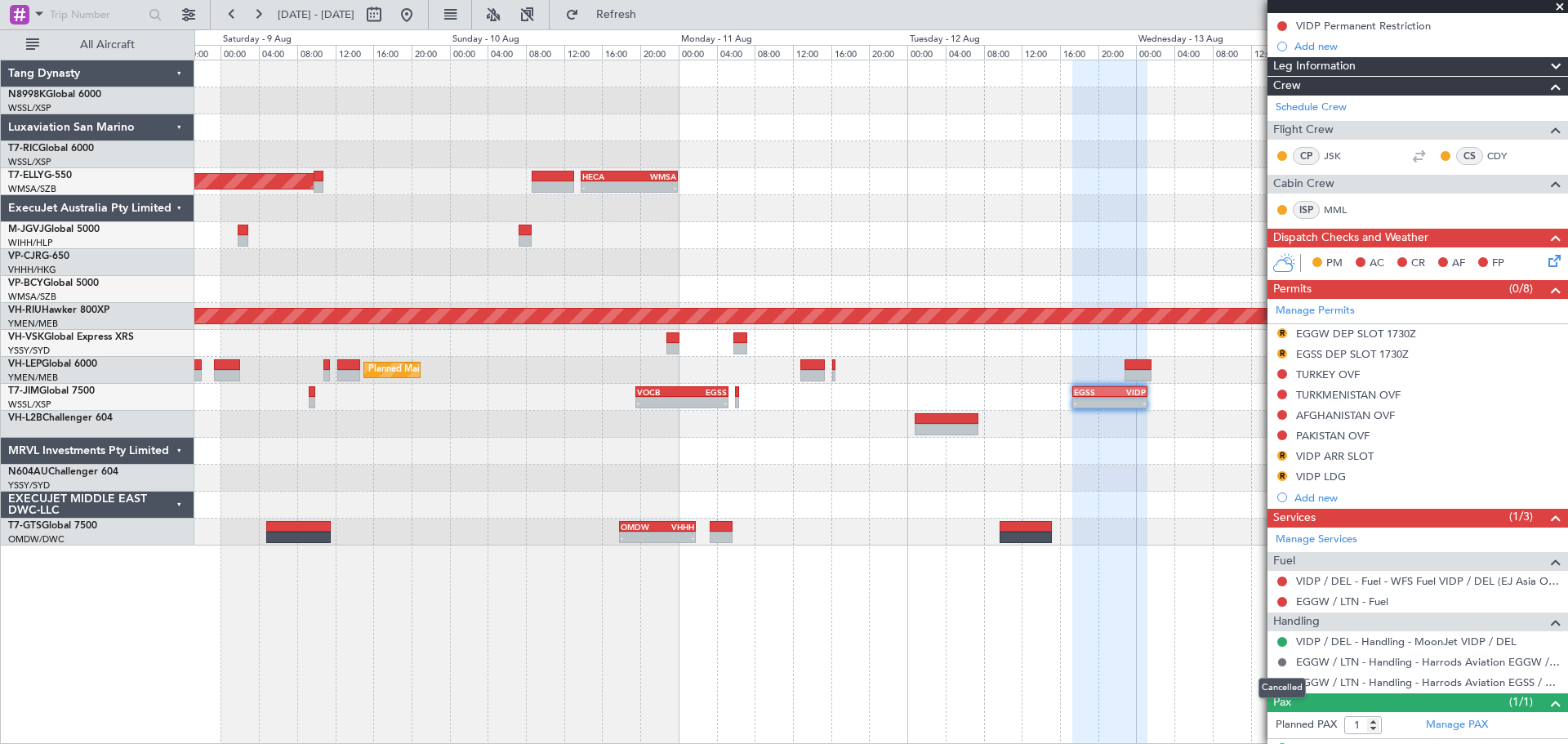 click at bounding box center (1282, 662) 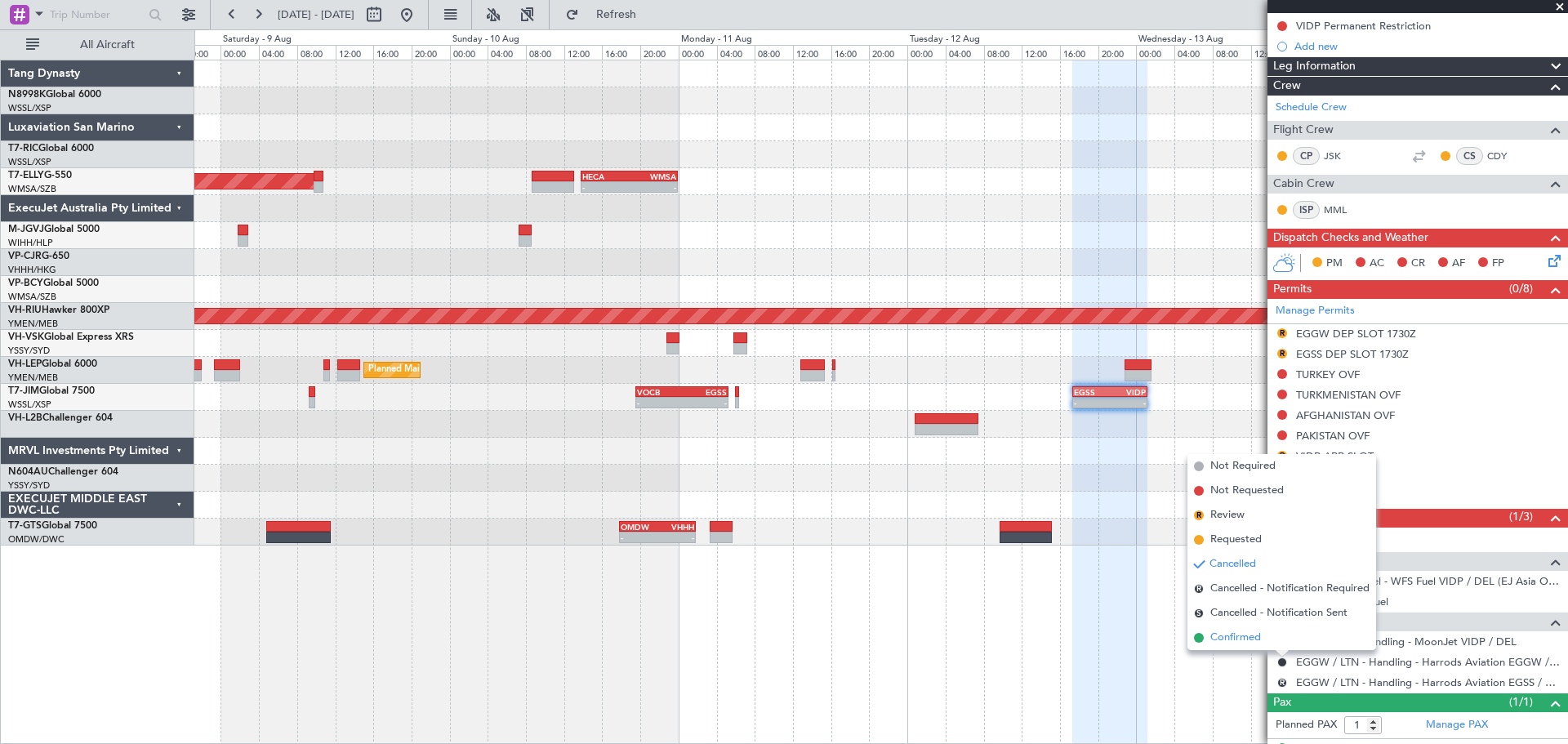 click on "Confirmed" at bounding box center [1236, 638] 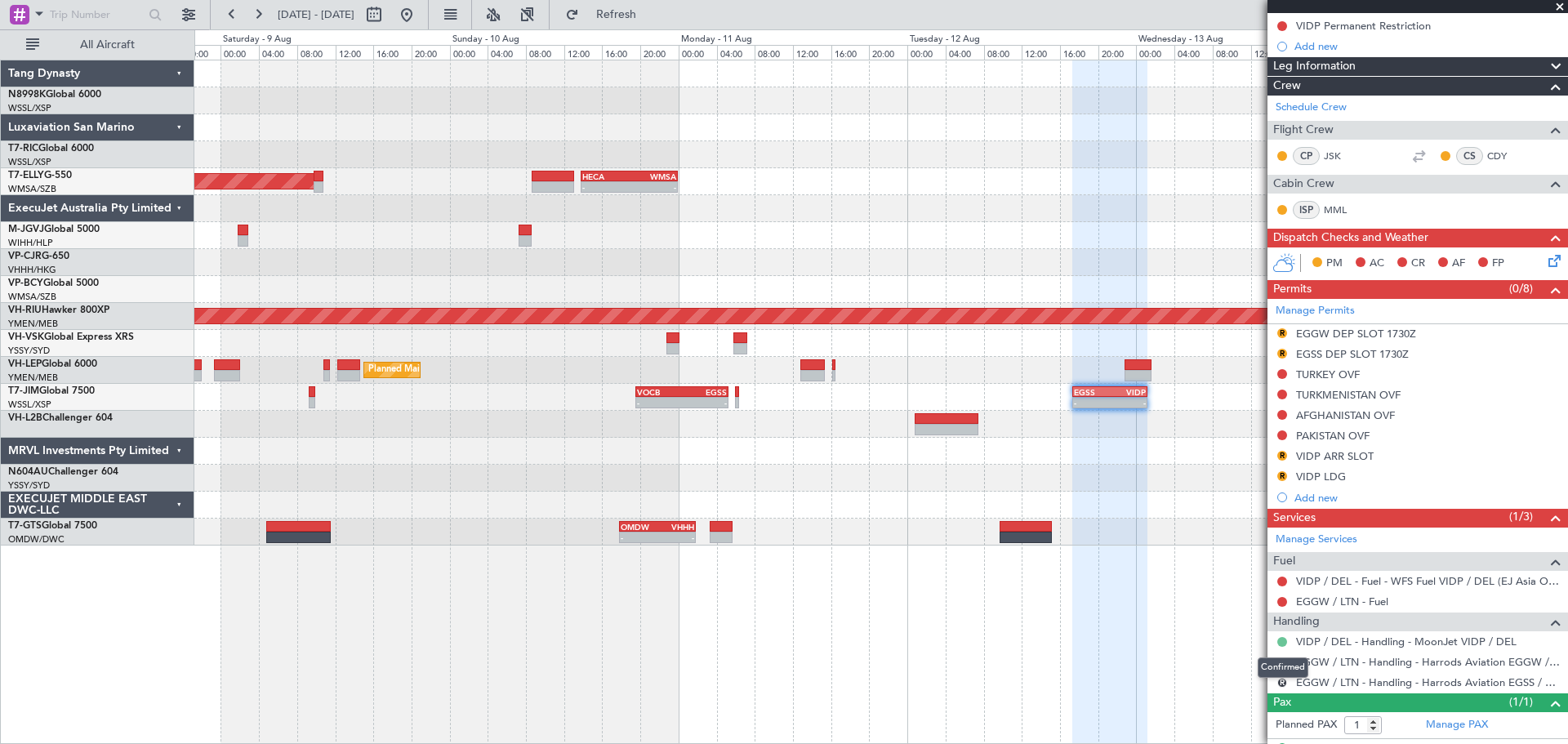 click at bounding box center (1282, 642) 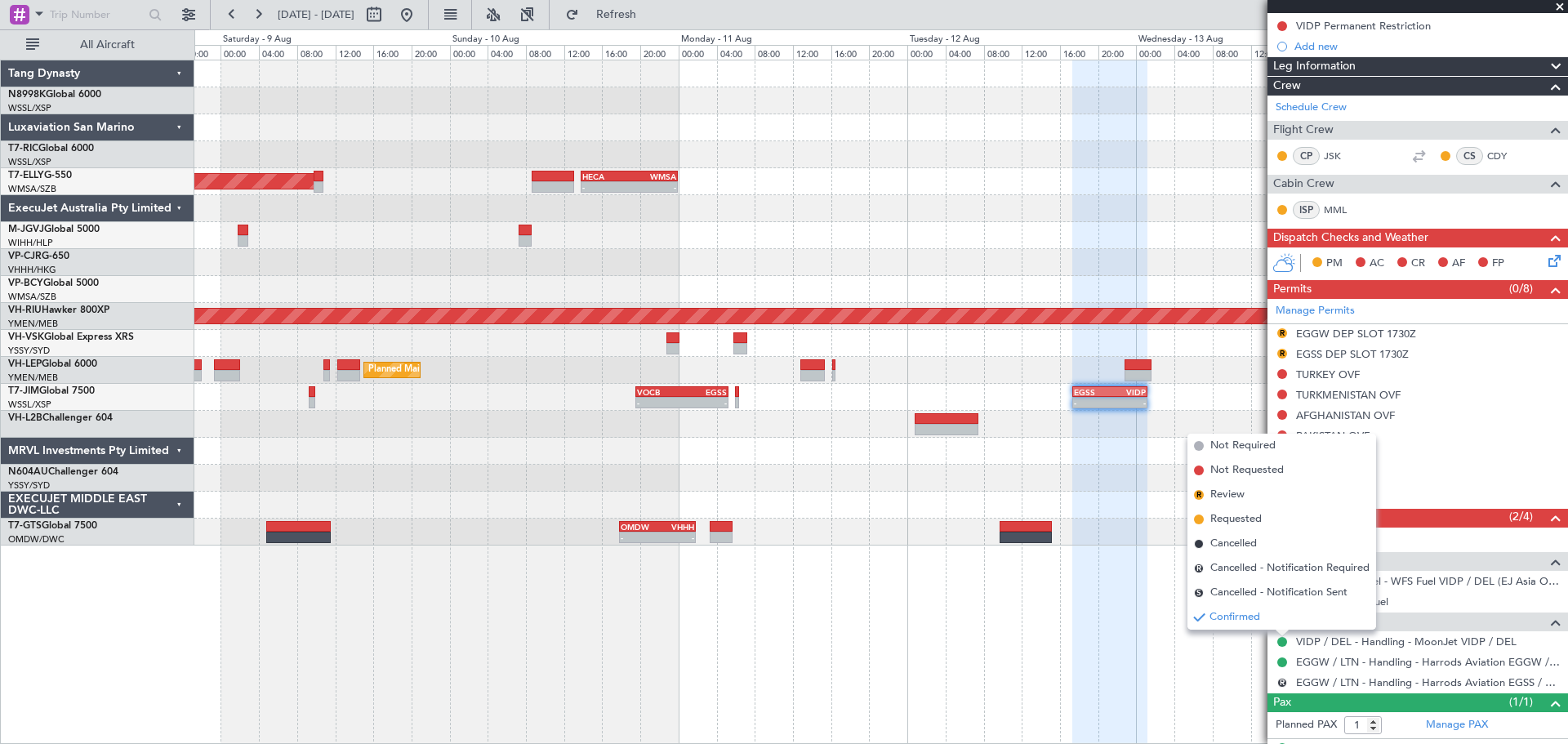 click on "R  Review" at bounding box center (1281, 495) 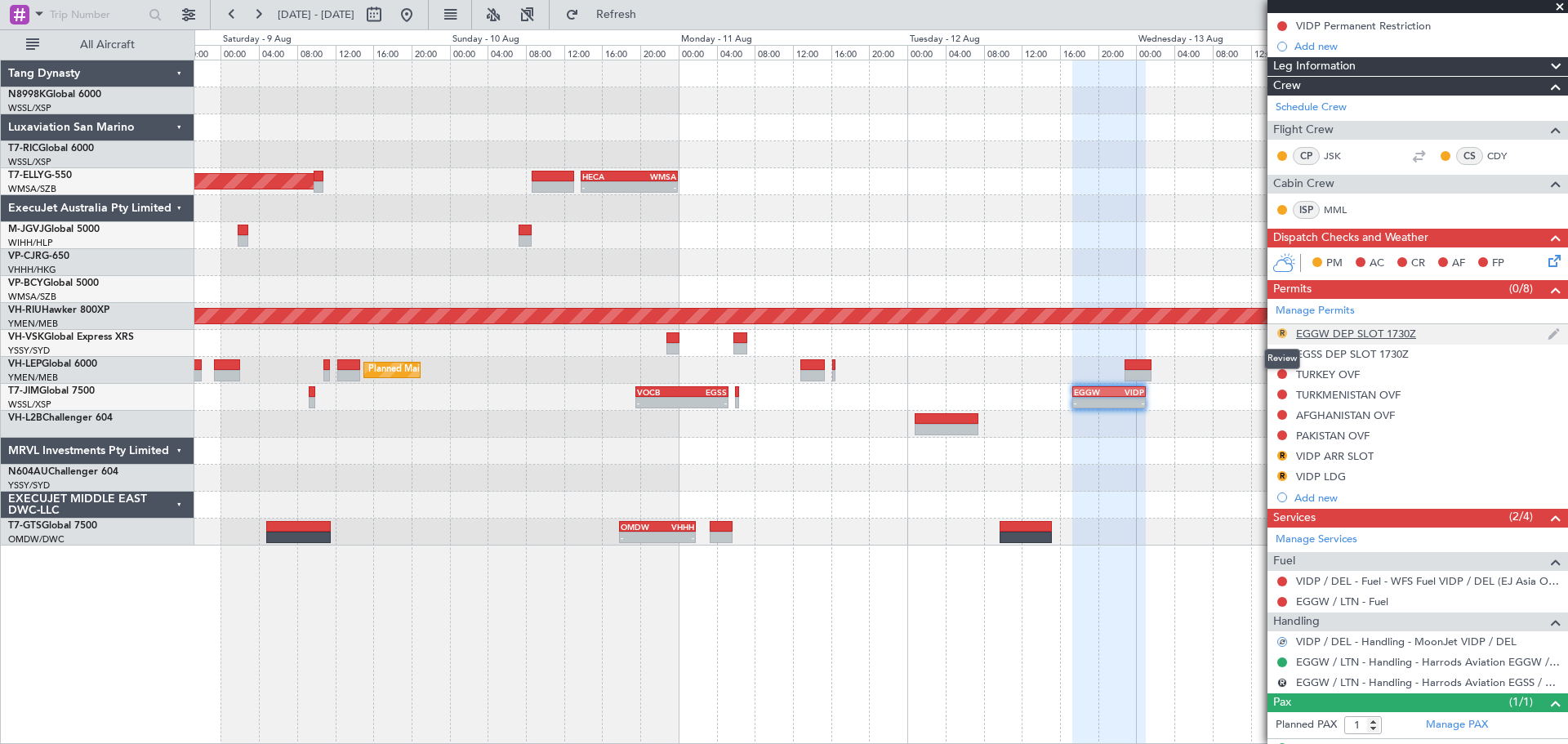 click on "R" at bounding box center [1282, 333] 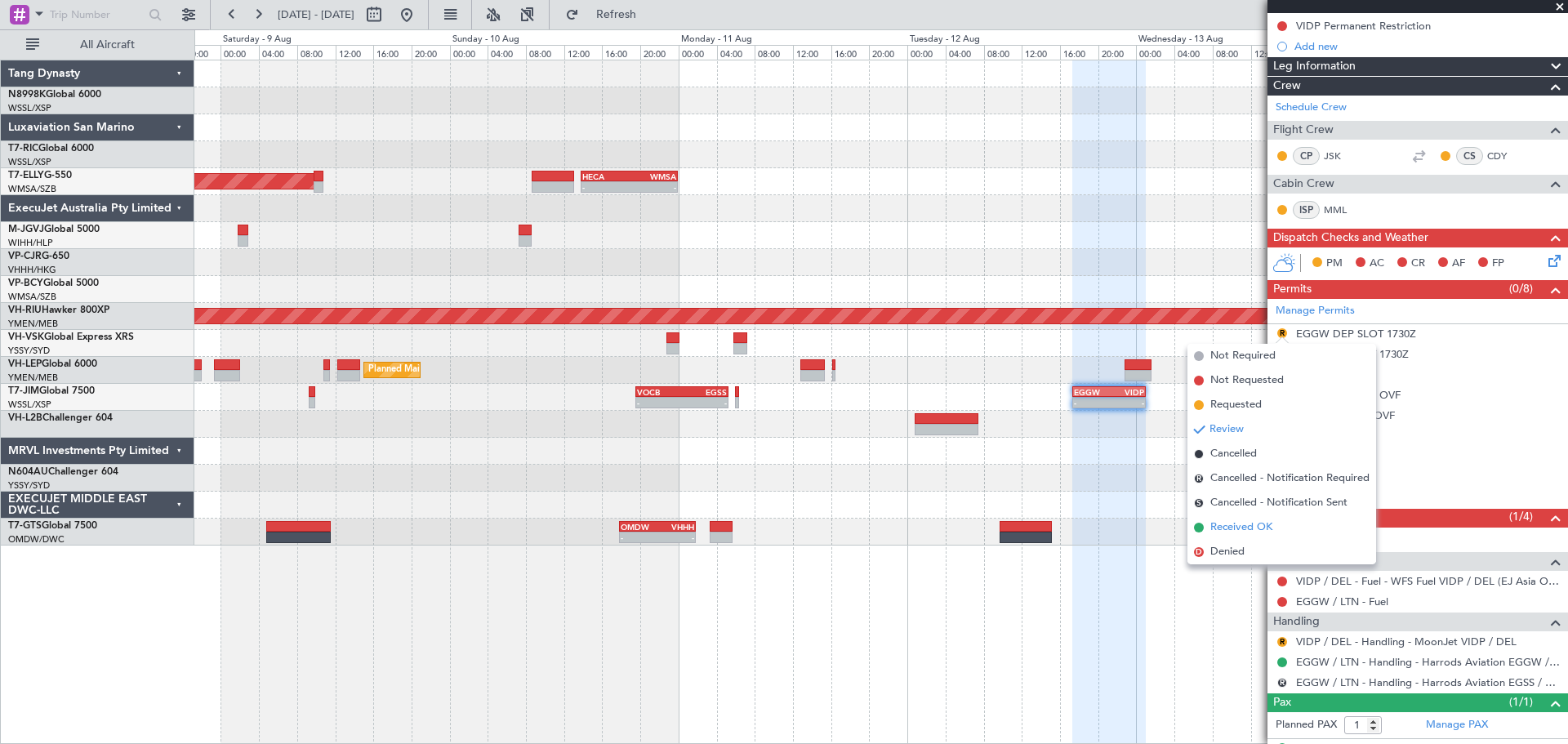click on "Received OK" at bounding box center (1241, 528) 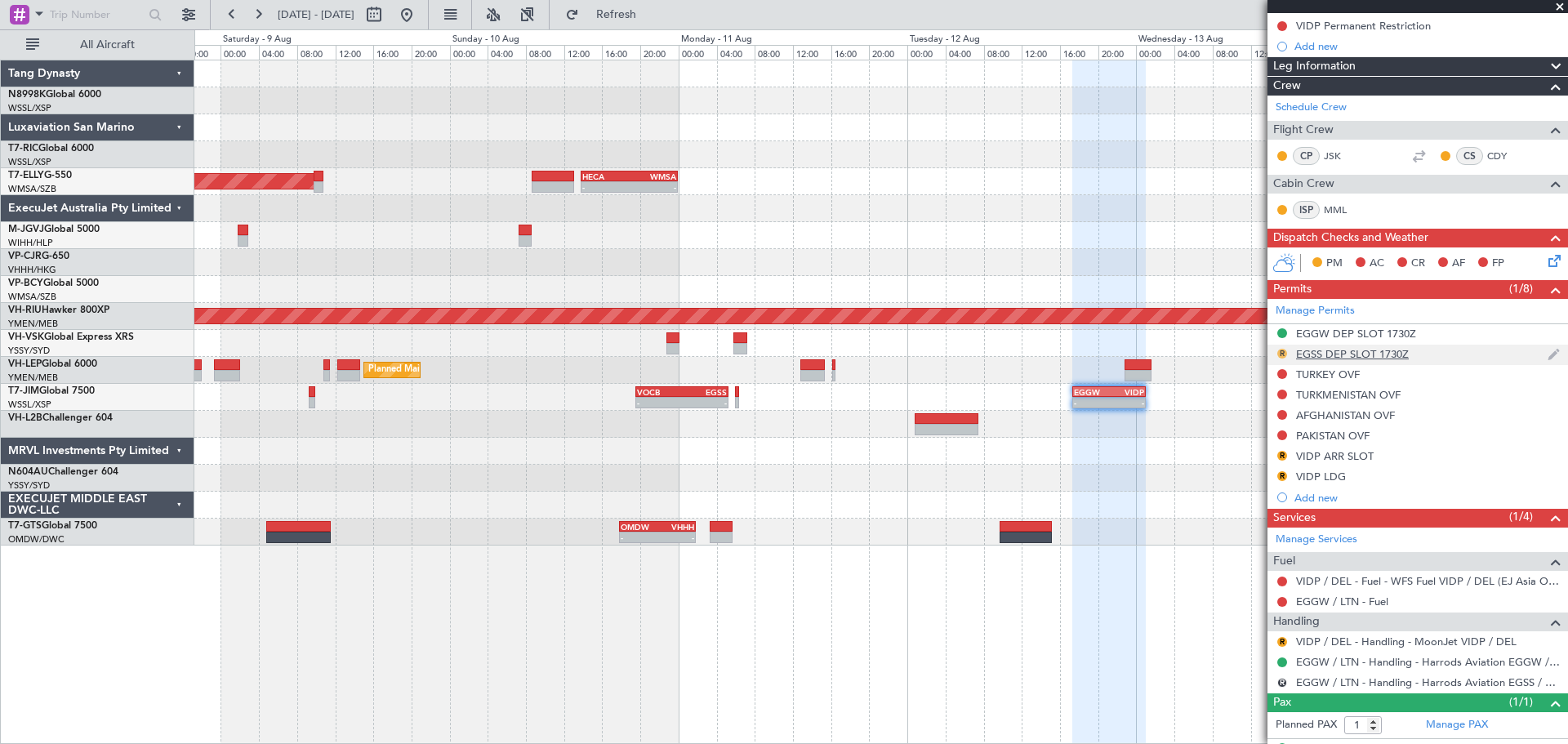 click on "R" at bounding box center [1282, 354] 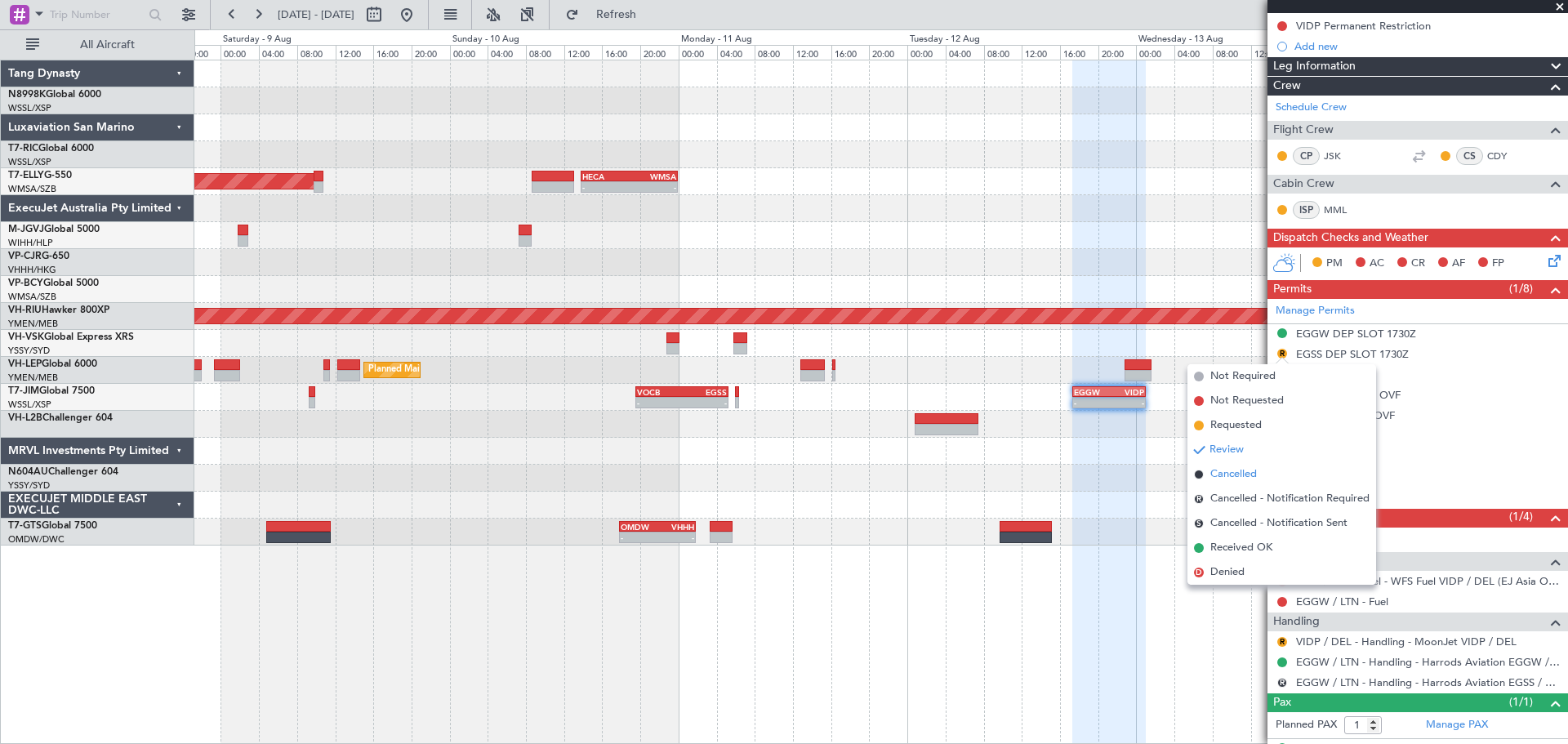 click on "Cancelled" at bounding box center (1233, 474) 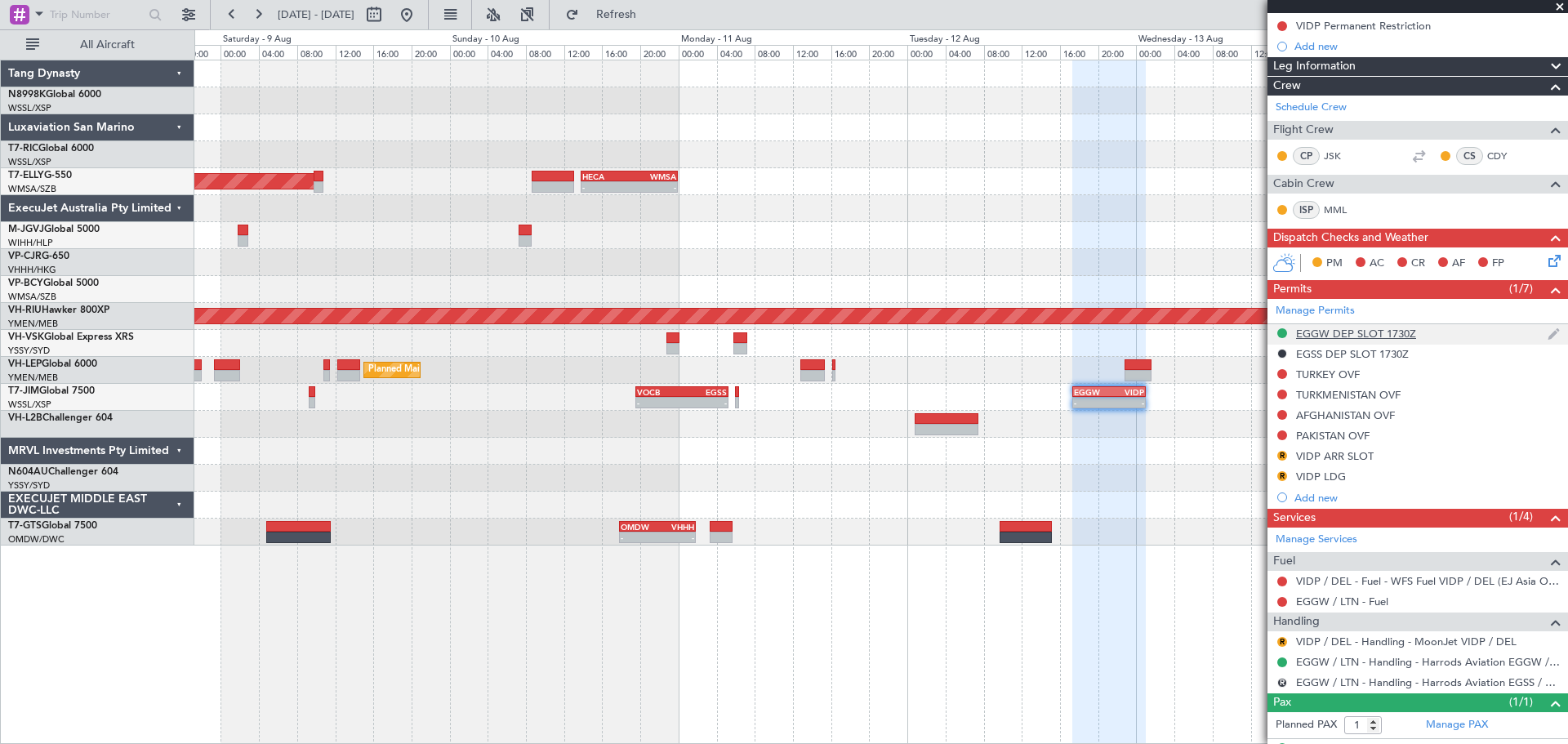 click on "EGGW DEP SLOT 1730Z" at bounding box center (1356, 333) 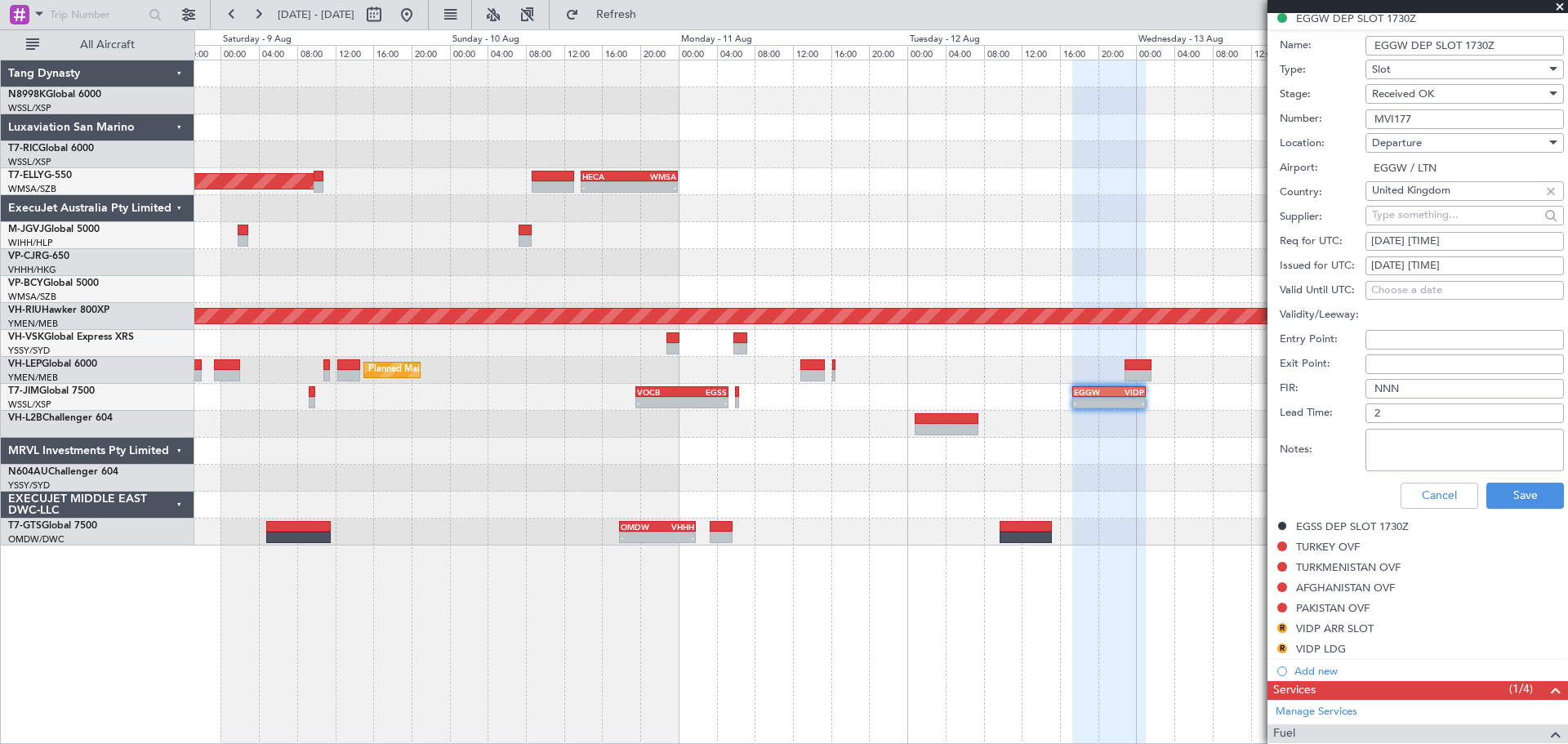 scroll, scrollTop: 572, scrollLeft: 0, axis: vertical 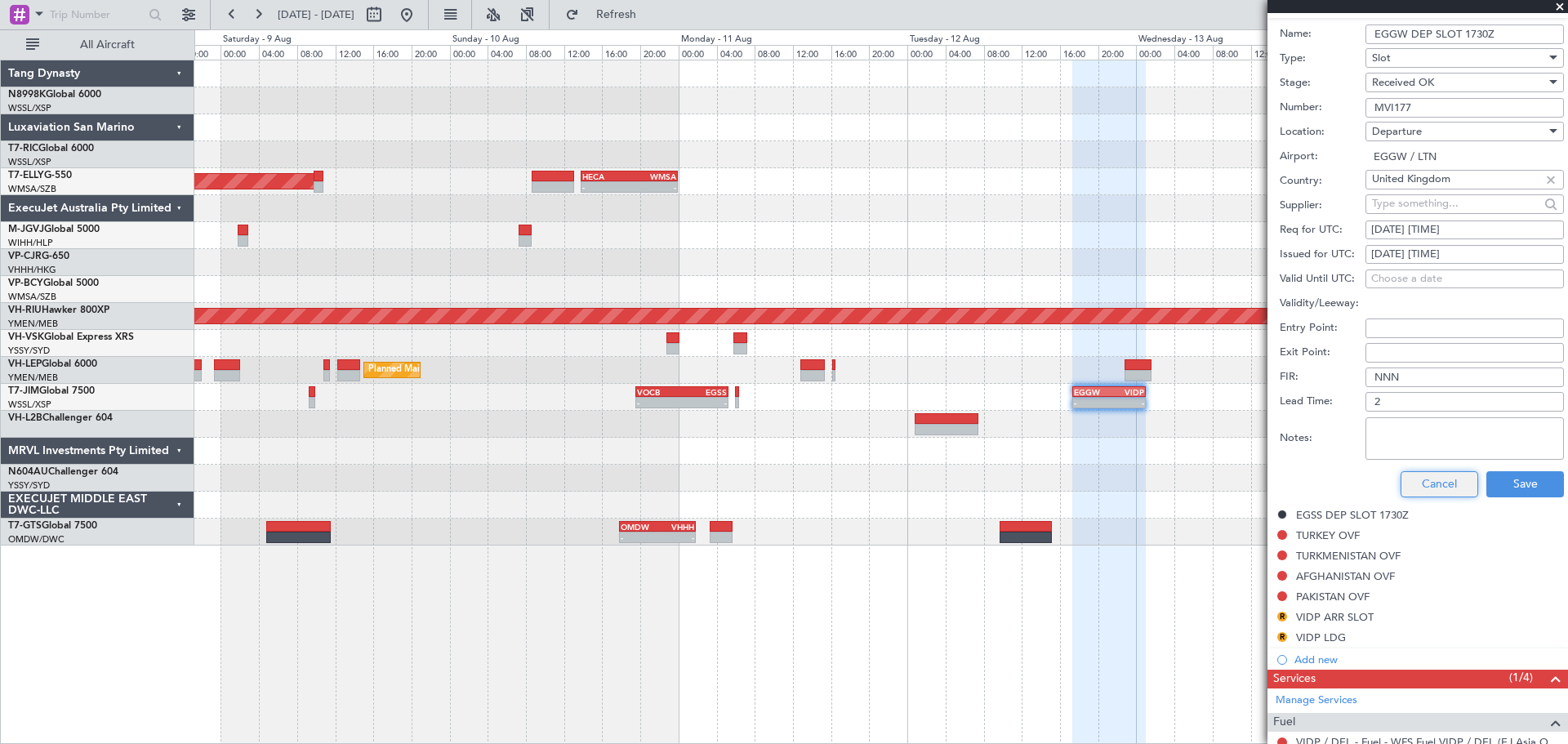 click on "Cancel" at bounding box center [1439, 484] 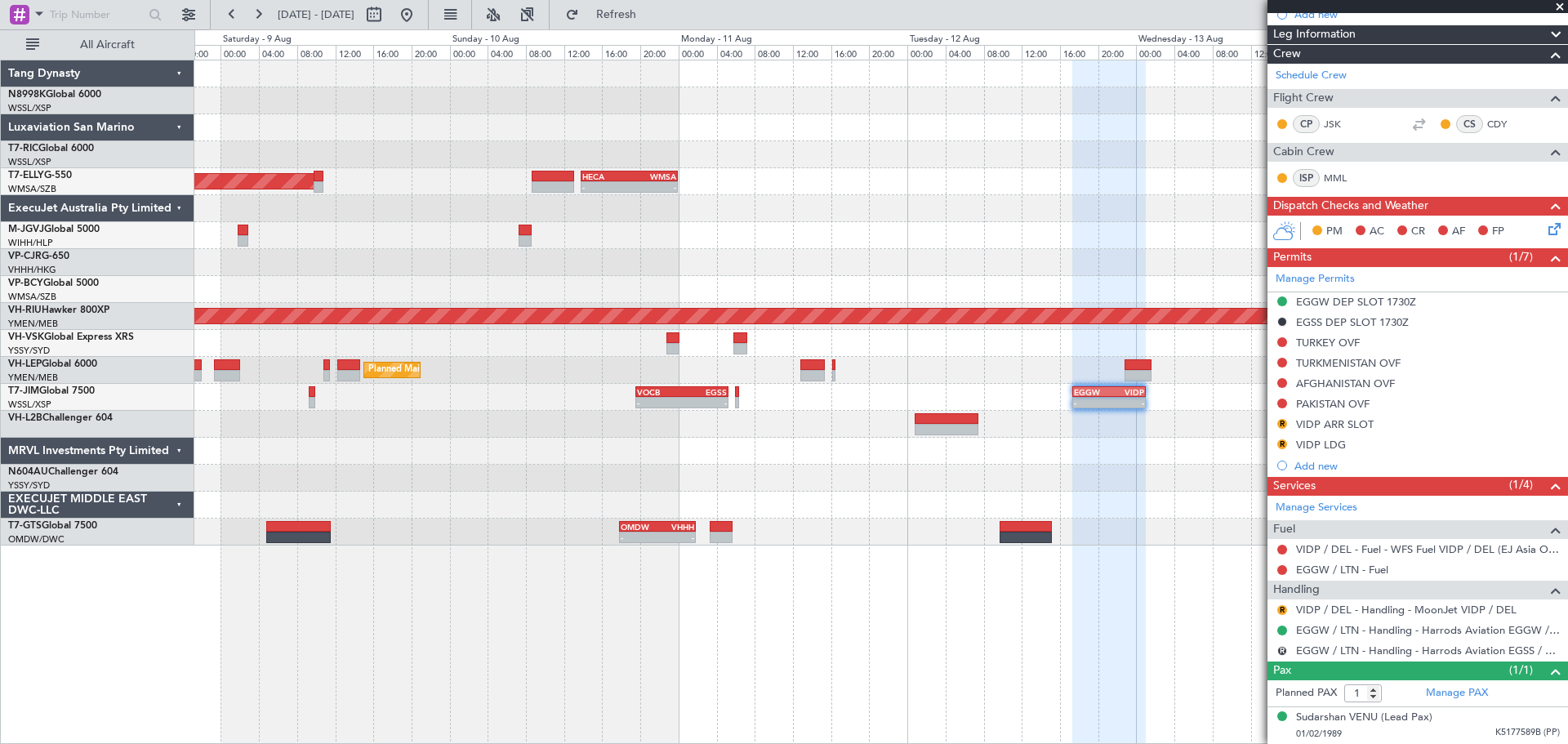 scroll, scrollTop: 276, scrollLeft: 0, axis: vertical 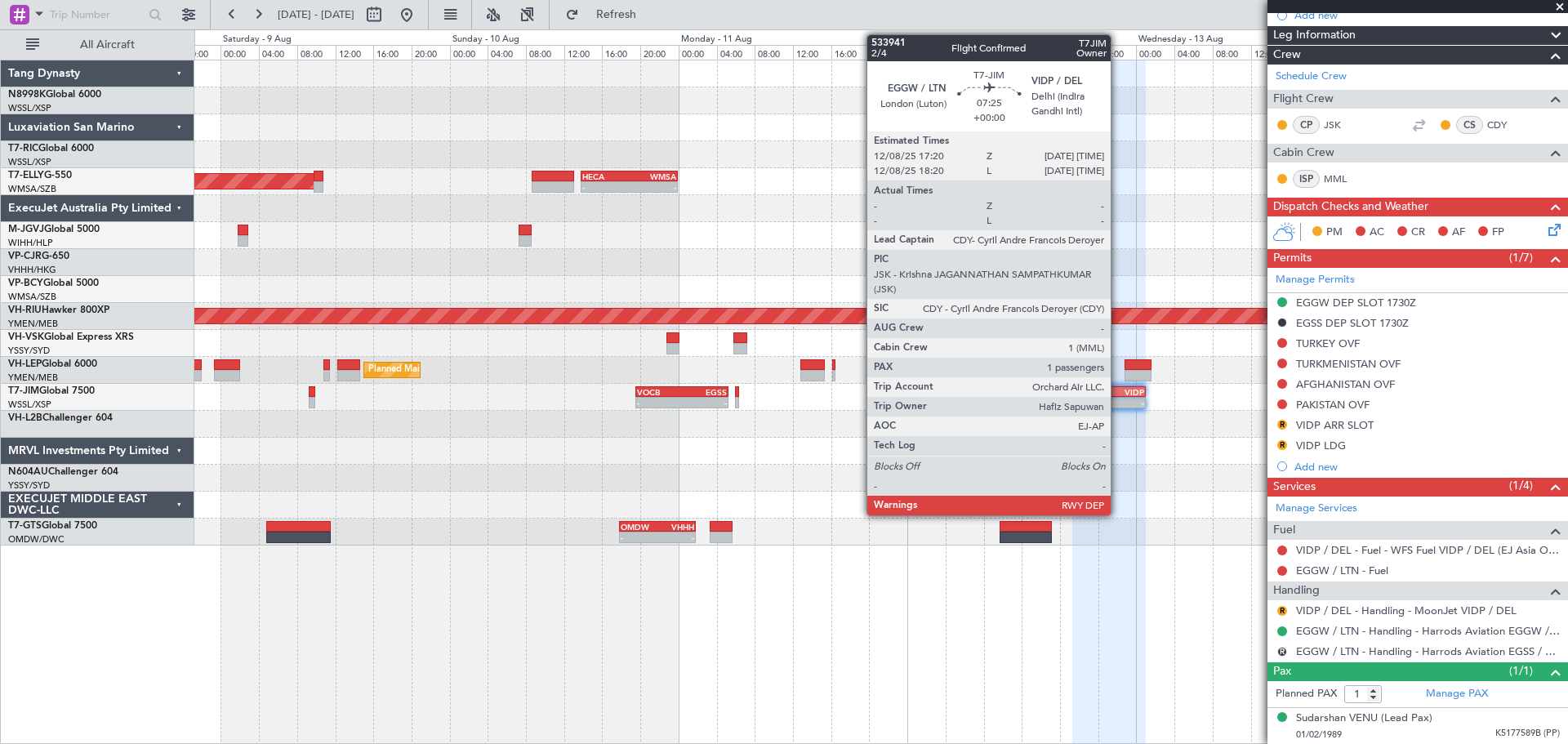 click on "VIDP" 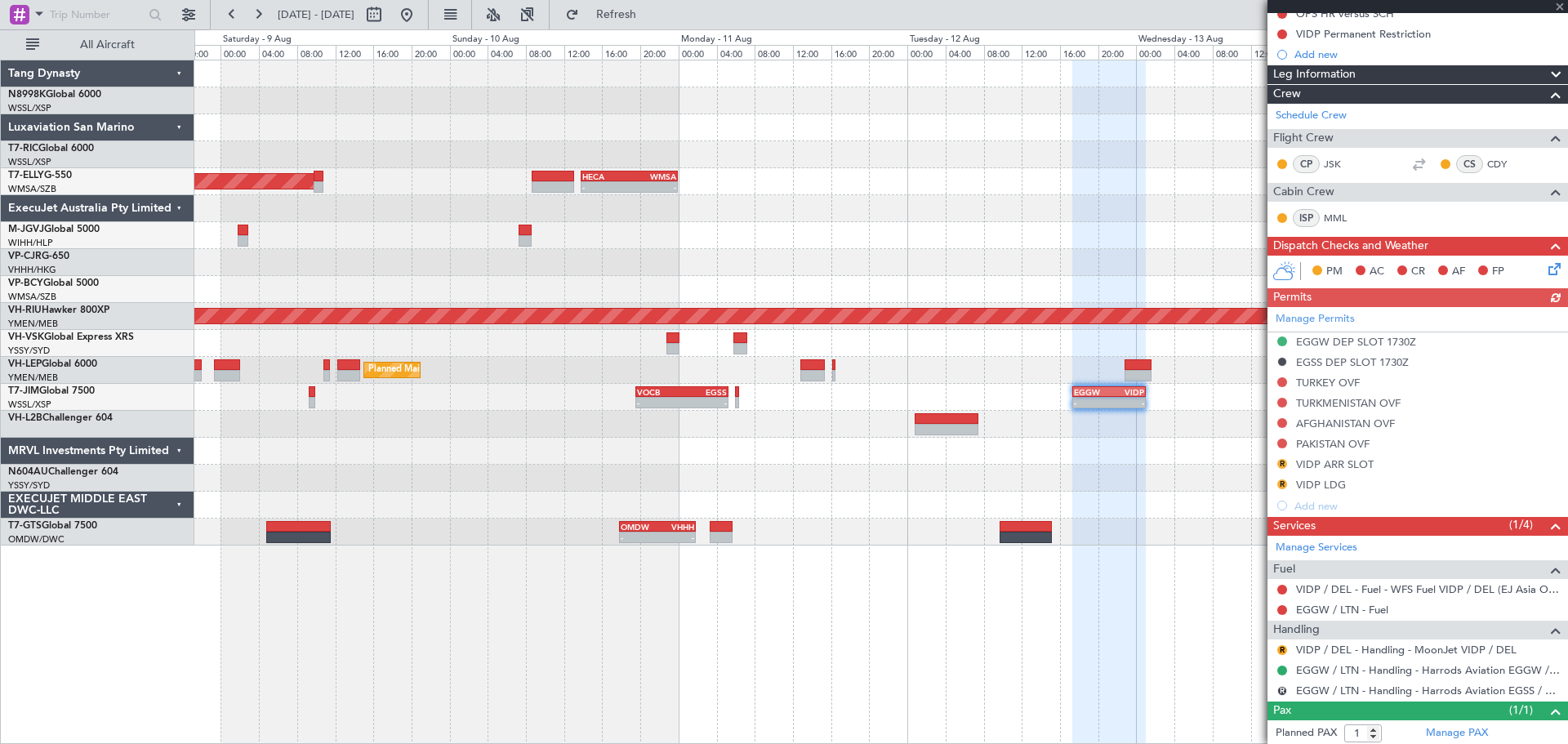scroll, scrollTop: 276, scrollLeft: 0, axis: vertical 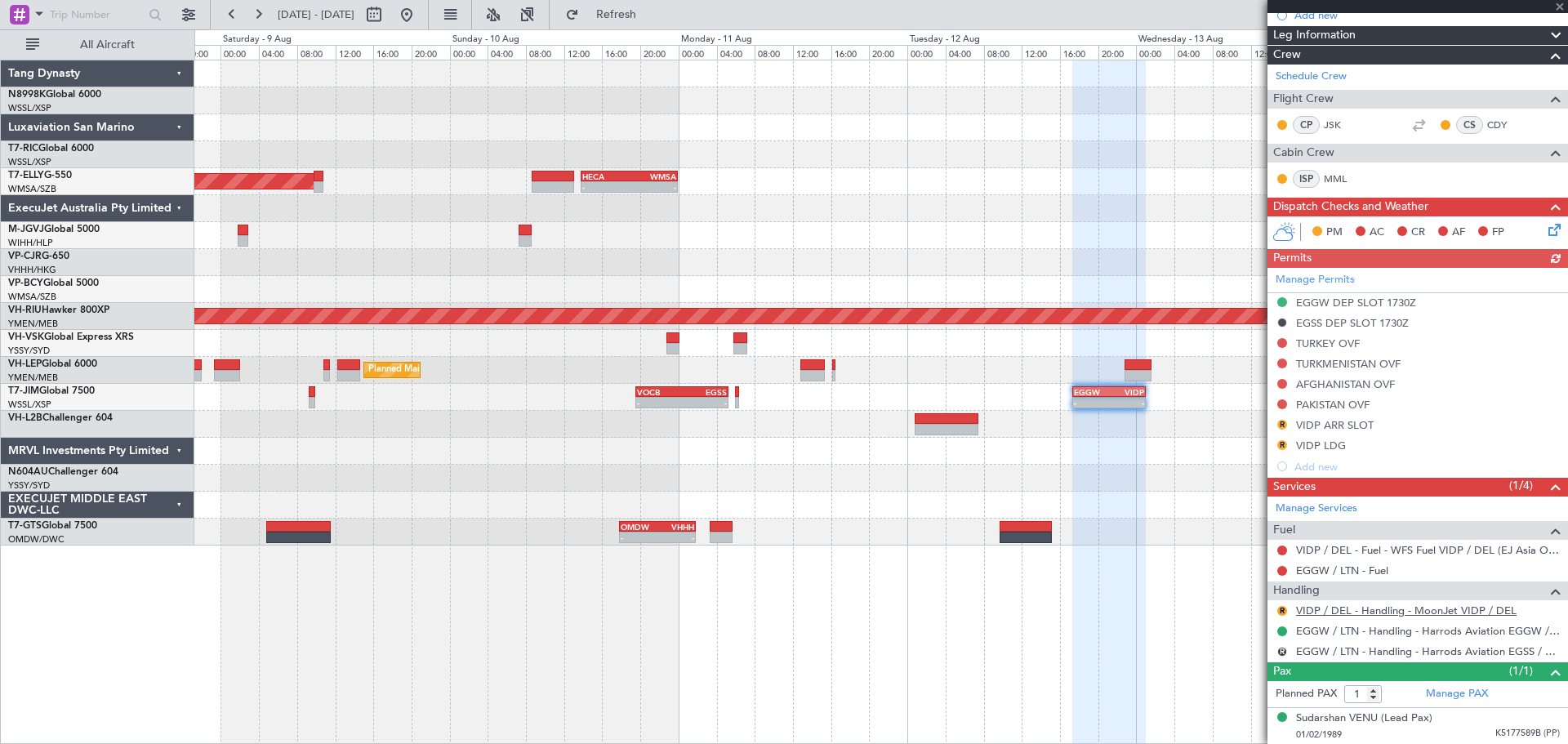 click on "VIDP / DEL - Handling - MoonJet VIDP / DEL" at bounding box center [1406, 610] 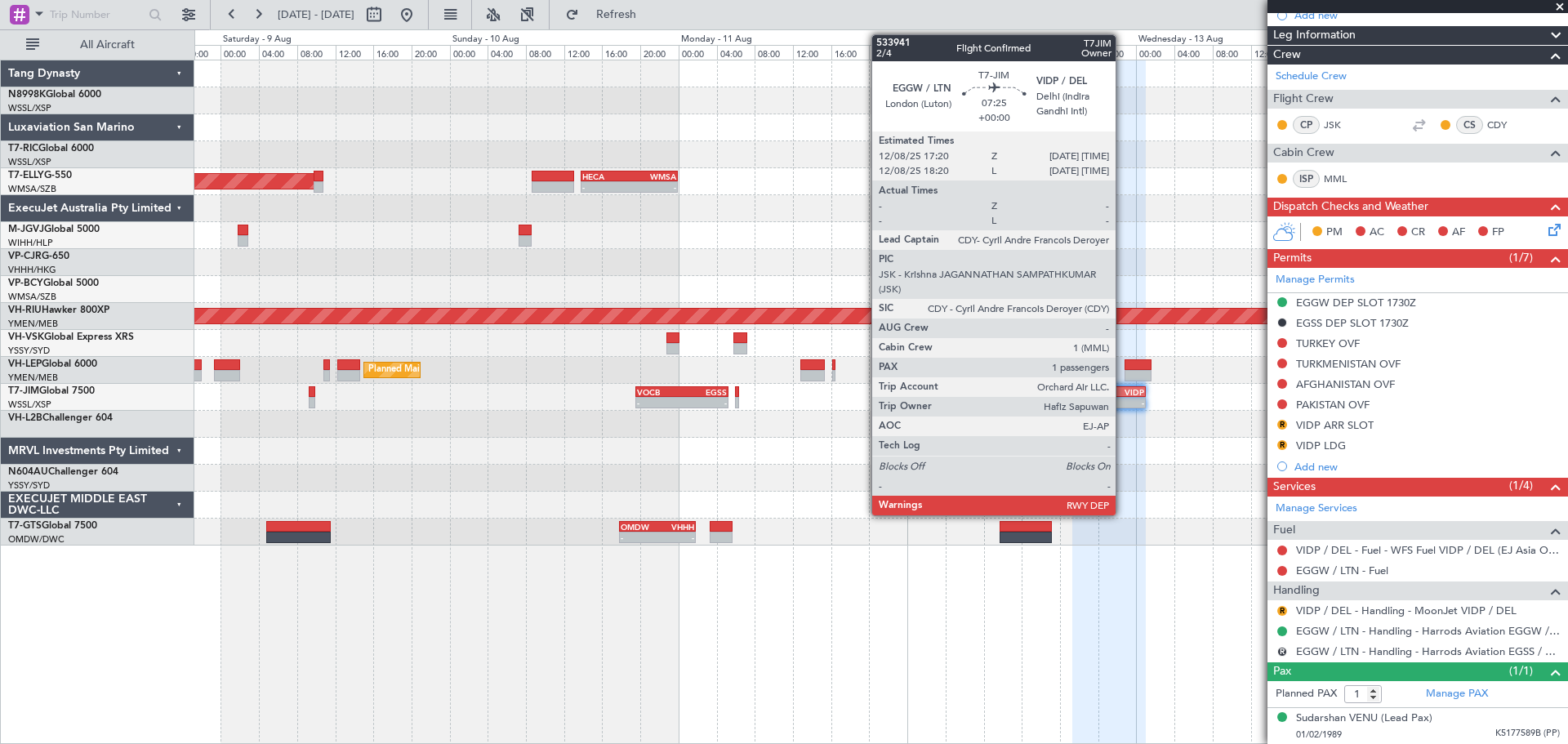 click on "-" 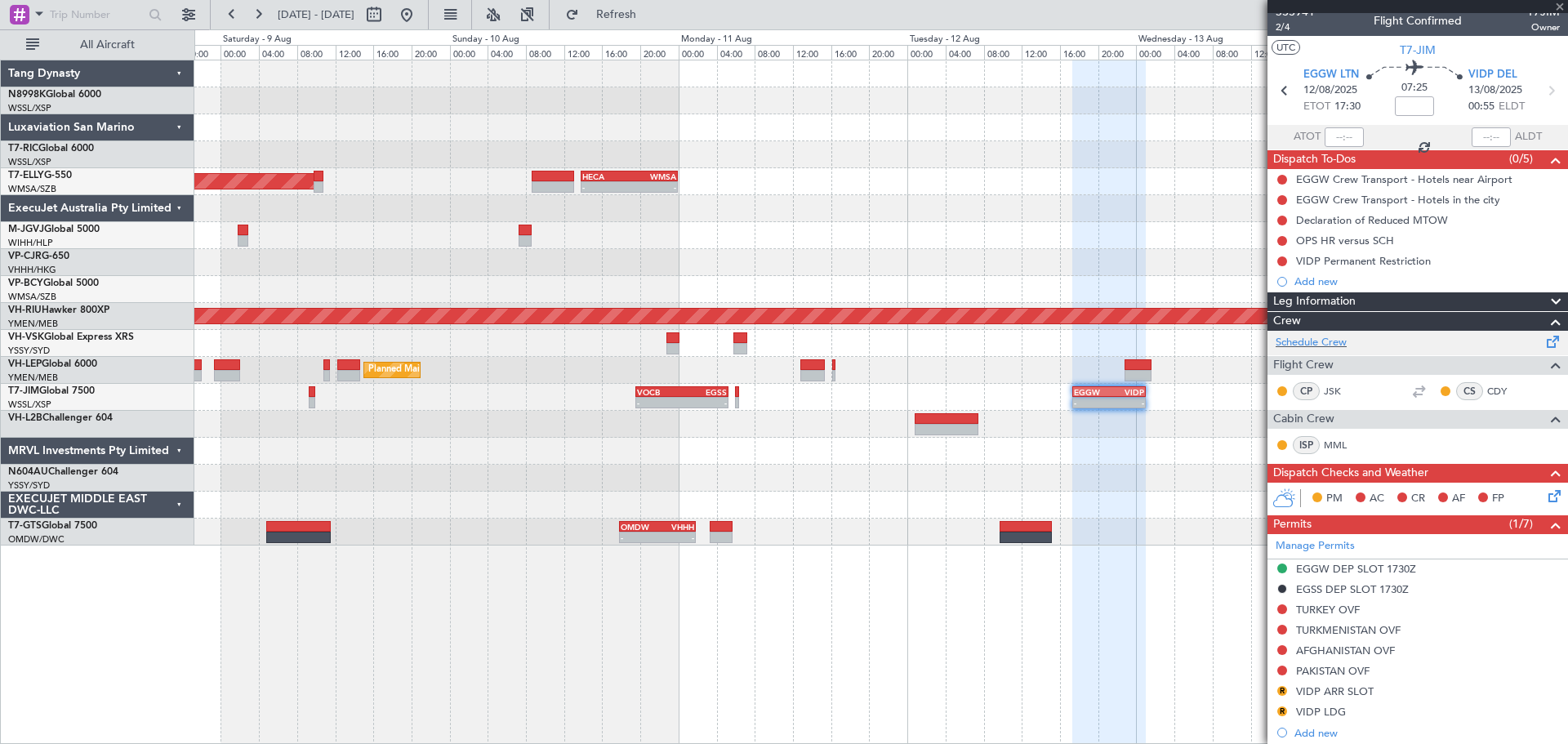 scroll, scrollTop: 0, scrollLeft: 0, axis: both 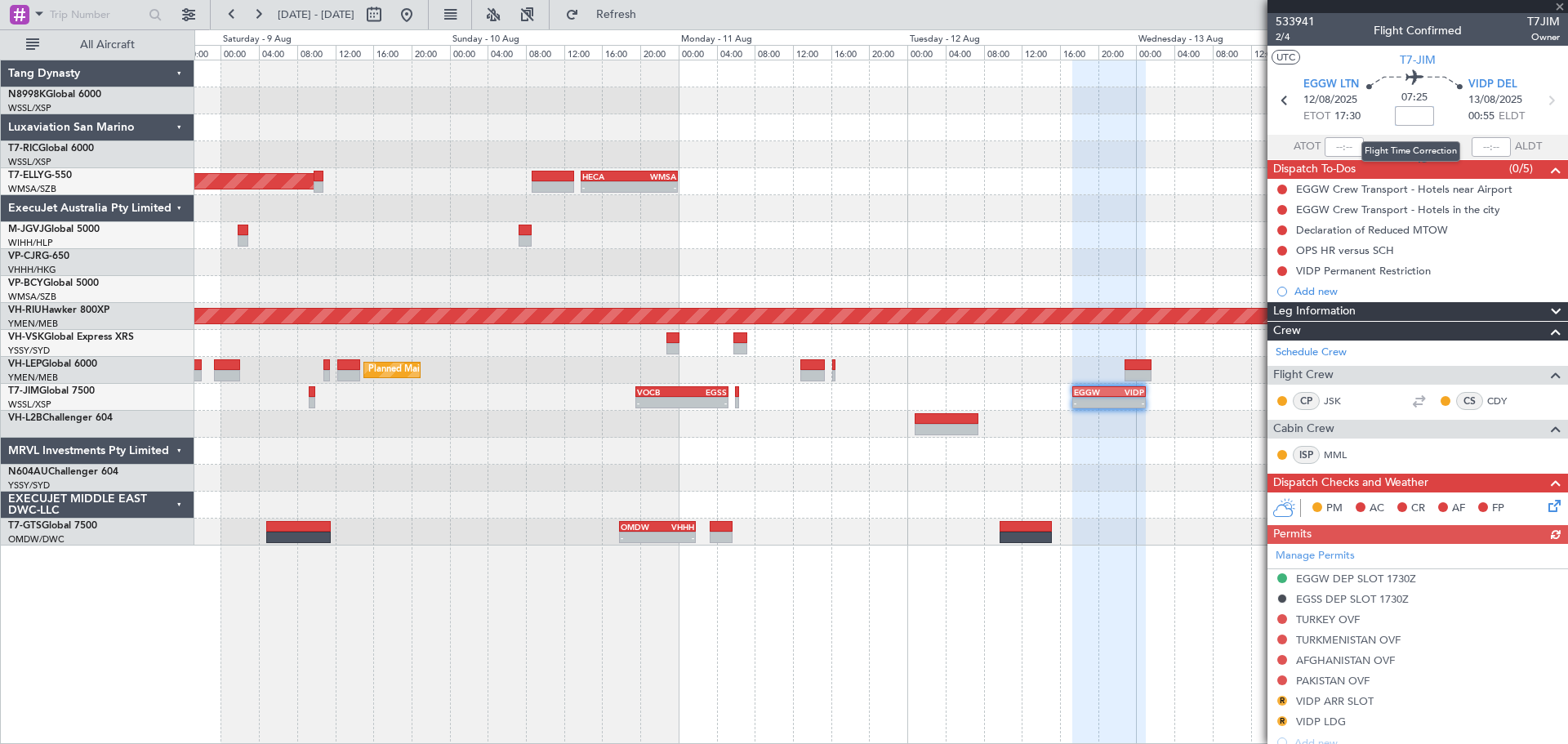 click at bounding box center (1414, 116) 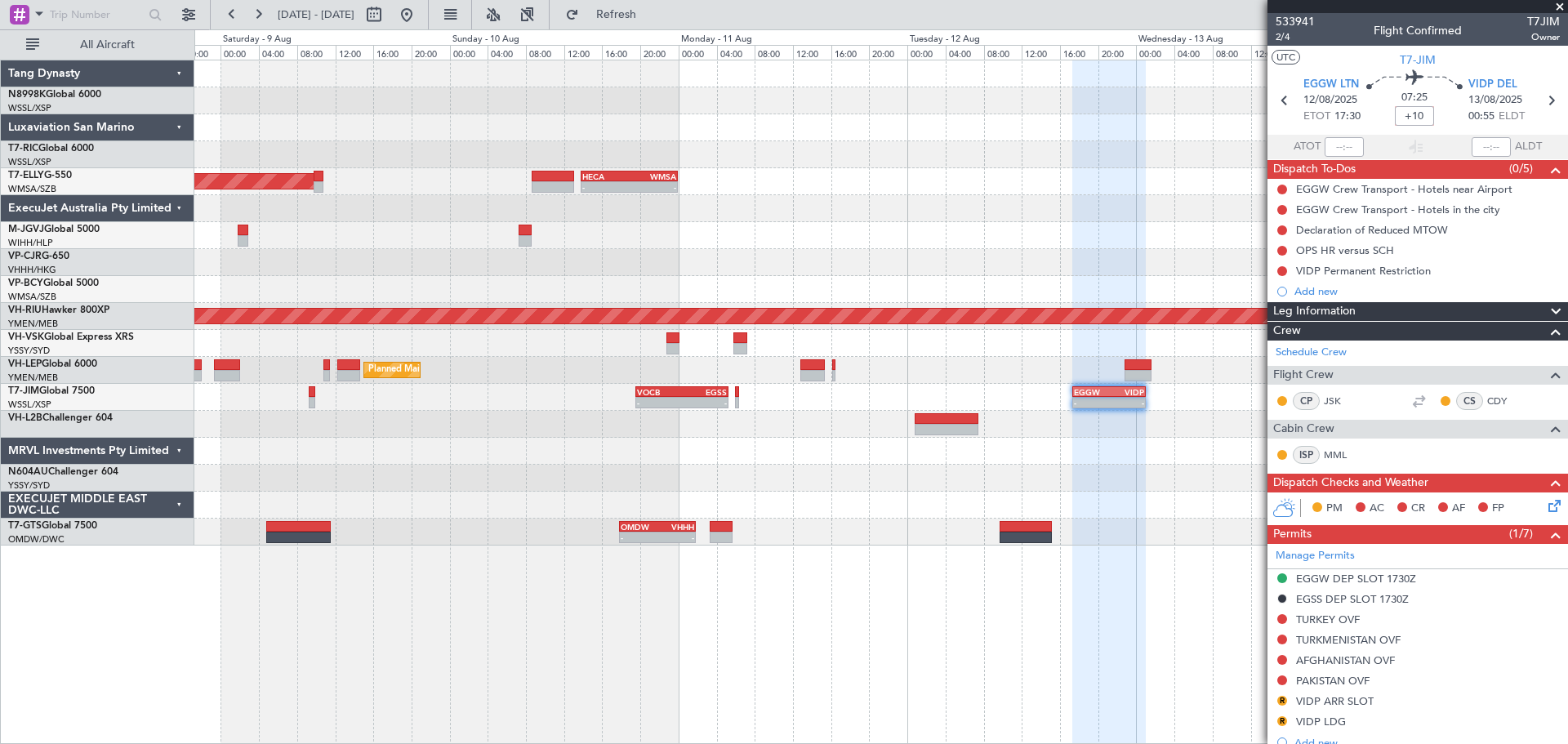 type on "+00:10" 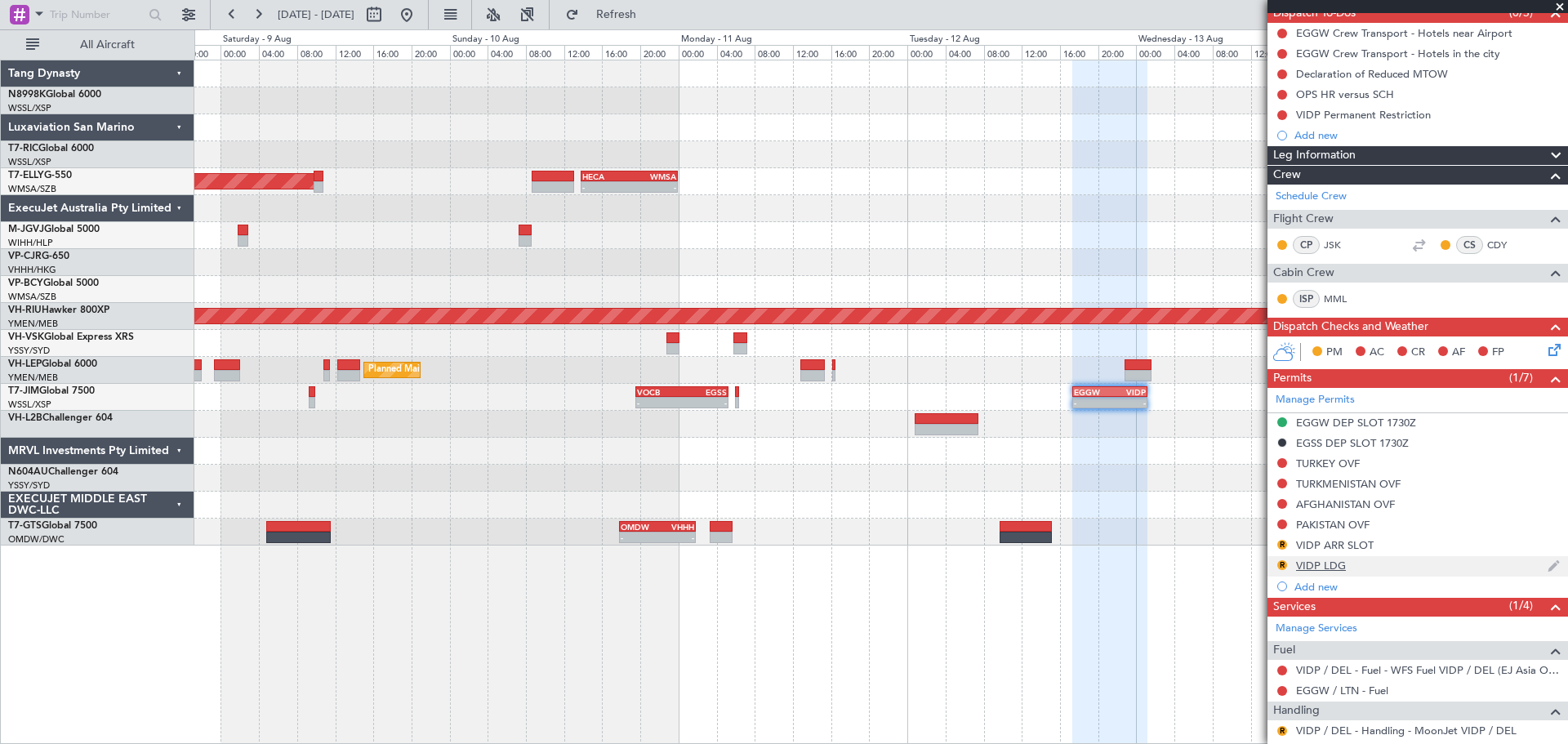 scroll, scrollTop: 163, scrollLeft: 0, axis: vertical 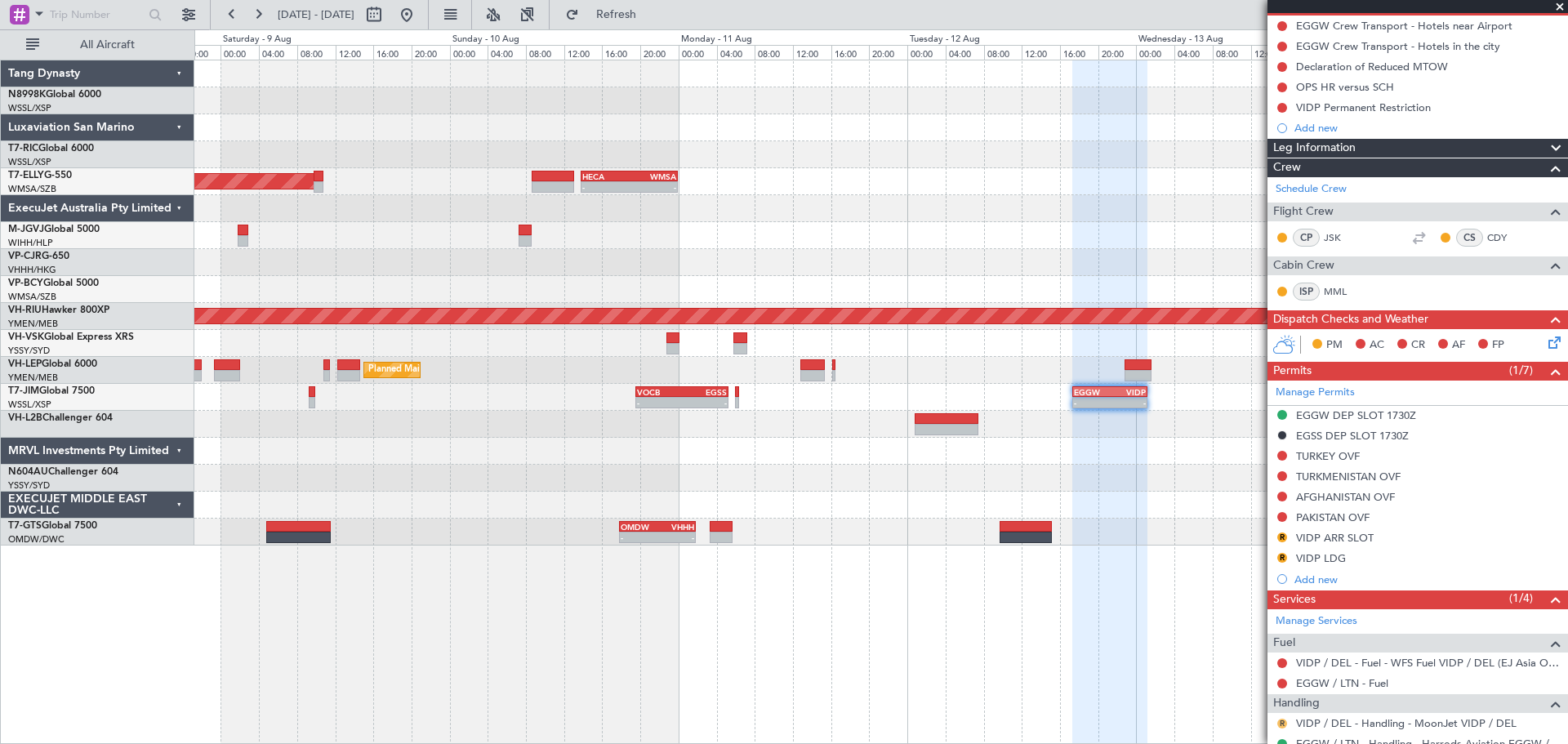 click on "R" at bounding box center (1282, 724) 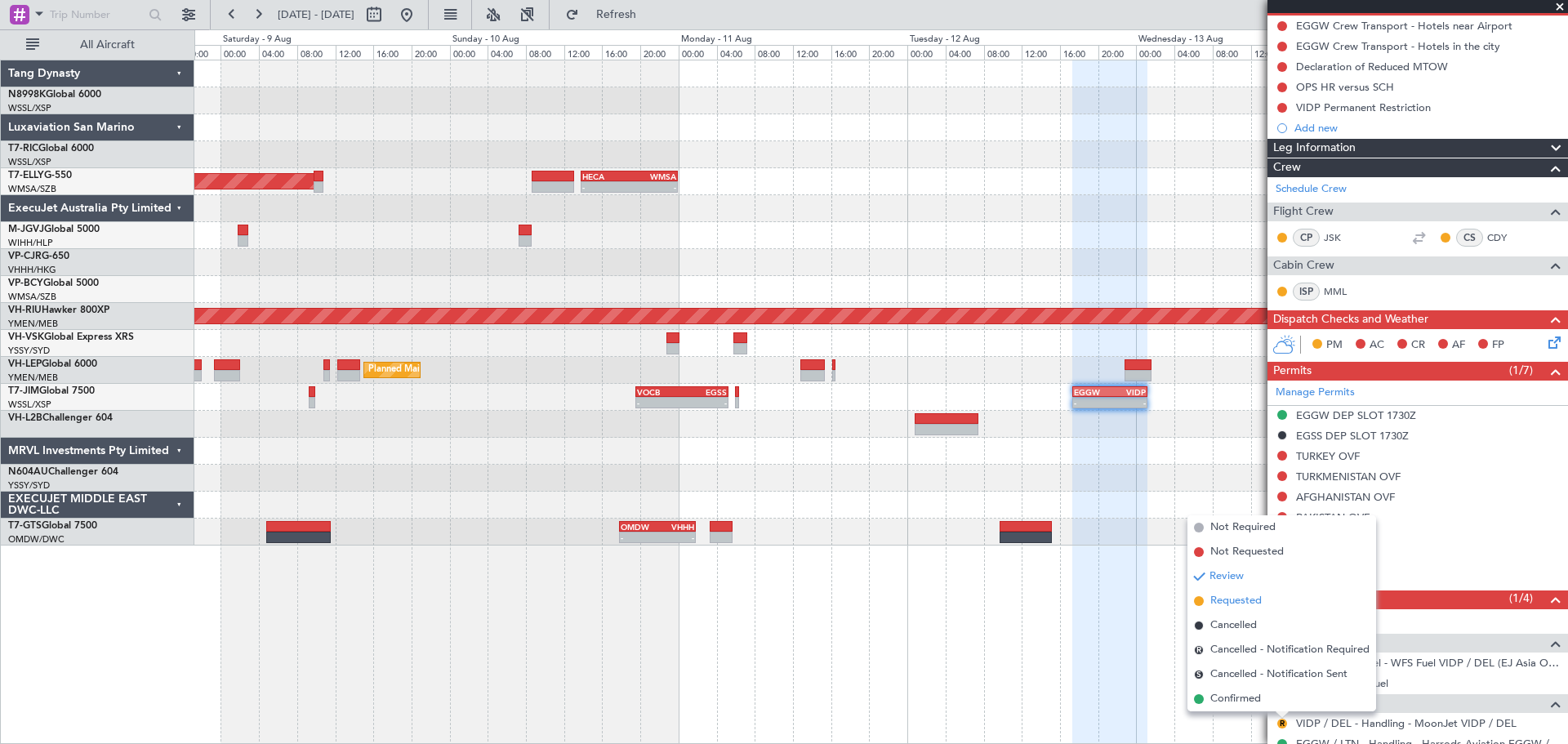 click on "Requested" at bounding box center [1236, 601] 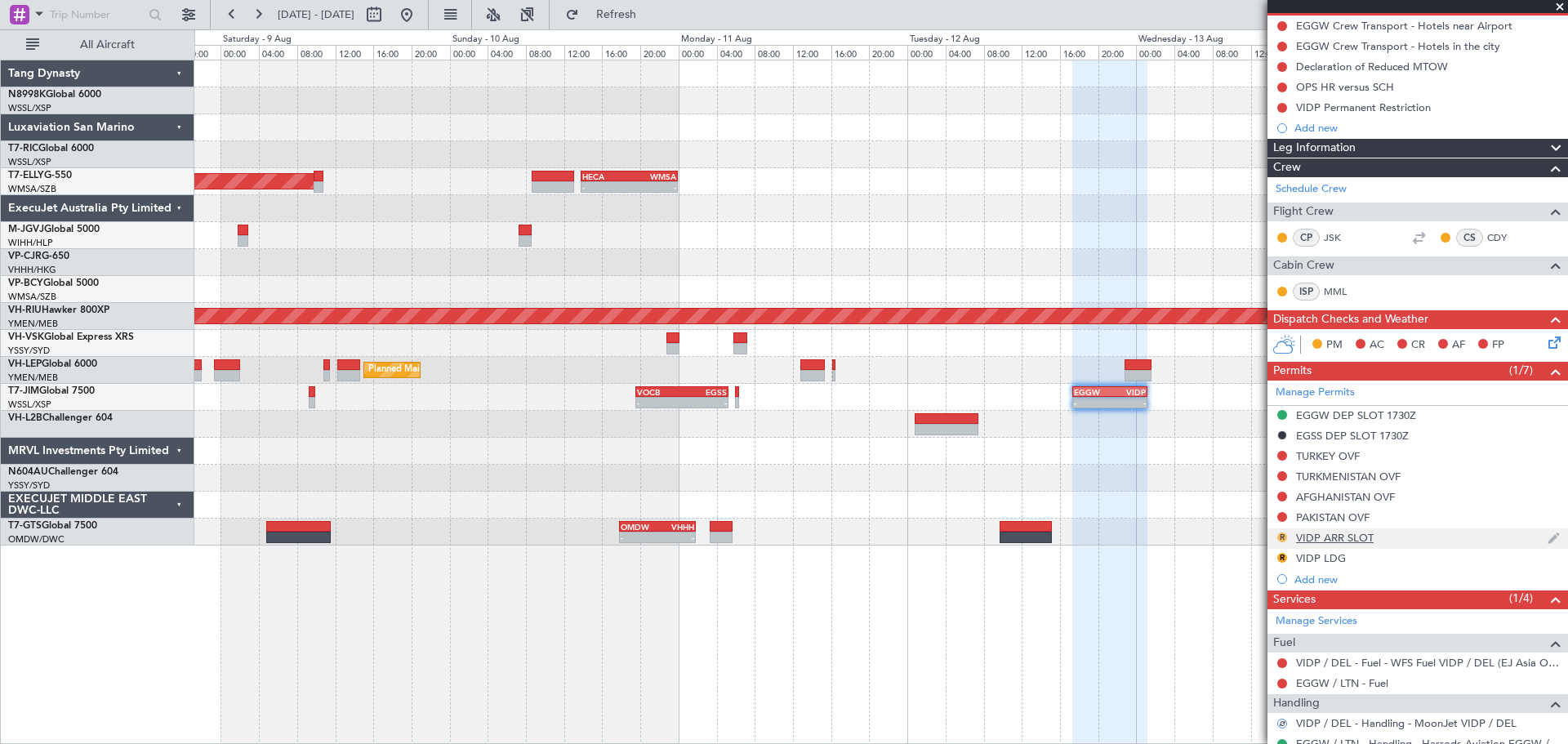 click on "R" at bounding box center [1282, 537] 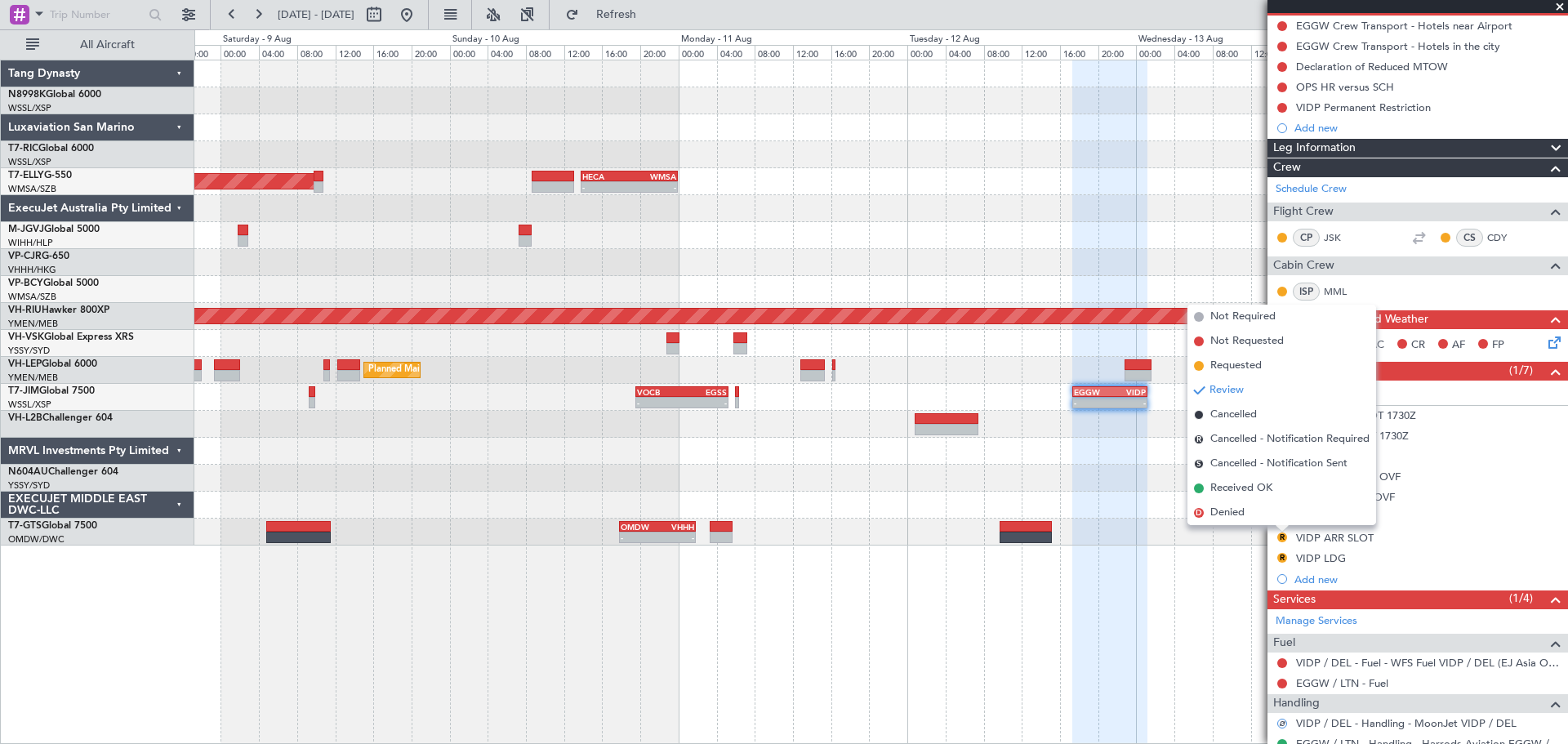 drag, startPoint x: 1246, startPoint y: 369, endPoint x: 1254, endPoint y: 388, distance: 20.615528 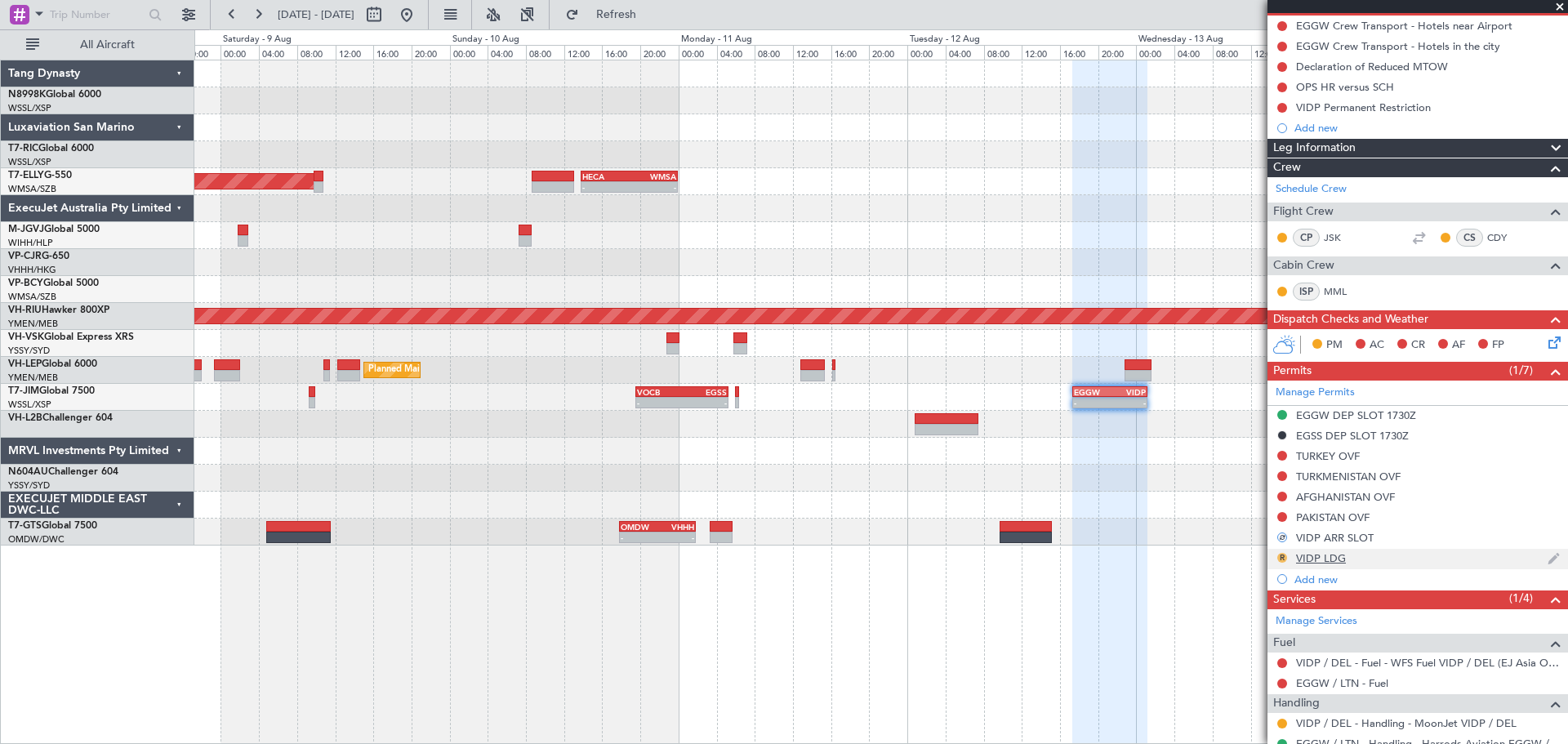click on "R" at bounding box center [1282, 558] 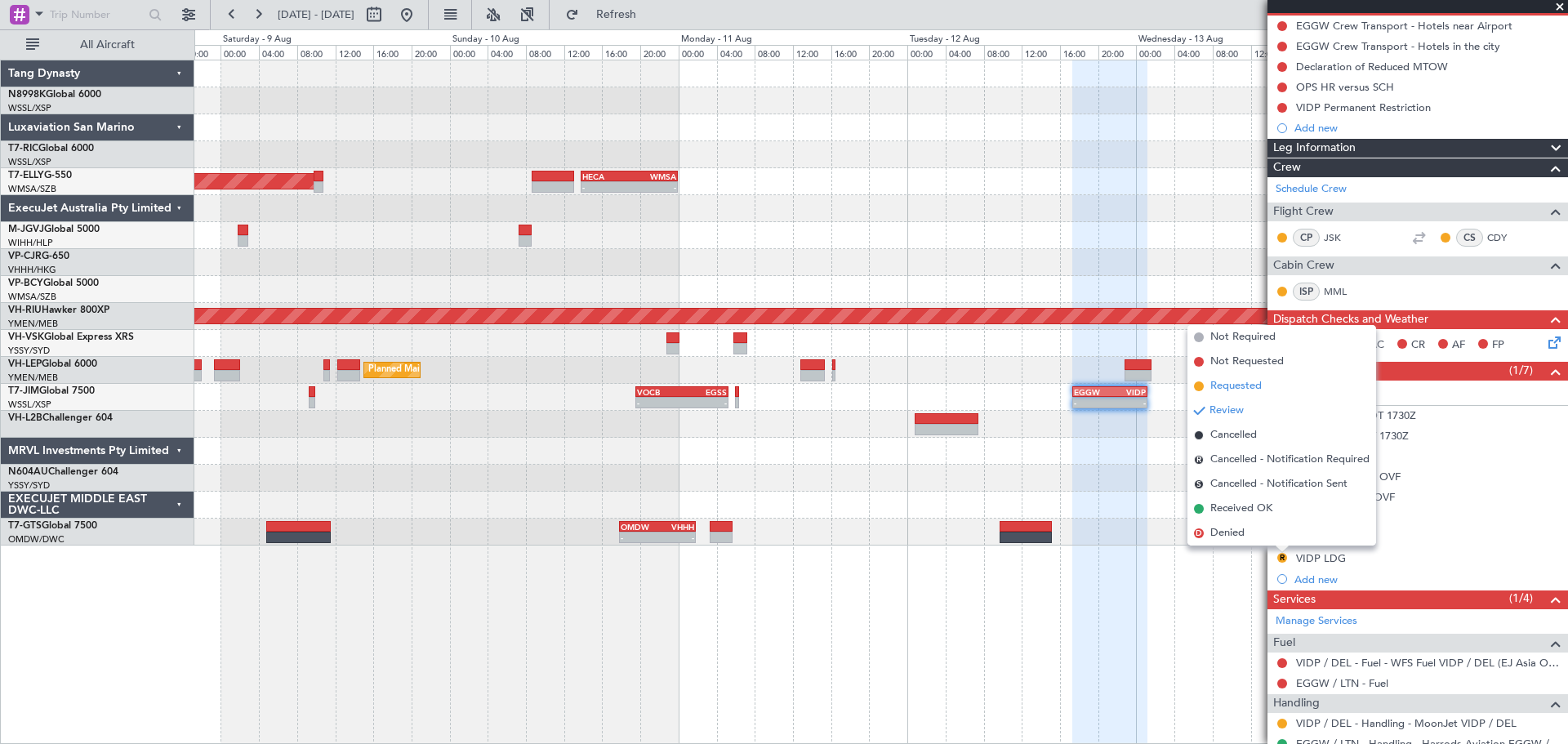 click on "Requested" at bounding box center [1236, 386] 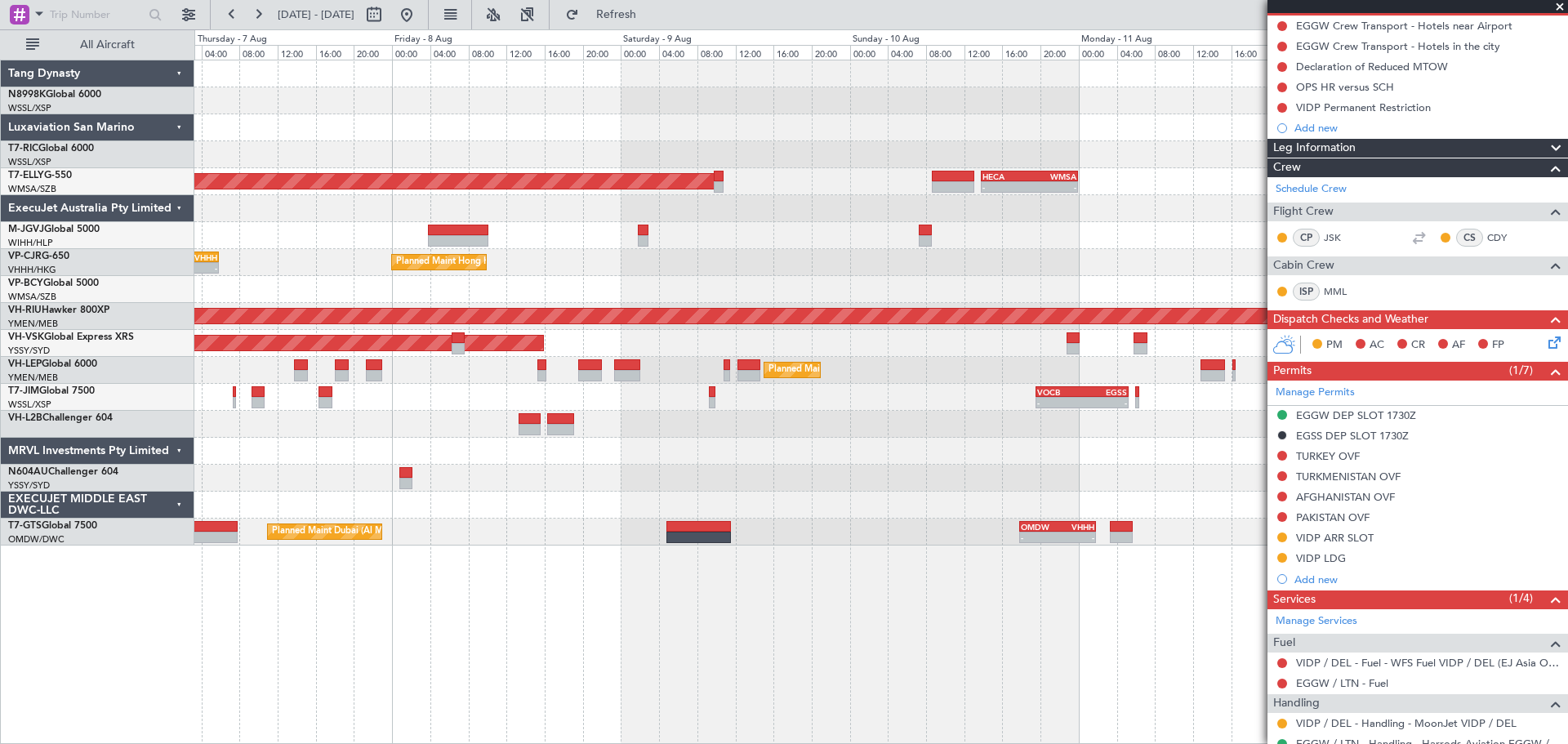click on "Planned Maint Singapore (Seletar)
AOG Maint Granada (Federico Garcia Lorca)
-
-
HECA
13:50 Z
WMSA
00:00 Z
Planned Maint Hong Kong (Hong Kong Intl)
-
-
PHNL
19:50 Z
VHHH
05:50 Z
Planned Maint Melbourne (Essendon)
Planned Maint Melbourne (Essendon)
Planned Maint Los Angeles (Los Angeles International)
-
-
VOCB
19:35 Z
EGSS
05:15 Z
-
-
EGGW
17:20 Z
VIDP
01:10 Z
Planned Maint Dubai (Al Maktoum Intl)
-" 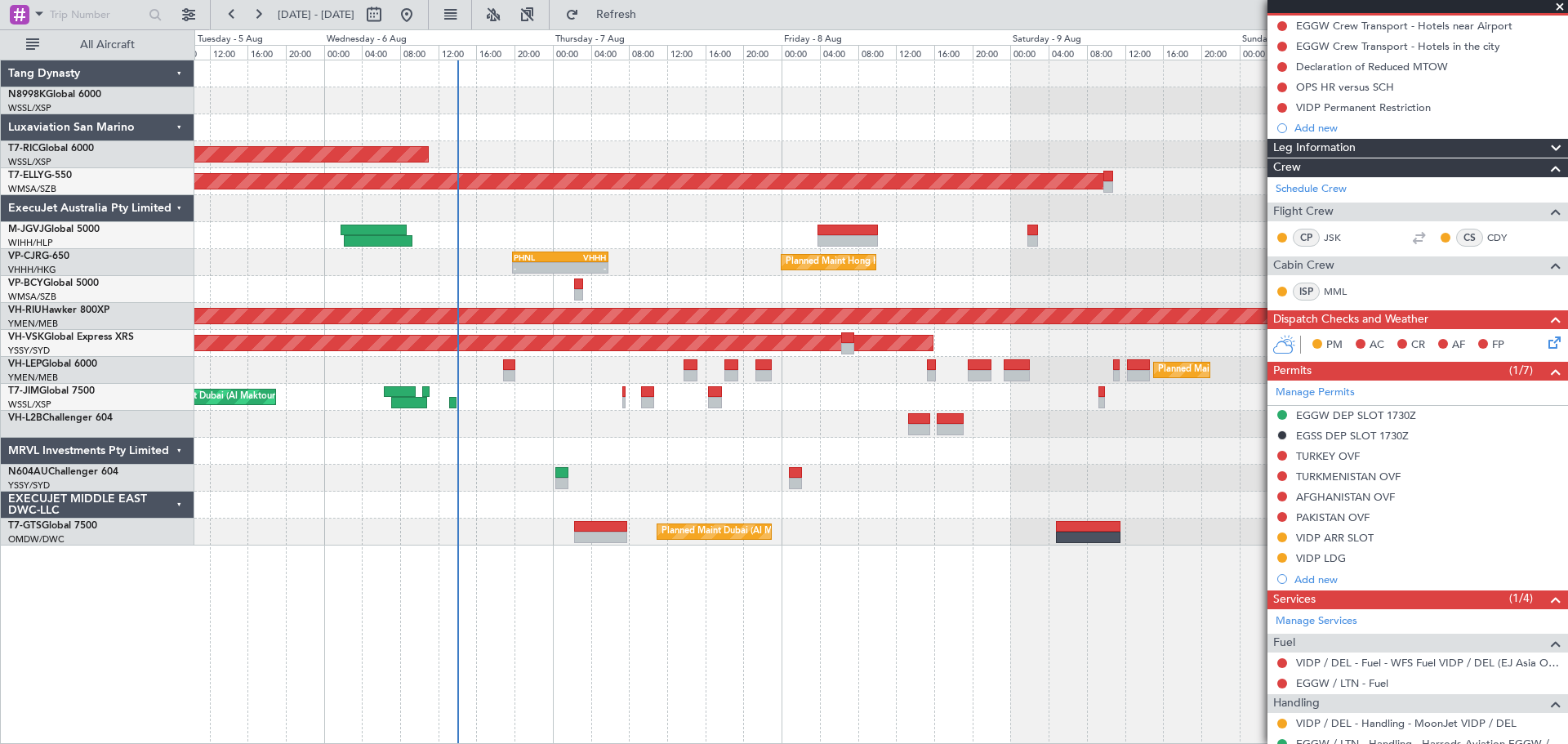 click on "-
-
VOCB
19:35 Z
EGSS
05:15 Z
Planned Maint Dubai (Al Maktoum Intl)
-
-
EGGW
17:20 Z
VIDP
01:10 Z" 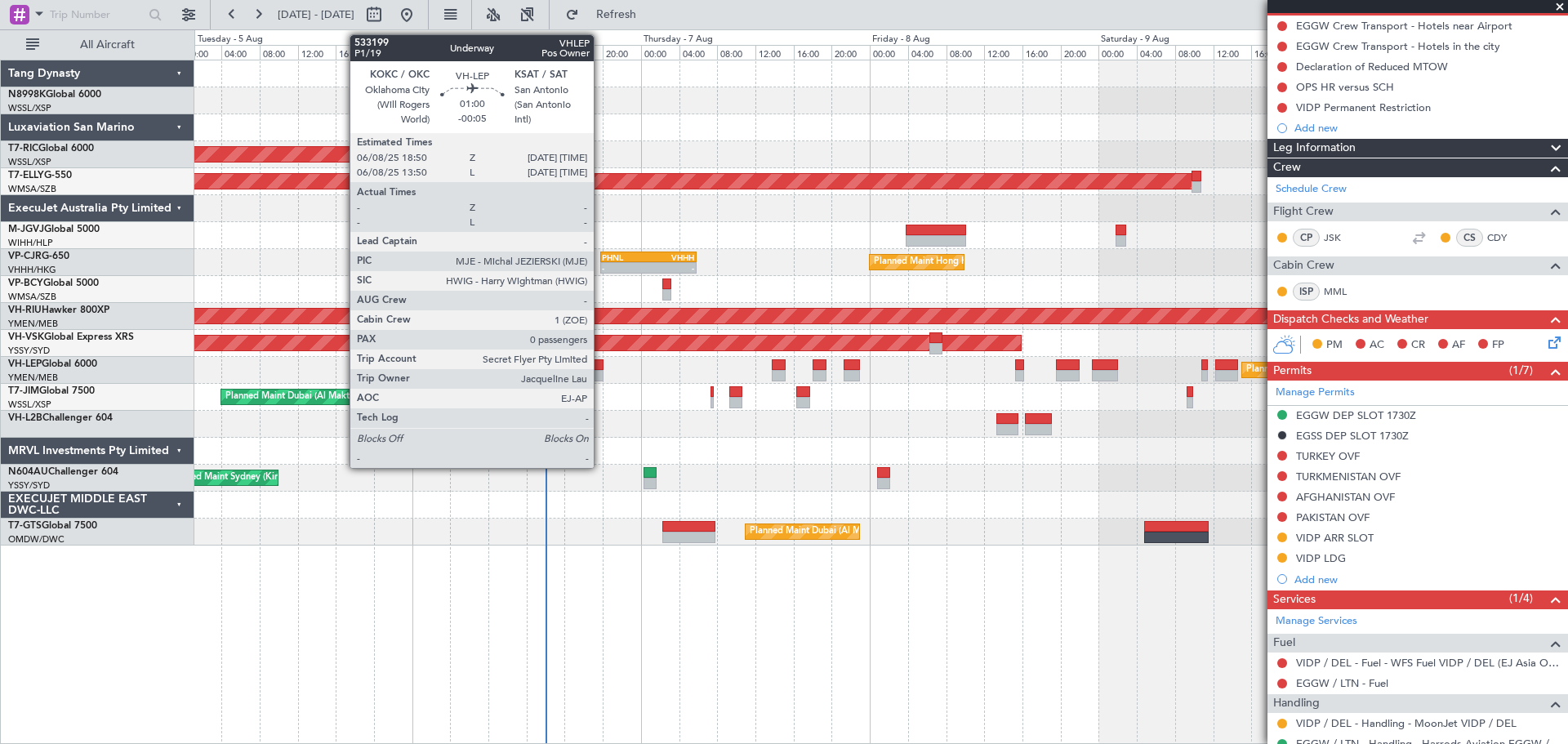 click 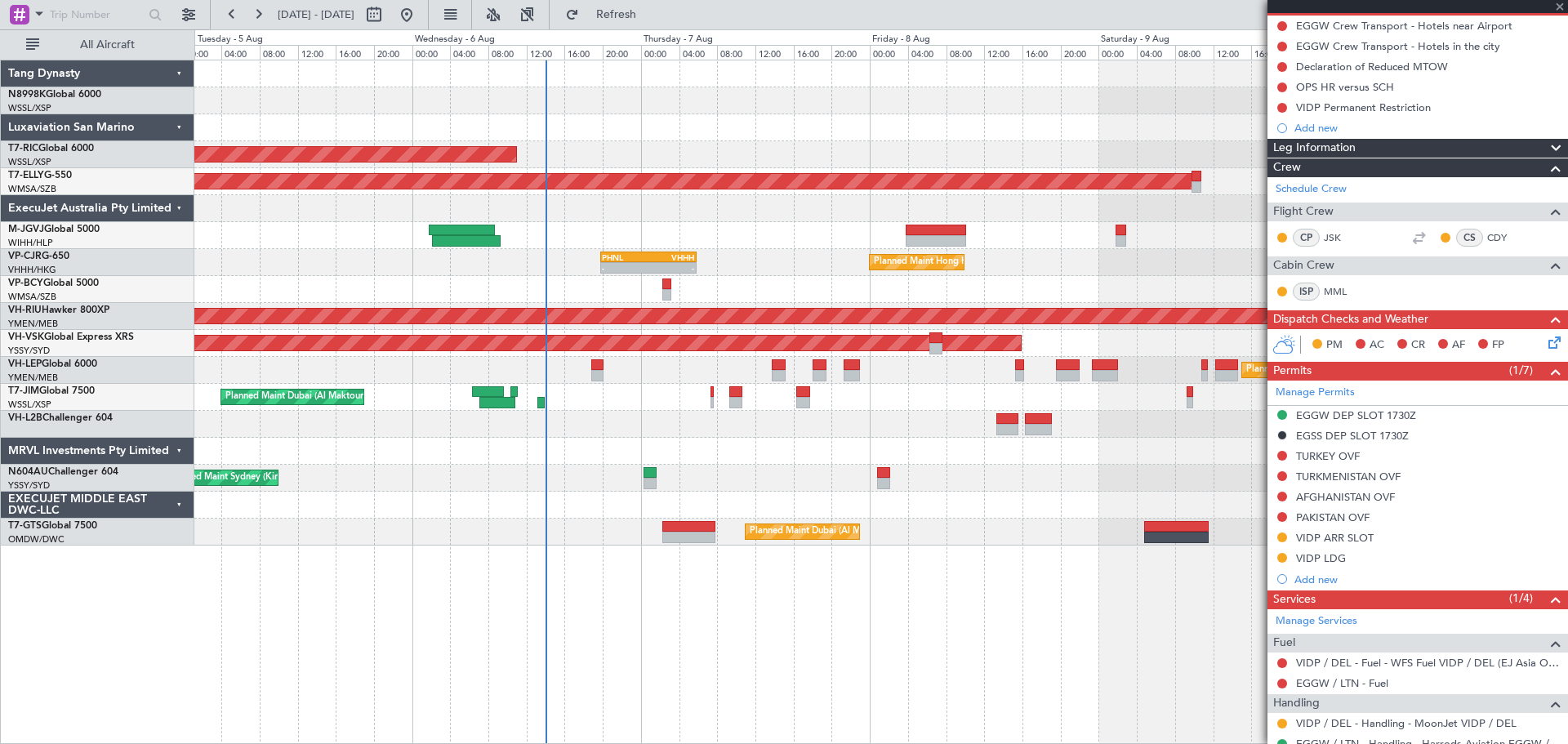 type on "-00:05" 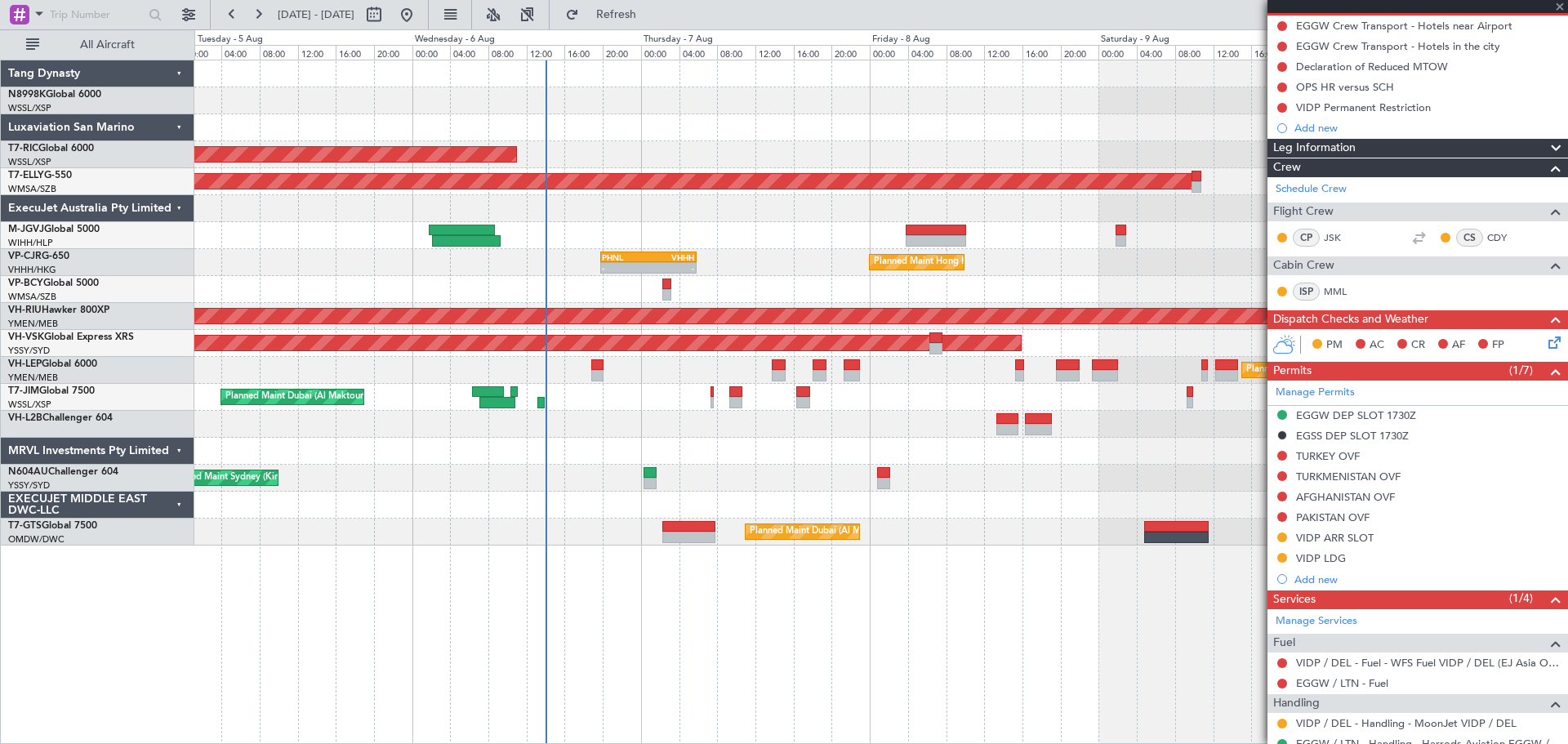 type on "0" 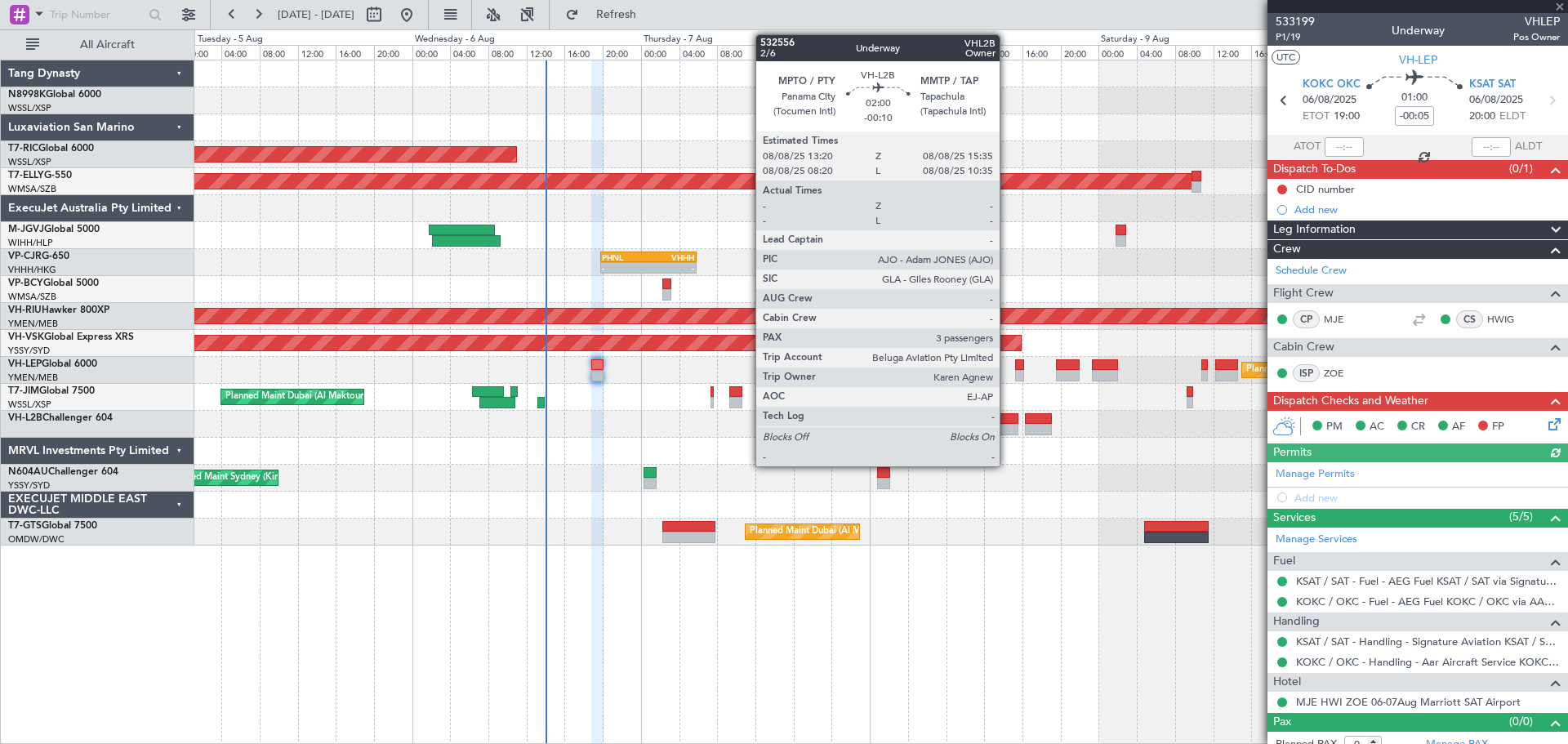 click 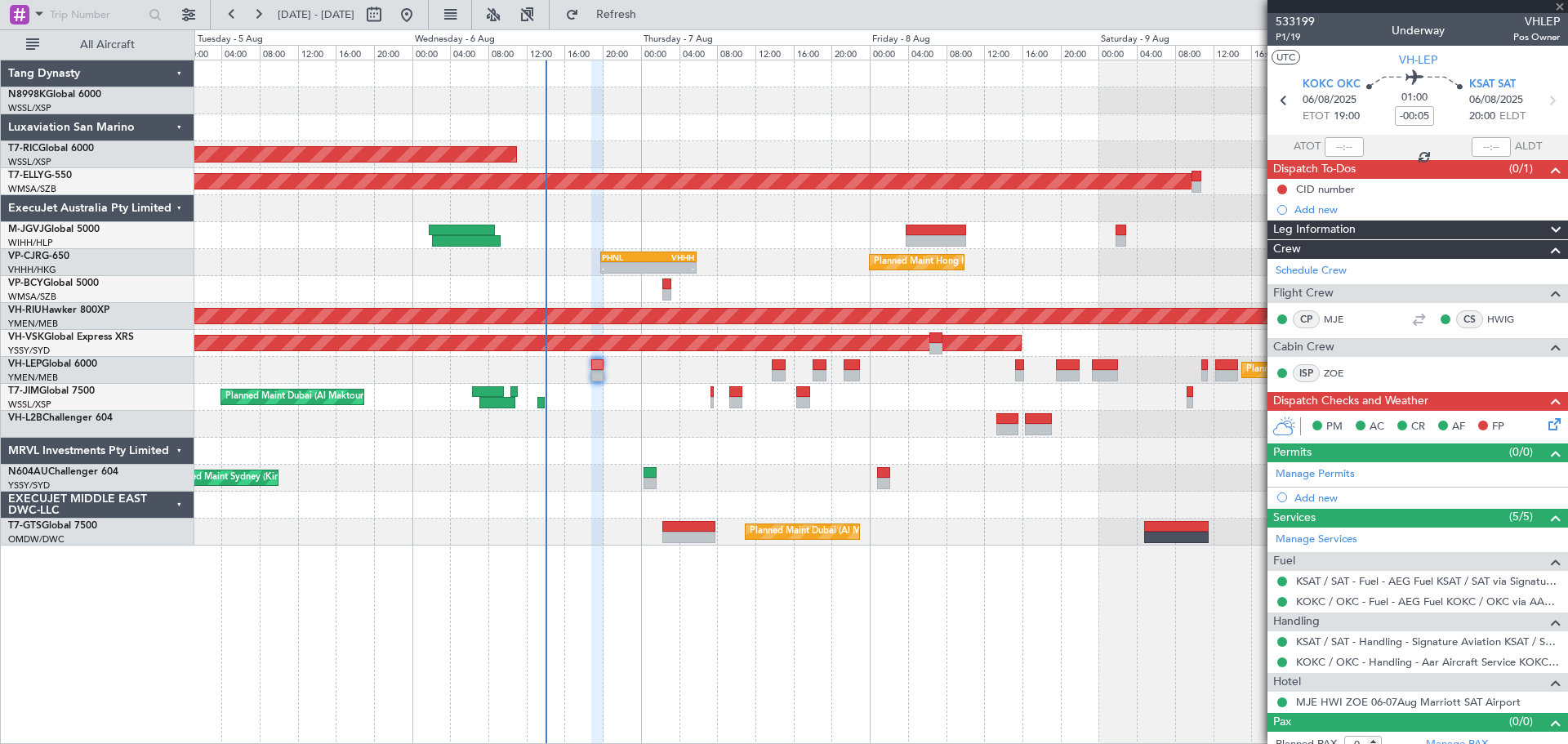 type on "-00:10" 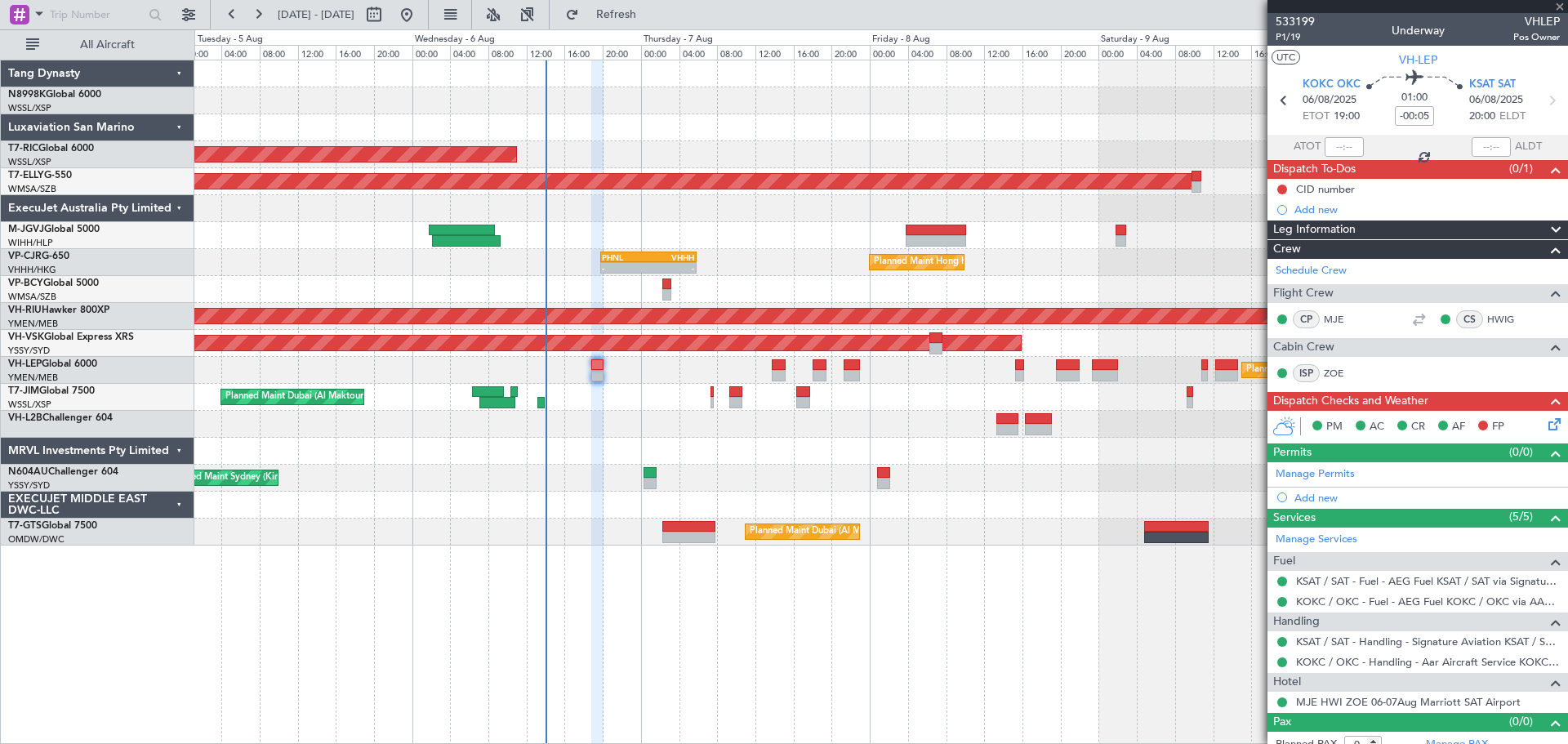 type on "3" 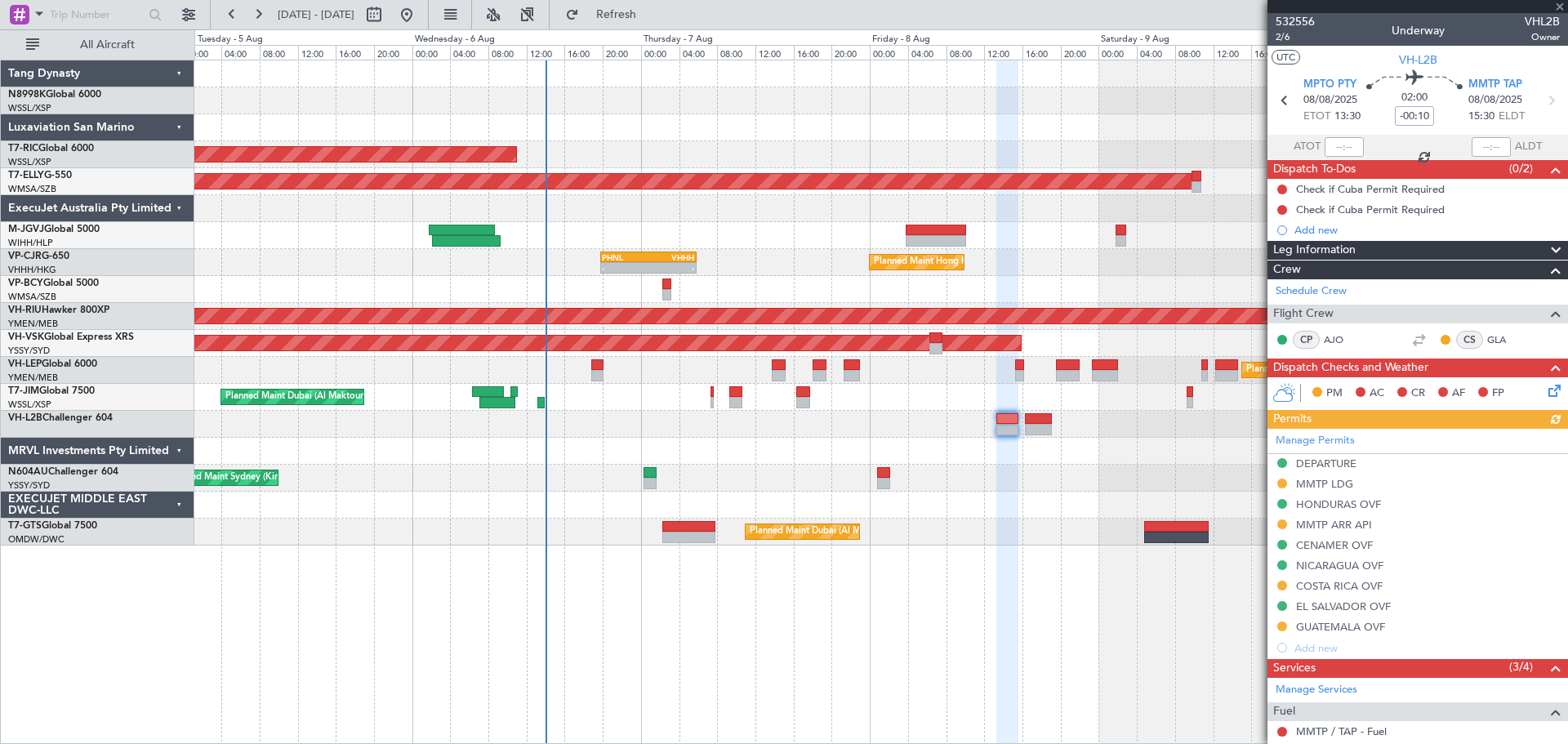 scroll, scrollTop: 234, scrollLeft: 0, axis: vertical 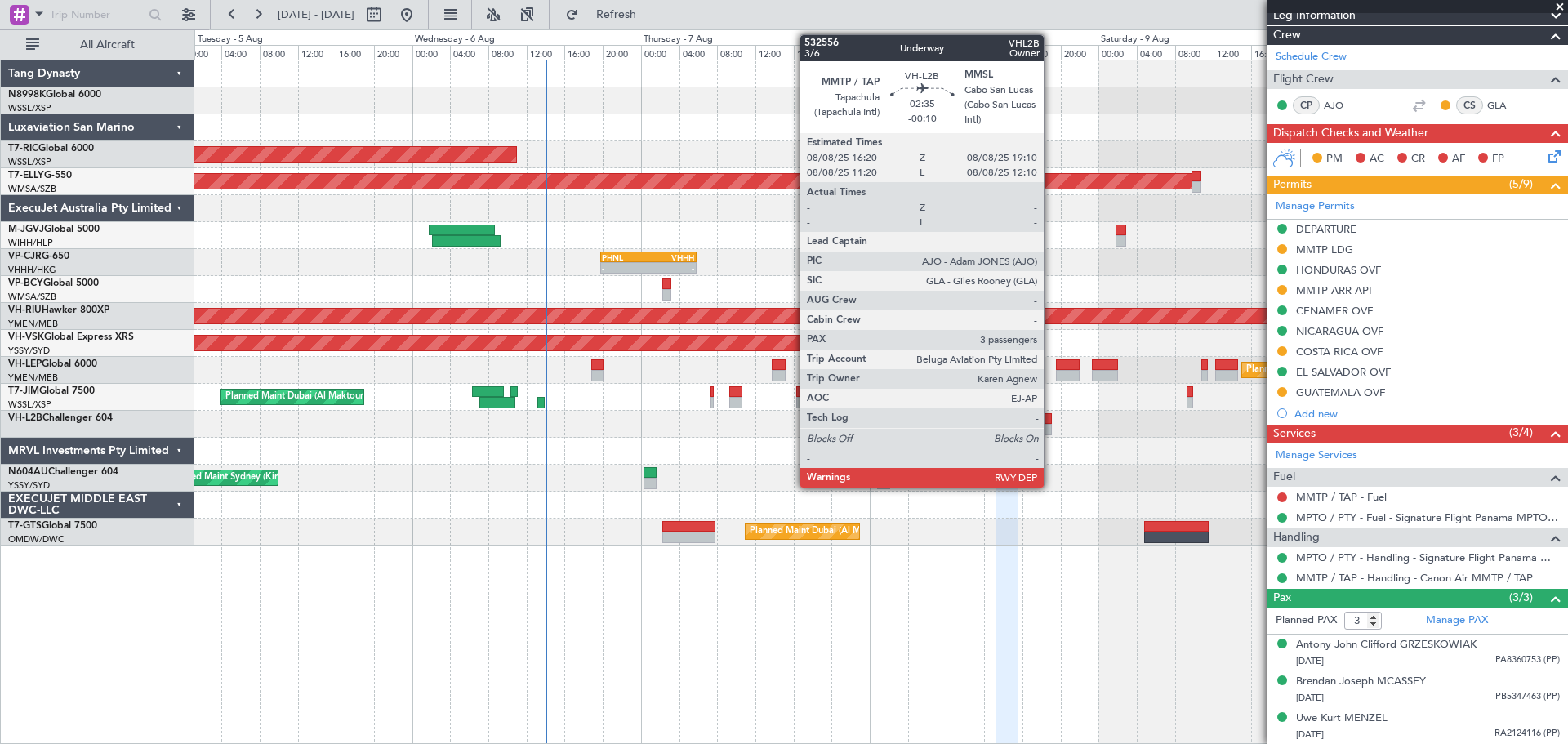 click 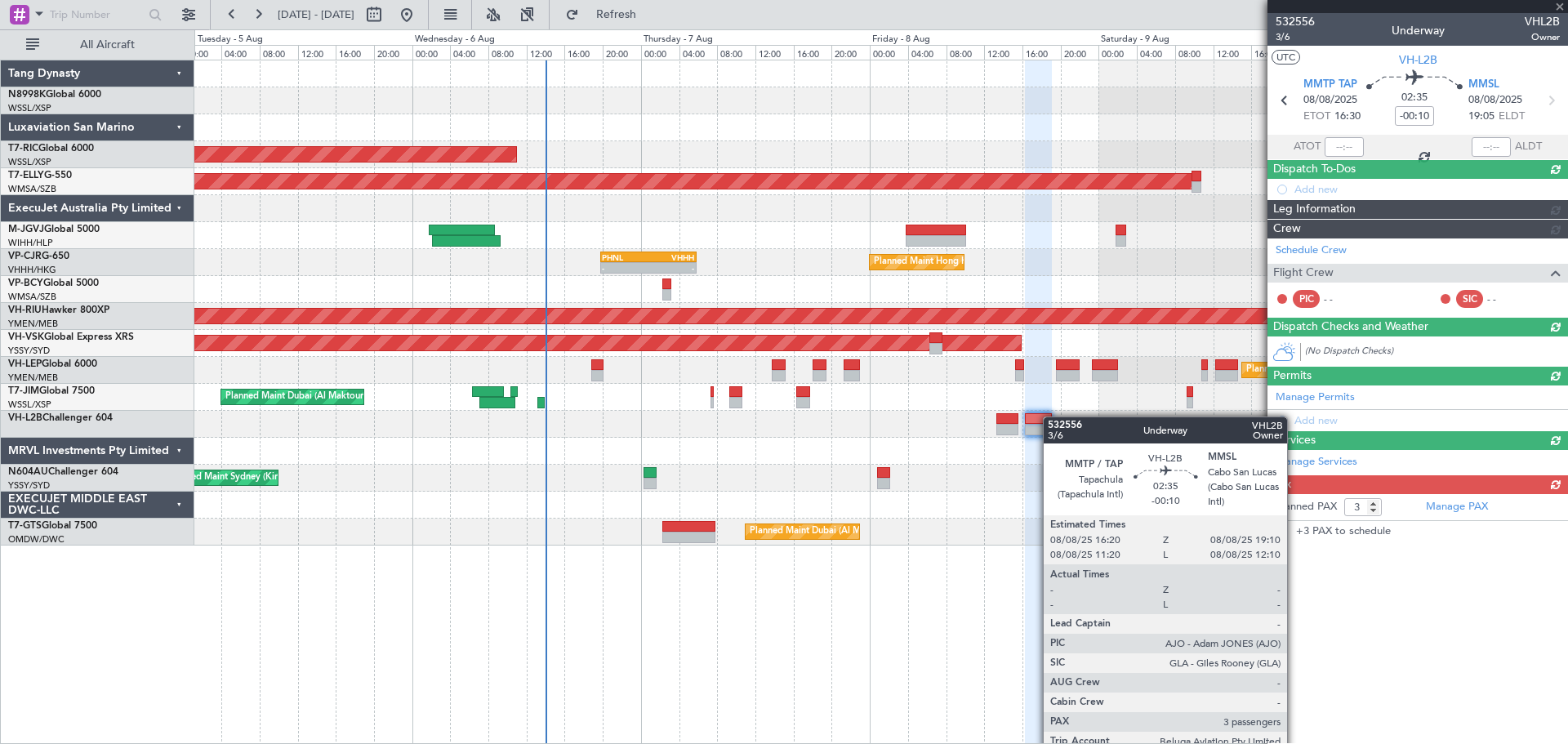 scroll, scrollTop: 0, scrollLeft: 0, axis: both 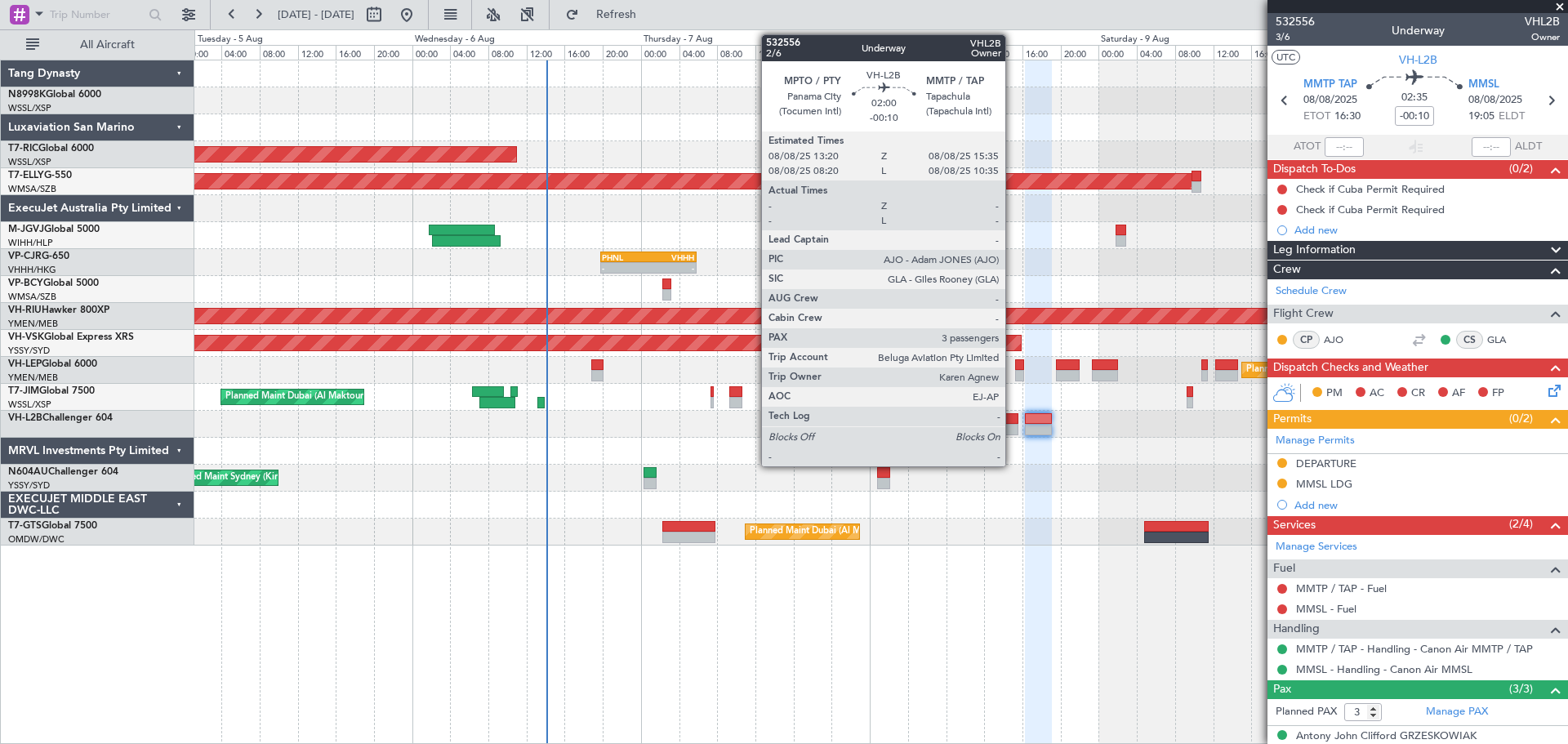click 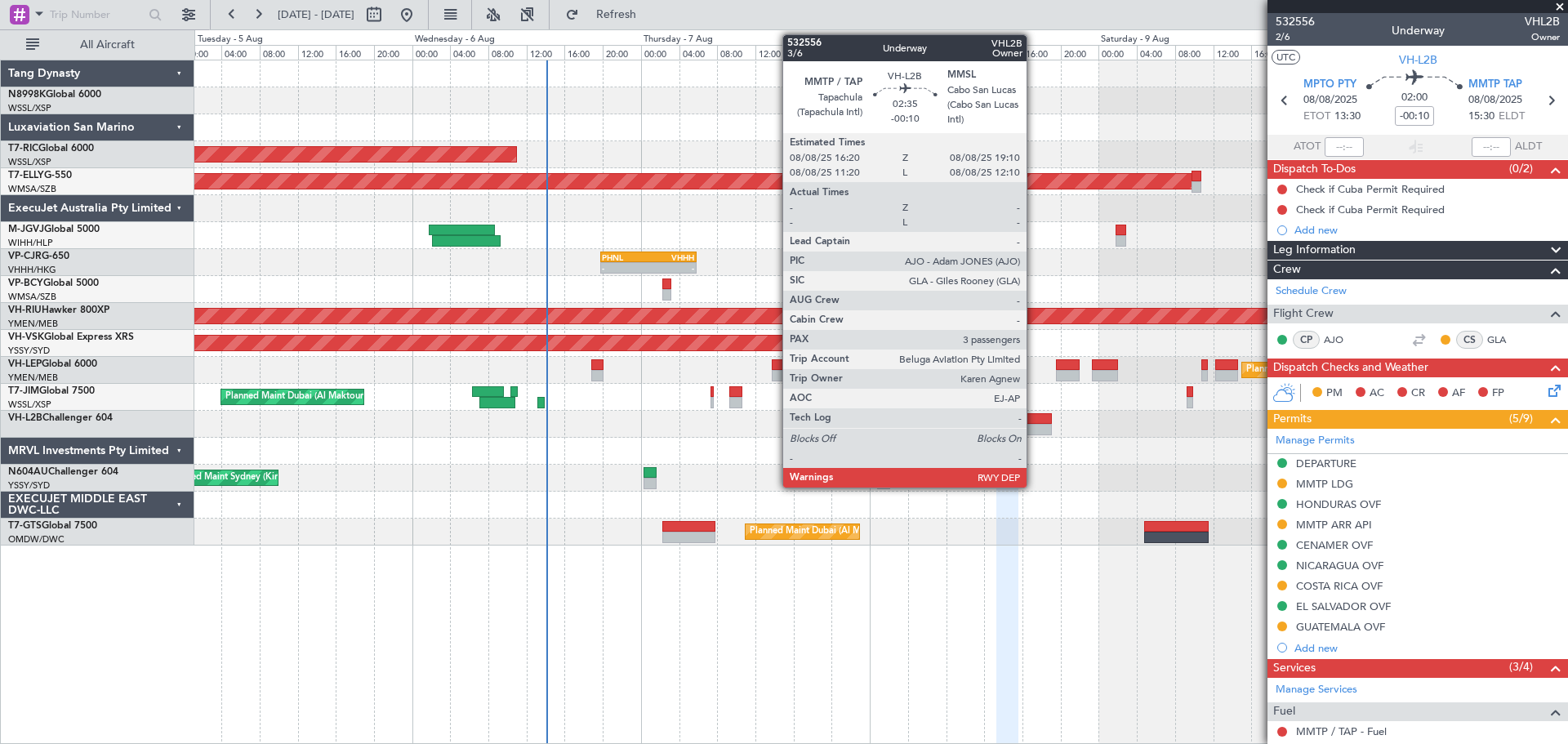click 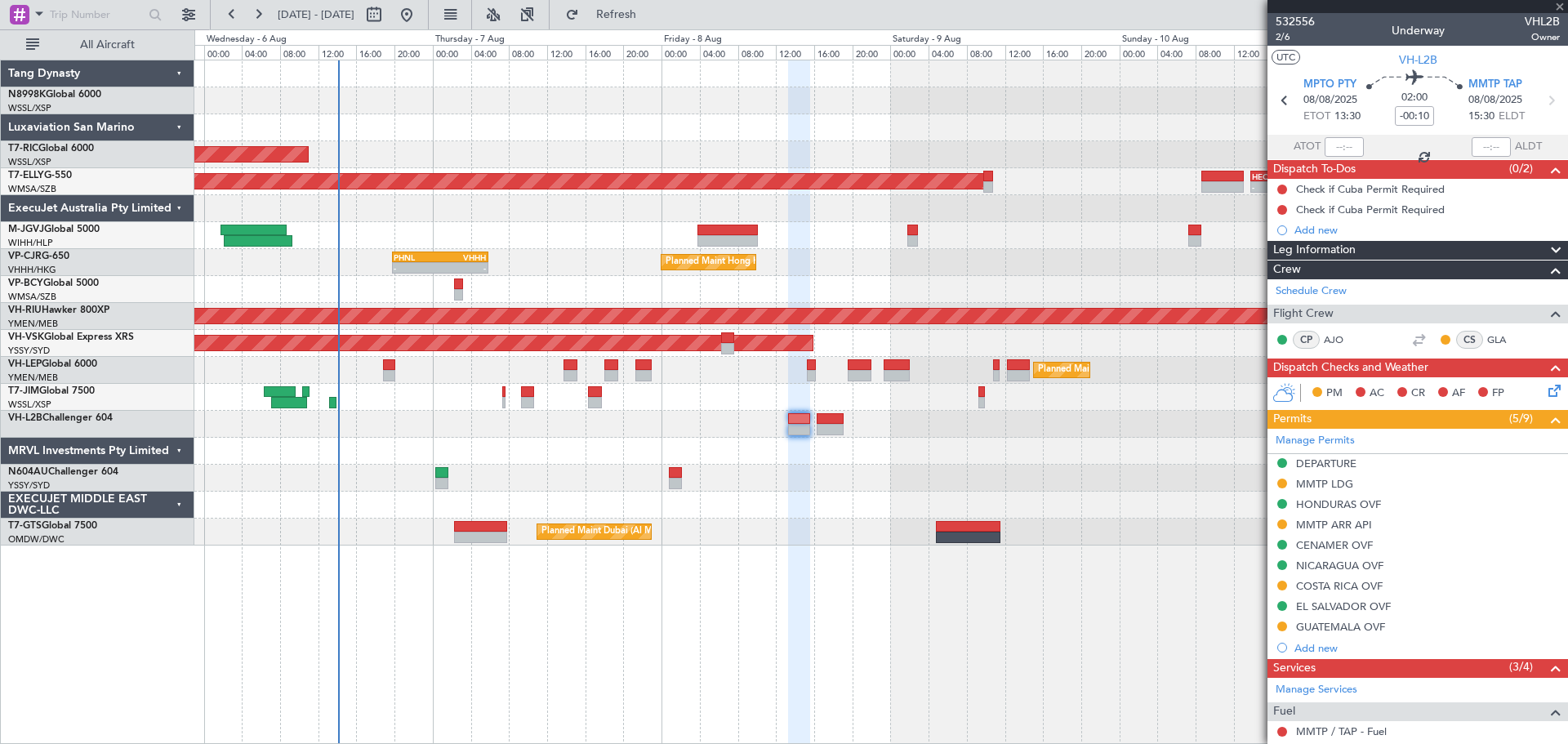click 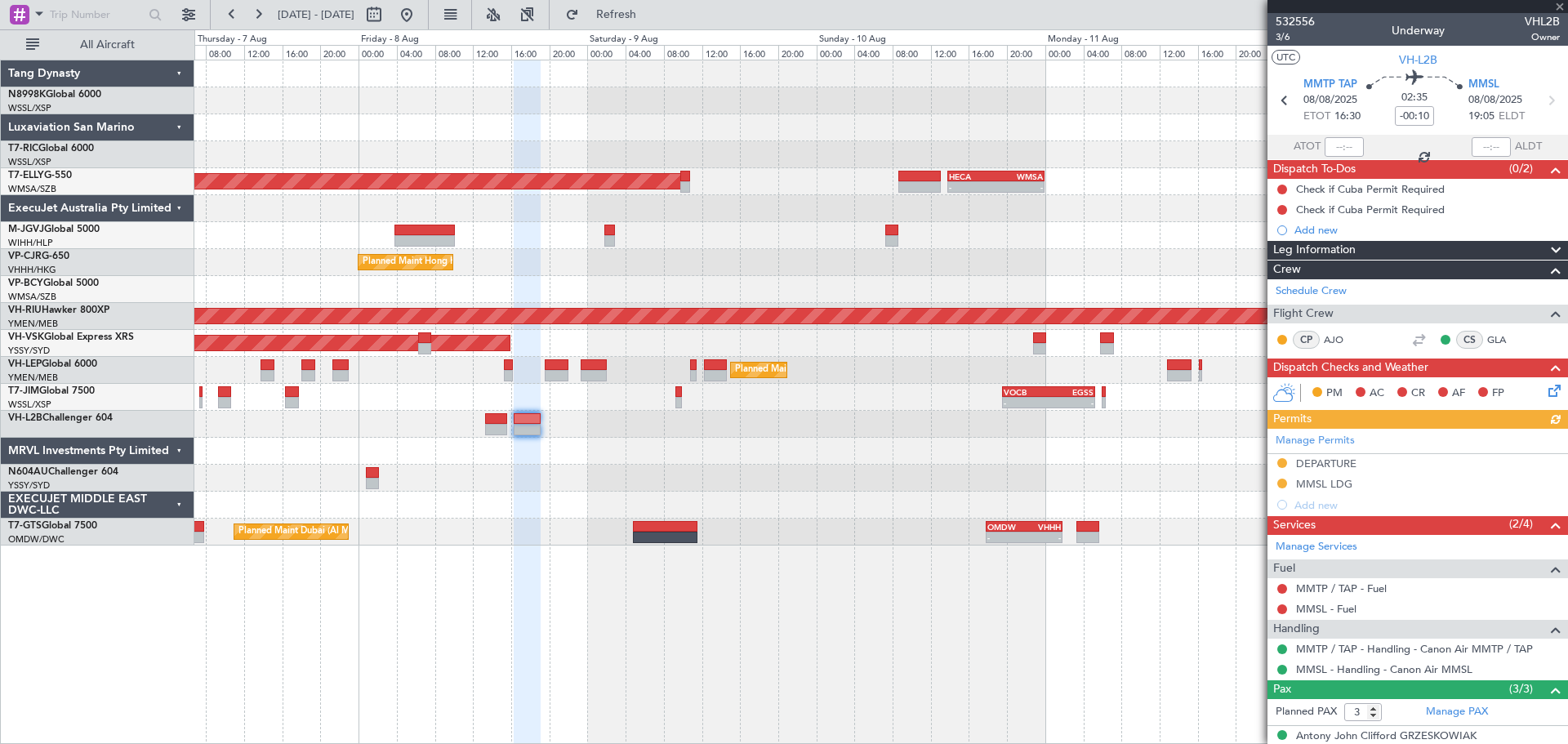 click on "Planned Maint Singapore (Seletar)
AOG Maint Granada (Federico Garcia Lorca)
-
-
HECA
13:50 Z
WMSA
00:00 Z
Planned Maint Hong Kong (Hong Kong Intl)
-
-
PHNL
19:50 Z
VHHH
05:50 Z
Planned Maint Melbourne (Essendon)
Planned Maint Melbourne (Essendon)
Planned Maint Los Angeles (Los Angeles International)
-
-
VOCB
19:35 Z
EGSS
05:15 Z
-
-
EGGW
17:20 Z
VIDP
01:10 Z
Planned Maint Dubai (Al Maktoum Intl)
-" 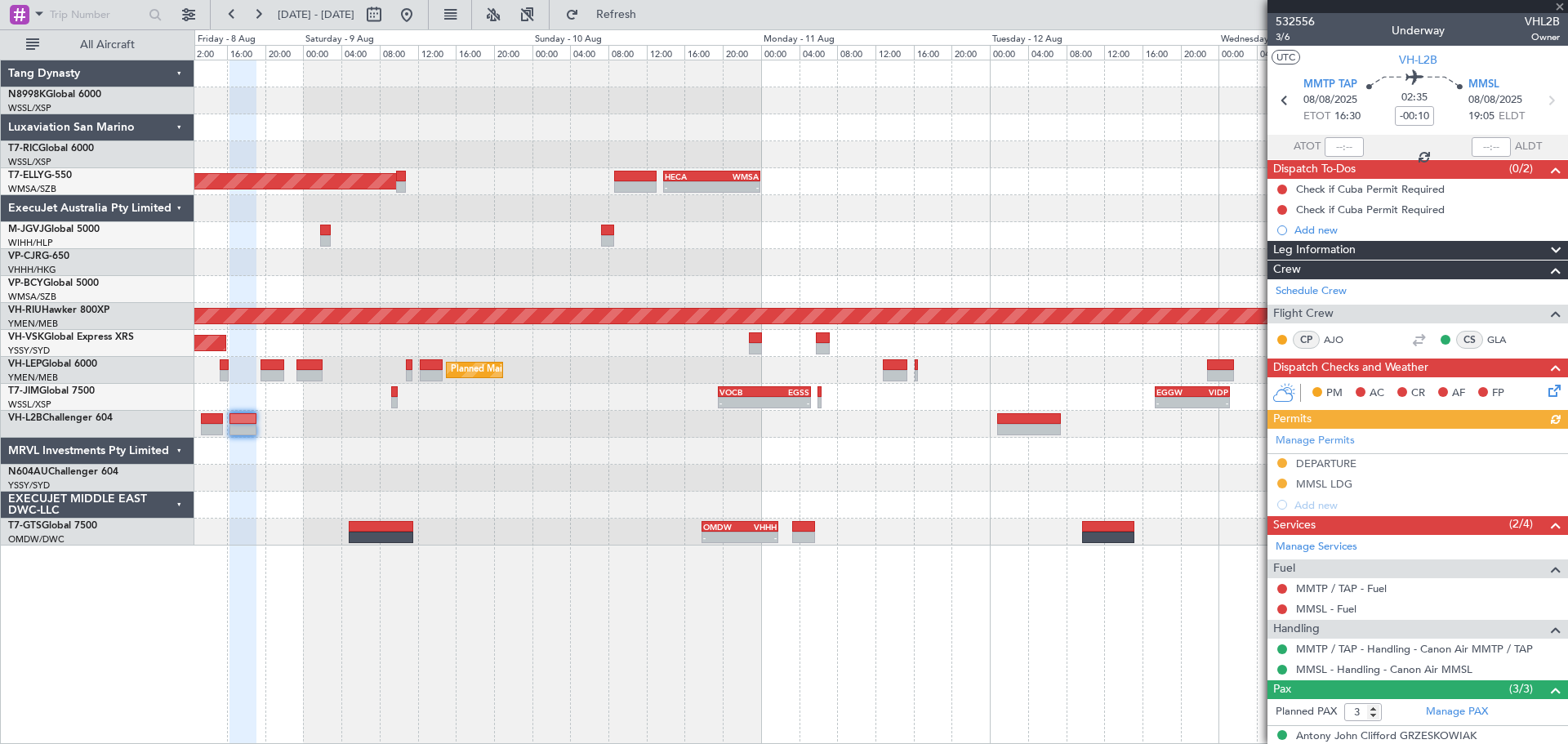 click 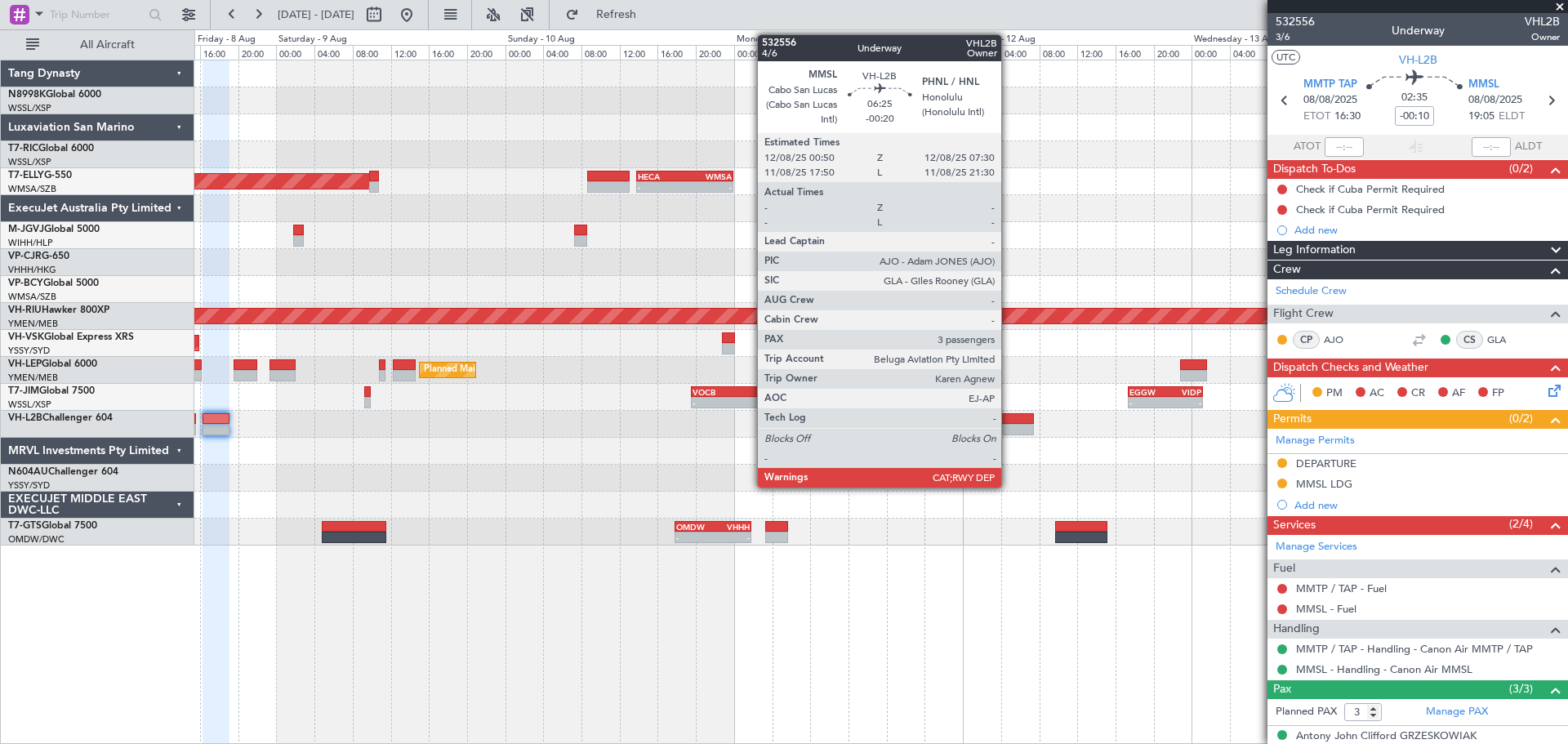 click 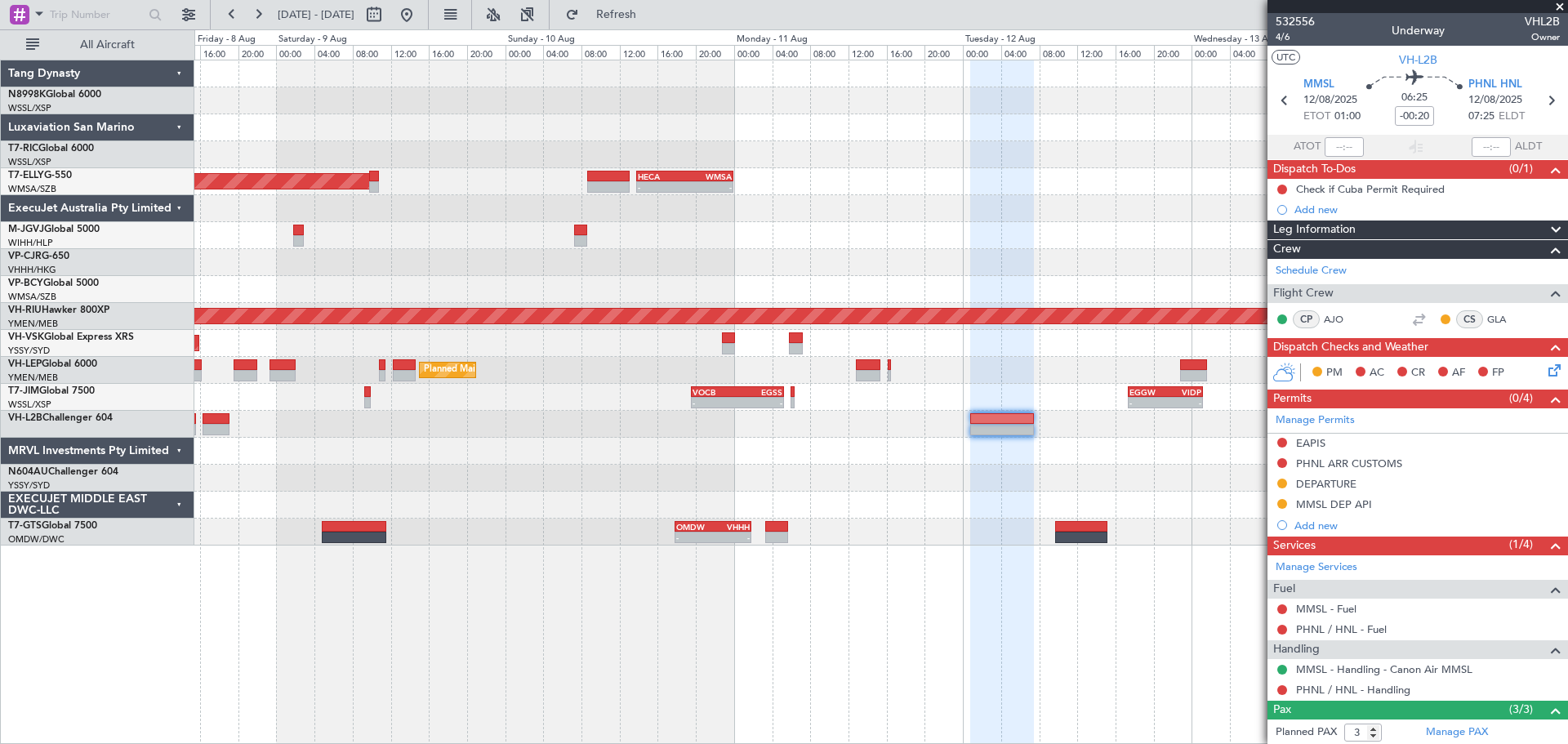 click 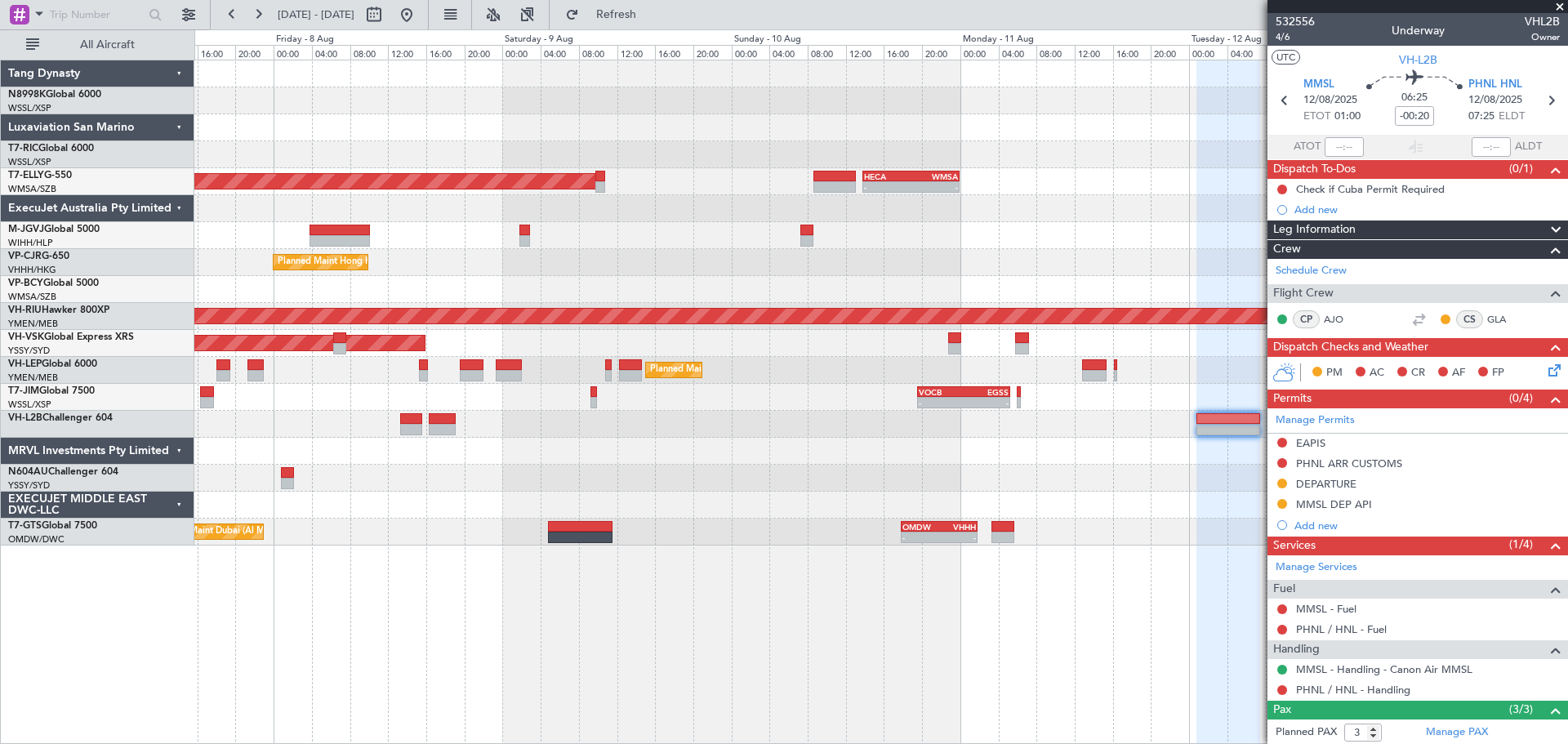 click on "Planned Maint Singapore (Seletar)
AOG Maint Granada (Federico Garcia Lorca)
-
-
HECA
13:50 Z
WMSA
00:00 Z
Planned Maint Hong Kong (Hong Kong Intl)
-
-
PHNL
19:50 Z
VHHH
05:50 Z
Planned Maint Melbourne (Essendon)
Planned Maint Melbourne (Essendon)
Planned Maint Los Angeles (Los Angeles International)
-
-
VOCB
19:35 Z
EGSS
05:15 Z
-
-
EGGW
17:20 Z
VIDP
01:10 Z
-
-" 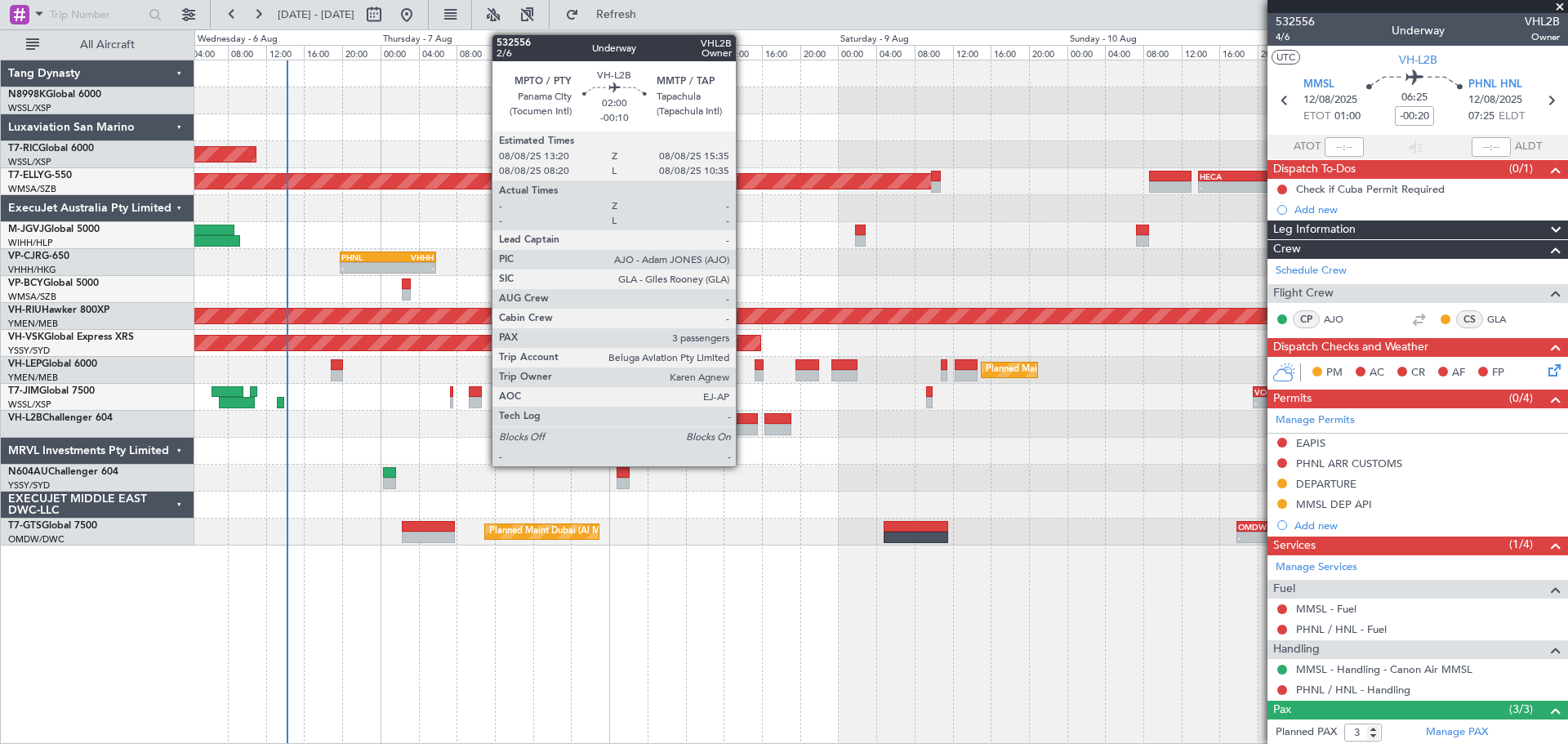 click 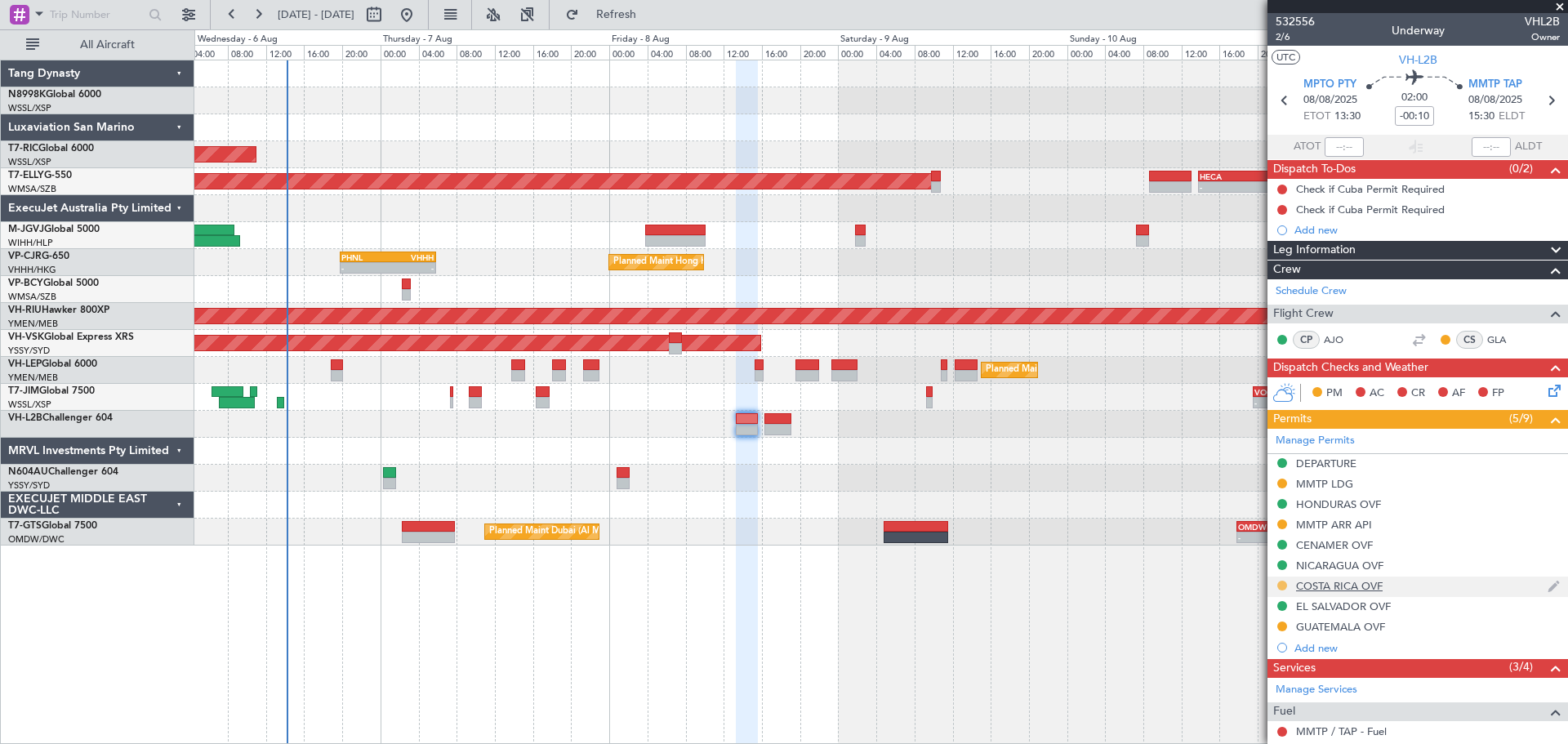 click at bounding box center (1282, 586) 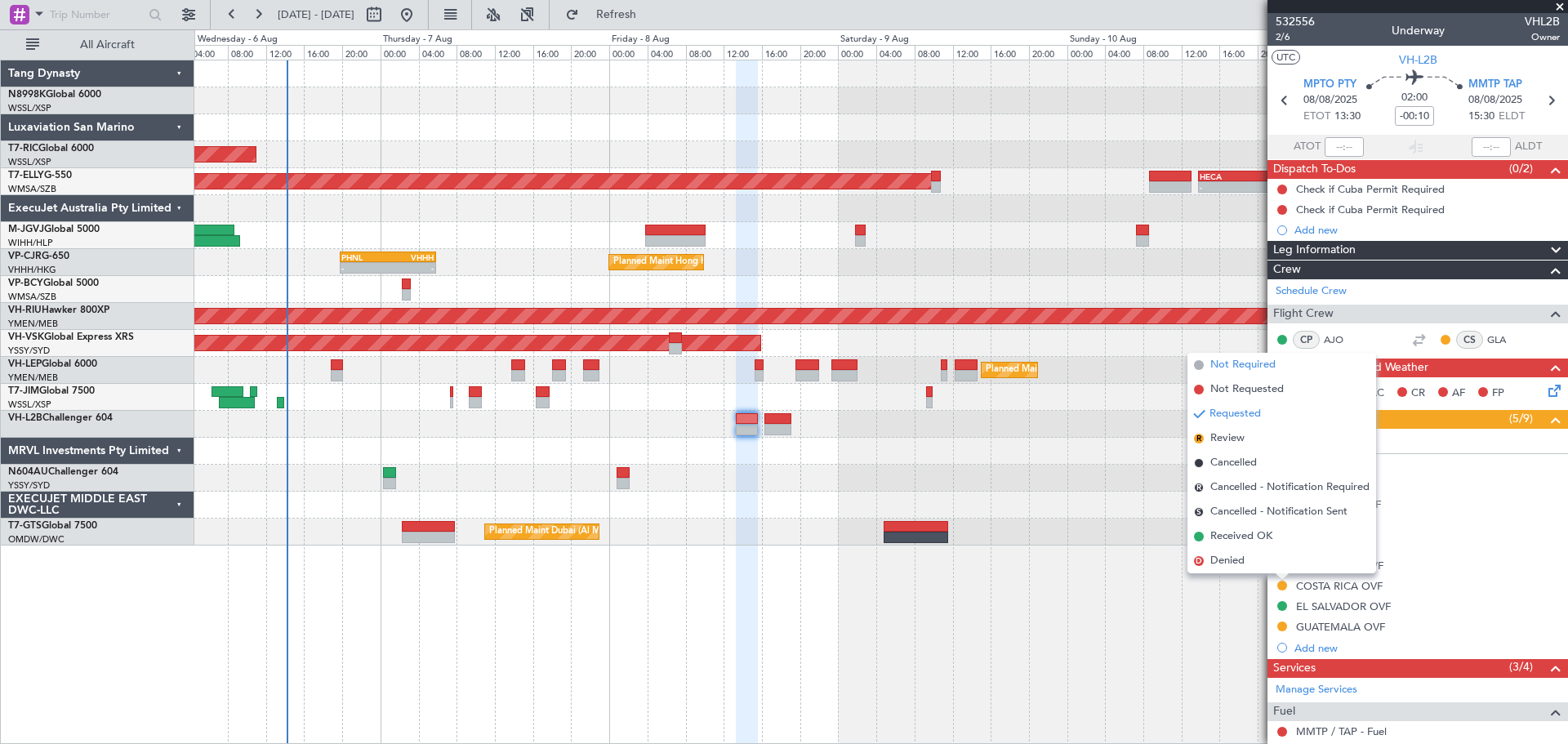 click on "Not Required" at bounding box center (1243, 365) 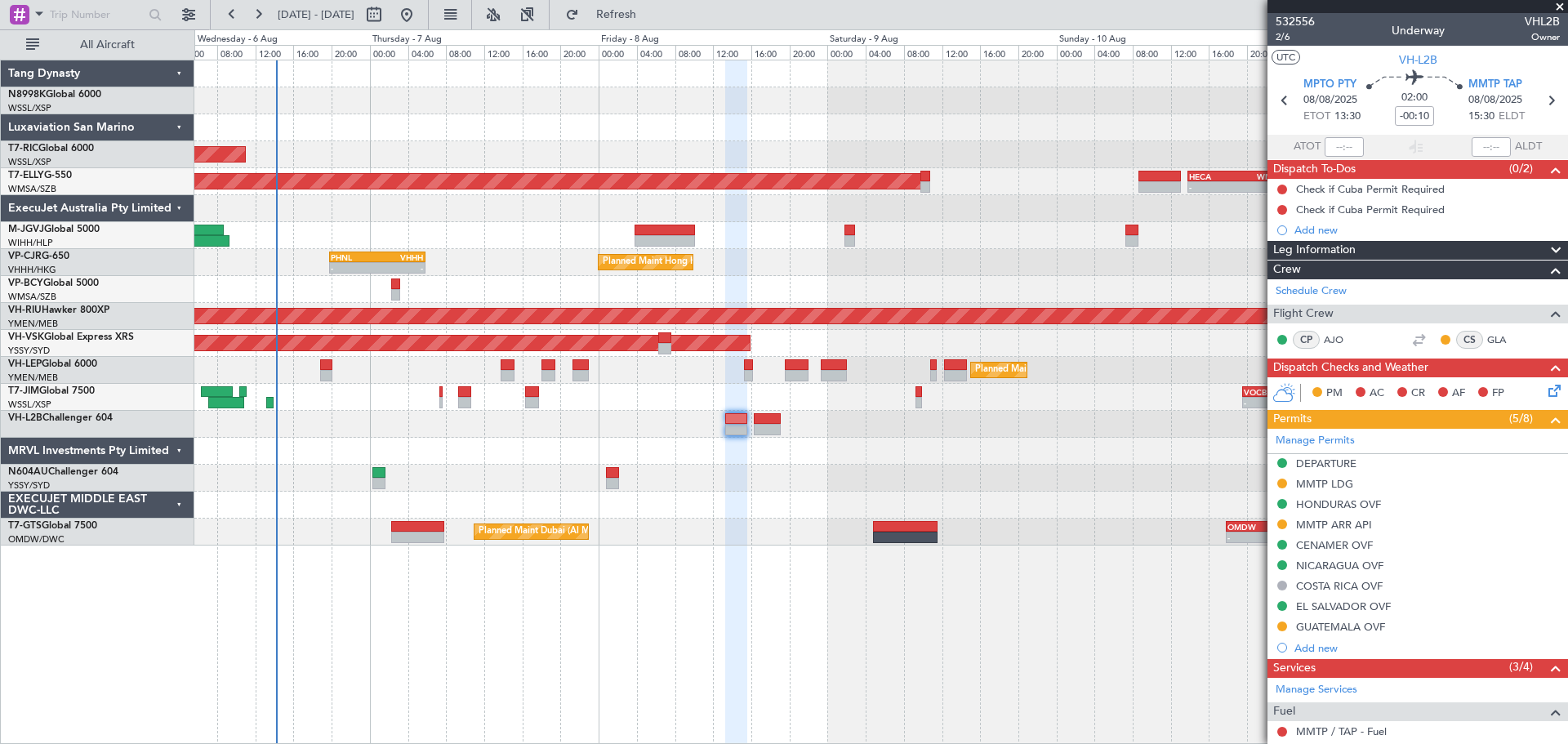 click on "Planned Maint Singapore (Seletar)
AOG Maint Granada (Federico Garcia Lorca)
-
-
HECA
13:50 Z
WMSA
00:00 Z
Planned Maint Hong Kong (Hong Kong Intl)
-
-
PHNL
19:50 Z
VHHH
05:50 Z
Planned Maint Melbourne (Essendon)
Planned Maint Melbourne (Essendon)
Planned Maint Los Angeles (Los Angeles International)
-
-
VOCB
19:35 Z
EGSS
05:15 Z
Planned Maint Dubai (Al Maktoum Intl)
-
-
EGGW
17:20 Z
VIDP
01:10 Z
-" 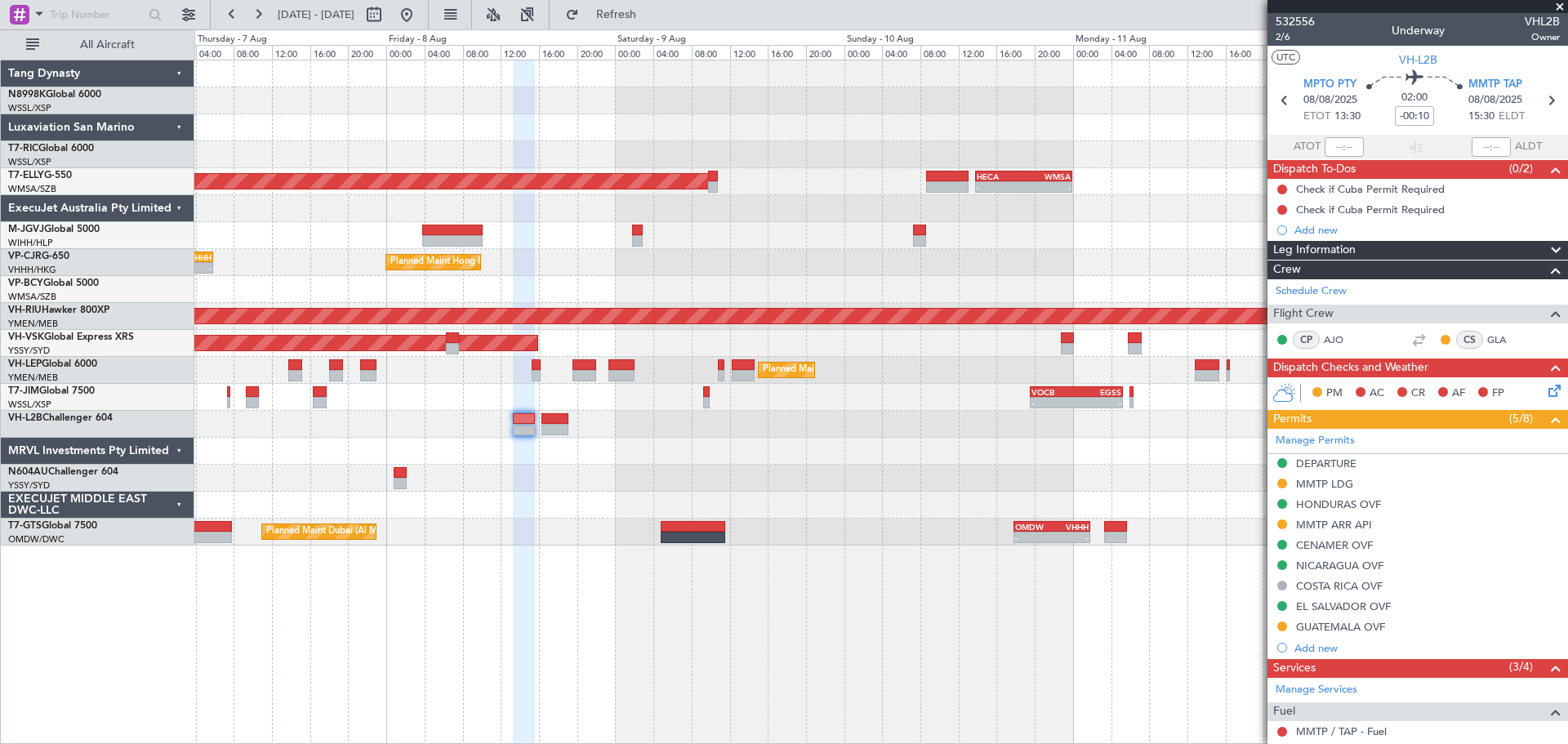 click on "-
-
VOCB
19:35 Z
EGSS
05:15 Z
-
-
EGGW
17:20 Z
VIDP
01:10 Z
Planned Maint Dubai (Al Maktoum Intl)" 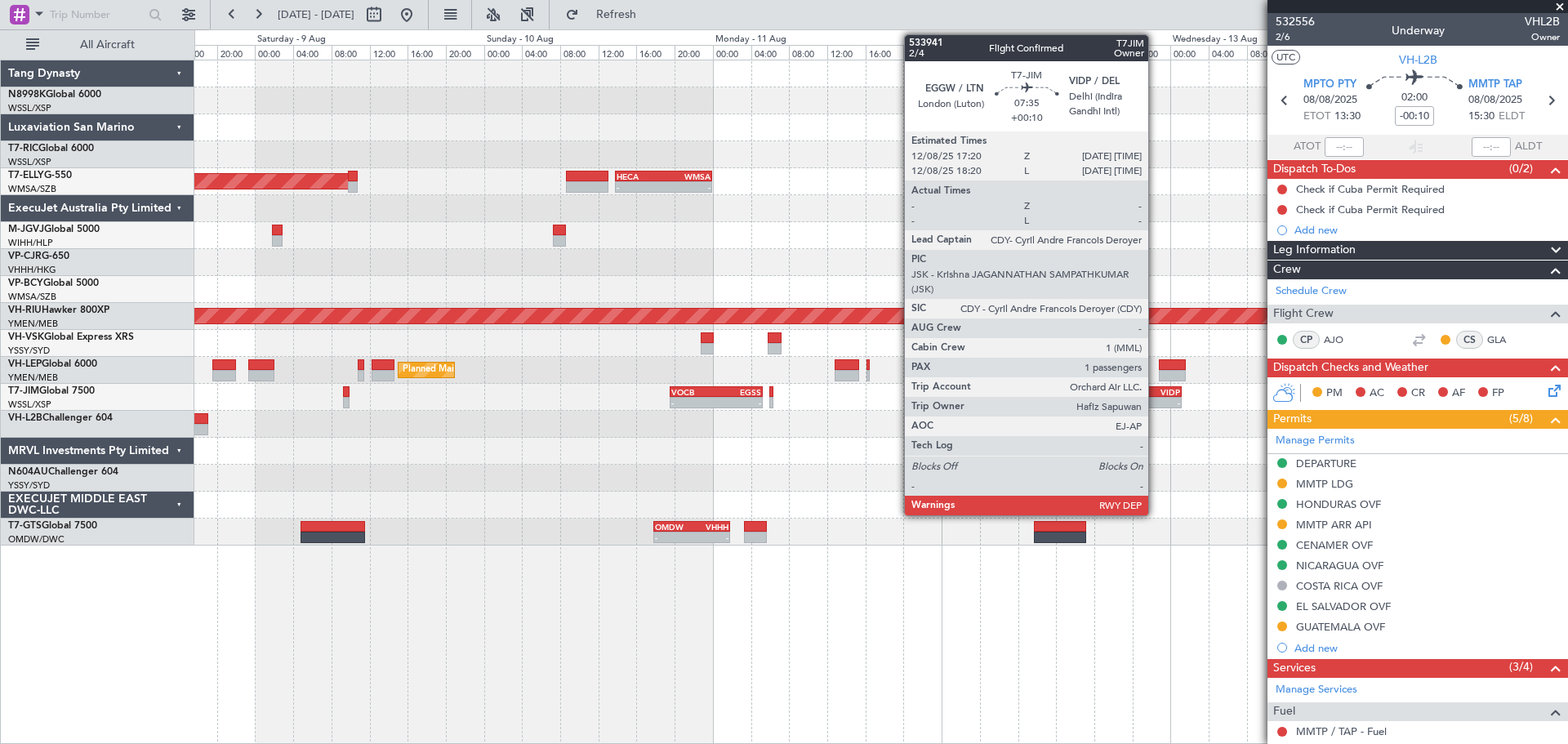 click on "VIDP" 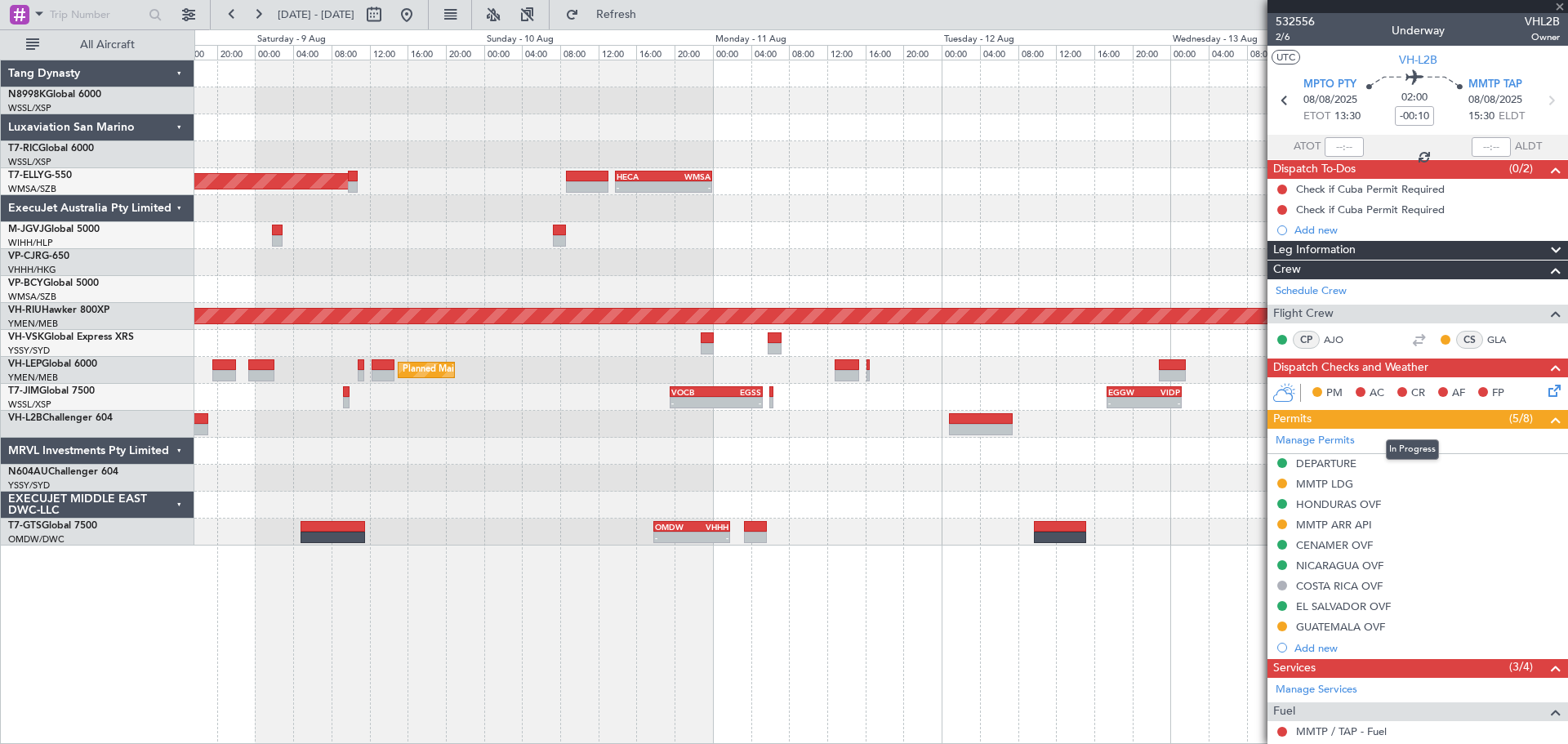 type on "+00:10" 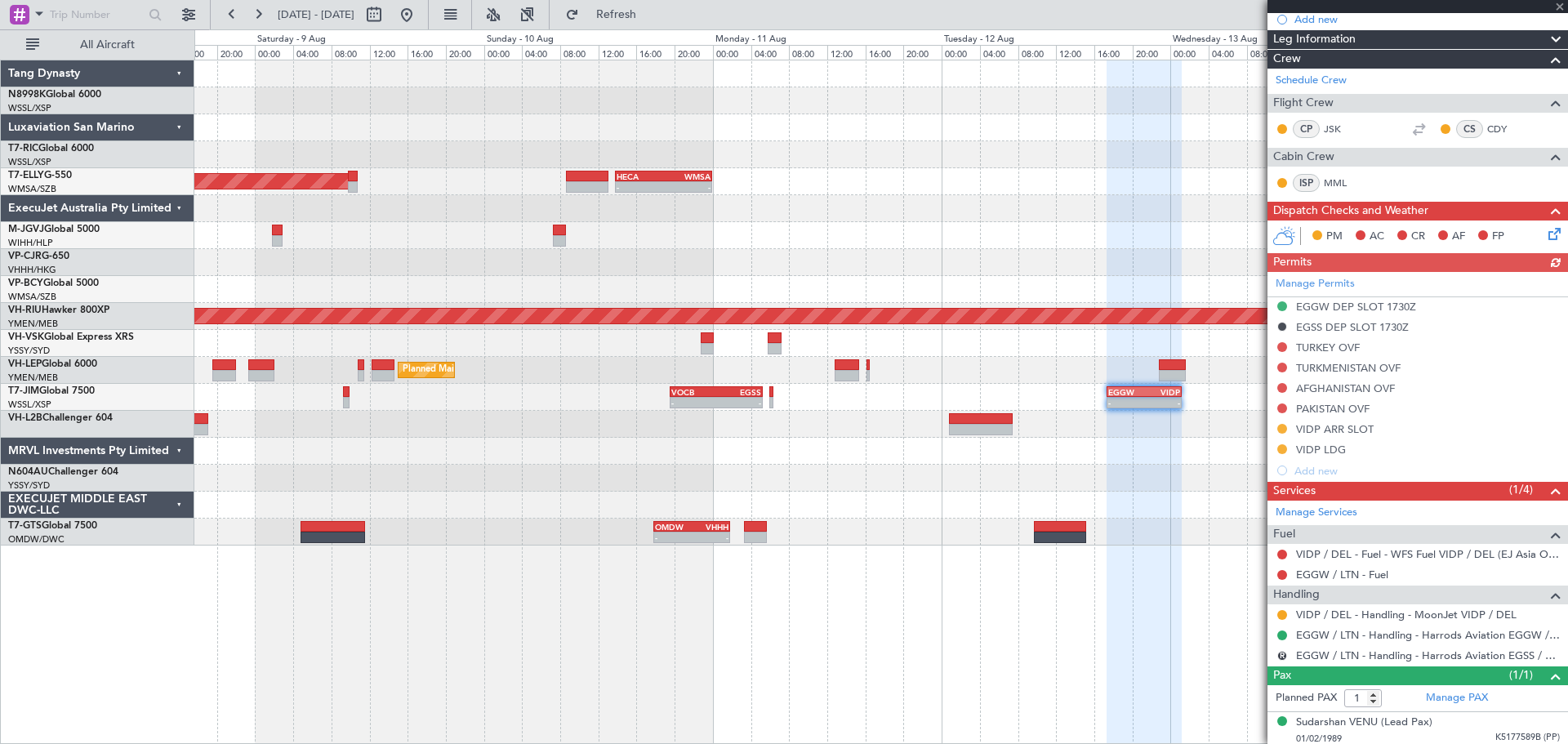 scroll, scrollTop: 276, scrollLeft: 0, axis: vertical 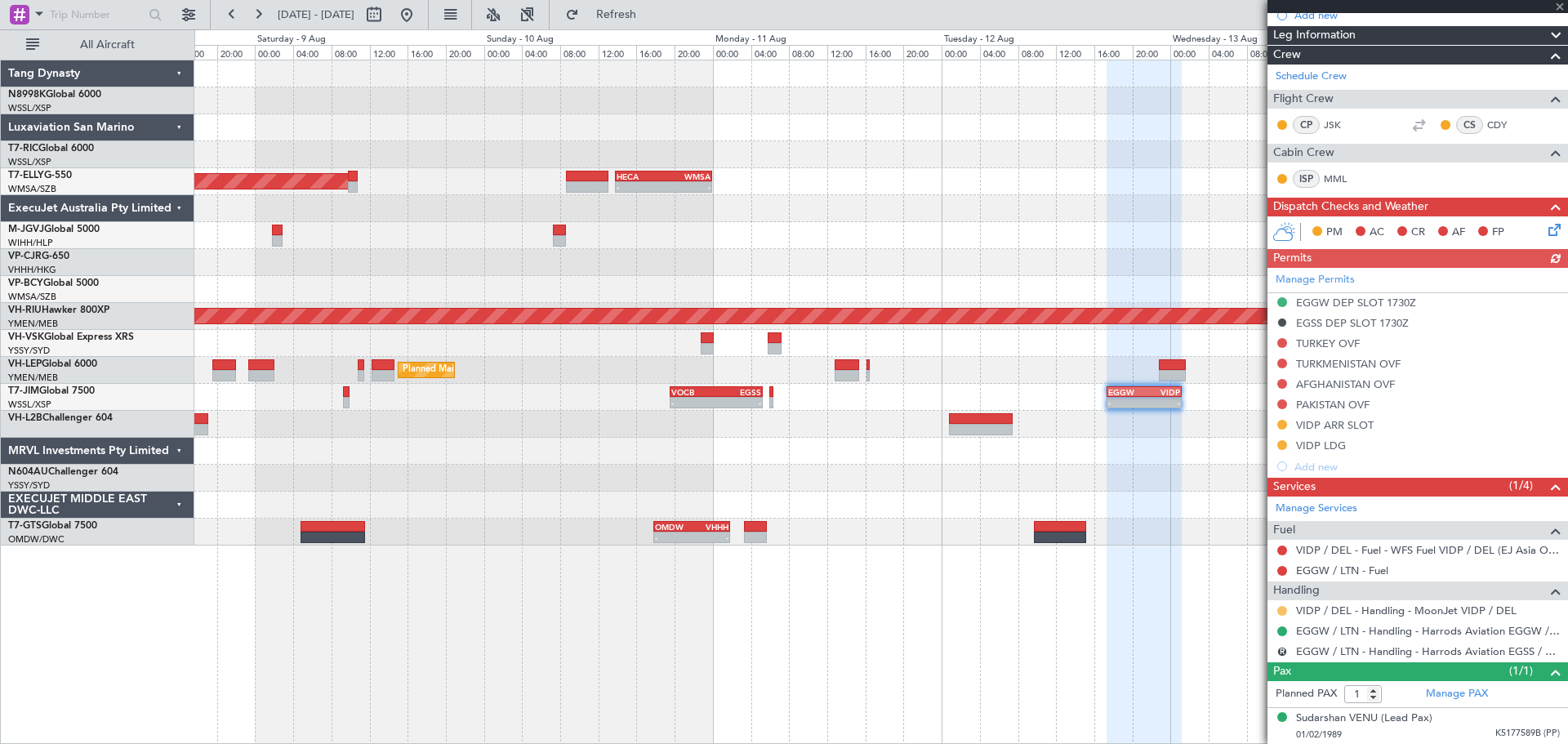 click at bounding box center (1282, 611) 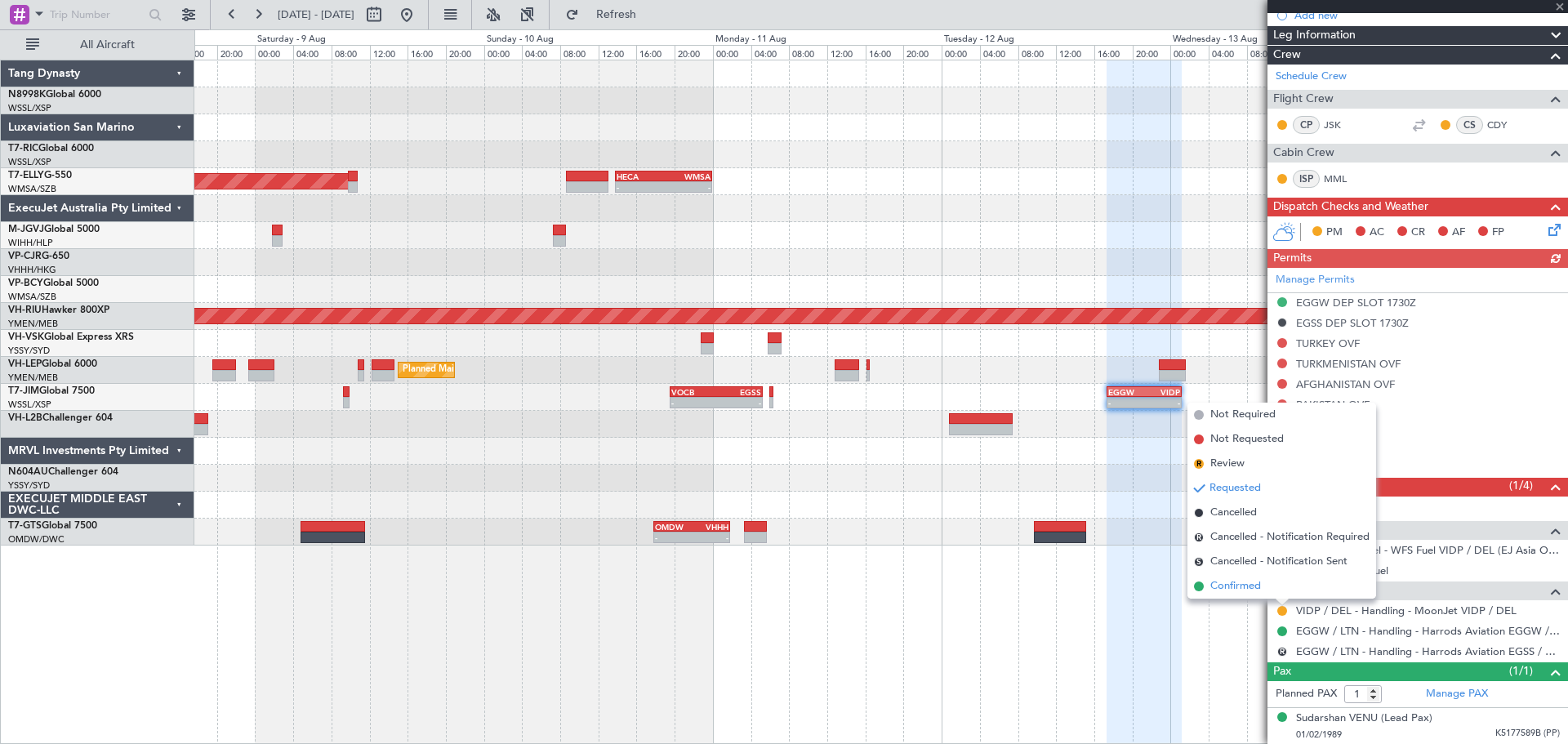 click on "Confirmed" at bounding box center (1236, 586) 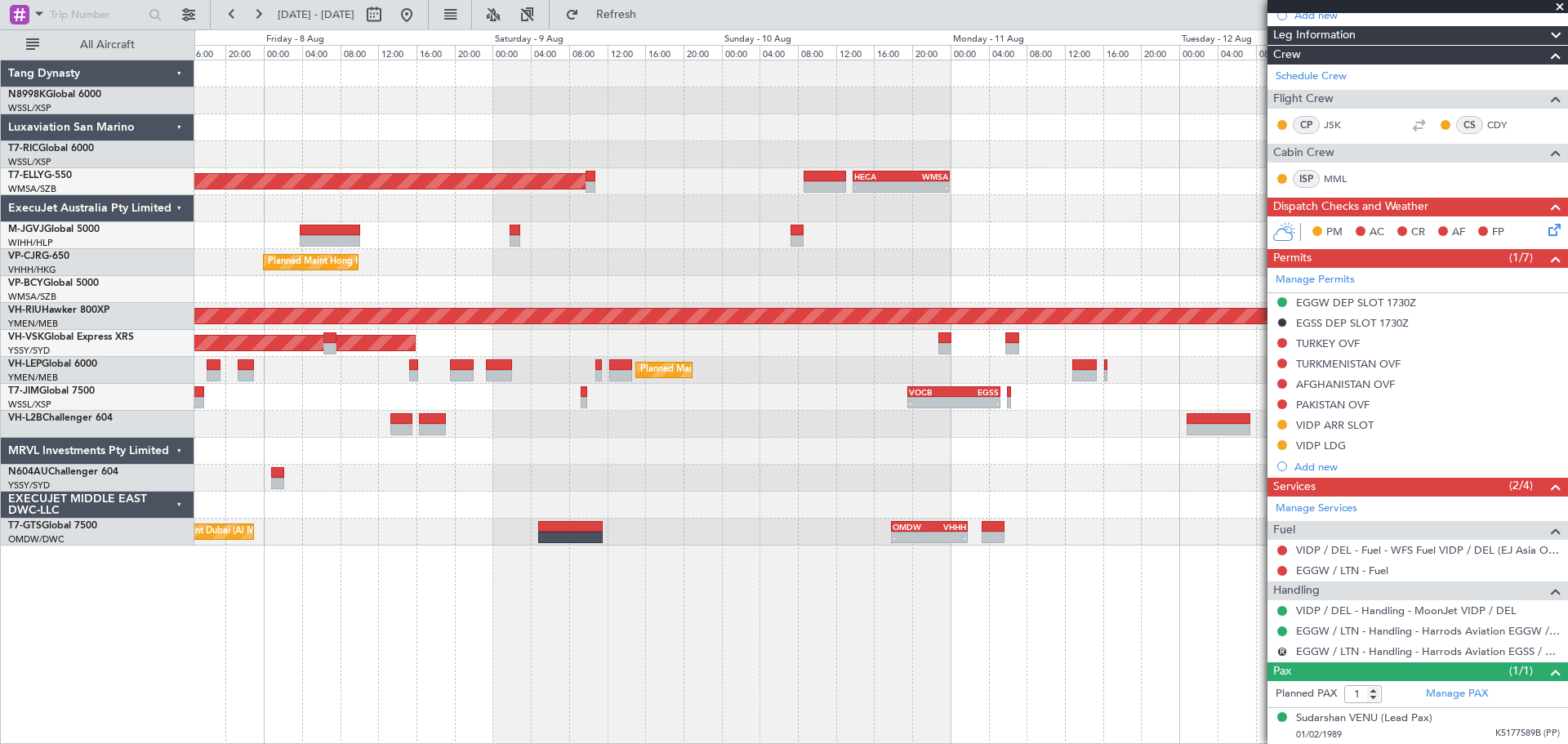 click on "Planned Maint Los Angeles (Los Angeles International)" 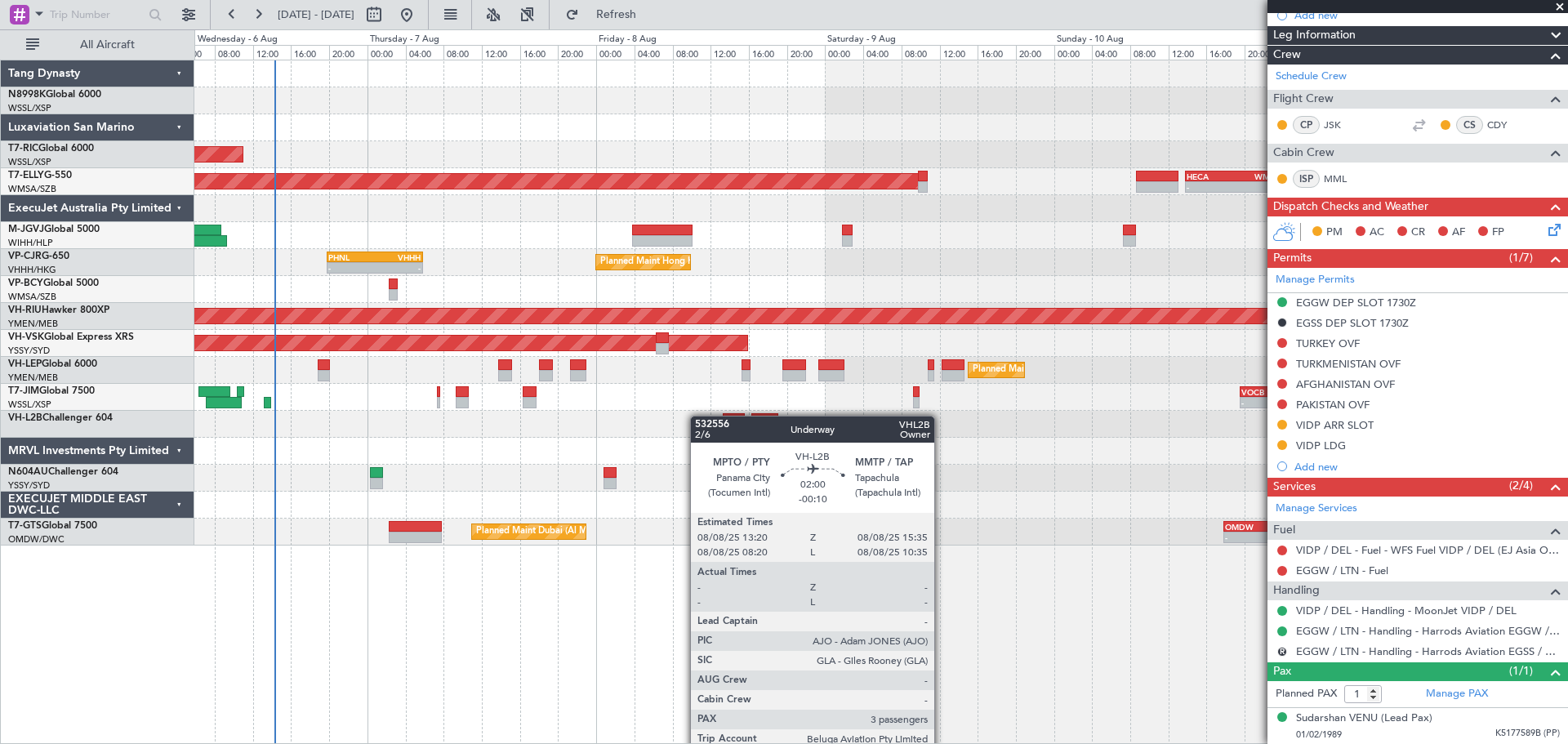 click on "Planned Maint Singapore (Seletar)
AOG Maint Granada (Federico Garcia Lorca)
-
-
HECA
13:50 Z
WMSA
00:00 Z
Planned Maint Hong Kong (Hong Kong Intl)
-
-
PHNL
19:50 Z
VHHH
05:50 Z
Planned Maint Melbourne (Essendon)
Planned Maint Melbourne (Essendon)
Planned Maint Los Angeles (Los Angeles International)
-
-
VOCB
19:35 Z
EGSS
05:15 Z
Planned Maint Dubai (Al Maktoum Intl)
-
-
EGGW
17:20 Z
VIDP
01:10 Z
-" 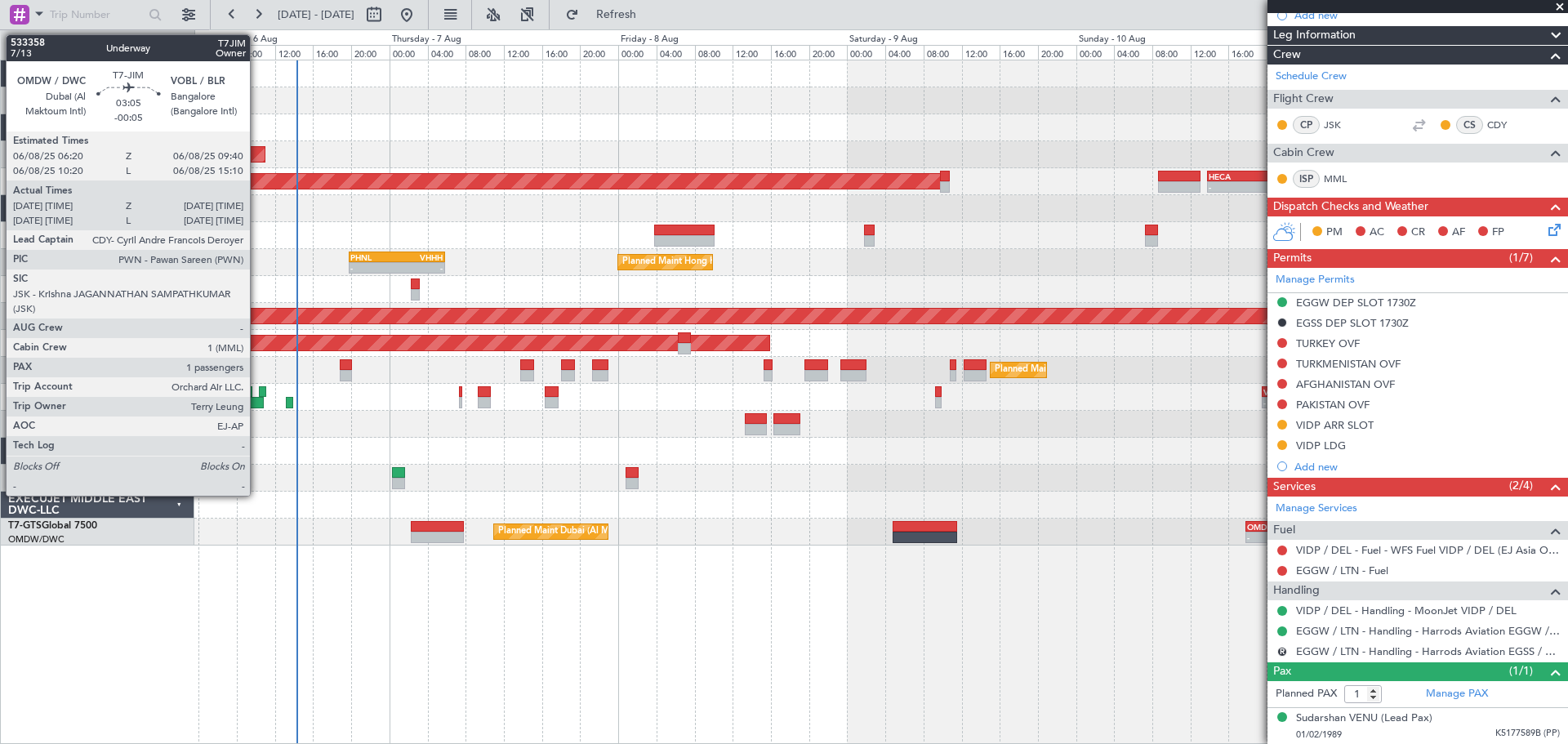 click 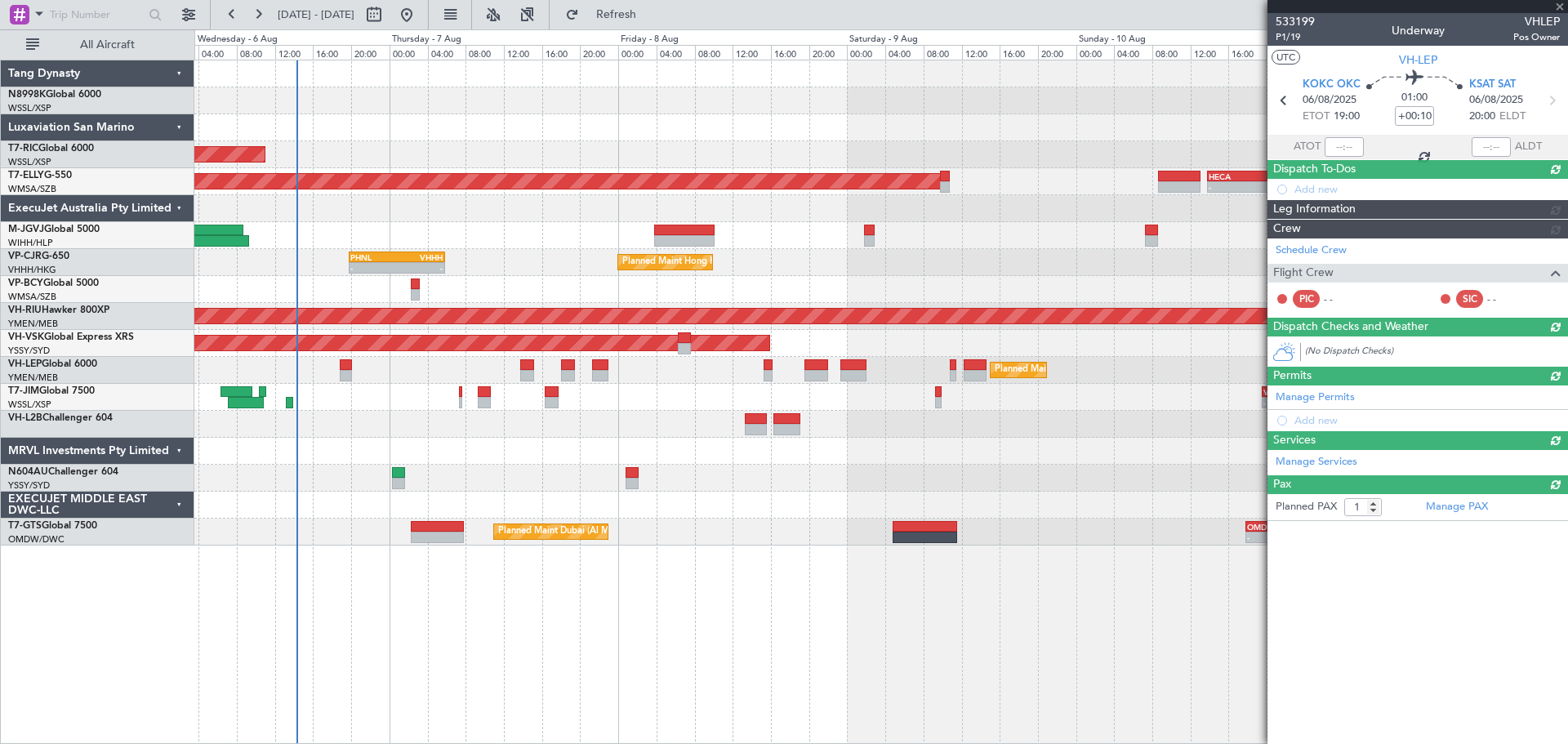 type on "-00:05" 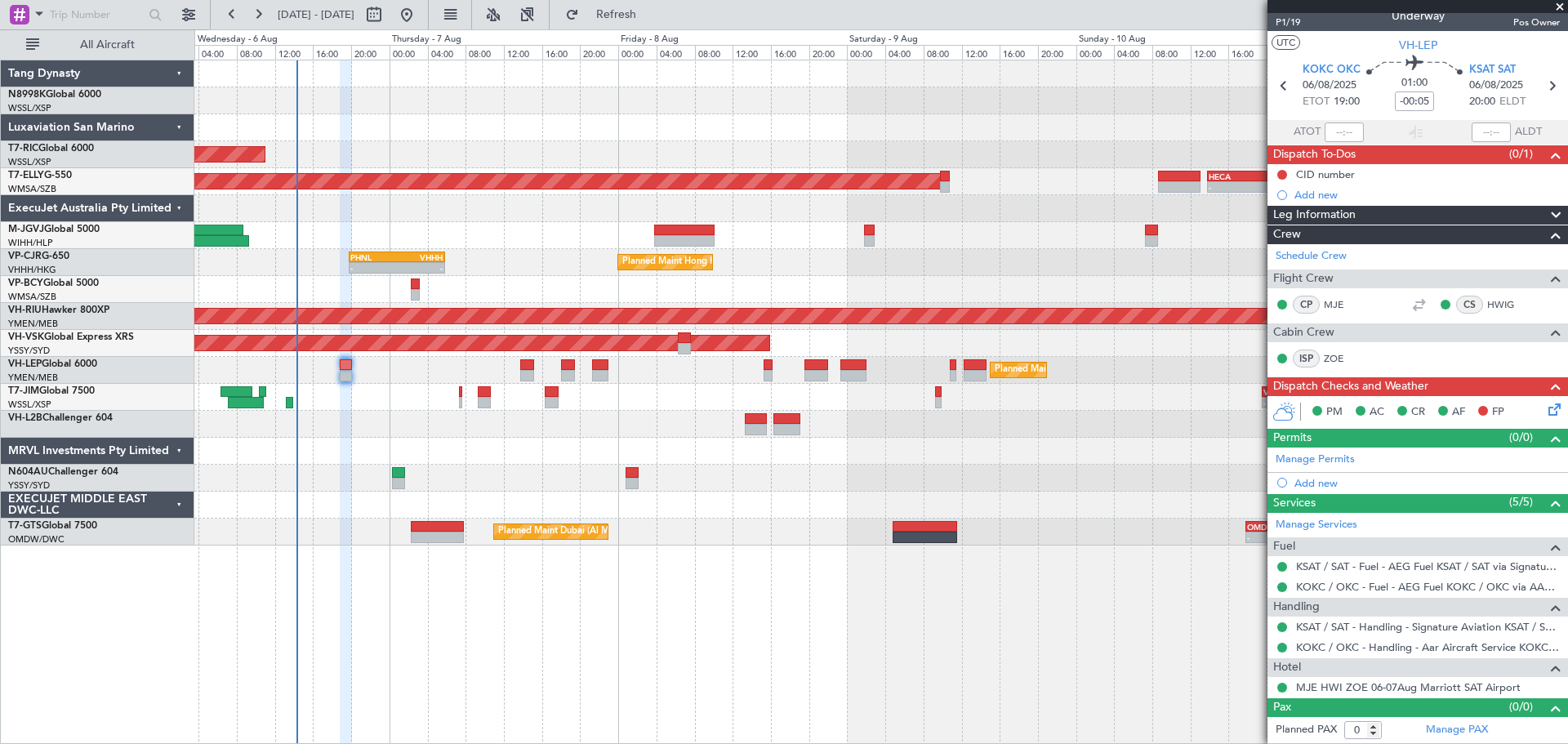 scroll, scrollTop: 0, scrollLeft: 0, axis: both 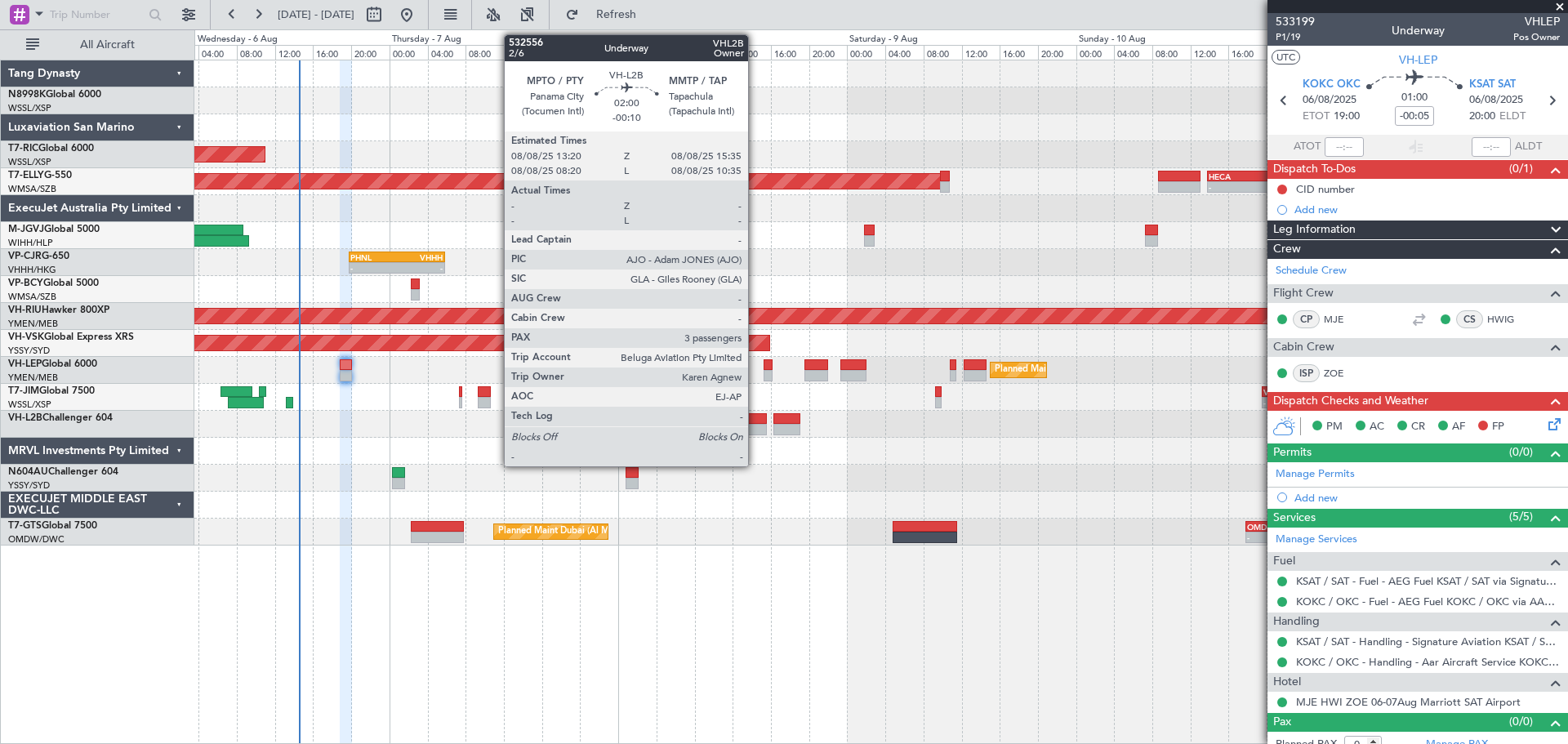 click 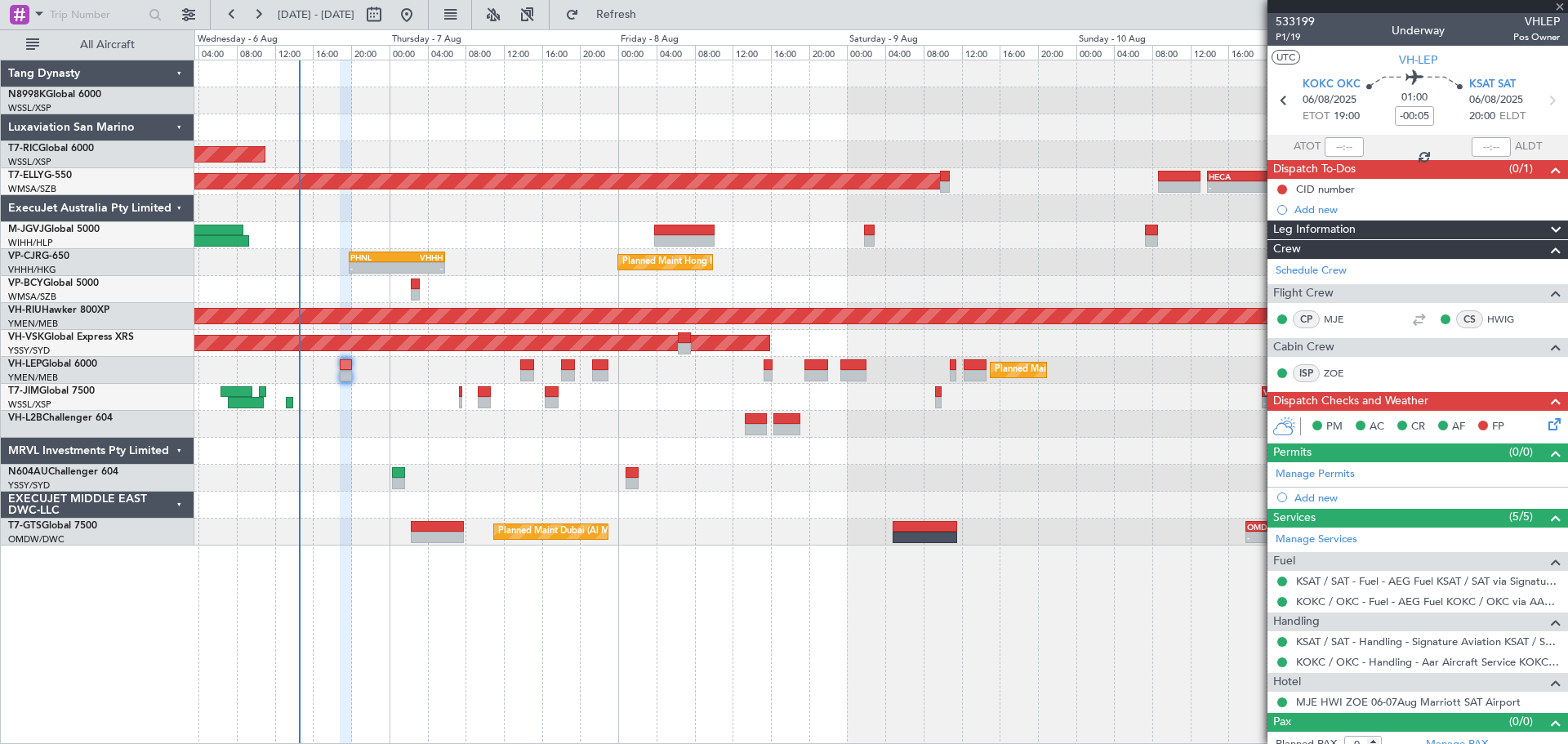 type on "-00:10" 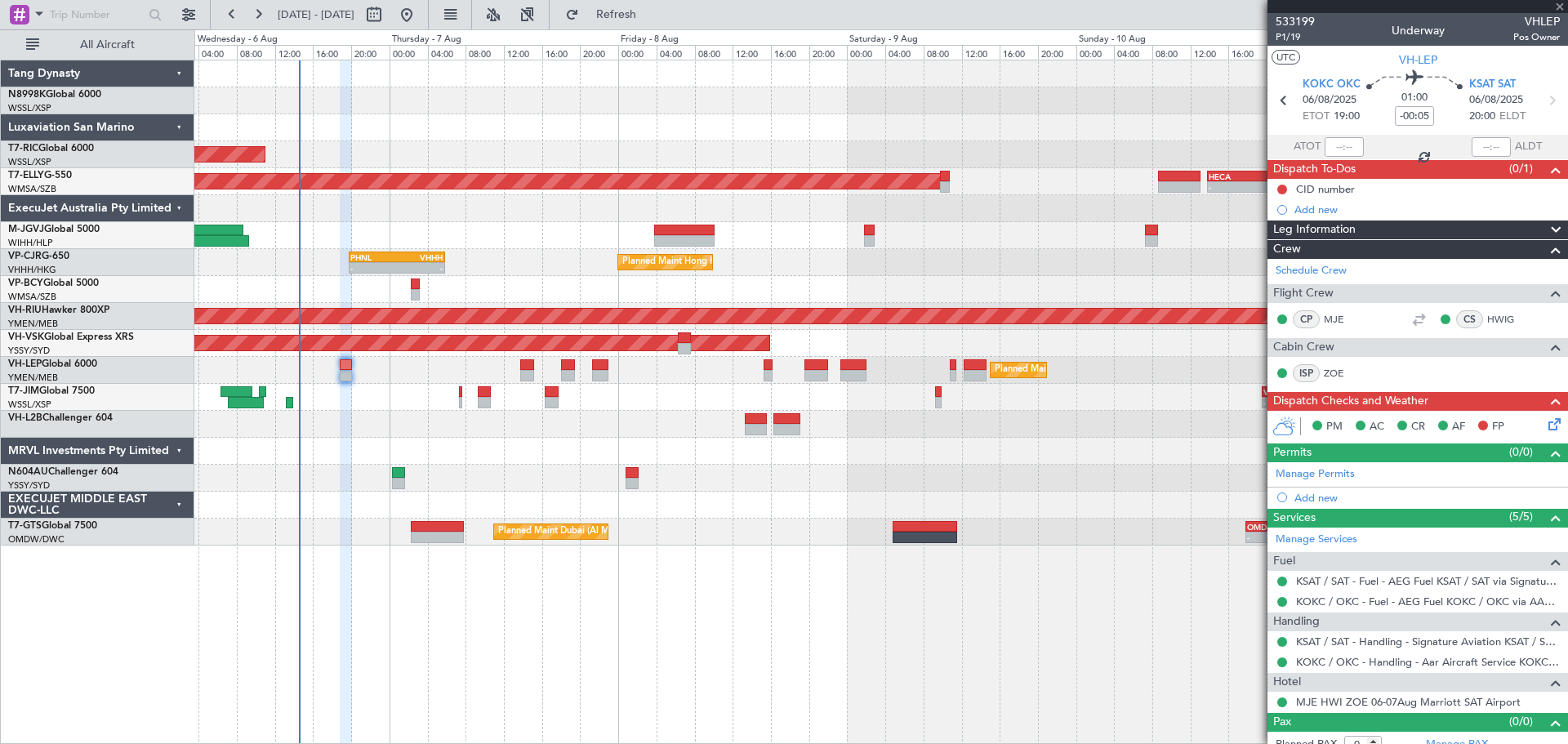 type on "3" 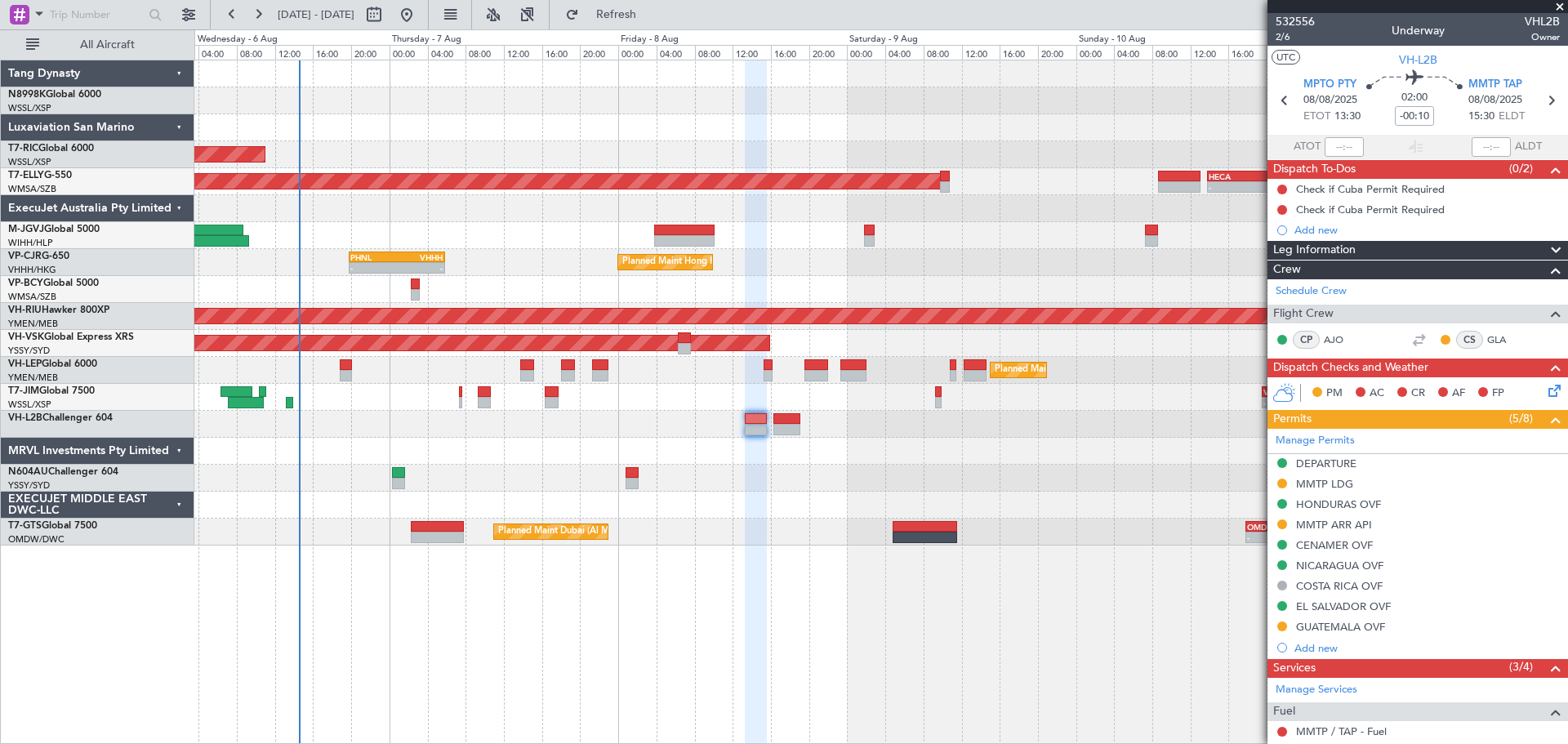 scroll, scrollTop: 0, scrollLeft: 0, axis: both 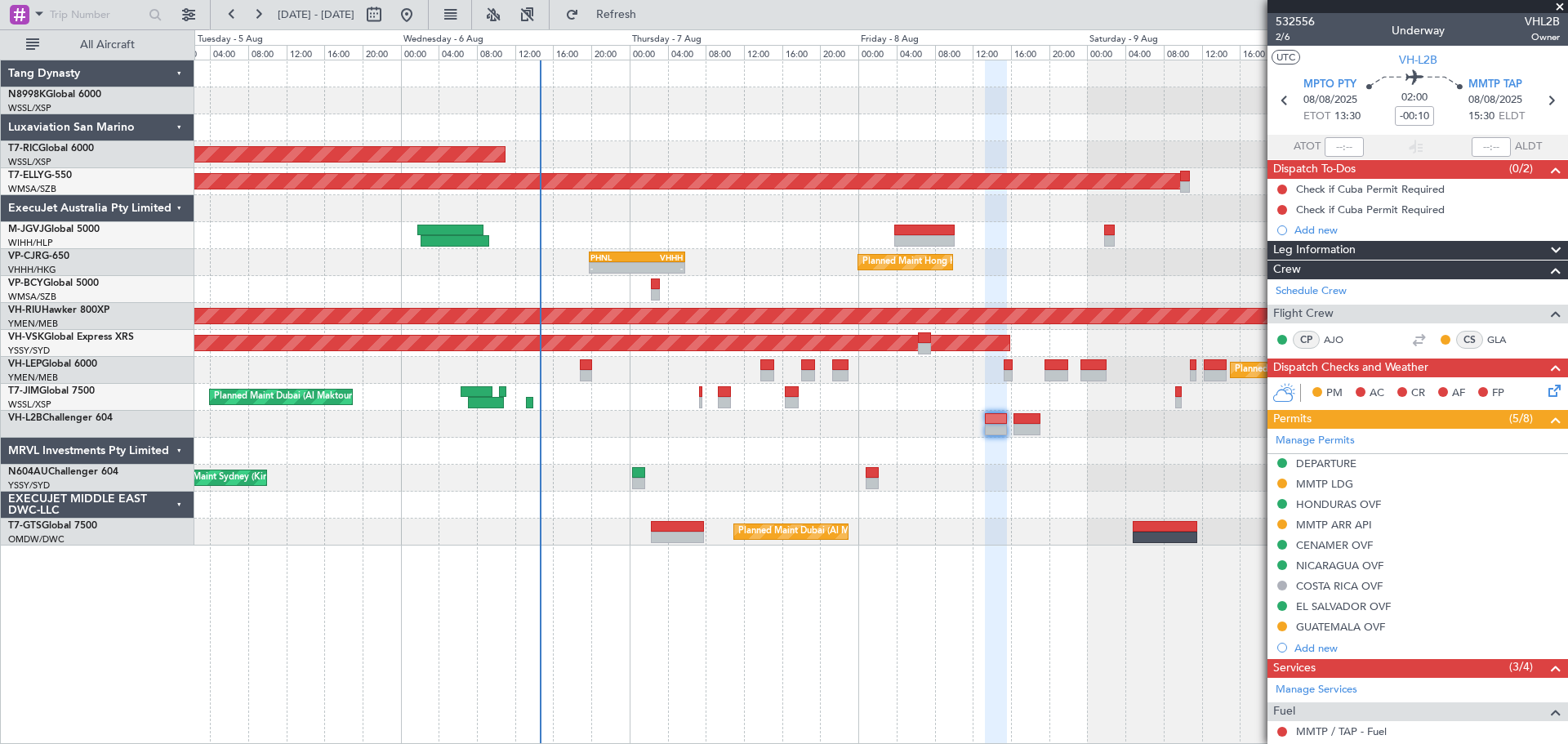 click on "Planned Maint Singapore (Seletar)
AOG Maint Granada (Federico Garcia Lorca)
-
-
HECA
13:50 Z
WMSA
00:00 Z
Planned Maint Hong Kong (Hong Kong Intl)
-
-
PHNL
19:50 Z
VHHH
05:50 Z
KFAY
13:50 Z
PHNL
23:10 Z
13:44 Z
23:14 Z
Planned Maint Melbourne (Essendon)
Planned Maint Melbourne (Essendon)
Planned Maint Los Angeles (Los Angeles International)
-
-
VOCB
19:35 Z
EGSS
05:15 Z
Planned Maint Dubai (Al Maktoum Intl)" 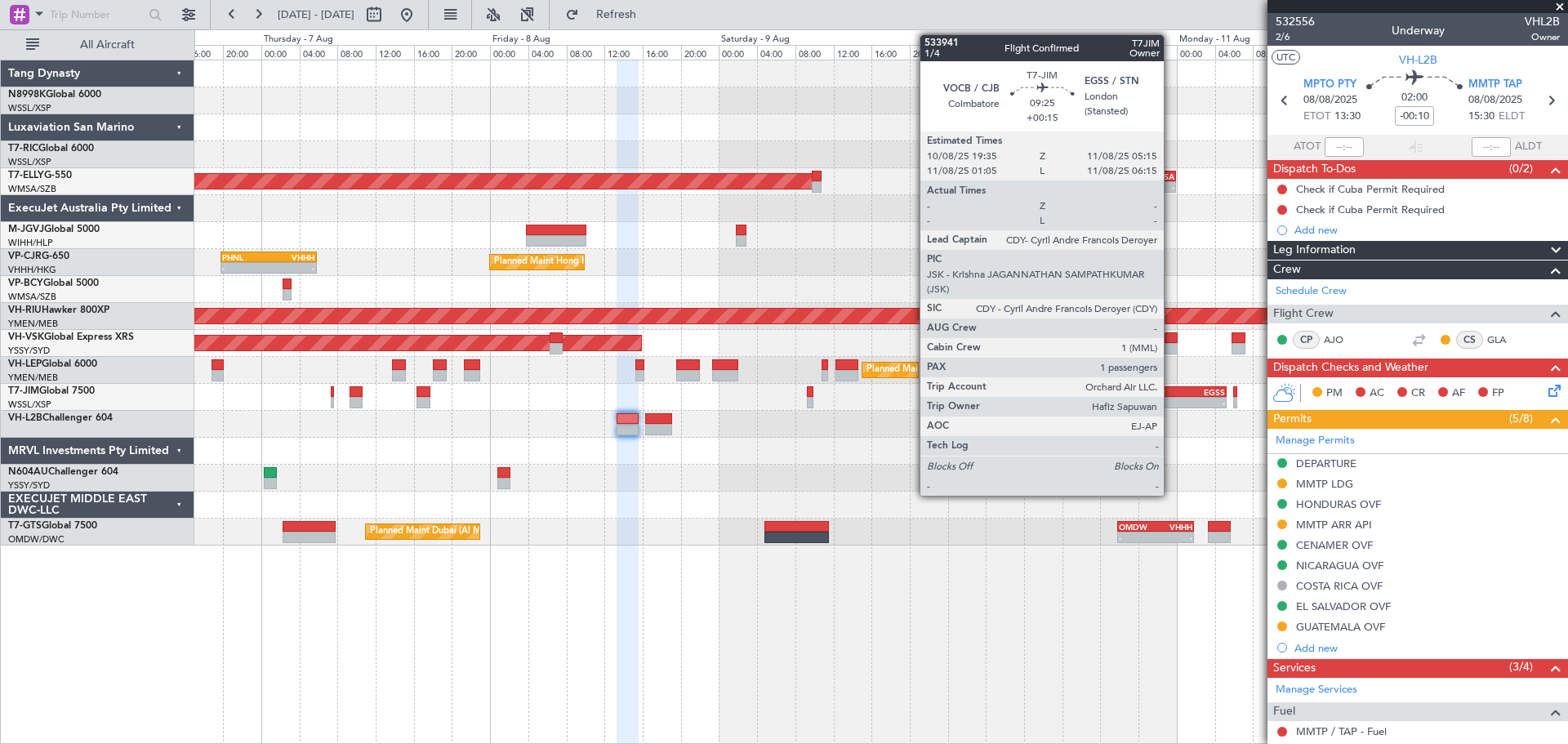 click on "VOCB" 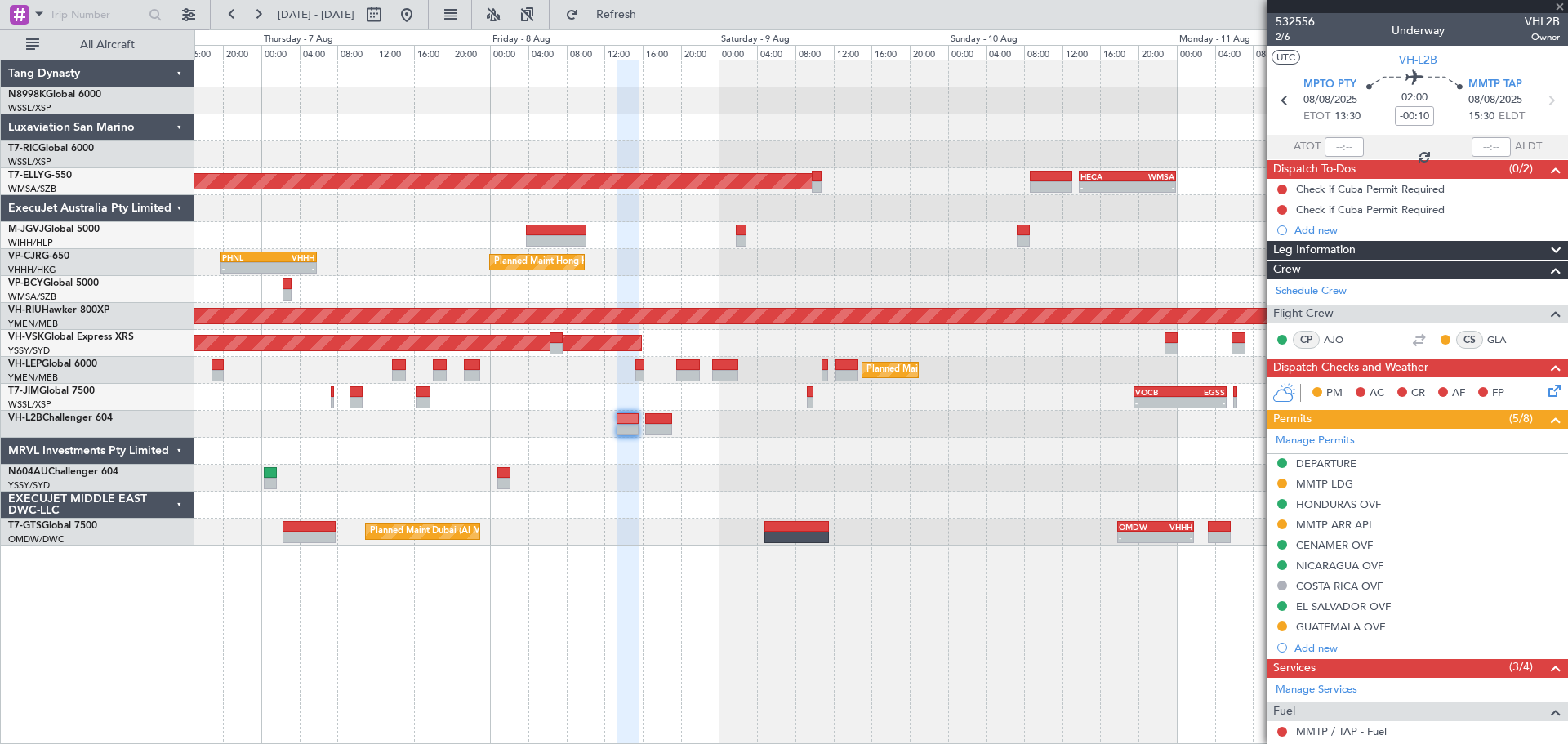 type on "+00:15" 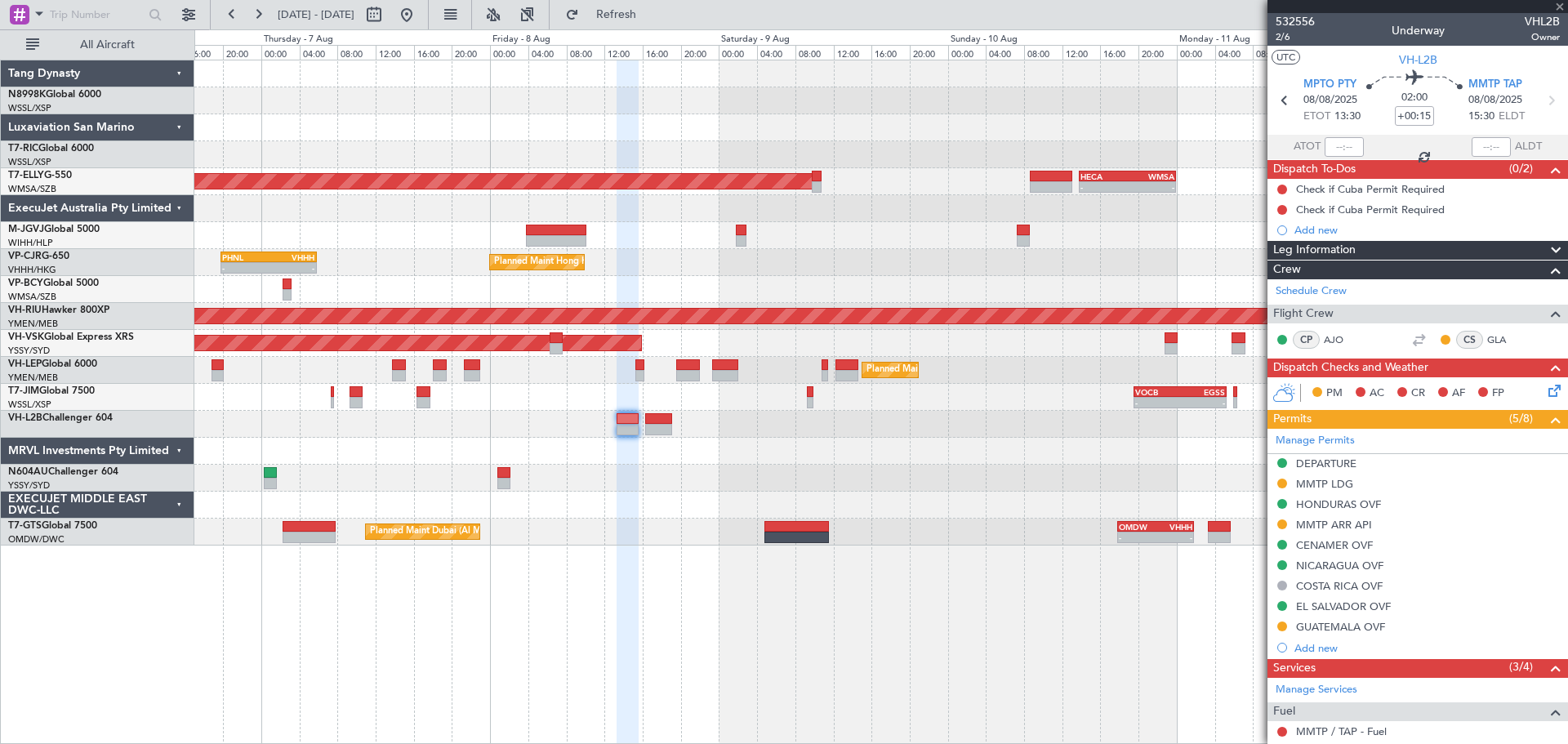 type on "1" 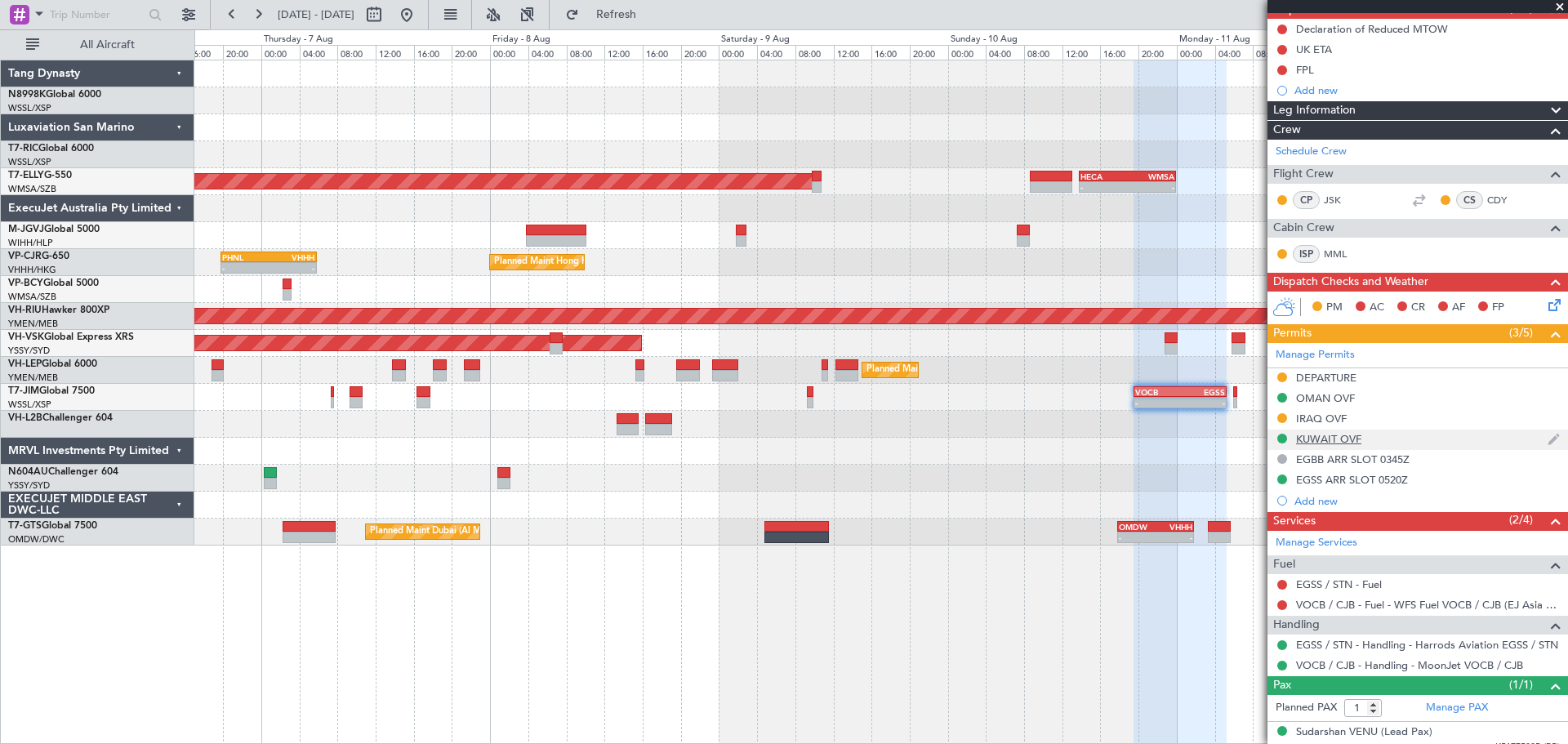 scroll, scrollTop: 163, scrollLeft: 0, axis: vertical 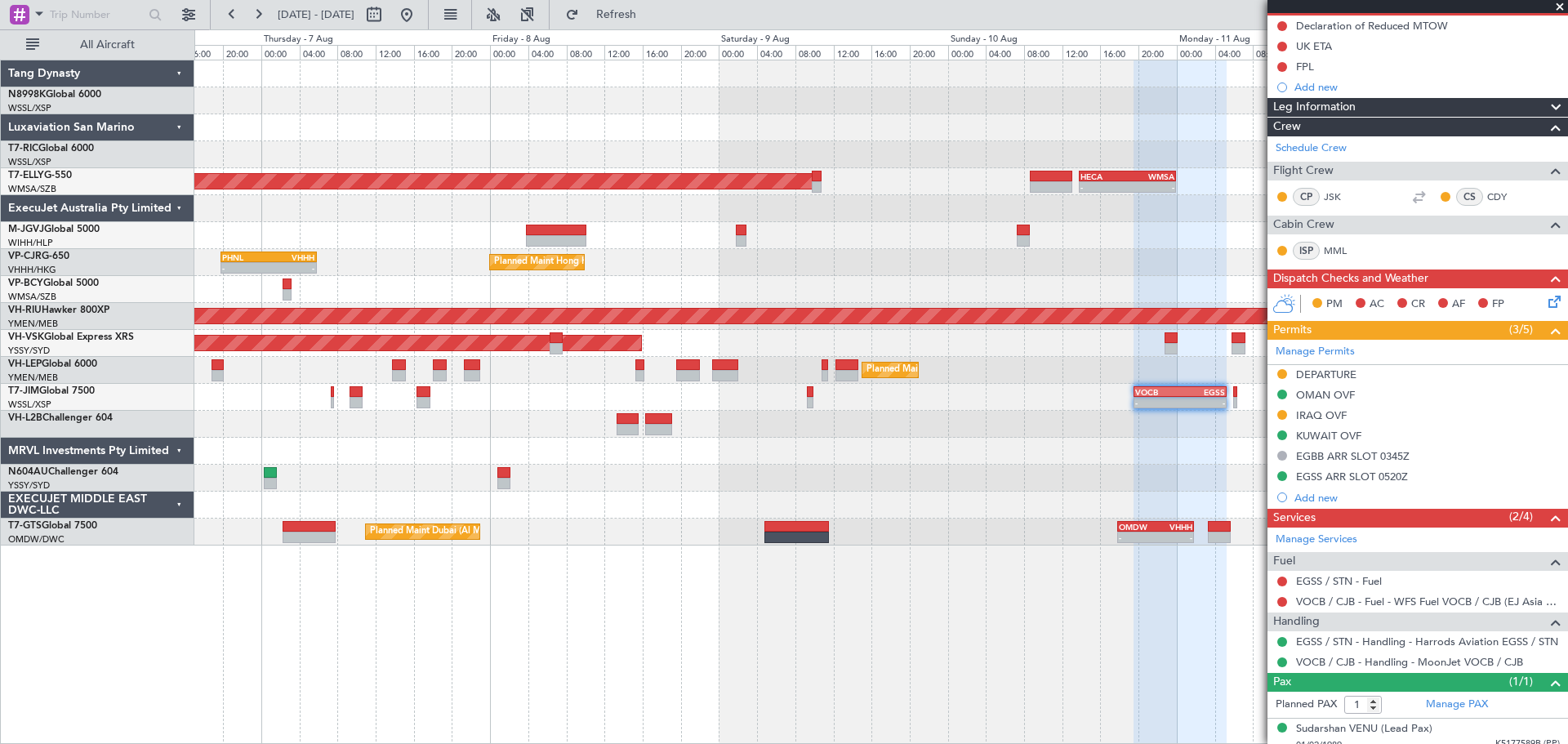 click on "EGSS ARR SLOT 0520Z" at bounding box center (1352, 476) 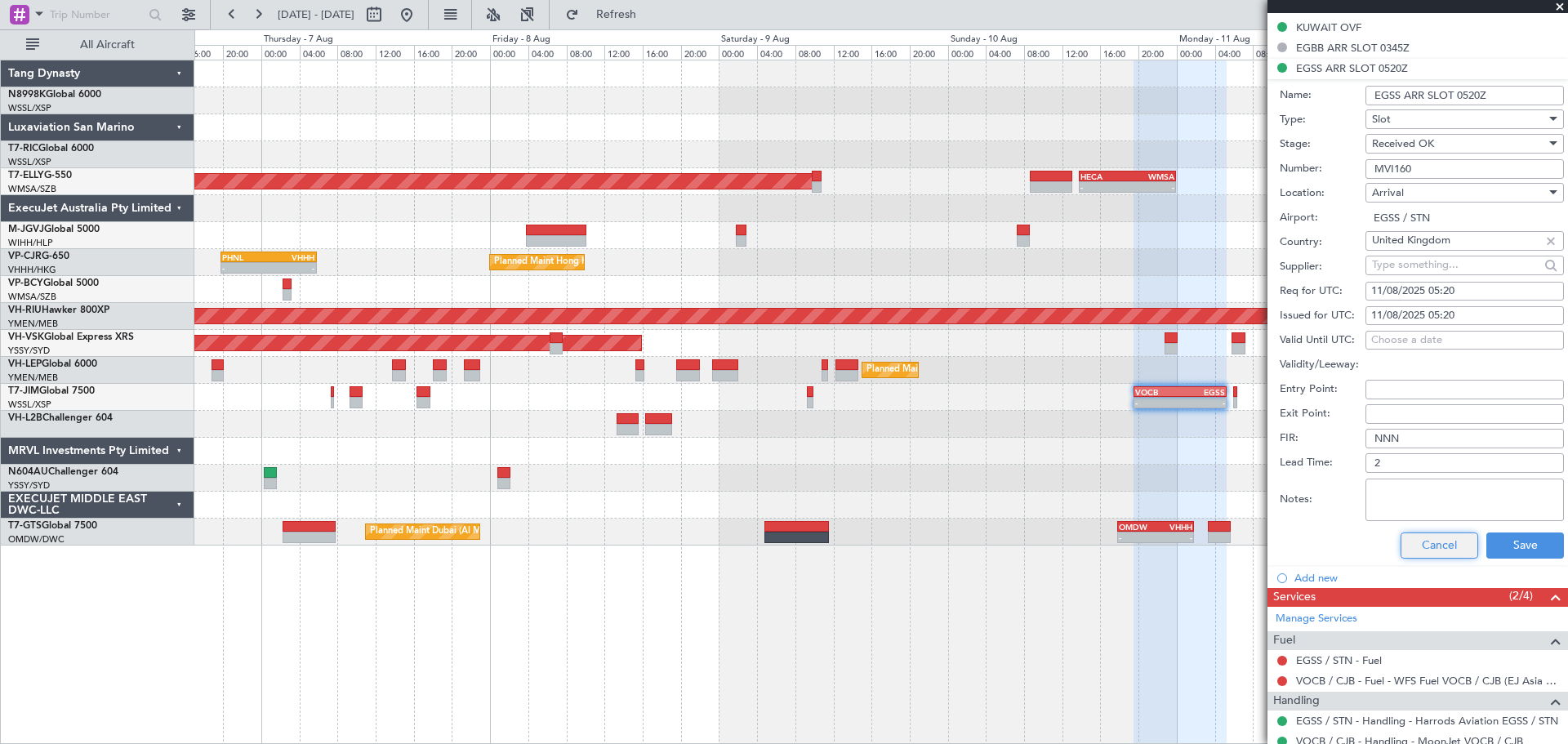 click on "Cancel" at bounding box center [1439, 546] 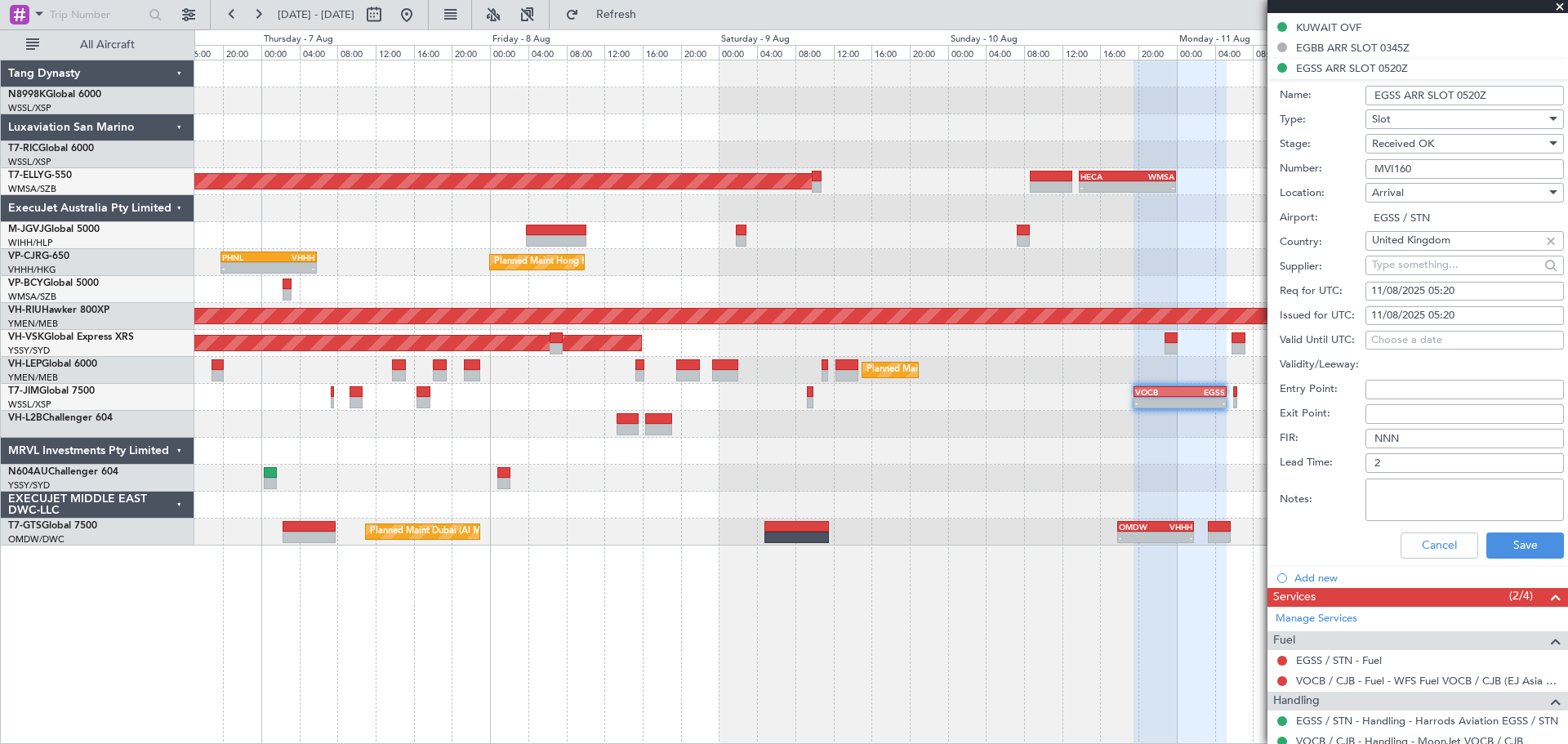 scroll, scrollTop: 174, scrollLeft: 0, axis: vertical 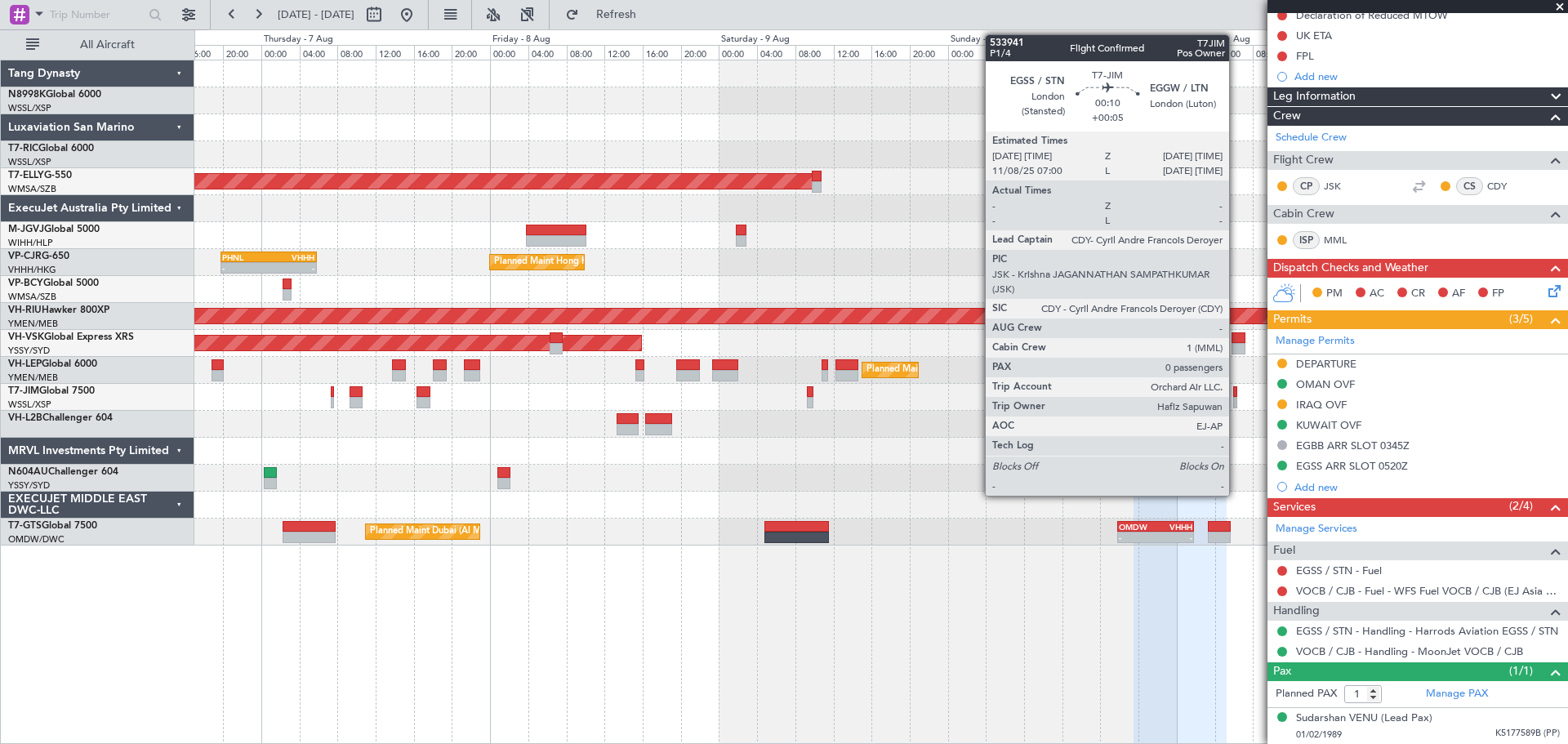 click 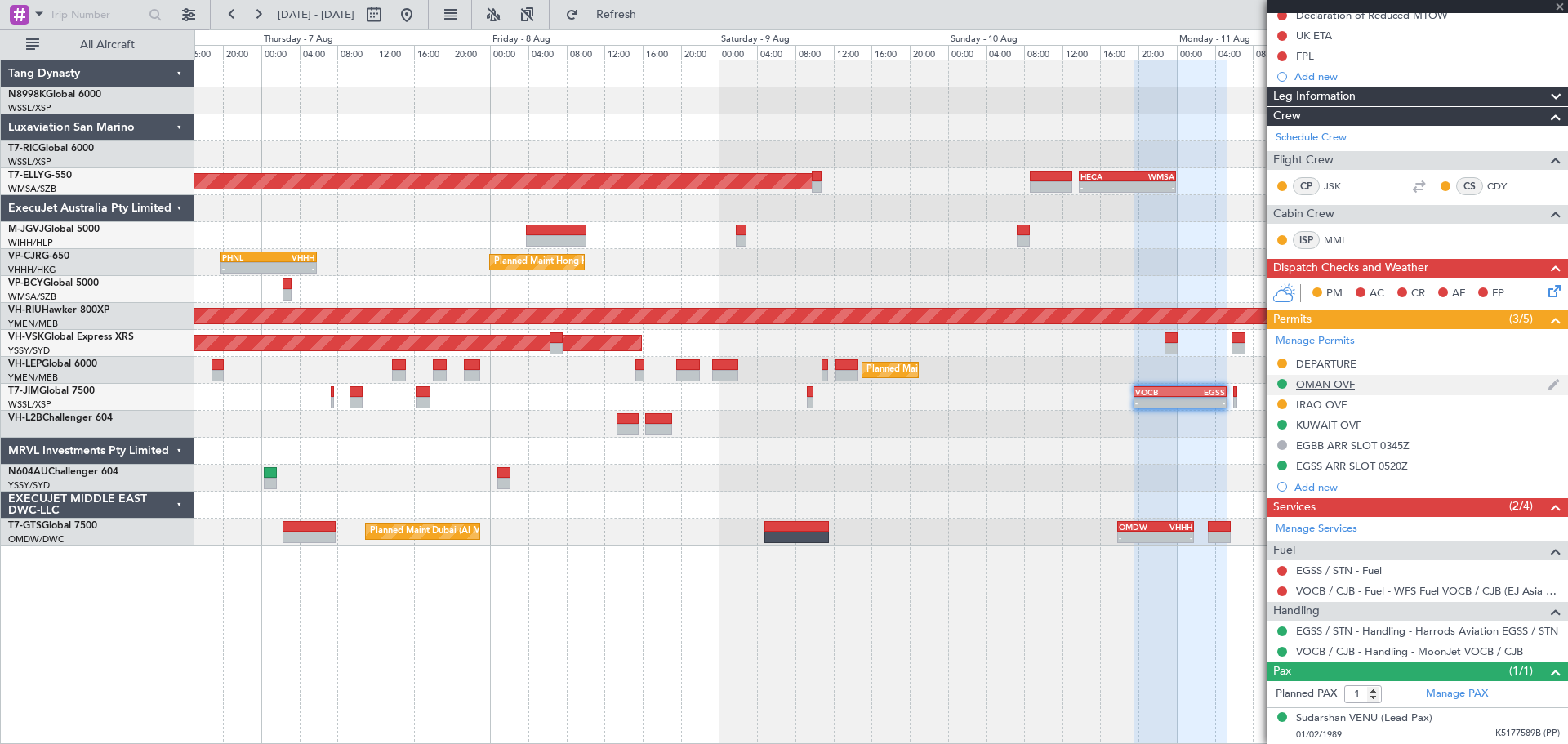 type on "+00:05" 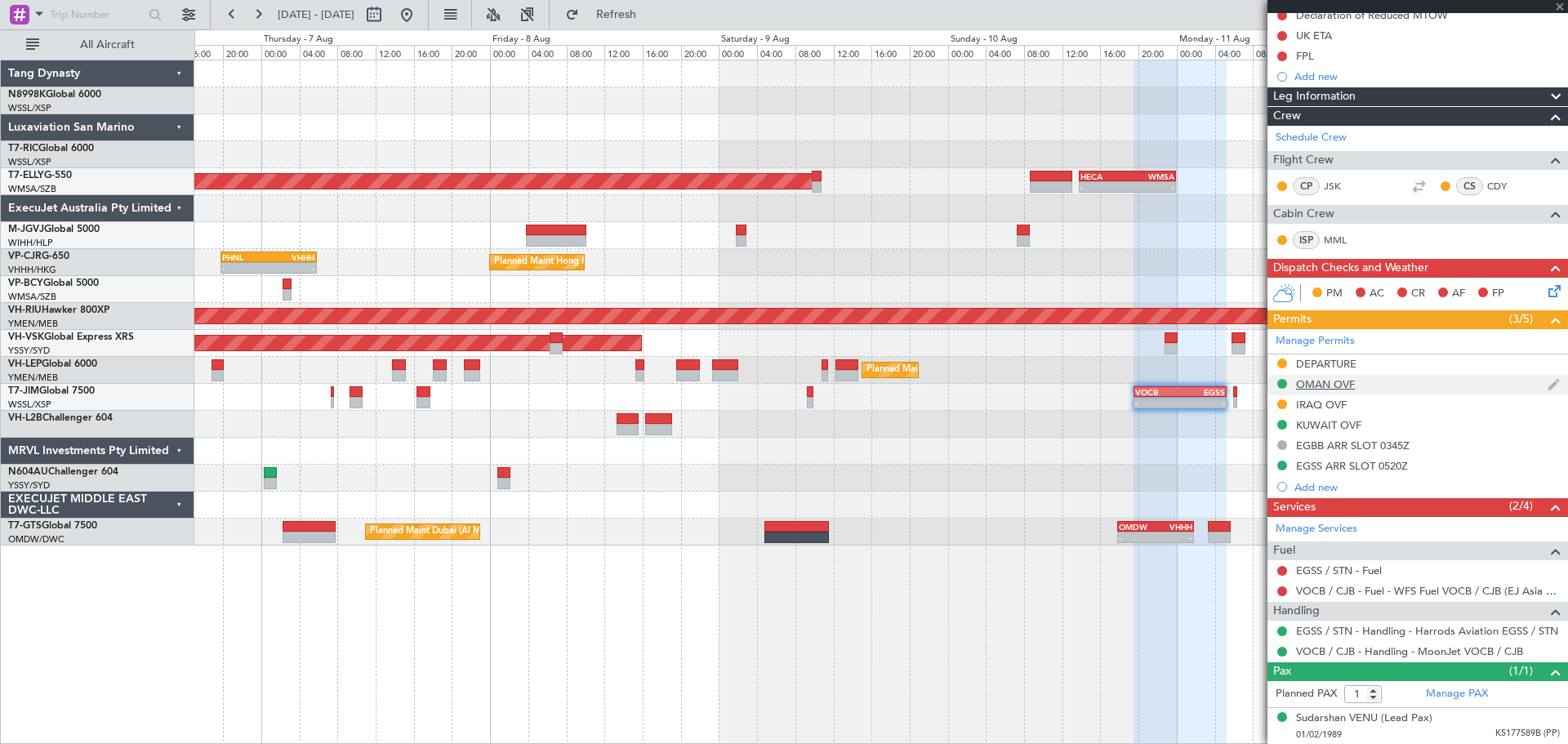 type on "0" 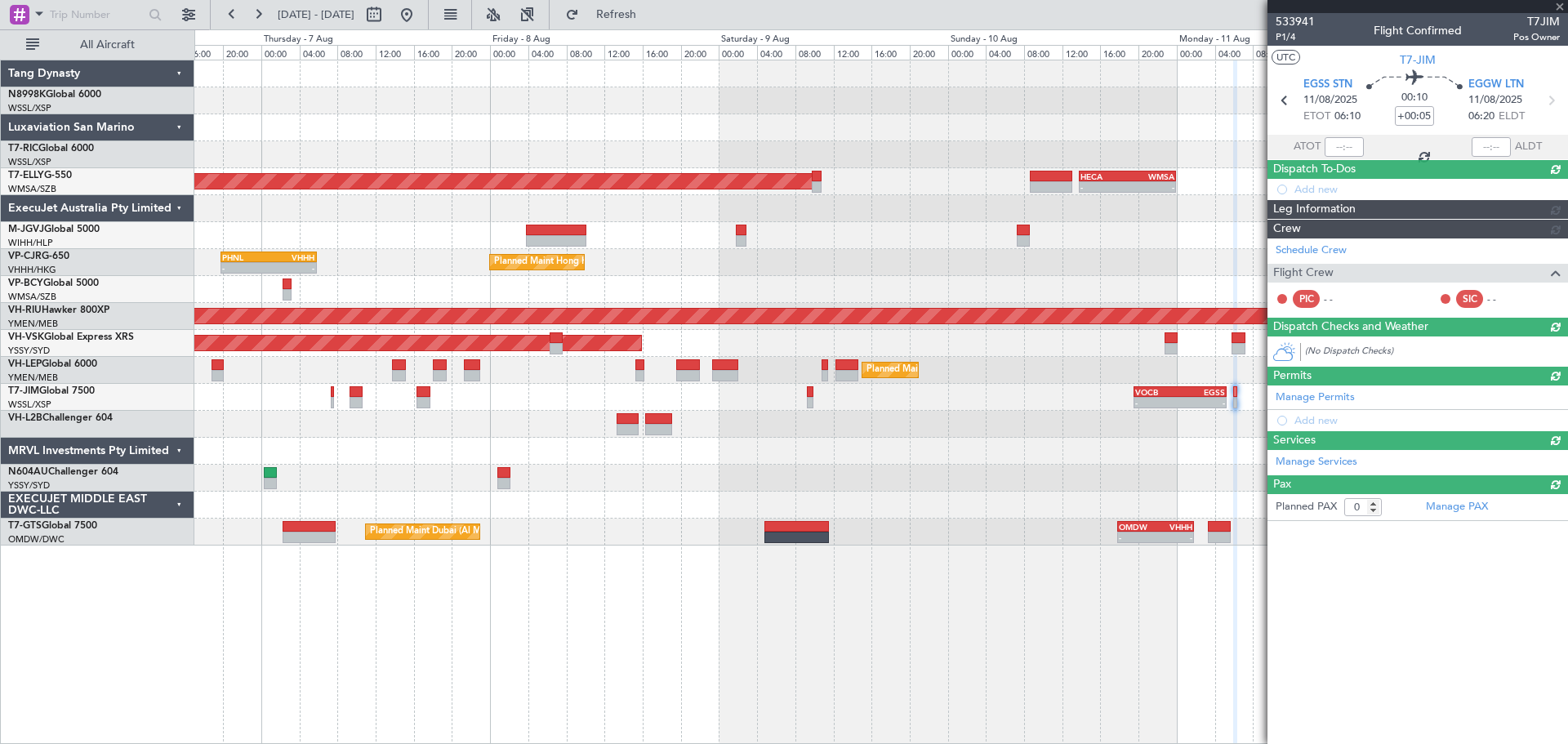scroll, scrollTop: 0, scrollLeft: 0, axis: both 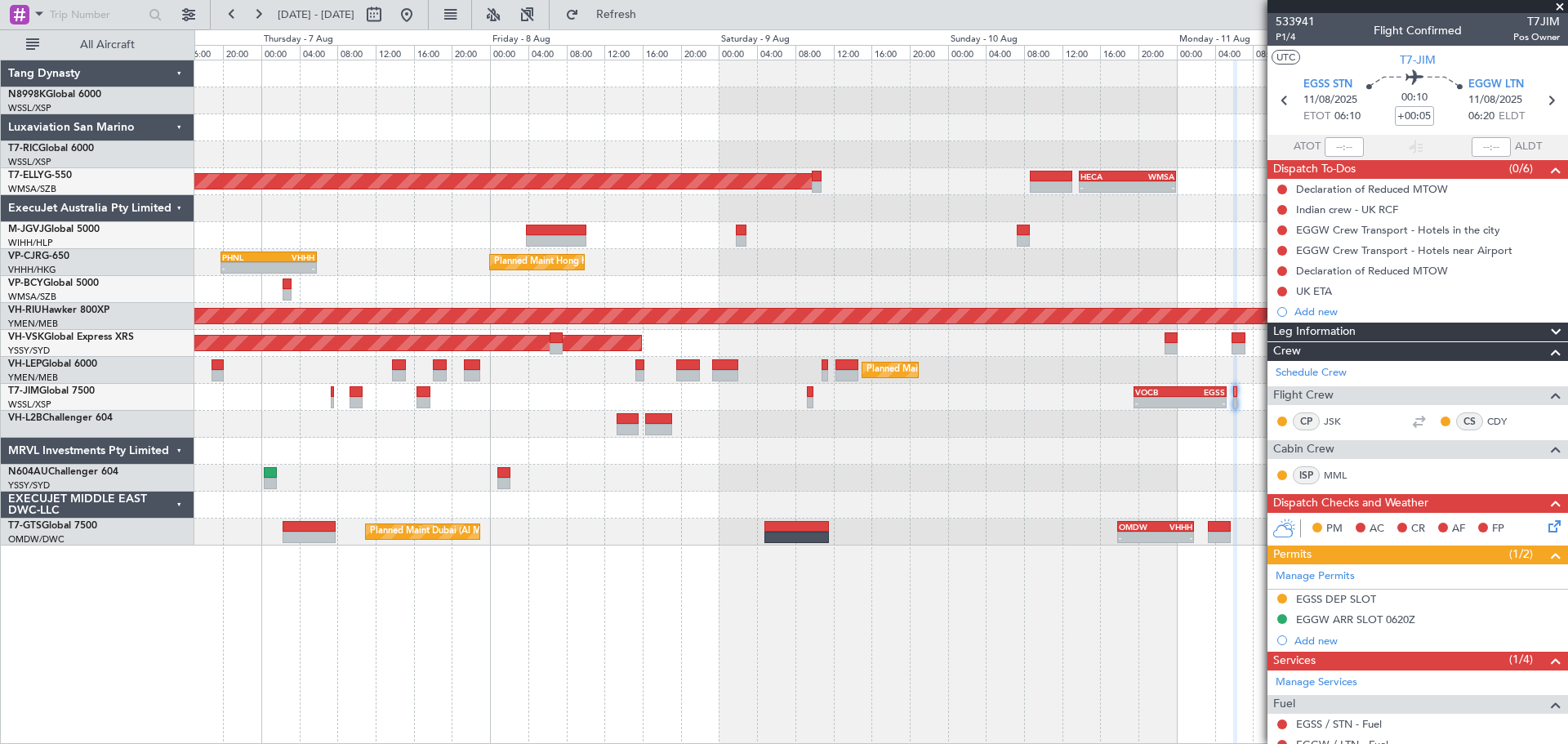 drag, startPoint x: 1323, startPoint y: 599, endPoint x: 1348, endPoint y: 593, distance: 25.70992 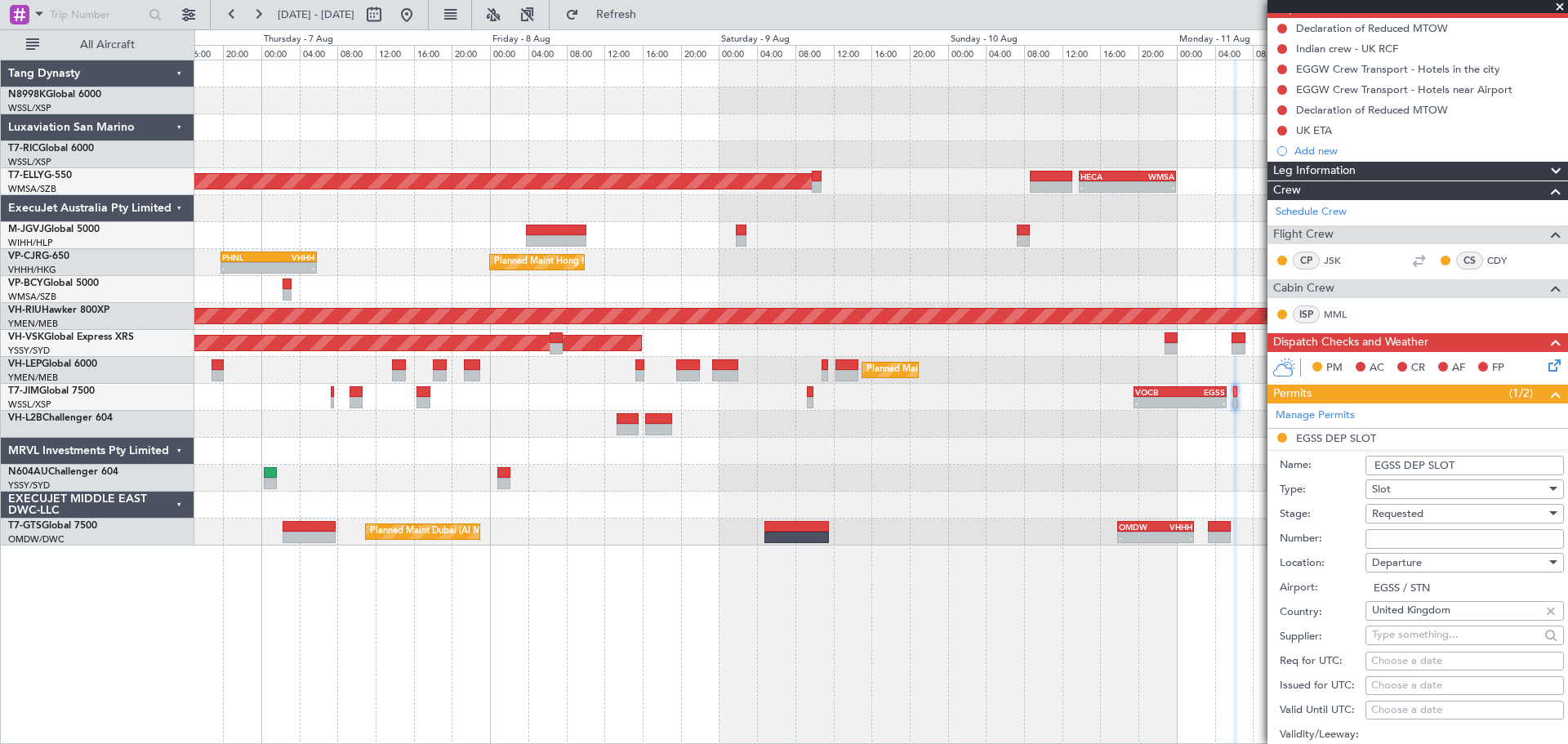 scroll, scrollTop: 163, scrollLeft: 0, axis: vertical 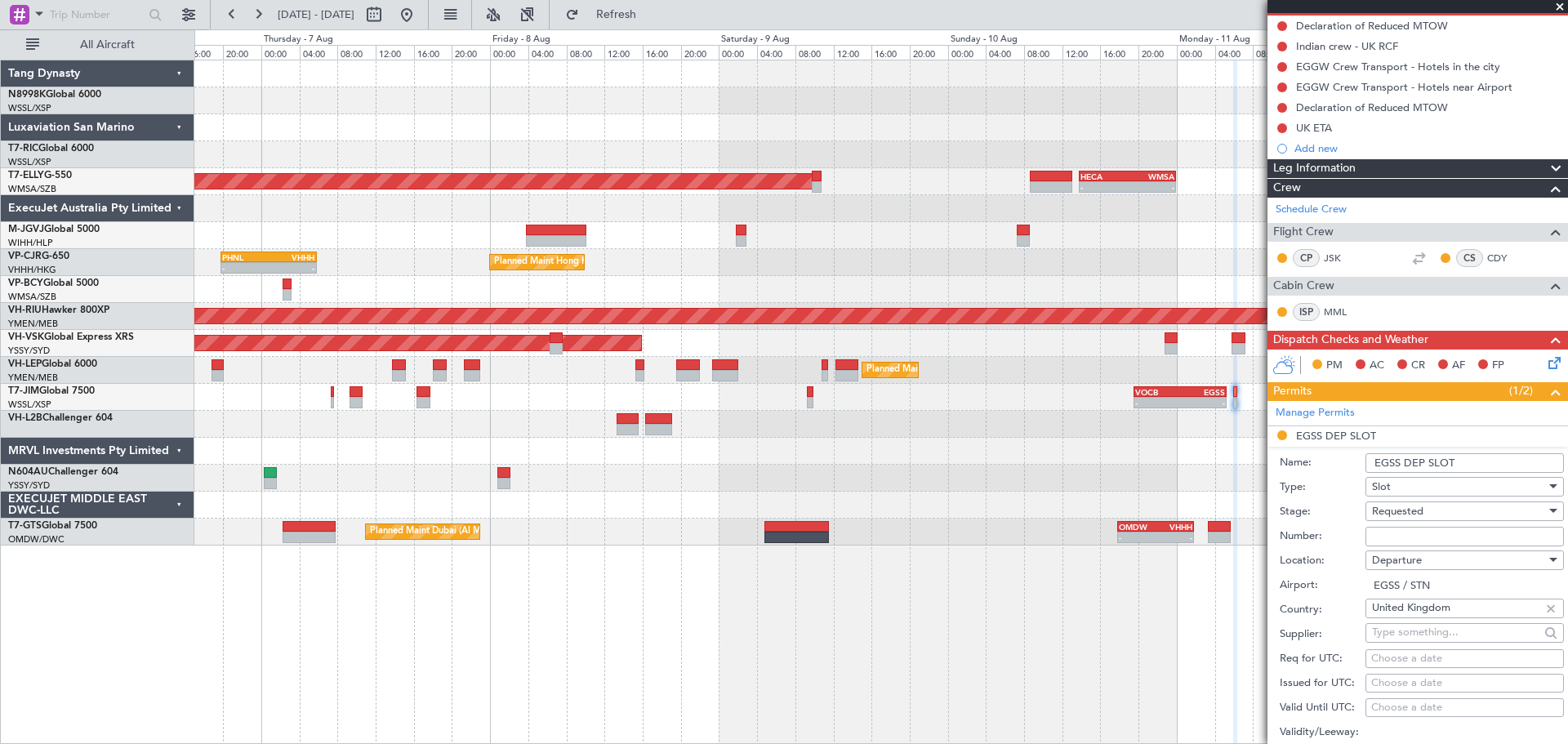 click on "Number:" at bounding box center [1464, 537] 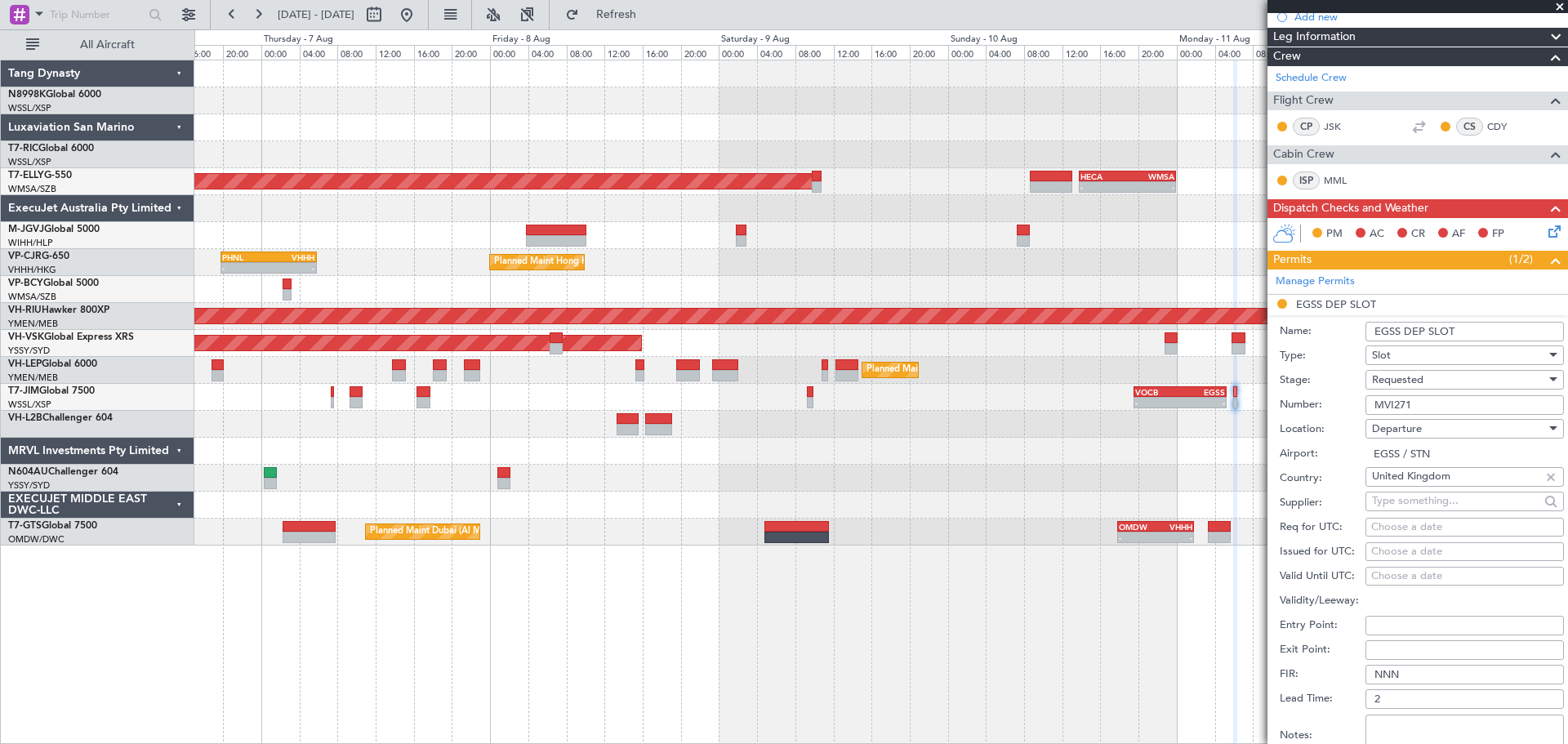 scroll, scrollTop: 327, scrollLeft: 0, axis: vertical 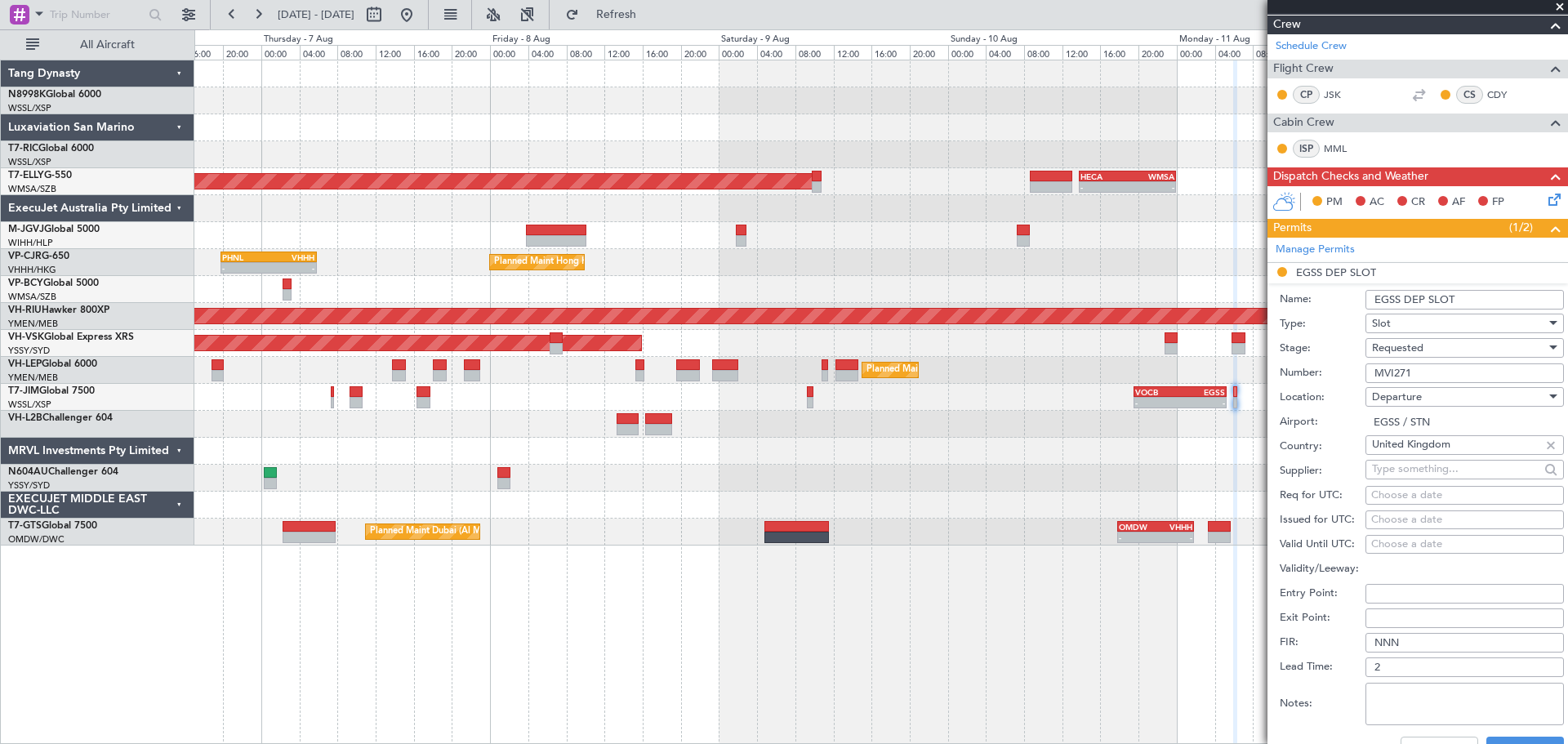 type on "MVI271" 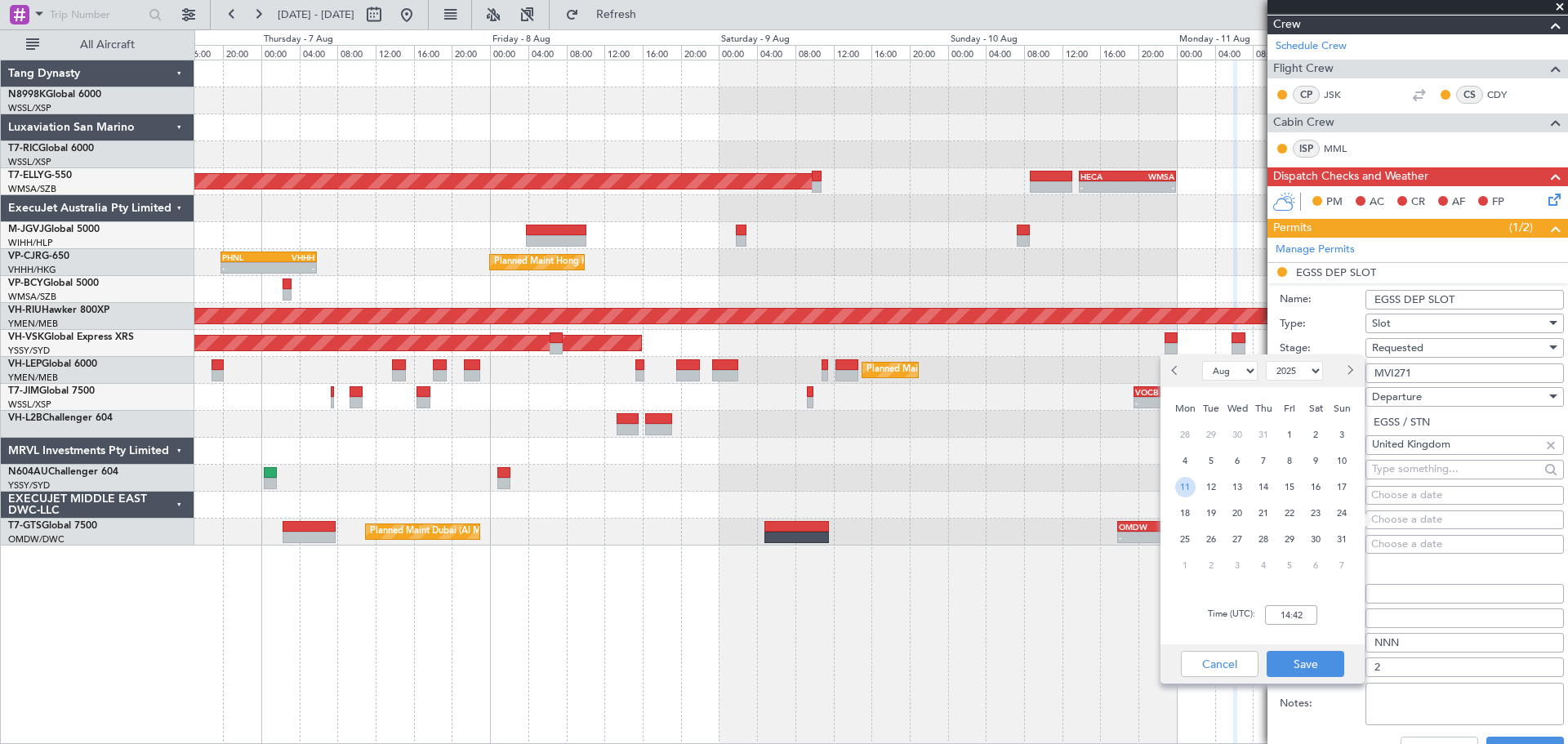 click on "11" at bounding box center (1185, 487) 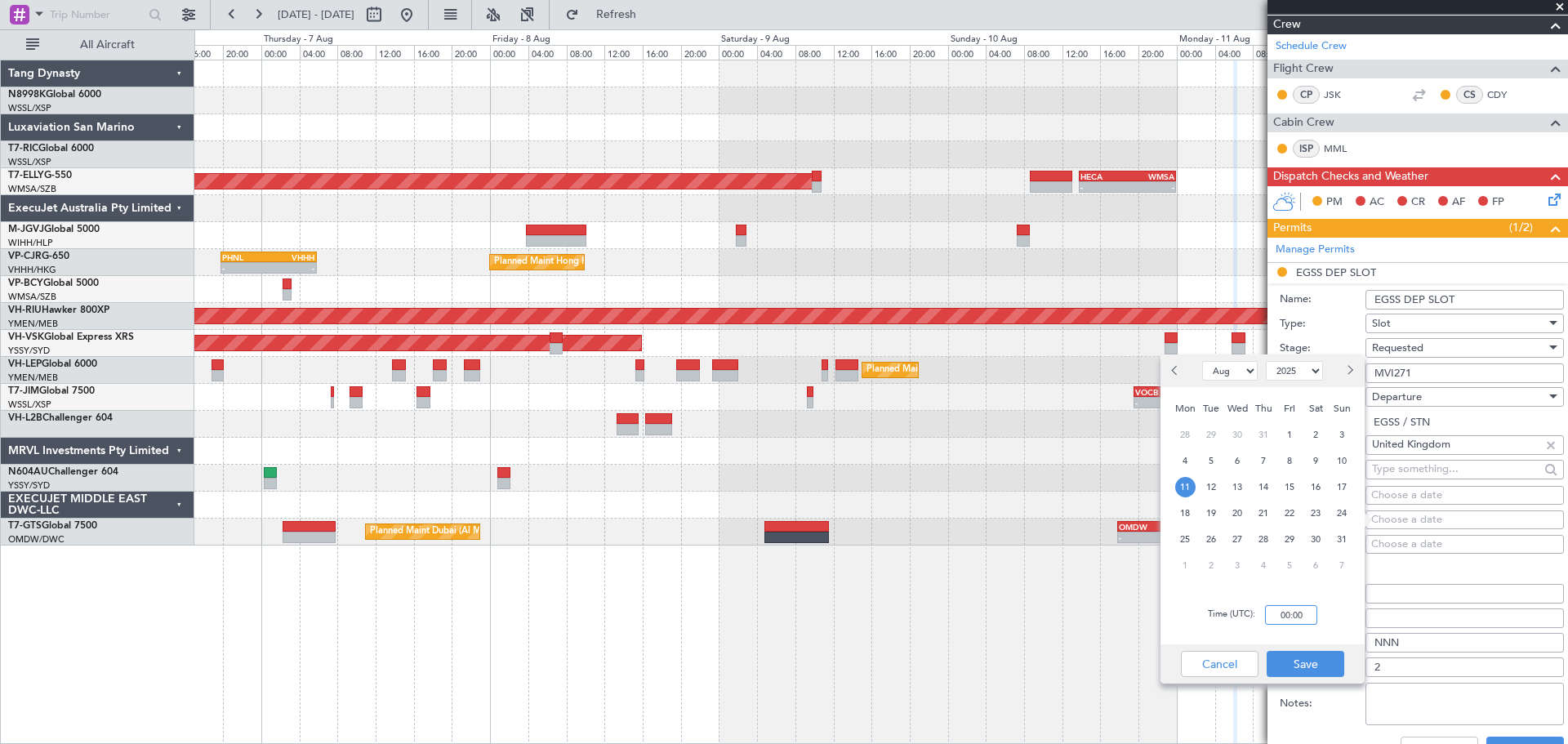 click on "00:00" at bounding box center [1291, 615] 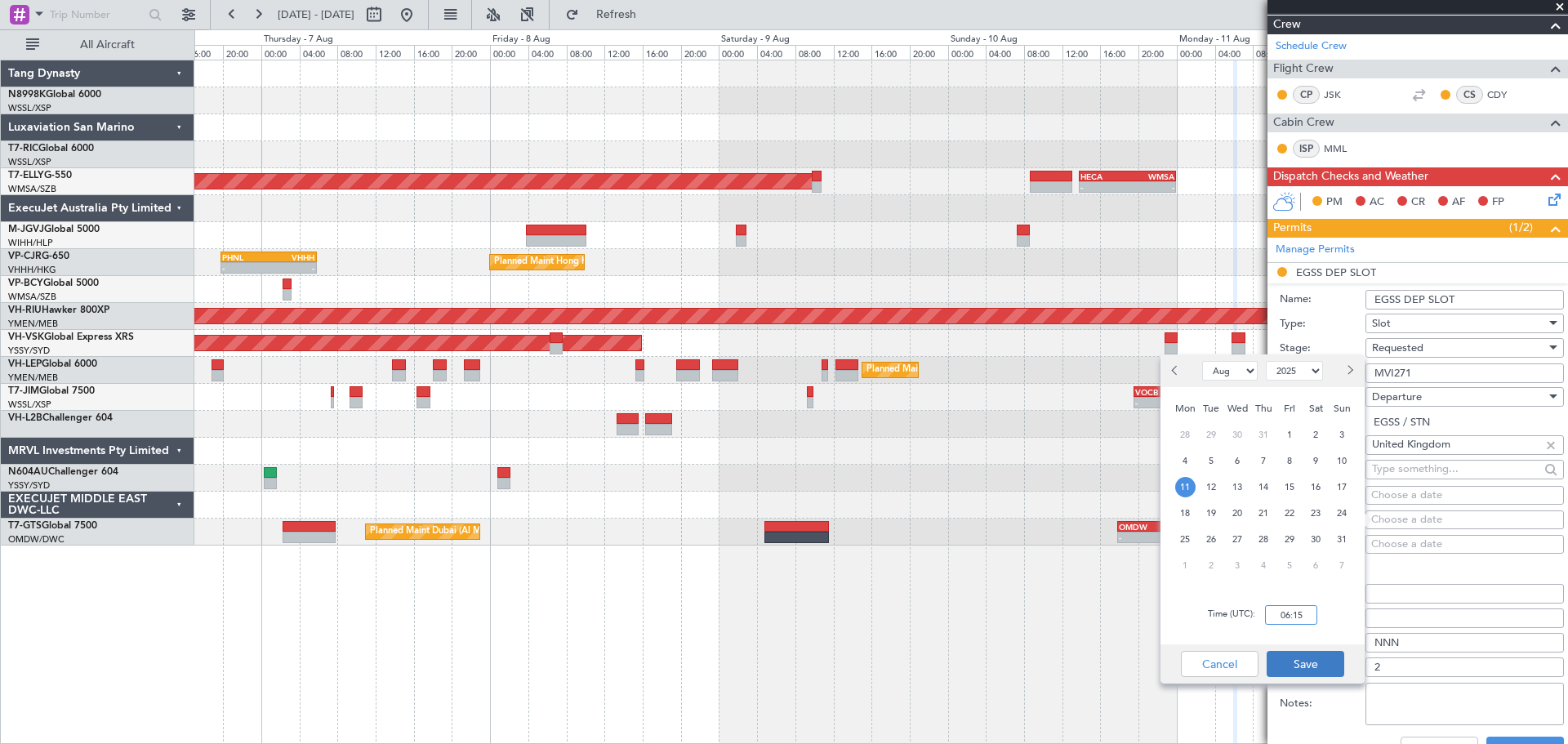 type on "06:15" 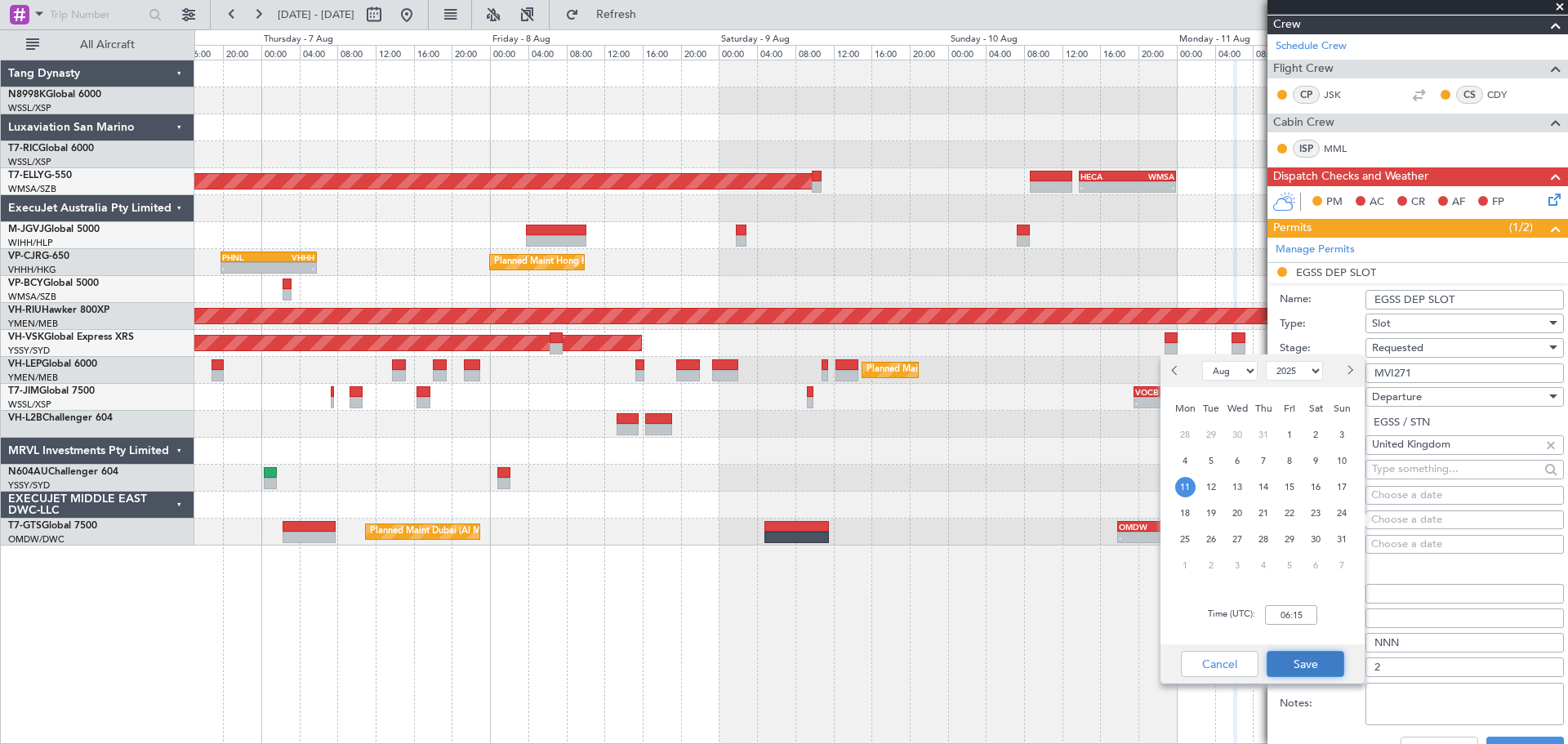 click on "Save" at bounding box center [1305, 664] 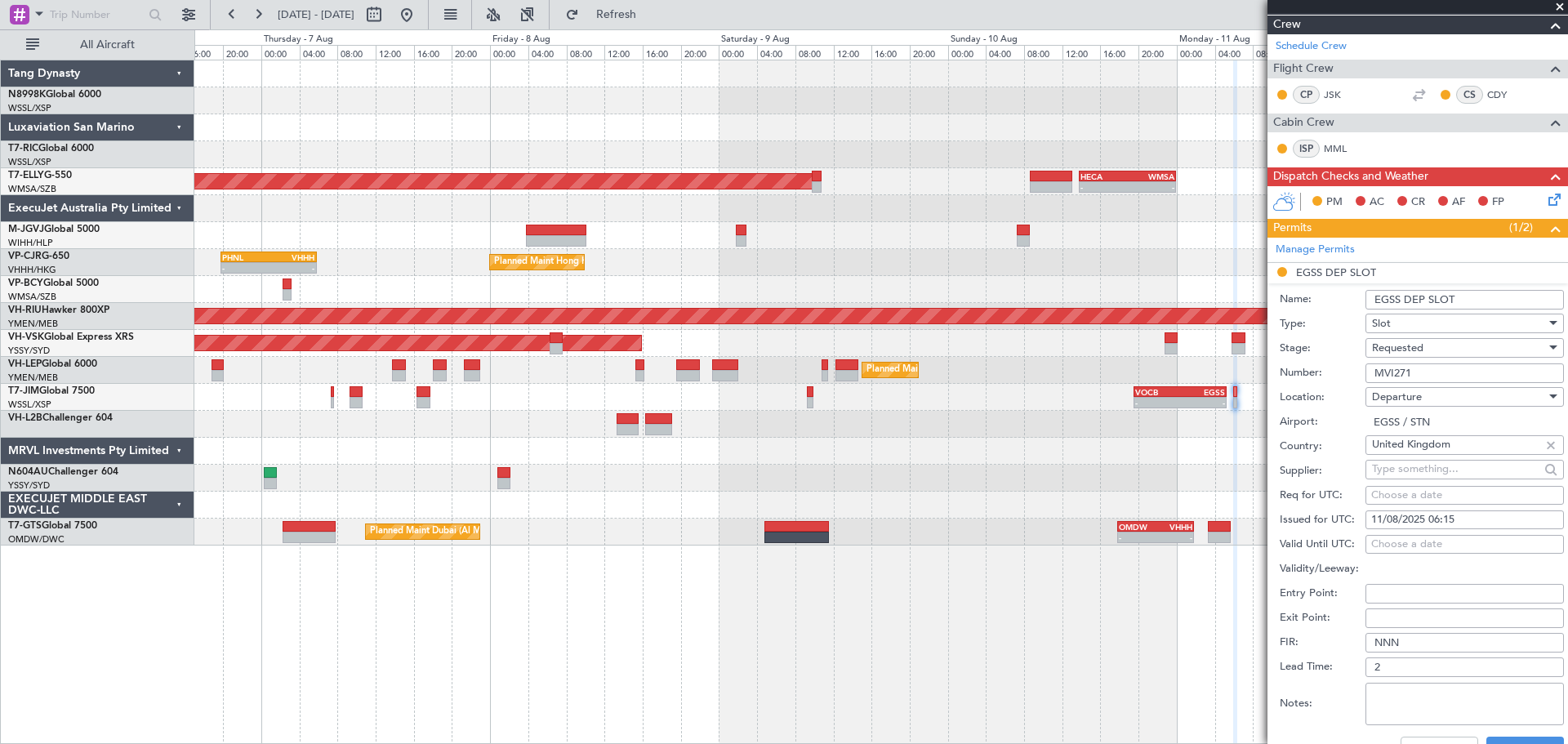 click on "Choose a date" at bounding box center (1464, 496) 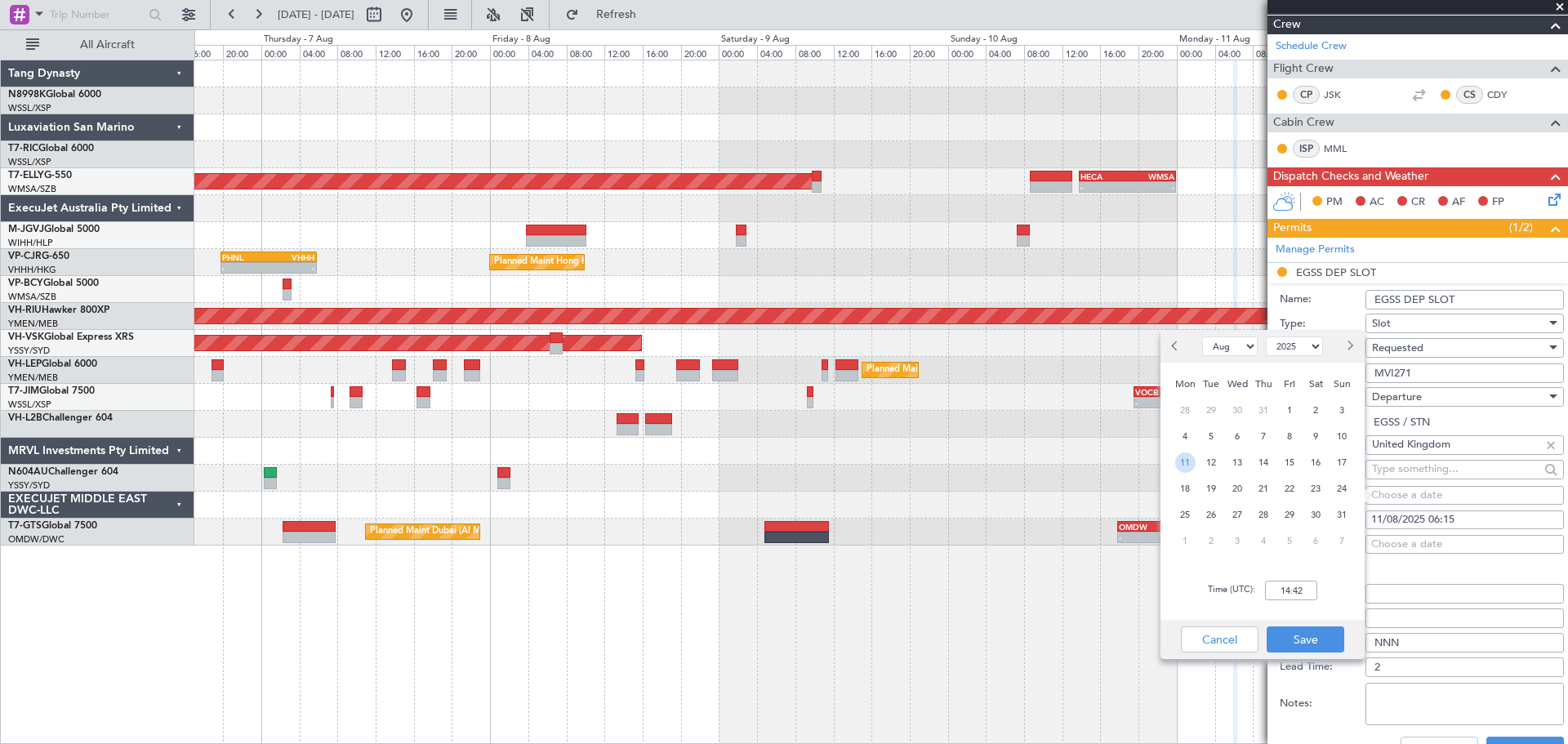 click on "11" at bounding box center [1185, 462] 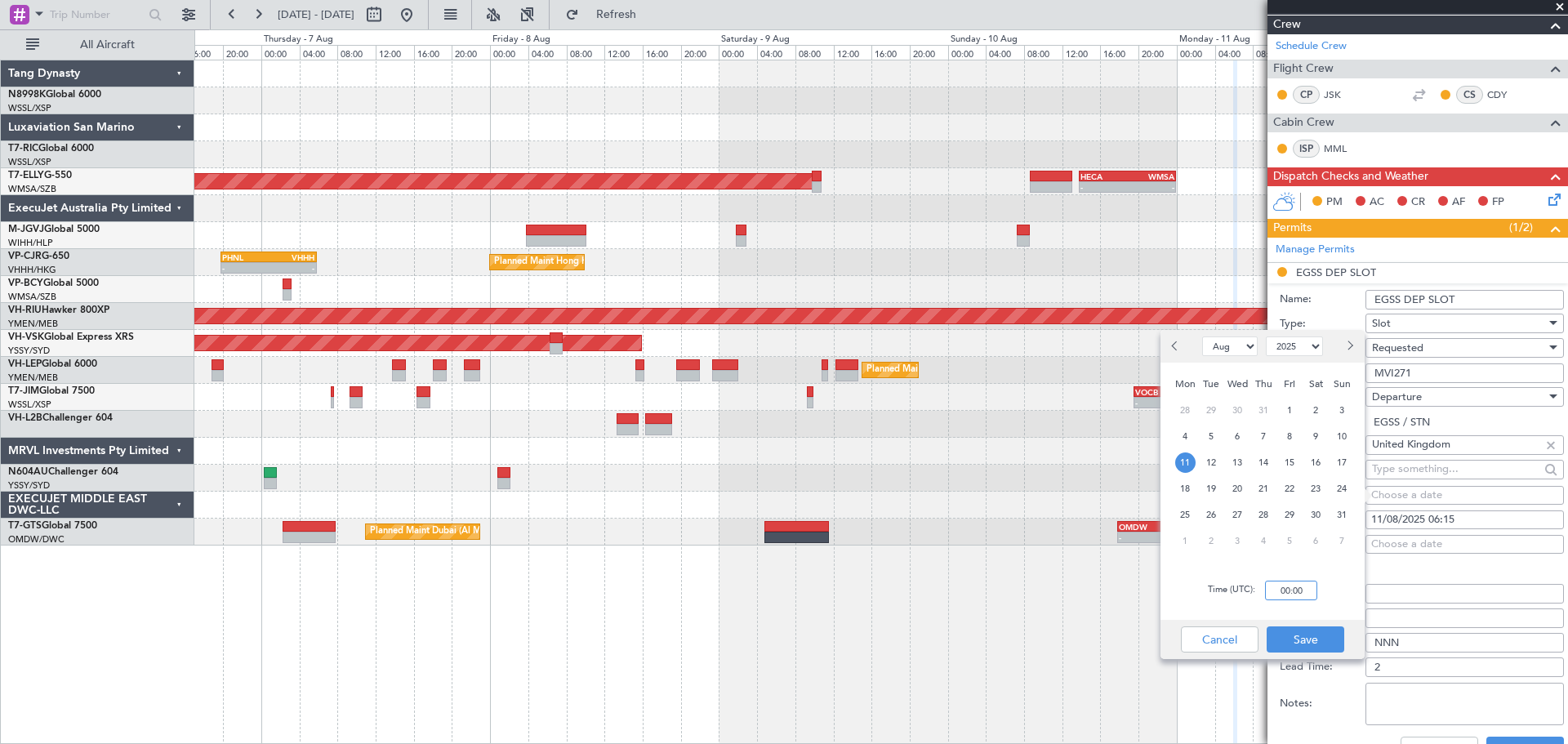 click on "00:00" at bounding box center [1291, 590] 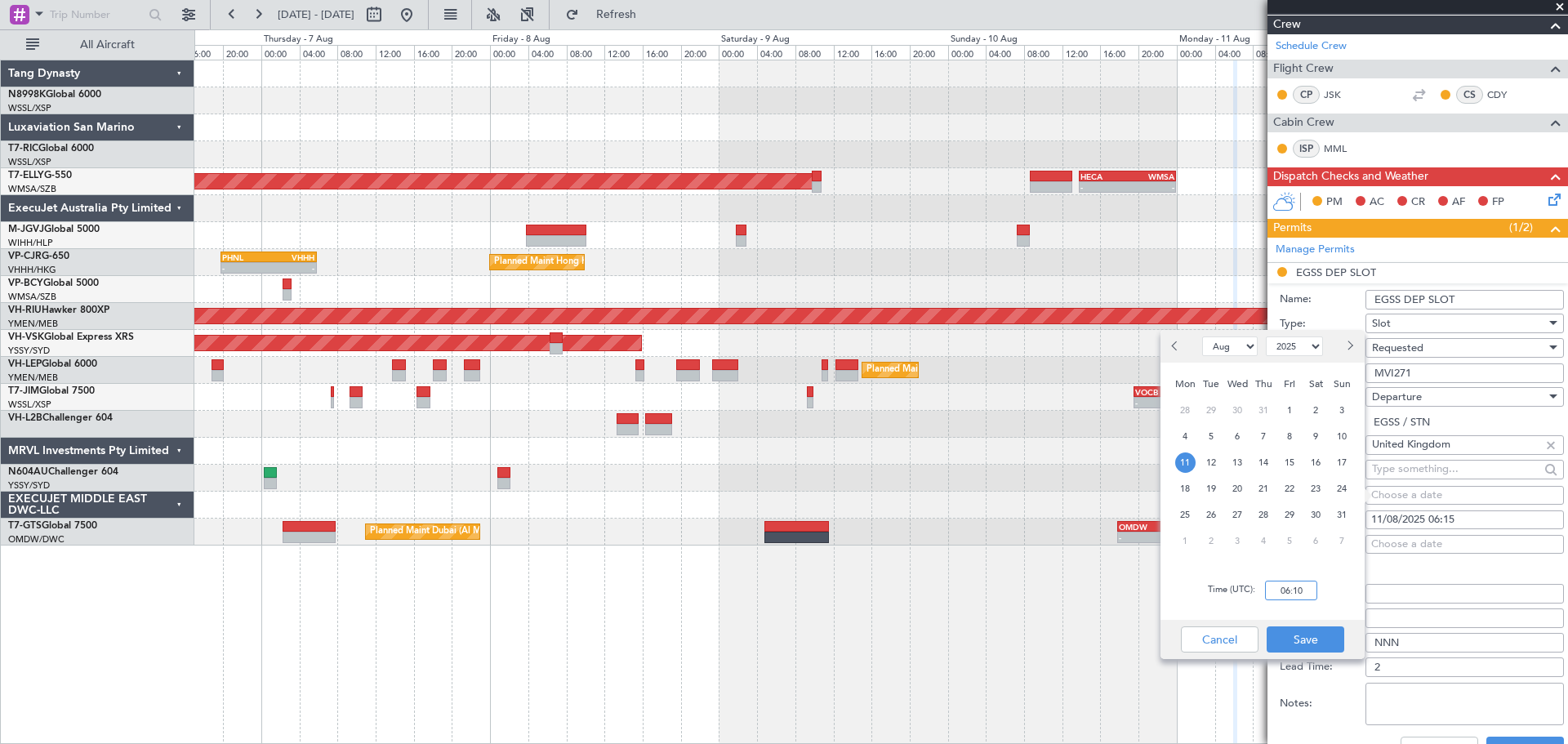 type on "06:10" 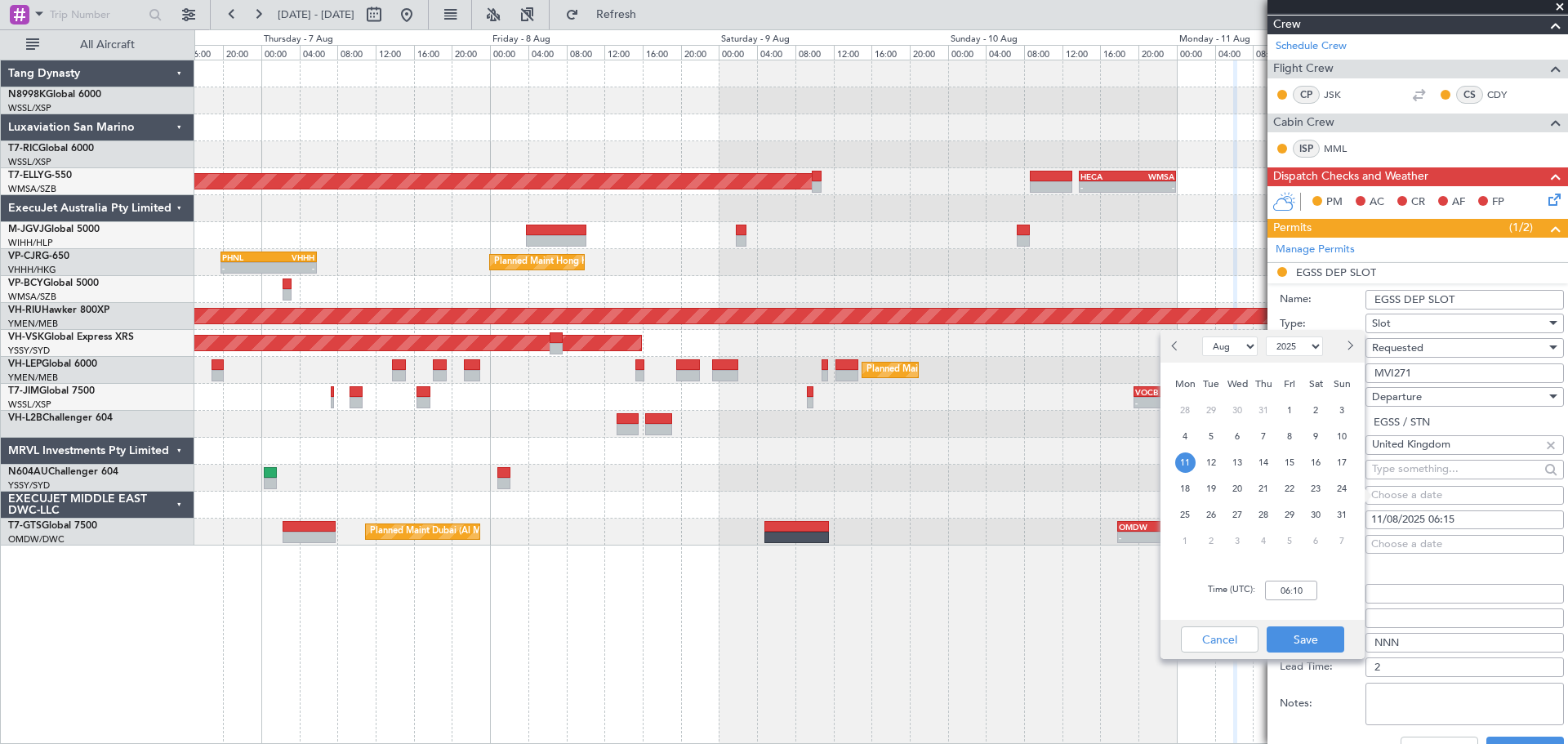 click on "Cancel Save" at bounding box center [1263, 639] 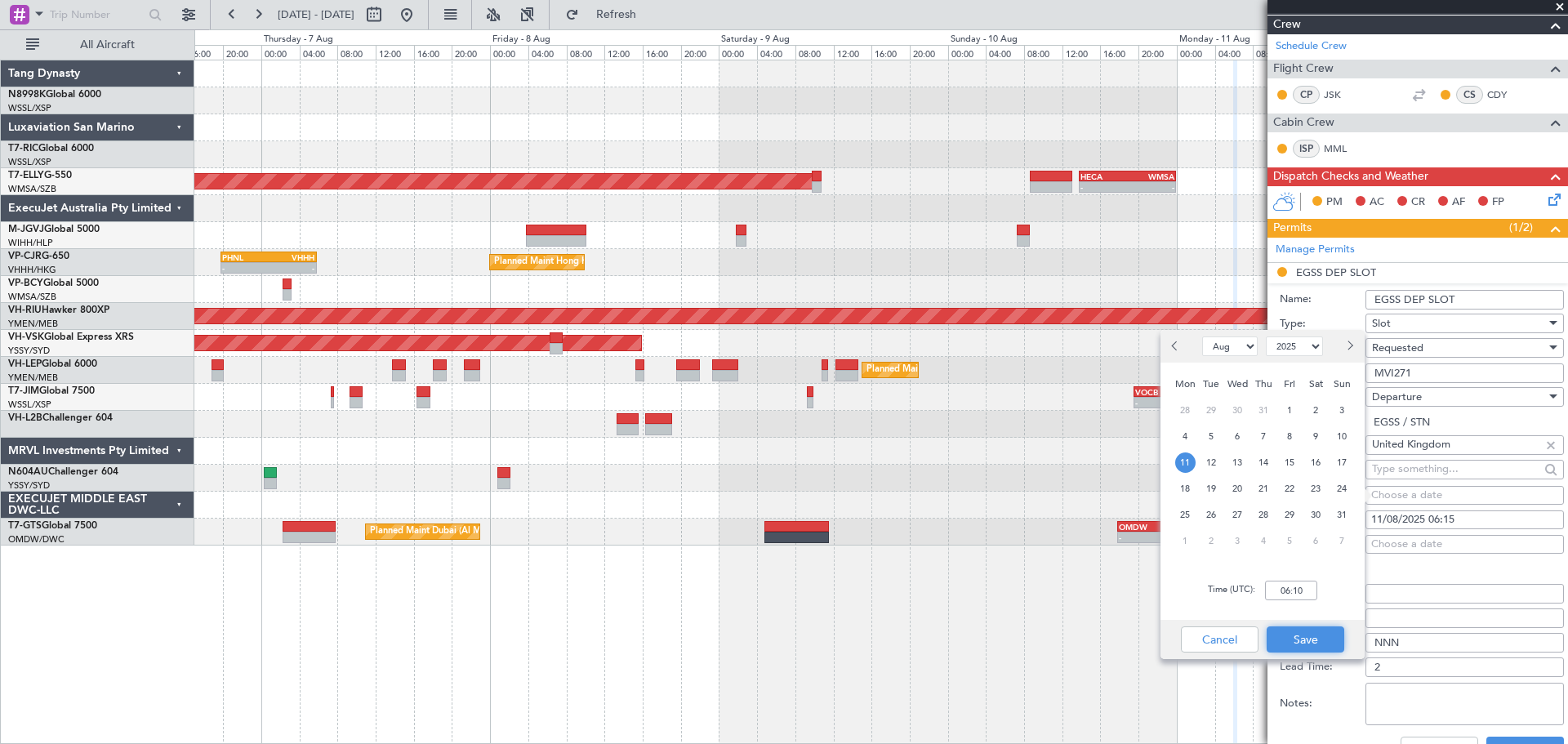 click on "Save" at bounding box center (1305, 639) 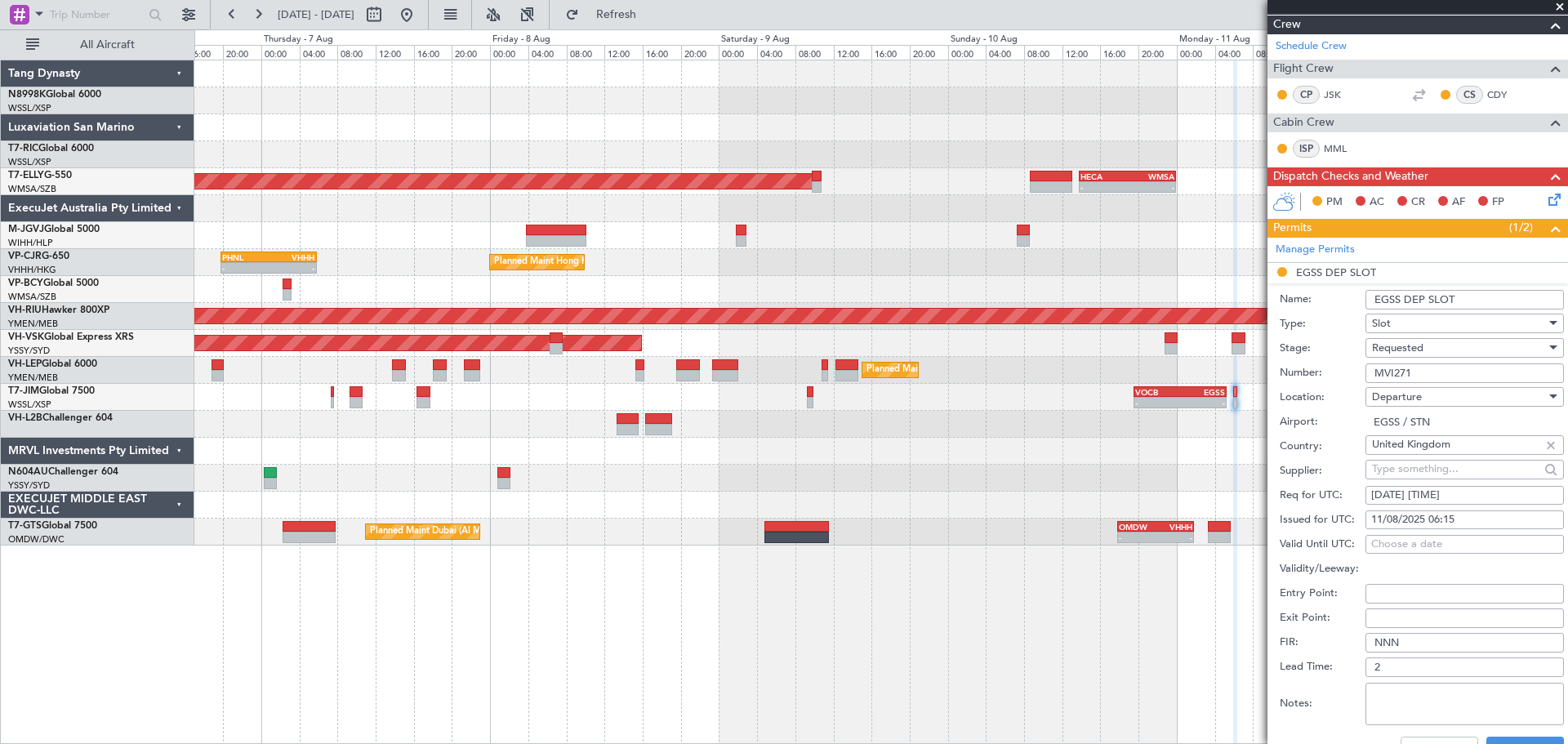 scroll, scrollTop: 490, scrollLeft: 0, axis: vertical 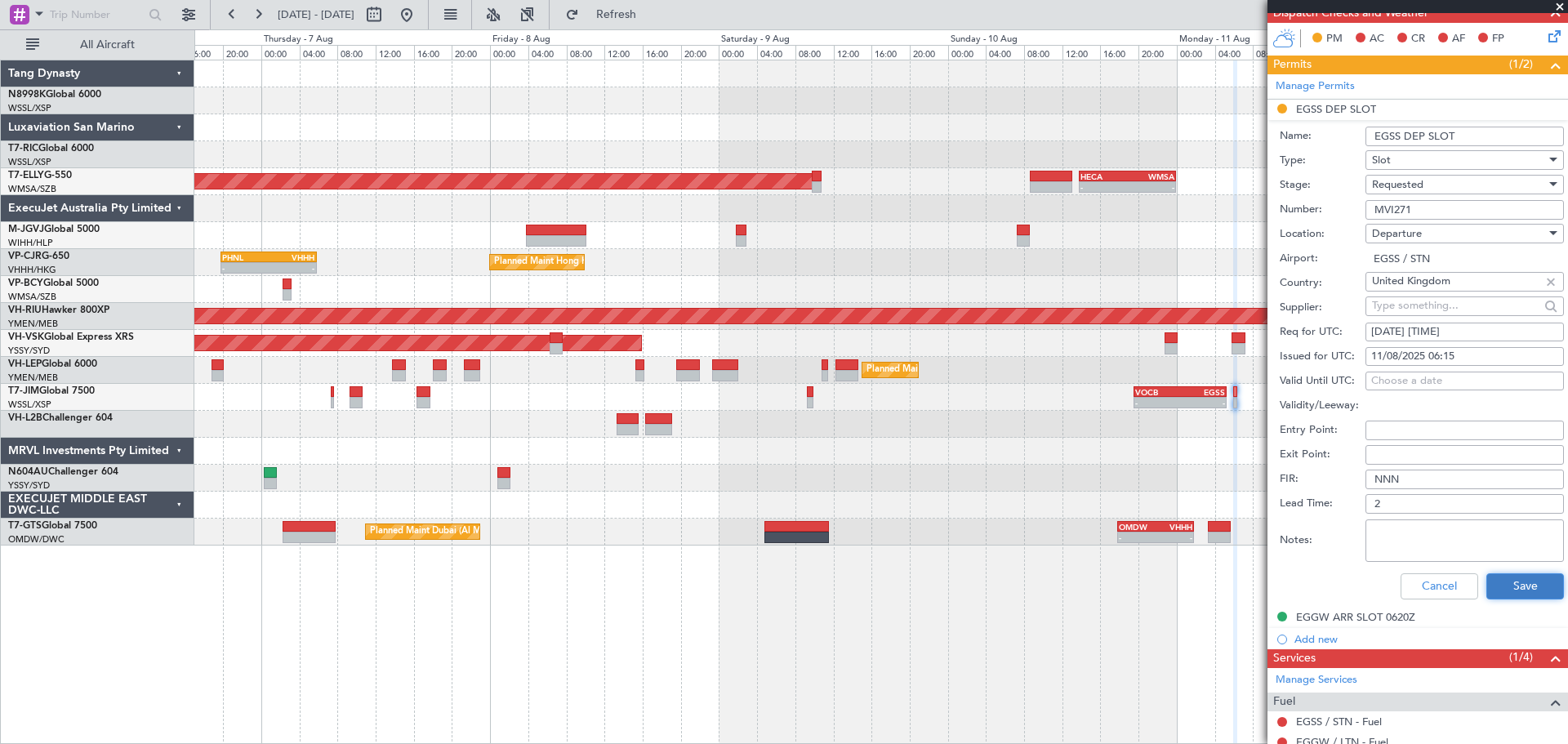 click on "Save" at bounding box center (1525, 586) 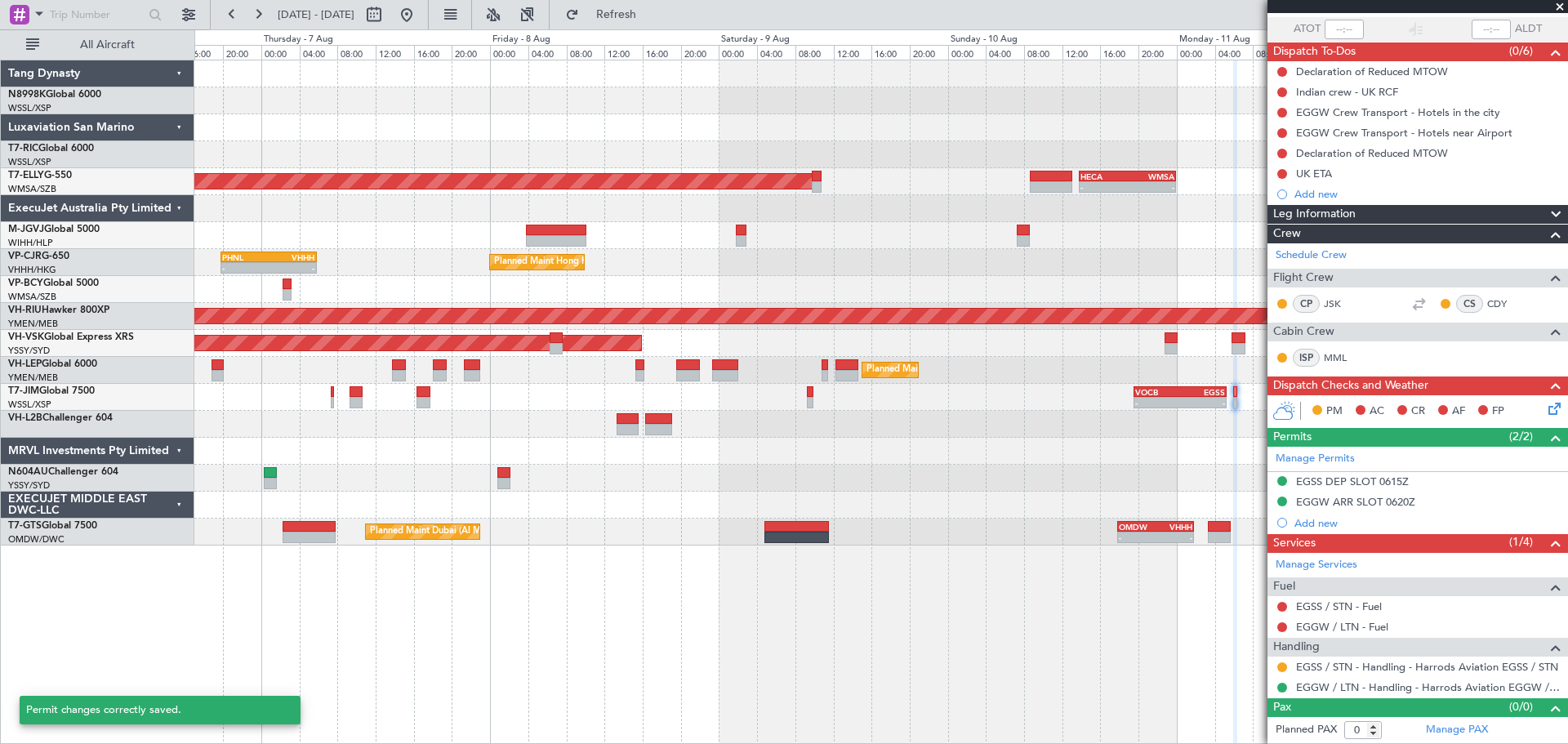 scroll, scrollTop: 117, scrollLeft: 0, axis: vertical 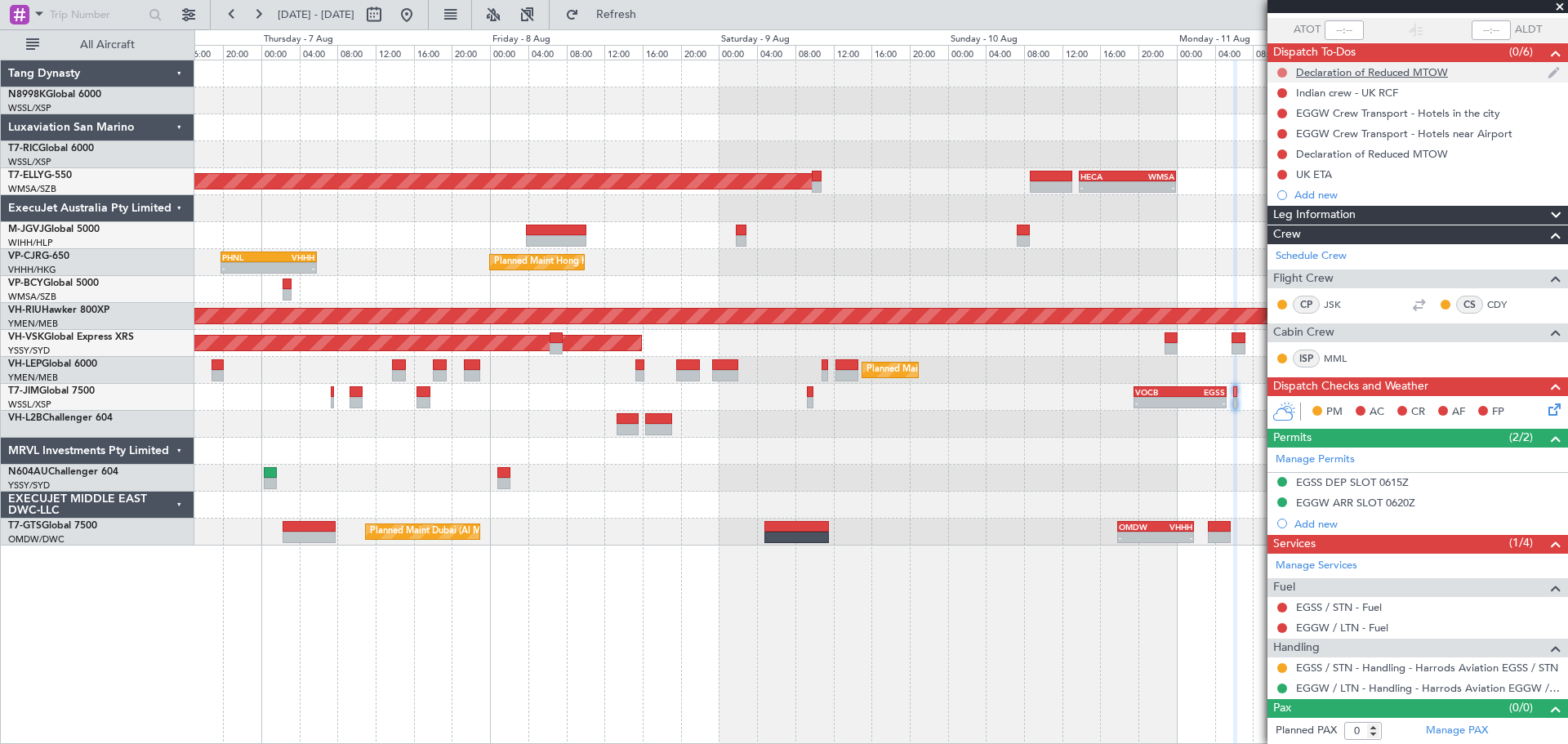 click 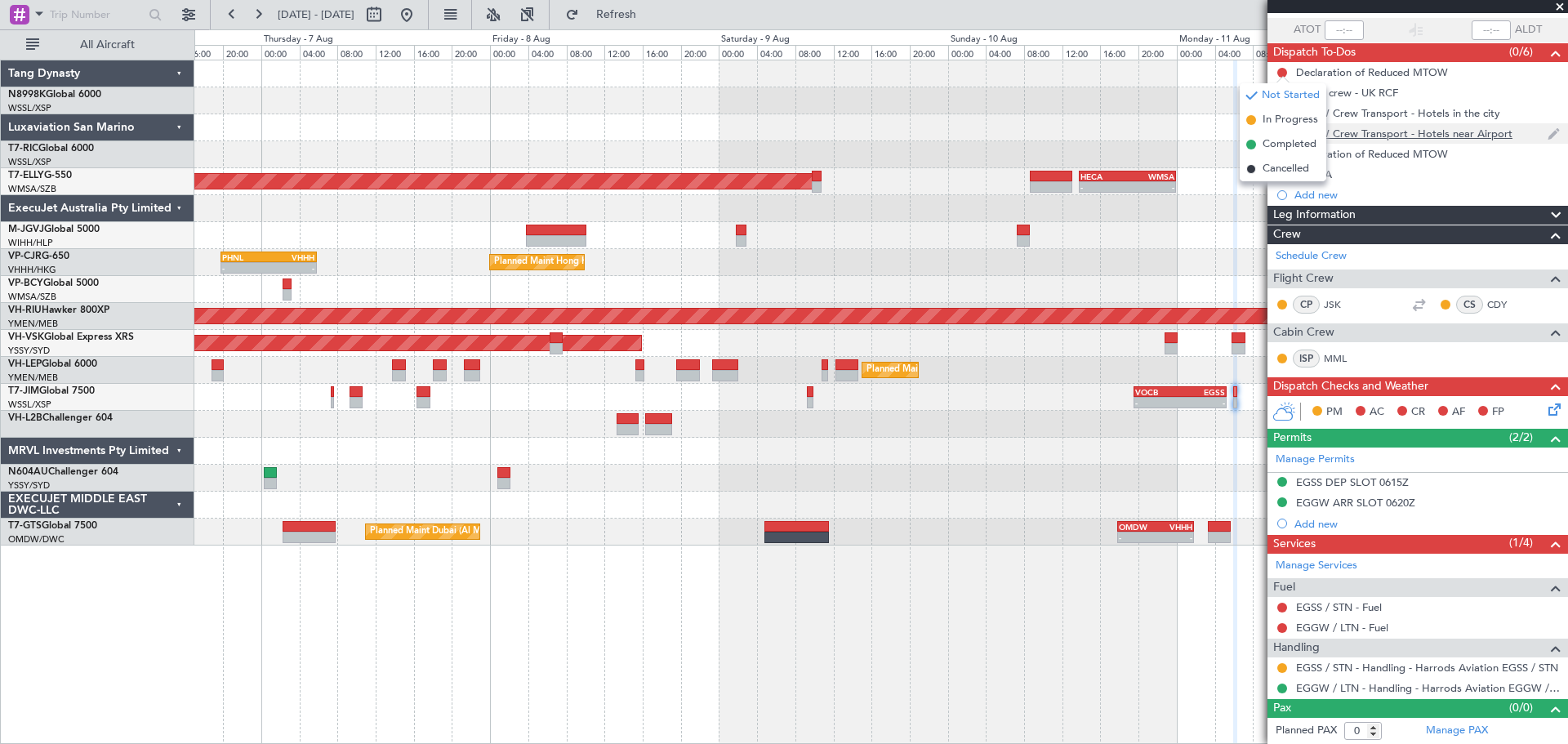 drag, startPoint x: 1275, startPoint y: 139, endPoint x: 1293, endPoint y: 134, distance: 18.681542 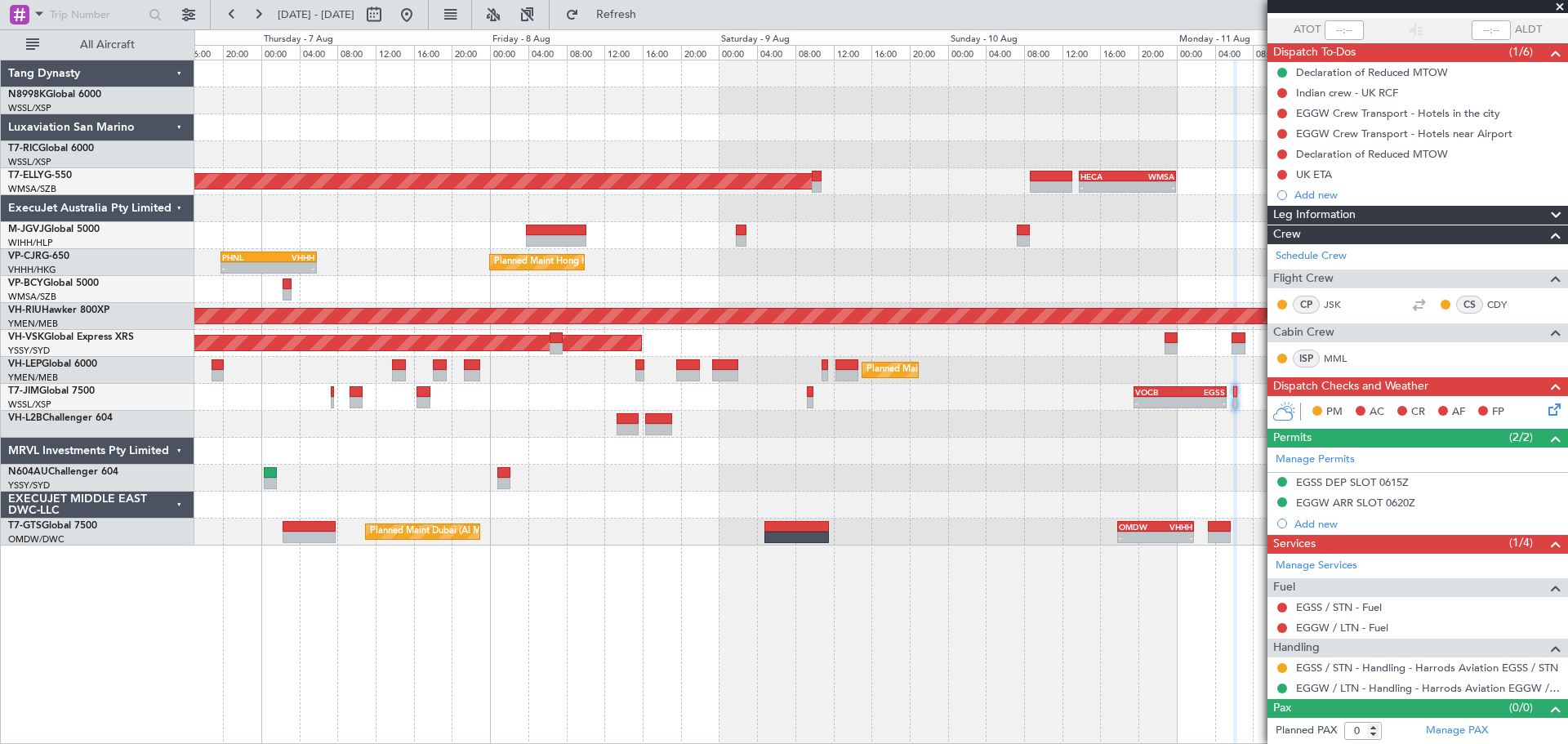 click on "-
-
VOCB
19:35 Z
EGSS
05:15 Z
-
-
EGGW
17:20 Z
VIDP
01:10 Z
Planned Maint Dubai (Al Maktoum Intl)" 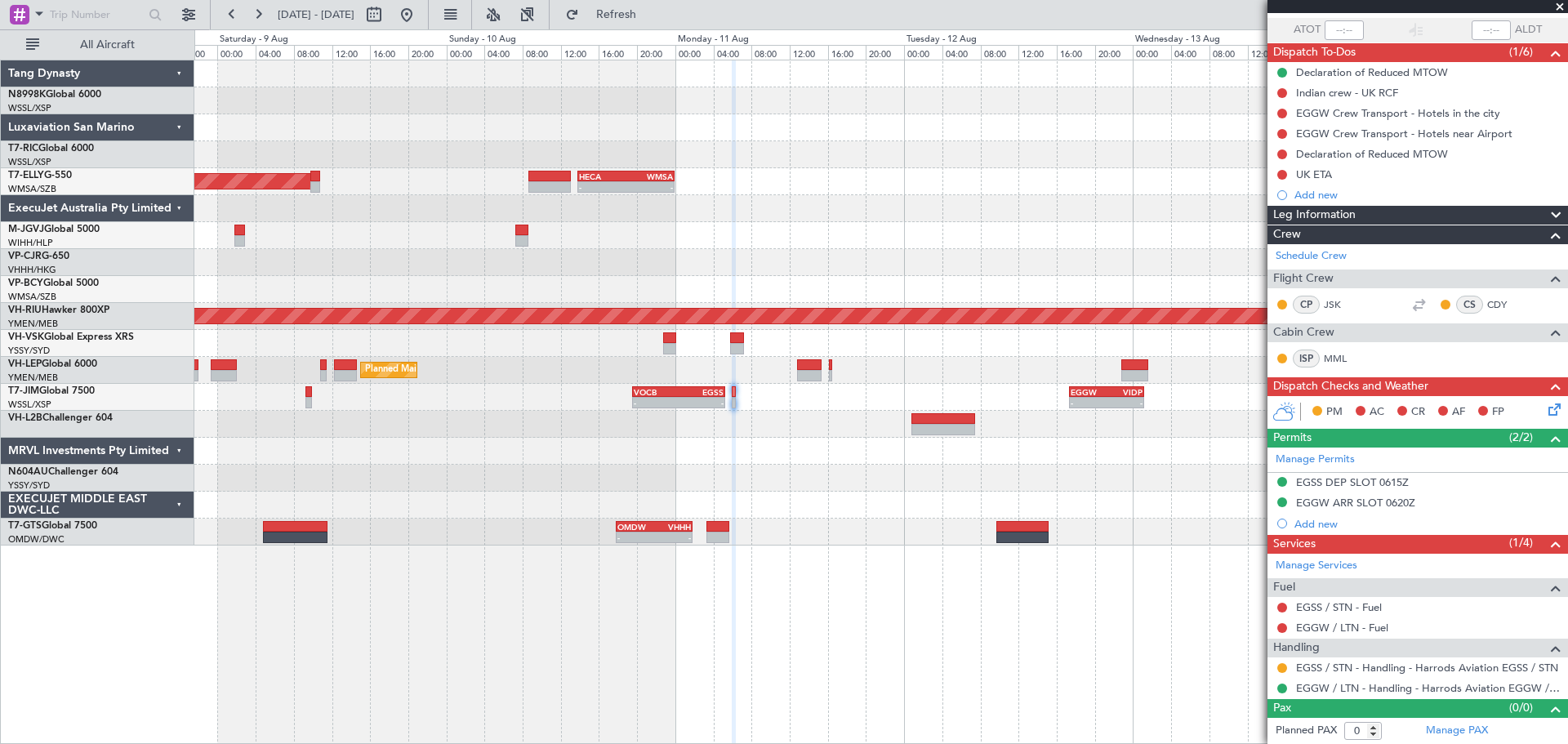 click on "Planned Maint Los Angeles (Los Angeles International)" 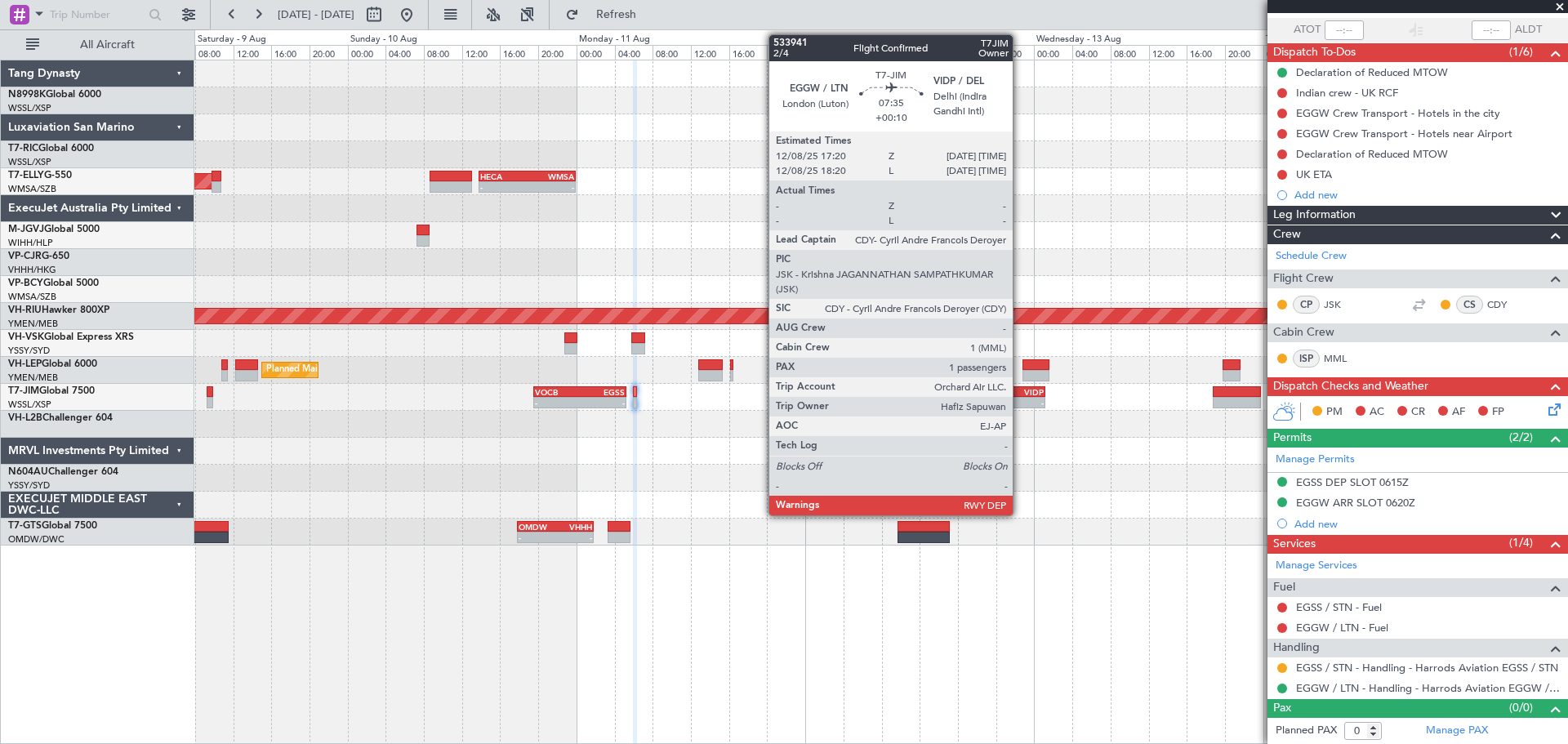 click on "VIDP" 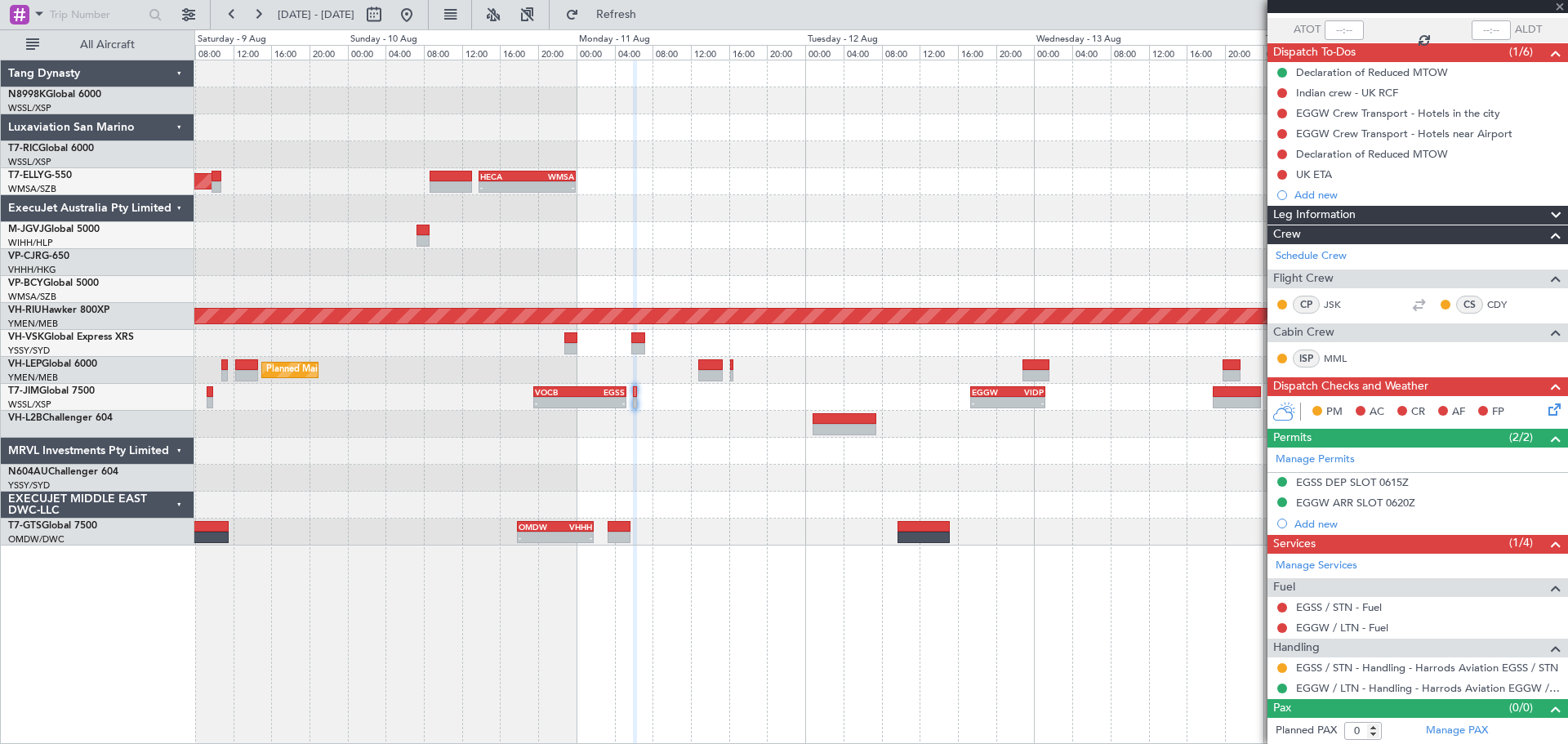 type on "+00:10" 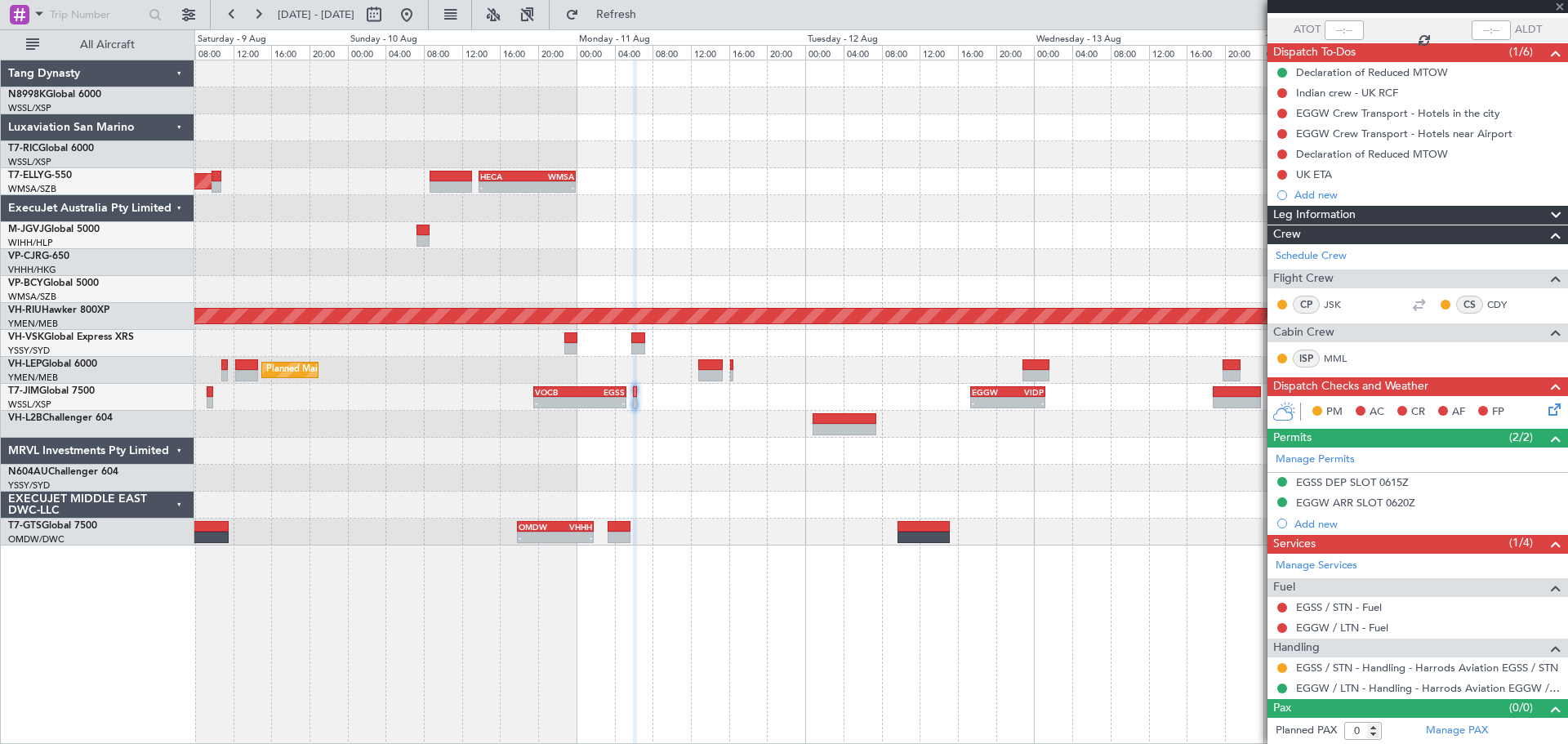 type on "1" 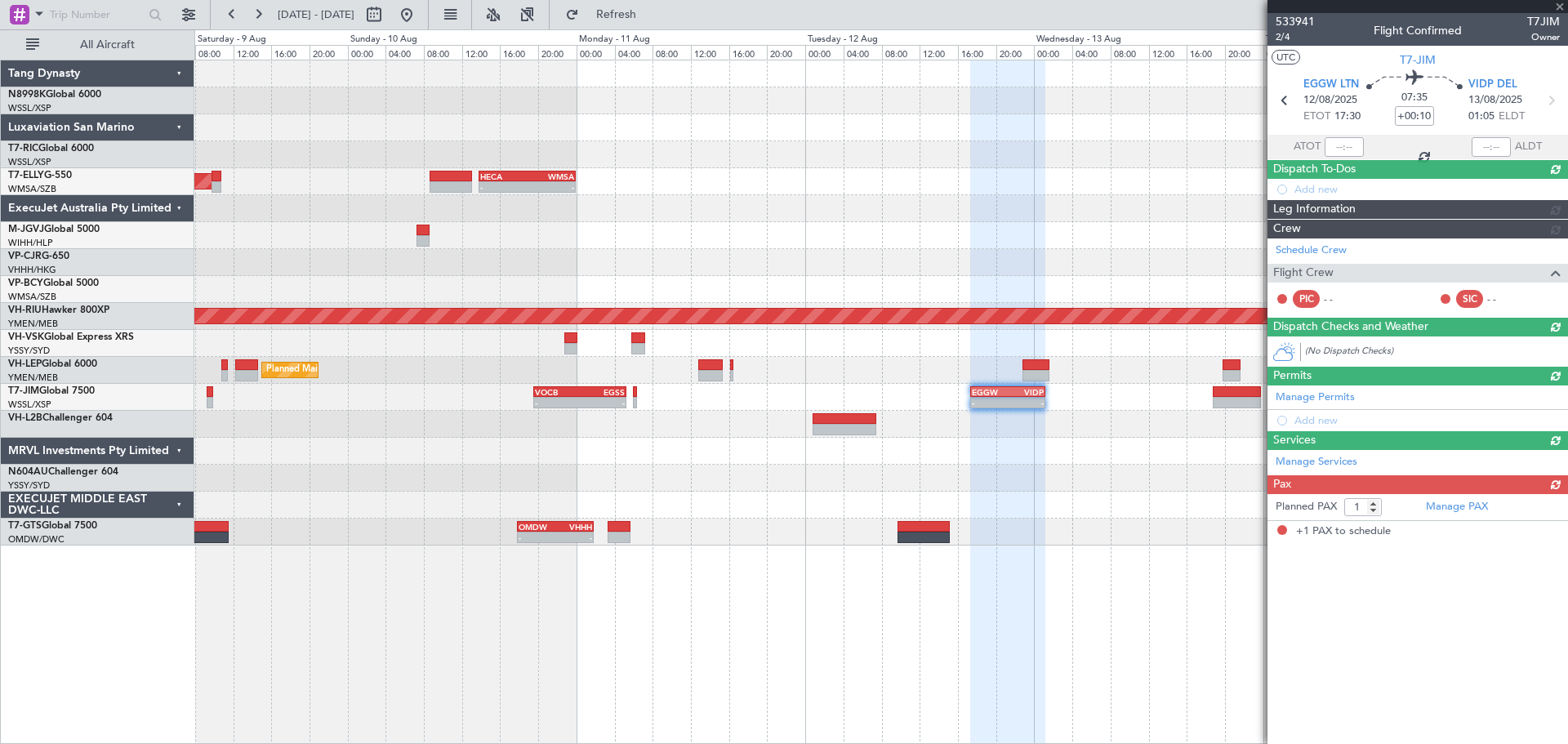 scroll, scrollTop: 0, scrollLeft: 0, axis: both 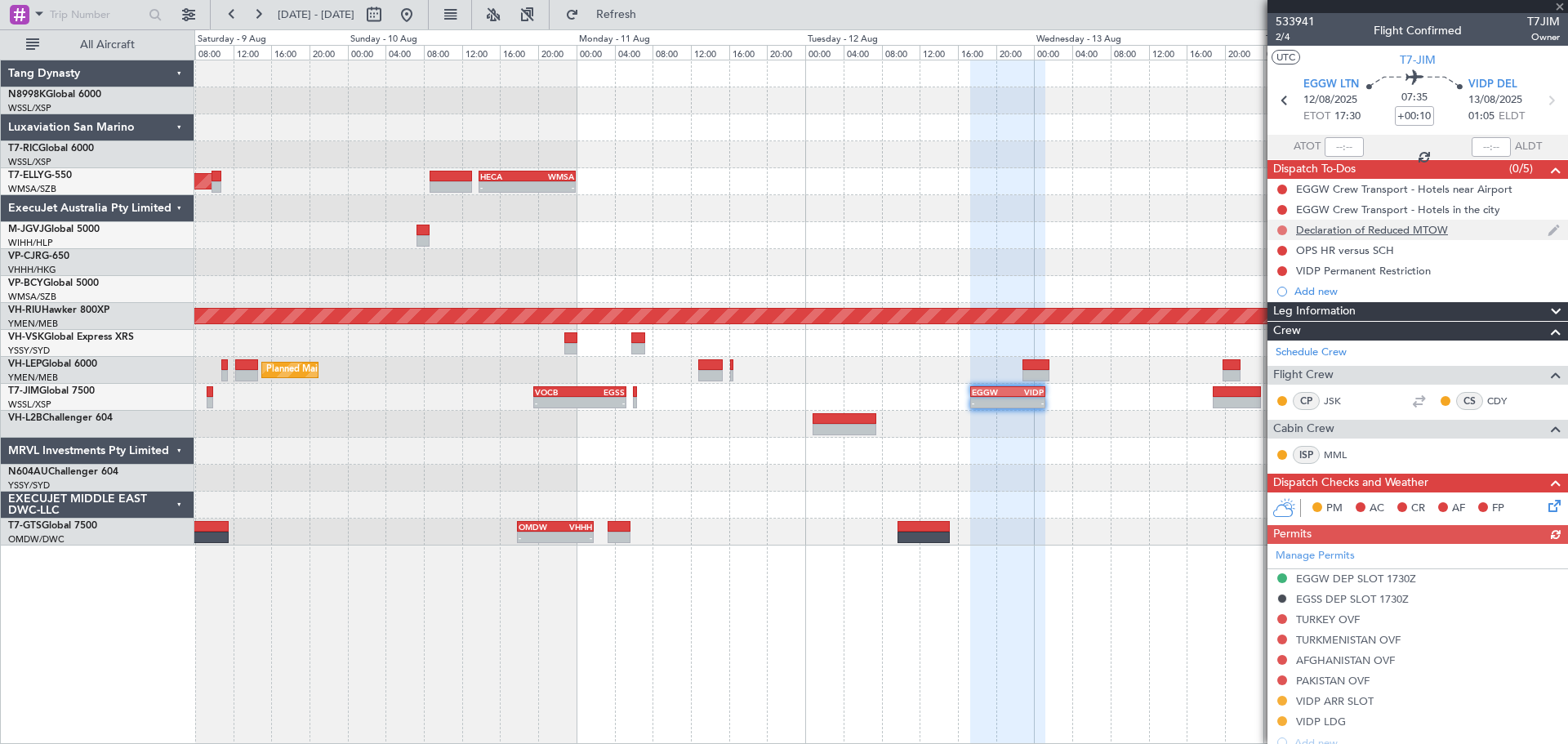 click 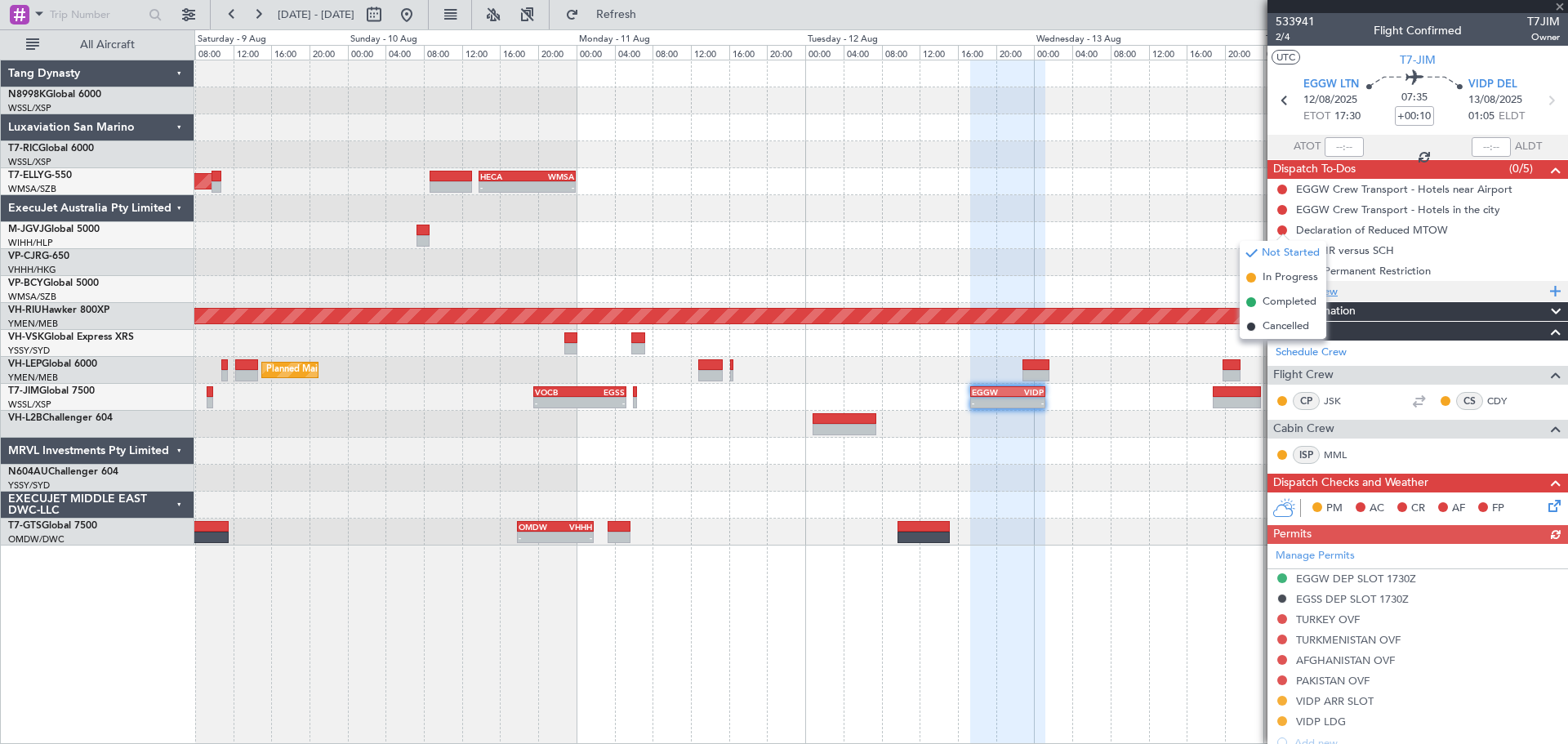 click on "Completed" at bounding box center [1290, 302] 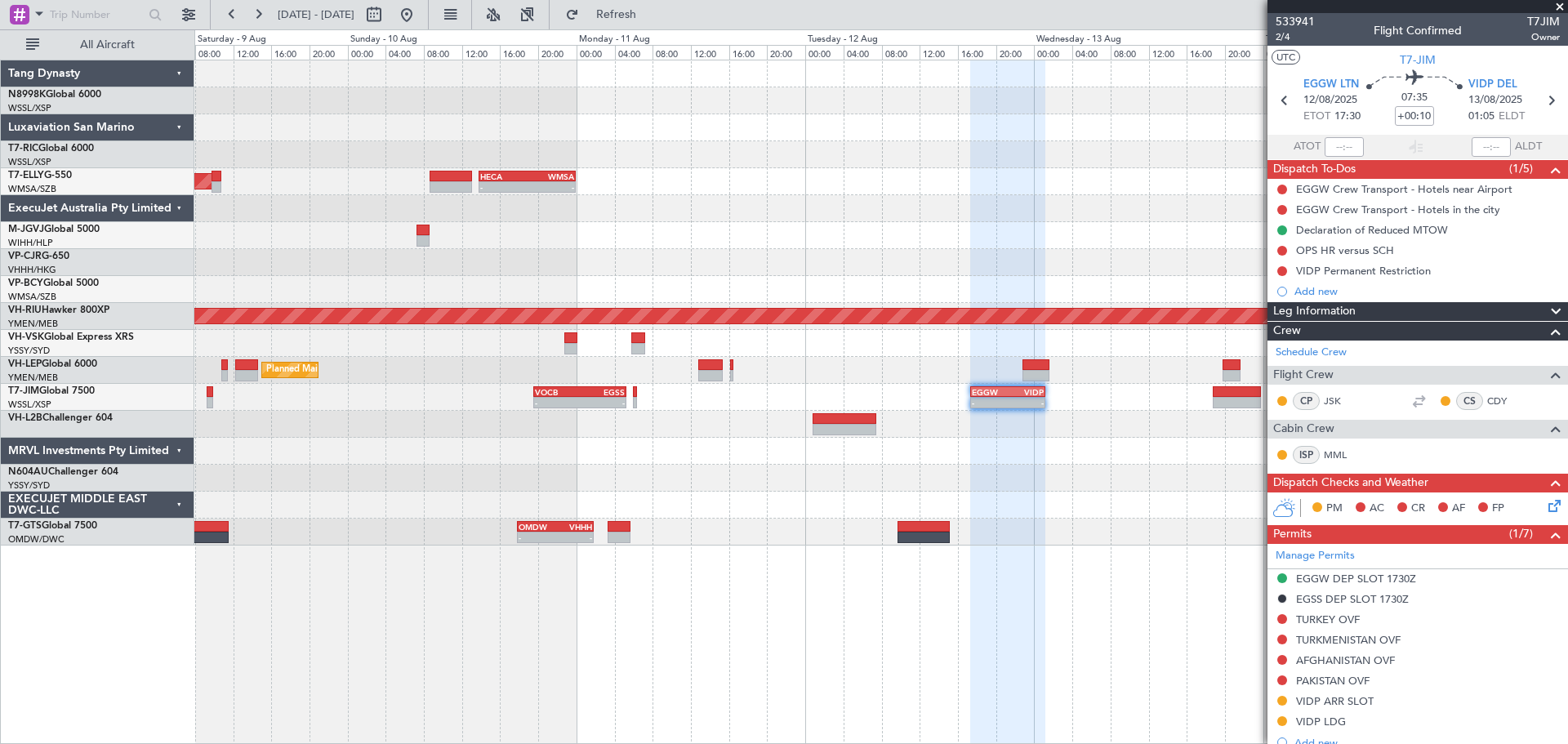 click on "Planned Maint Los Angeles (Los Angeles International)" 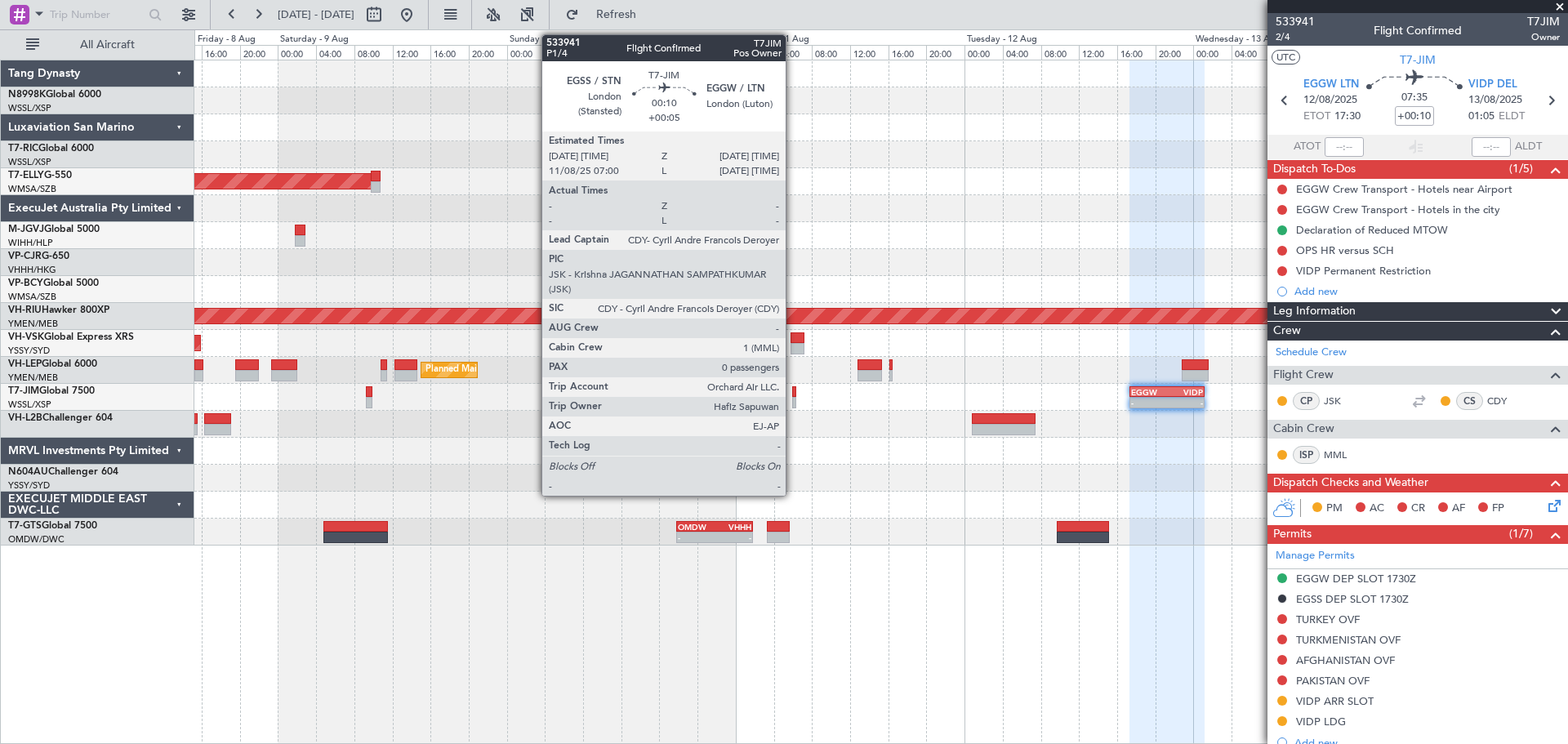 click 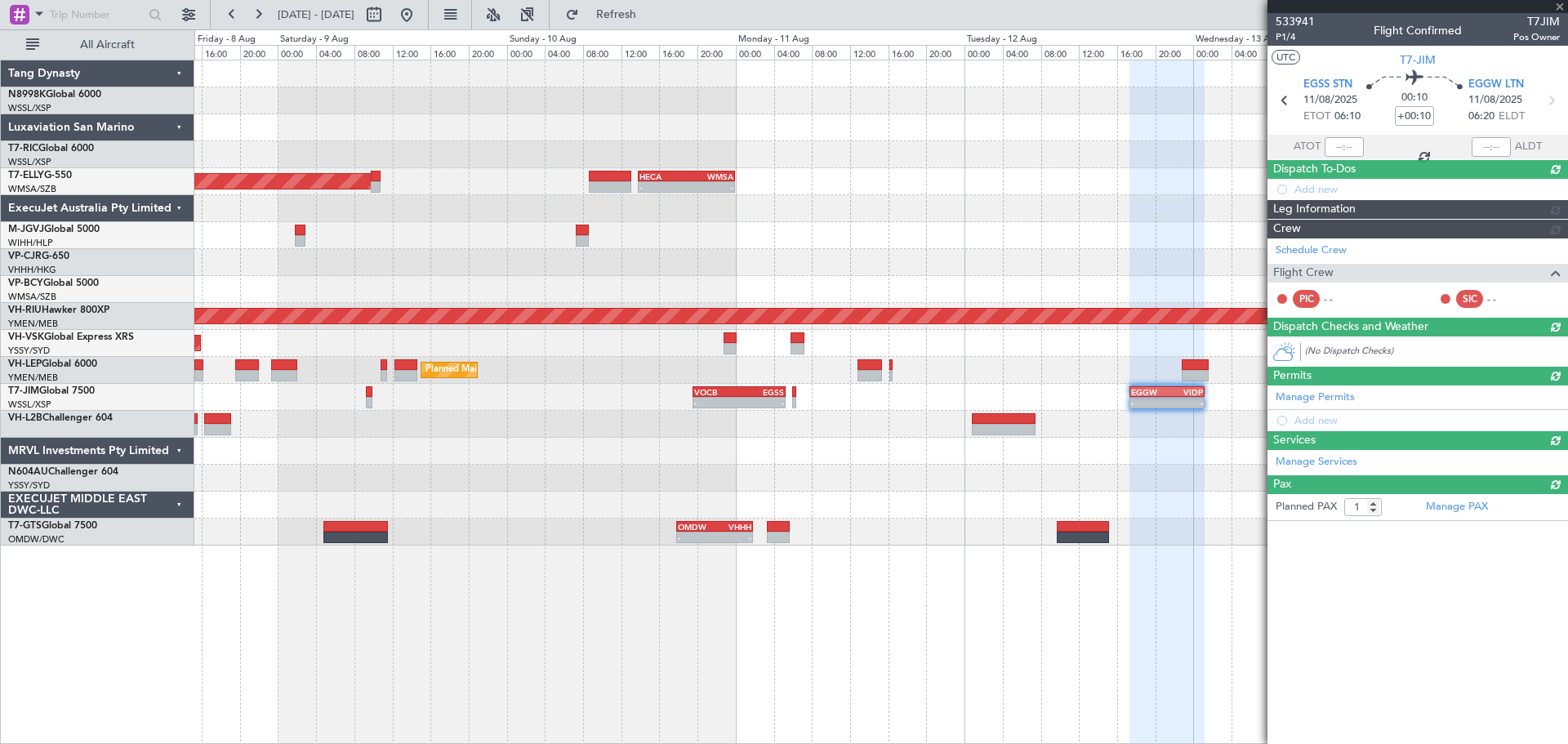 type on "+00:05" 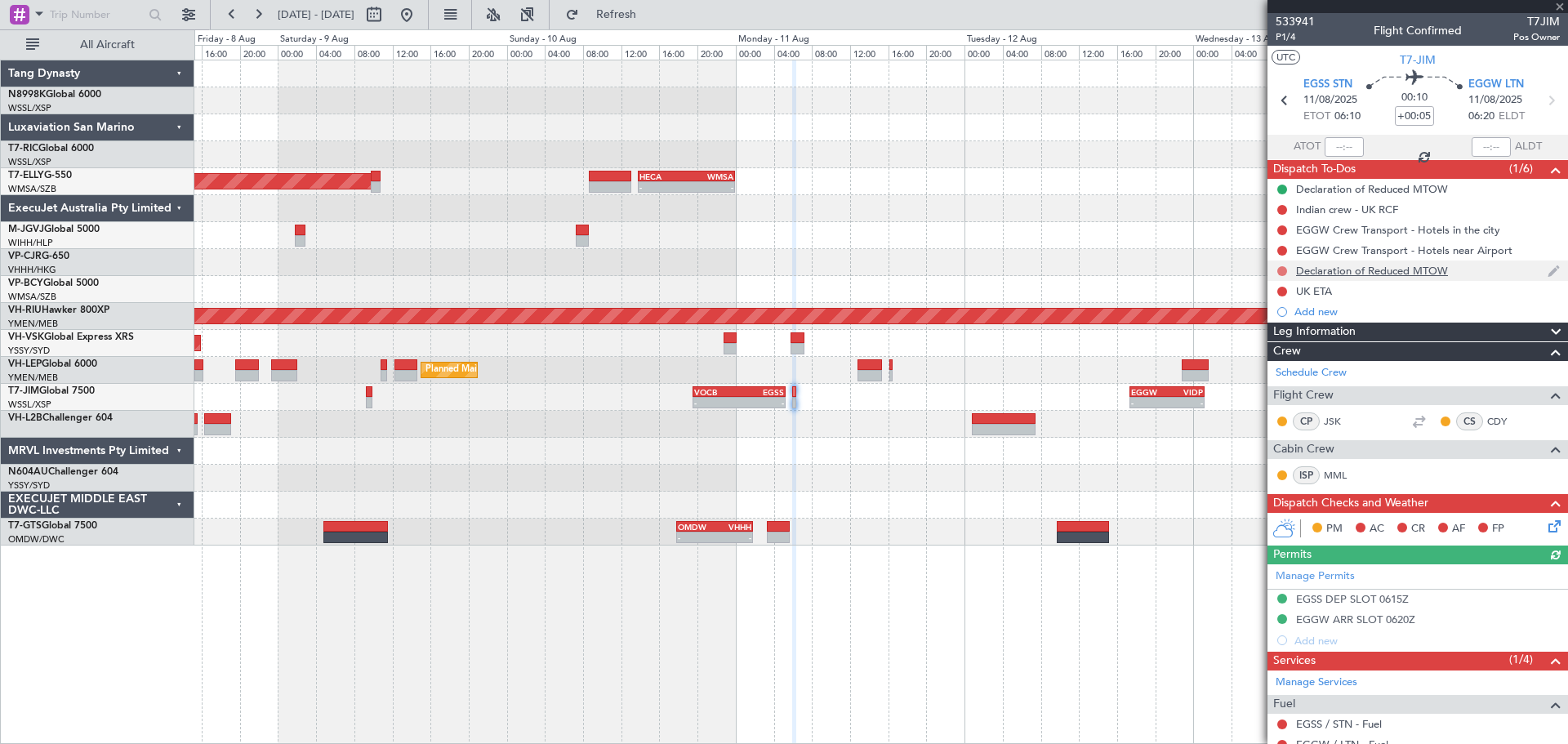 click 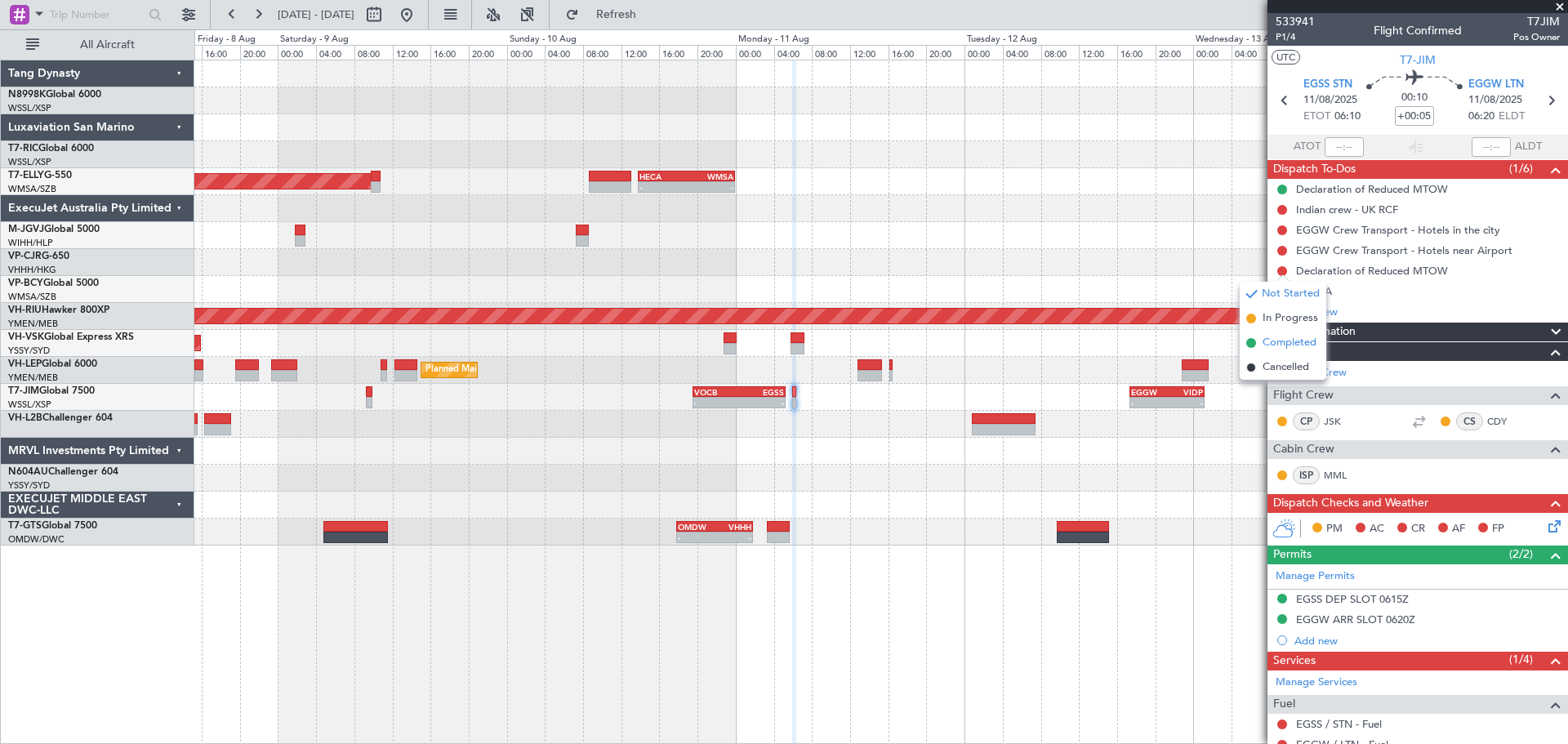 click on "Completed" at bounding box center [1290, 343] 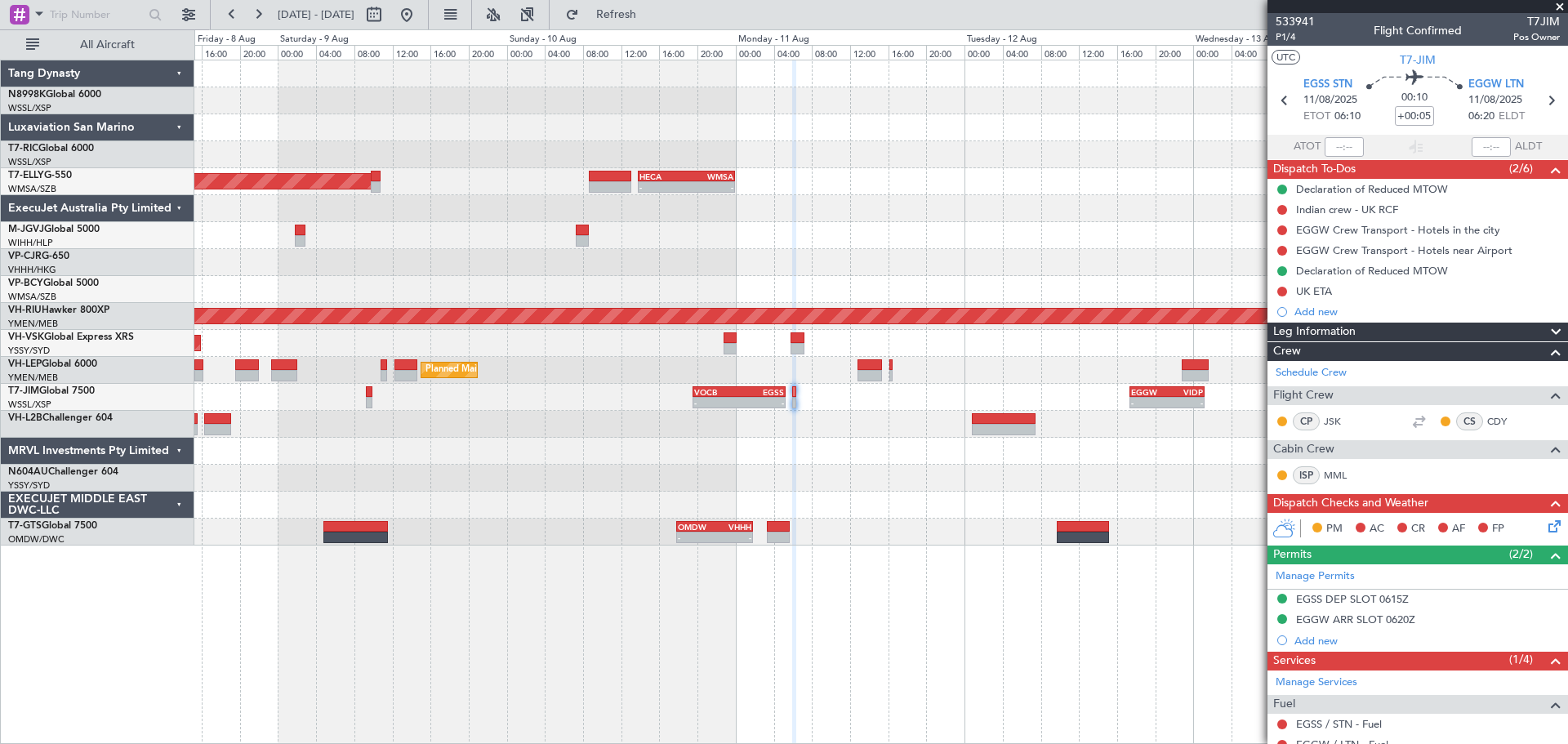 click on "Planned Maint Hong Kong (Hong Kong Intl)
-
-
PHNL
19:50 Z
VHHH
05:50 Z" 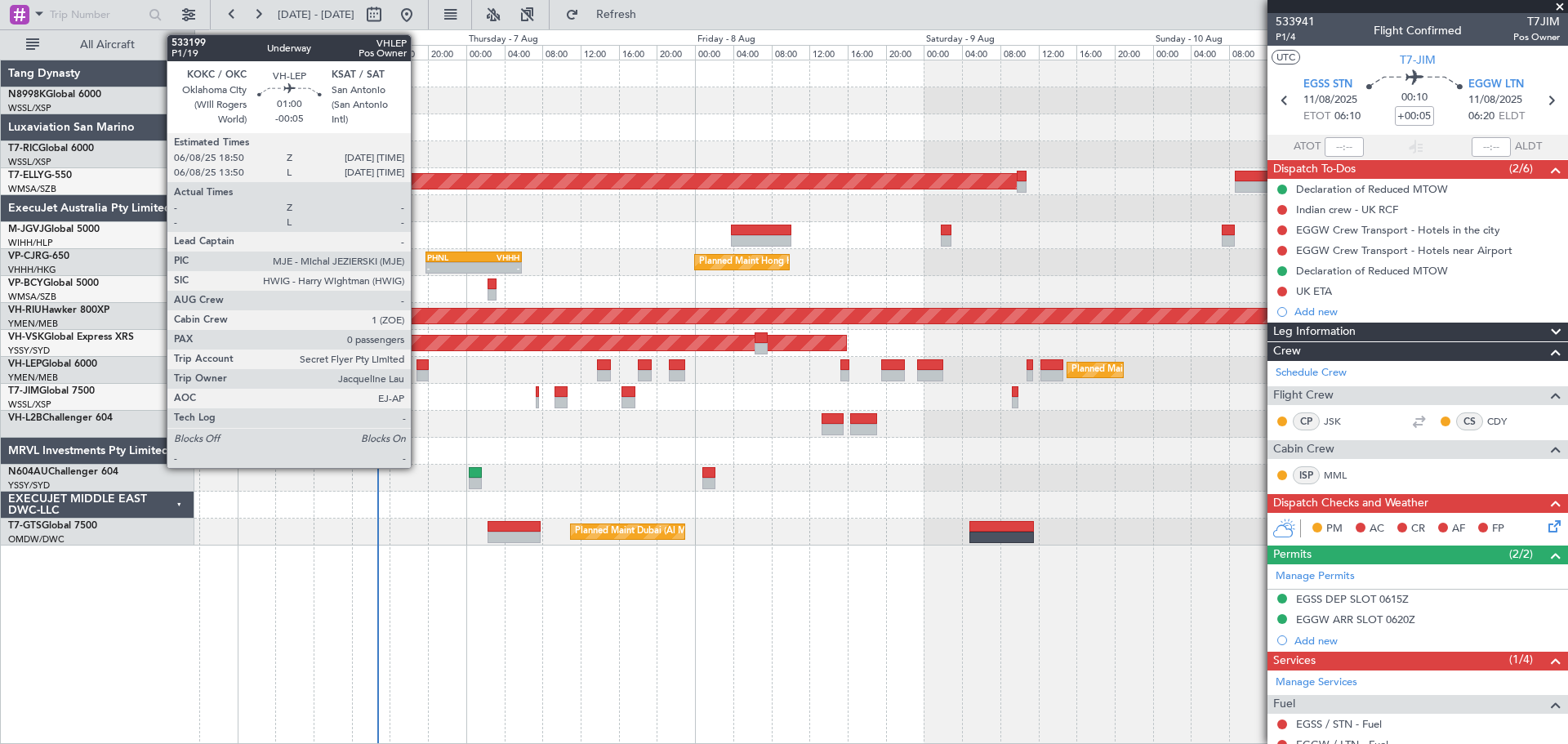 click 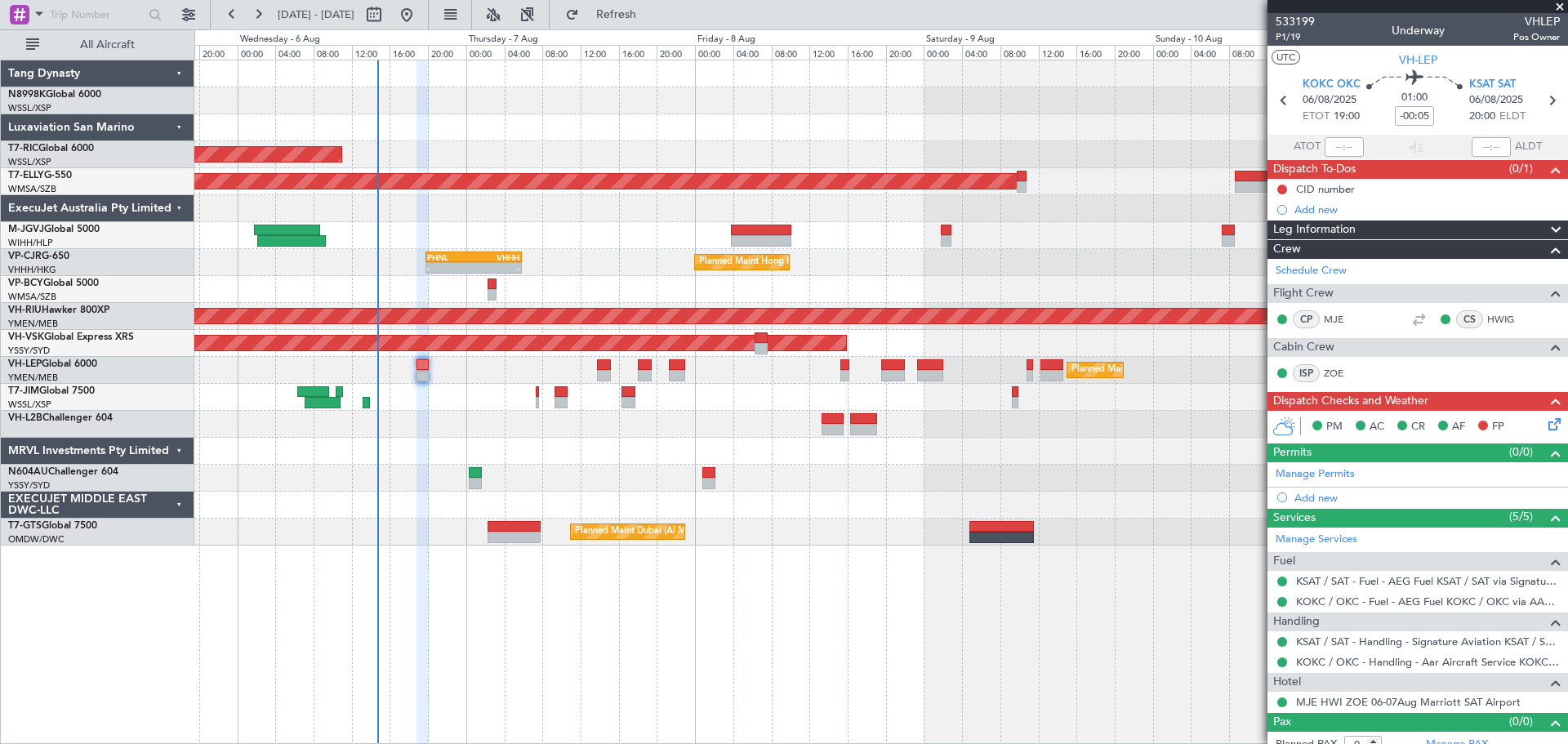 click on "-
-
VOCB
19:35 Z
EGSS
05:15 Z
Planned Maint Dubai (Al Maktoum Intl)
-
-
EGGW
17:20 Z
VIDP
01:10 Z" 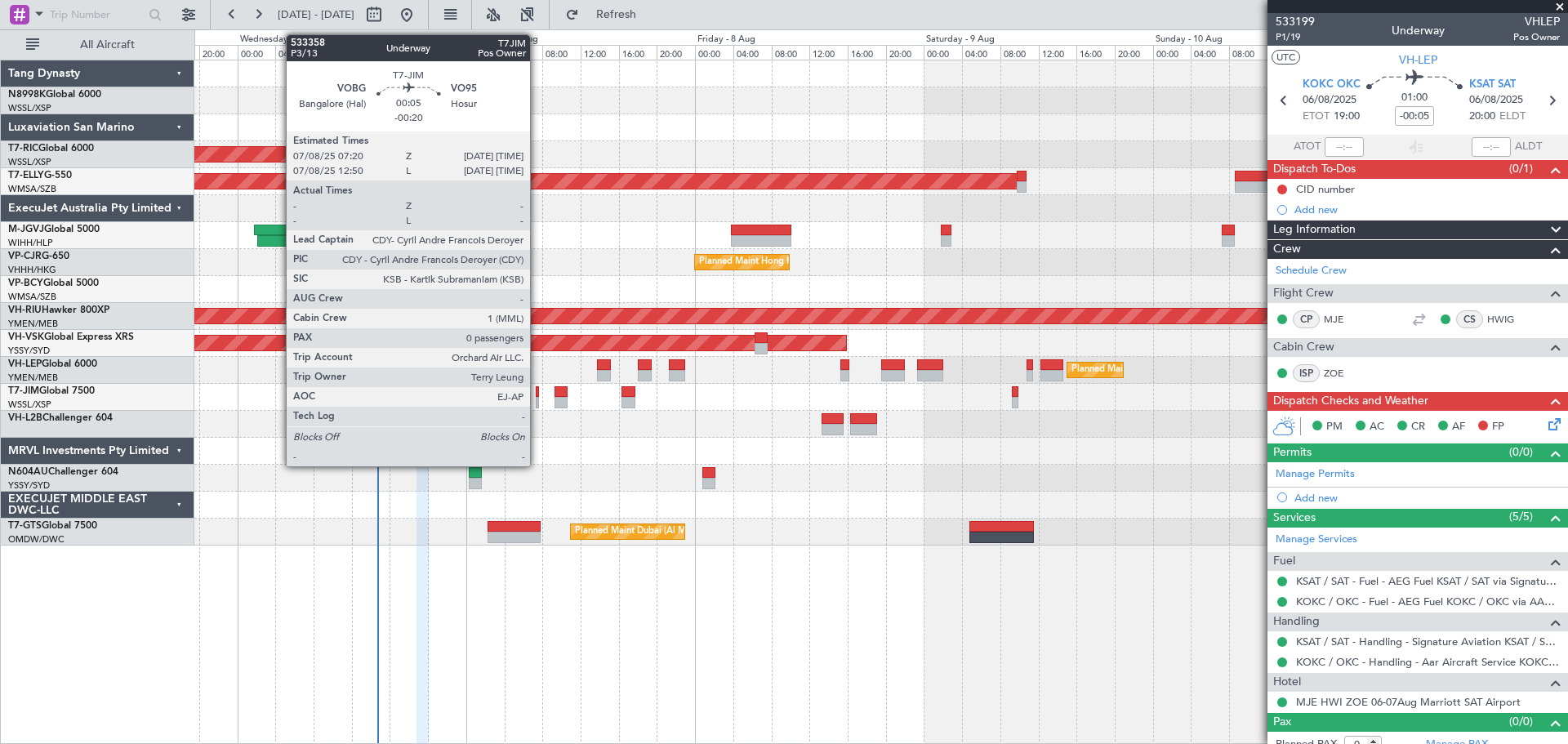 click 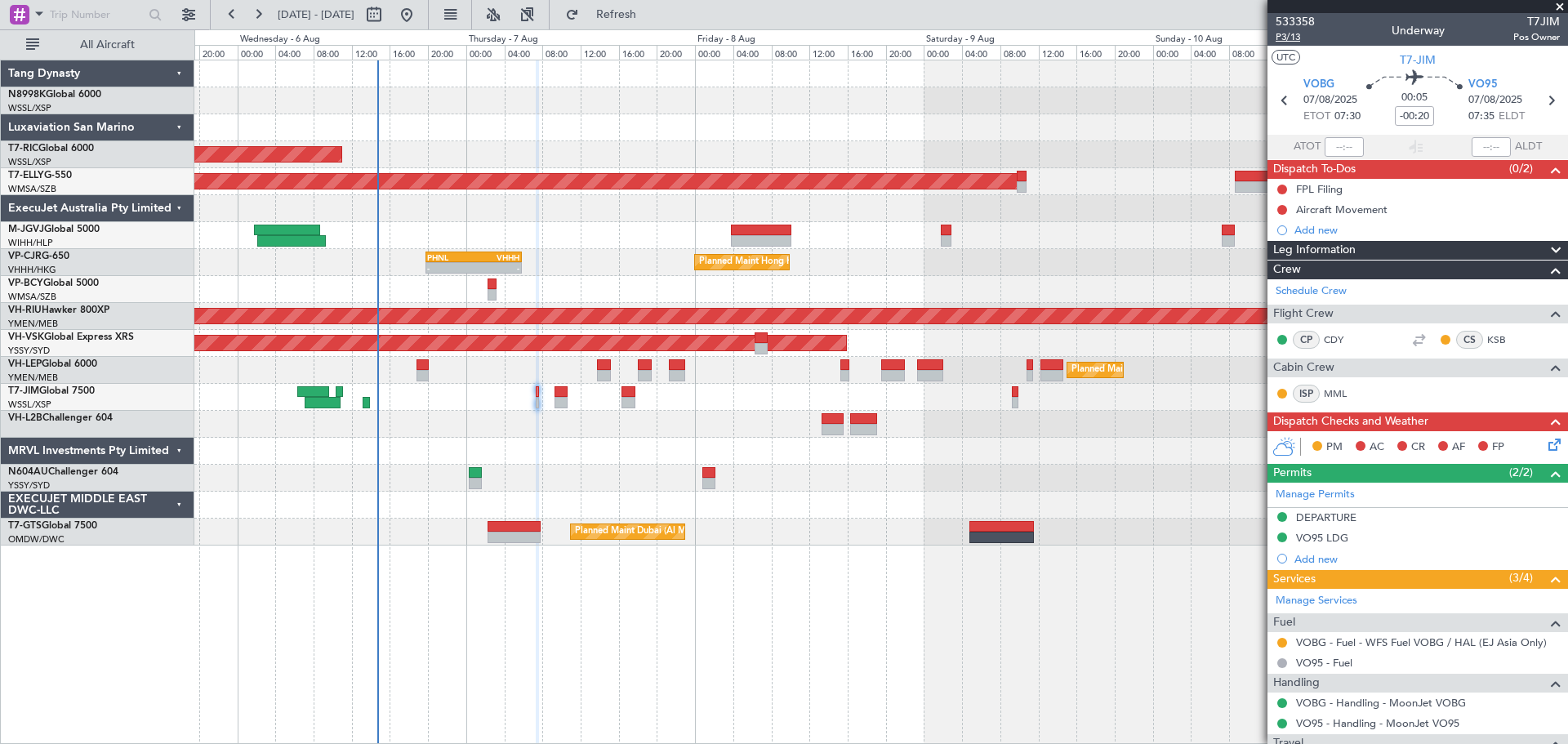 click on "P3/13" at bounding box center [1295, 37] 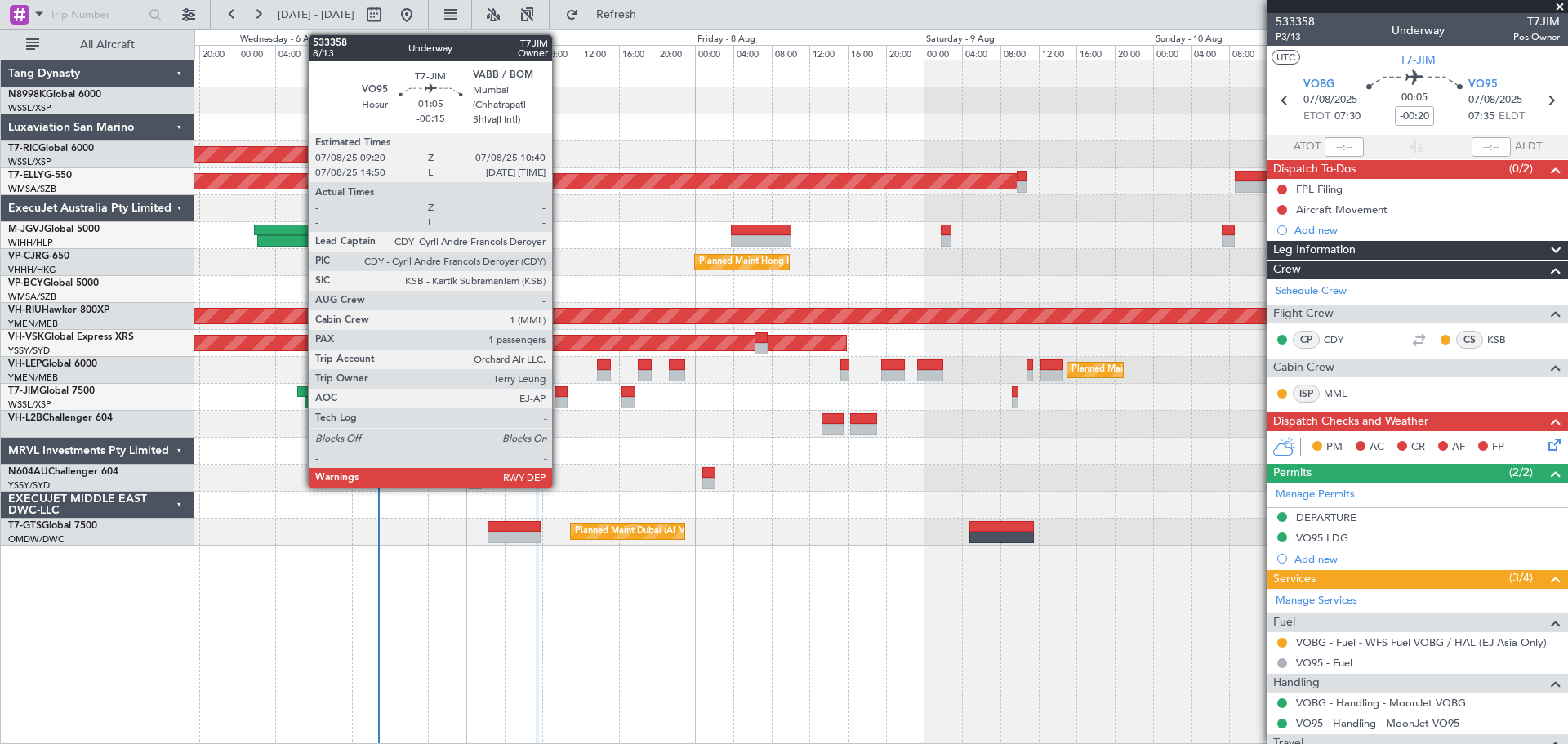 click 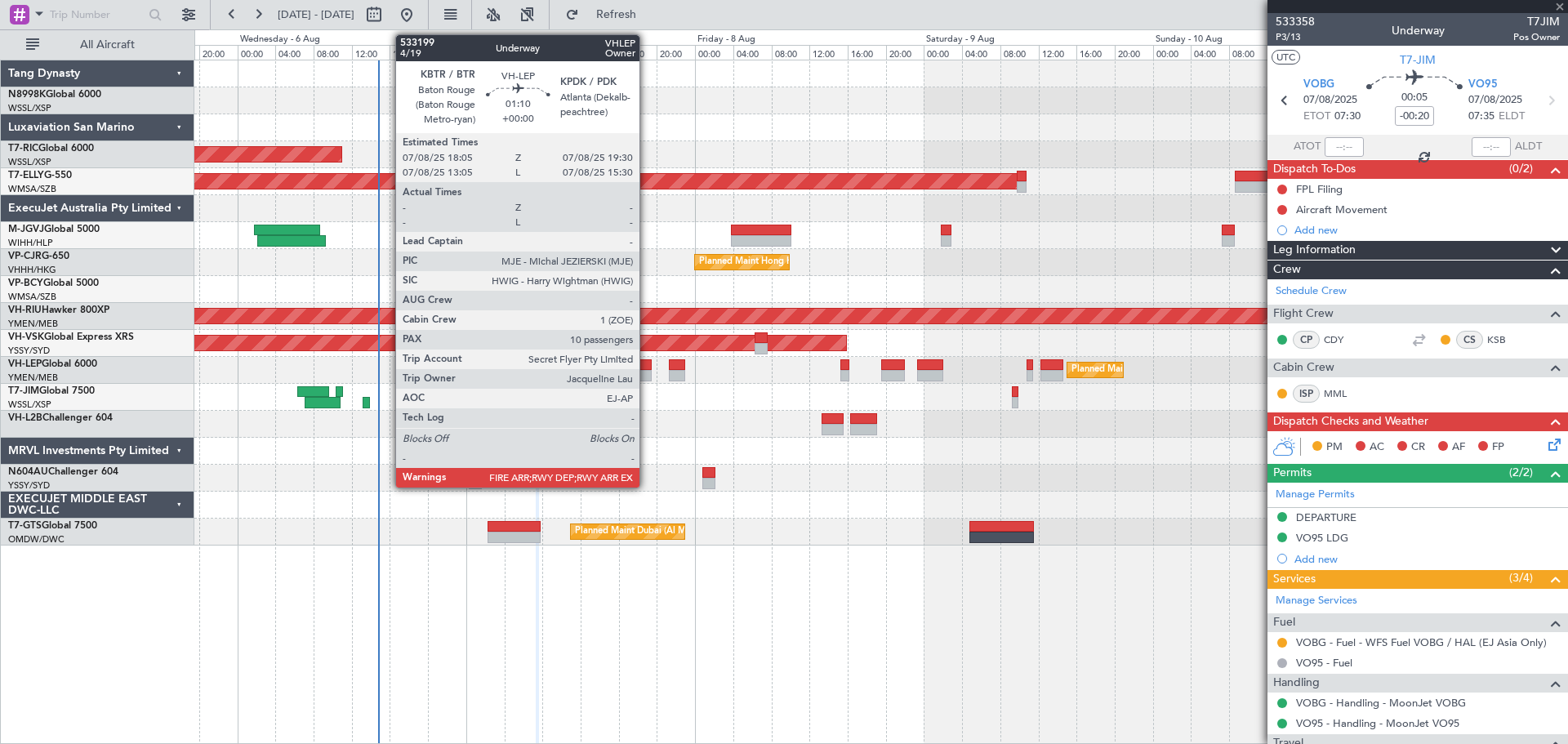 type on "-00:15" 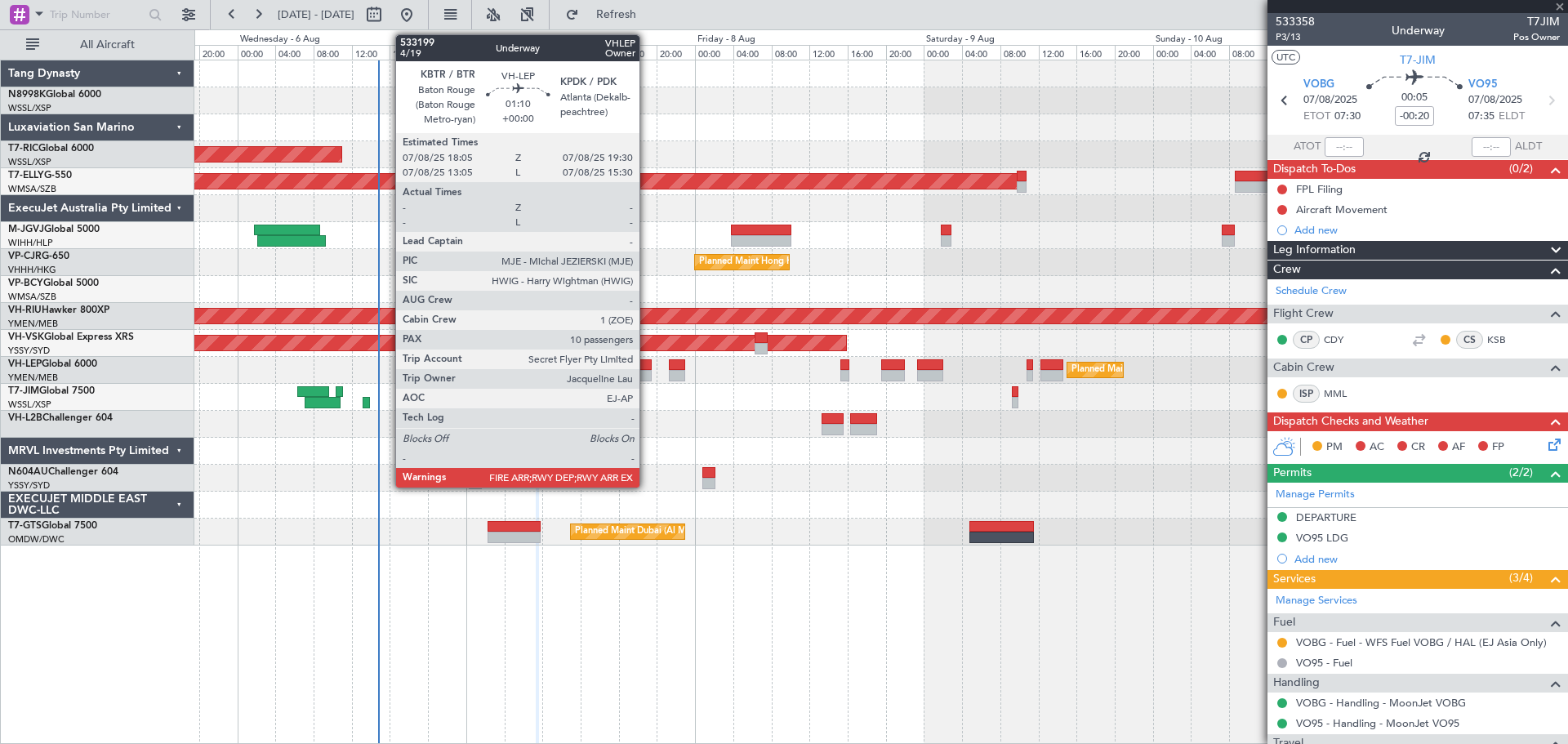 type on "1" 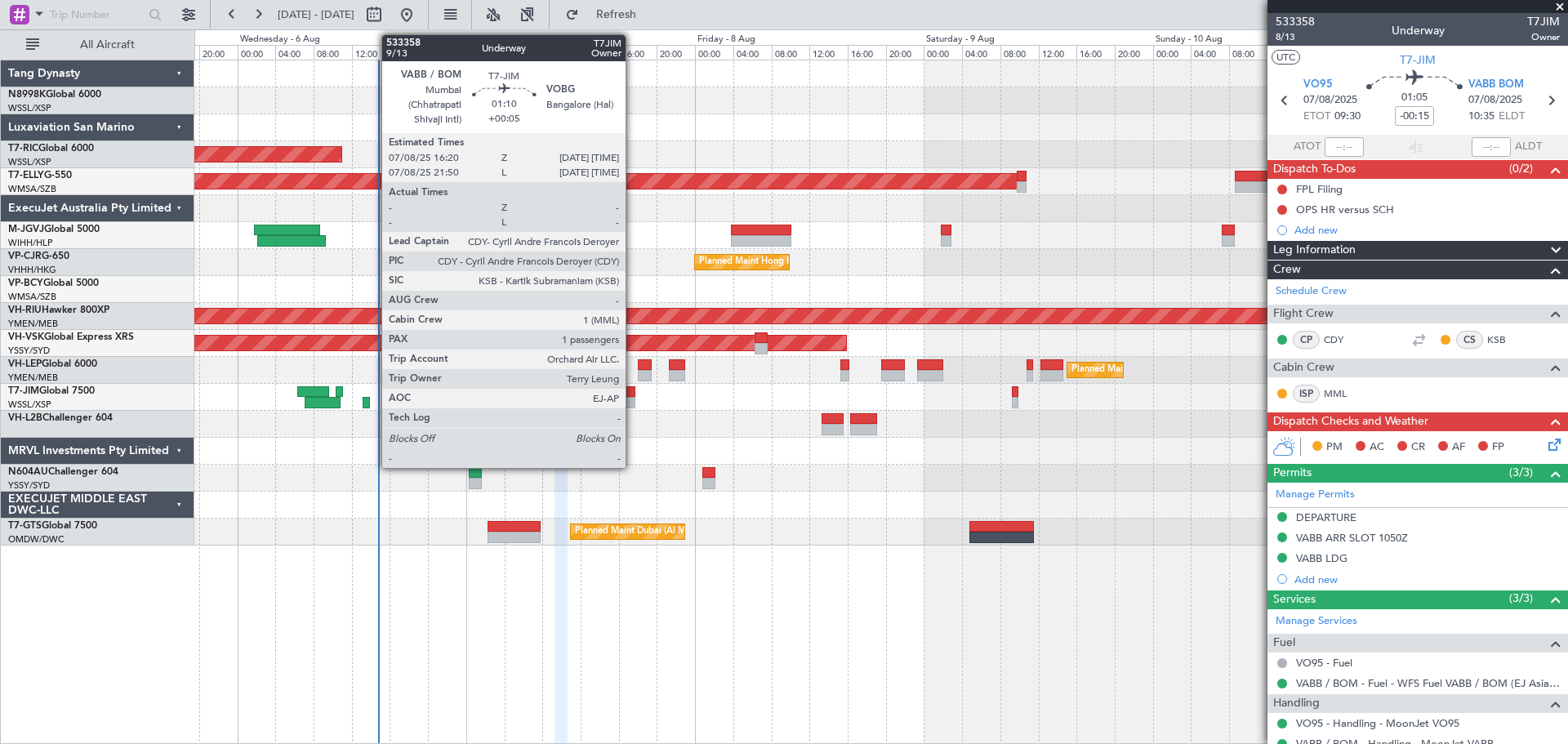 click 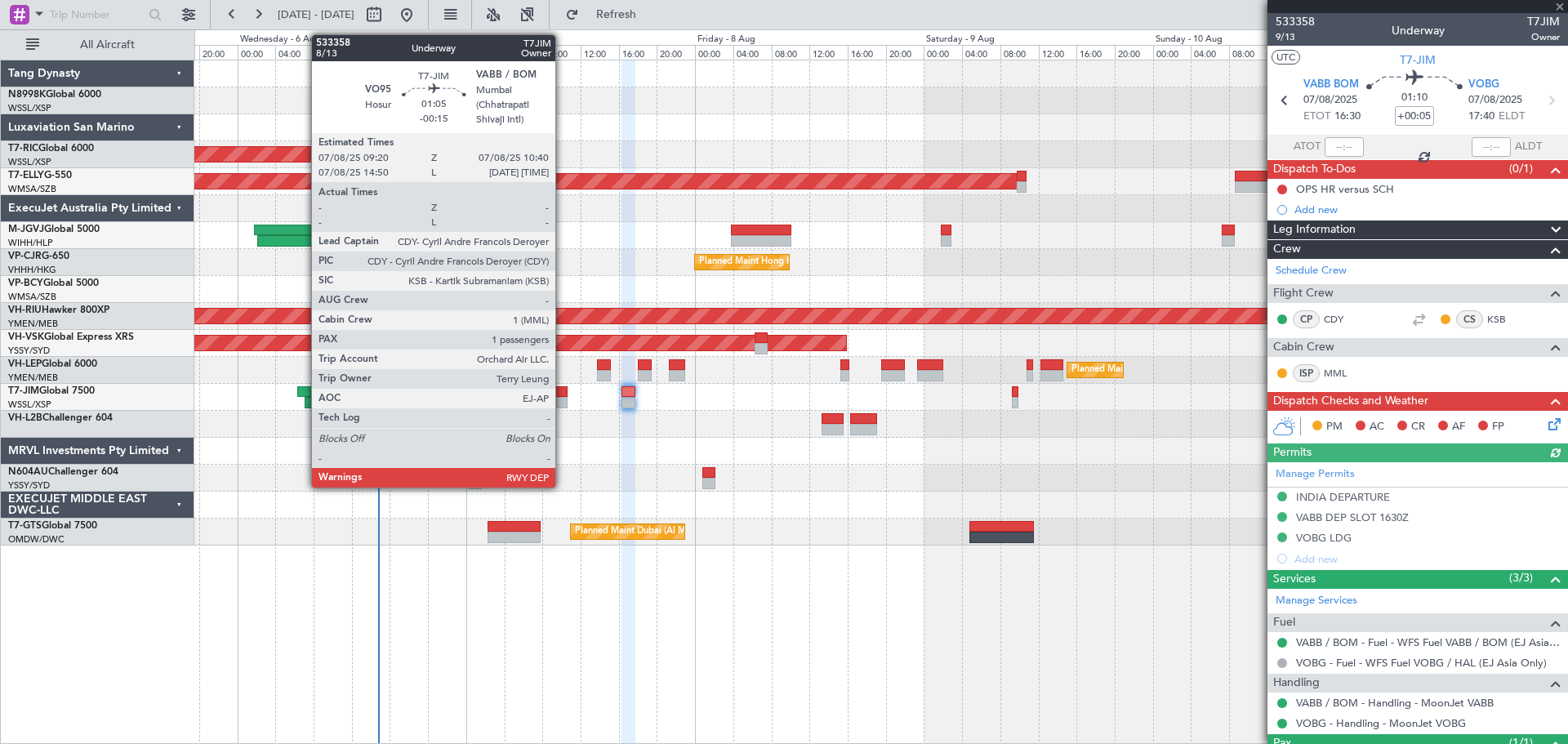 click 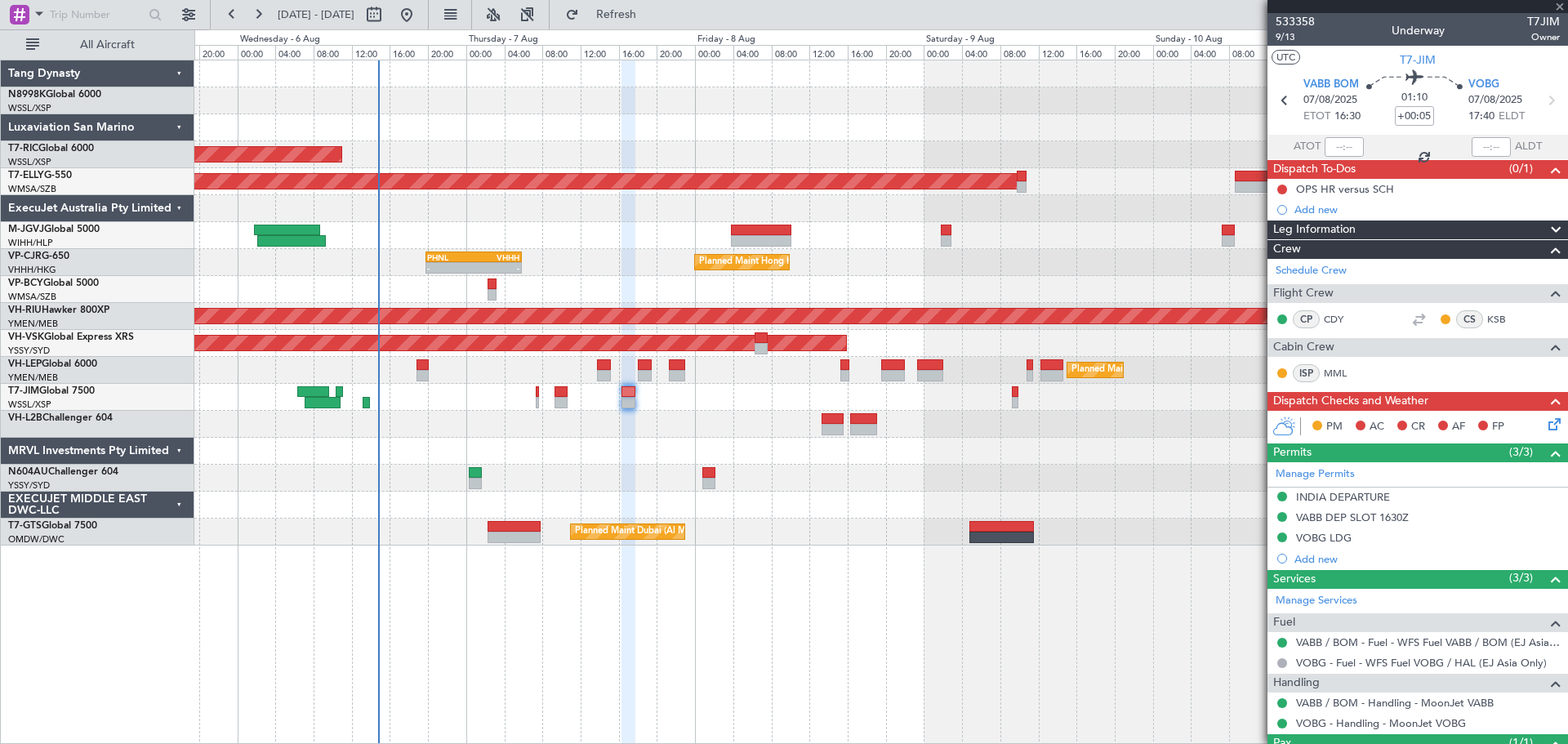 type on "-00:15" 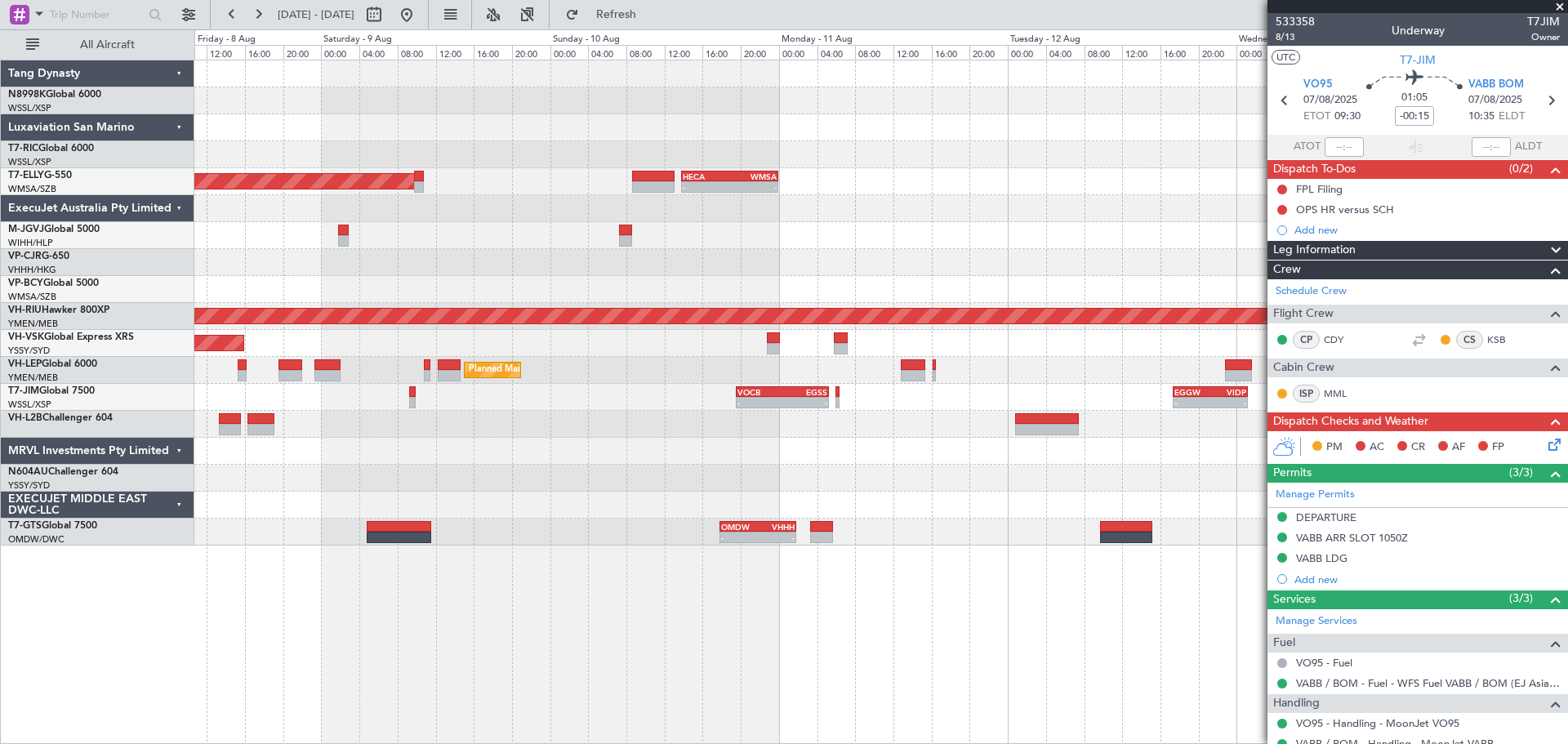 click 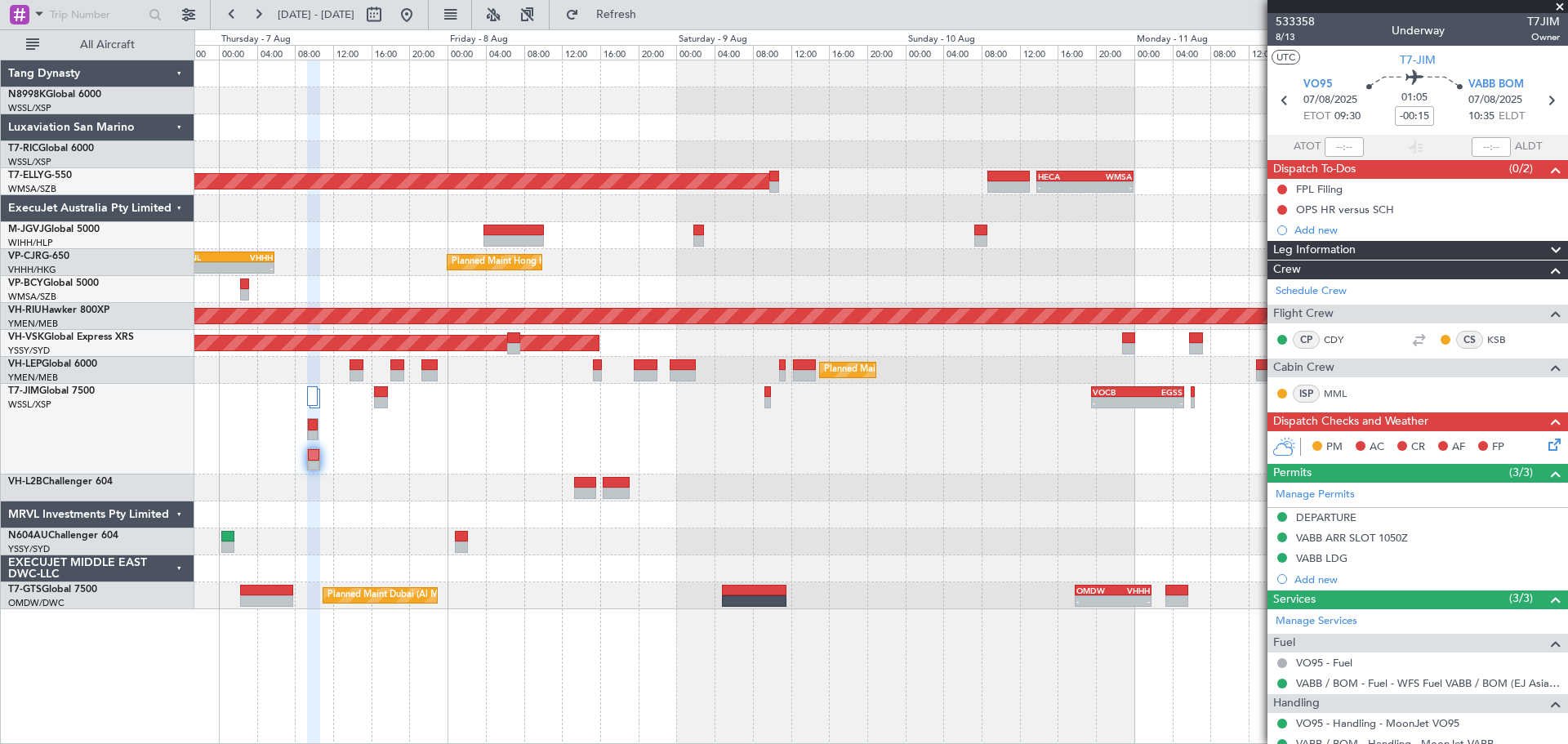 click on "-
-
VOCB
19:35 Z
EGSS
05:15 Z
-
-
EGGW
17:20 Z
VIDP
01:10 Z
Planned Maint Dubai (Al Maktoum Intl)" 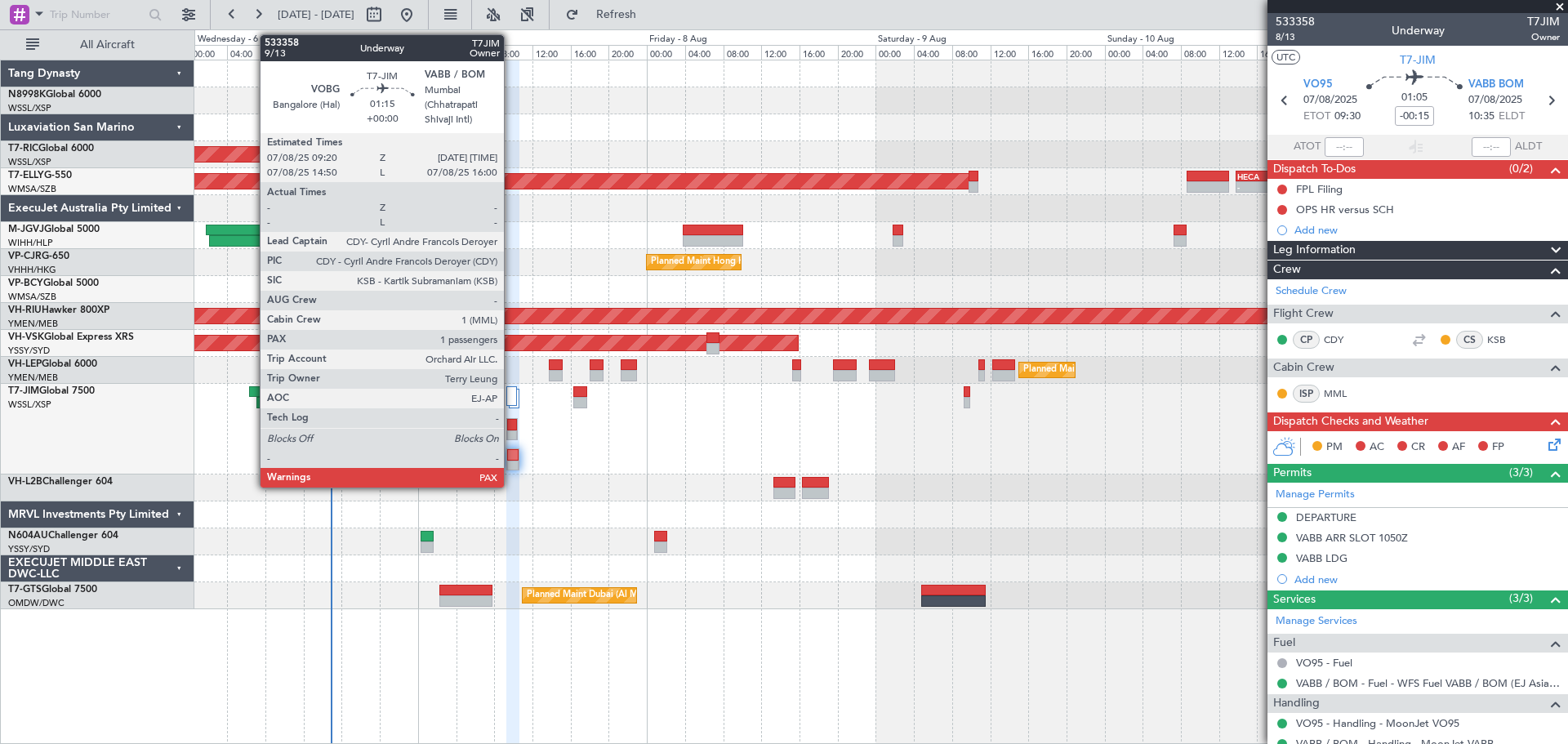 click 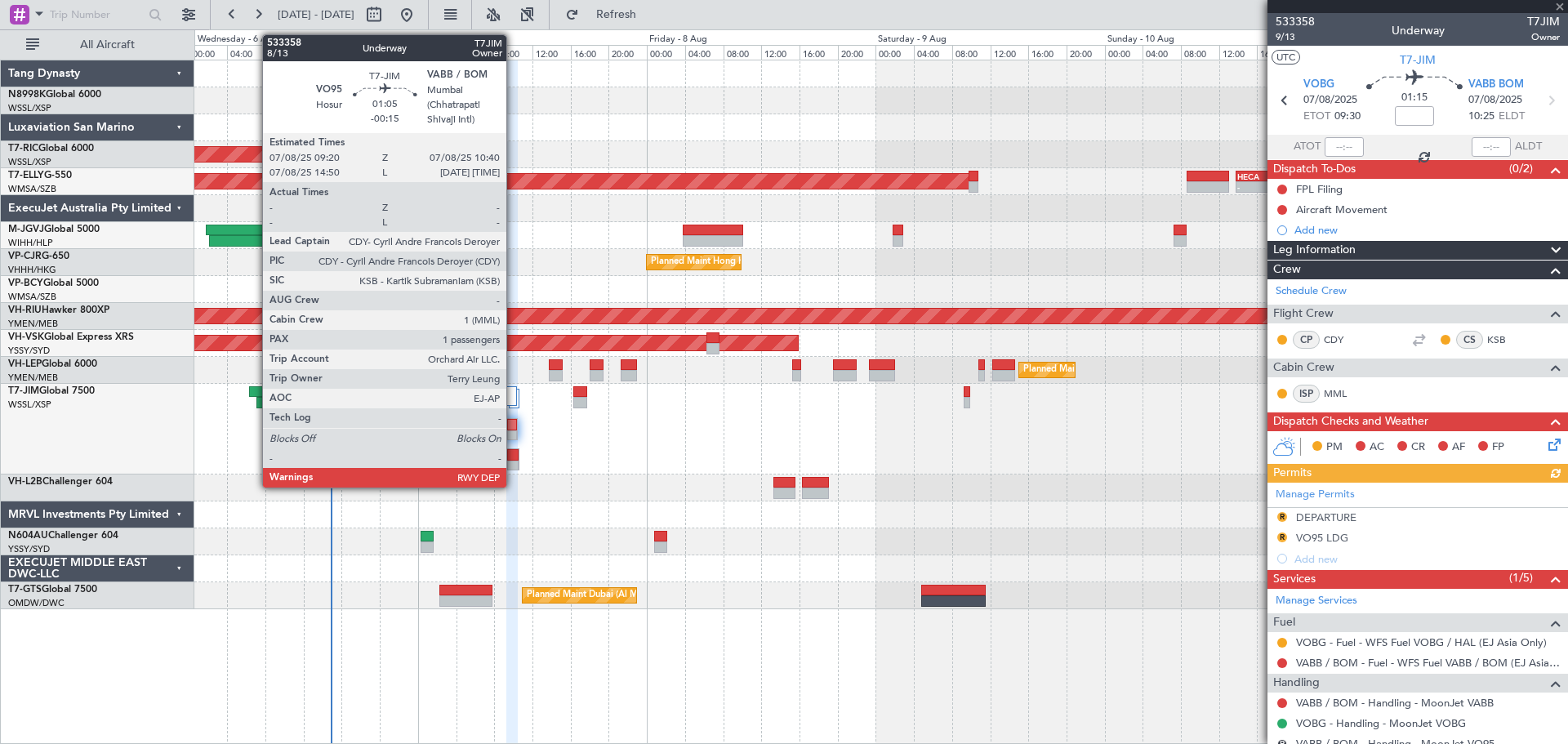 click 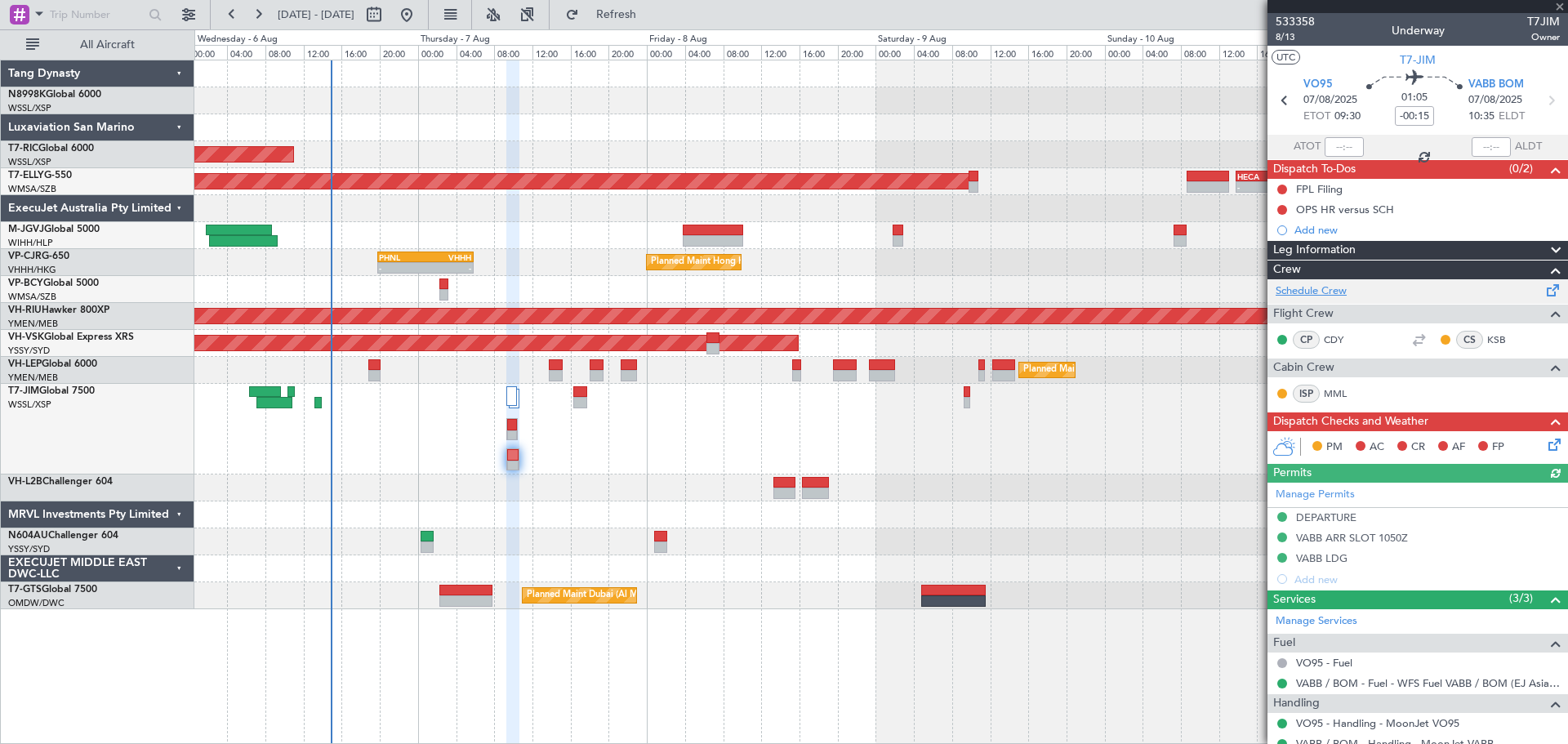 click on "Schedule Crew" 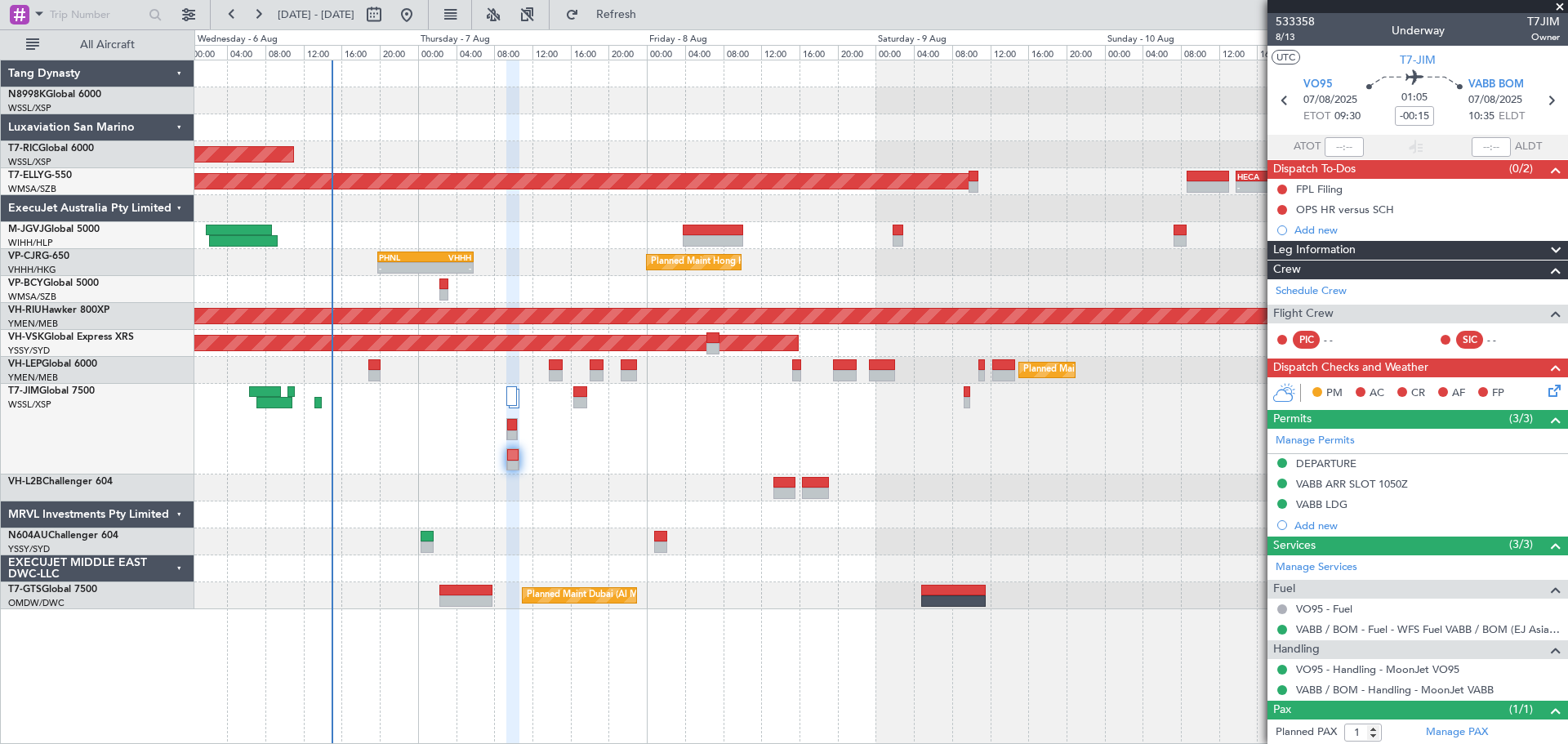 click on "-
-
VOCB
19:35 Z
EGSS
05:15 Z
Planned Maint Dubai (Al Maktoum Intl)
-
-
EGGW
17:20 Z
VIDP
01:10 Z" 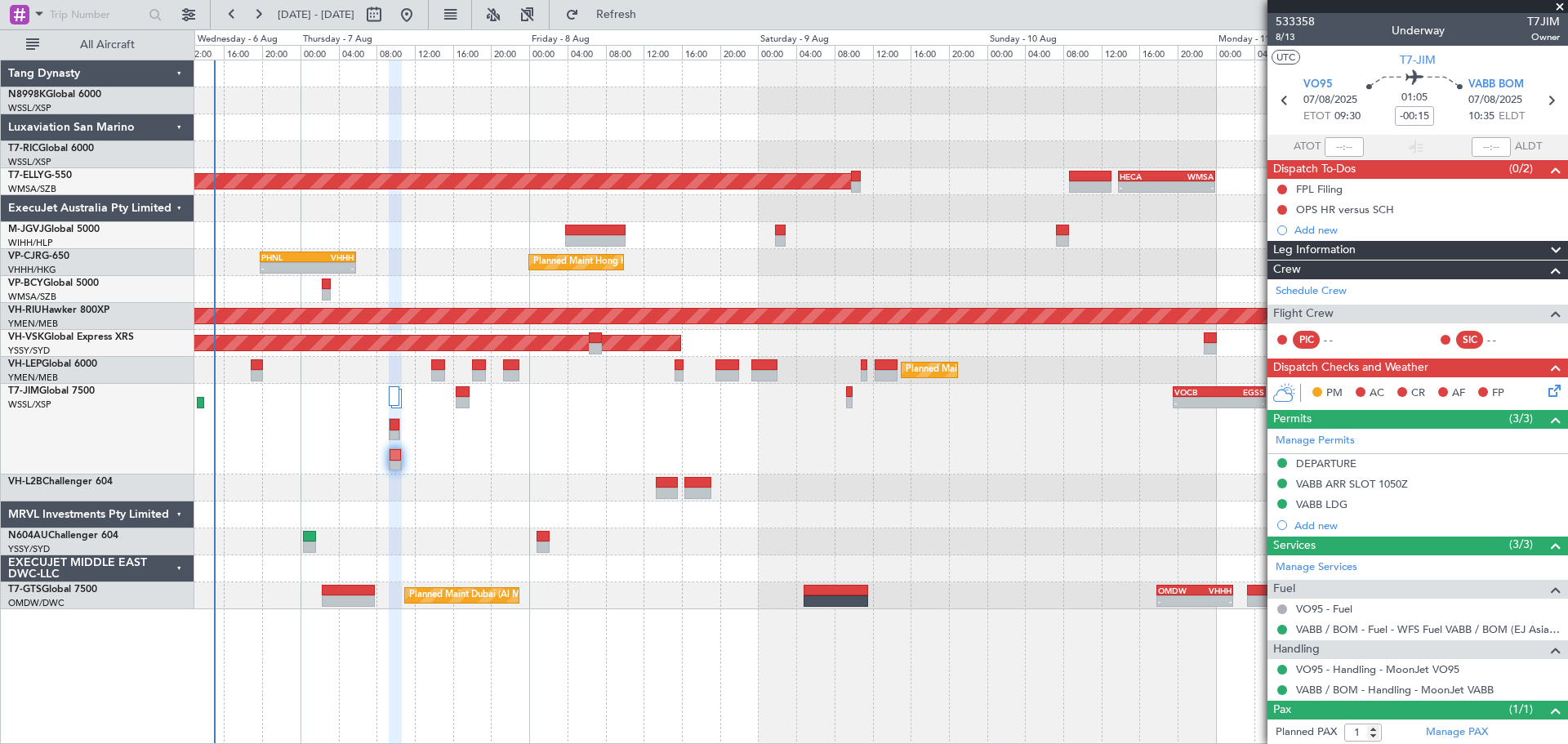 click 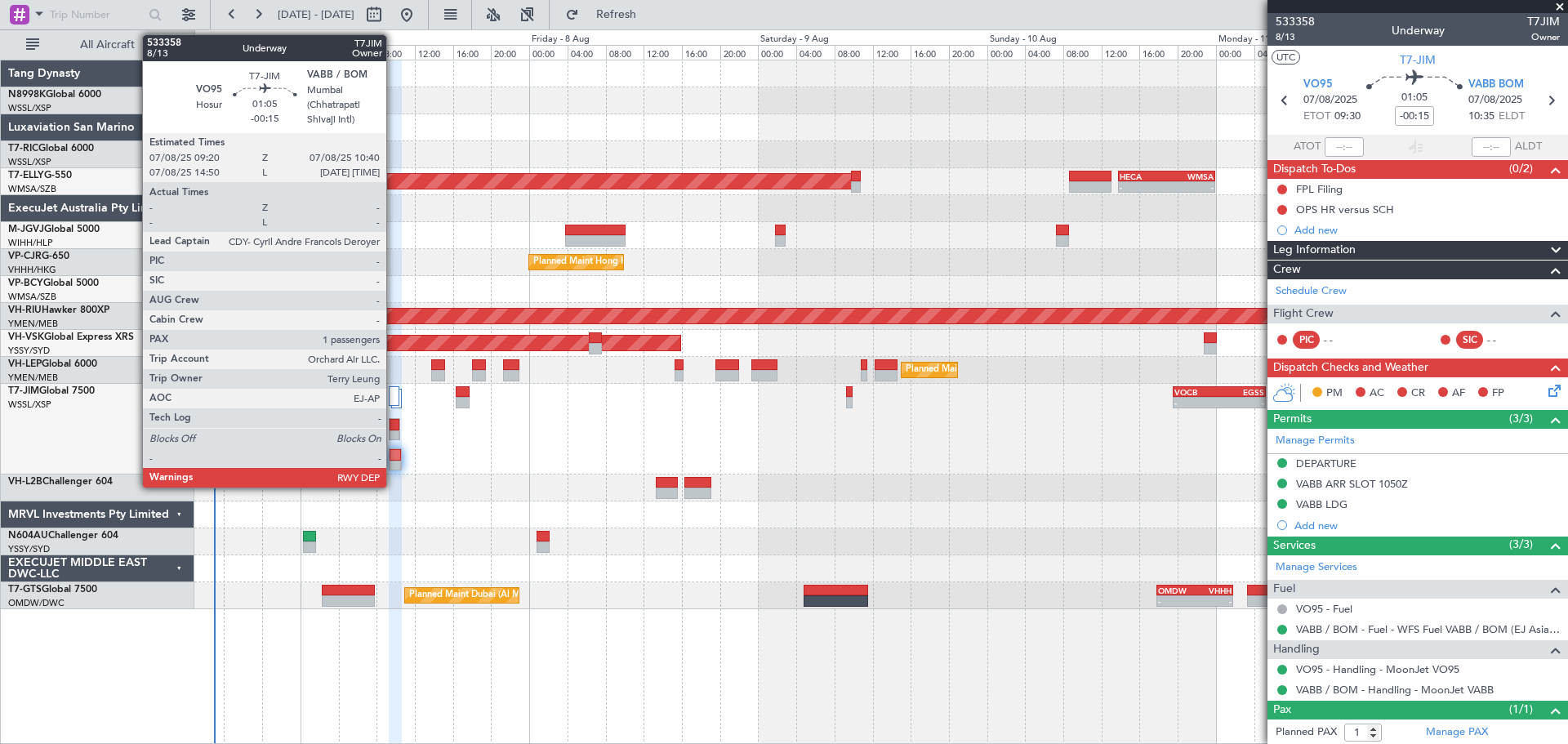 click 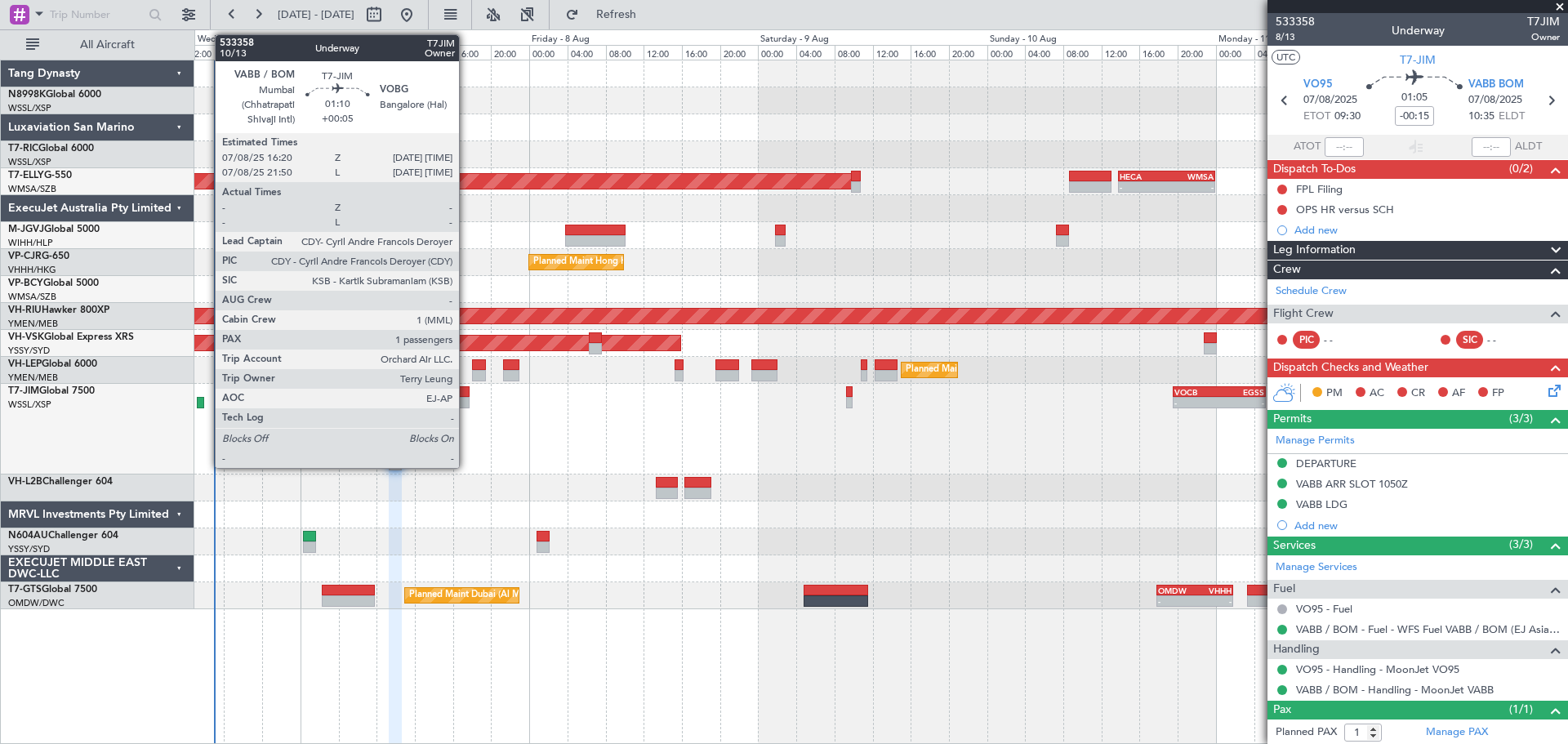 click 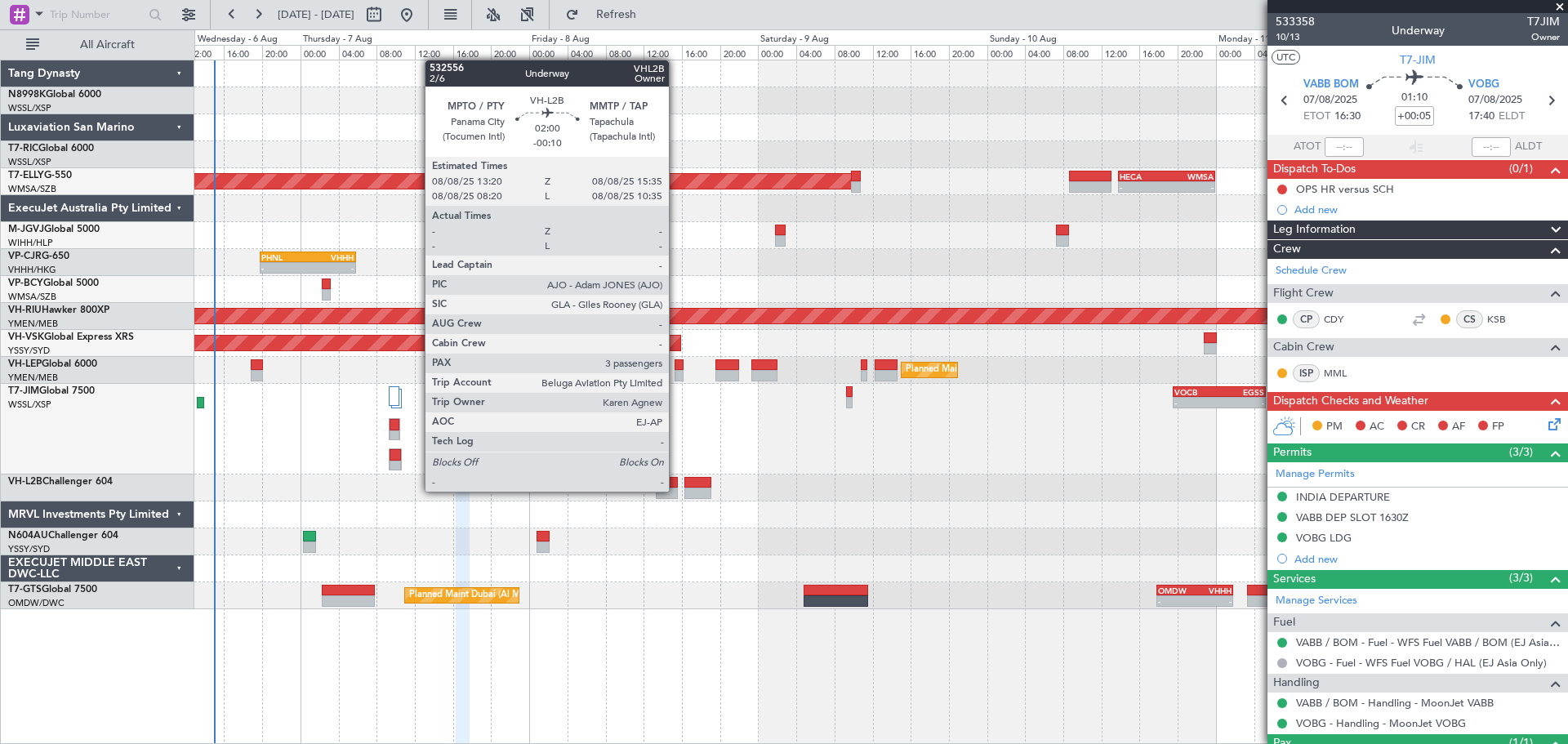 click 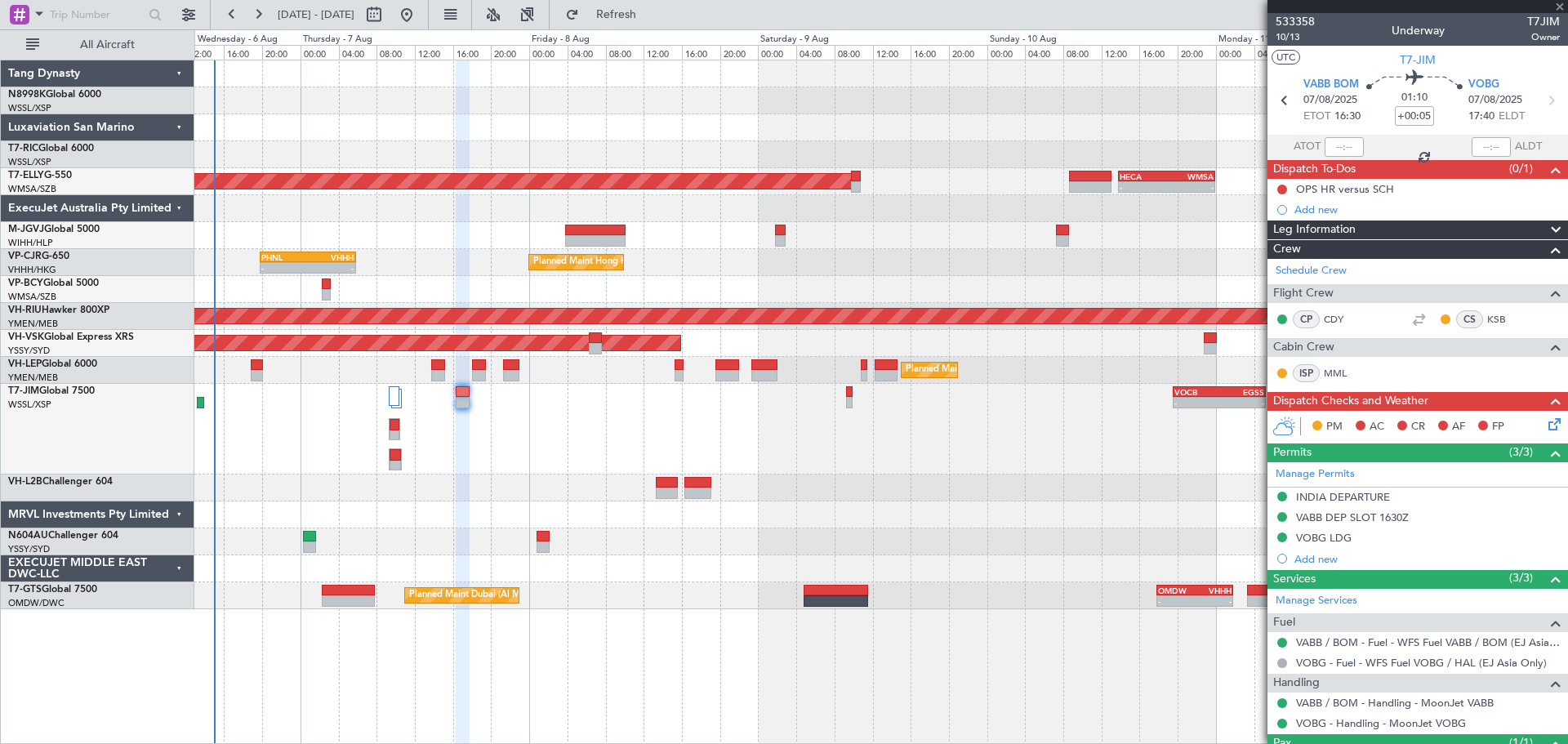 type on "-00:10" 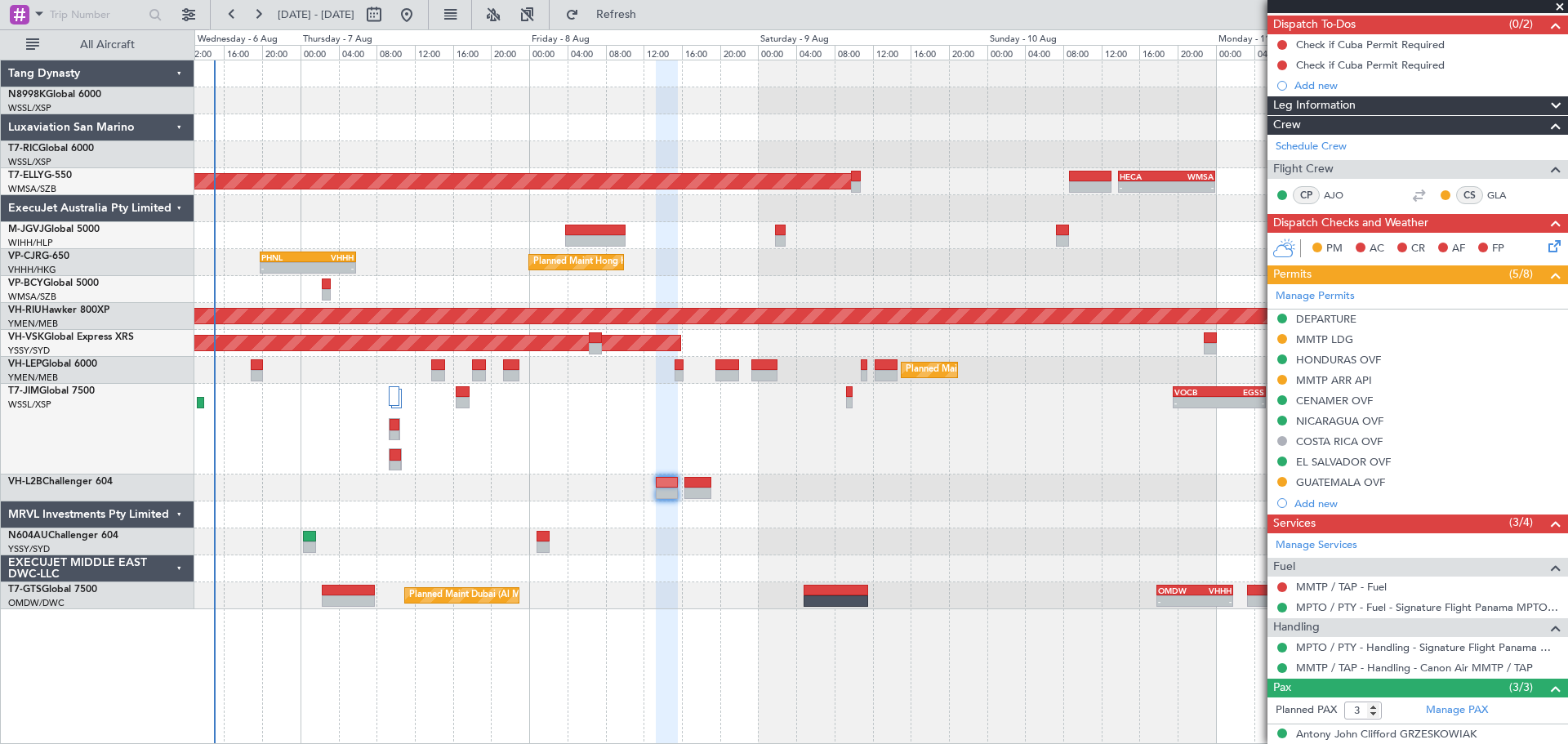 scroll, scrollTop: 0, scrollLeft: 0, axis: both 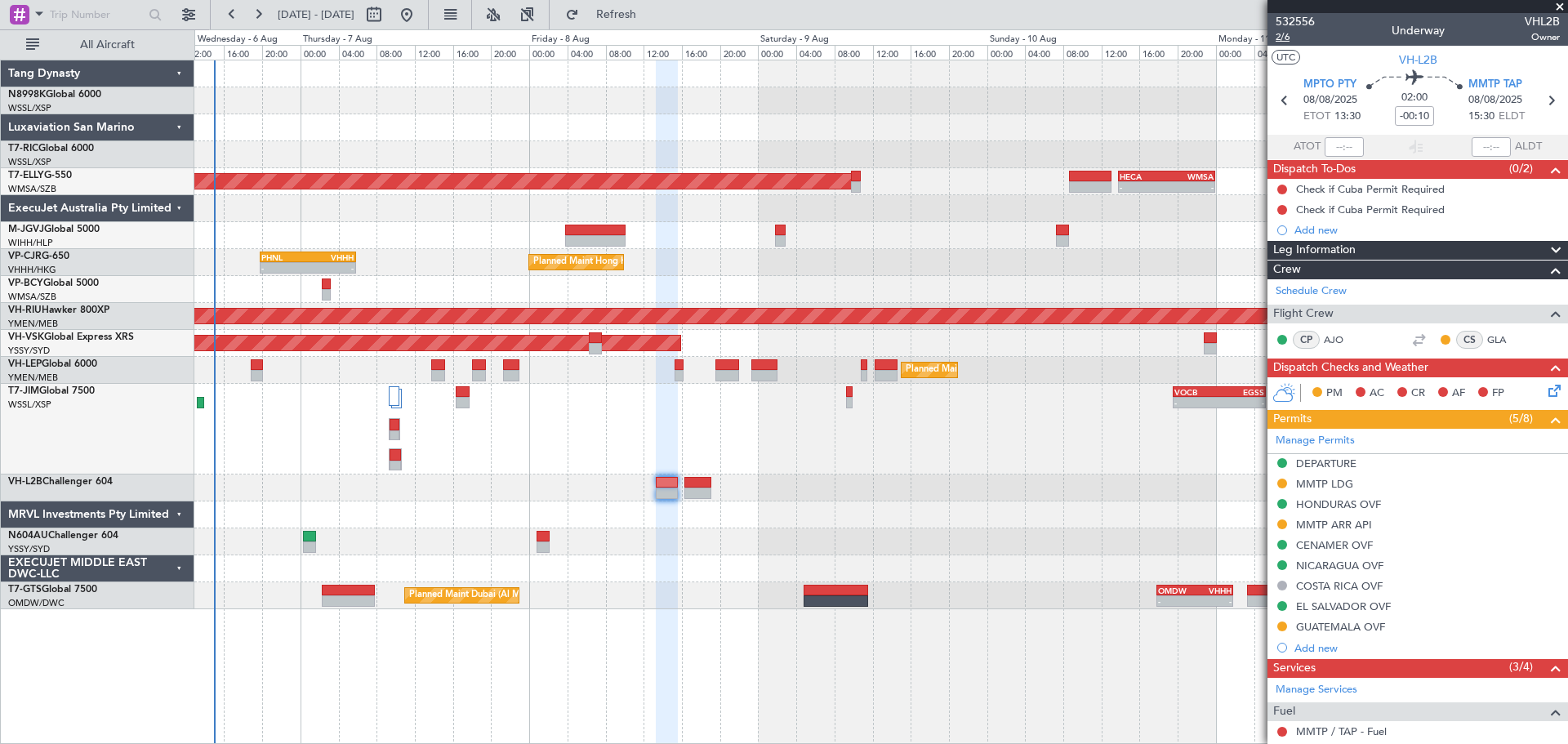 click on "2/6" at bounding box center [1295, 37] 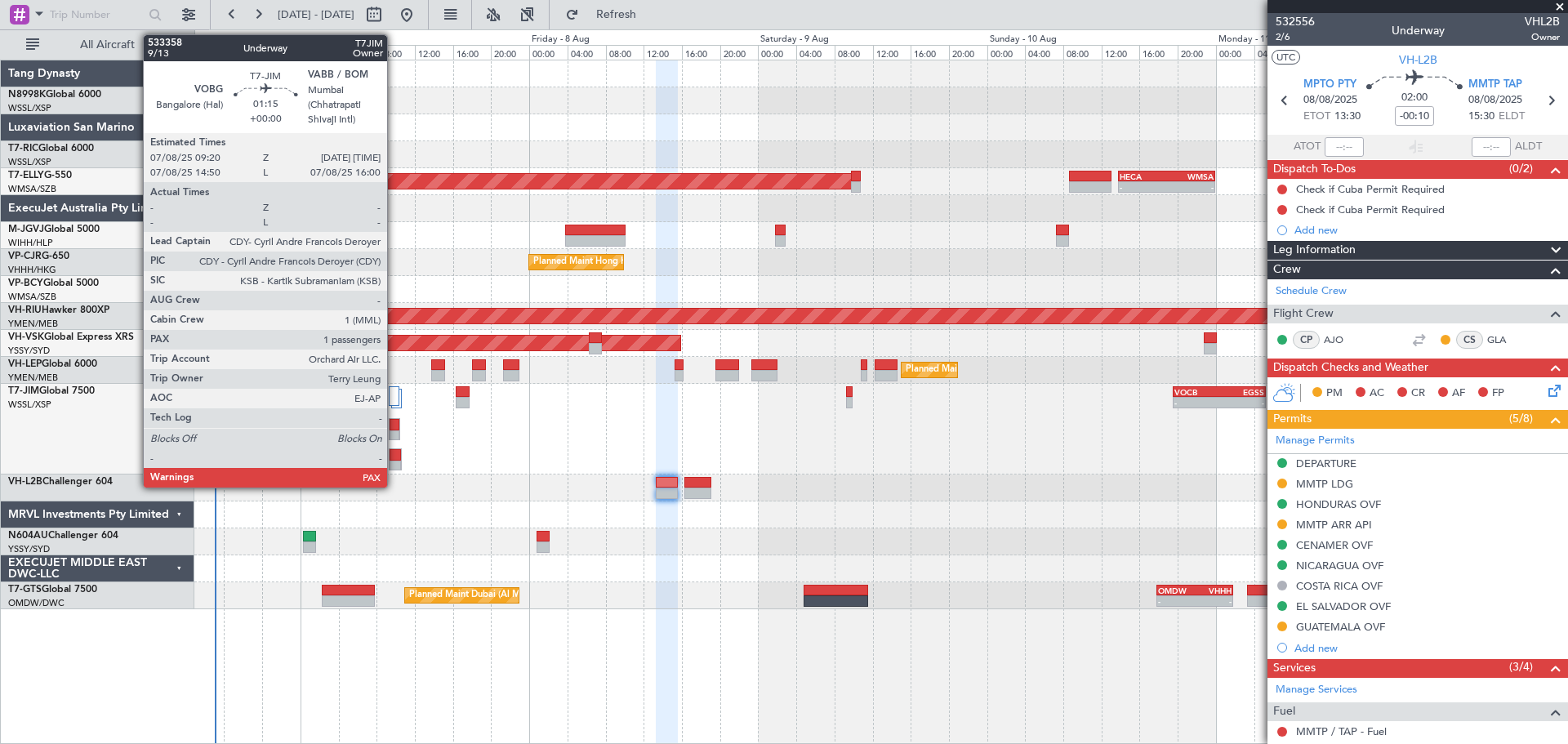 click 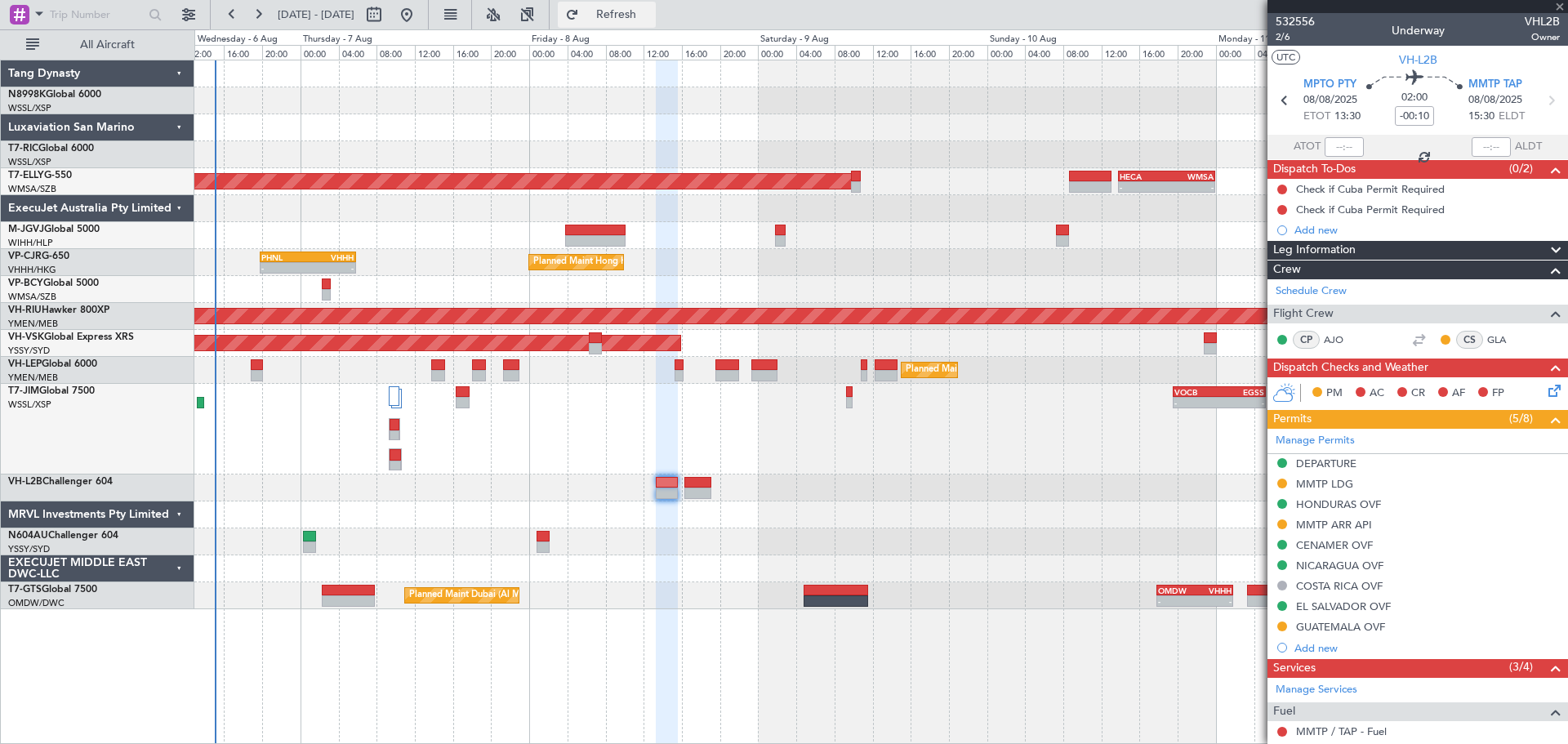 type 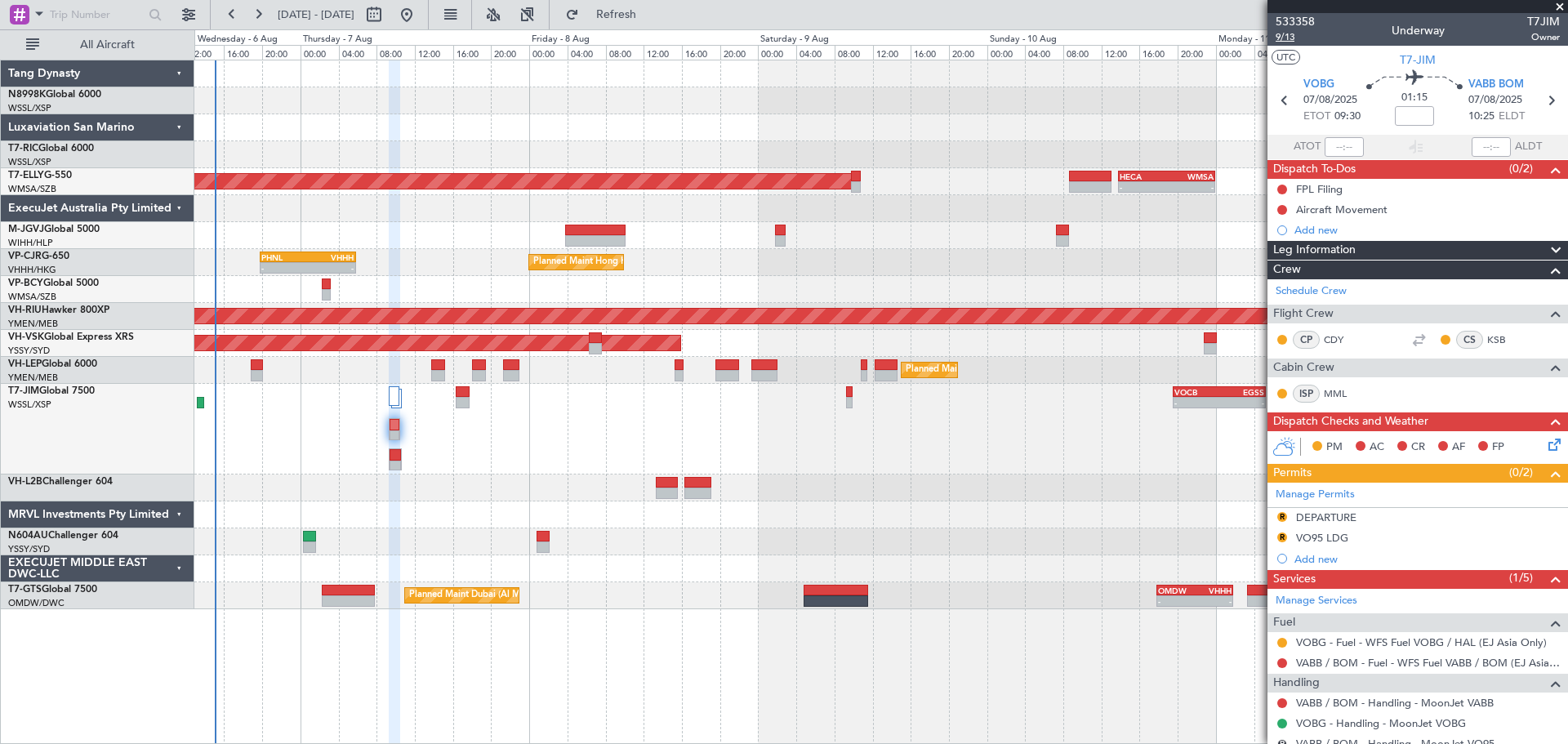 click on "9/13" at bounding box center (1295, 37) 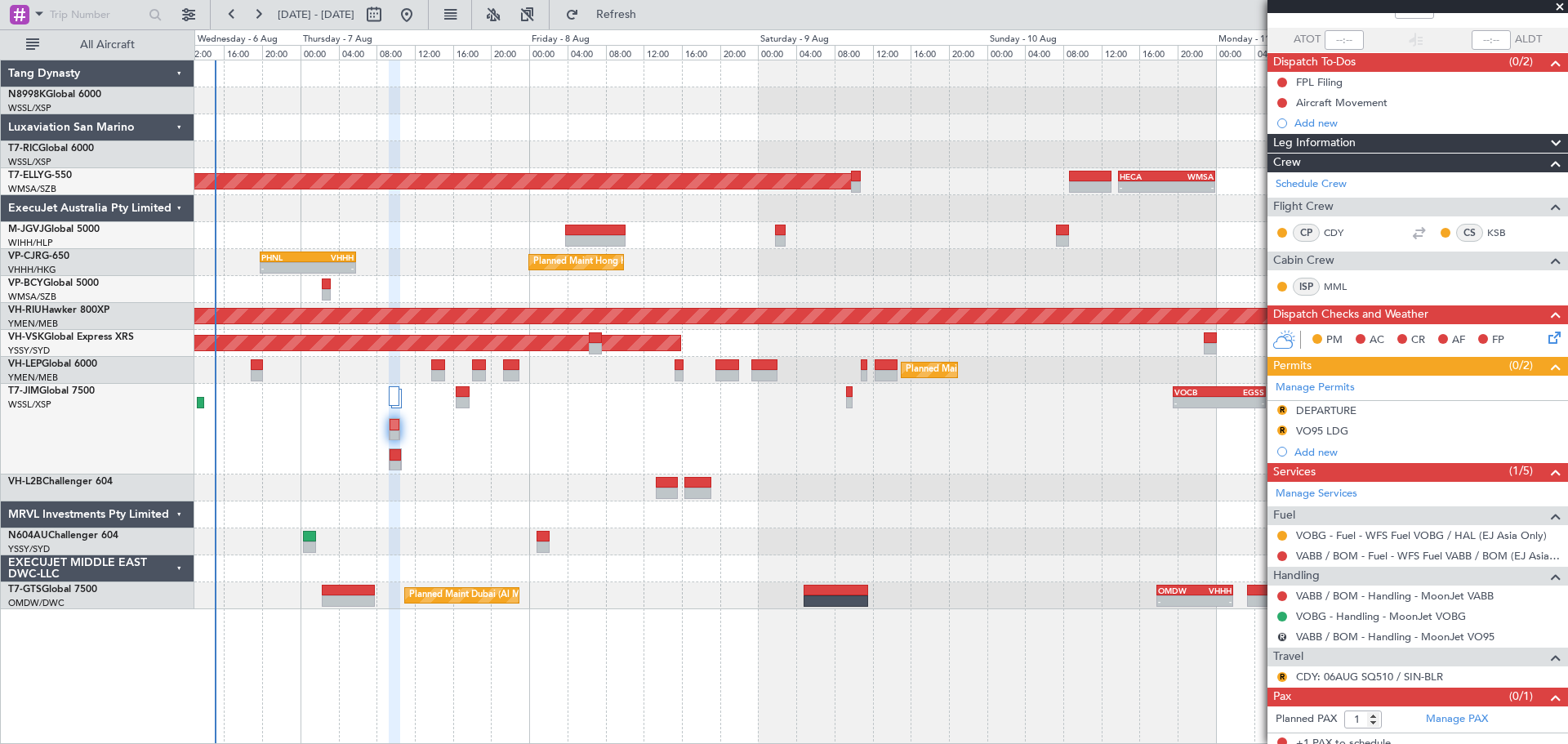 scroll, scrollTop: 117, scrollLeft: 0, axis: vertical 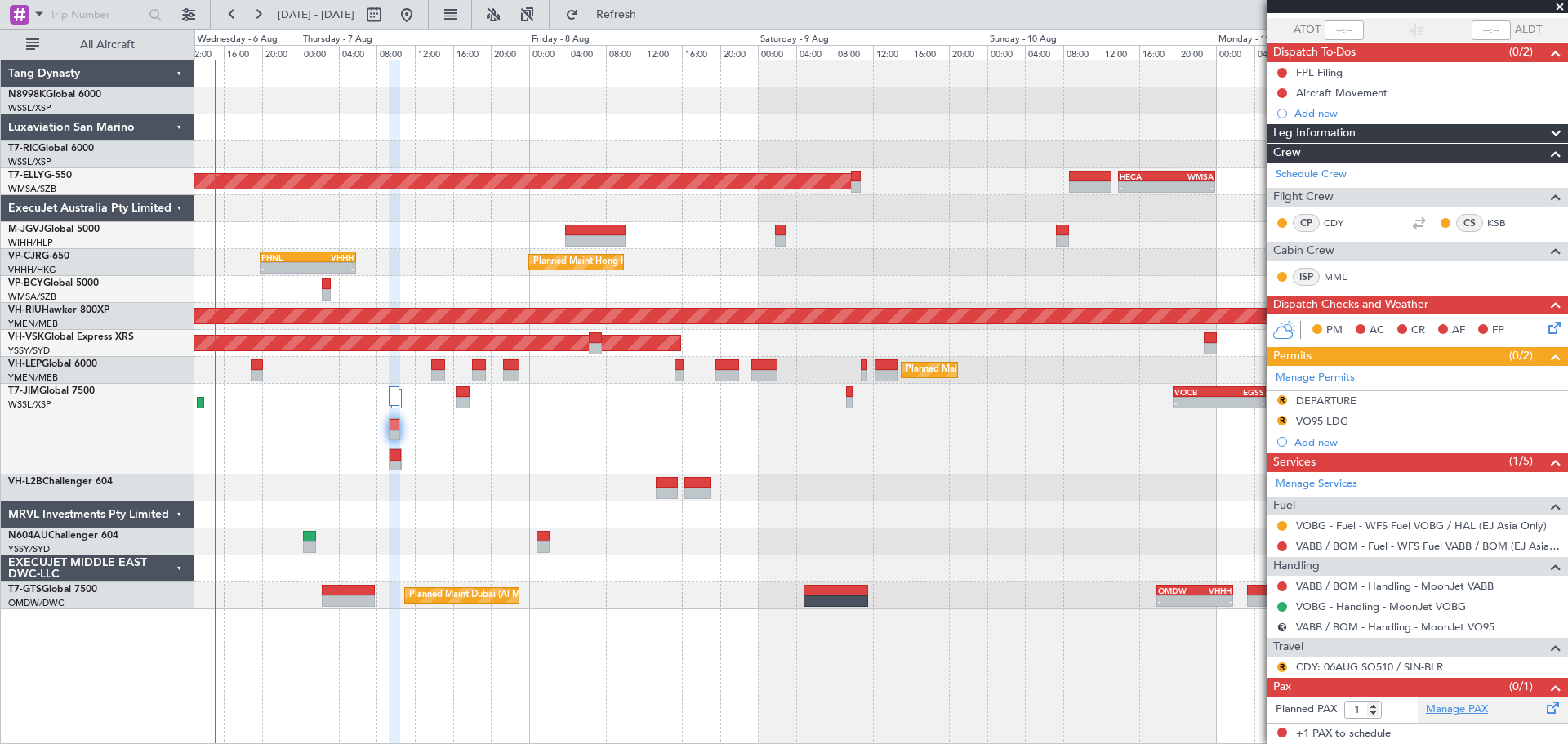 click on "Manage PAX" 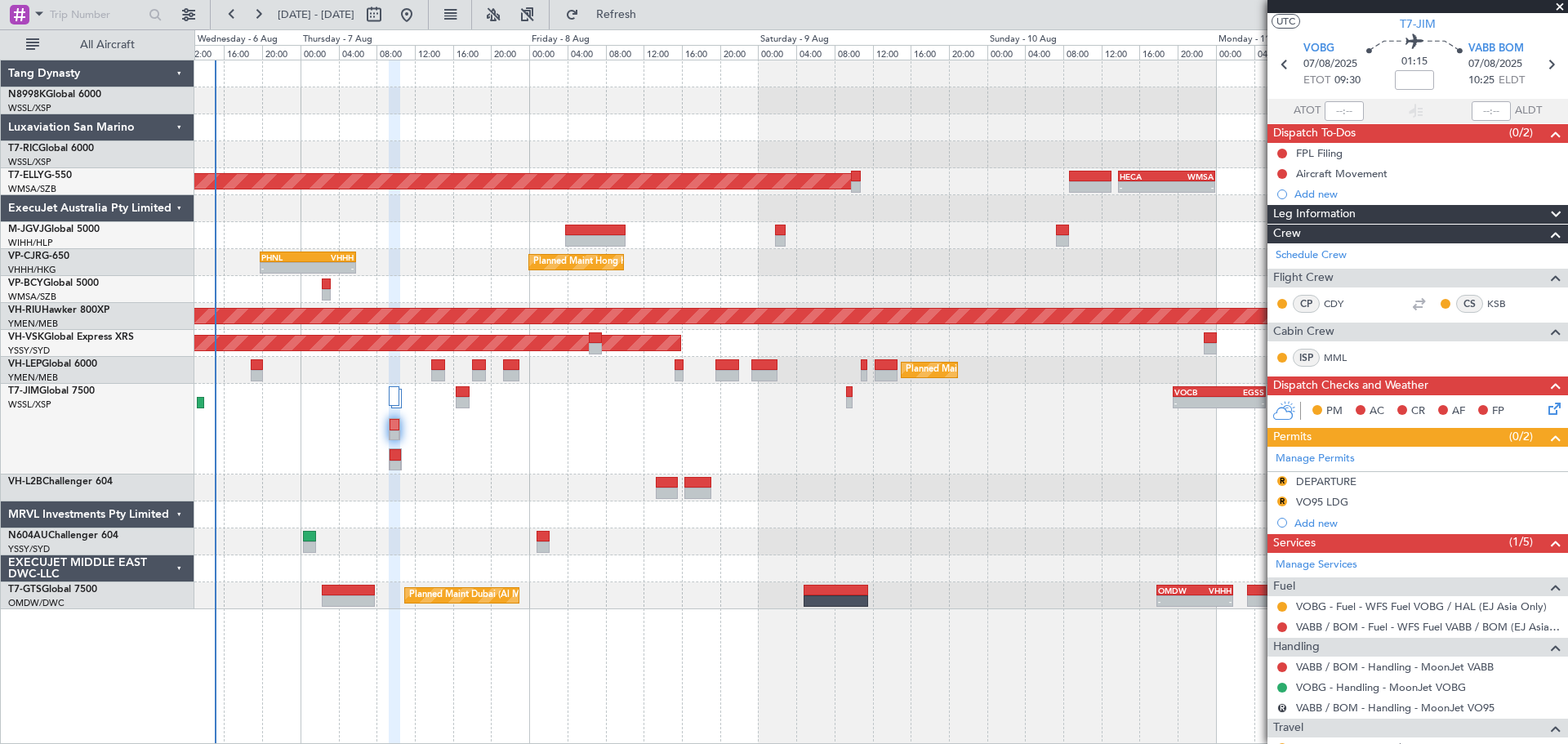scroll, scrollTop: 0, scrollLeft: 0, axis: both 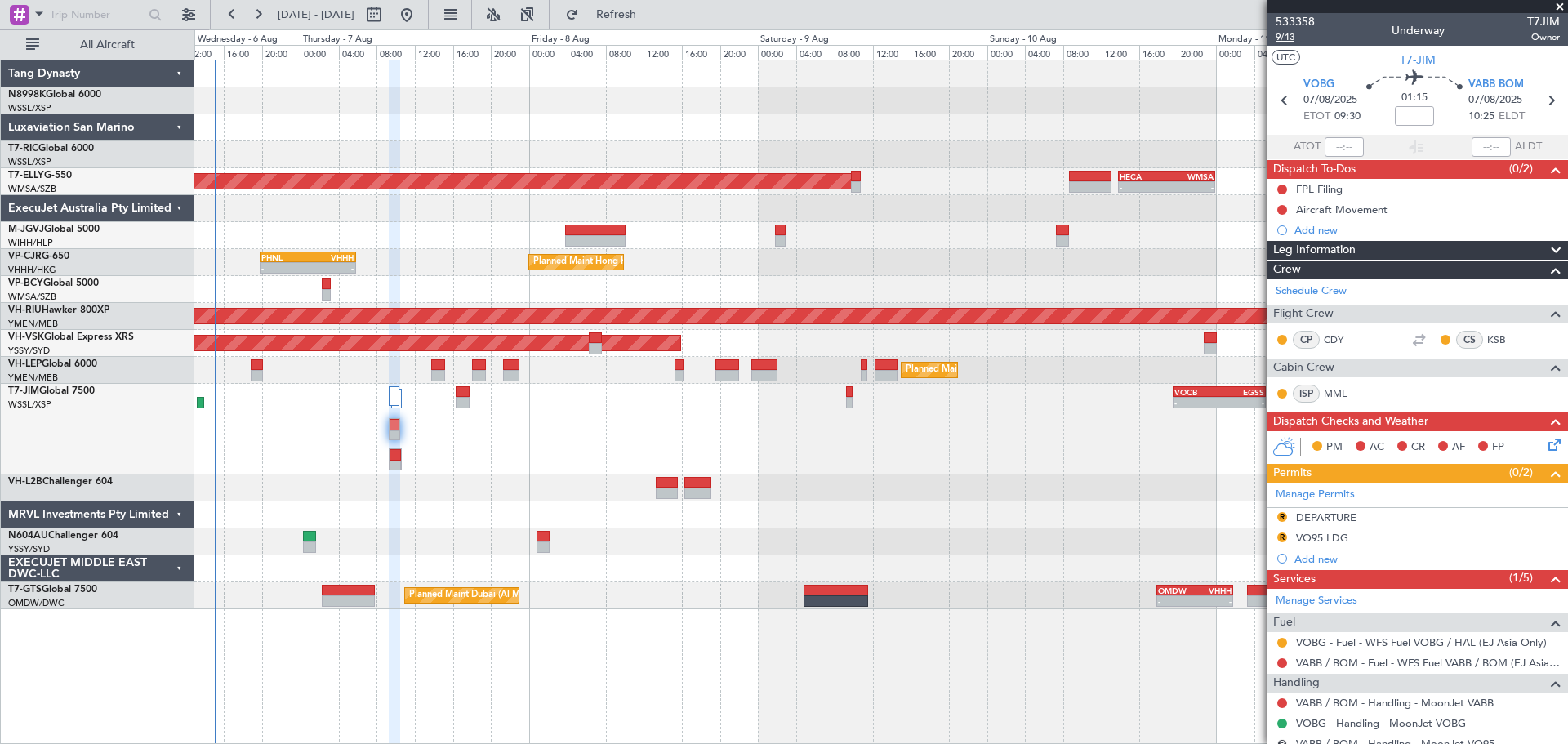 click on "9/13" at bounding box center (1295, 37) 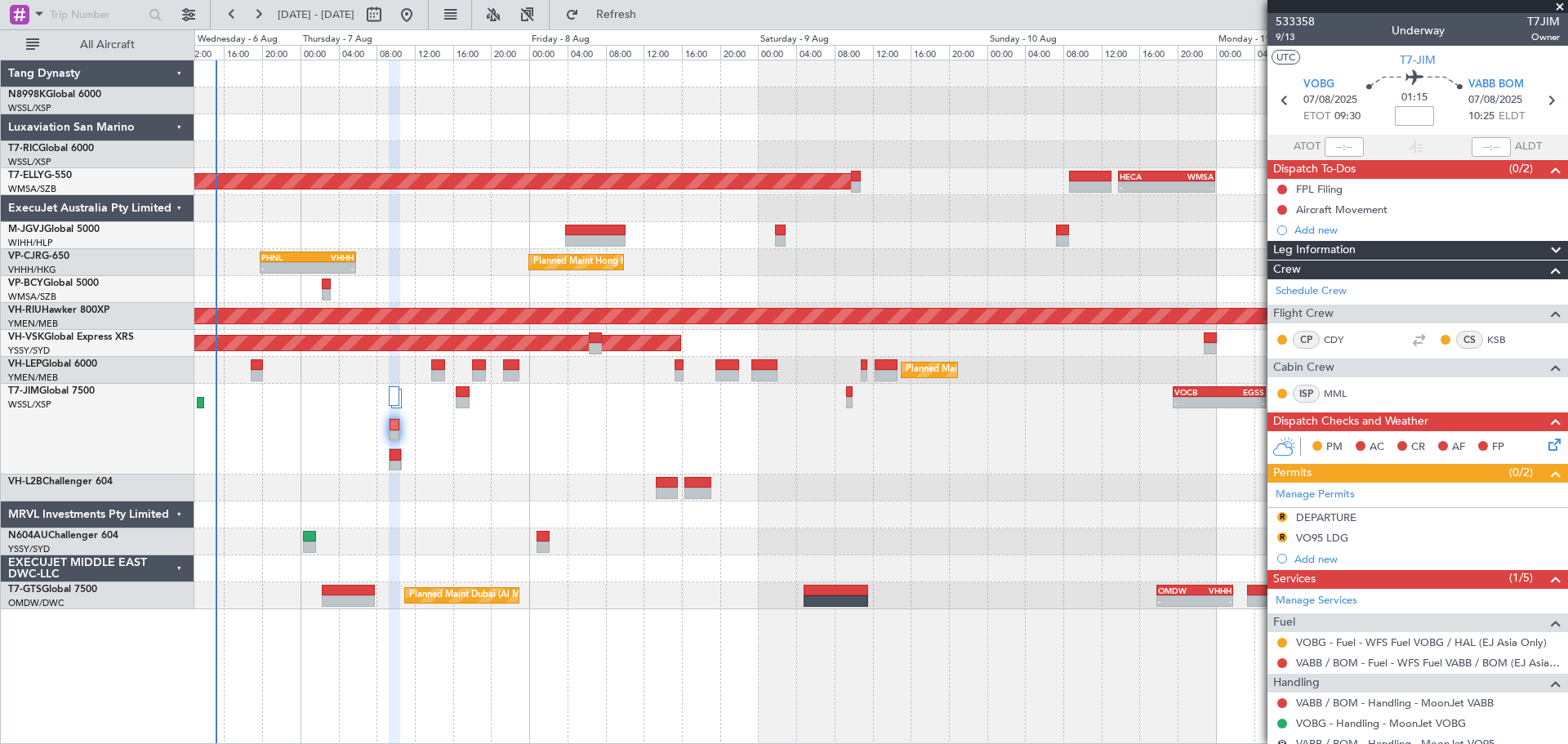 click at bounding box center (1414, 116) 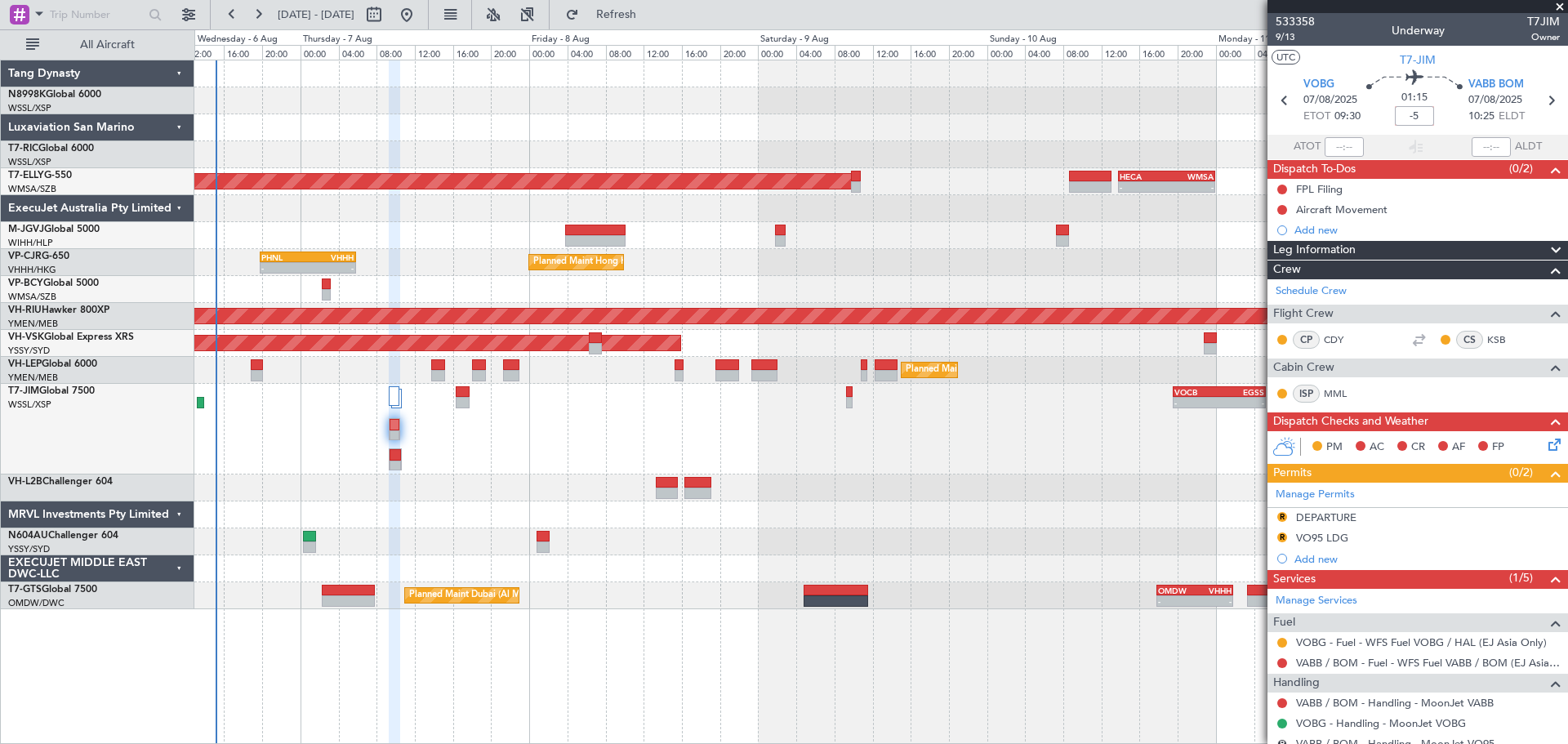 type on "-00:05" 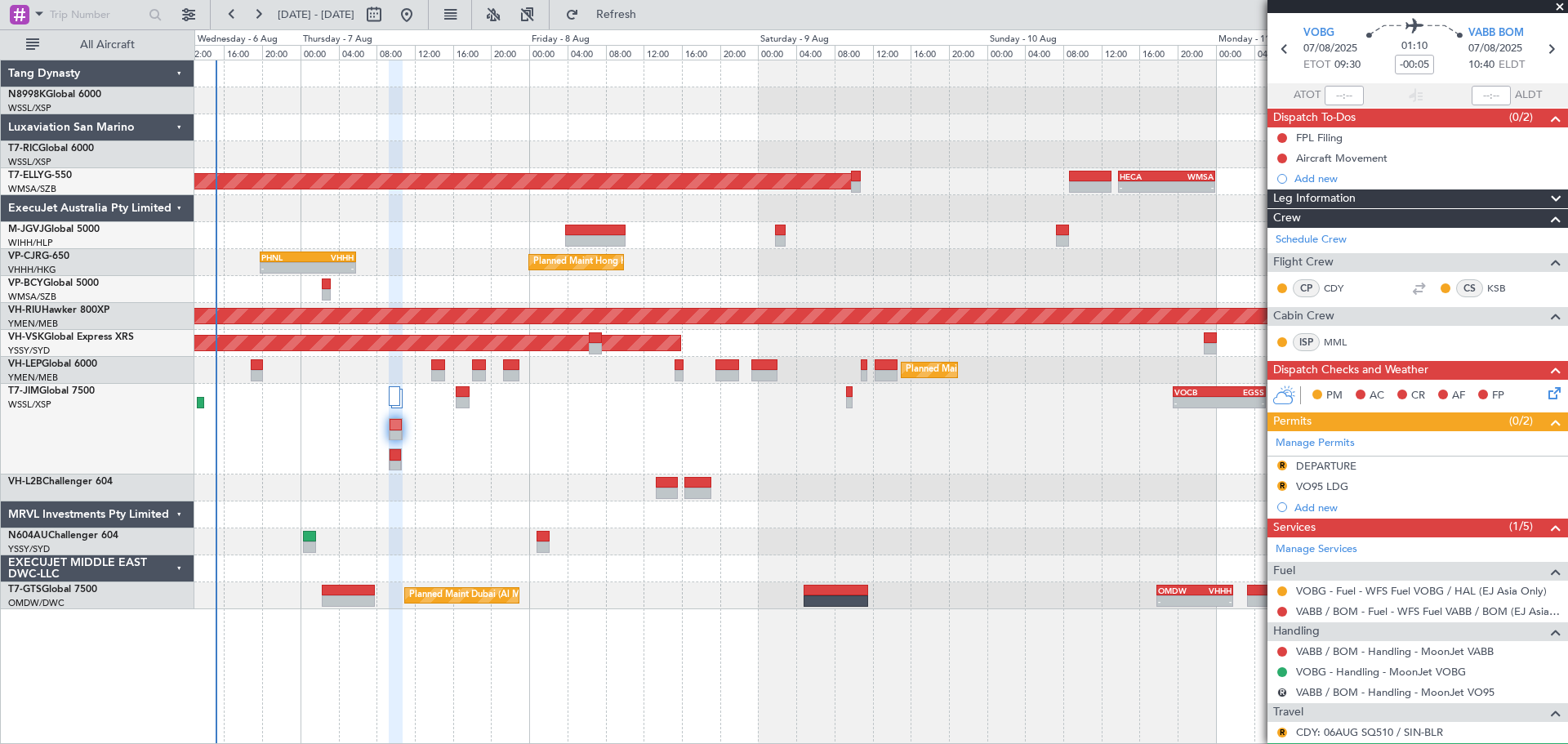 scroll, scrollTop: 132, scrollLeft: 0, axis: vertical 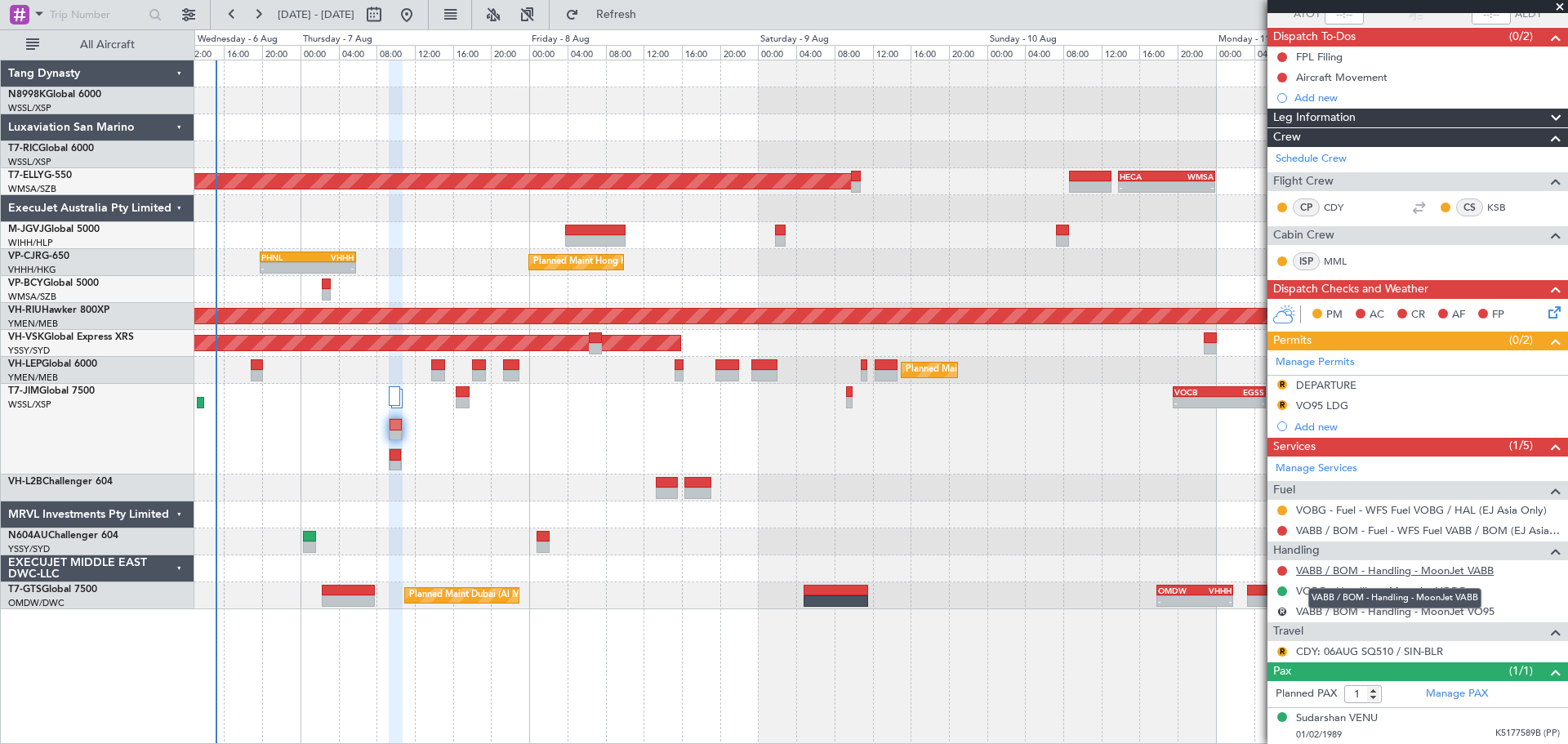 click on "VABB / BOM - Handling - MoonJet VABB" at bounding box center (1395, 570) 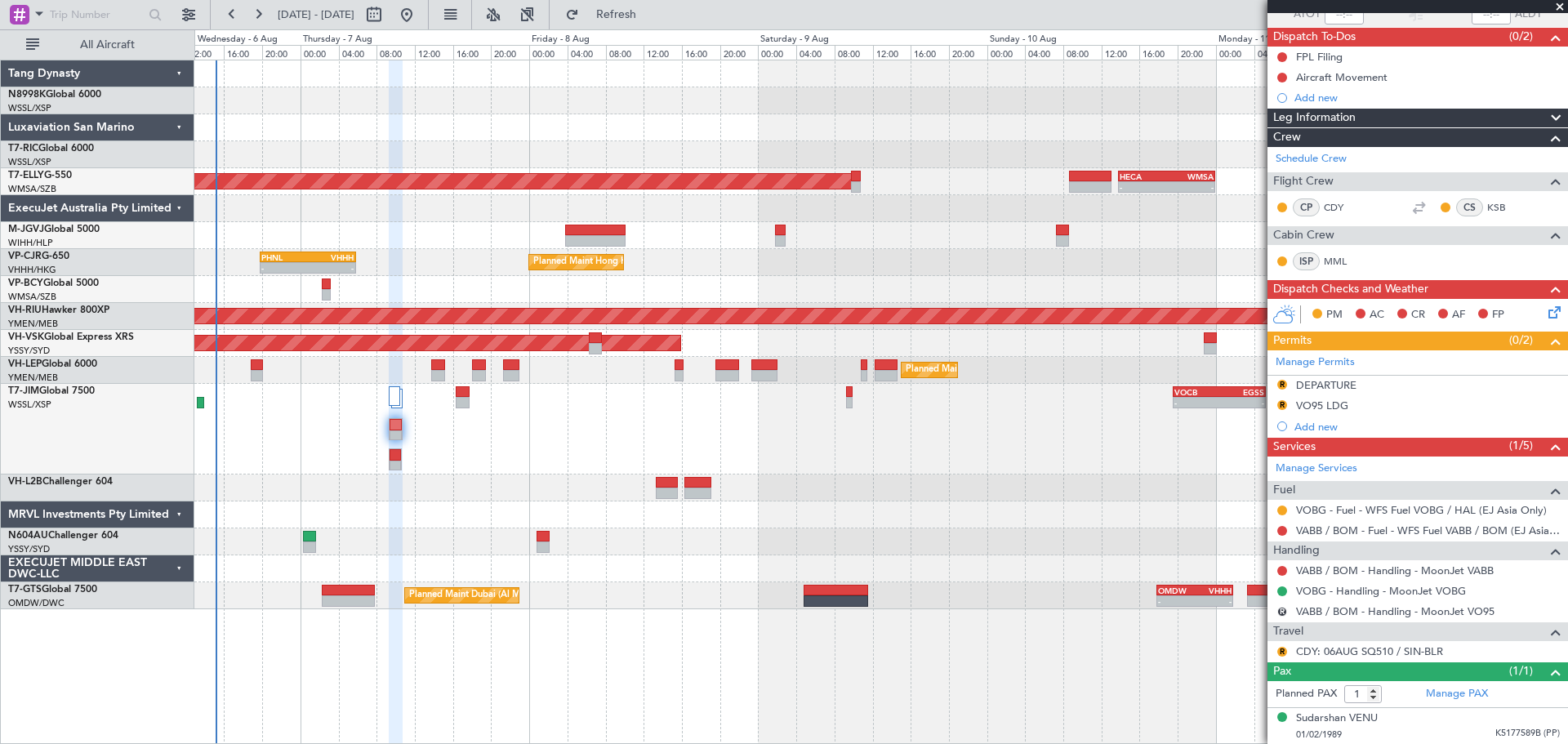 click on "-
-
VOCB
19:35 Z
EGSS
05:15 Z
Planned Maint Dubai (Al Maktoum Intl)
-
-
EGGW
17:20 Z
VIDP
01:10 Z" 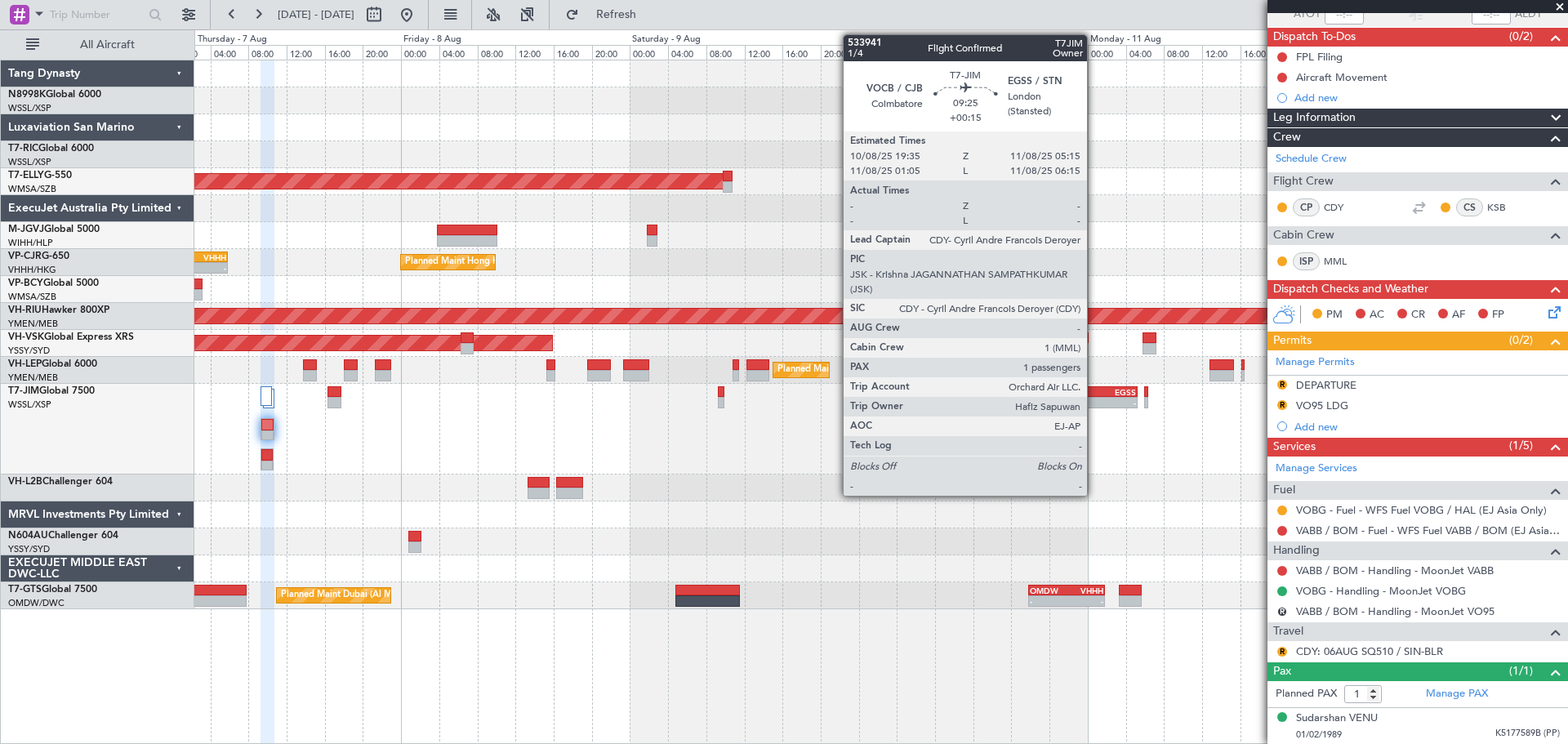 click on "EGSS" 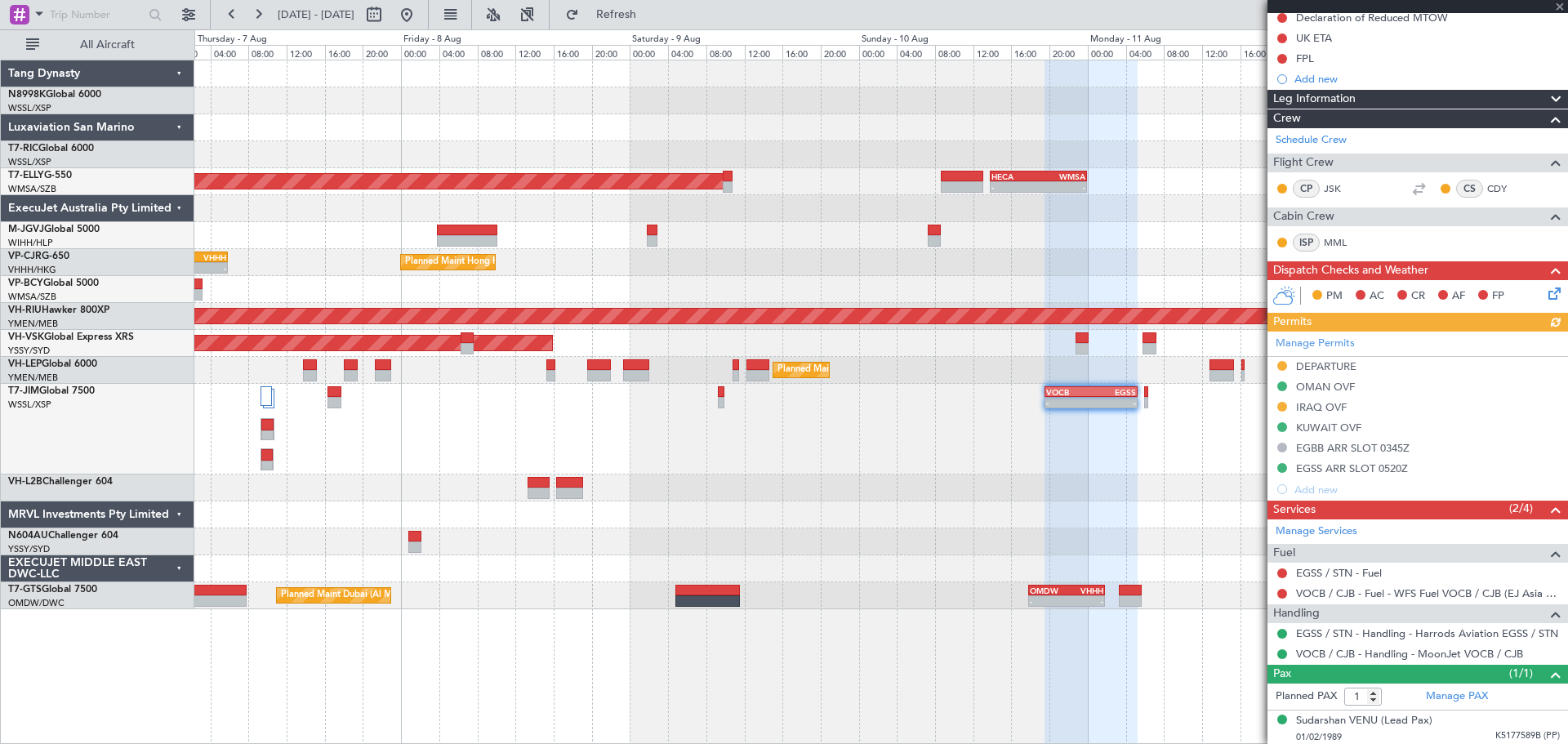 scroll, scrollTop: 174, scrollLeft: 0, axis: vertical 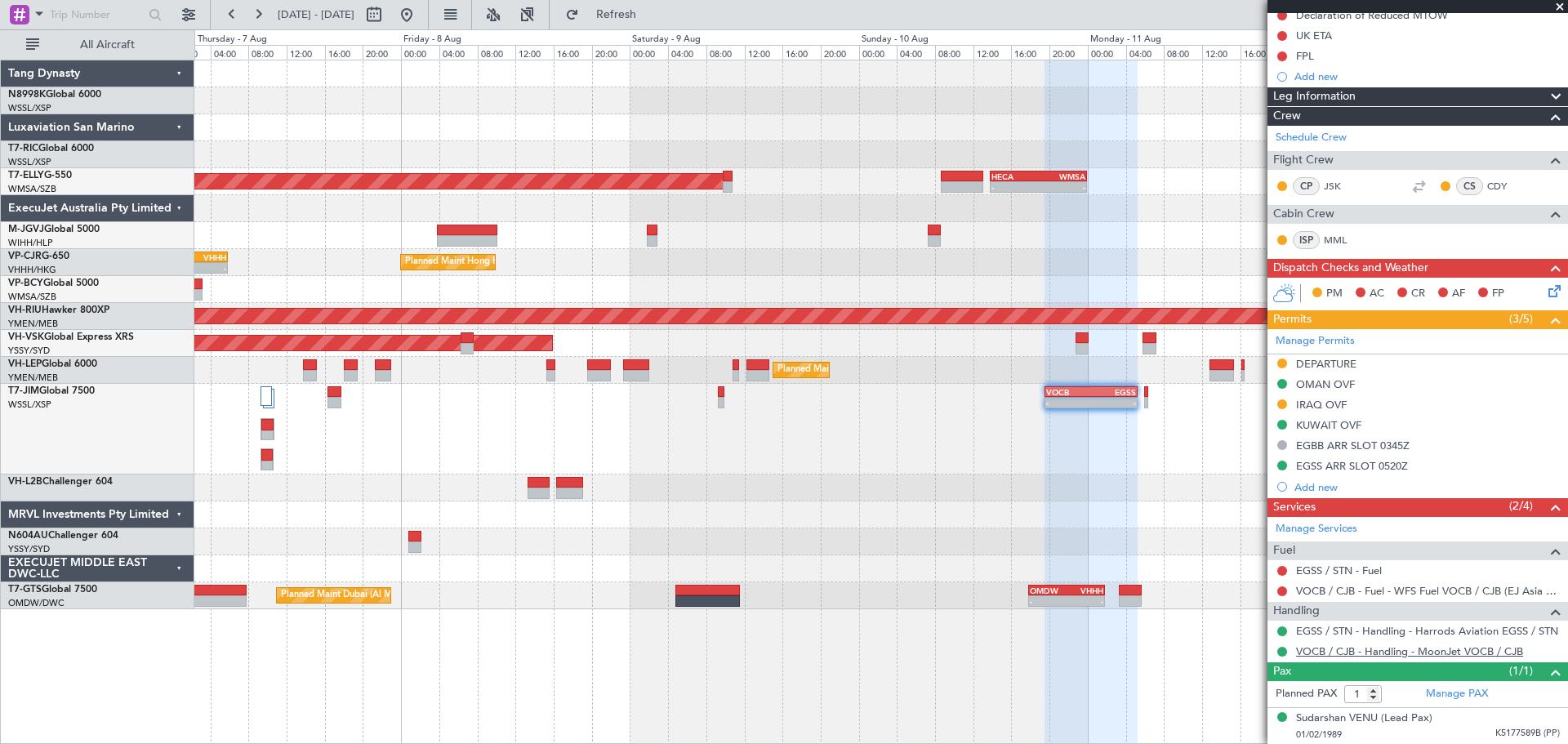 click on "VOCB / CJB - Handling - MoonJet VOCB / CJB" at bounding box center [1410, 651] 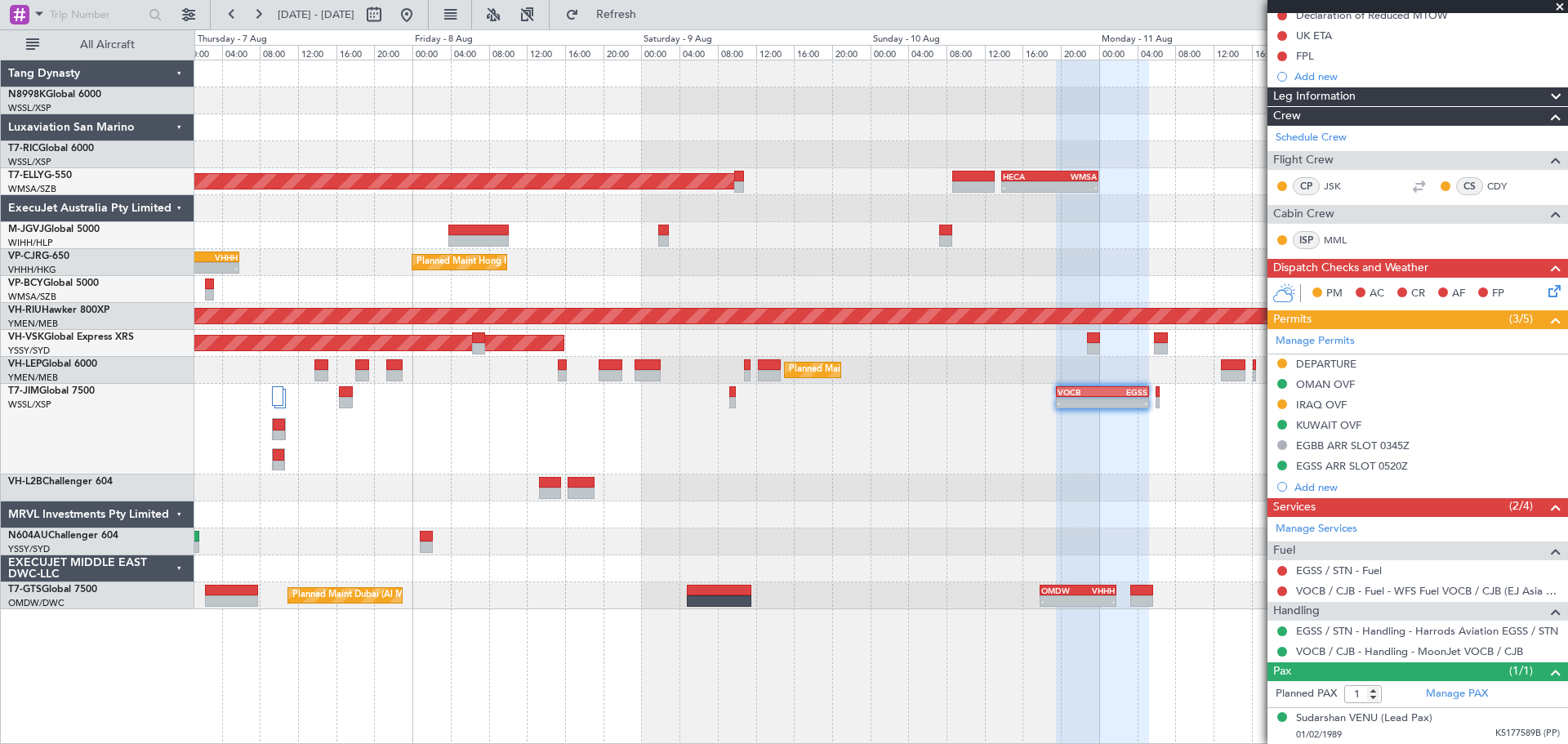 click on "-
-
VOCB
19:35 Z
EGSS
05:15 Z
-
-
EGGW
17:20 Z
VIDP
01:10 Z
Planned Maint Dubai (Al Maktoum Intl)" 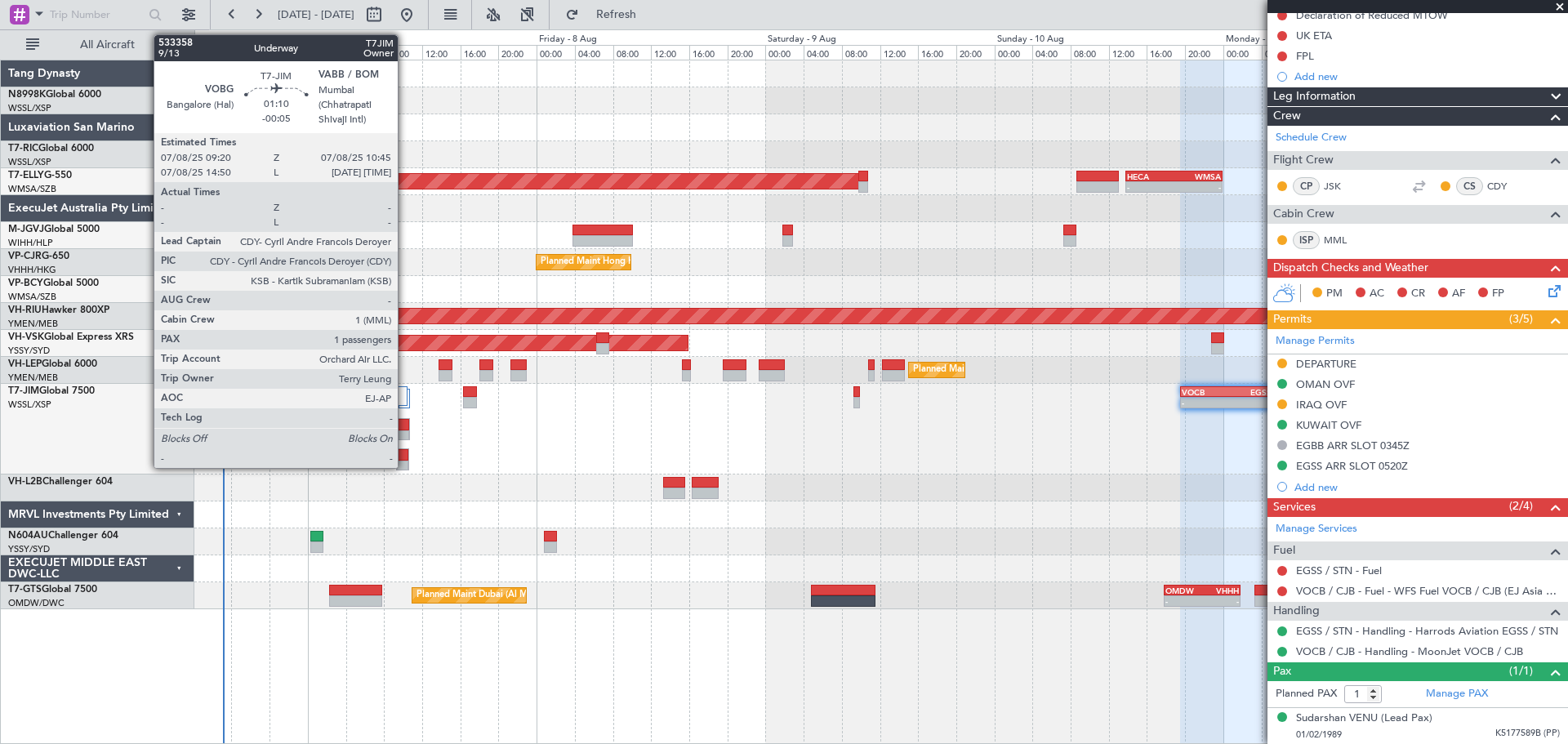 click 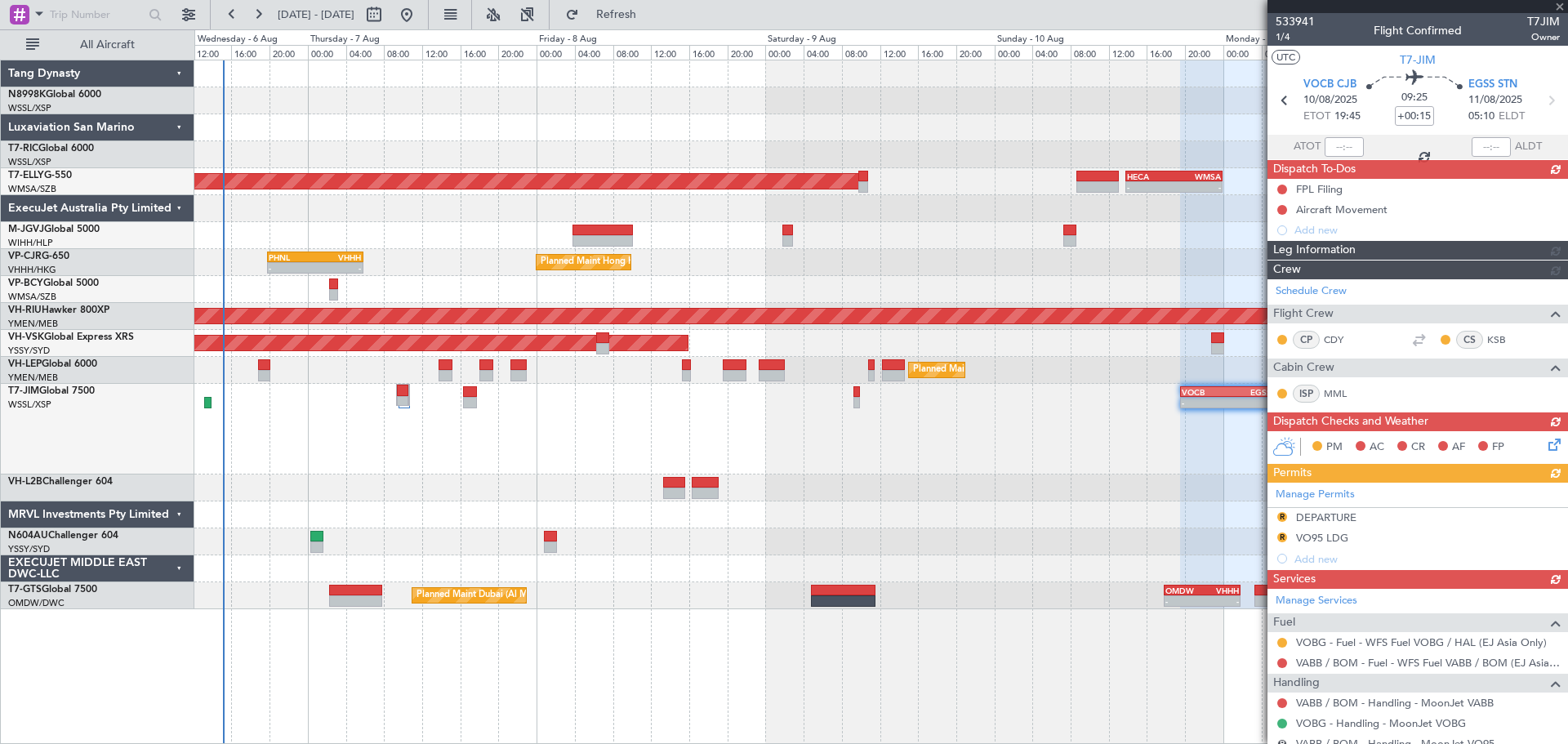 scroll, scrollTop: 82, scrollLeft: 0, axis: vertical 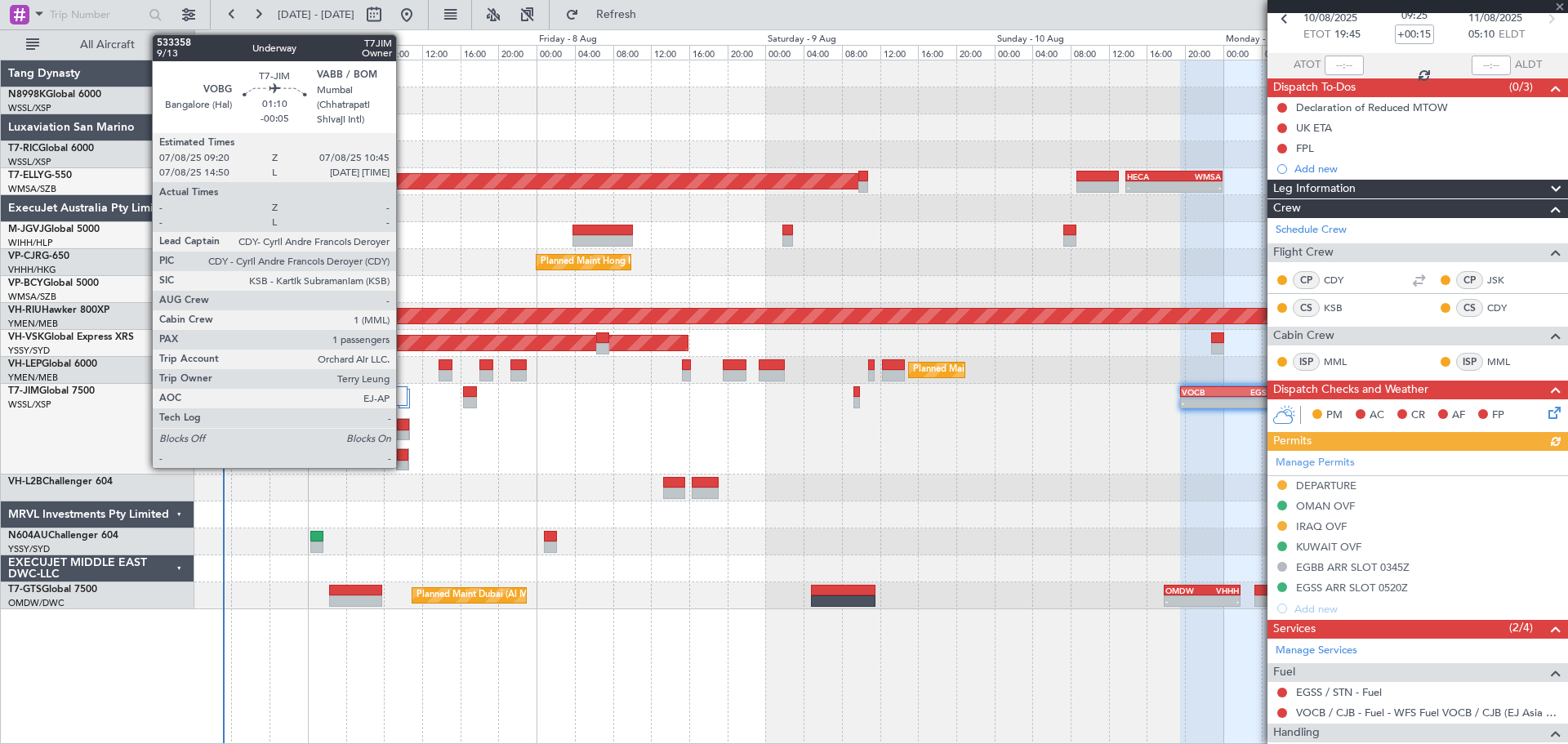 click 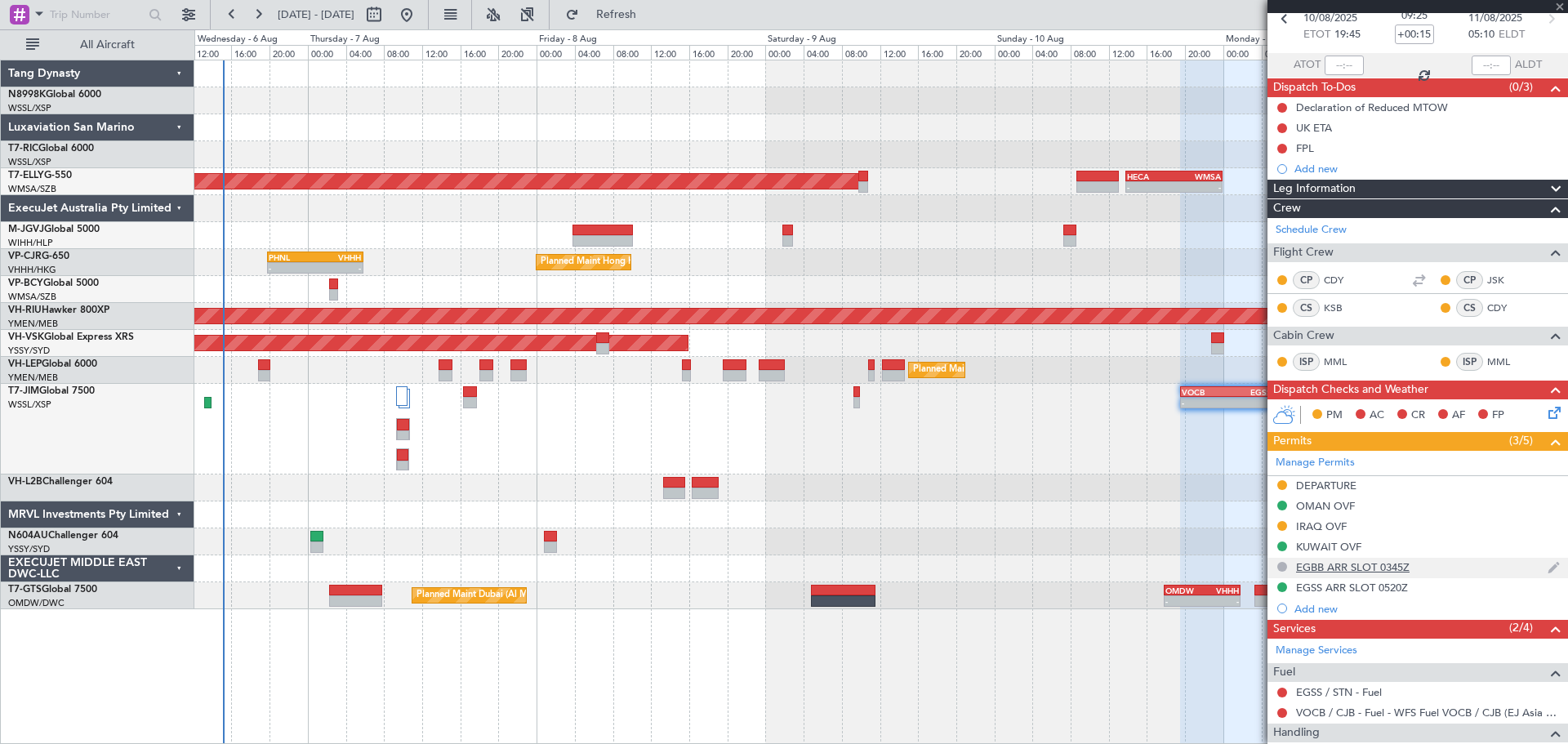 type on "-00:05" 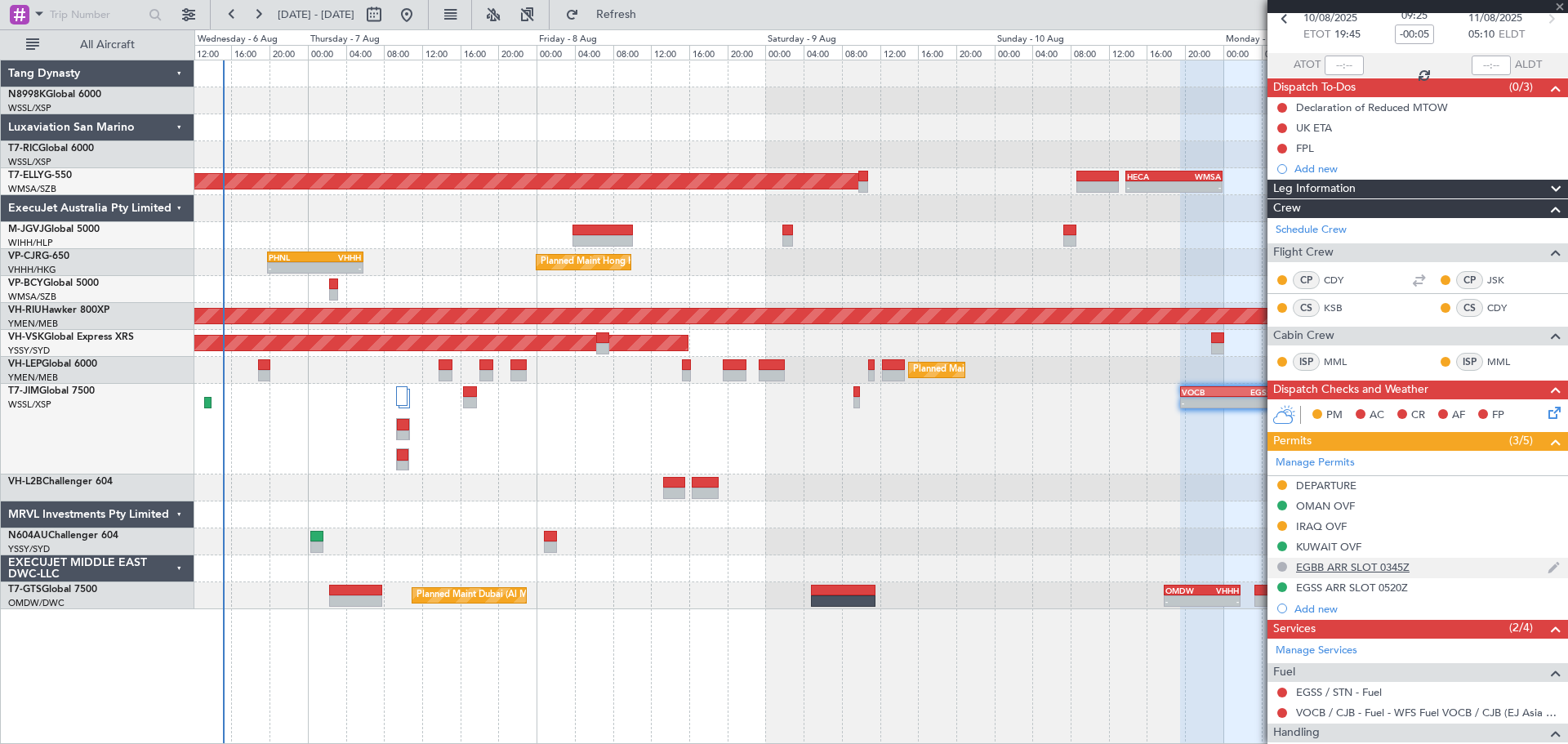 scroll, scrollTop: 0, scrollLeft: 0, axis: both 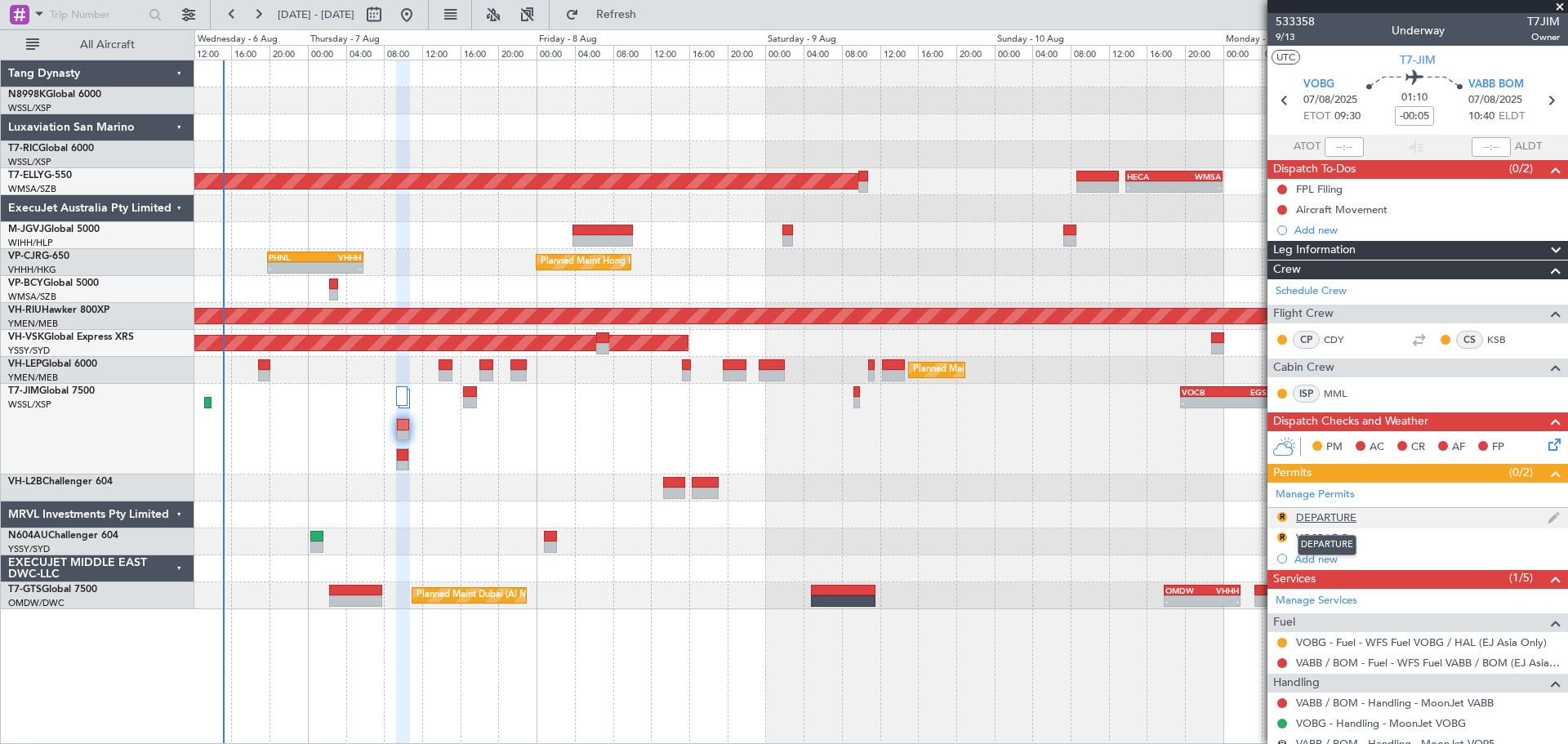 click on "DEPARTURE" at bounding box center (1326, 517) 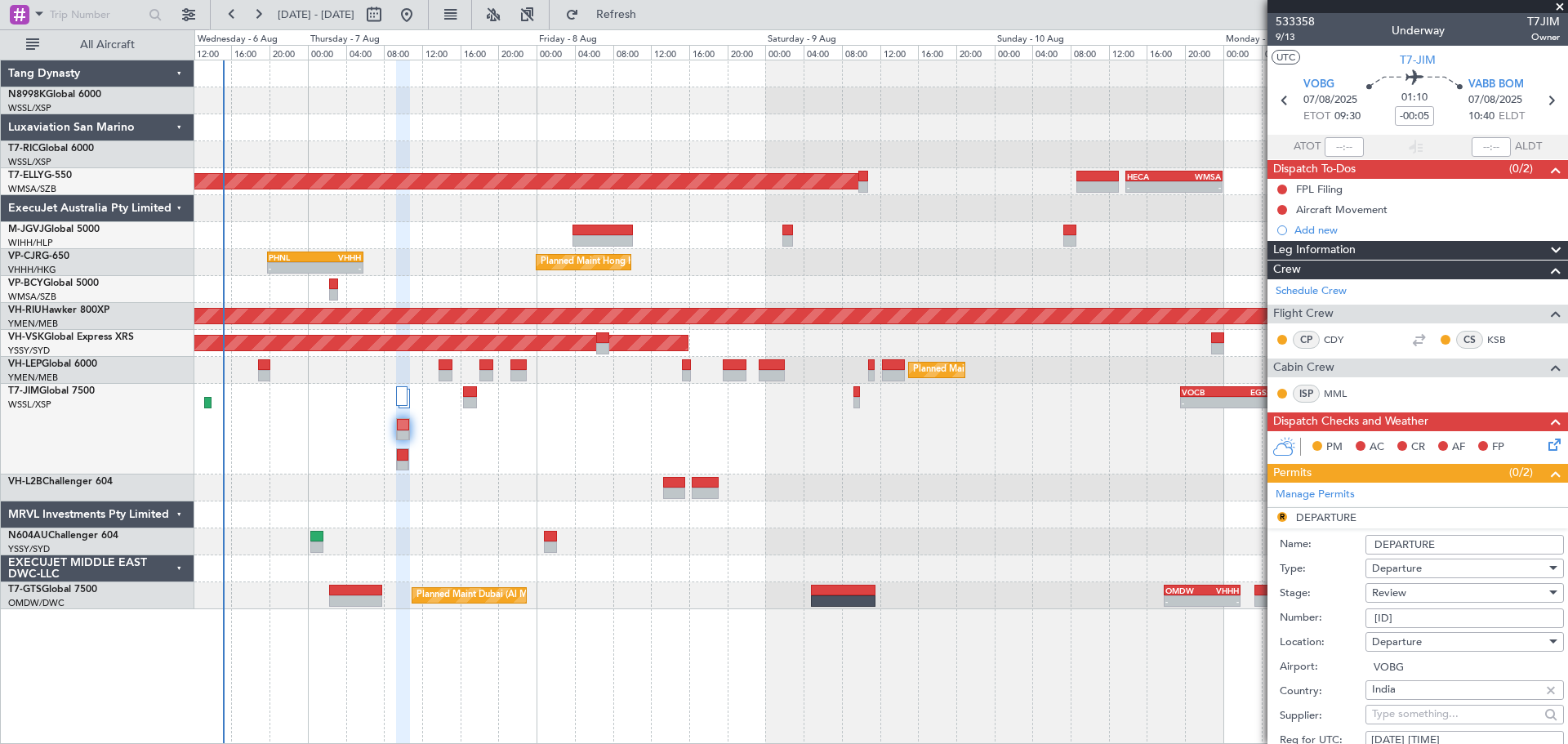 drag, startPoint x: 1463, startPoint y: 615, endPoint x: 1364, endPoint y: 611, distance: 99.08078 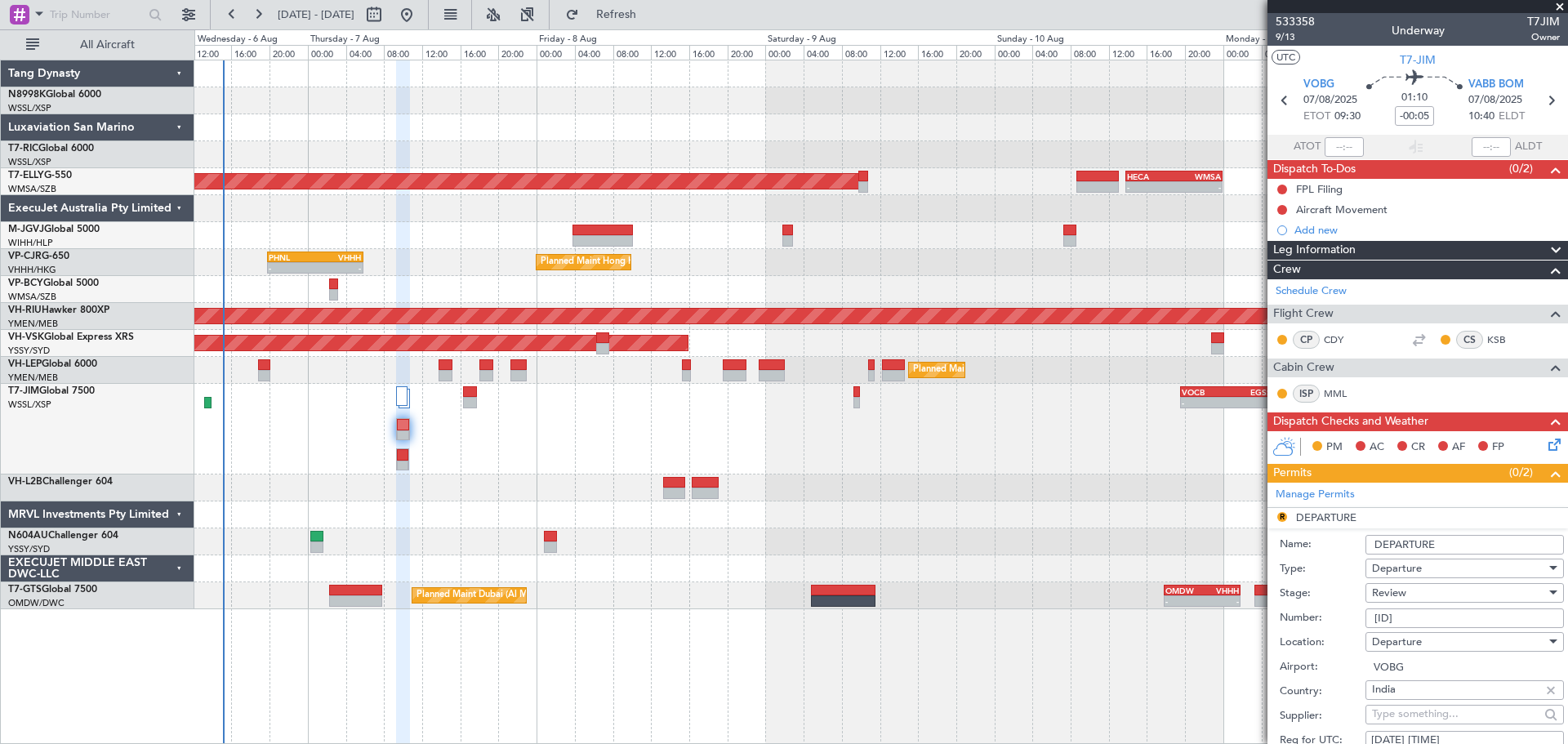 click on "Planned Maint Singapore (Seletar)
AOG Maint Granada (Federico Garcia Lorca)
-
-
HECA
13:50 Z
WMSA
00:00 Z
Planned Maint Hong Kong (Hong Kong Intl)
-
-
PHNL
19:50 Z
VHHH
05:50 Z
Planned Maint Melbourne (Essendon)
Planned Maint Melbourne (Essendon)
Planned Maint Los Angeles (Los Angeles International)
-
-
VOCB
19:35 Z
EGSS
05:15 Z
Planned Maint Dubai (Al Maktoum Intl)
-
-
EGGW
17:20 Z
-" 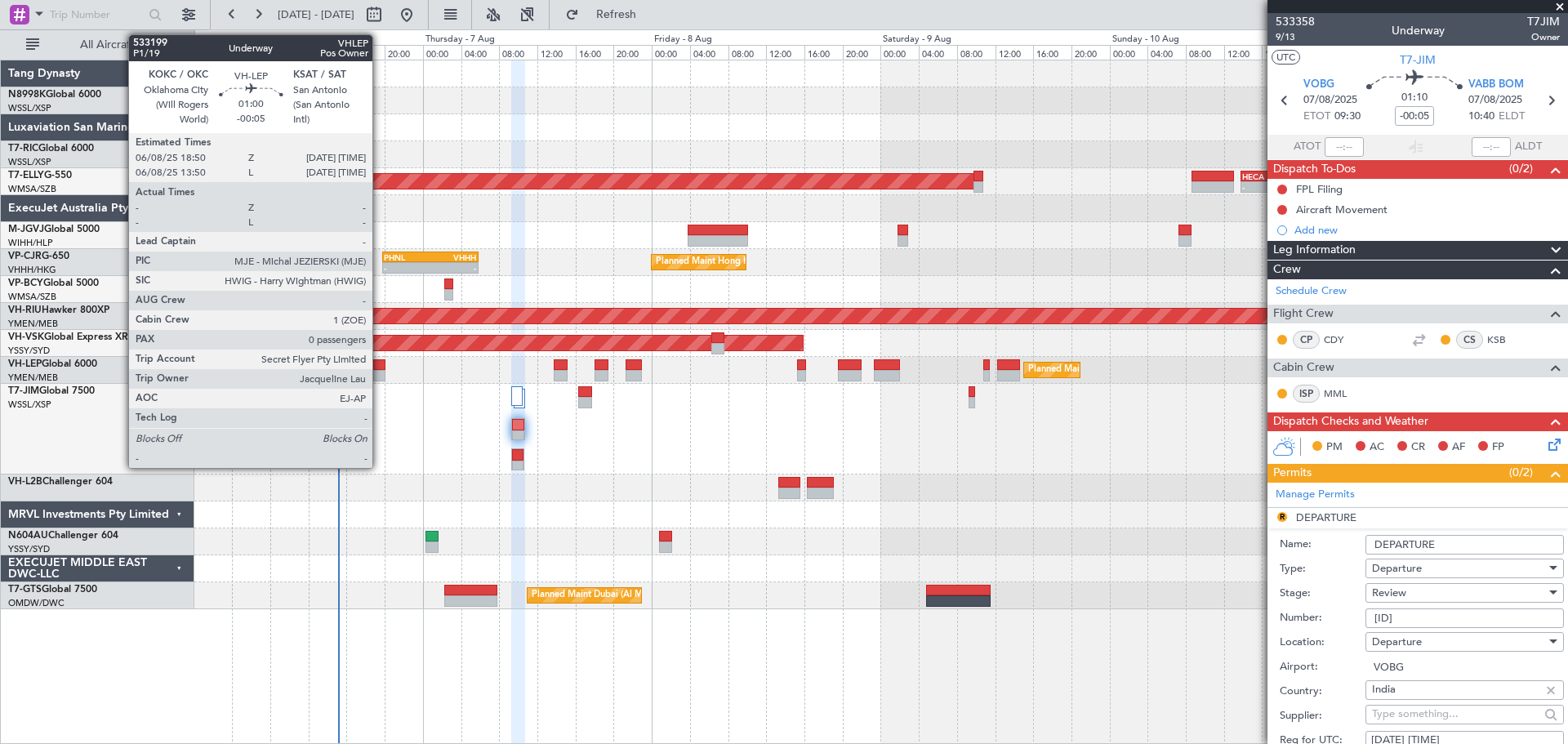 click 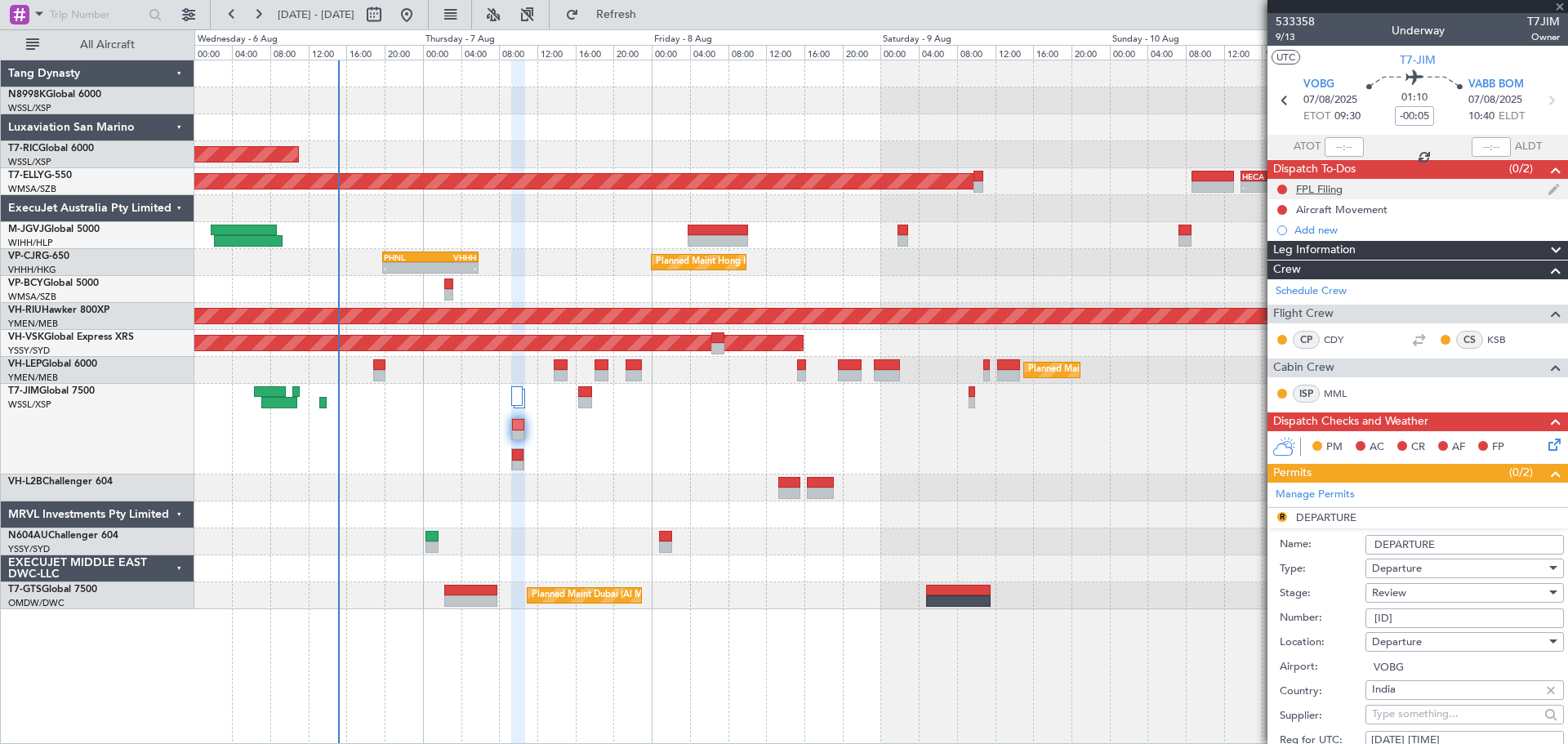 type on "0" 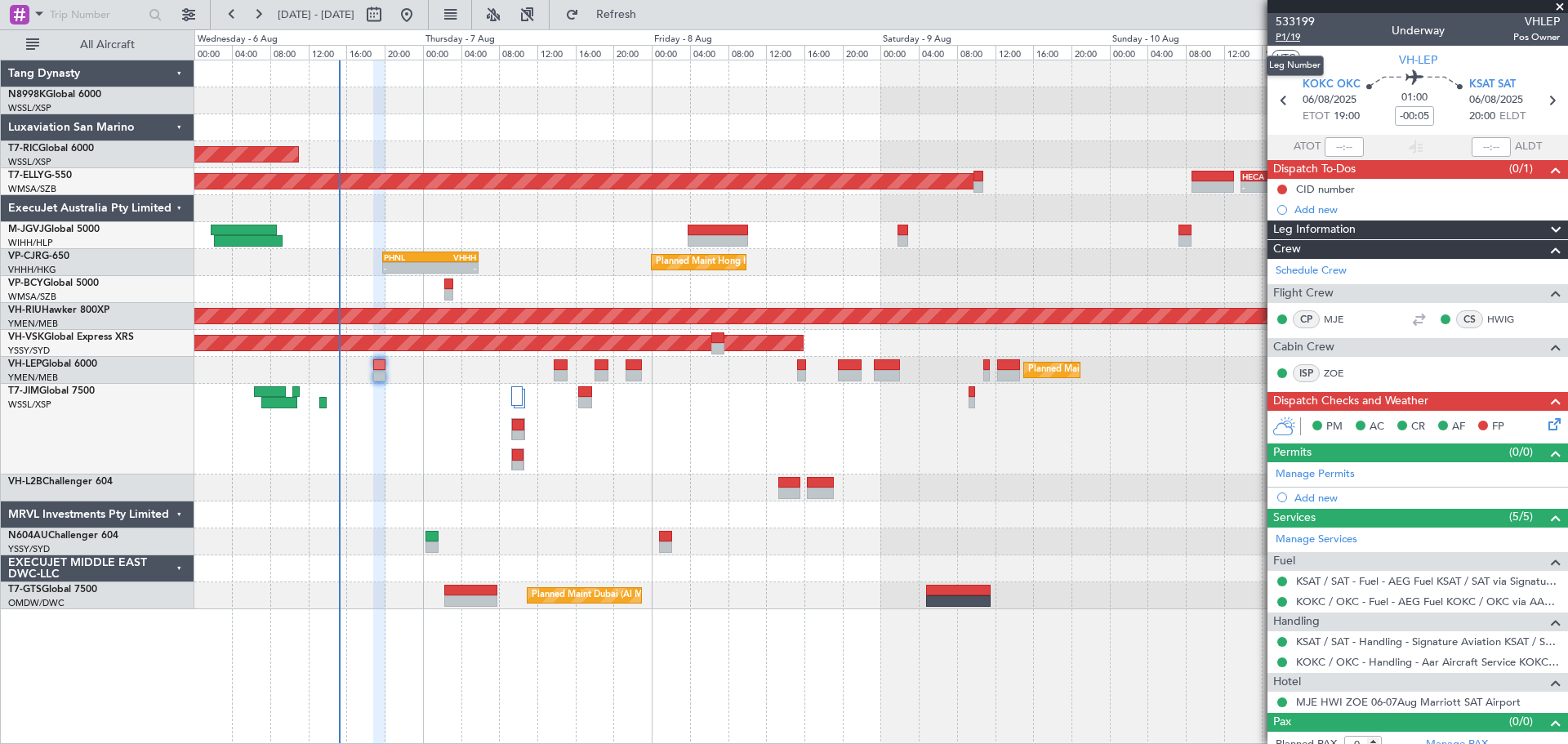 click on "P1/19" at bounding box center (1295, 37) 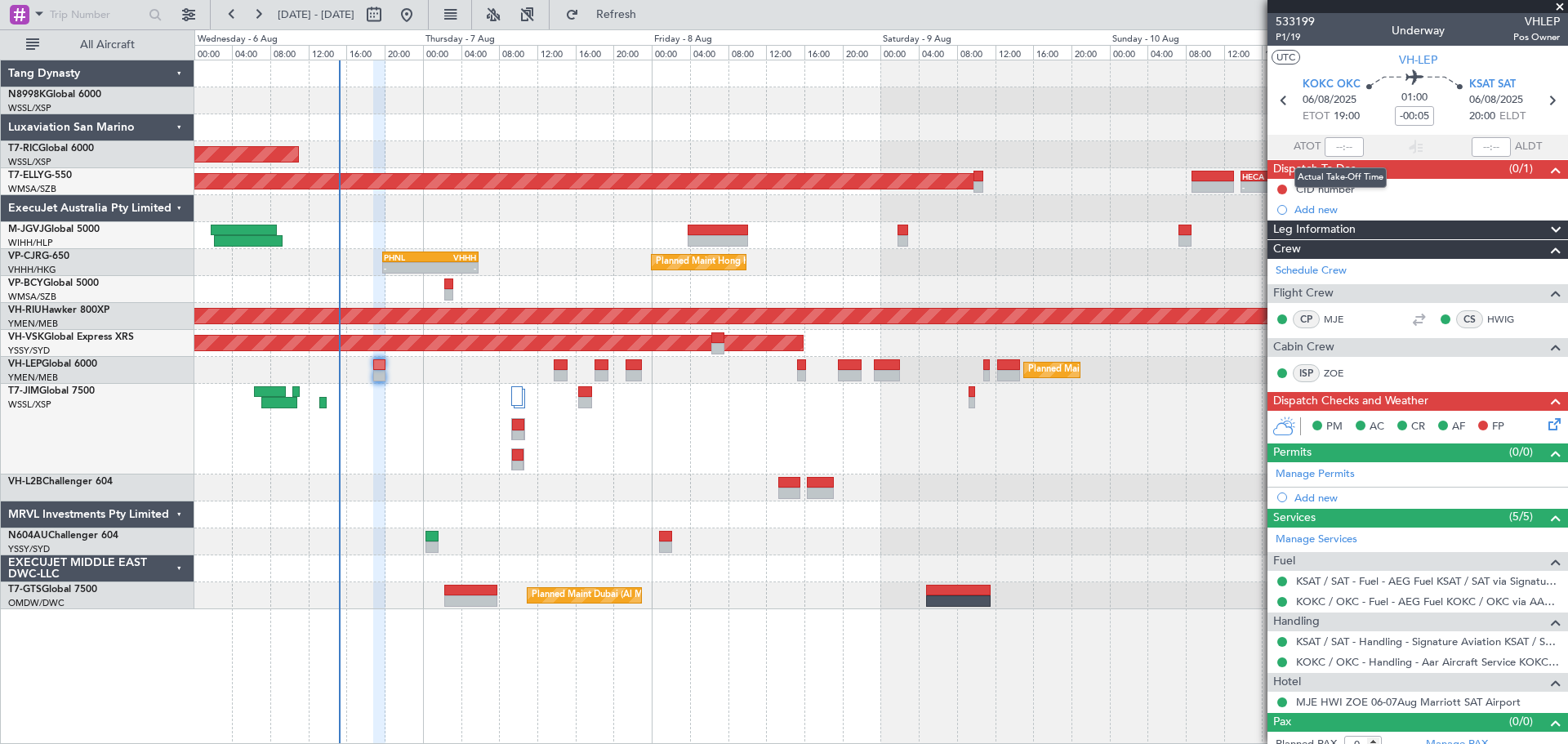 click on "Actual Take-Off Time" at bounding box center [1340, 177] 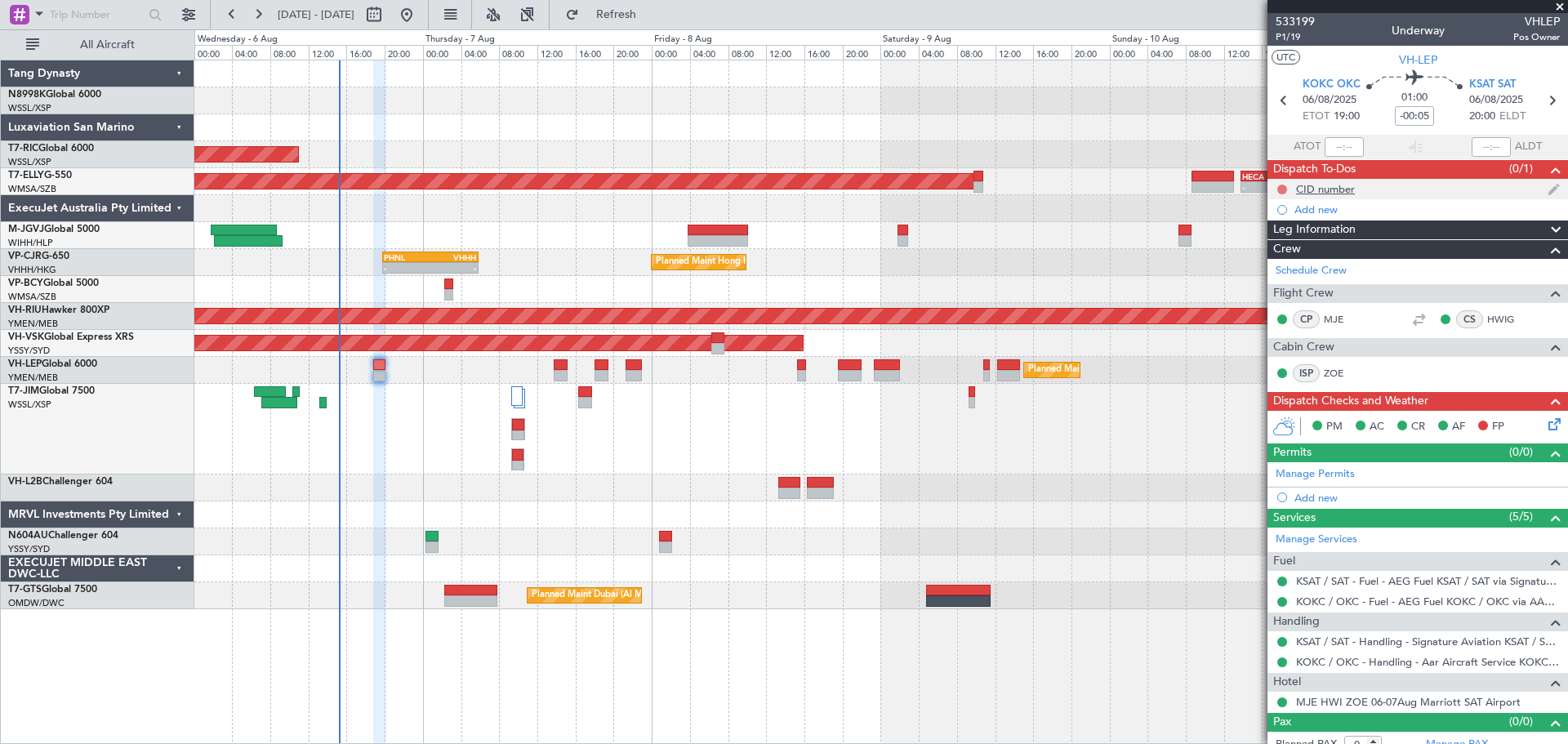 click 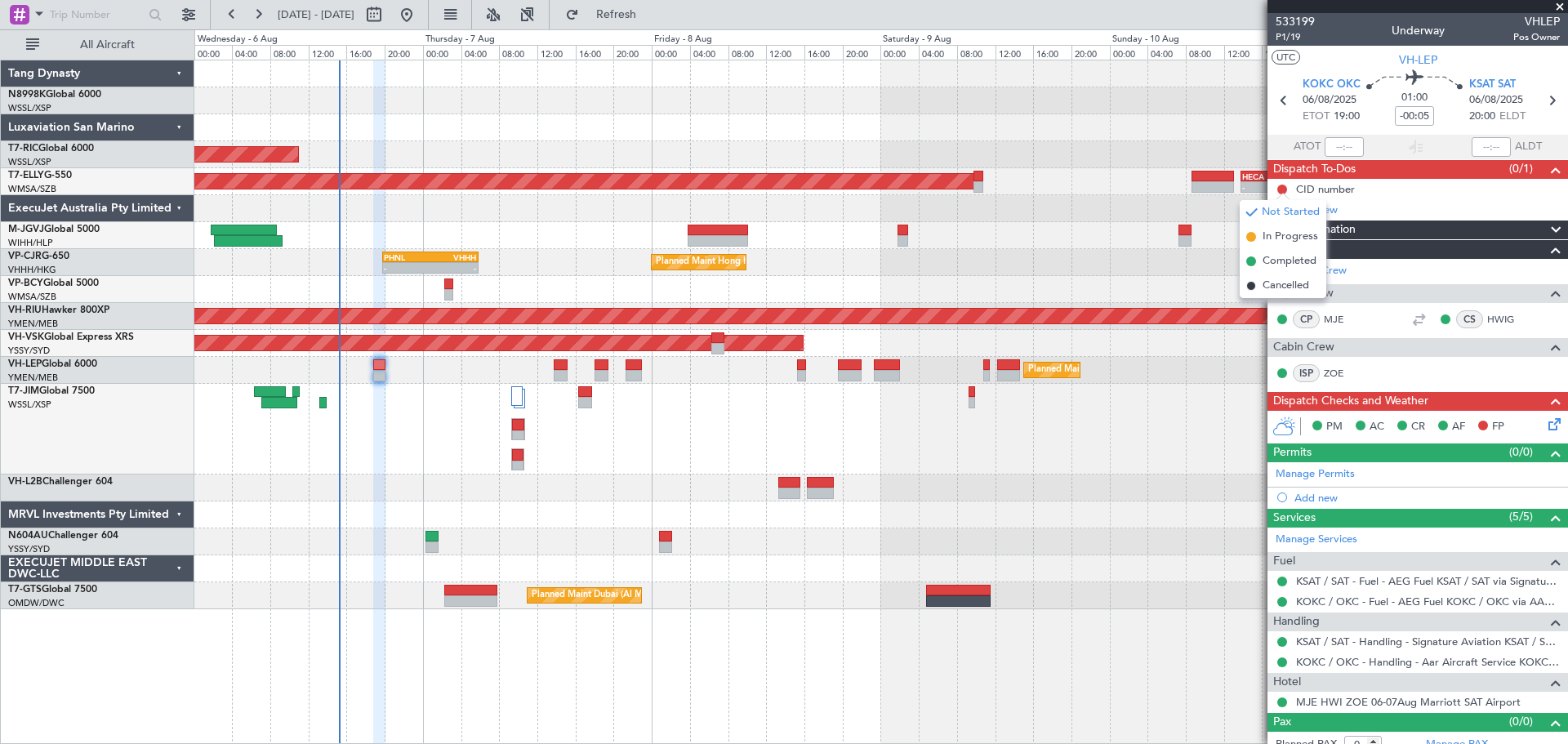 drag, startPoint x: 1279, startPoint y: 258, endPoint x: 1316, endPoint y: 234, distance: 44.102154 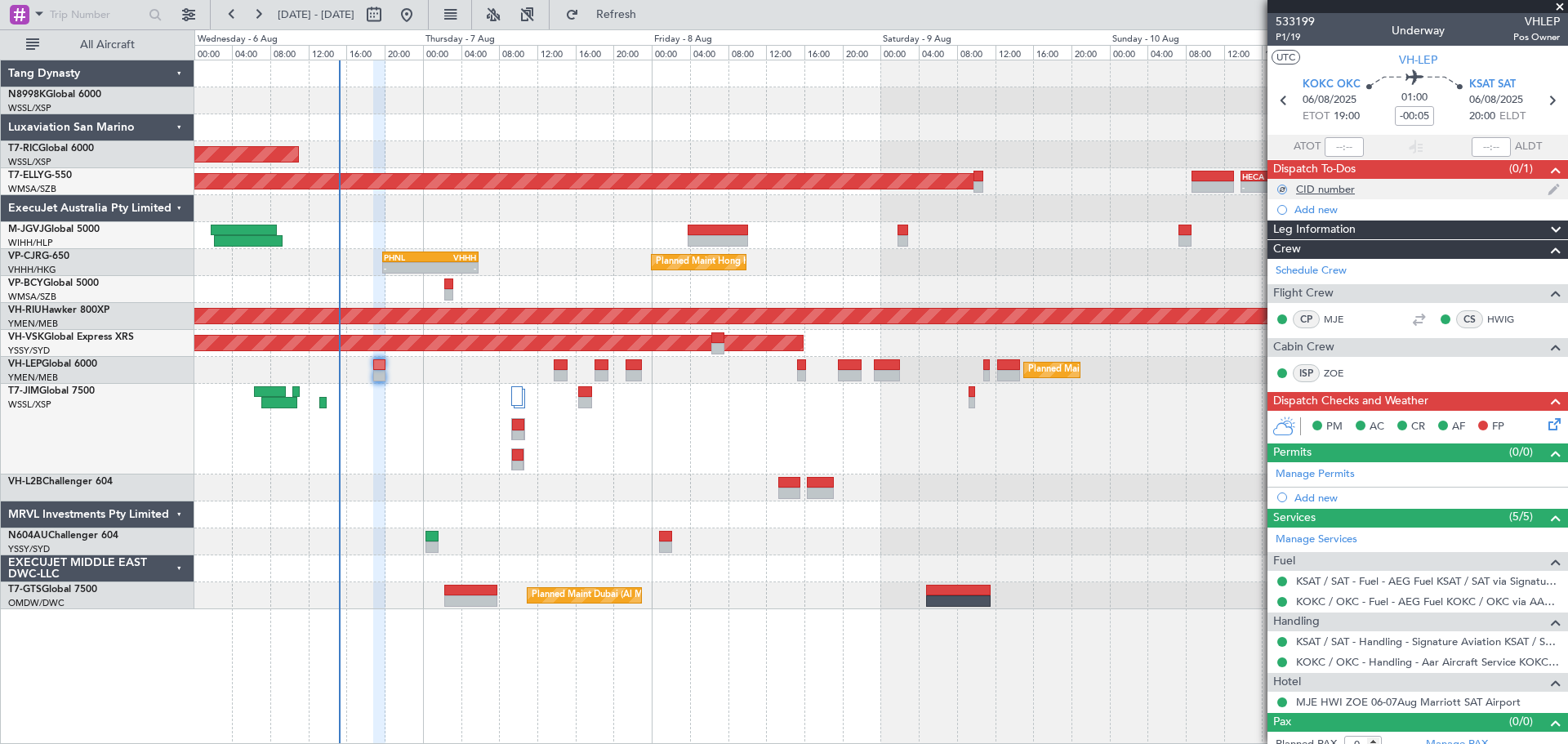 click on "CID number" 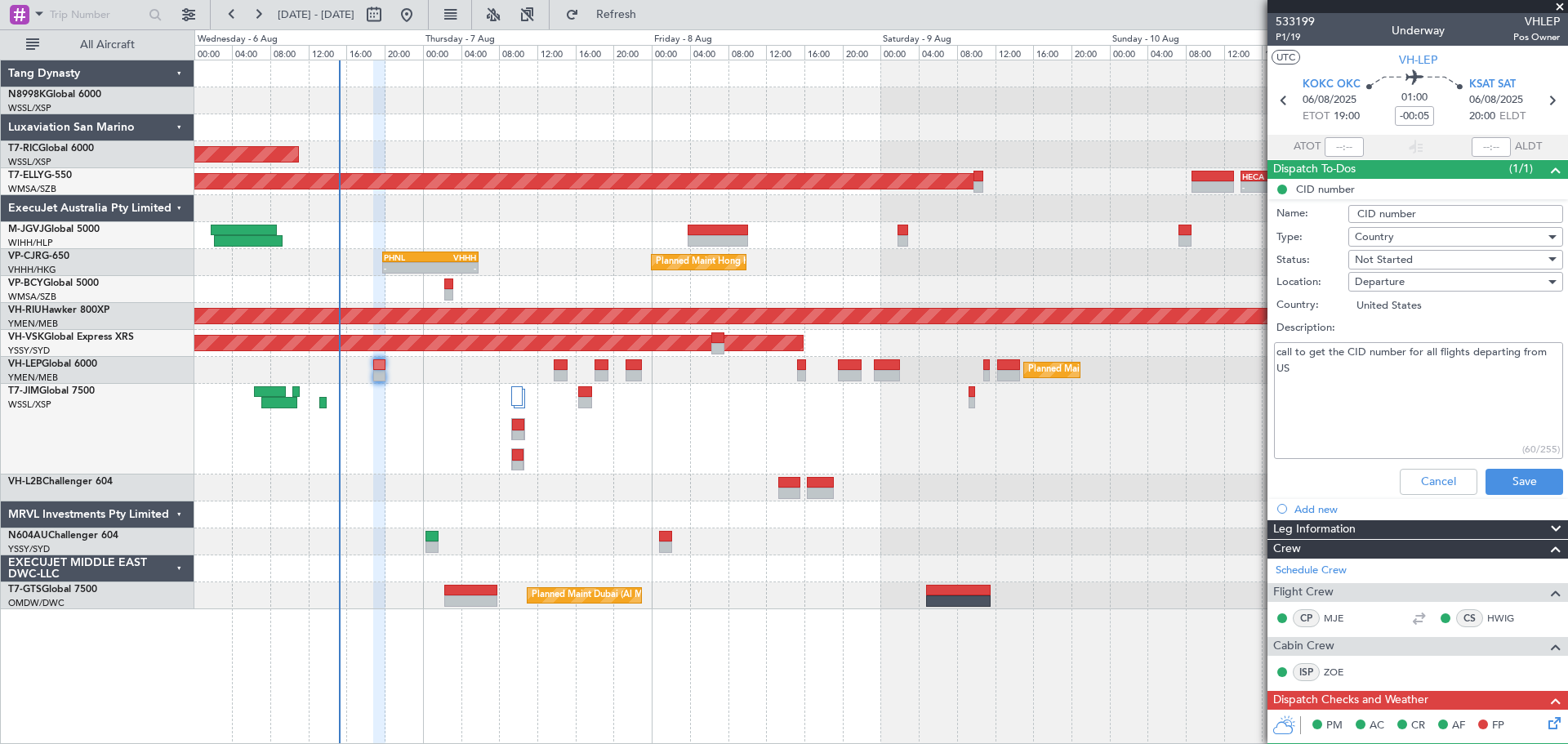 drag, startPoint x: 1308, startPoint y: 400, endPoint x: 1321, endPoint y: 385, distance: 19.849433 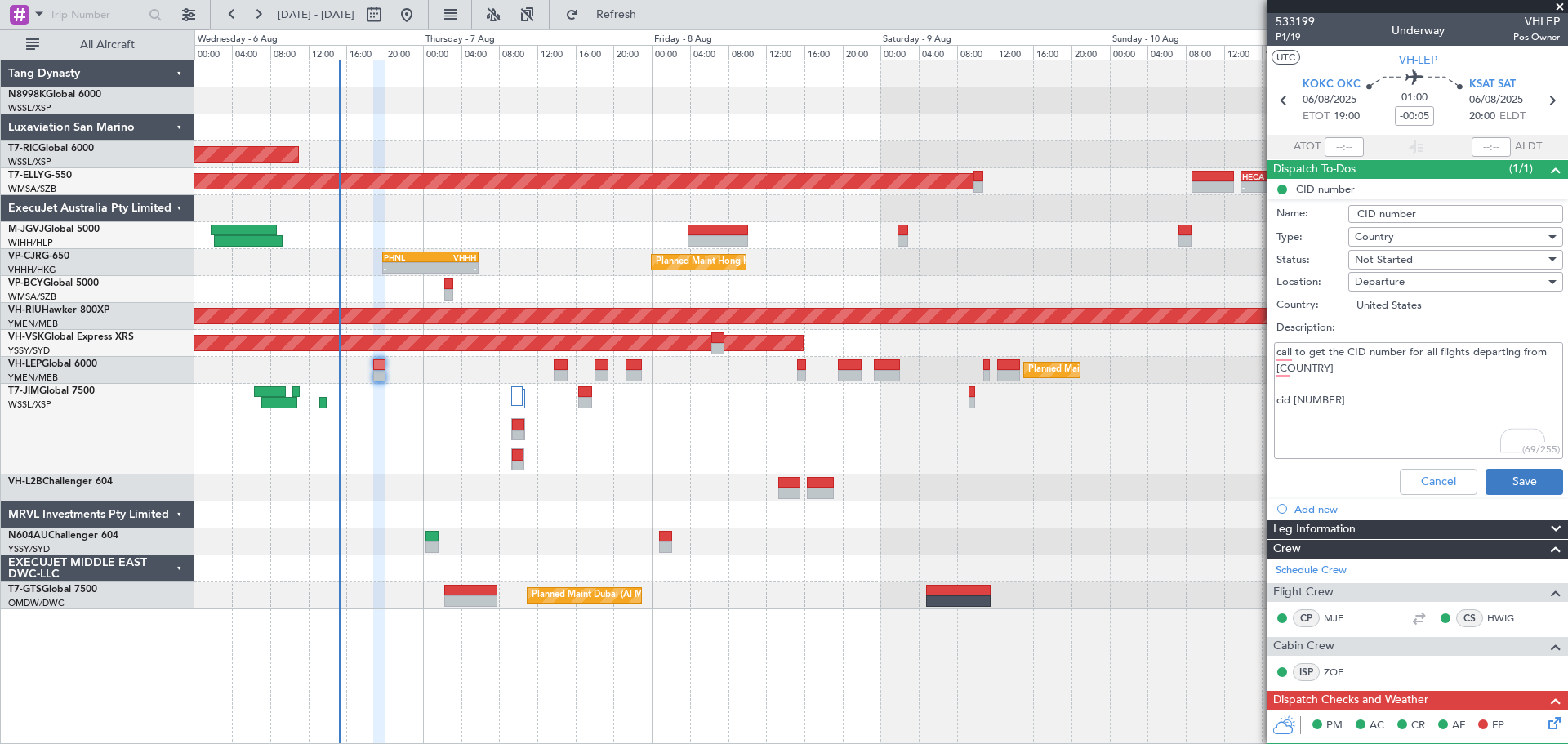type on "call to get the CID number for all flights departing from US
cid 466" 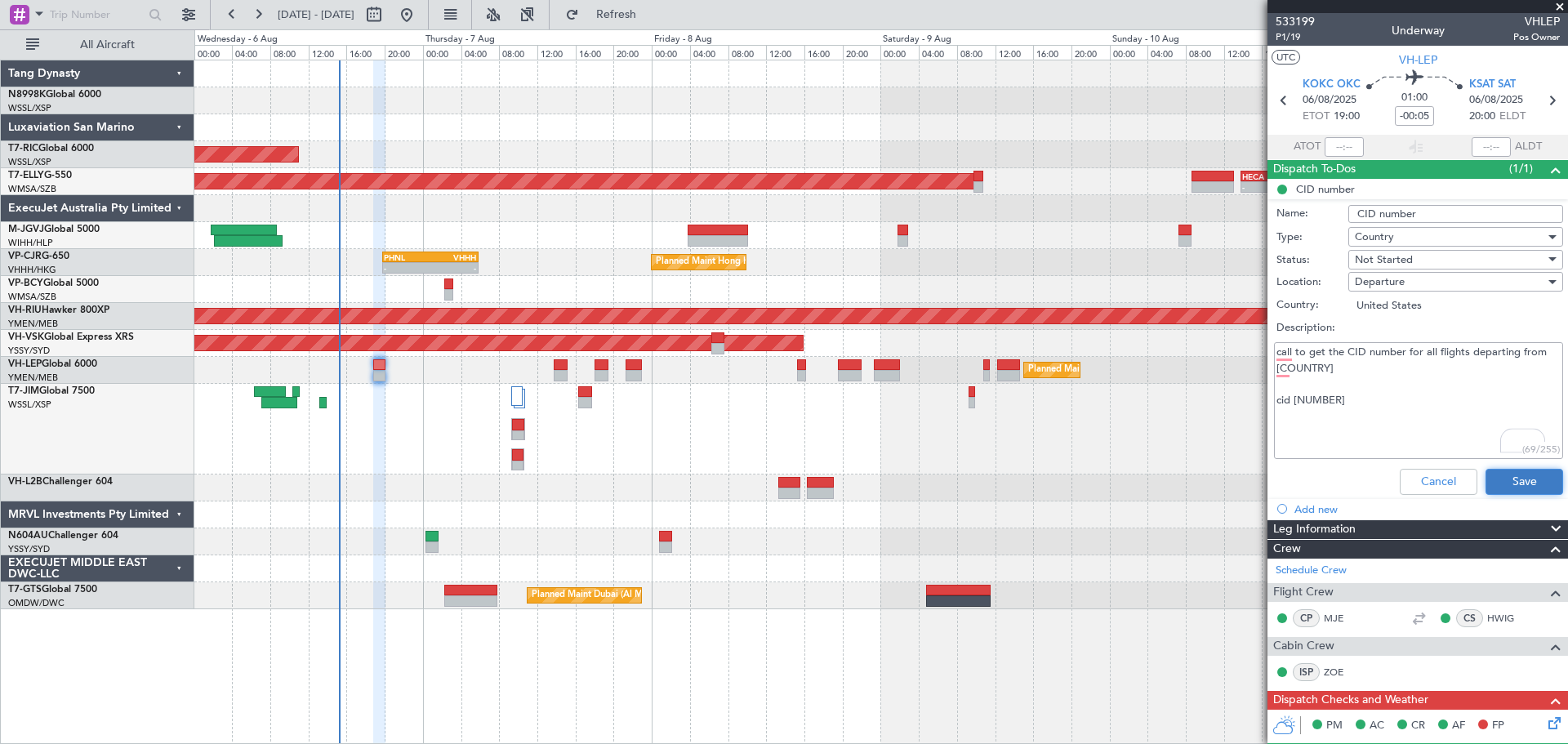 click on "Save" 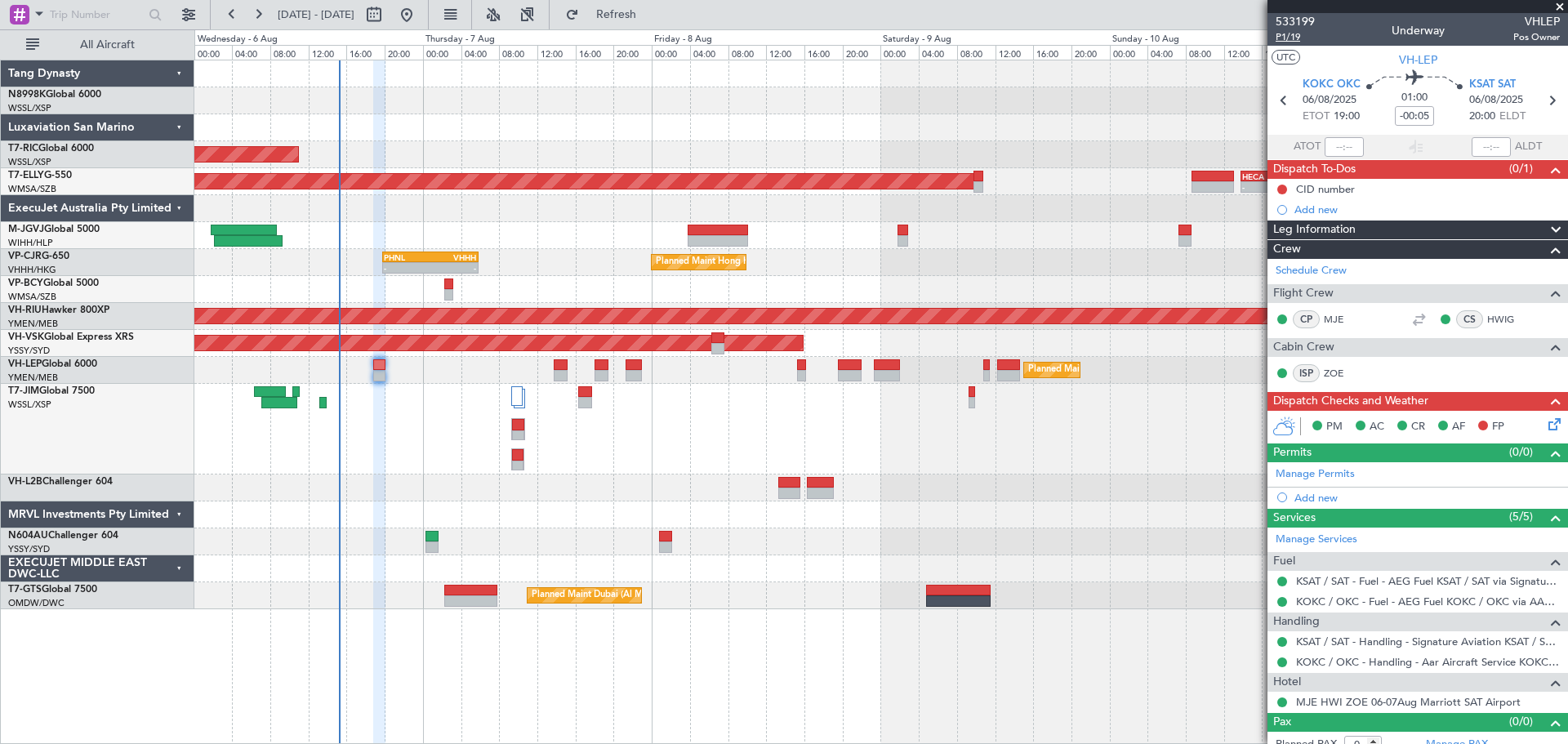 click on "P1/19" at bounding box center [1295, 37] 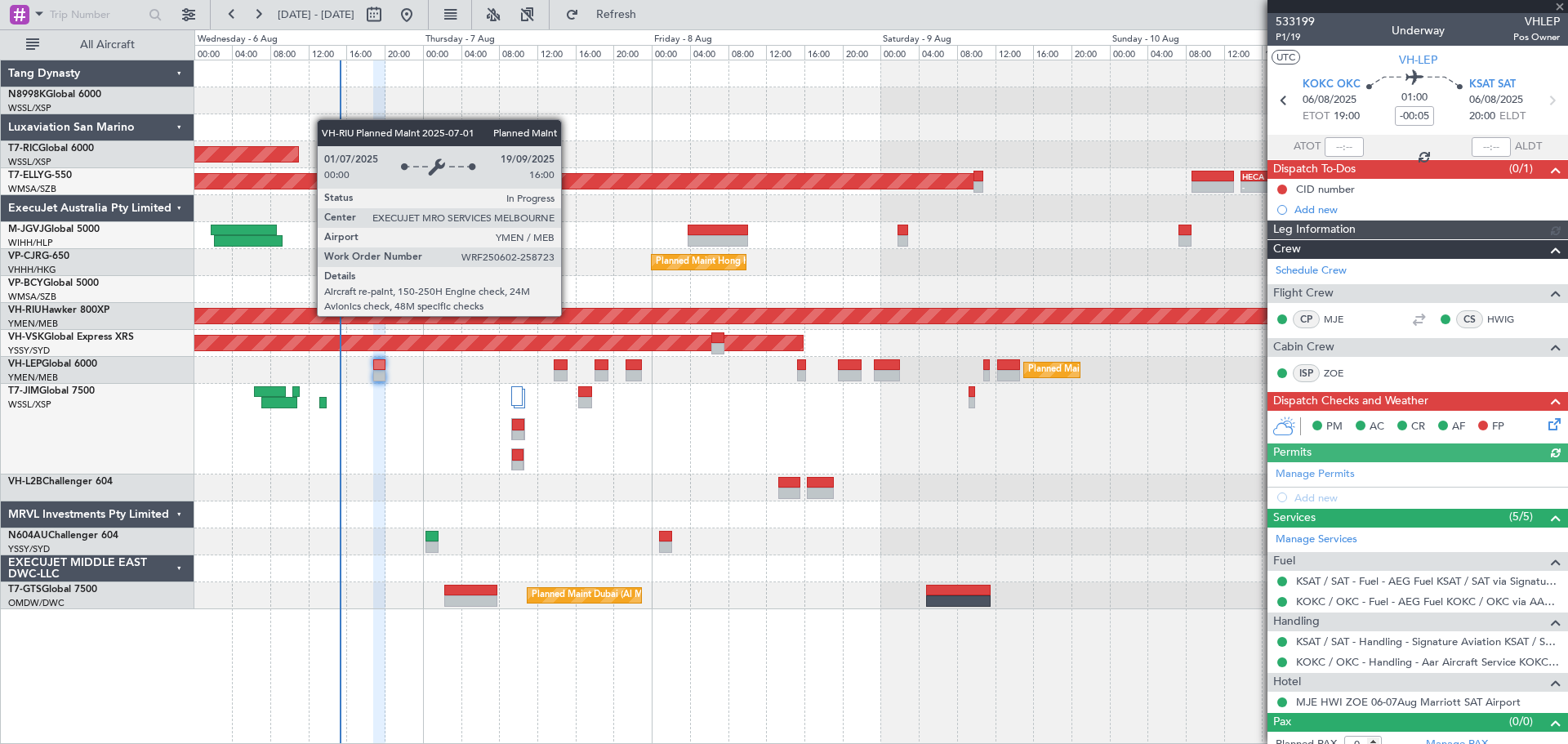 type on "Kennis Yau (KYA)" 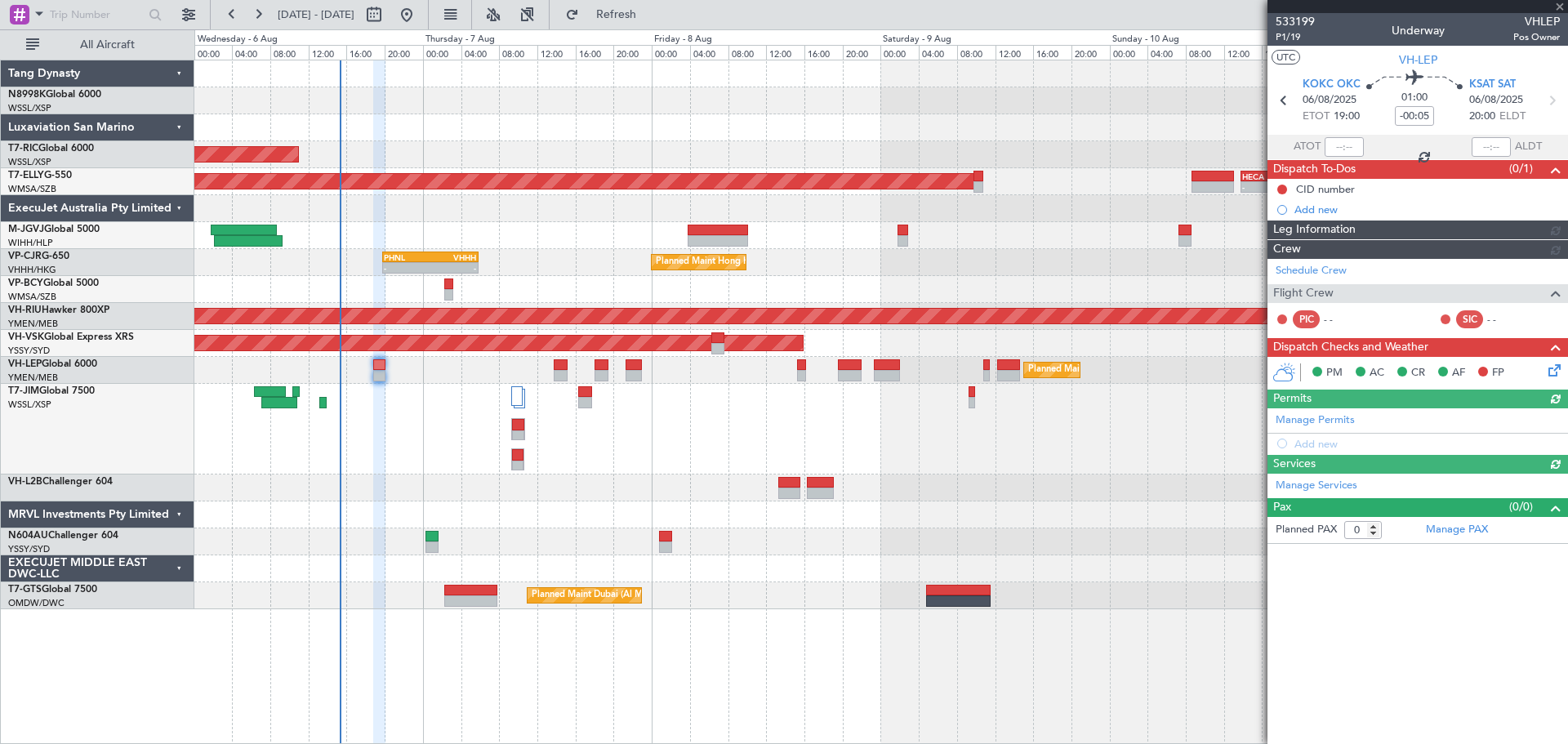 type on "Kennis Yau (KYA)" 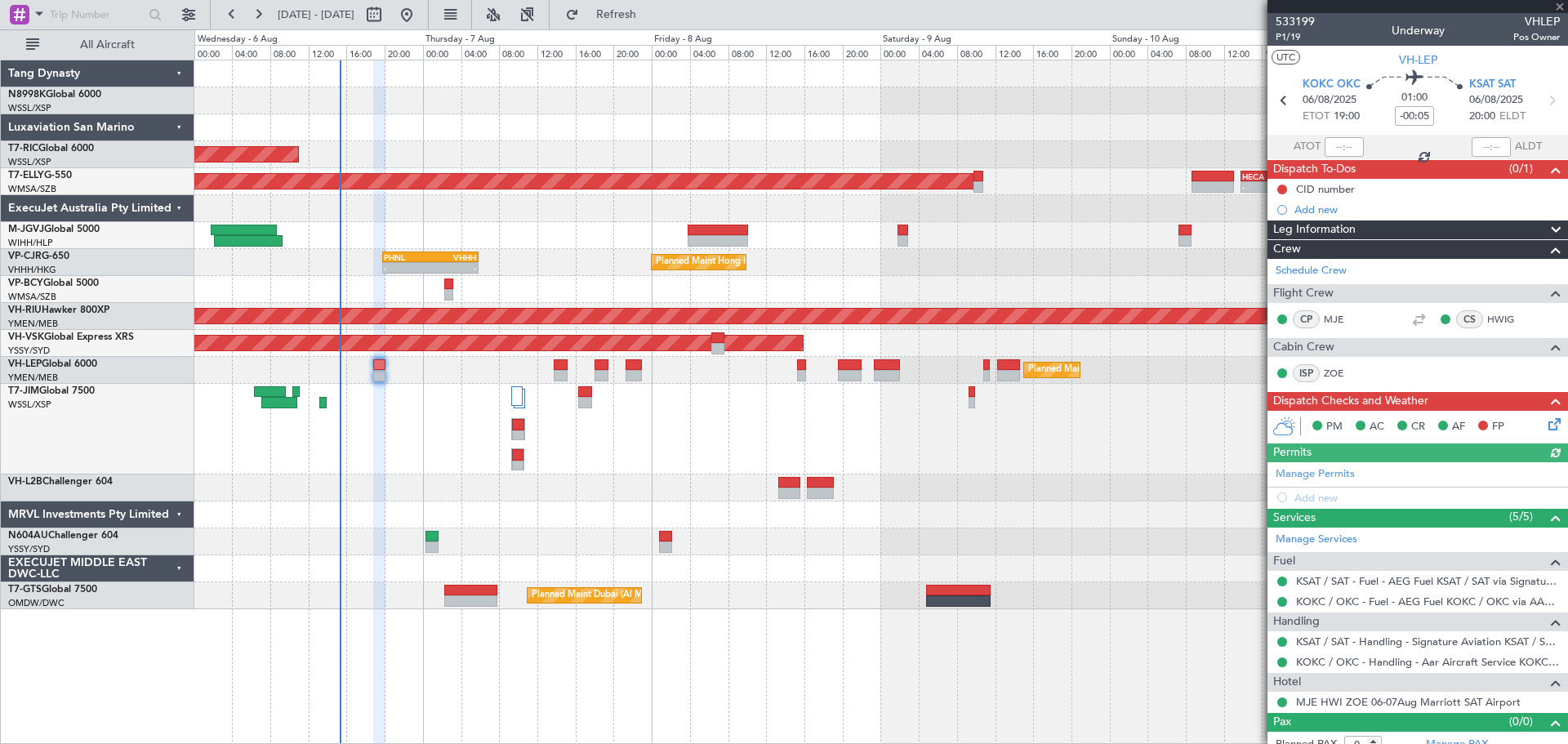 click 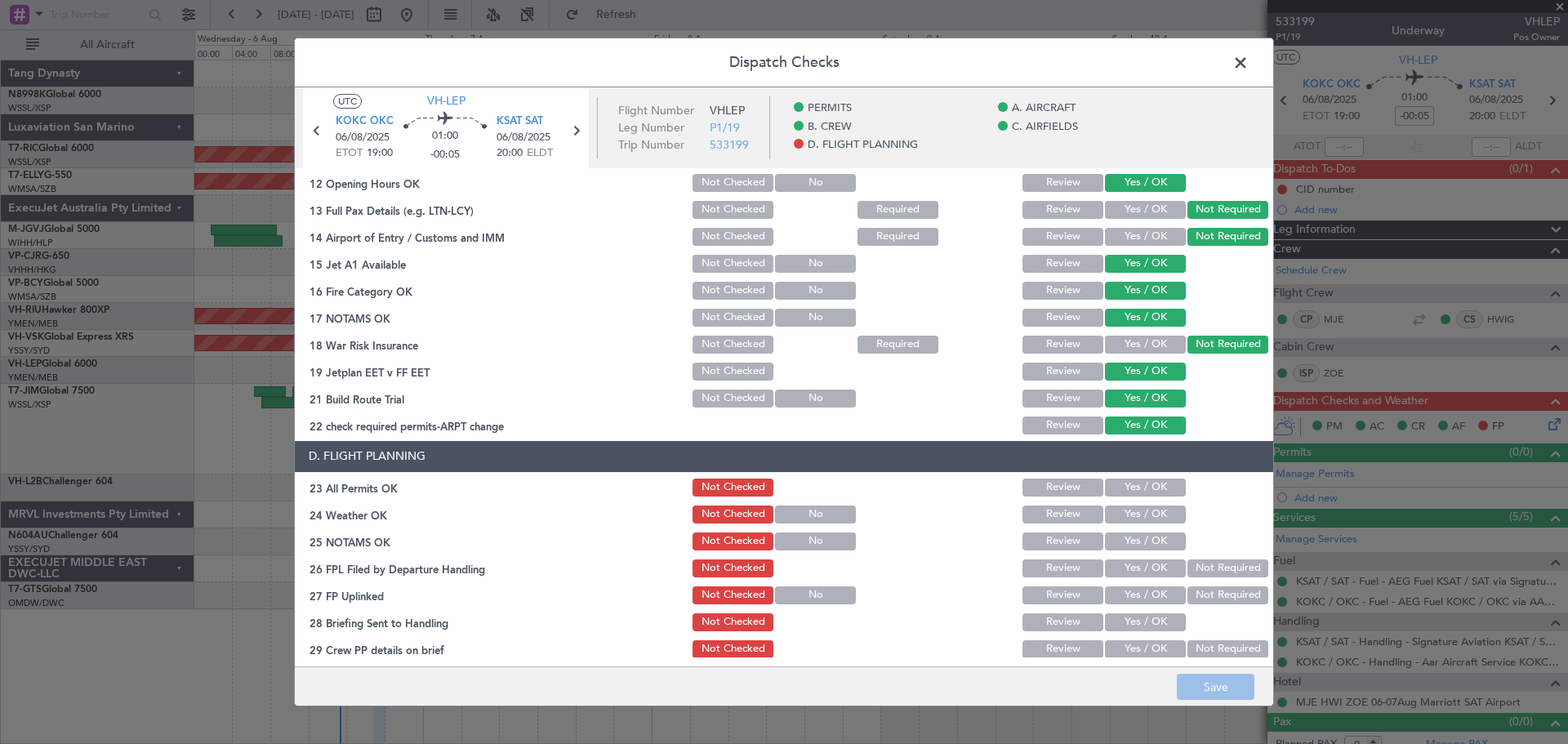 scroll, scrollTop: 469, scrollLeft: 0, axis: vertical 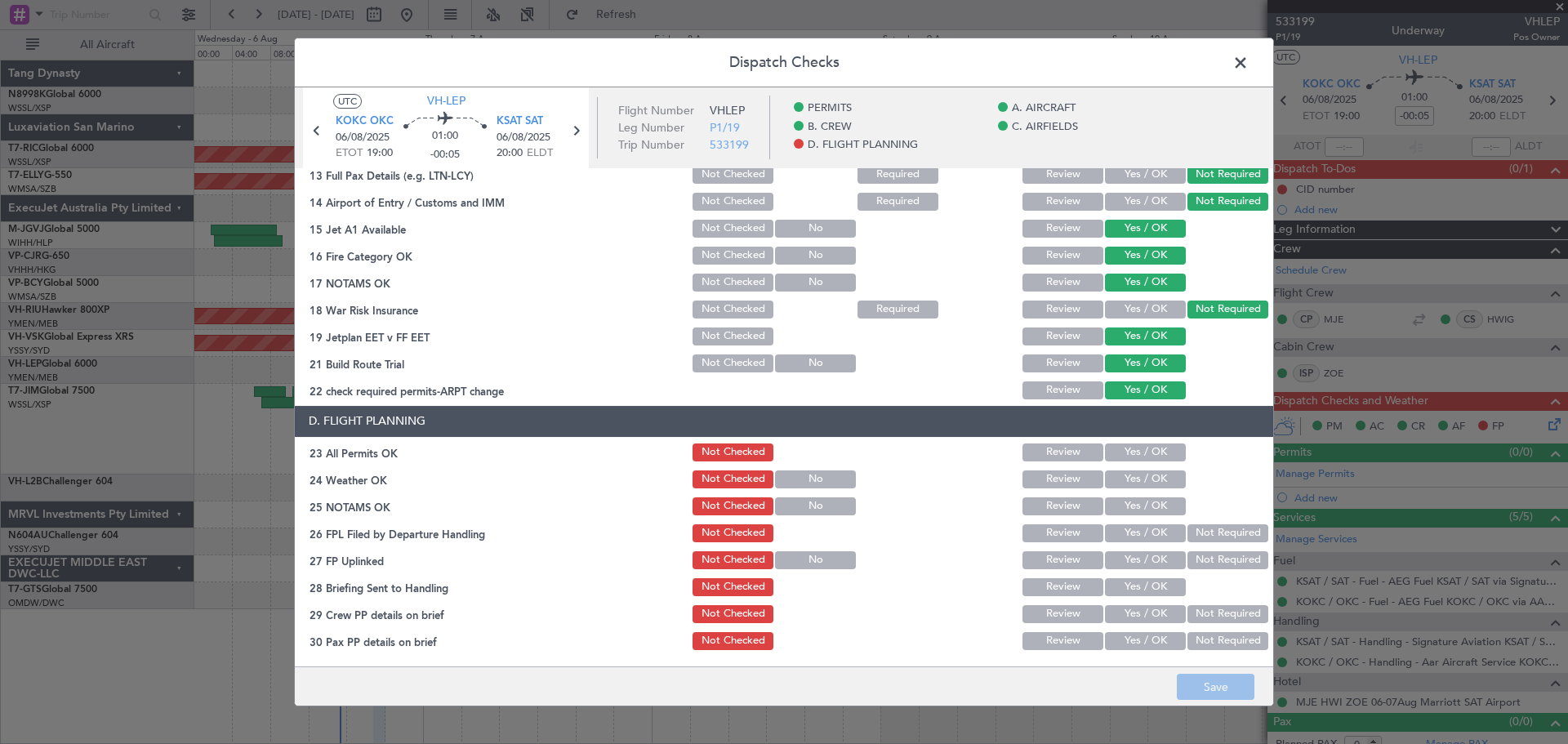 click on "Yes / OK" 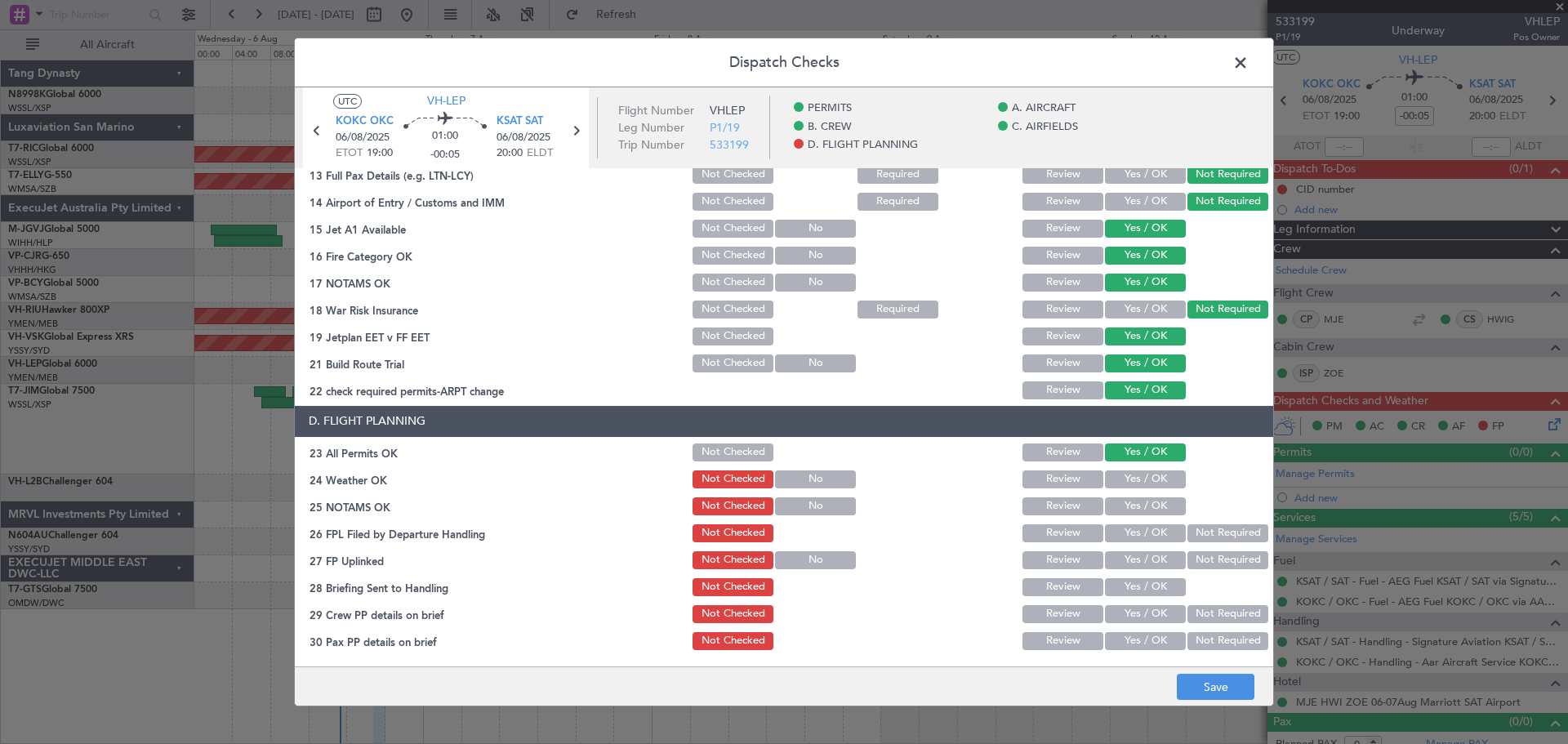 click on "Yes / OK" 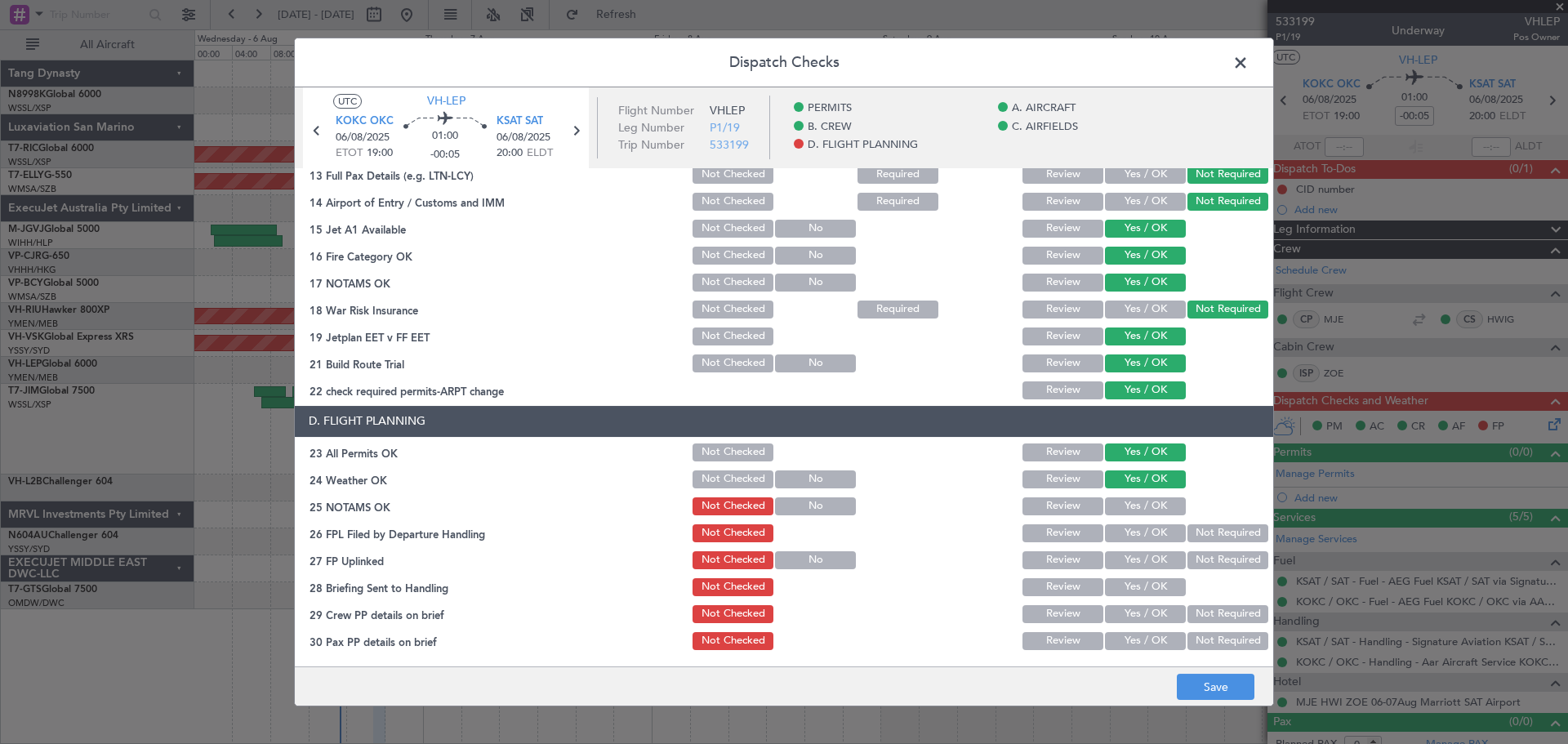 click on "Yes / OK" 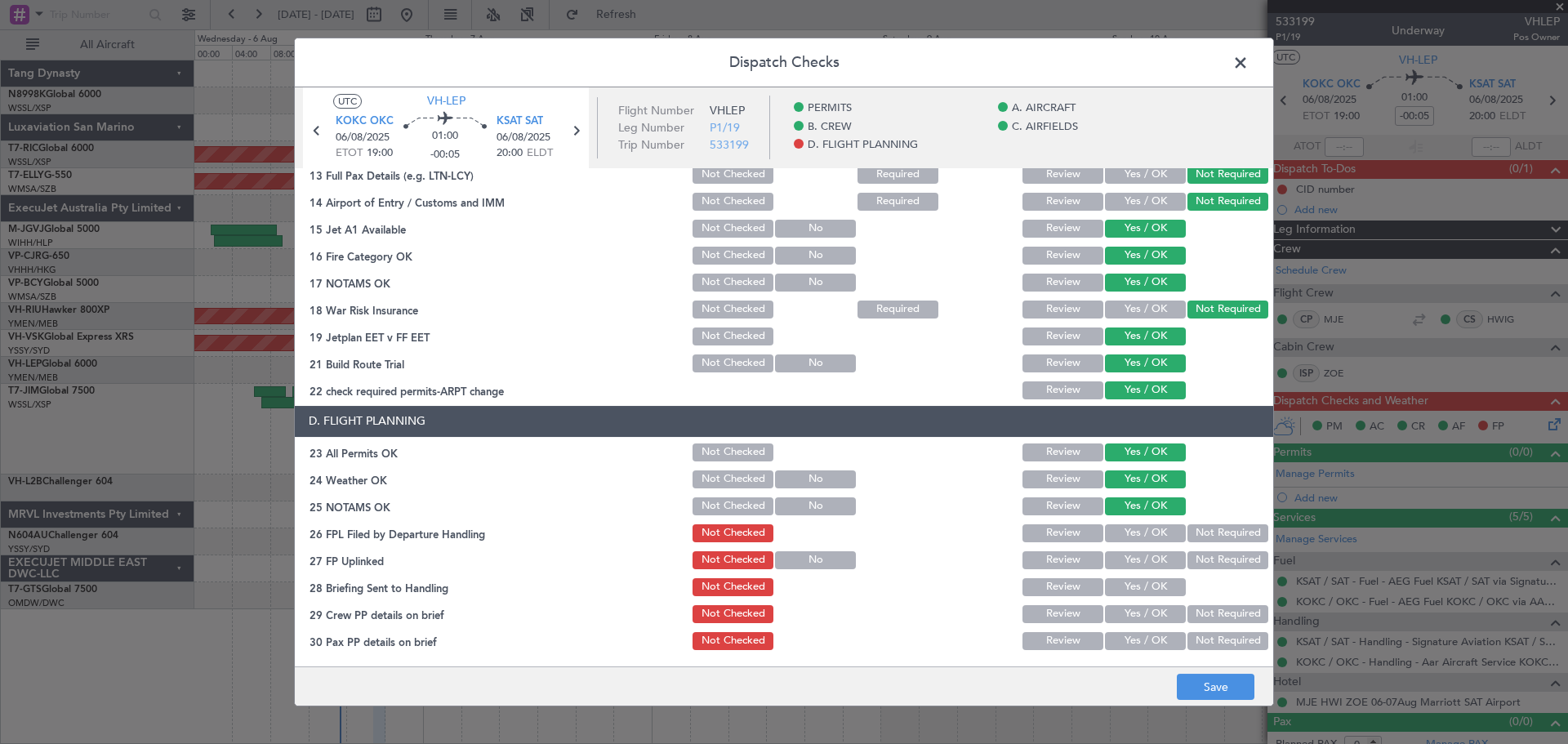 drag, startPoint x: 1181, startPoint y: 528, endPoint x: 1163, endPoint y: 556, distance: 33.286634 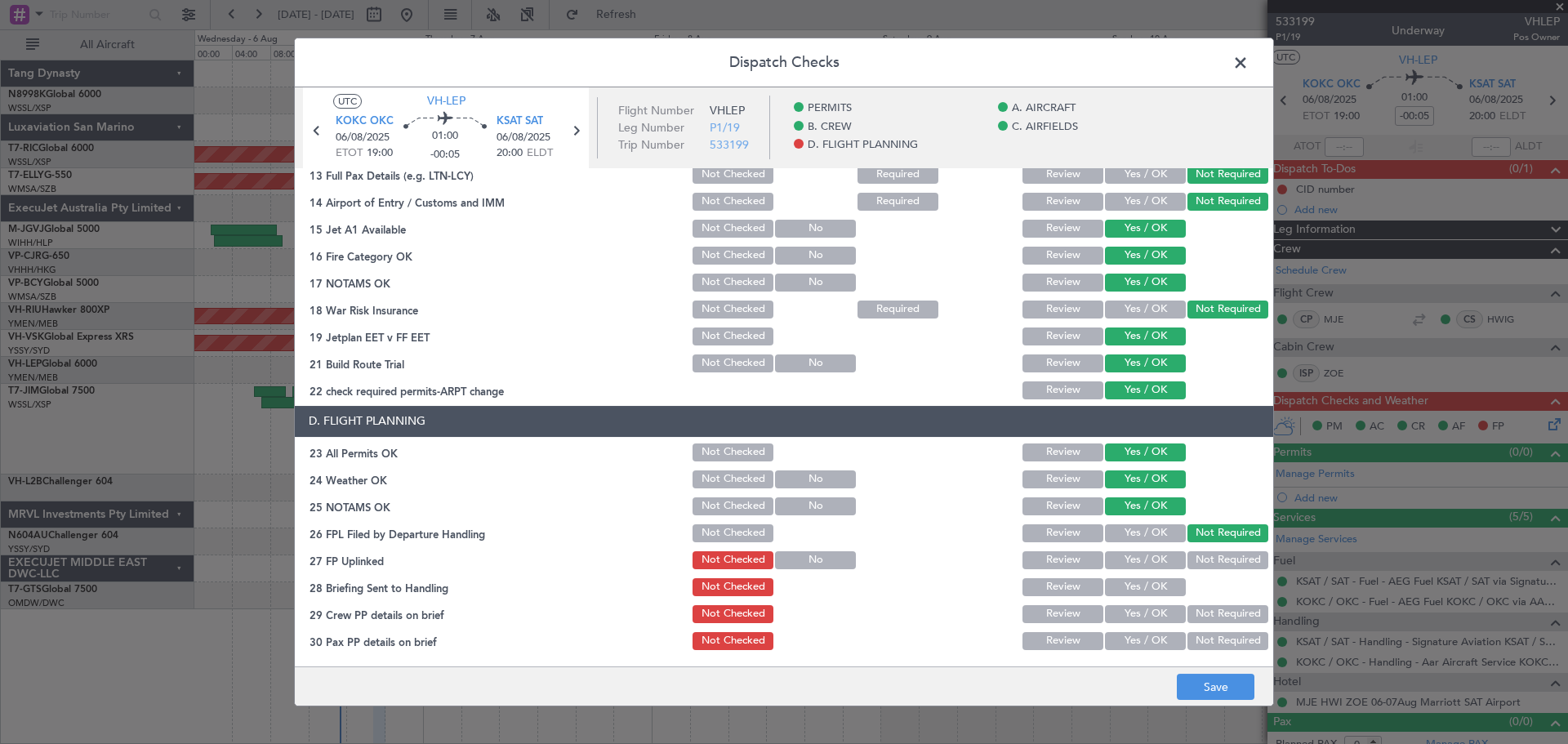click on "Yes / OK" 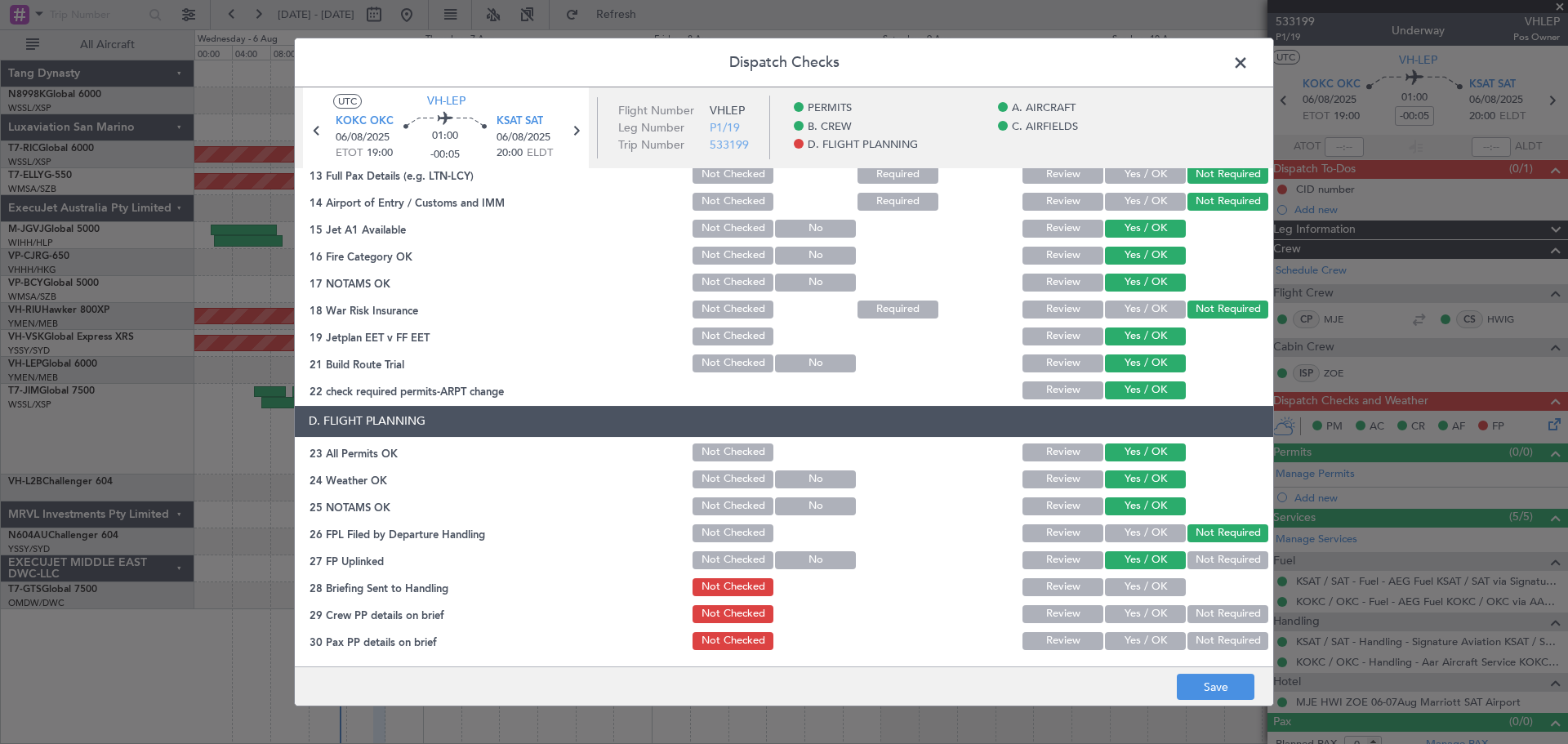 drag, startPoint x: 1150, startPoint y: 582, endPoint x: 1148, endPoint y: 601, distance: 19.104973 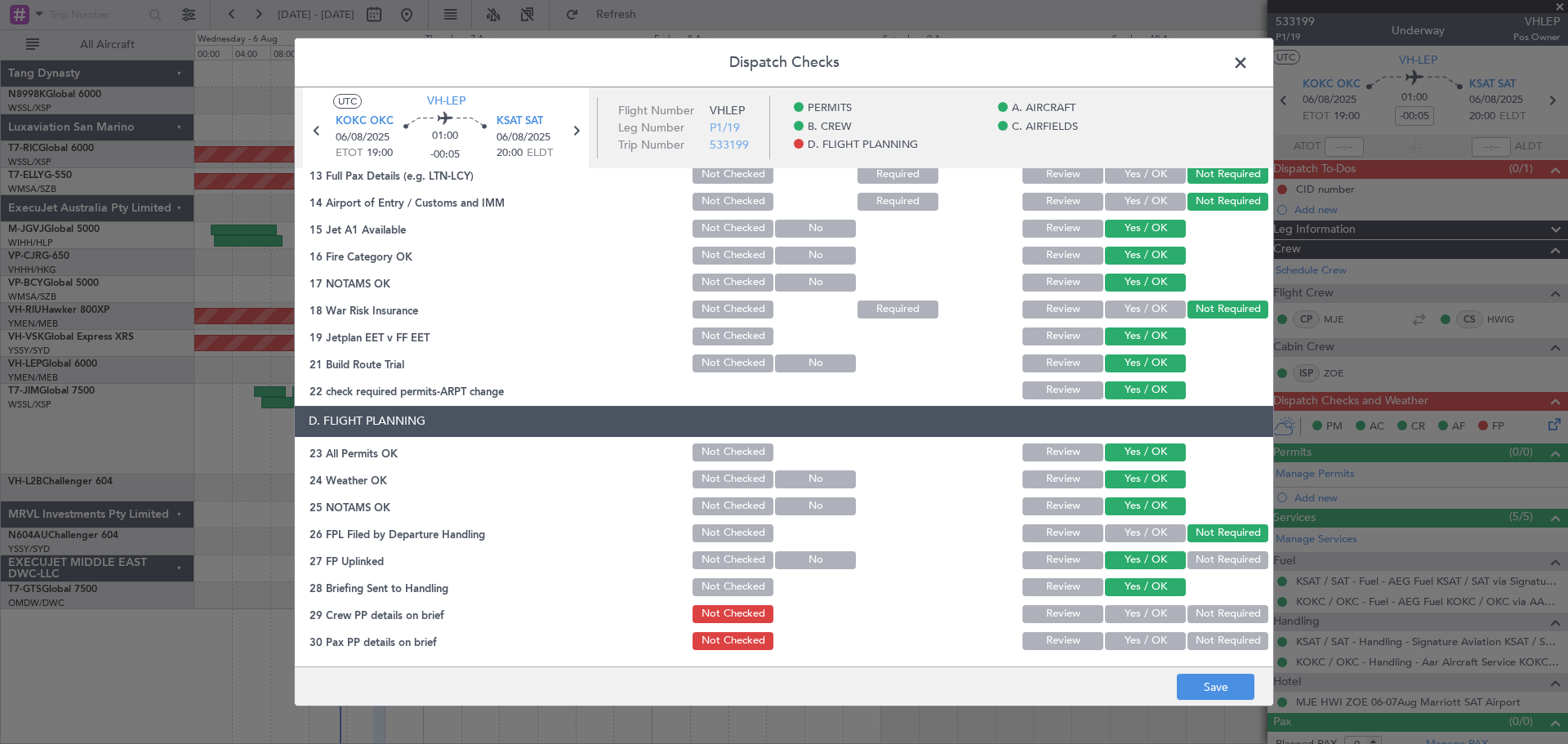 click on "Yes / OK" 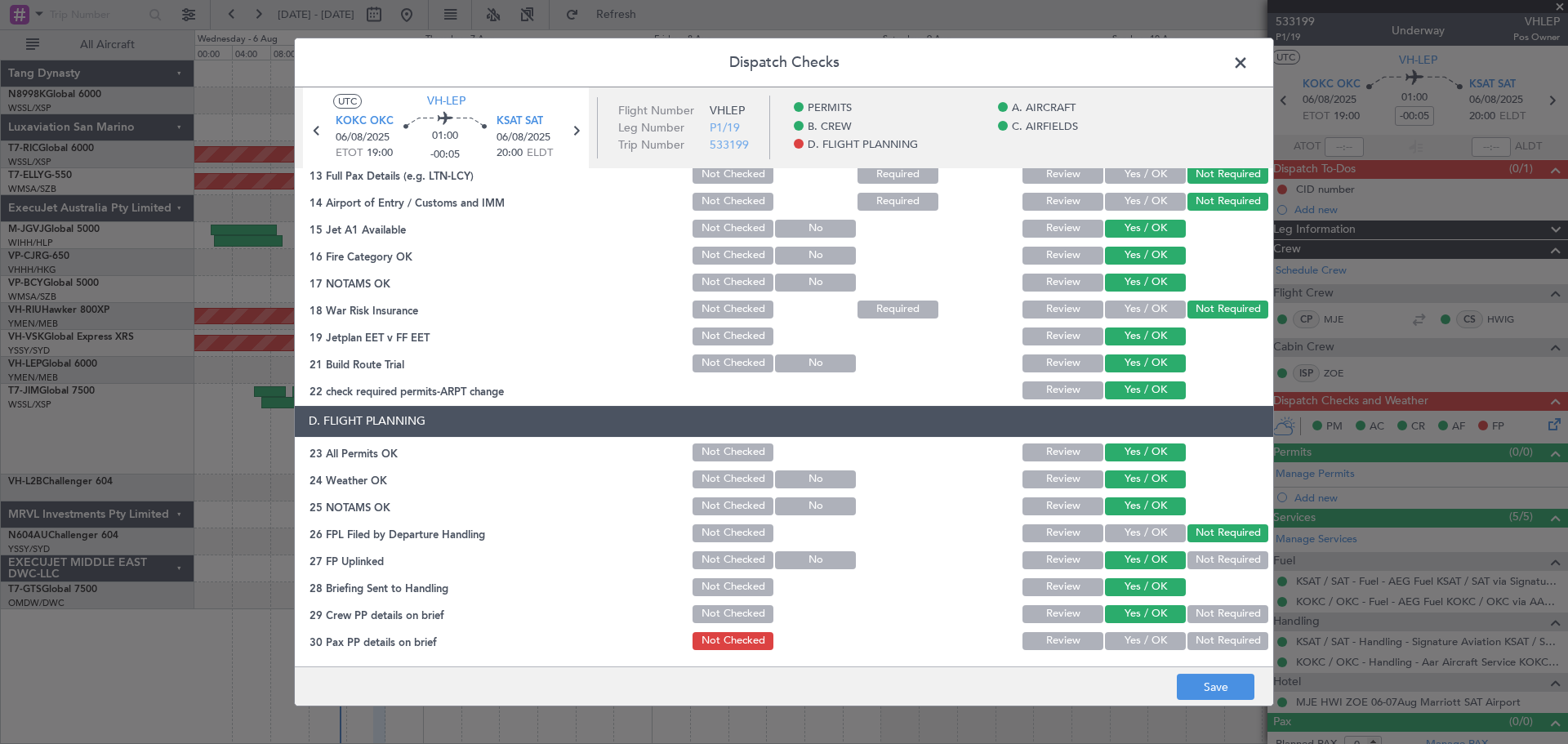click on "Not Required" 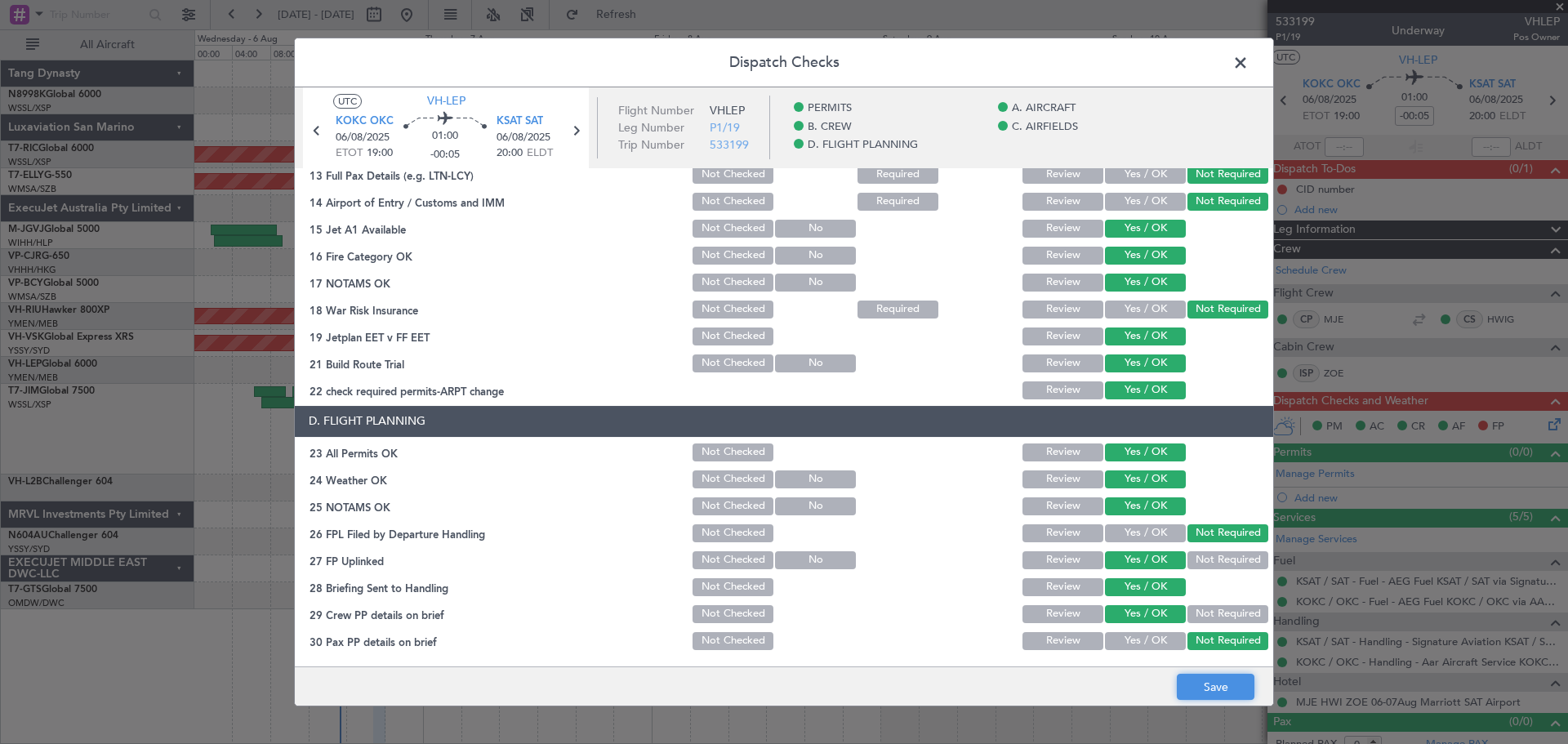drag, startPoint x: 1206, startPoint y: 690, endPoint x: 1213, endPoint y: 680, distance: 12.206556 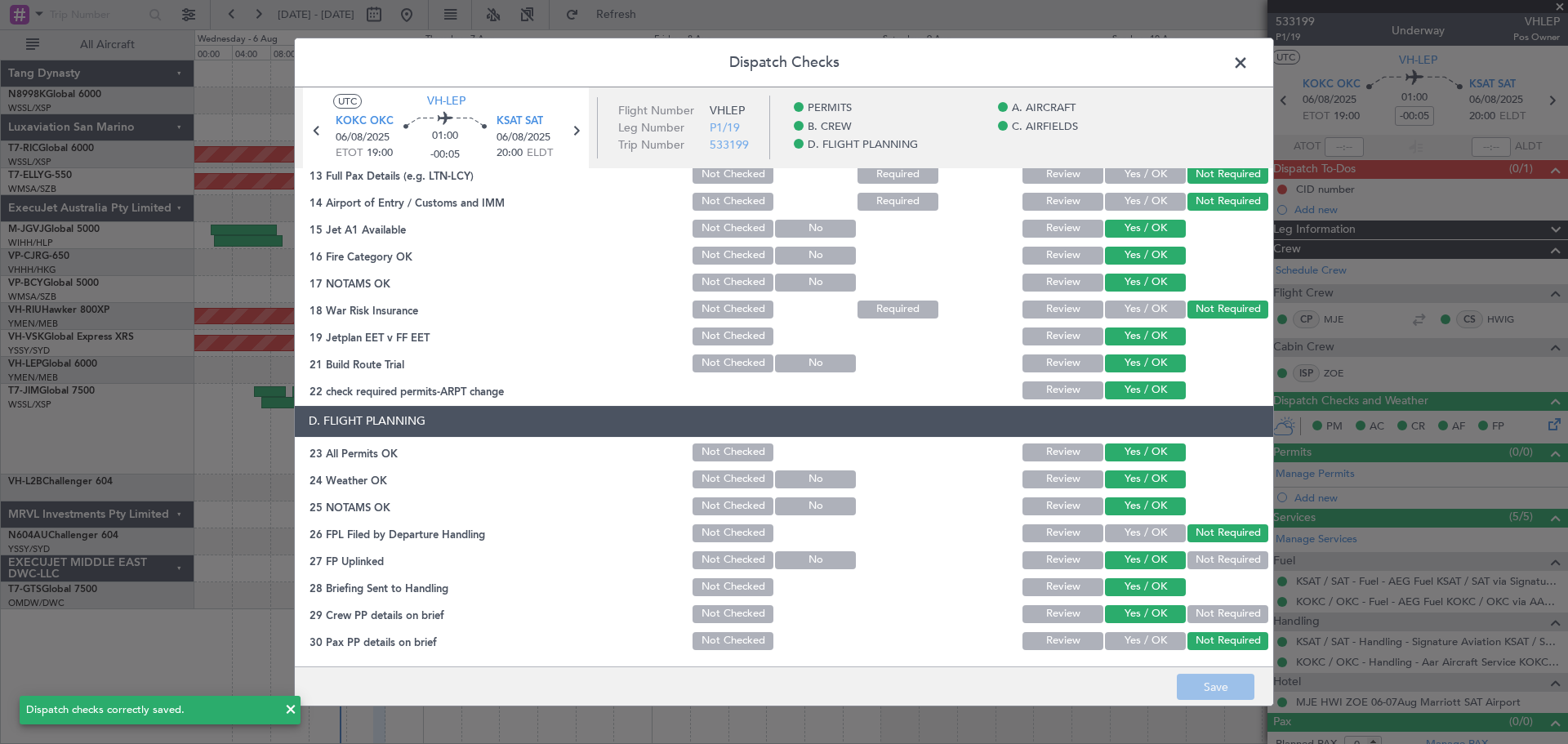 click 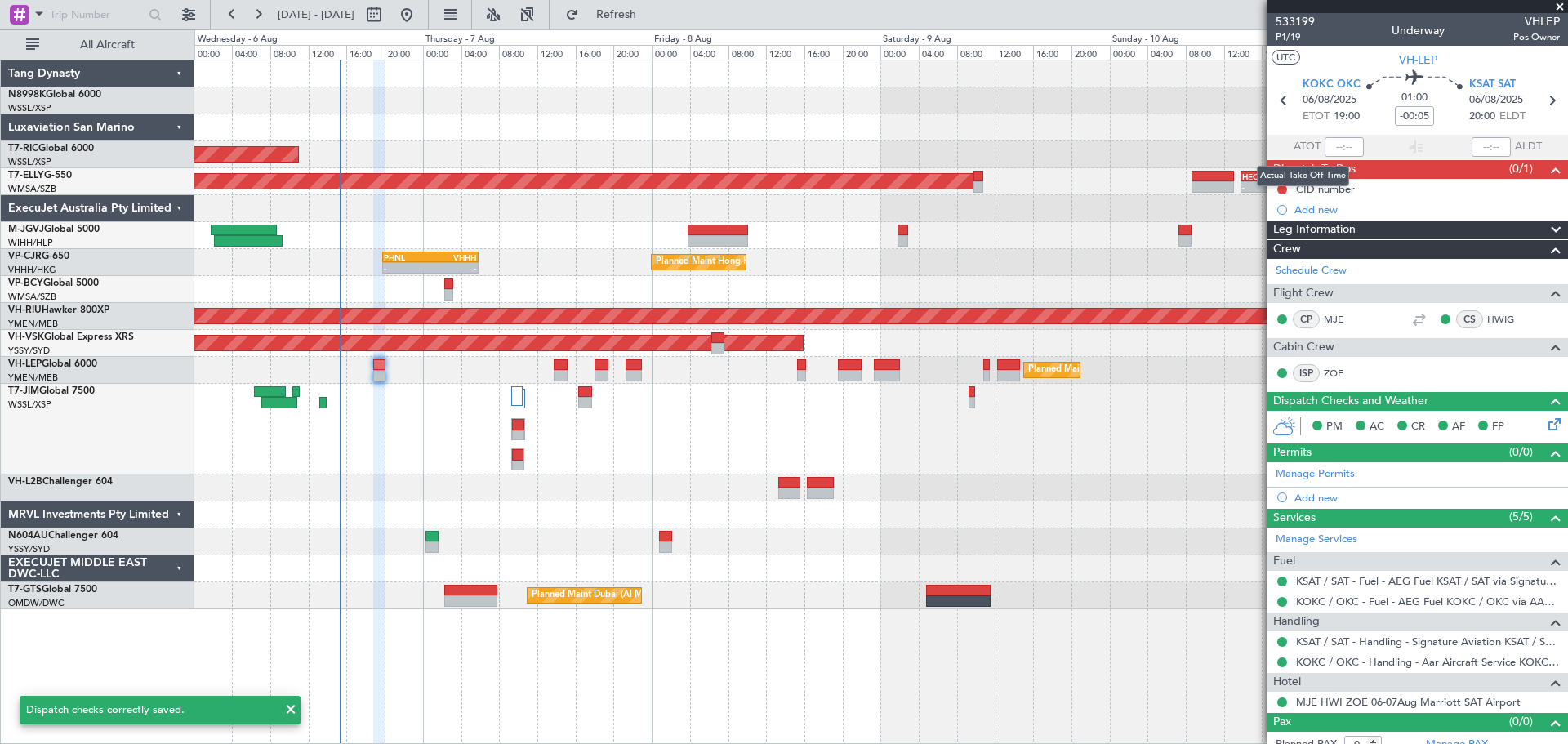 click on "Actual Take-Off Time" at bounding box center [1303, 176] 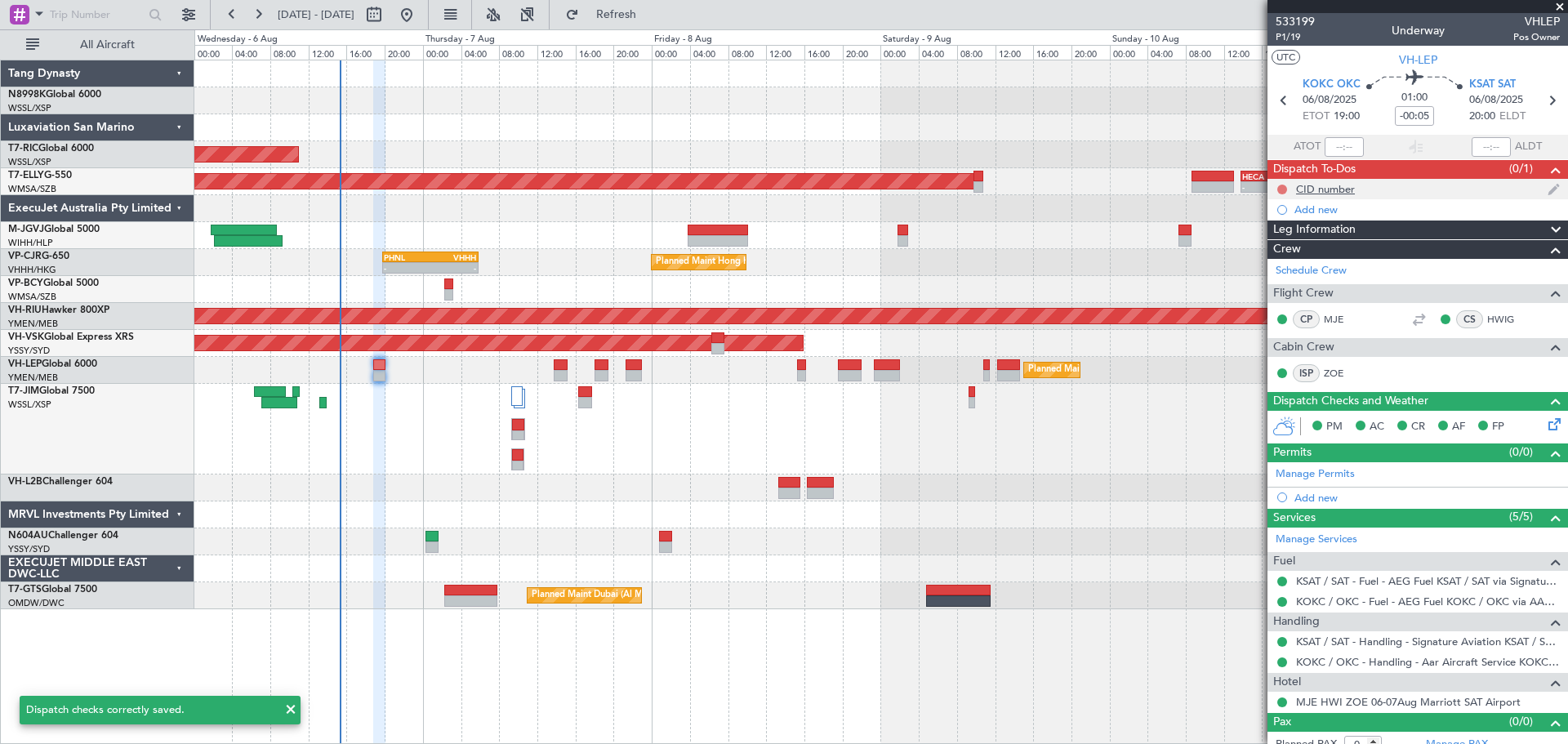click 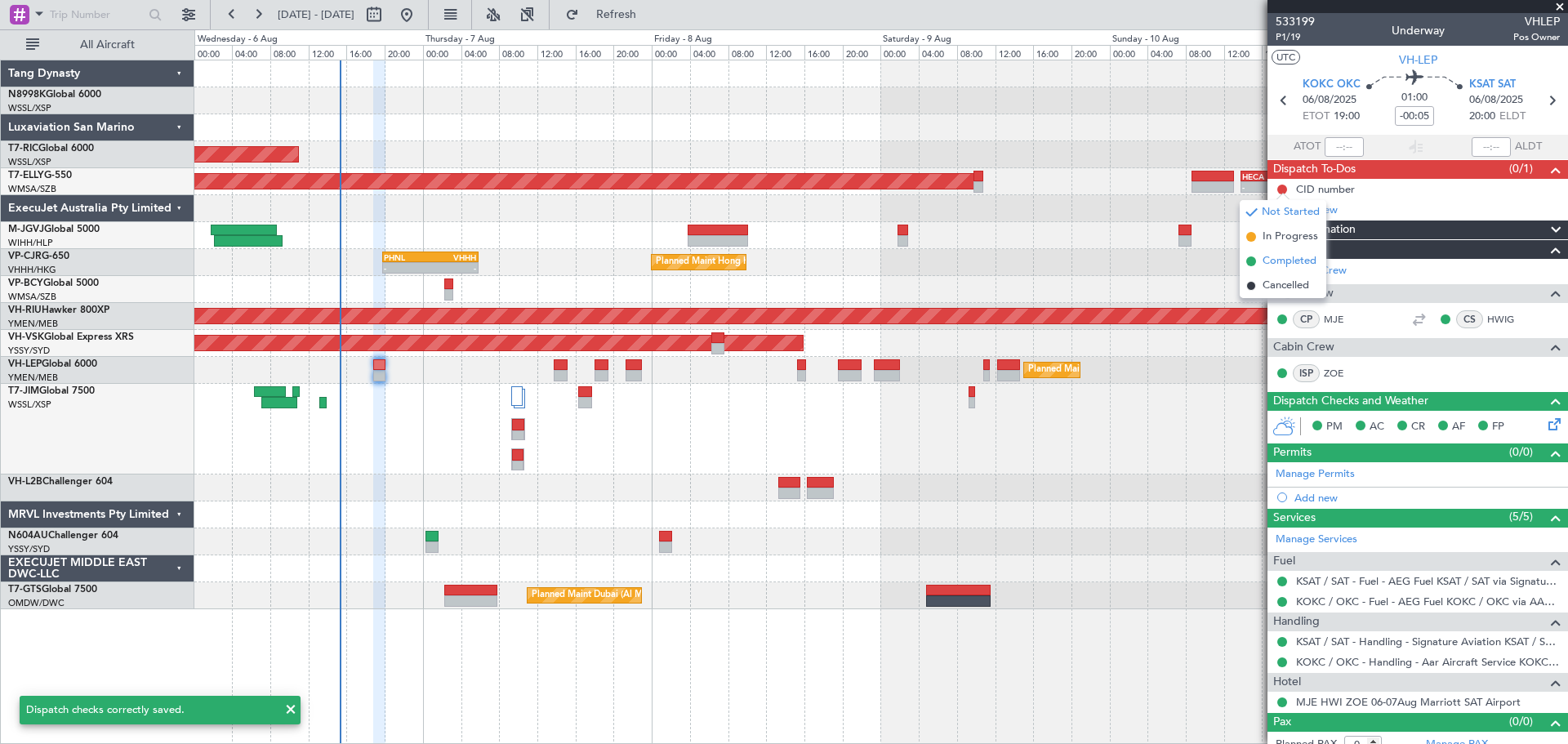 click on "Completed" at bounding box center [1283, 261] 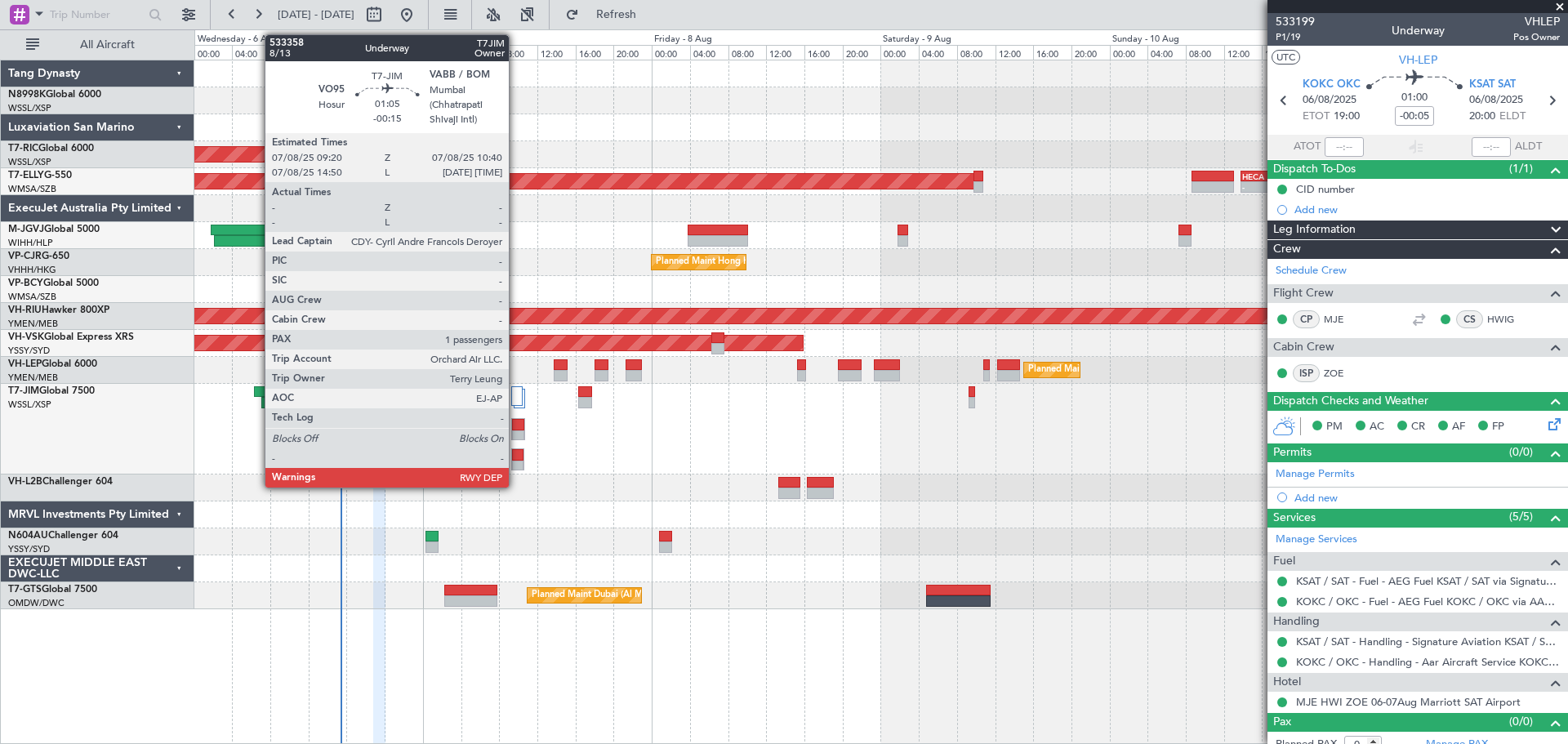 click 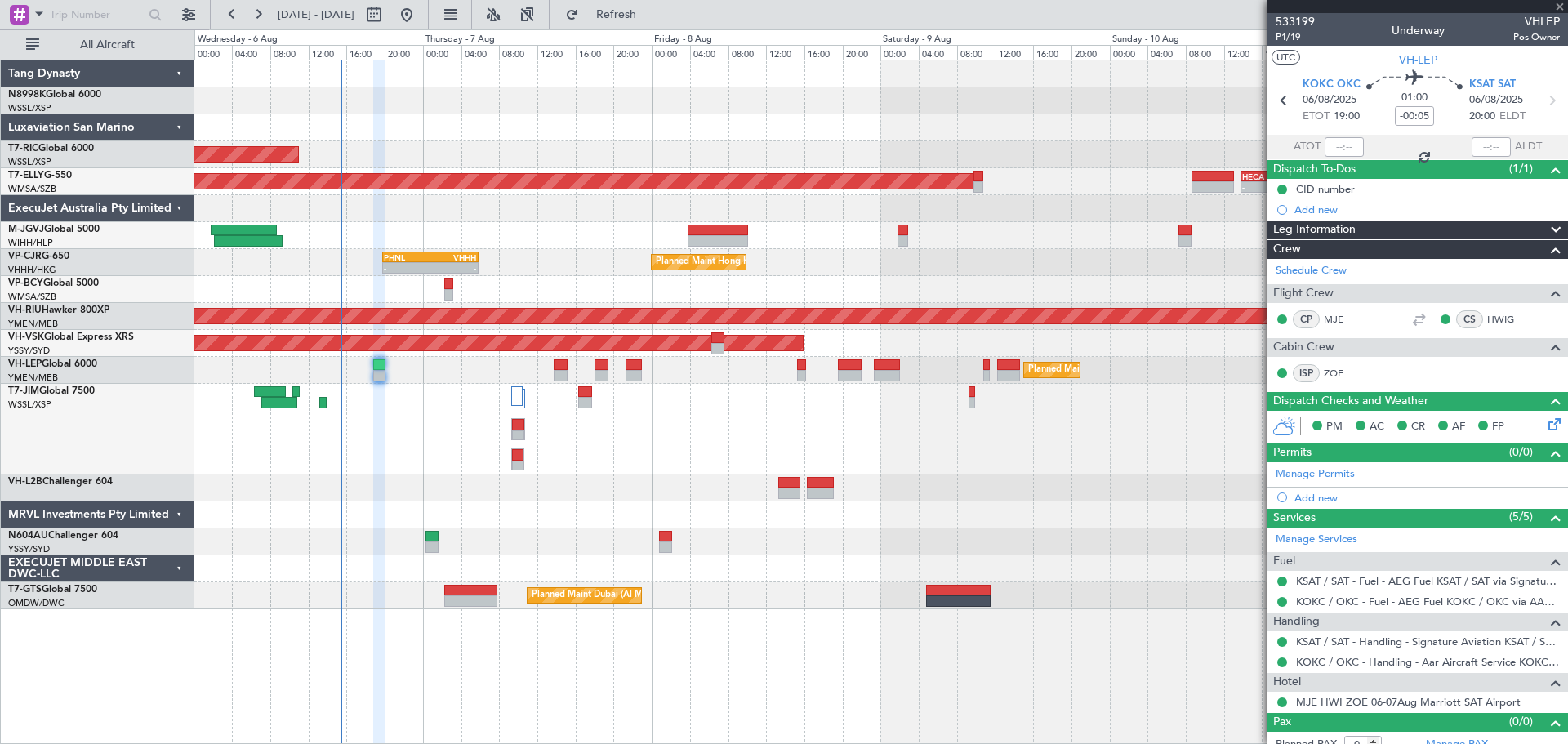type on "-00:15" 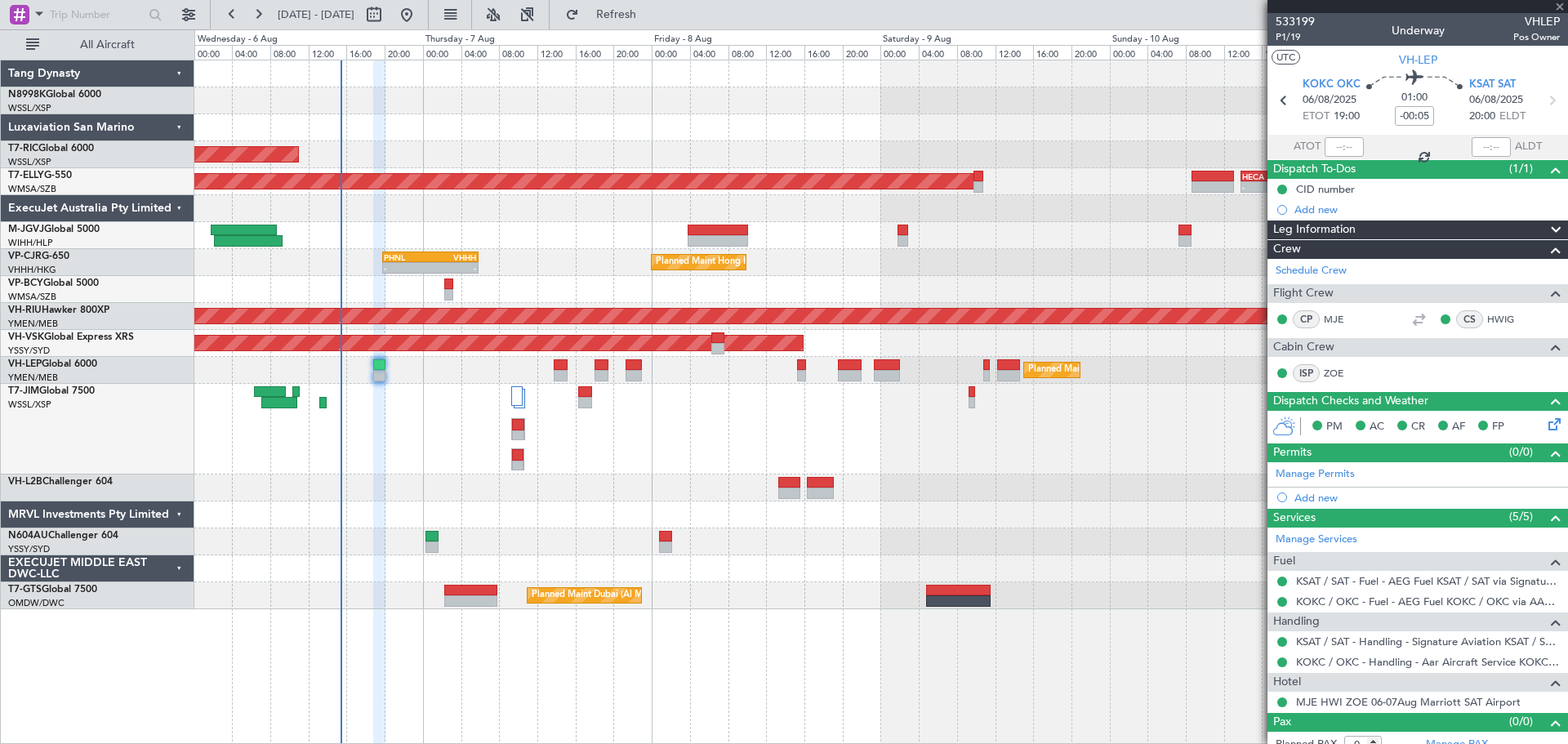 type 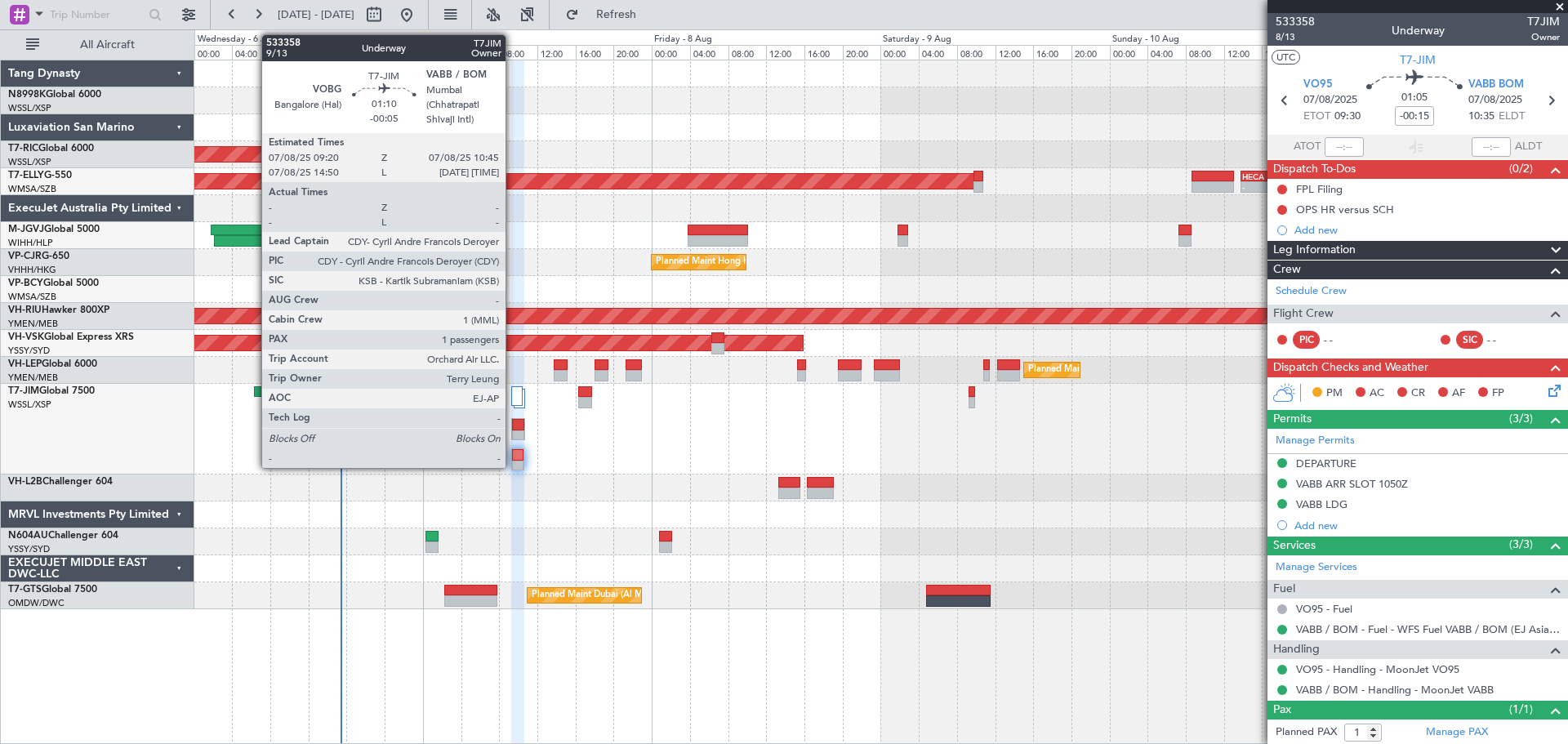 click 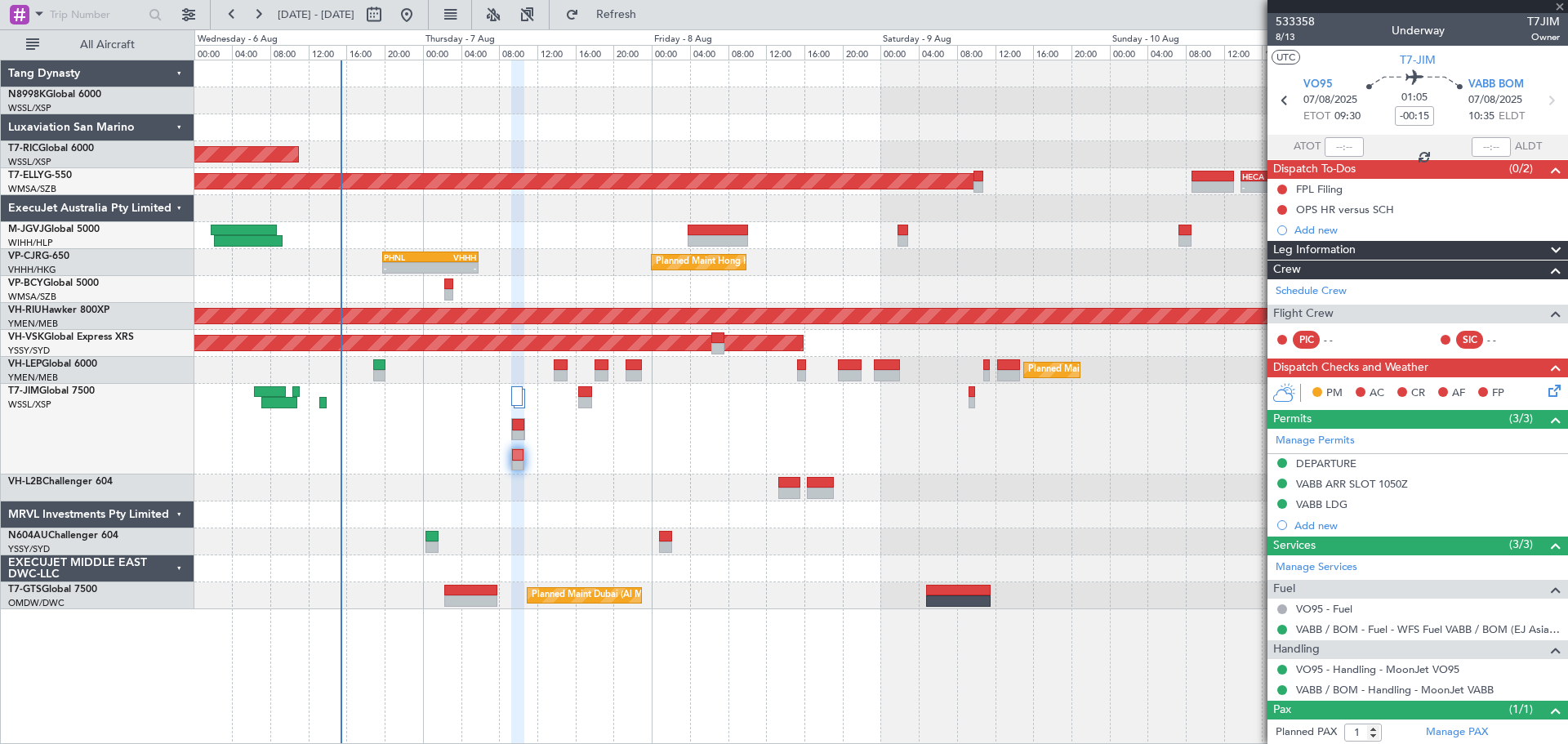 type on "-00:05" 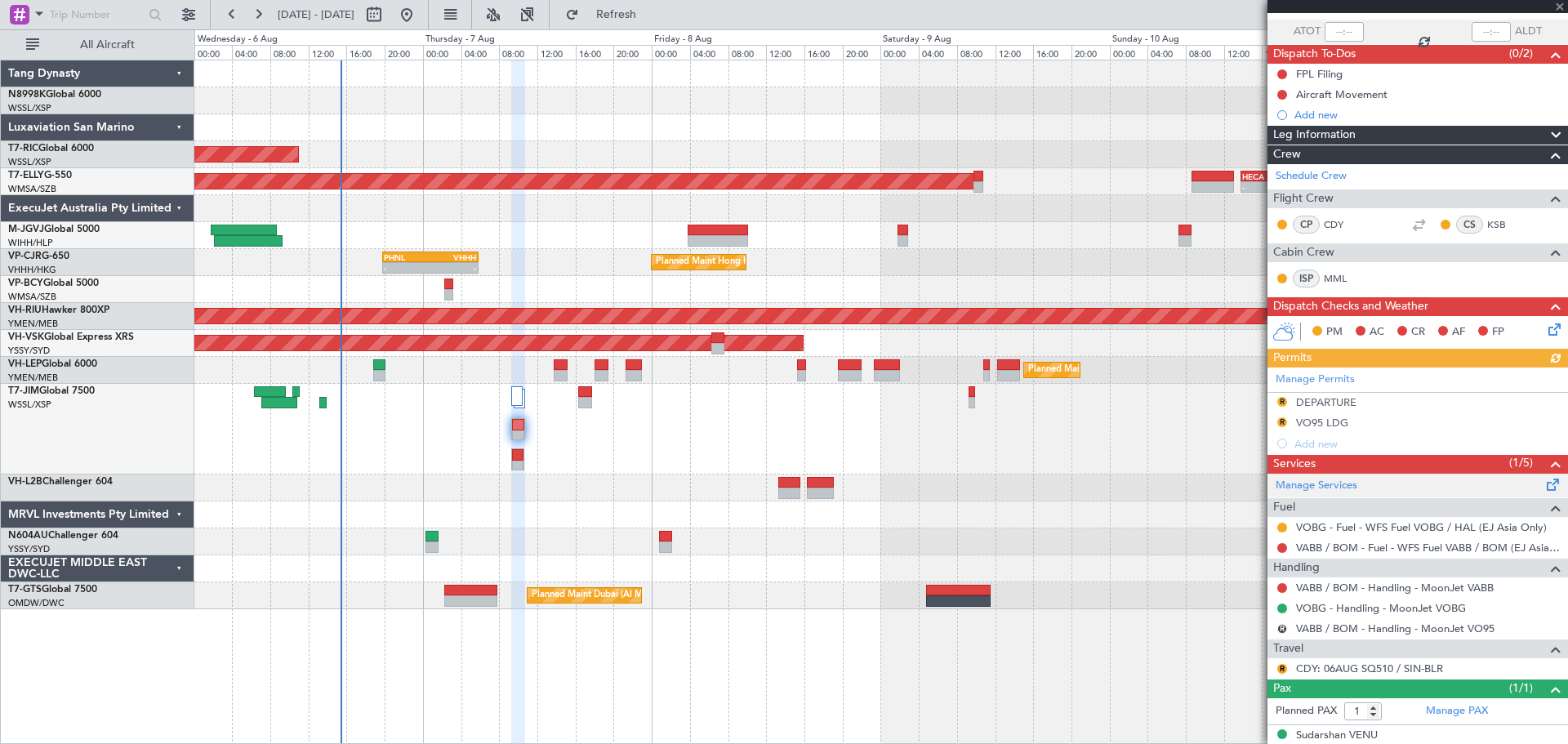scroll, scrollTop: 132, scrollLeft: 0, axis: vertical 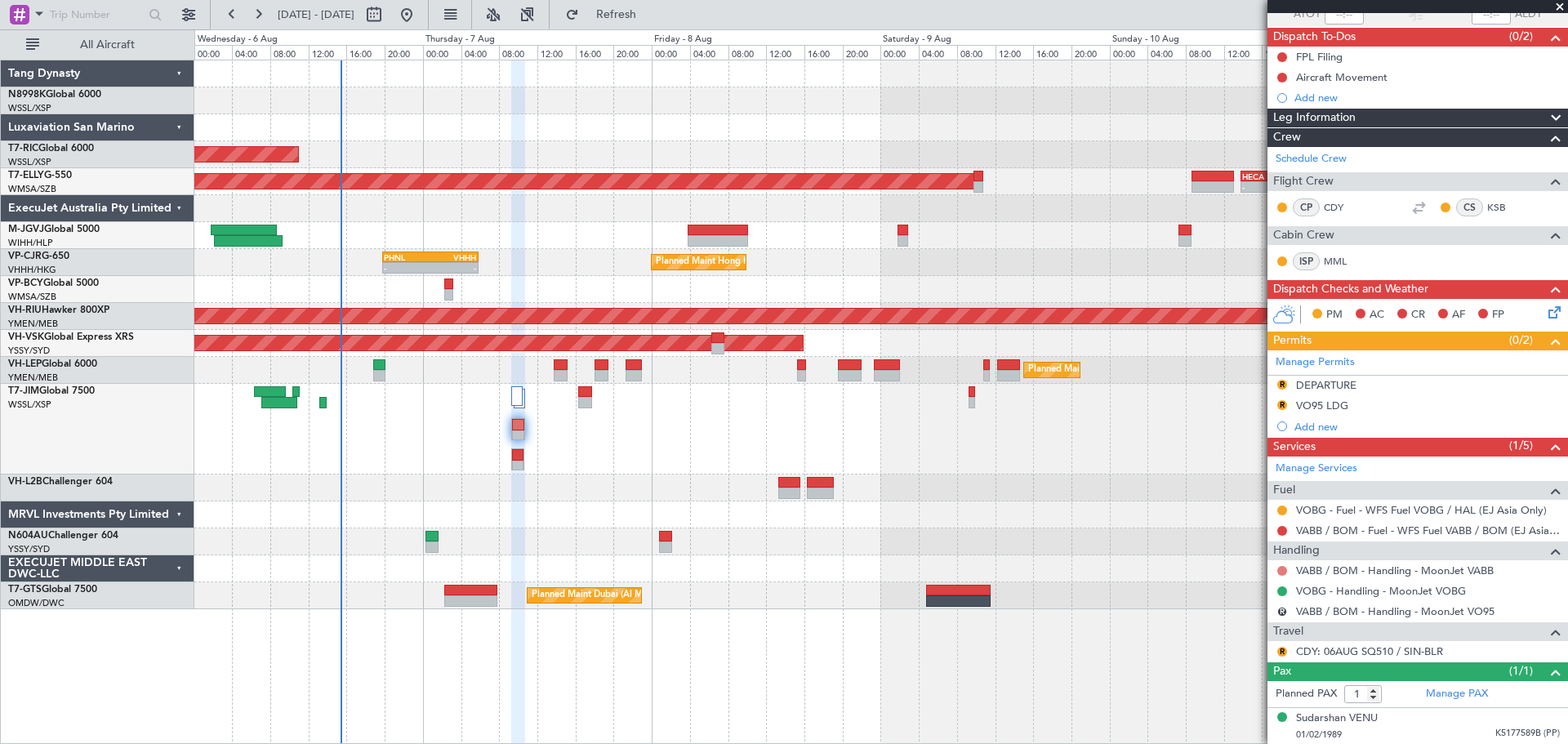 click at bounding box center (1282, 571) 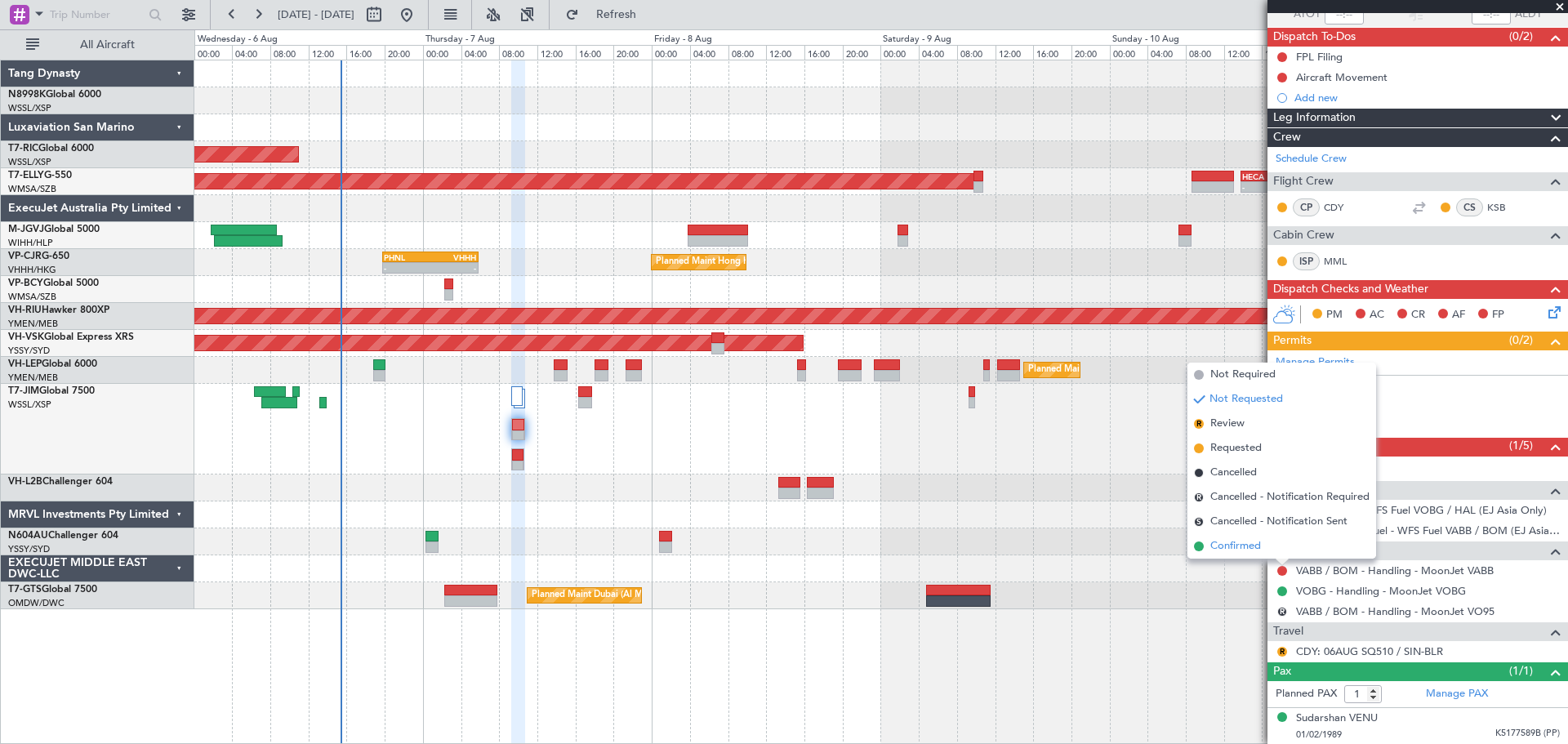 click on "Confirmed" at bounding box center (1236, 546) 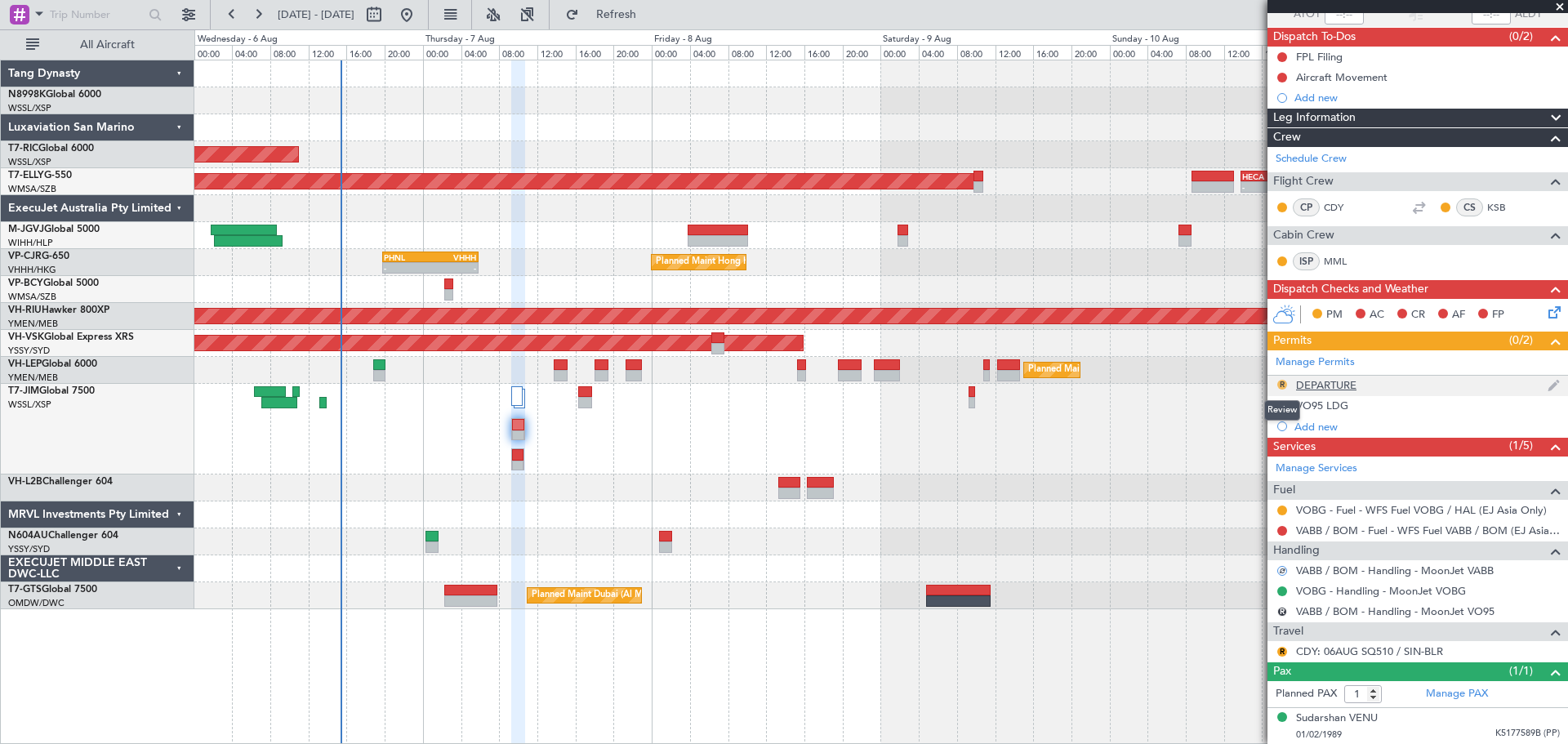 click on "R" at bounding box center [1282, 385] 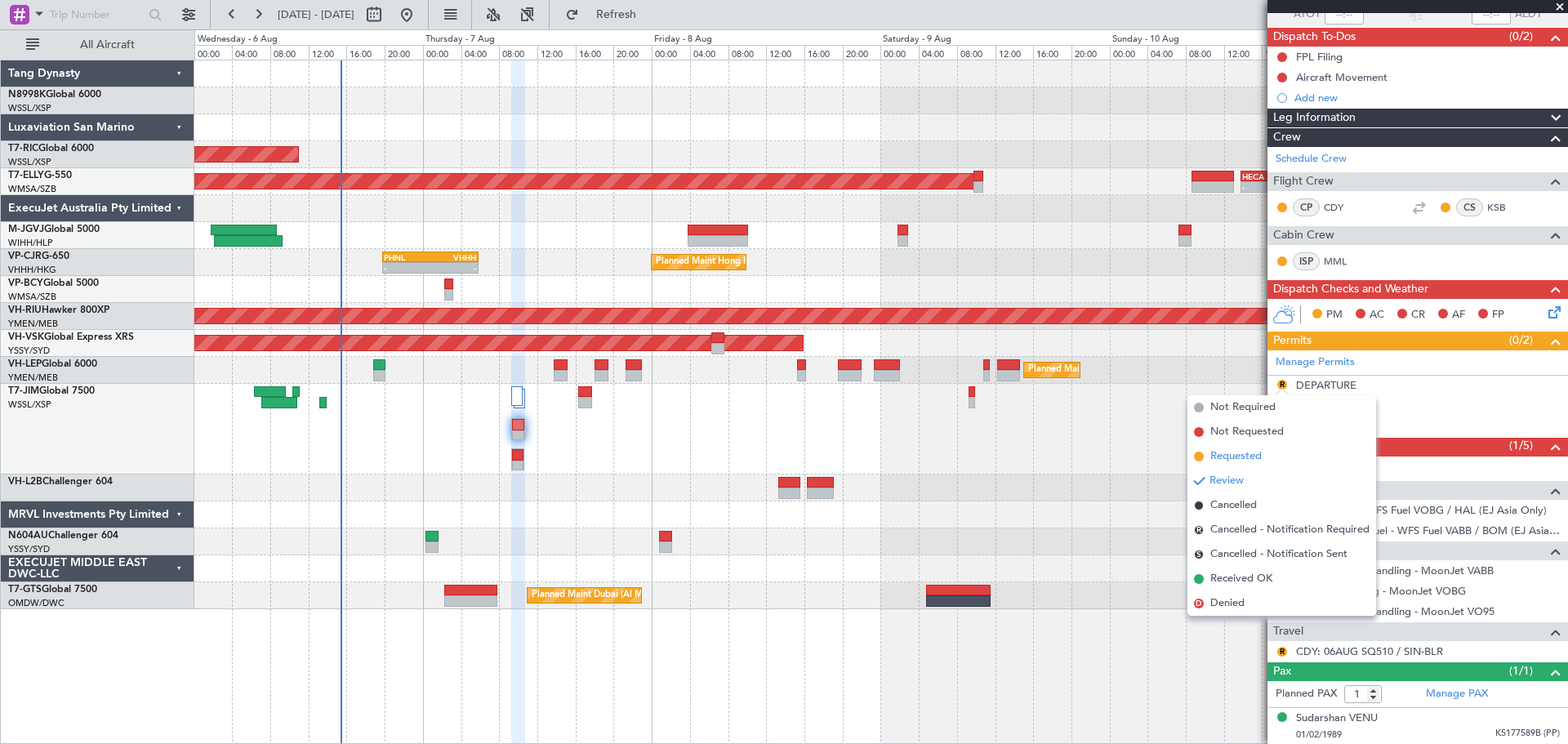 click on "Requested" at bounding box center [1236, 457] 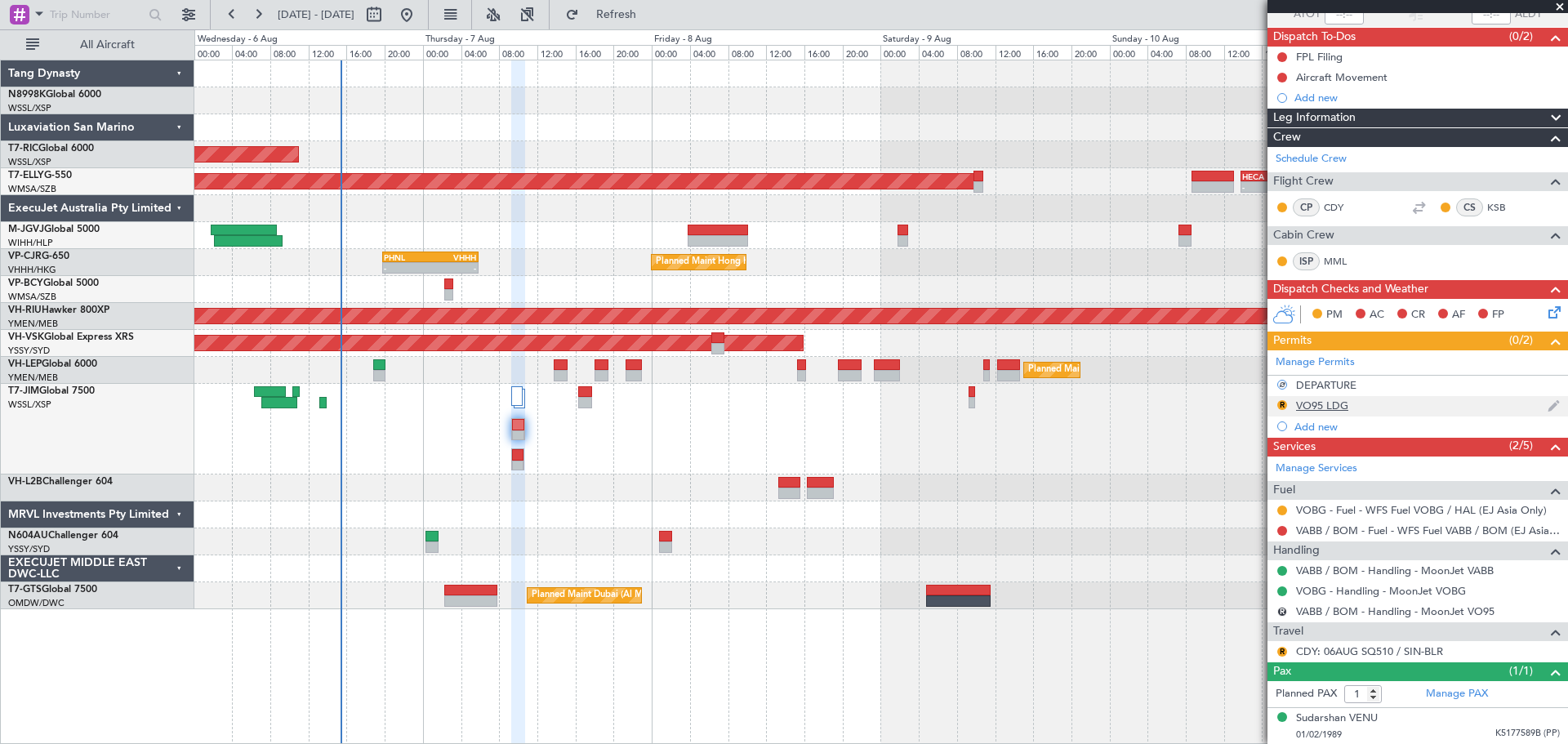 click on "VO95 LDG" at bounding box center [1322, 405] 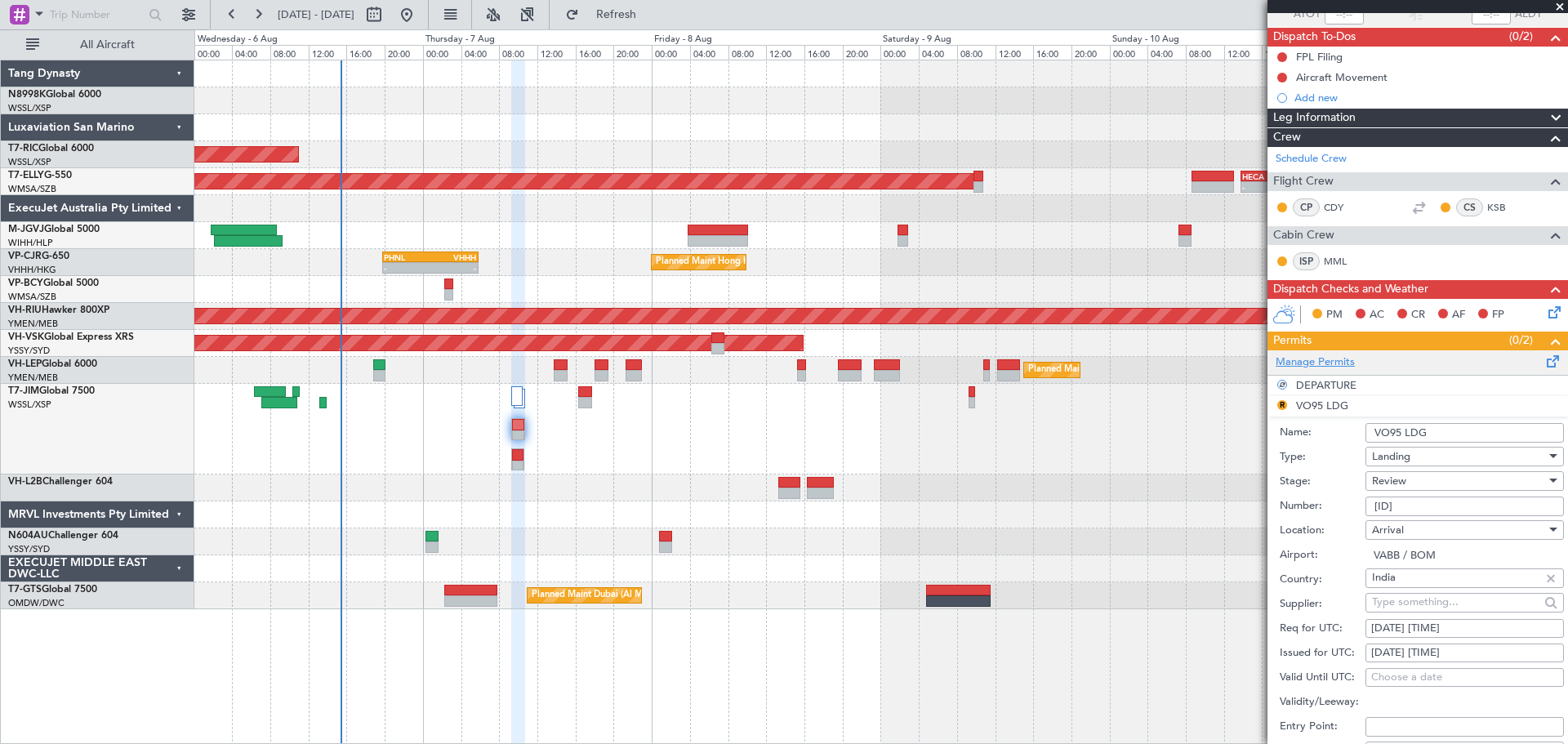 click on "Manage Permits" at bounding box center (1315, 363) 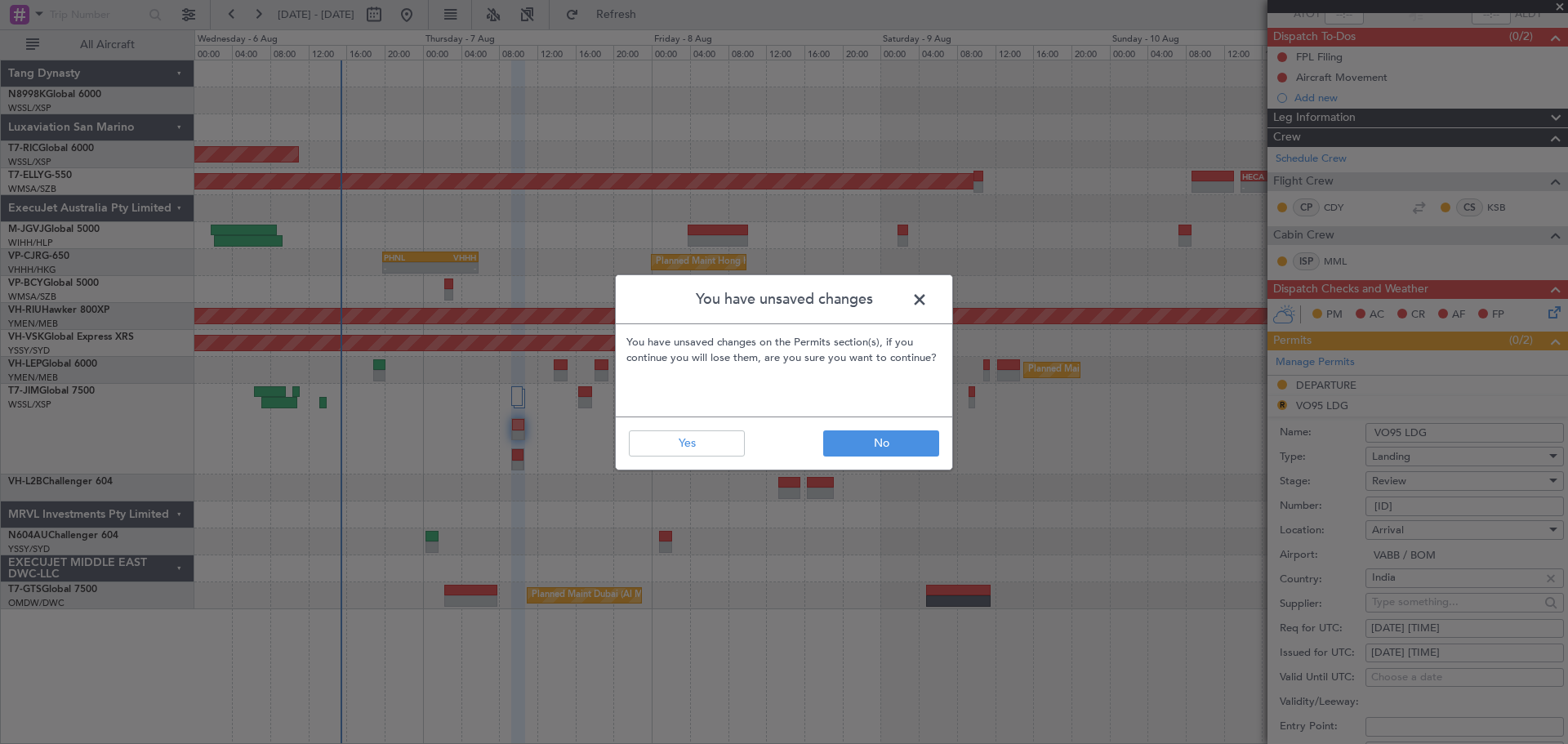 click 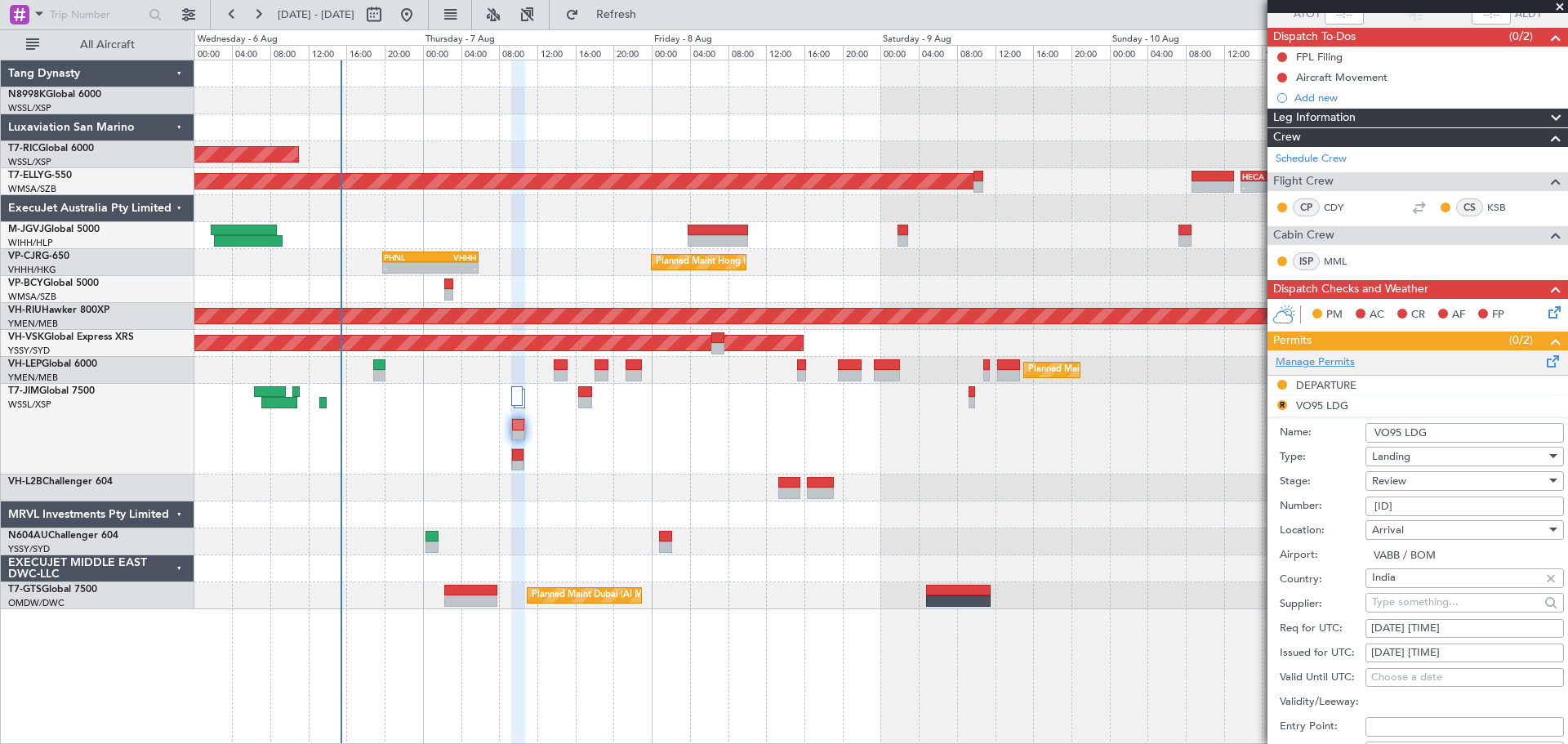 click on "Manage Permits" at bounding box center [1315, 363] 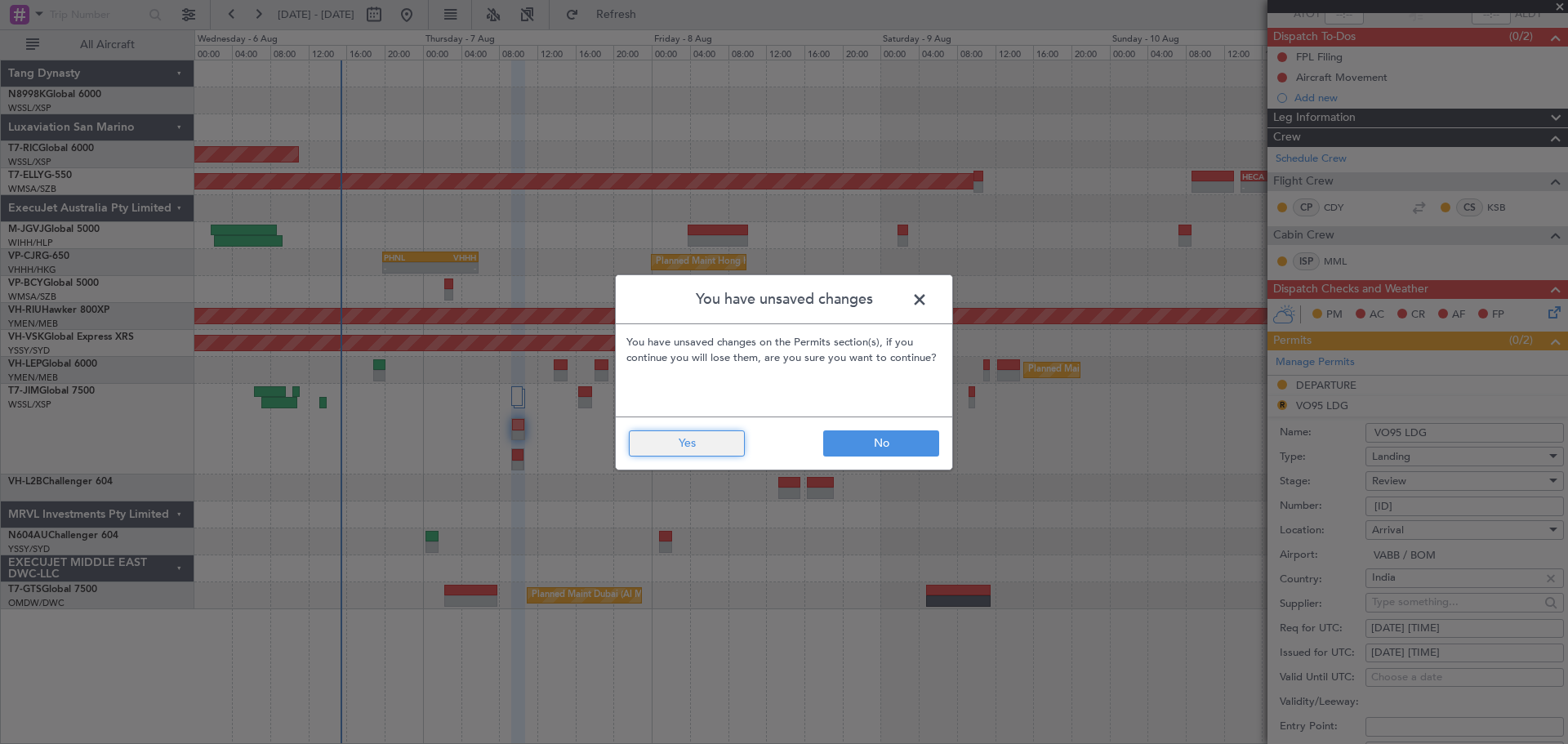 click on "Yes" 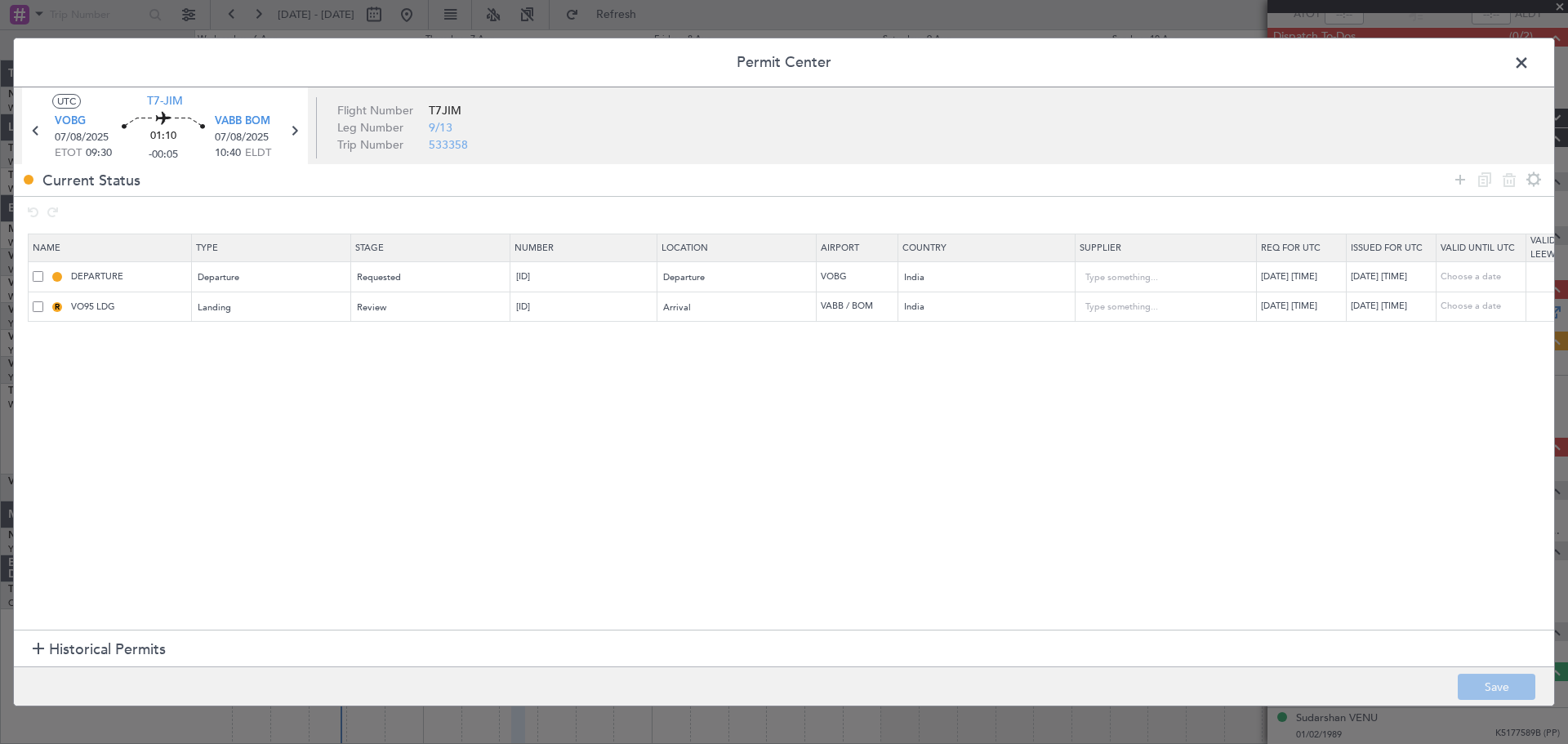 click at bounding box center (38, 306) 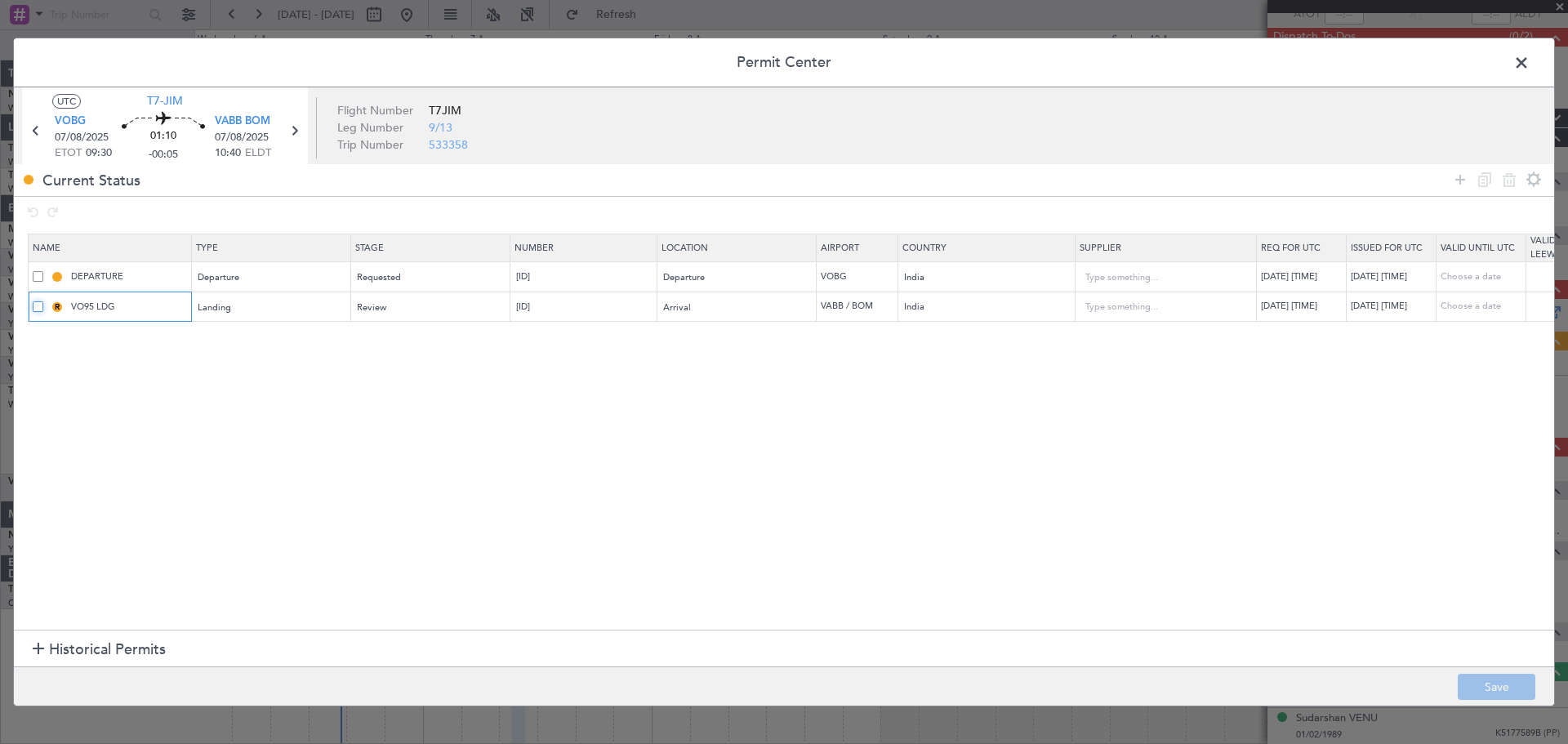 click at bounding box center [44, 301] 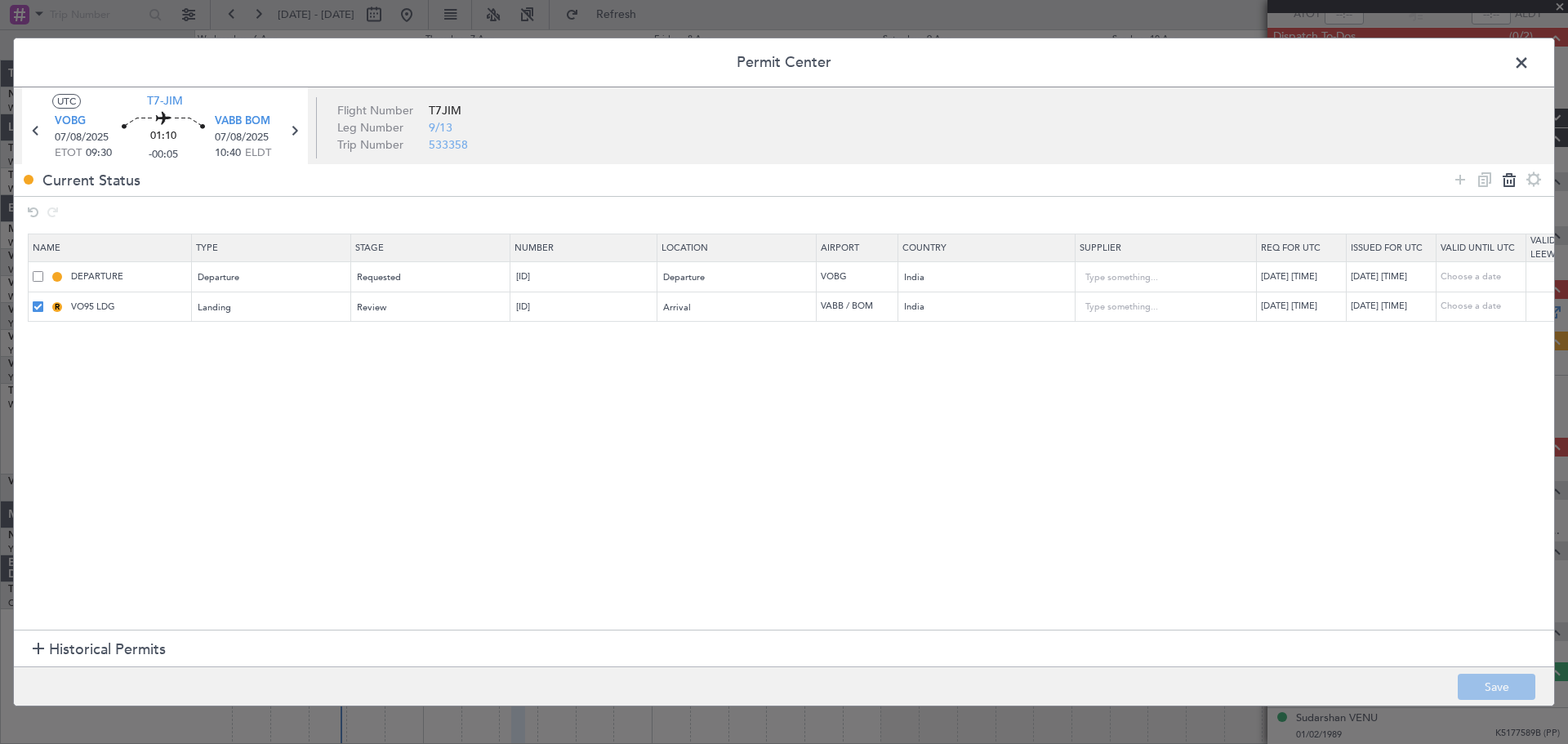 click at bounding box center (1509, 180) 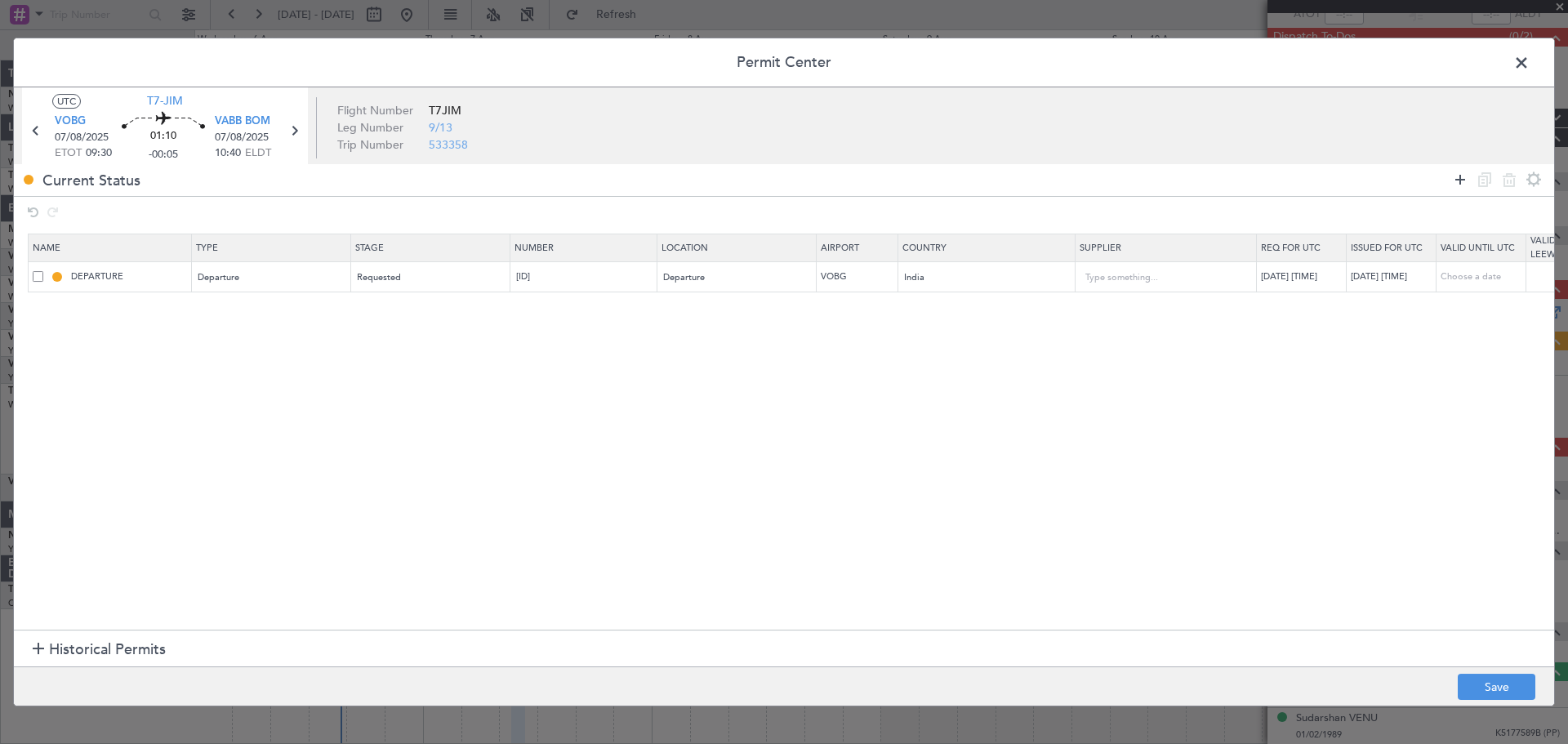 click at bounding box center [1460, 180] 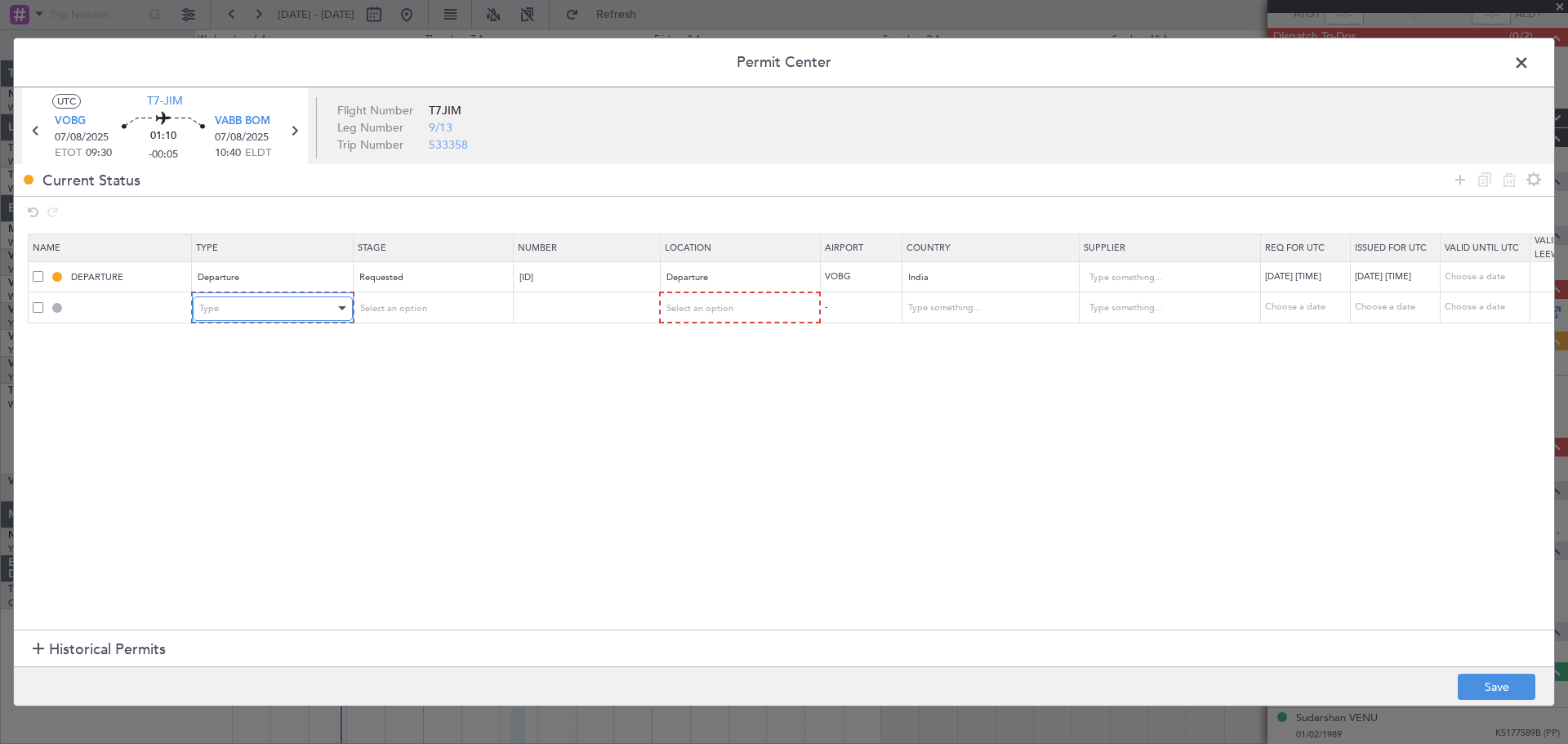 click on "Type" at bounding box center [267, 309] 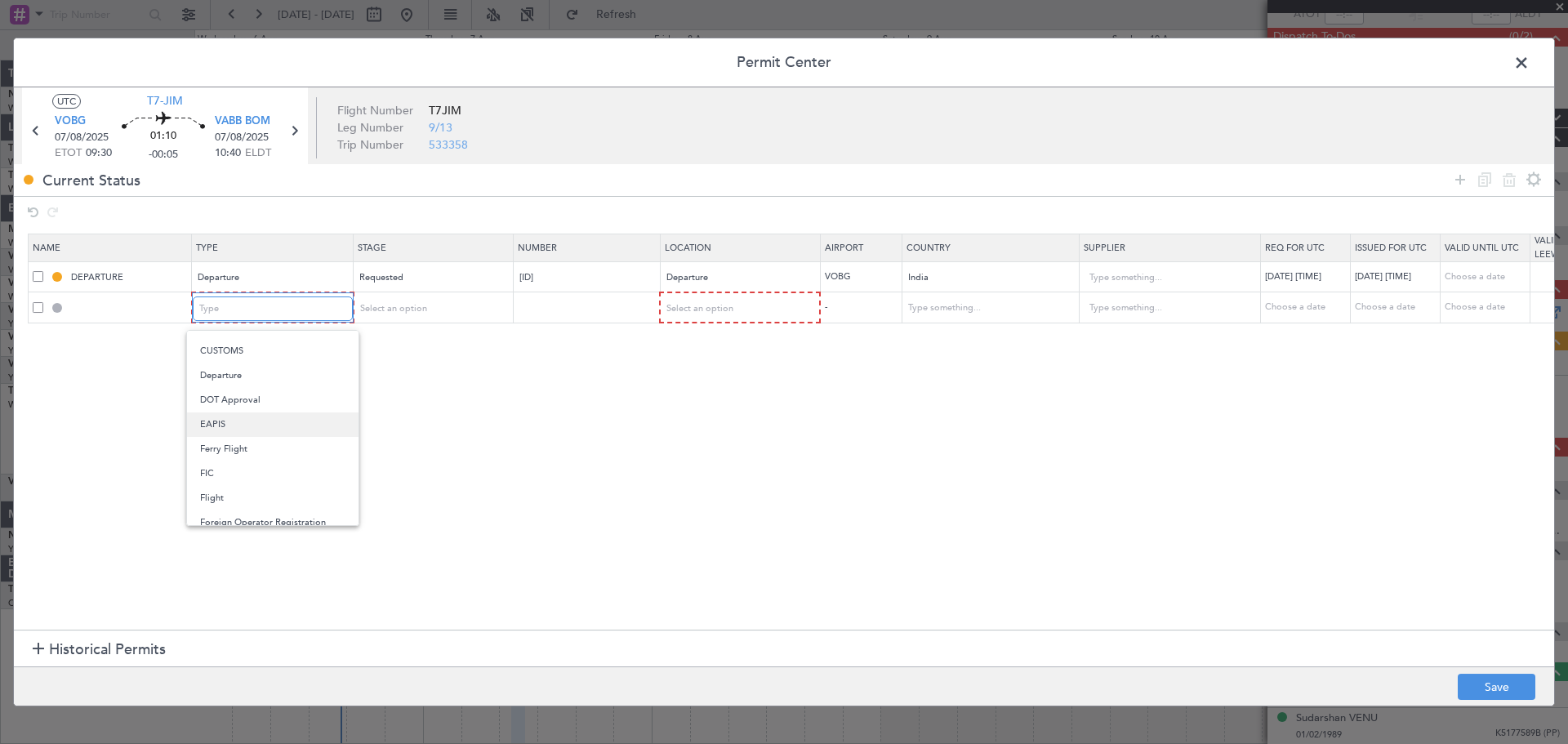 scroll, scrollTop: 249, scrollLeft: 0, axis: vertical 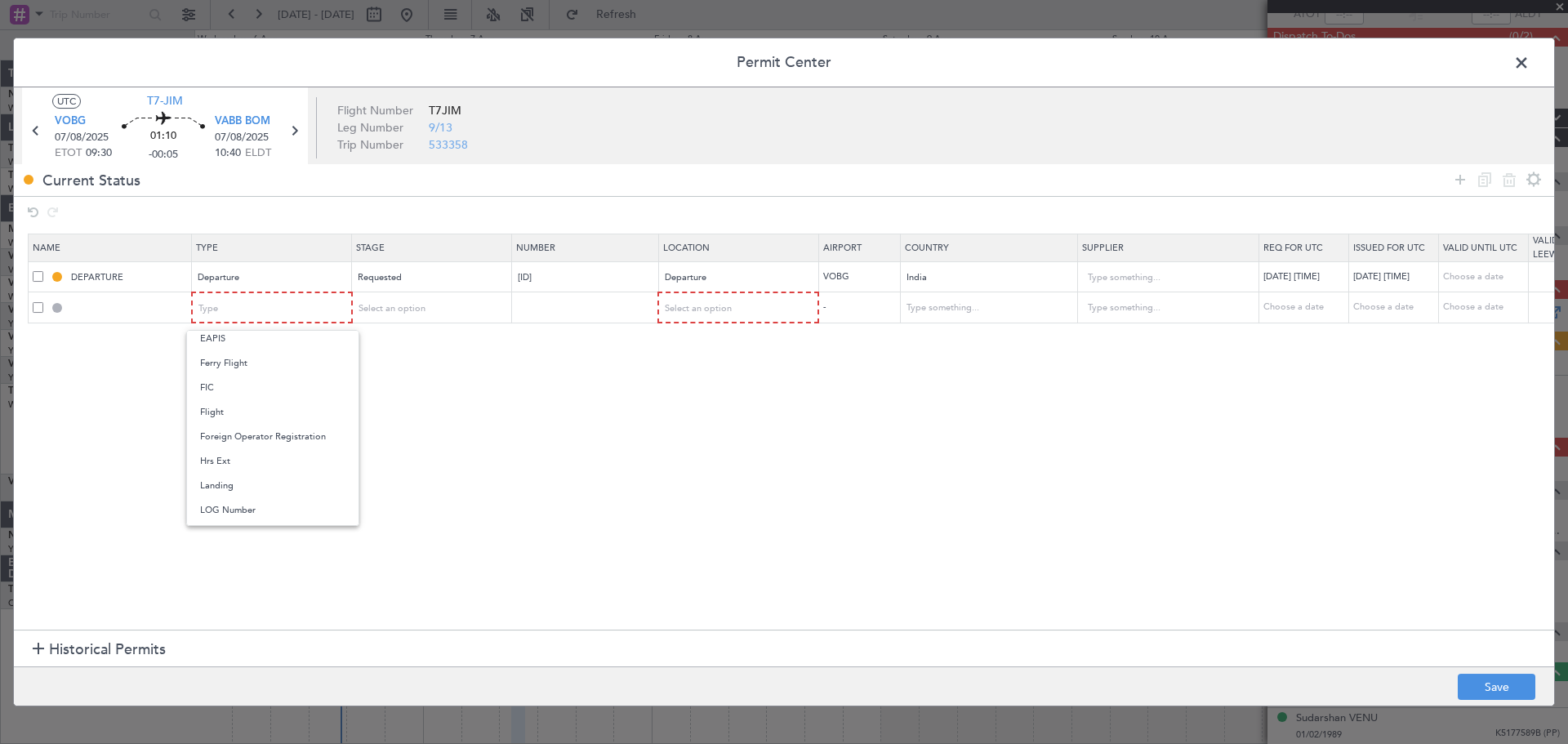 click on "Landing" at bounding box center [273, 486] 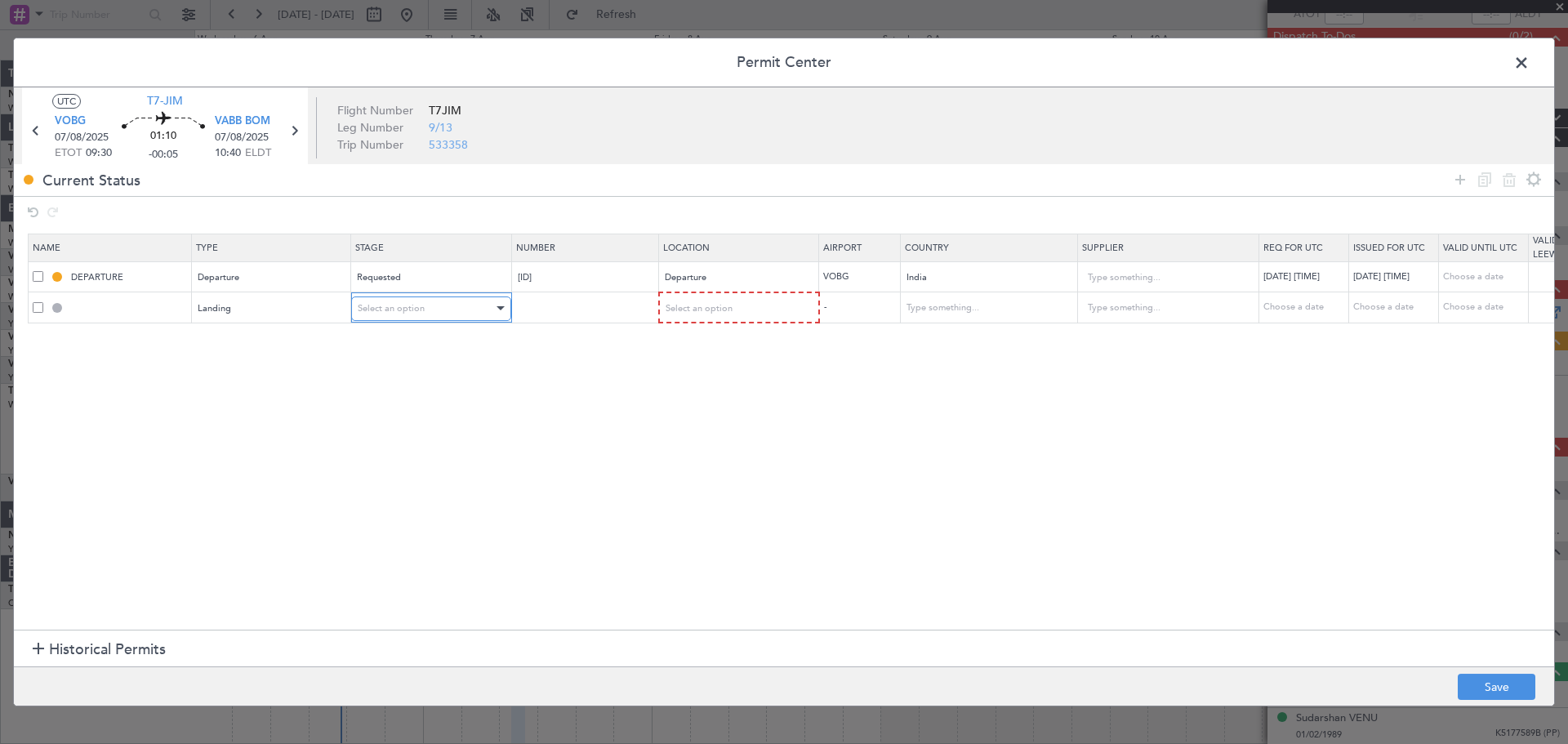 click on "Select an option" at bounding box center [391, 308] 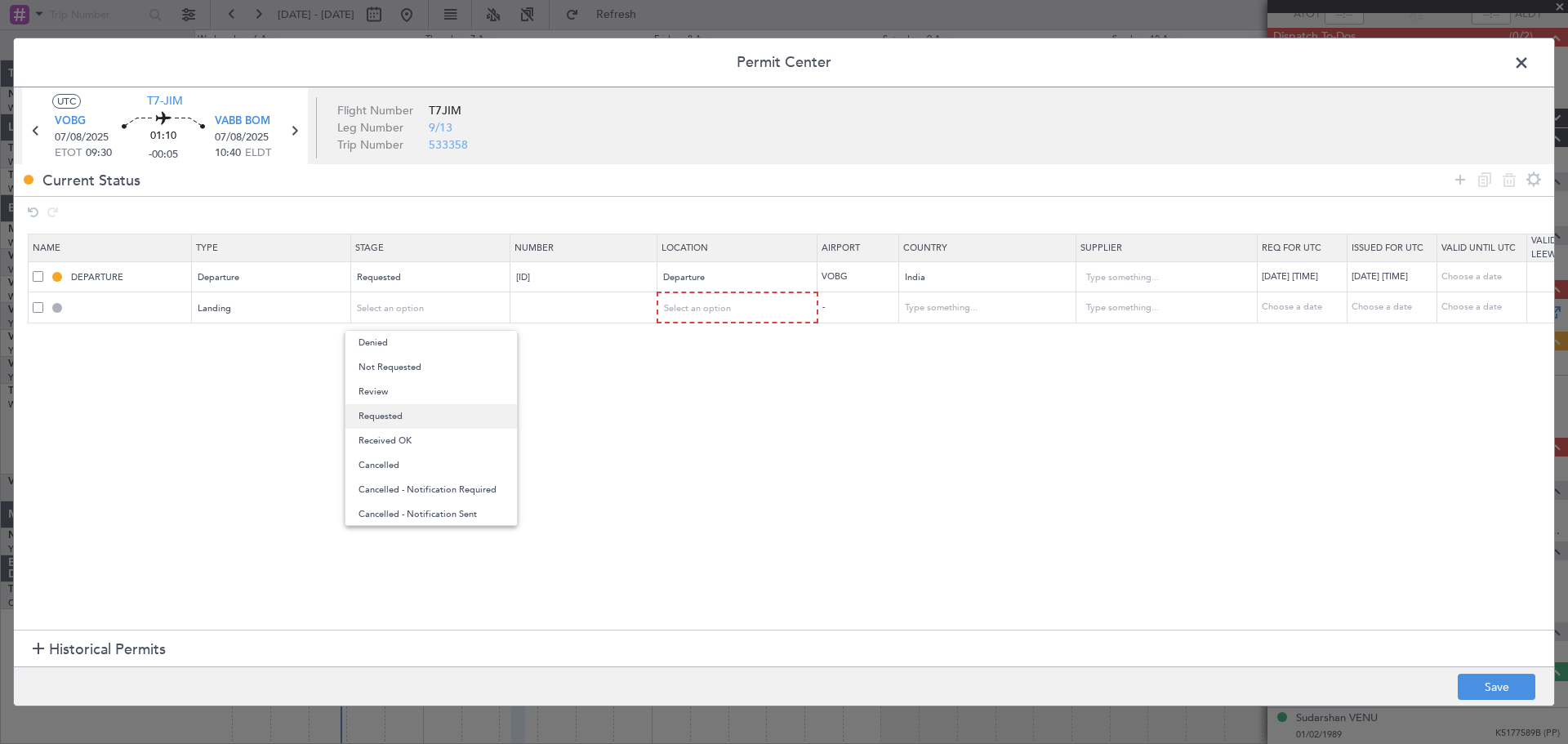 click on "Requested" at bounding box center (431, 417) 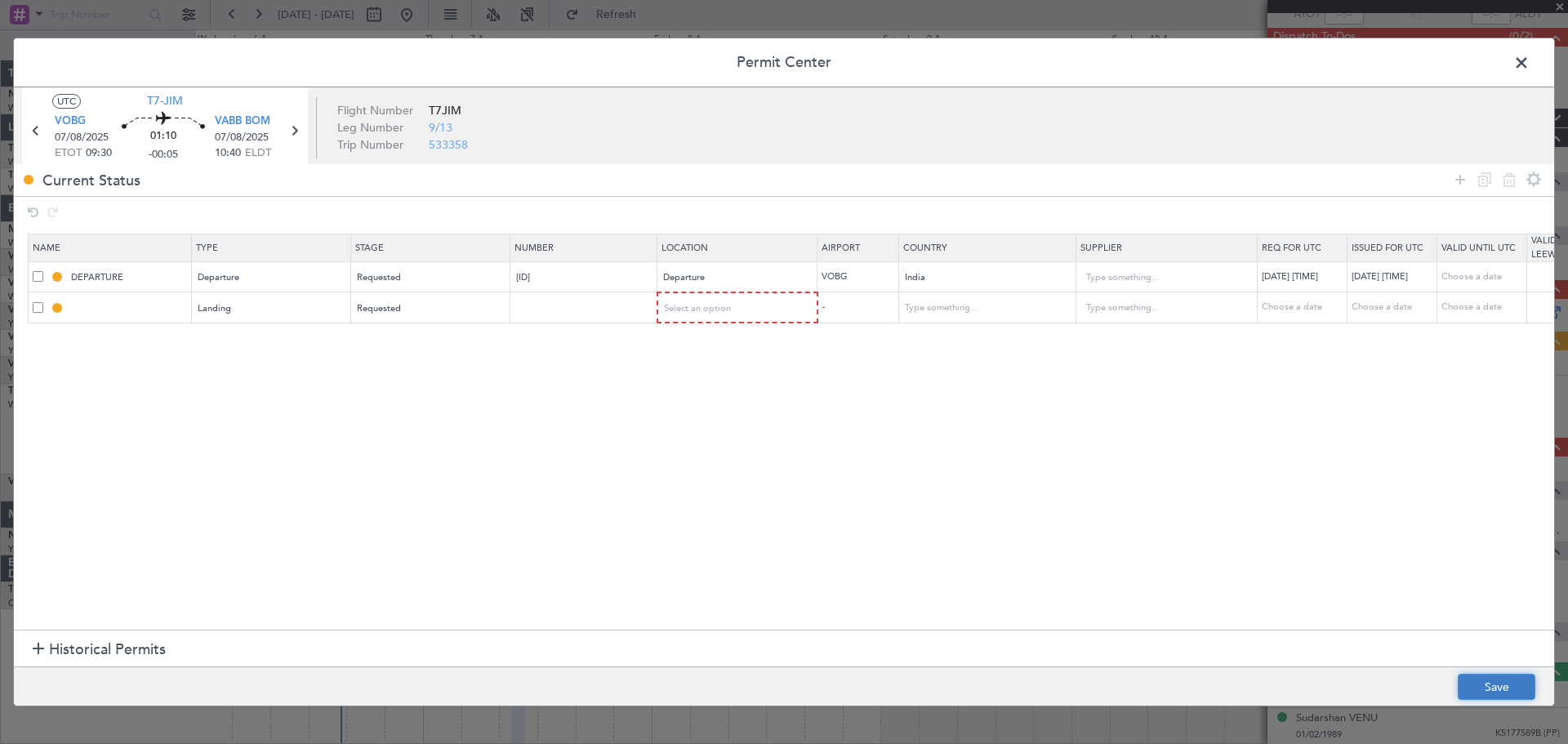 click on "Save" at bounding box center (1496, 687) 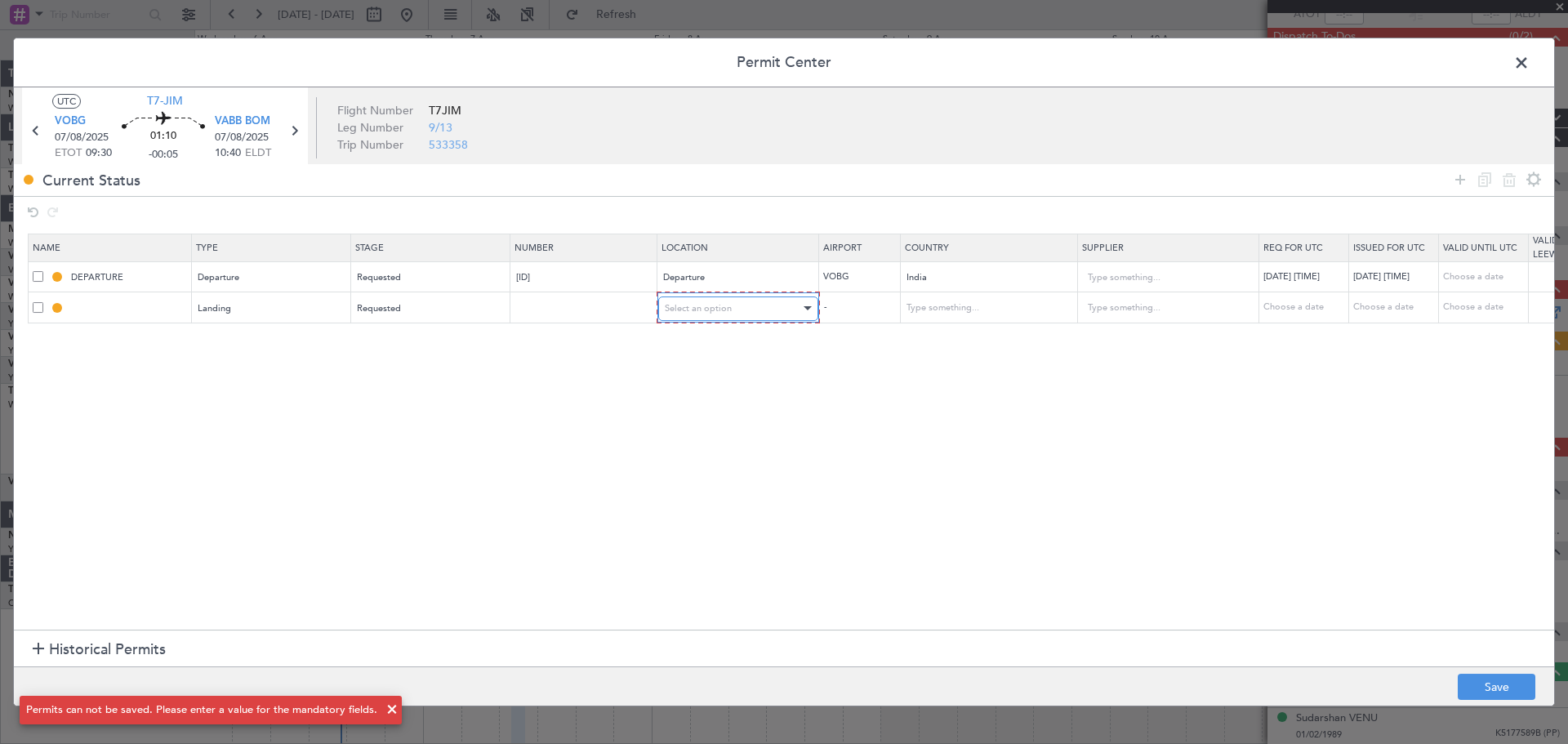 click on "Select an option" at bounding box center [733, 309] 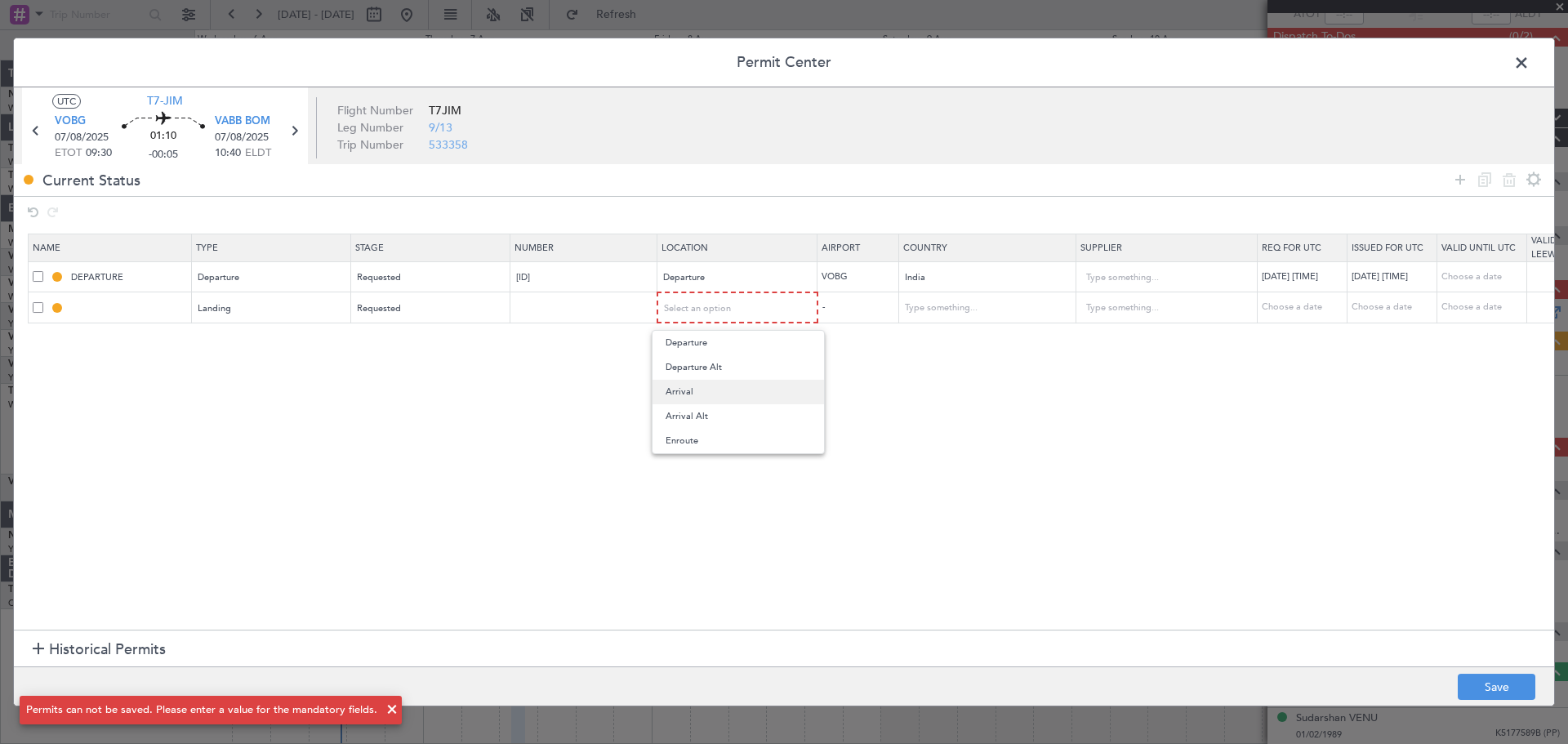 click on "Arrival" at bounding box center (738, 392) 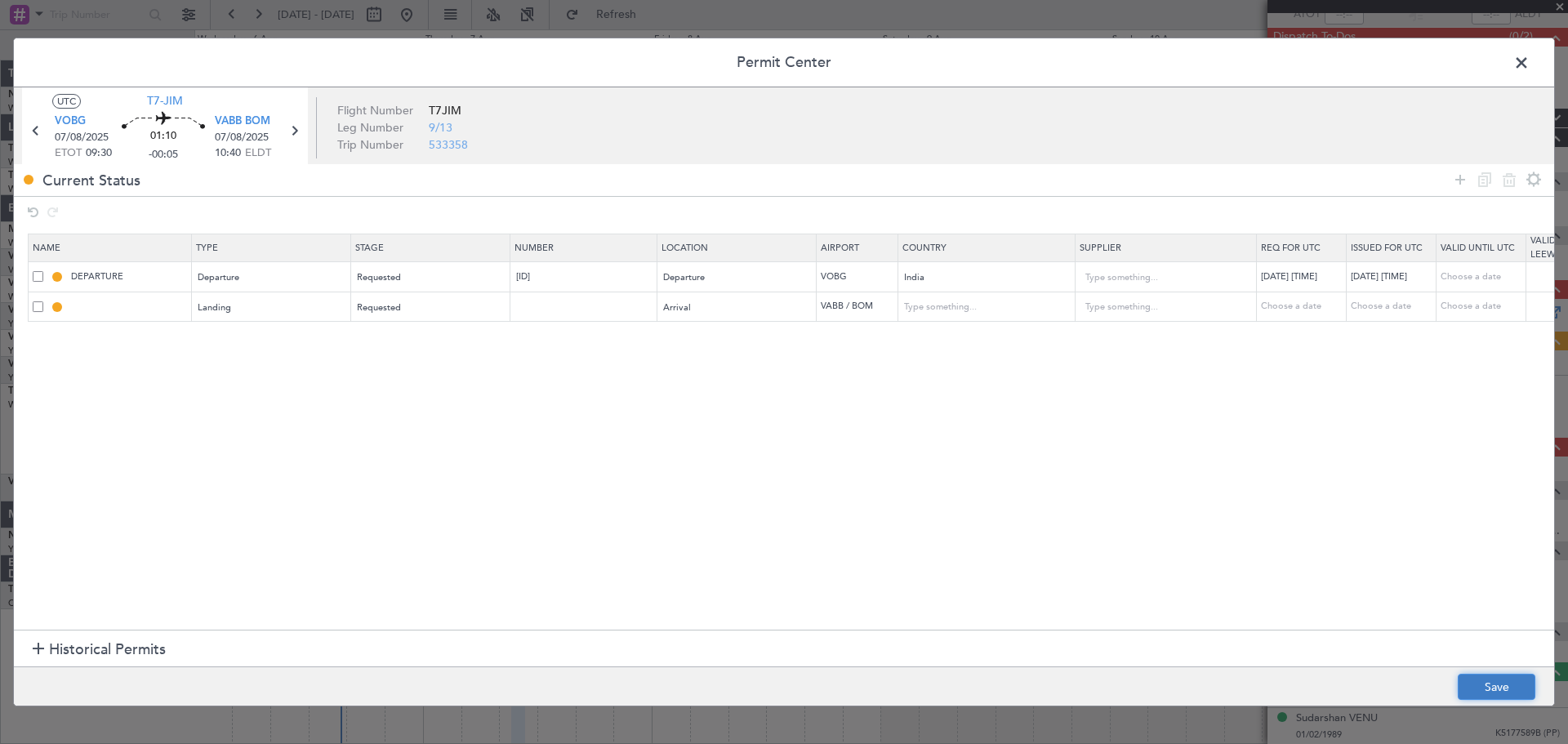 click on "Save" at bounding box center [1496, 687] 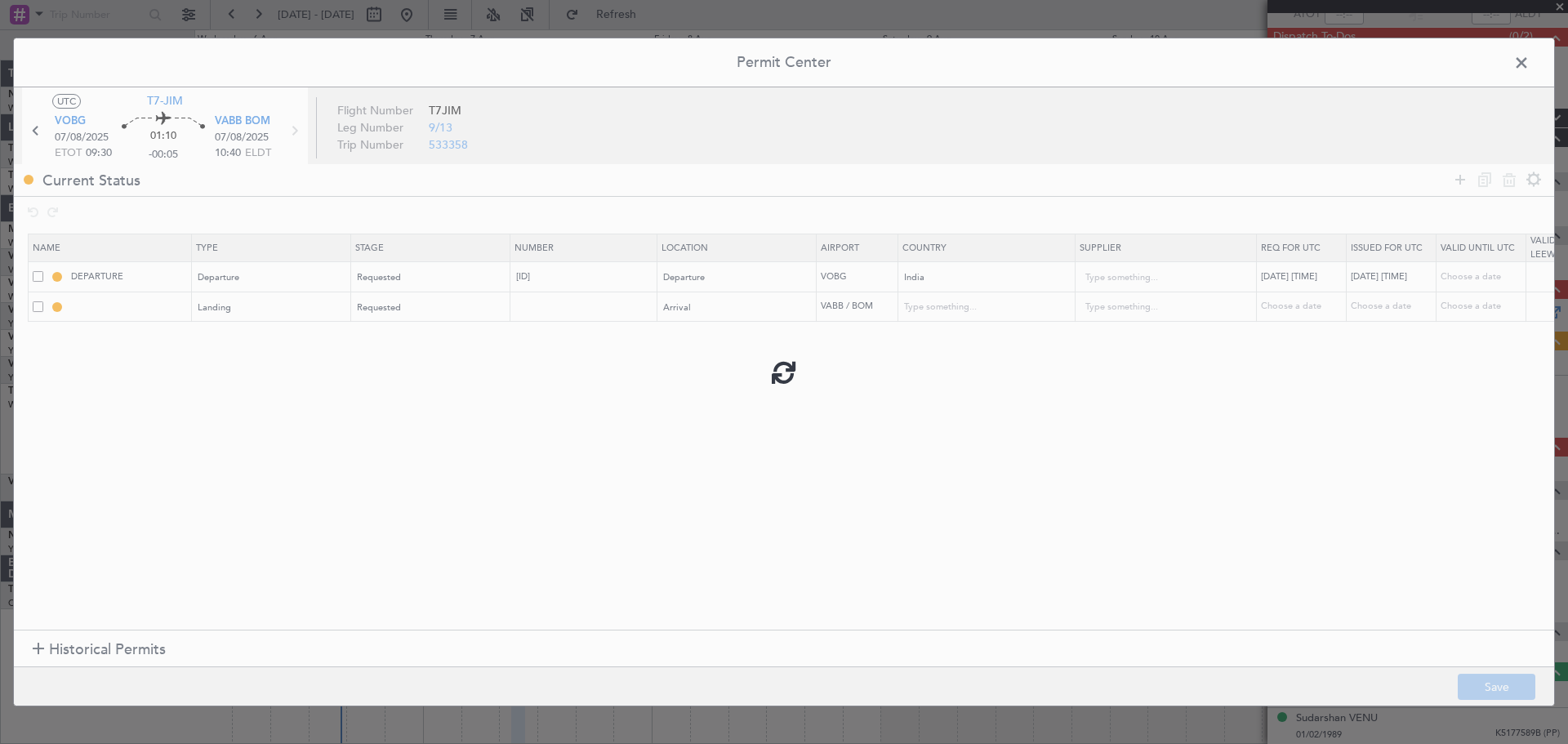 type on "VABB LDG" 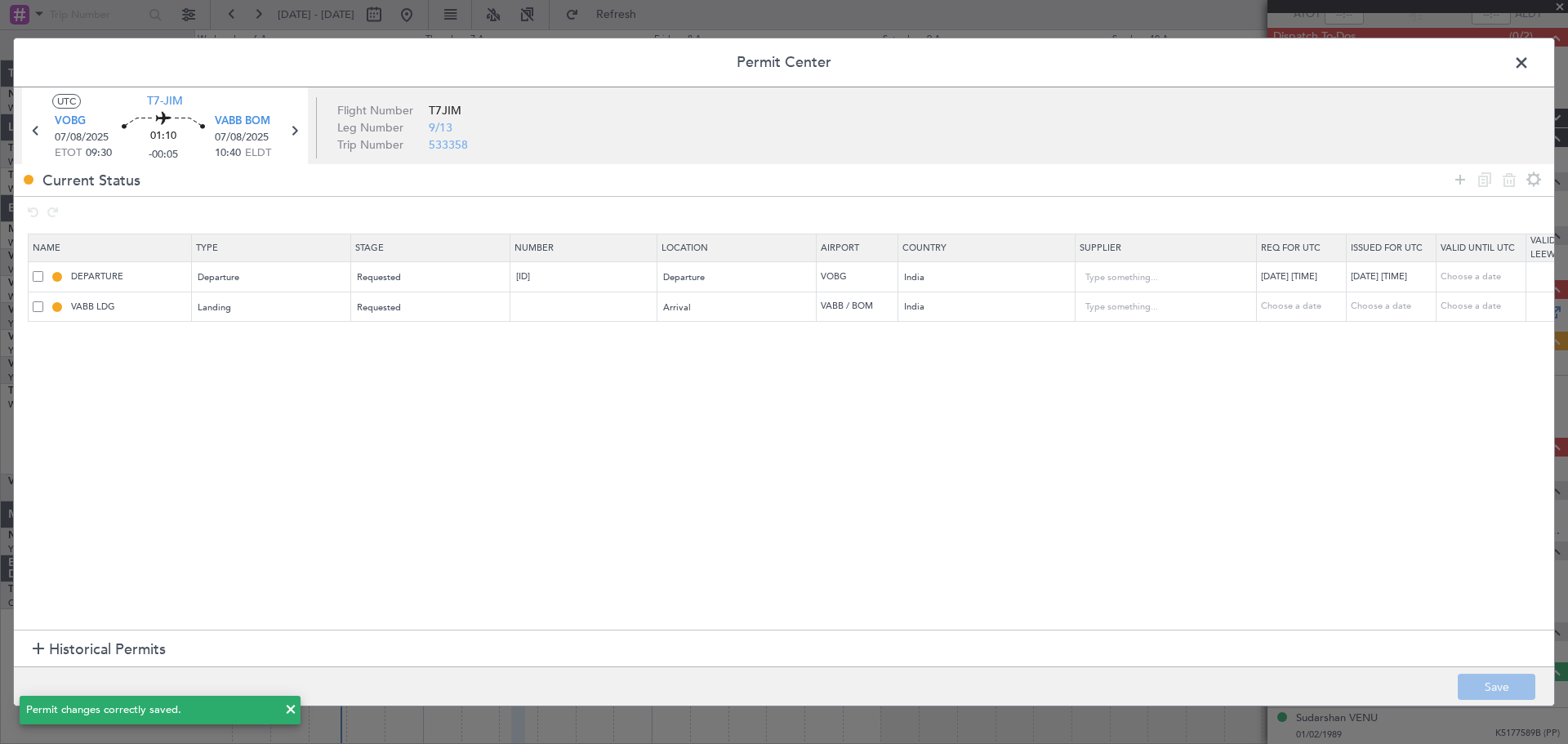click at bounding box center (1530, 67) 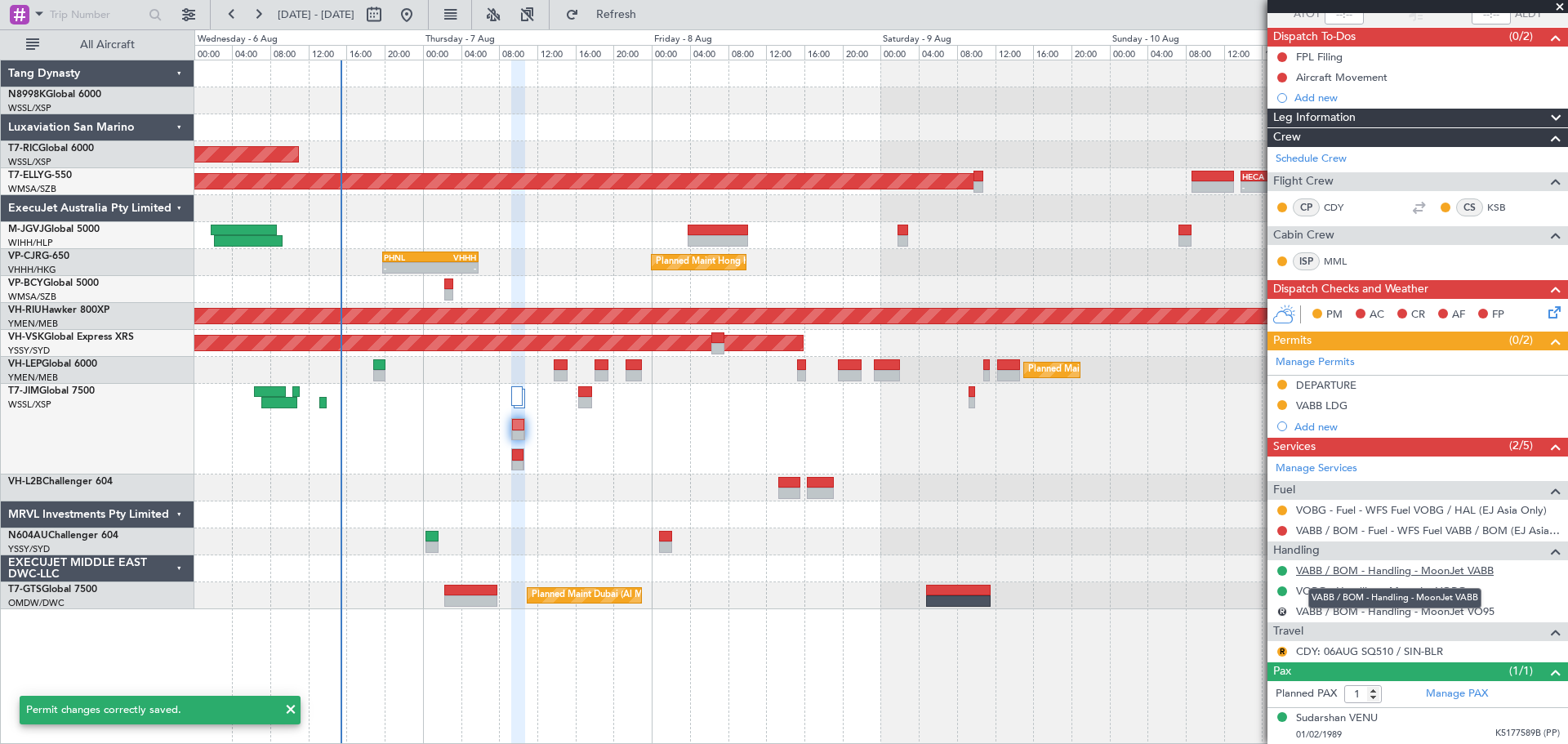 click on "VABB / BOM - Handling - MoonJet VABB" at bounding box center (1395, 570) 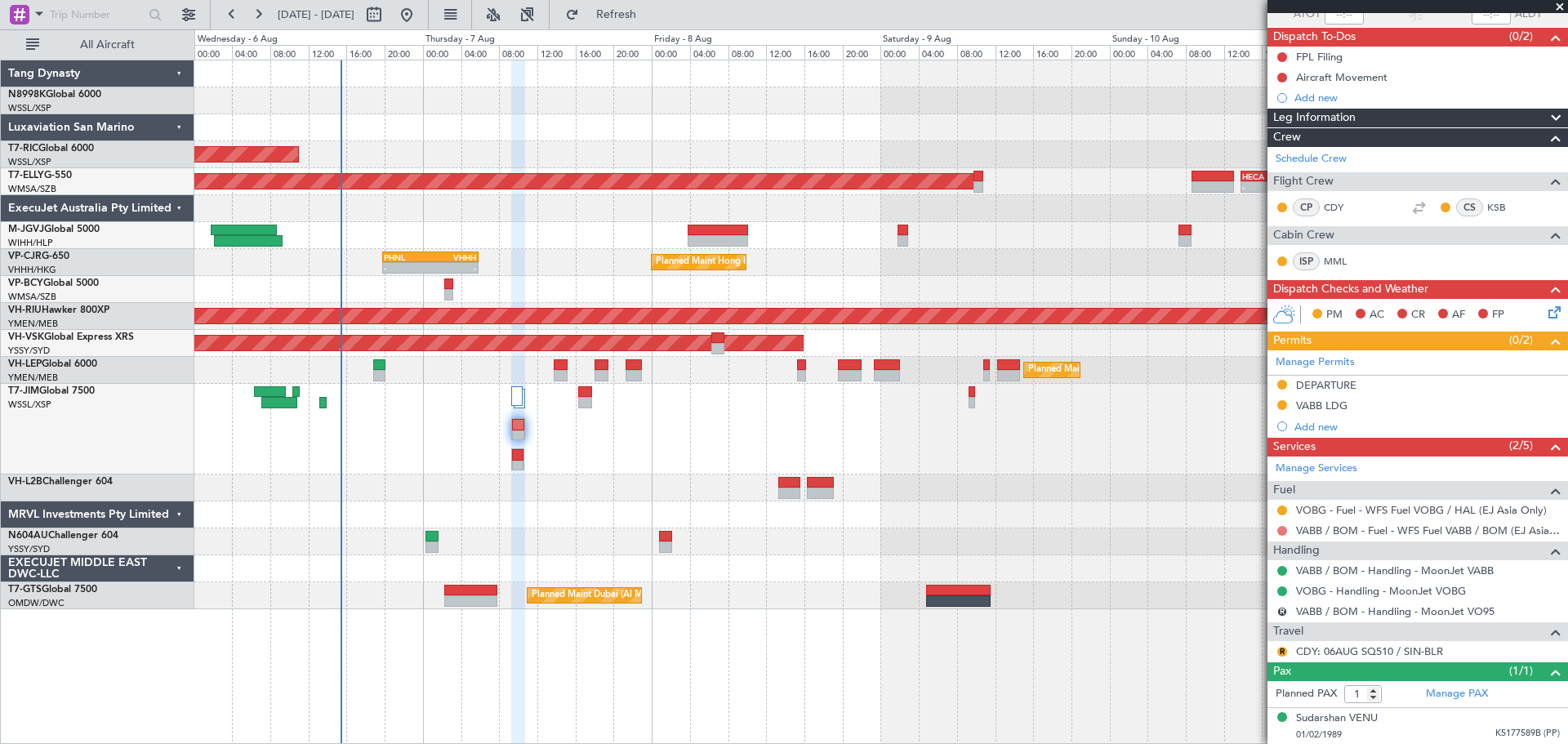 click at bounding box center [1282, 531] 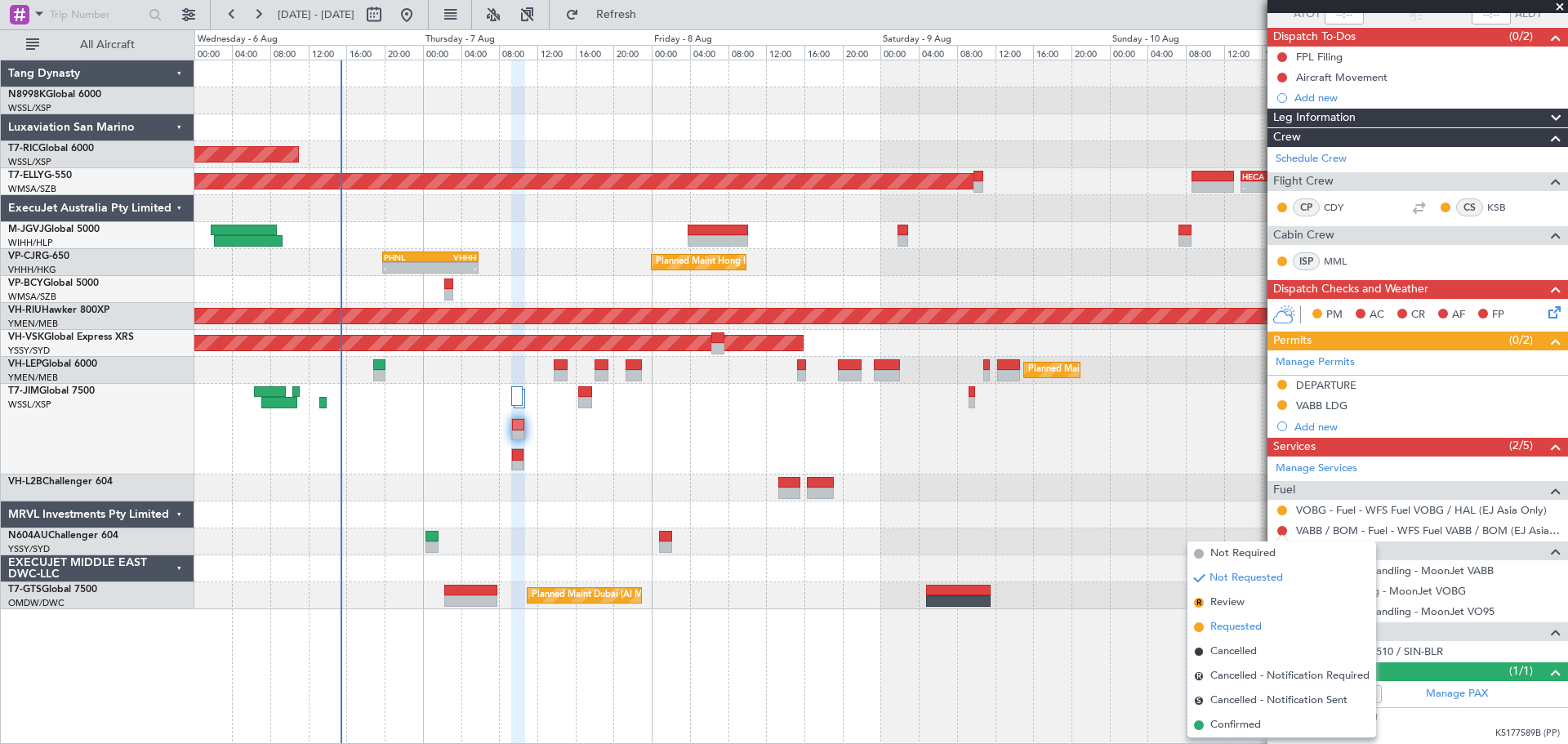 click on "Requested" at bounding box center [1236, 627] 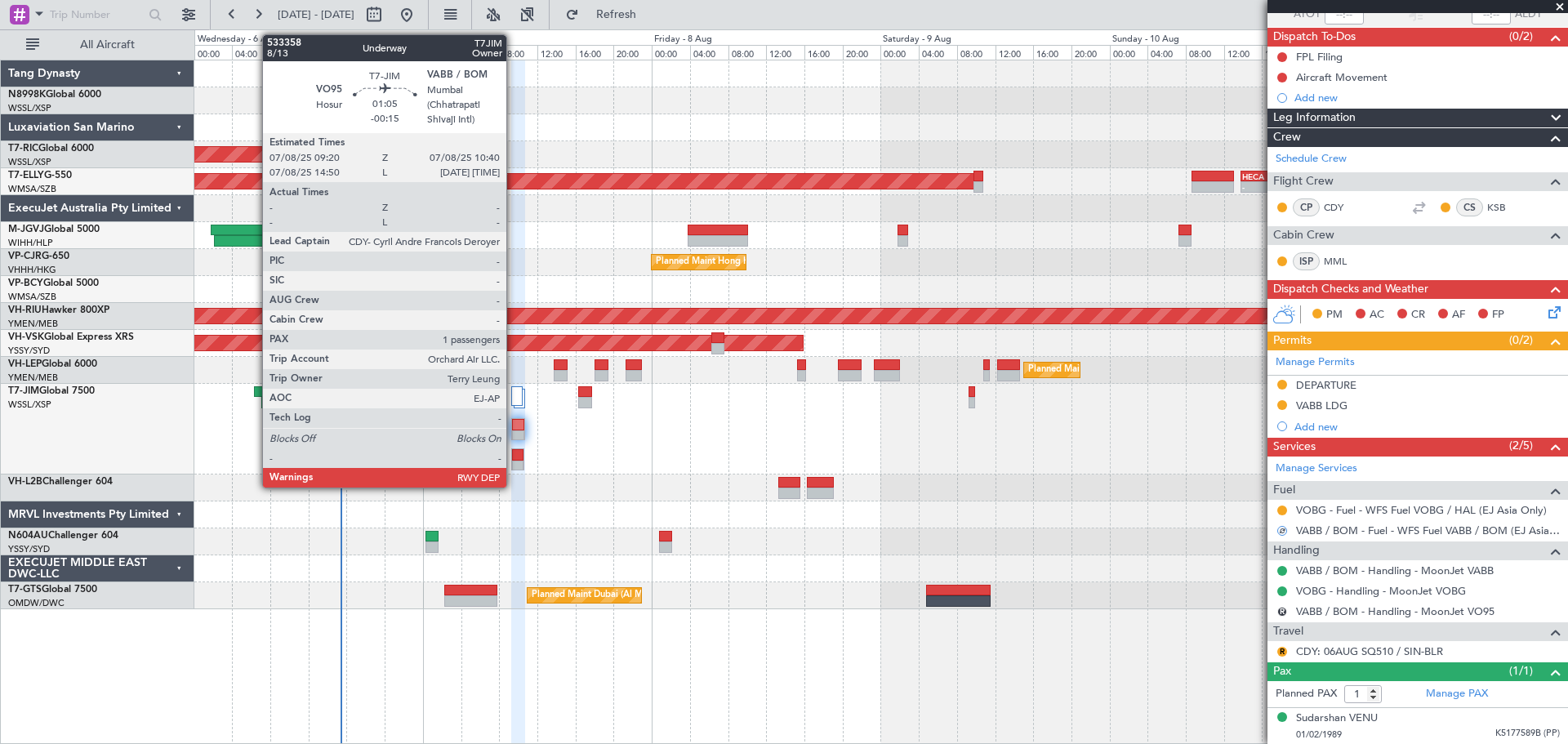 click 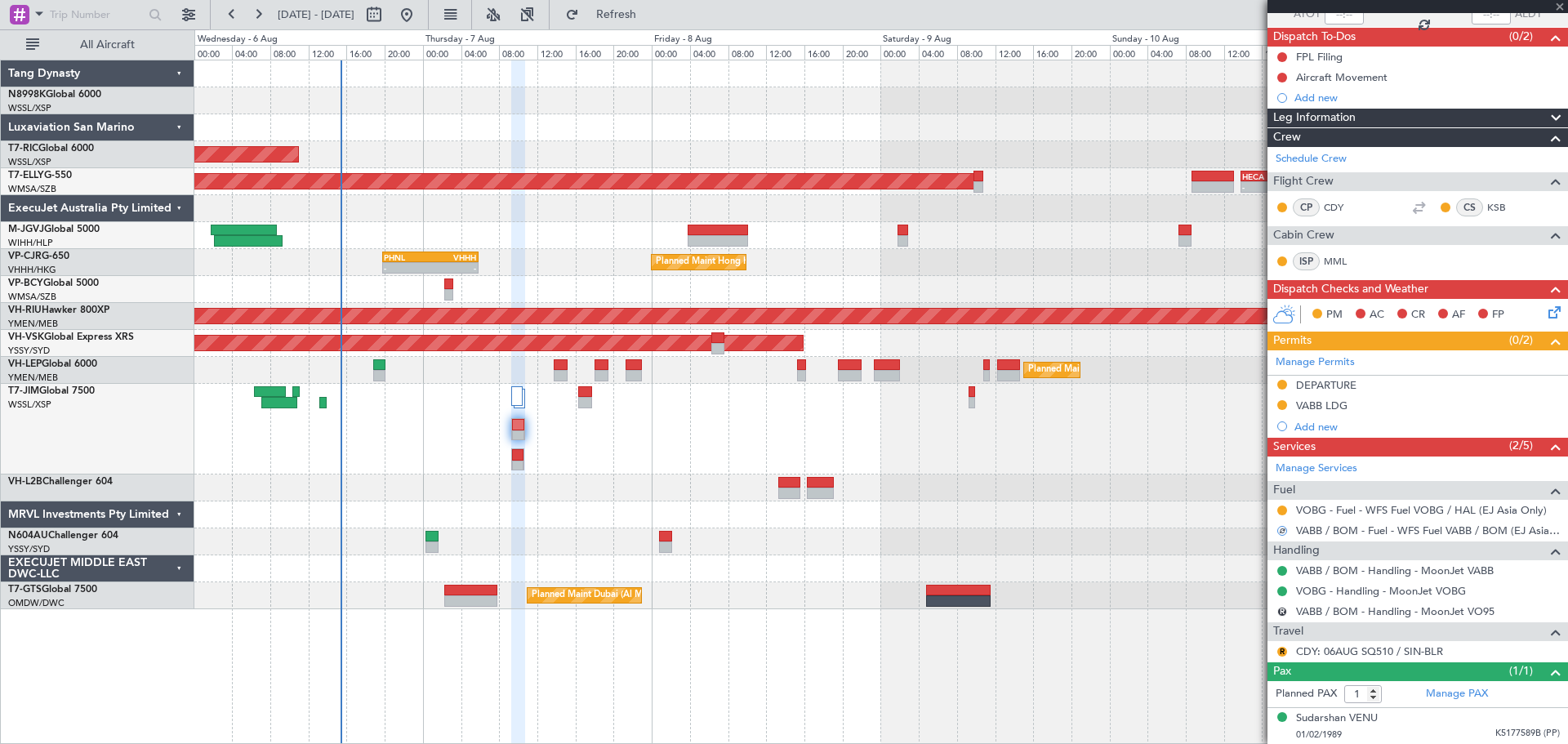 scroll, scrollTop: 0, scrollLeft: 0, axis: both 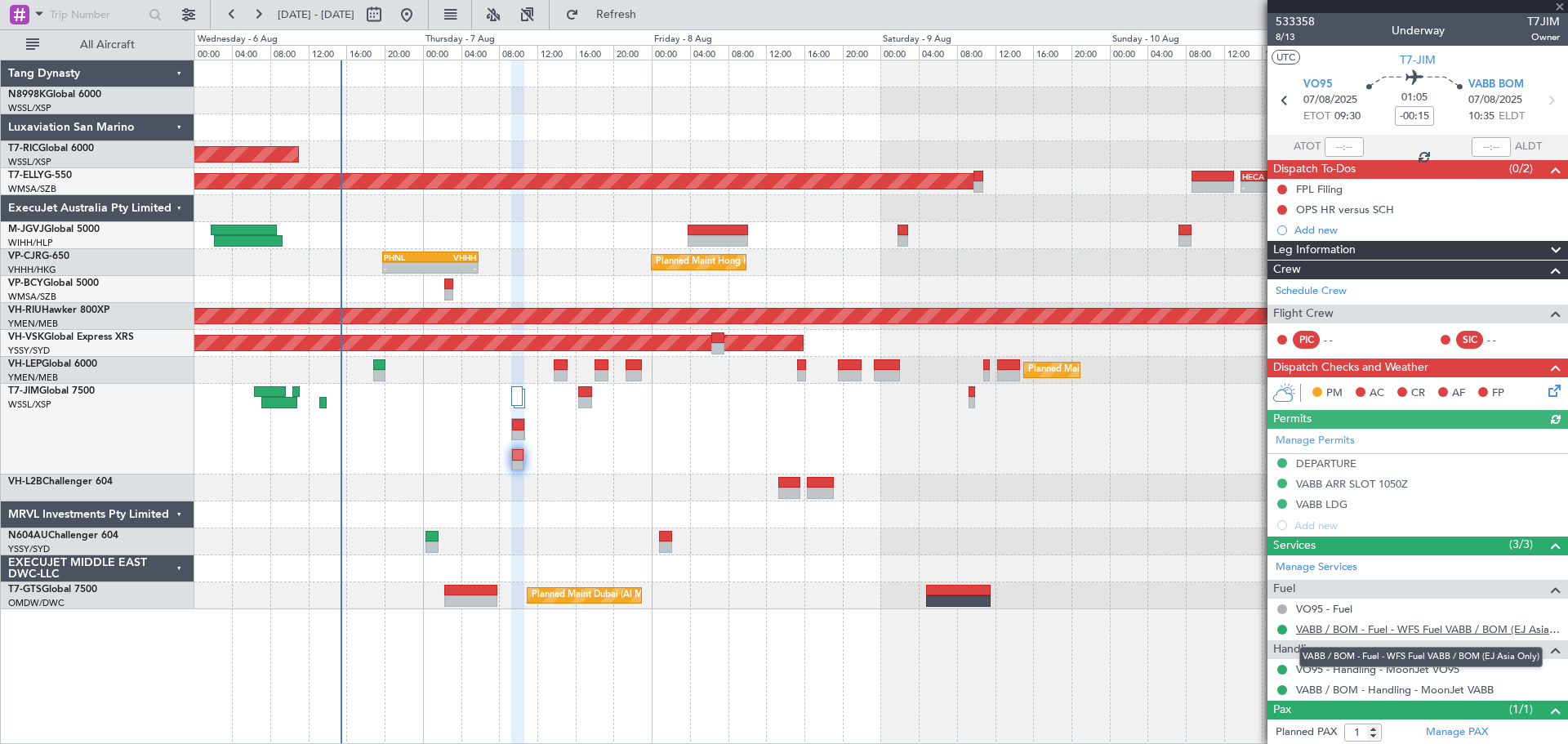 click on "VABB / BOM - Fuel - WFS Fuel VABB / BOM (EJ Asia Only)" at bounding box center [1428, 629] 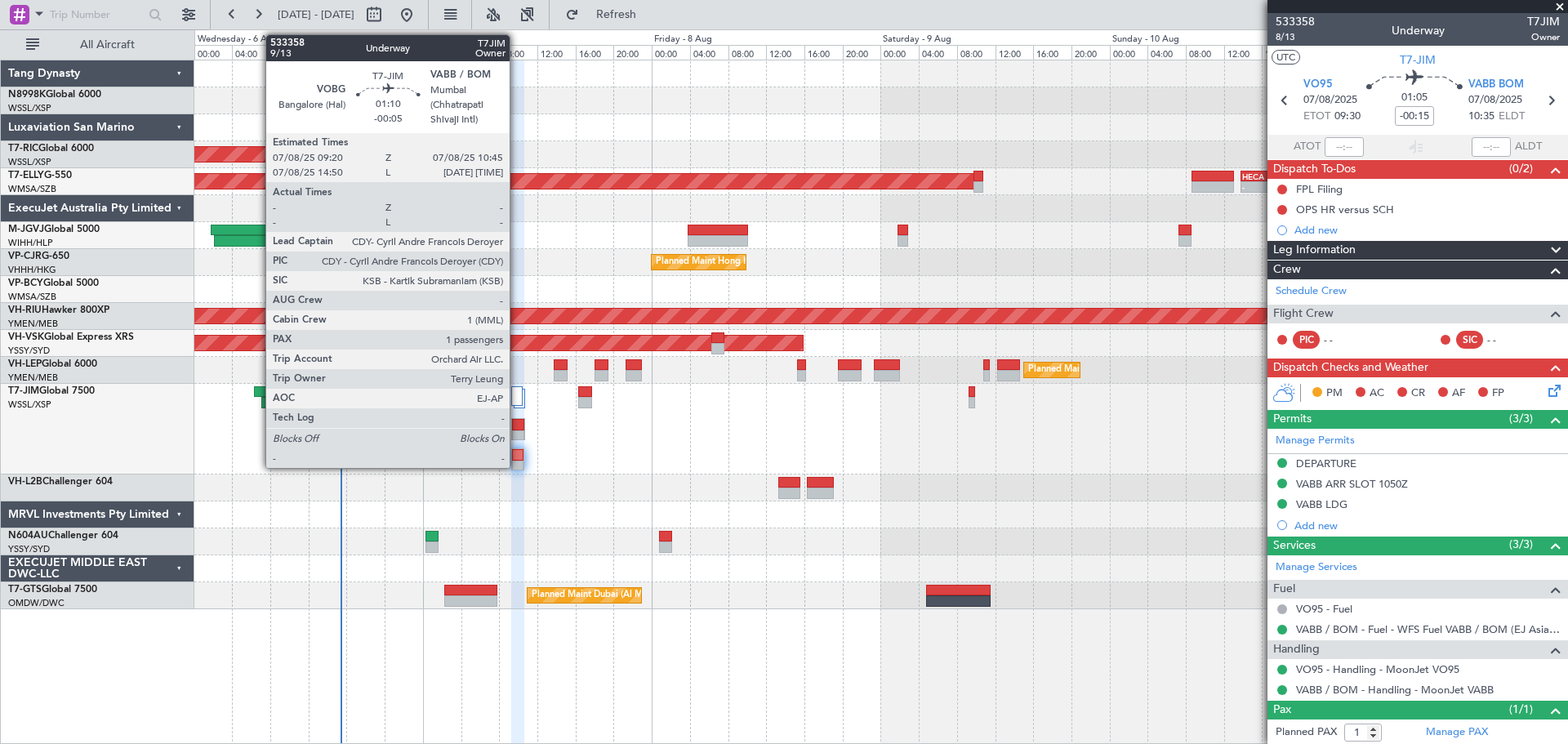 click 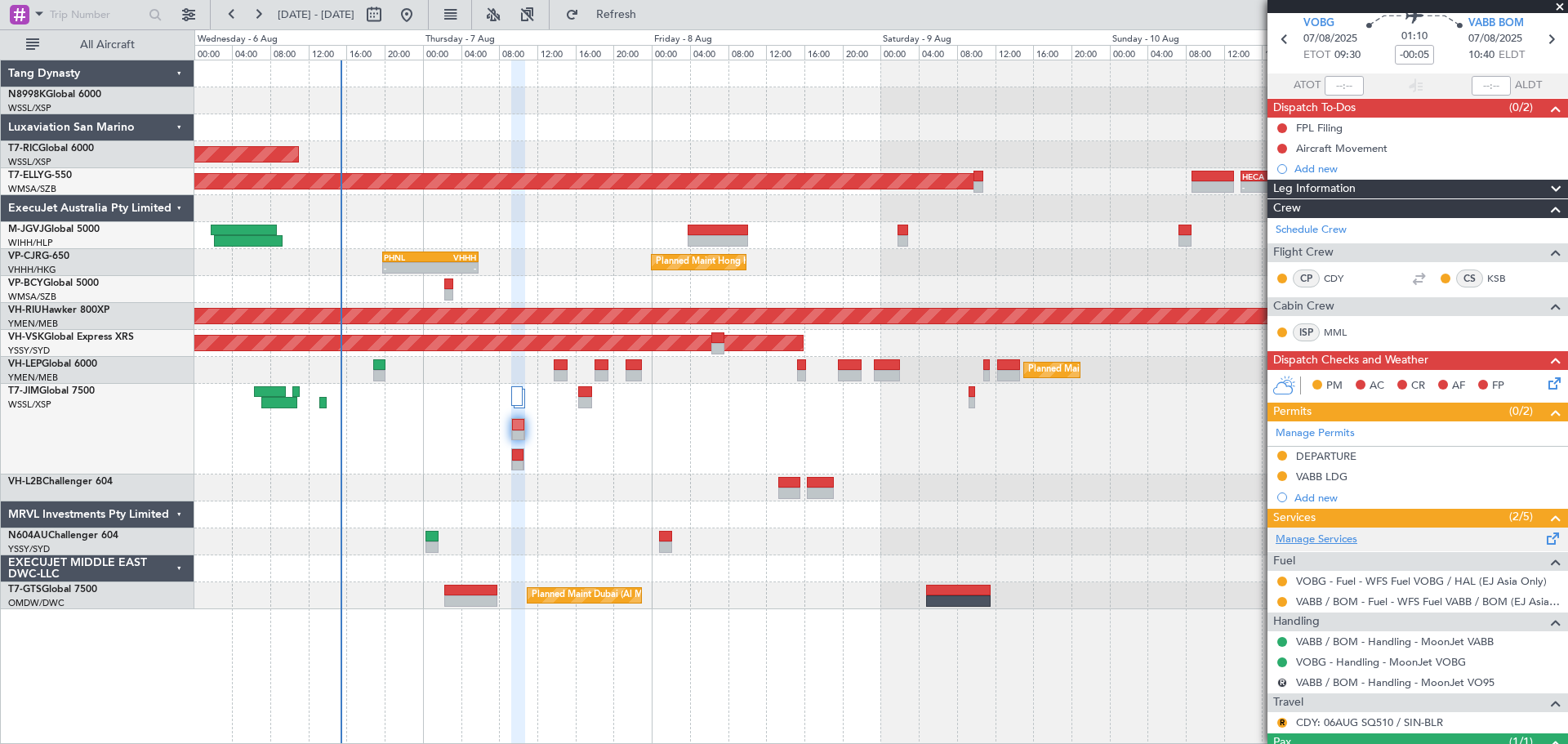 scroll, scrollTop: 132, scrollLeft: 0, axis: vertical 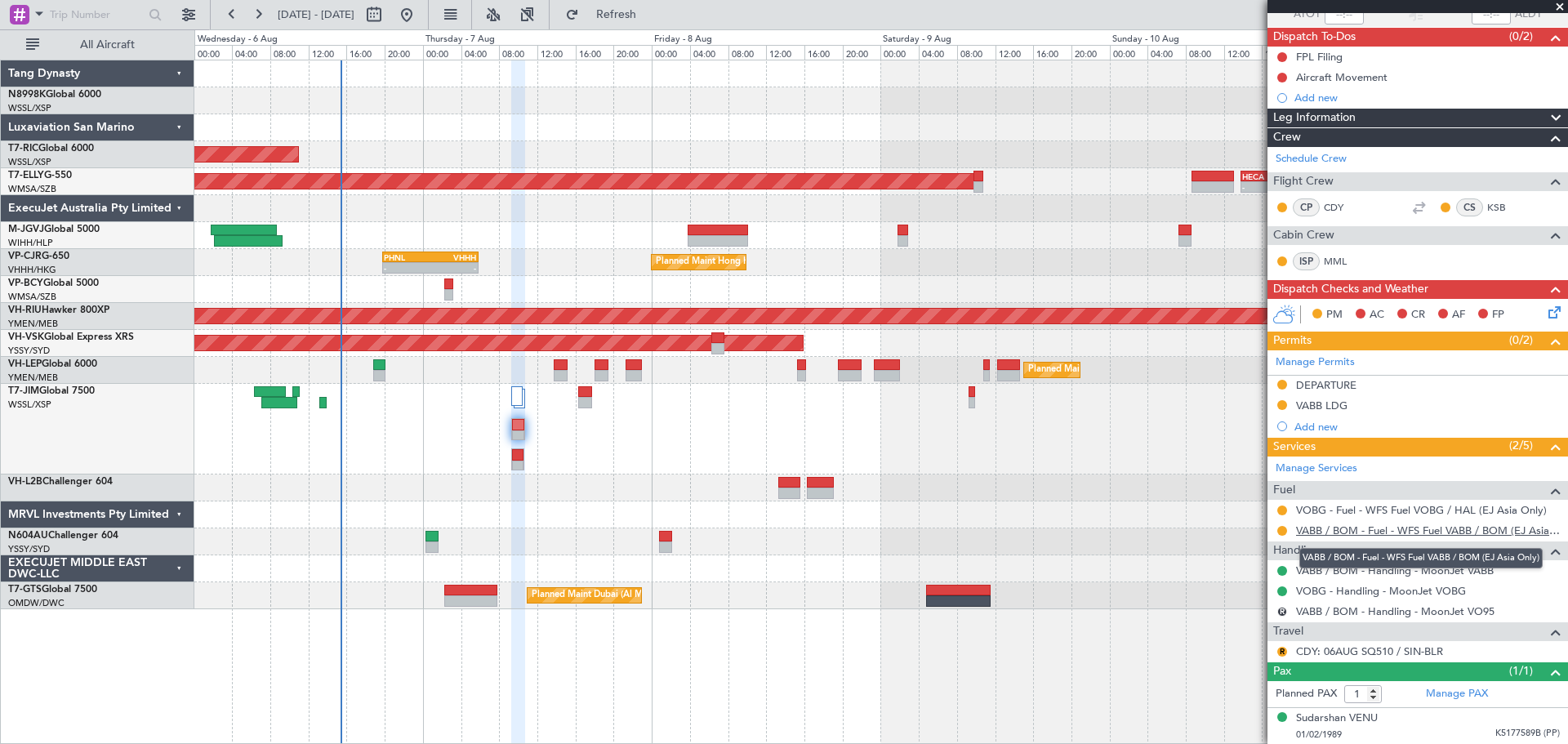 click on "VABB / BOM - Fuel - WFS Fuel VABB / BOM (EJ Asia Only)" at bounding box center [1428, 530] 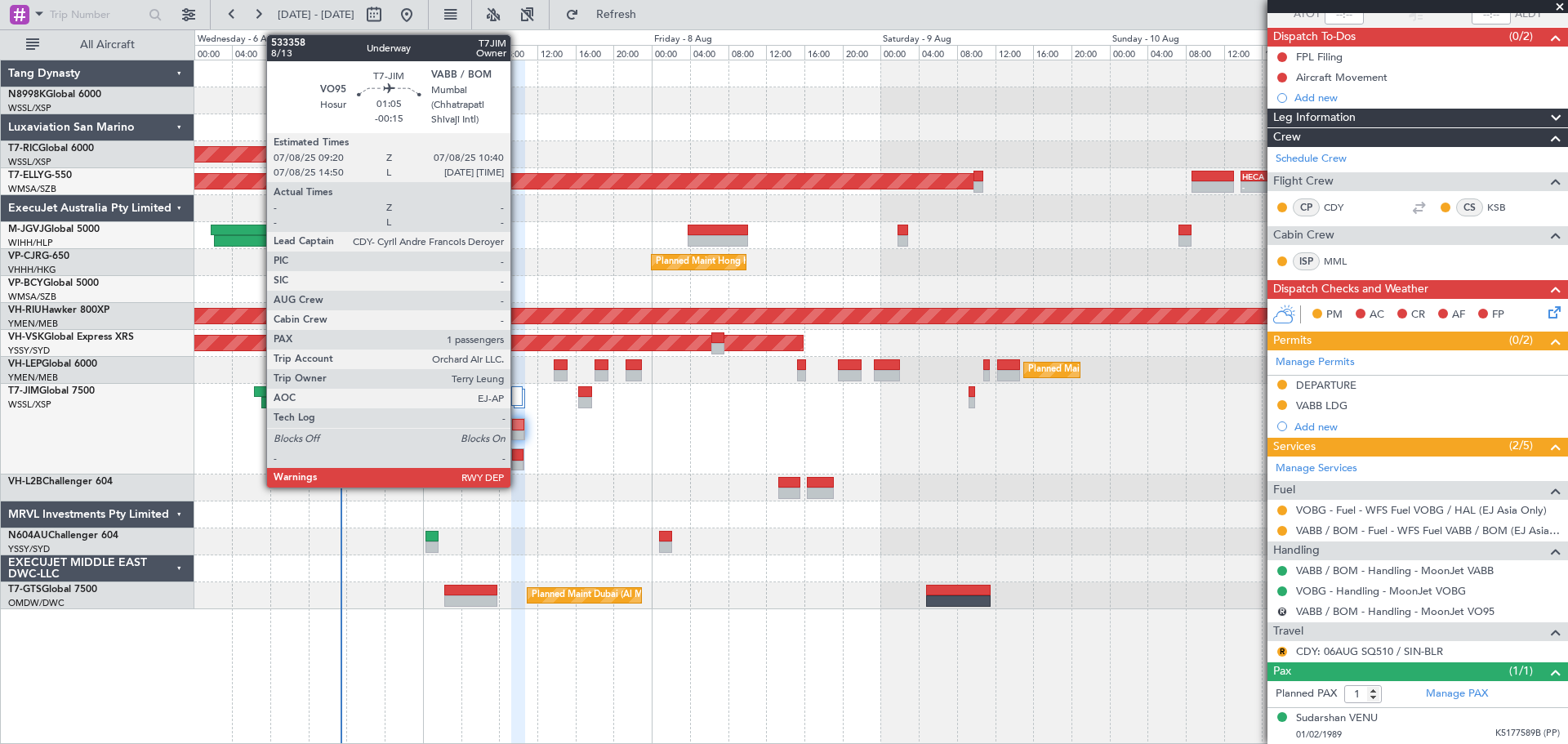 click 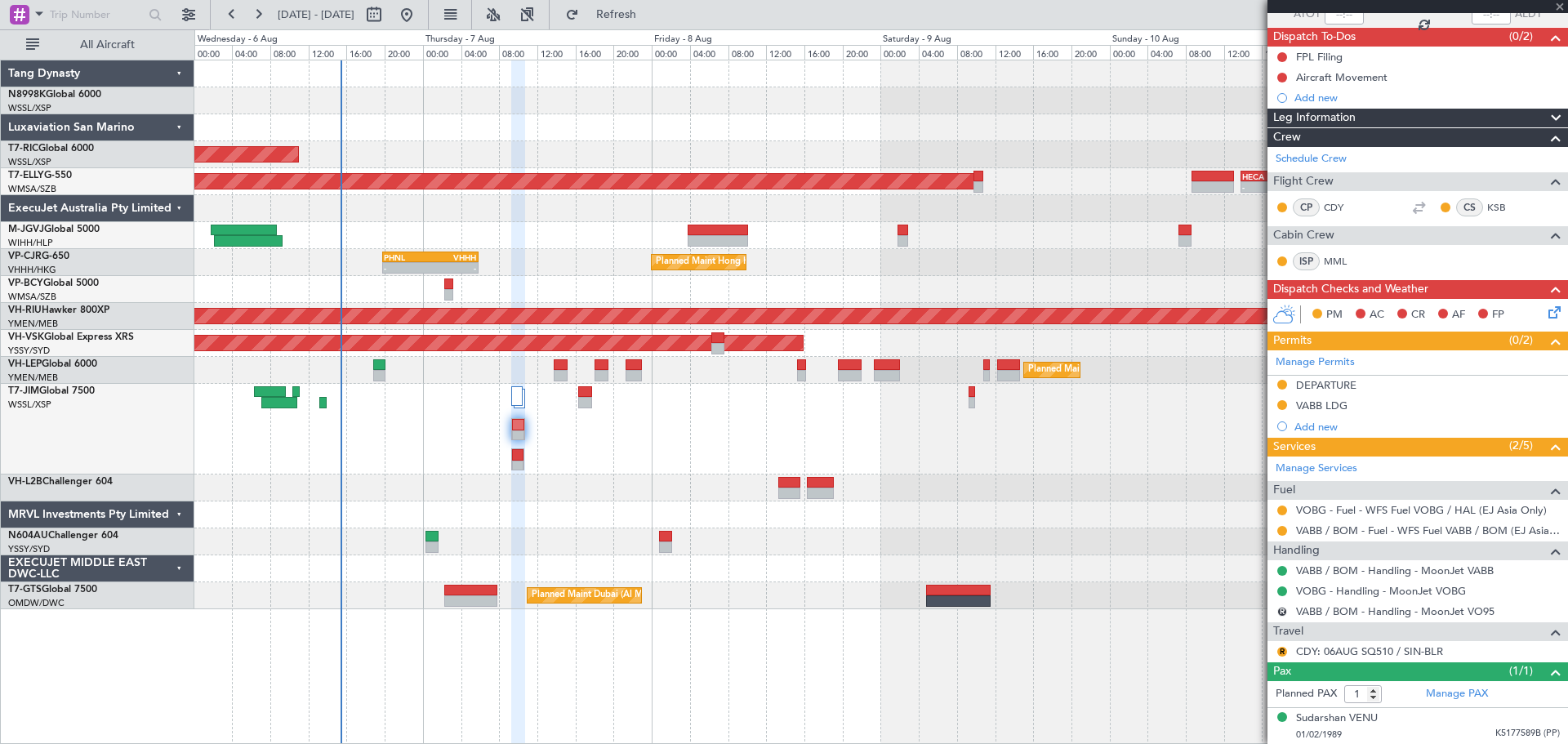 scroll, scrollTop: 0, scrollLeft: 0, axis: both 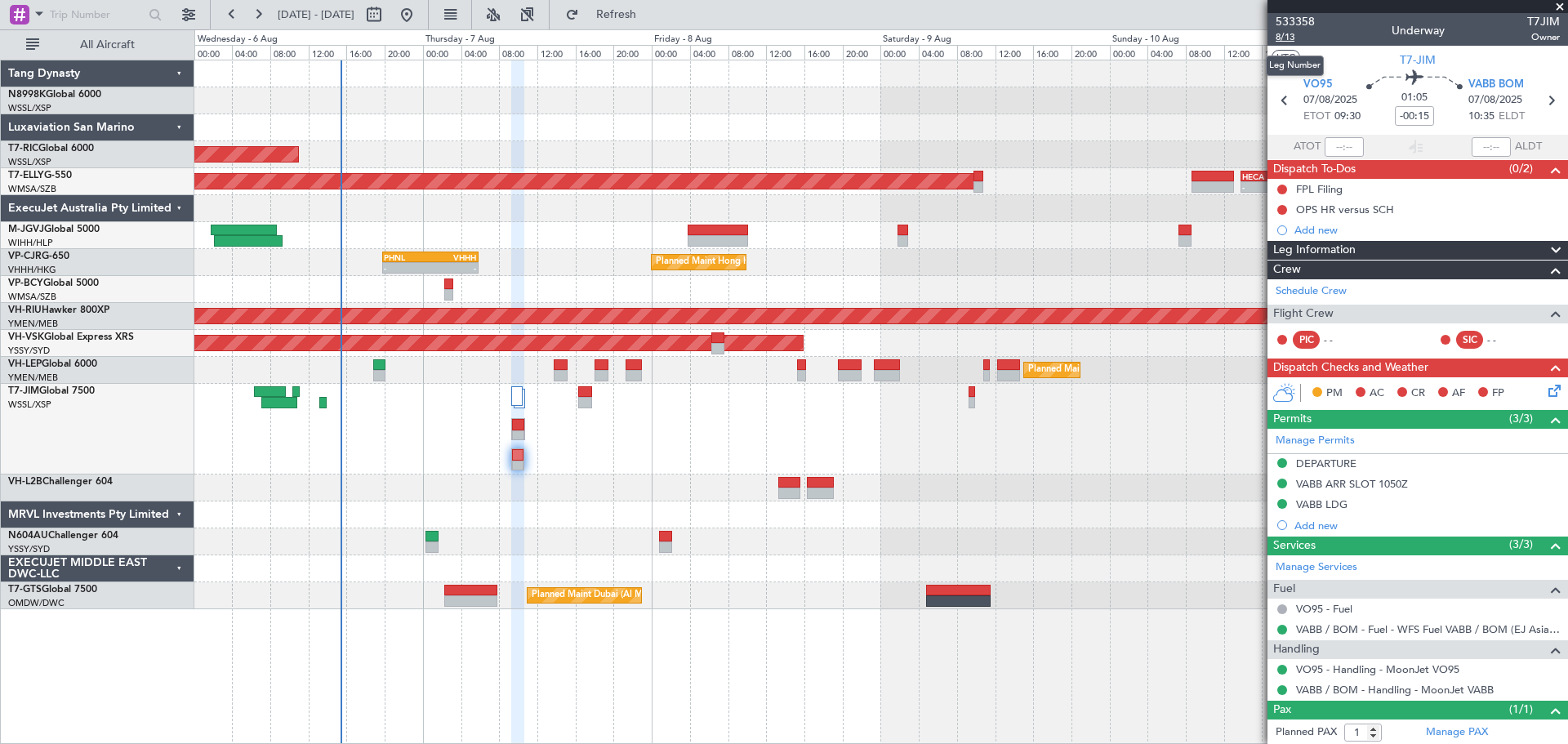 click on "8/13" at bounding box center [1295, 37] 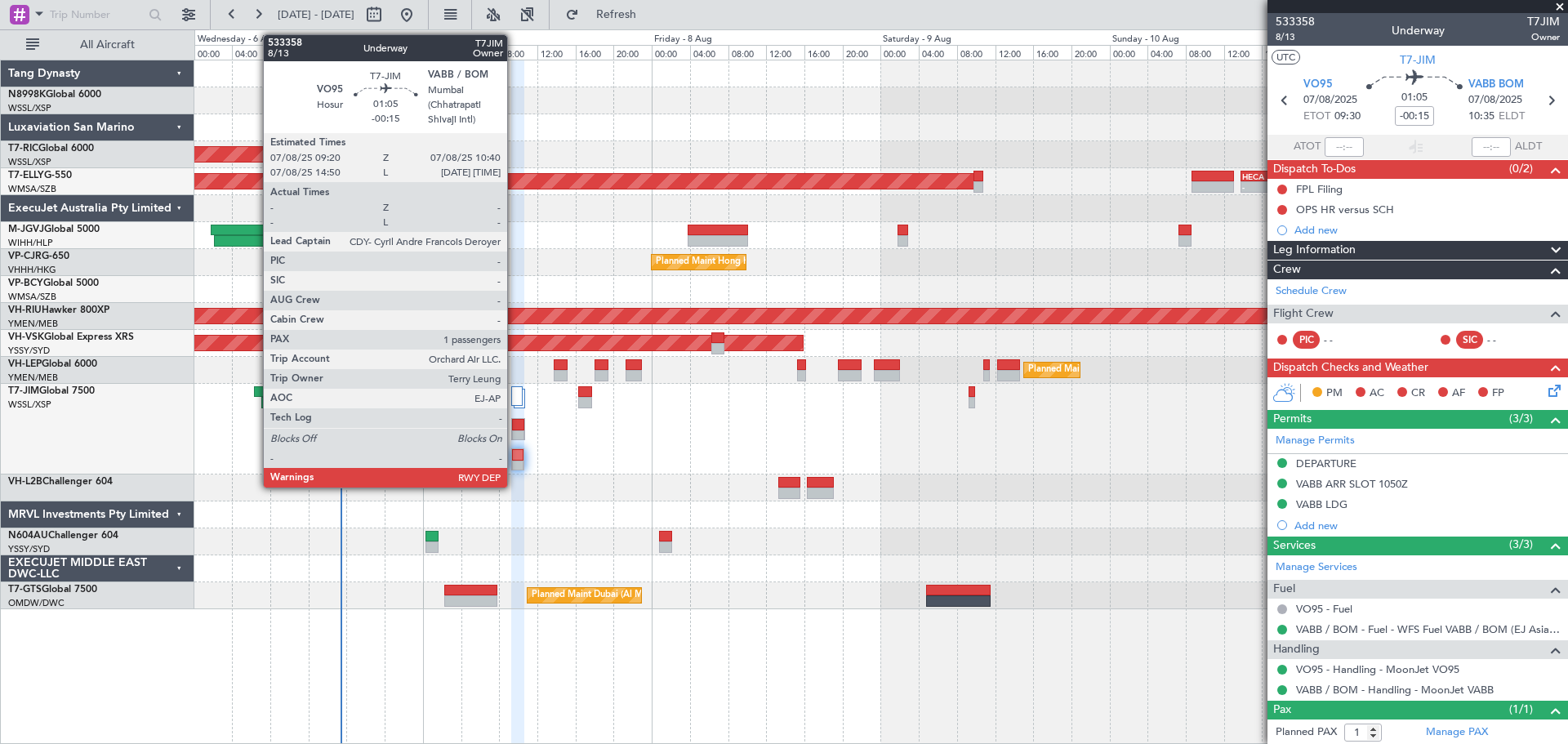 click 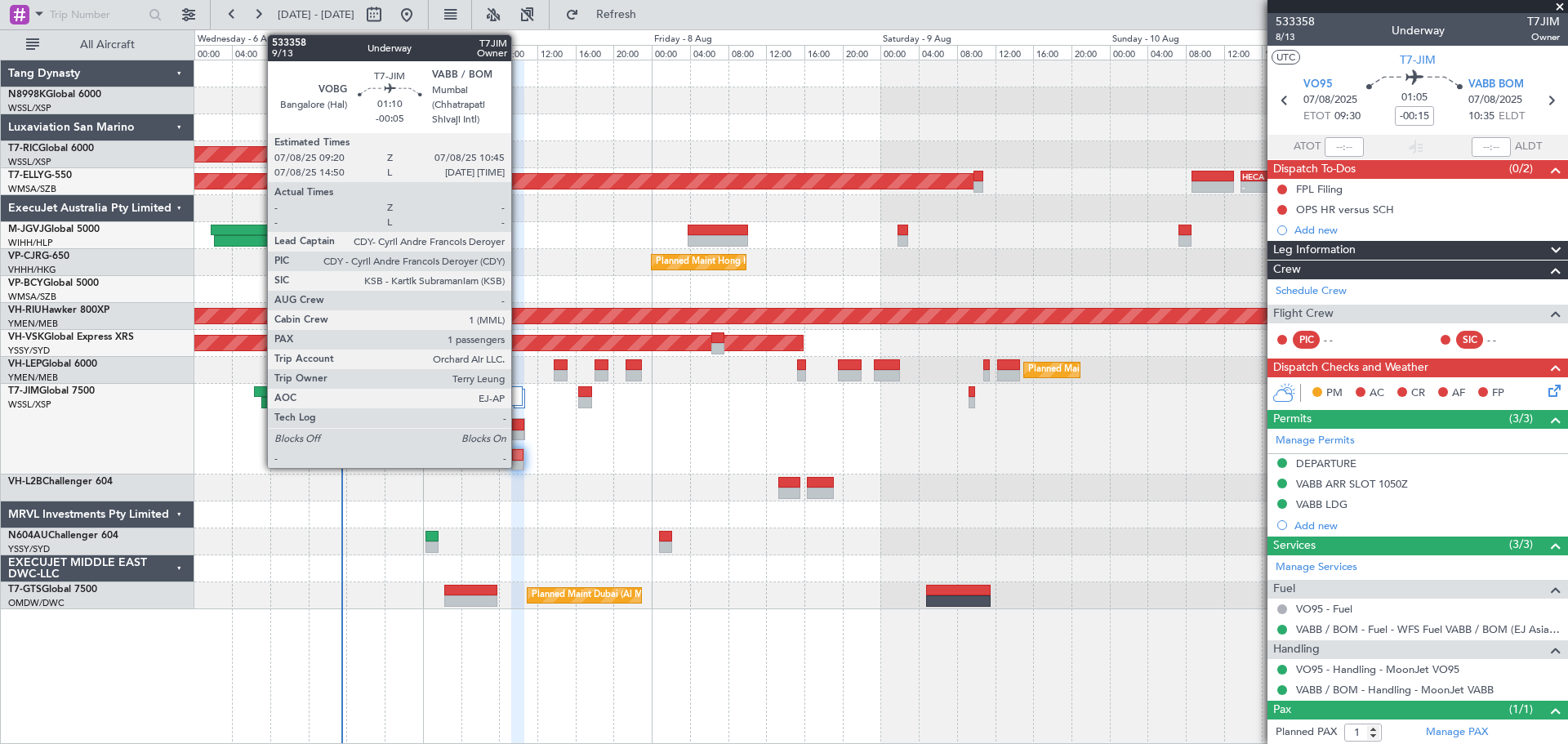click 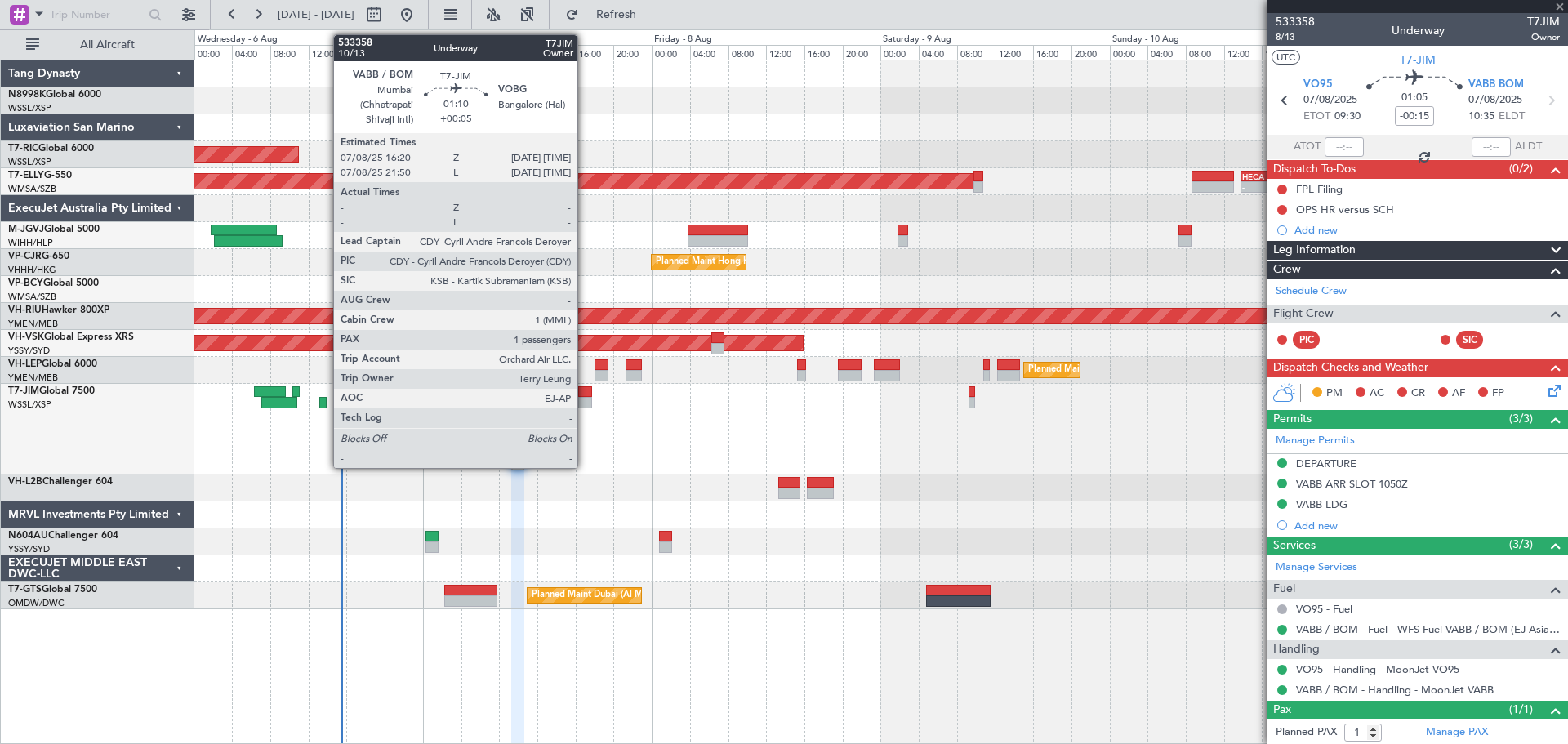 click 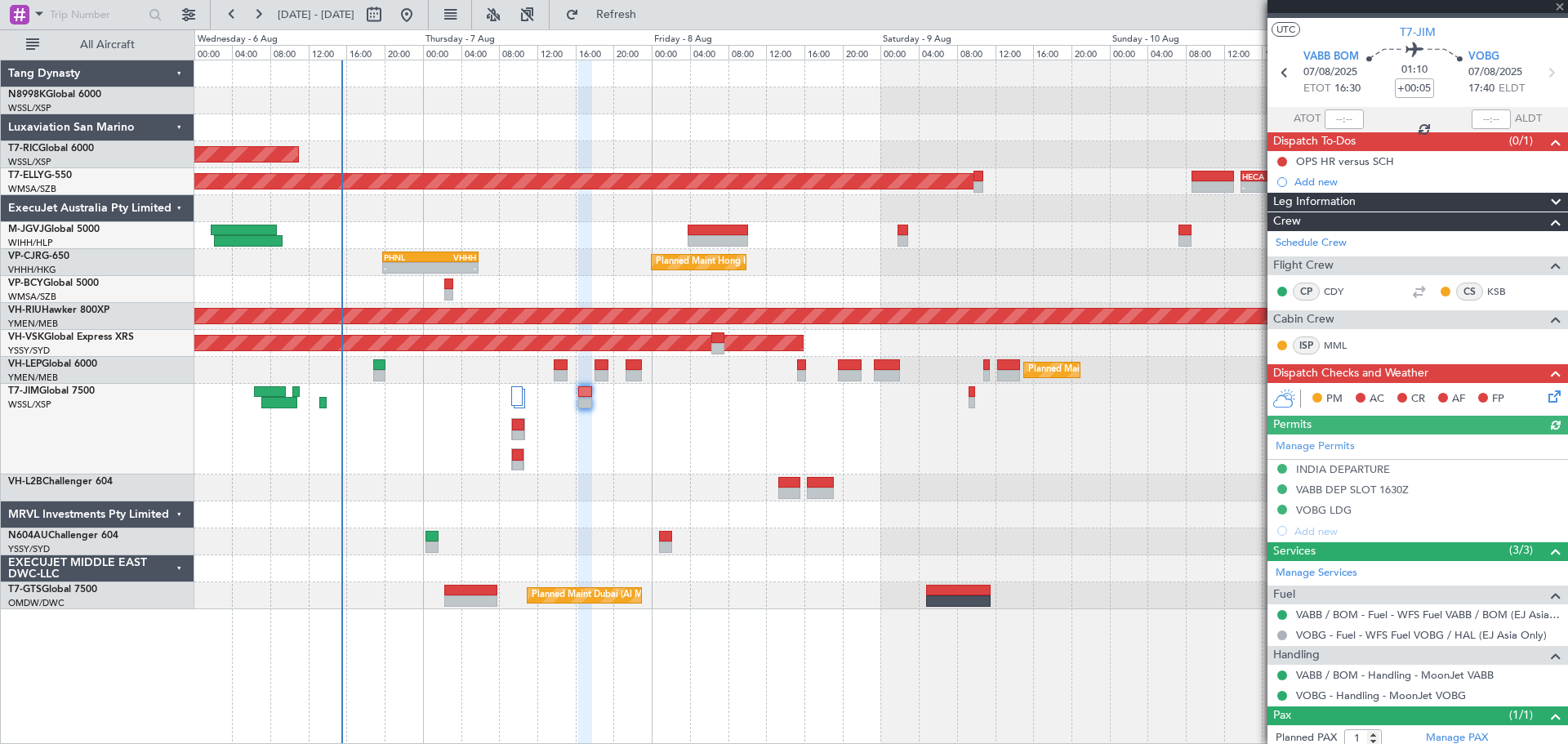scroll, scrollTop: 72, scrollLeft: 0, axis: vertical 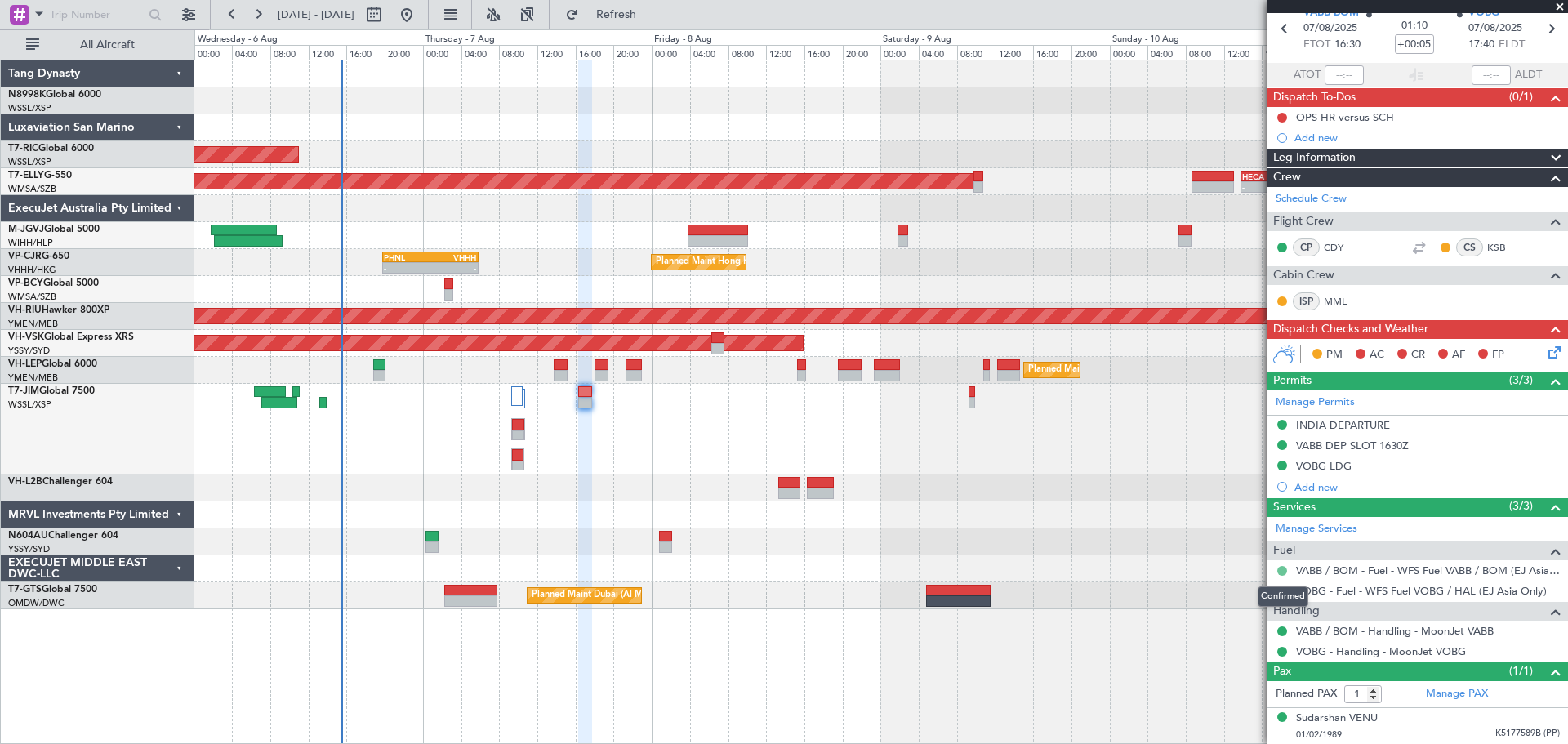 click at bounding box center [1282, 571] 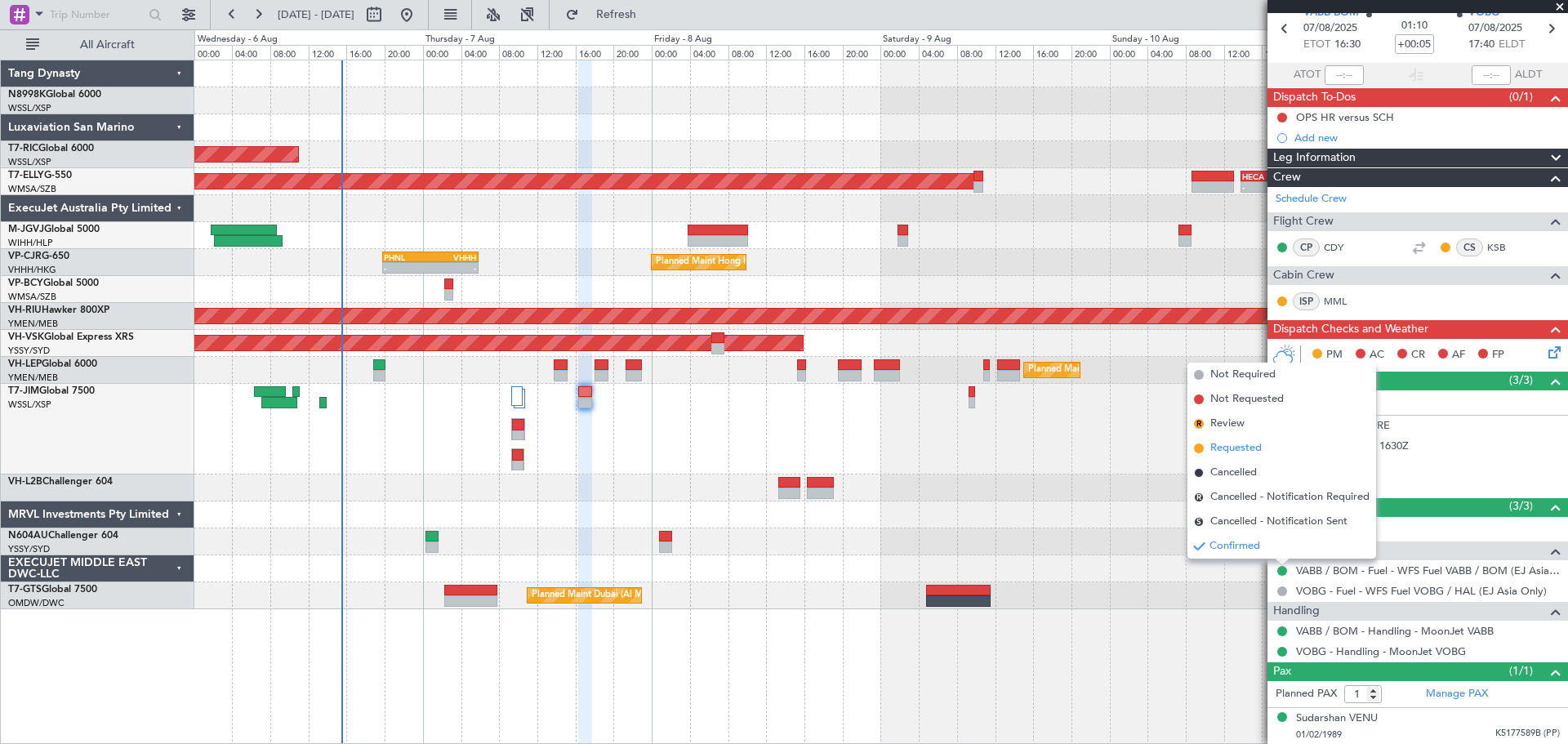 click on "Requested" at bounding box center [1236, 448] 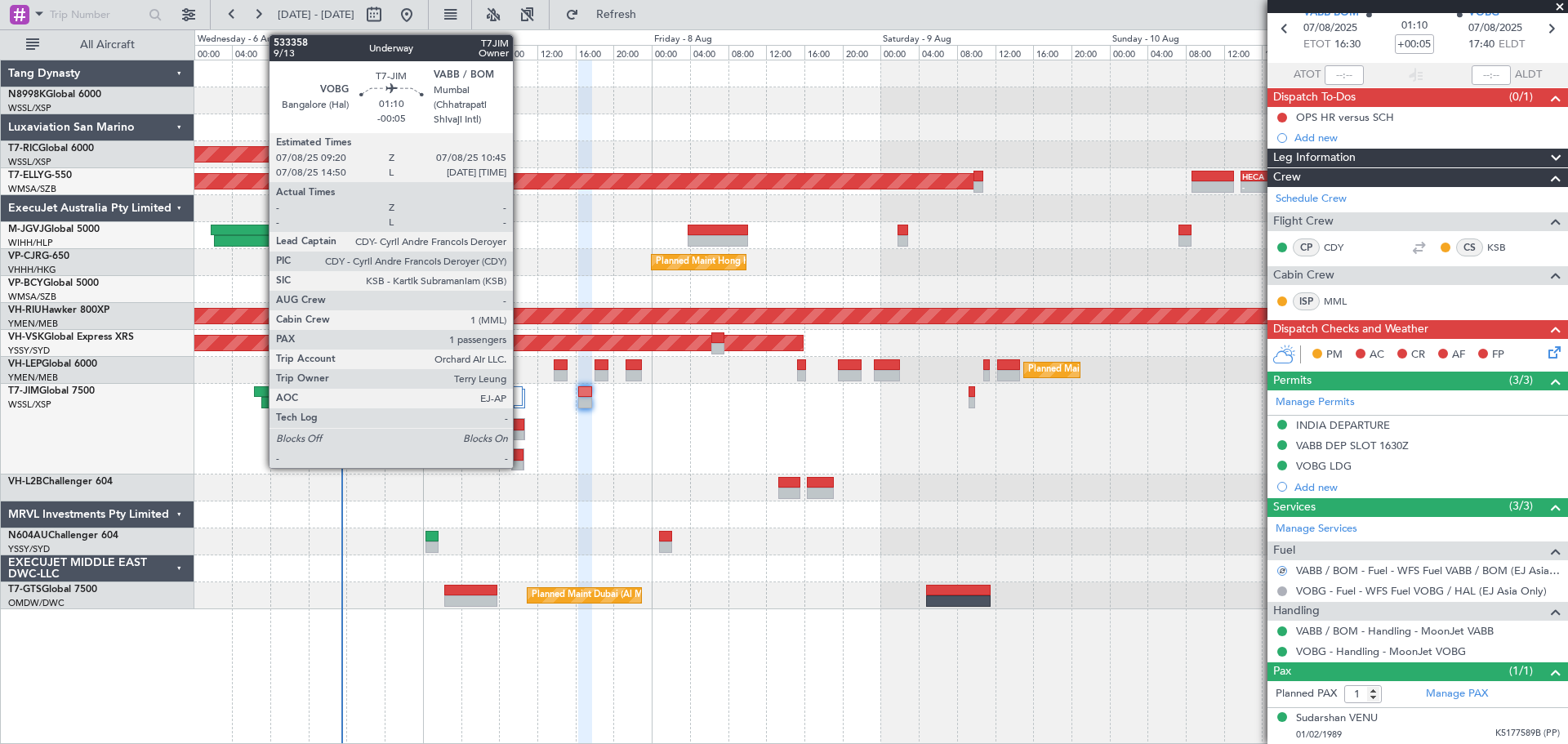 click 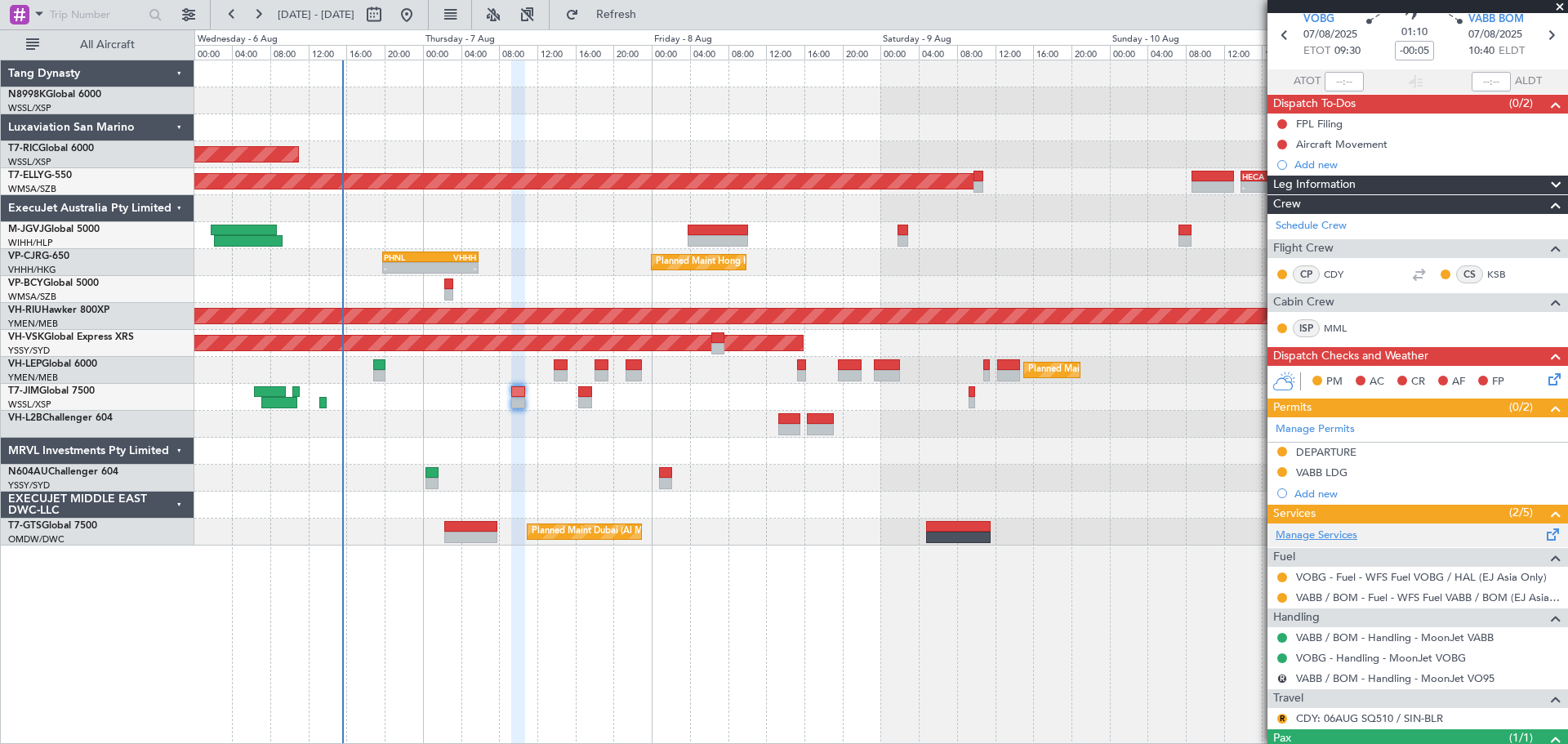 scroll, scrollTop: 132, scrollLeft: 0, axis: vertical 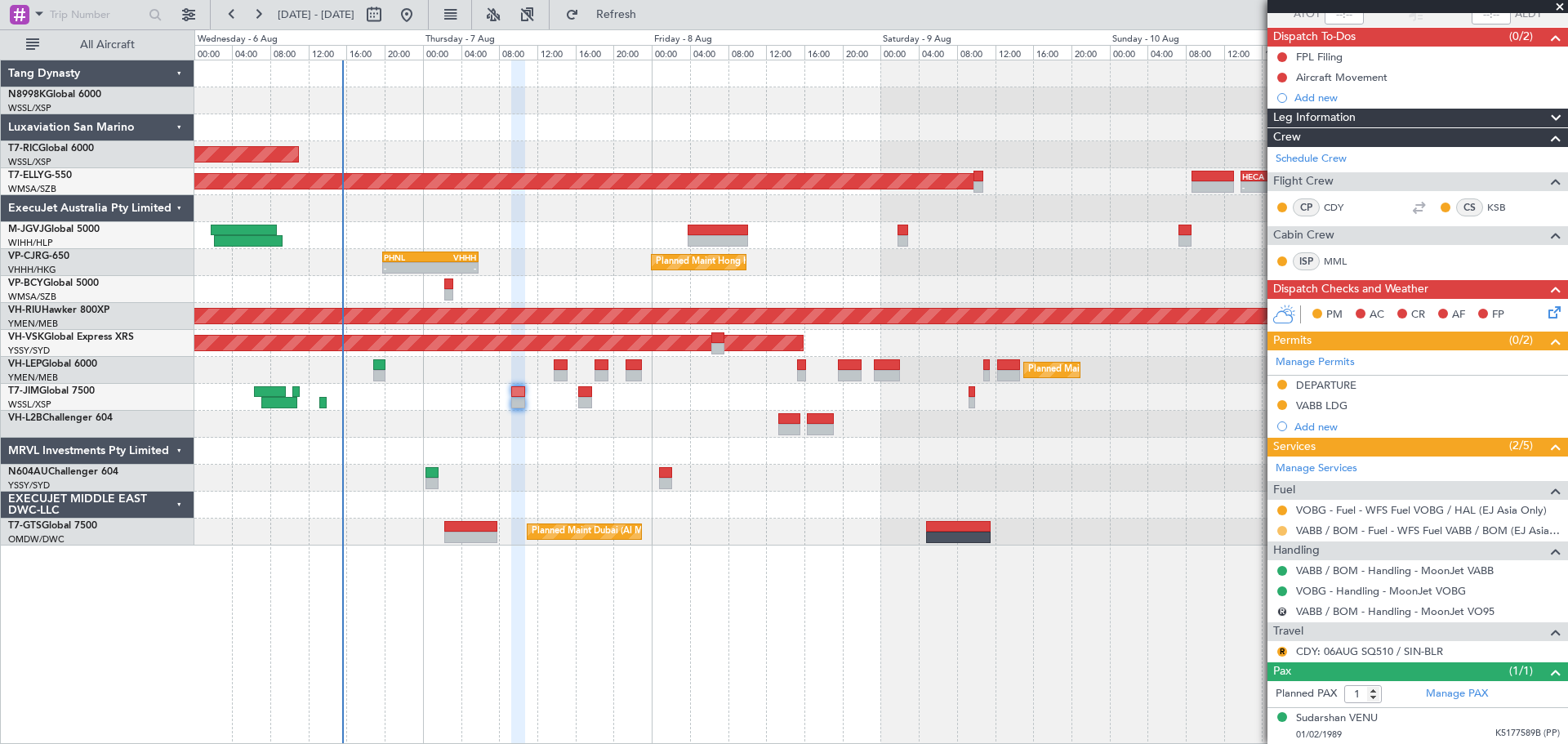 click at bounding box center [1282, 531] 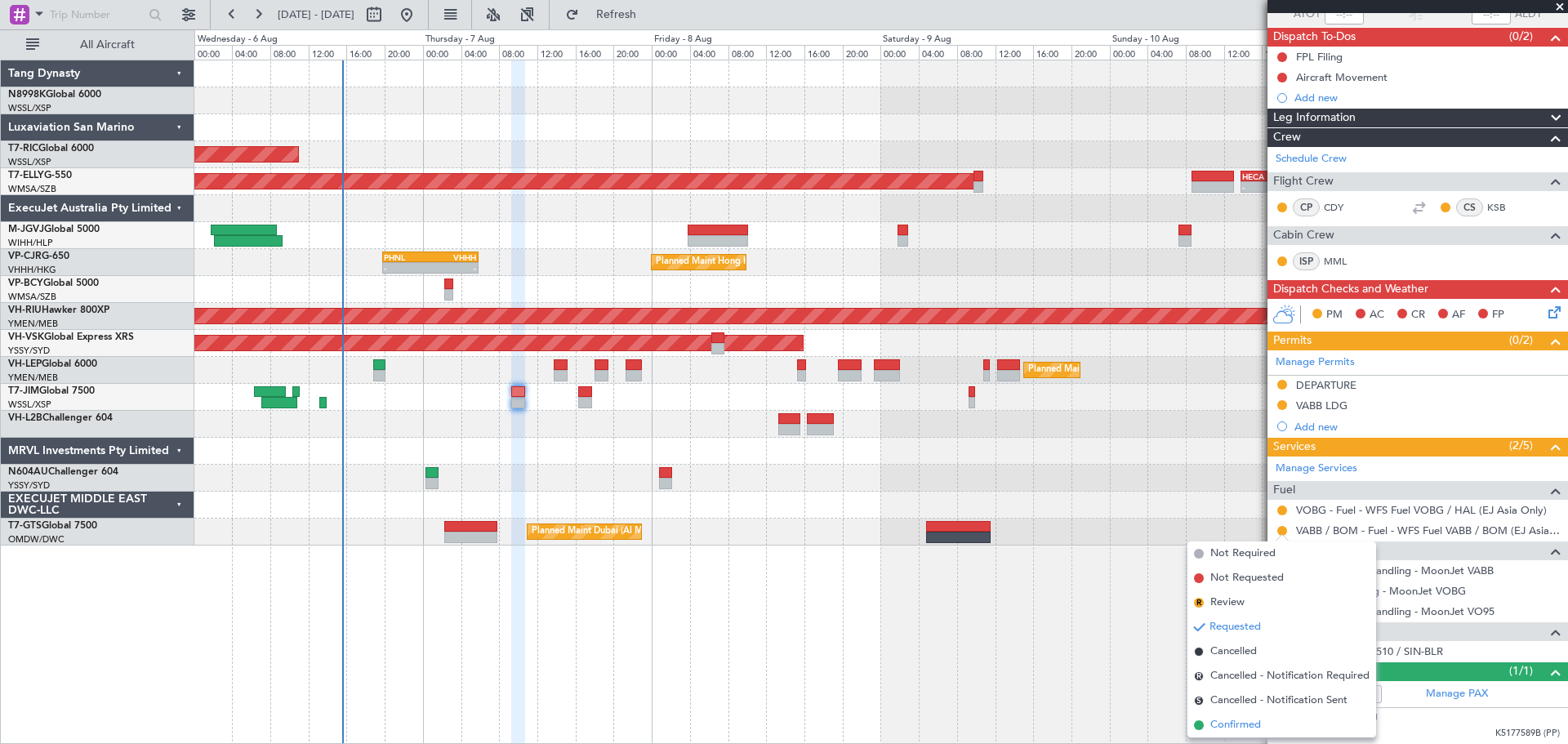 click on "Confirmed" at bounding box center (1236, 725) 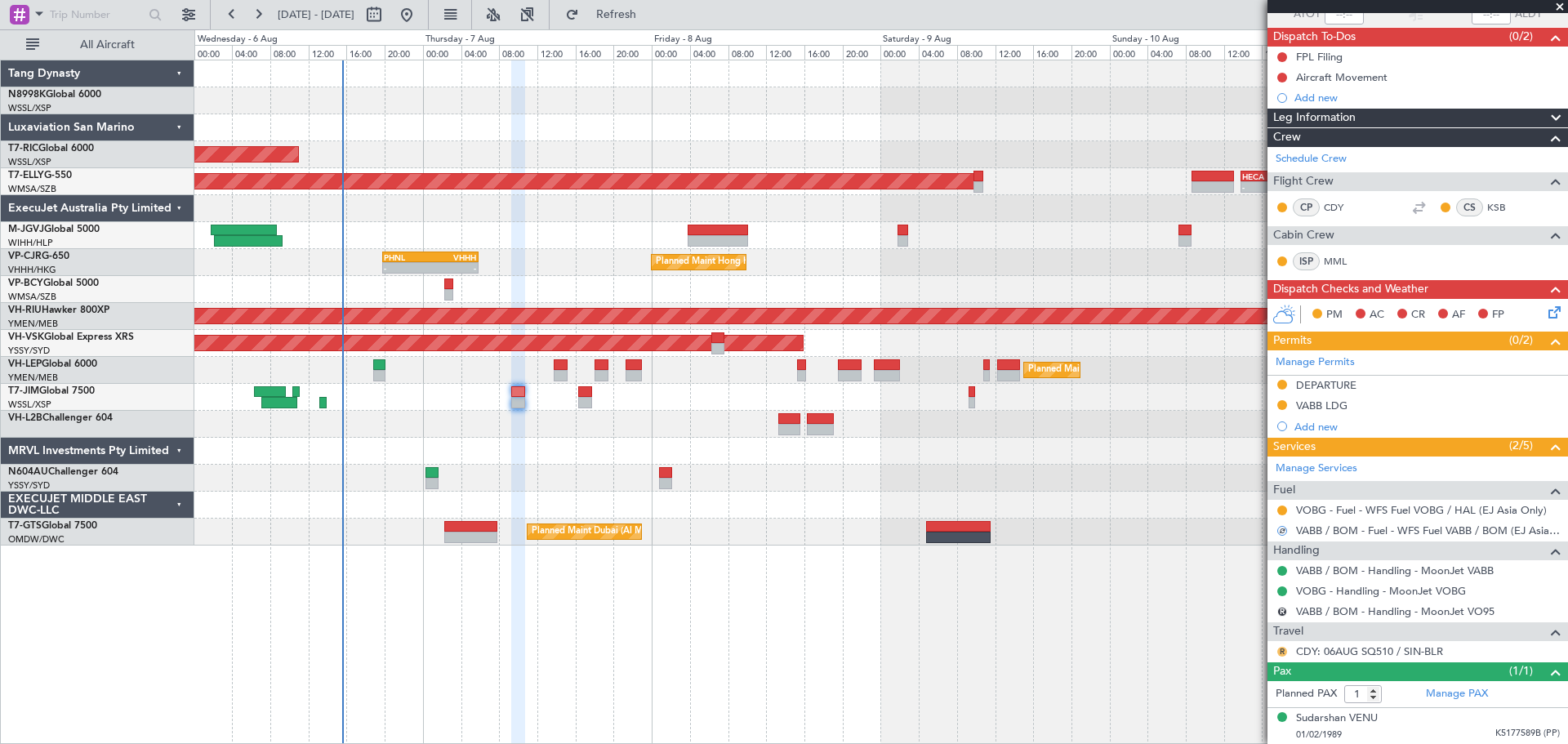 click on "R" at bounding box center [1282, 652] 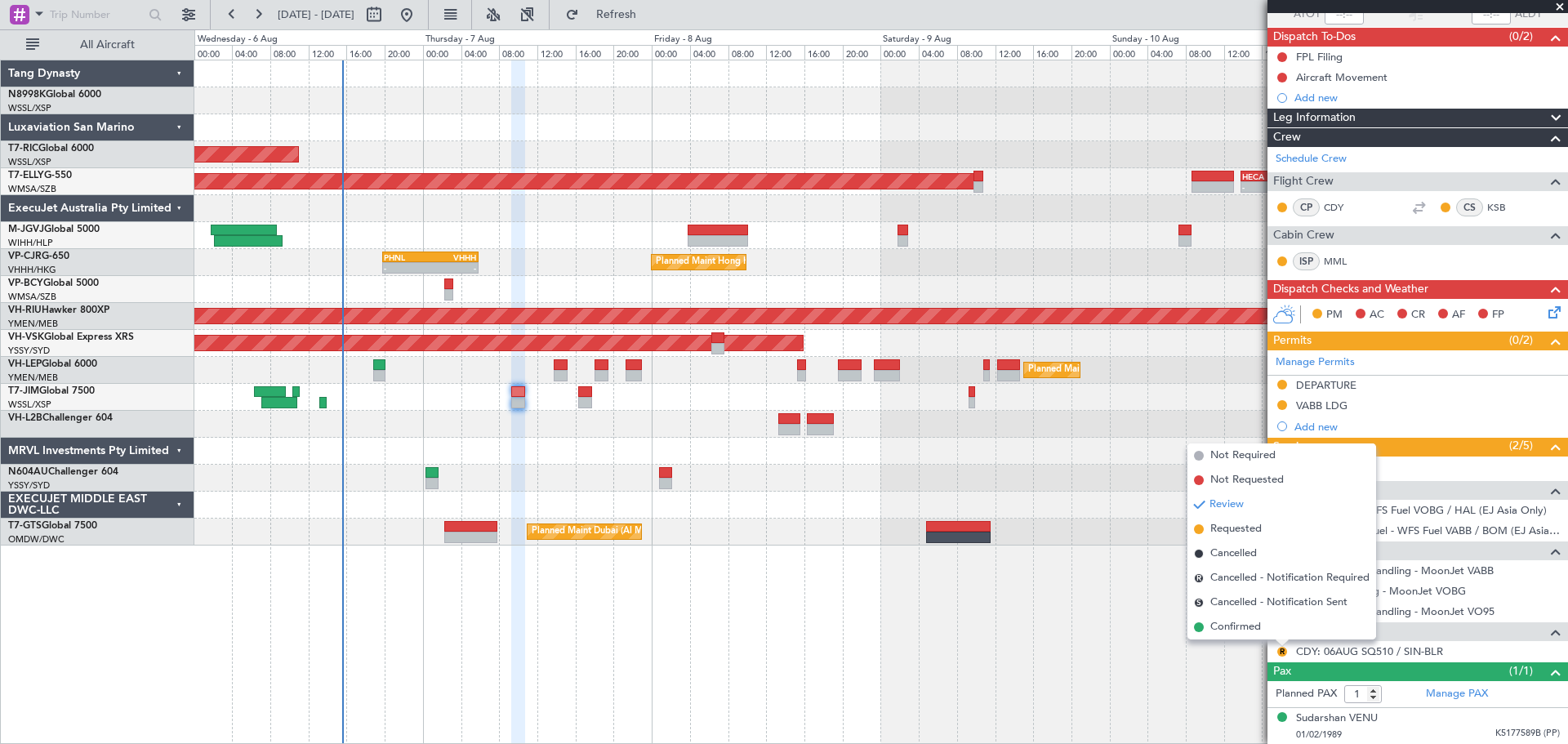 drag, startPoint x: 1222, startPoint y: 629, endPoint x: 1231, endPoint y: 626, distance: 9.486833 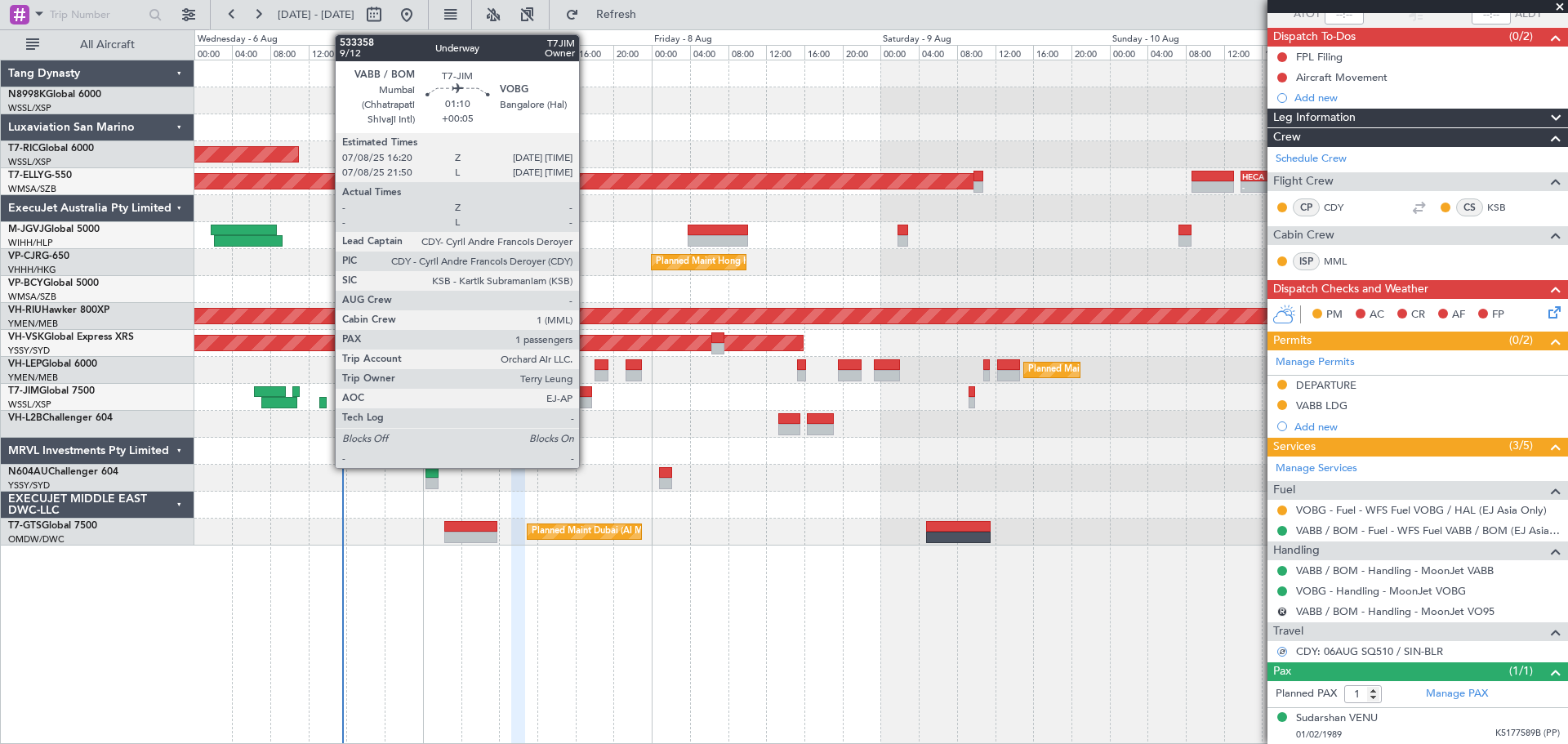 click 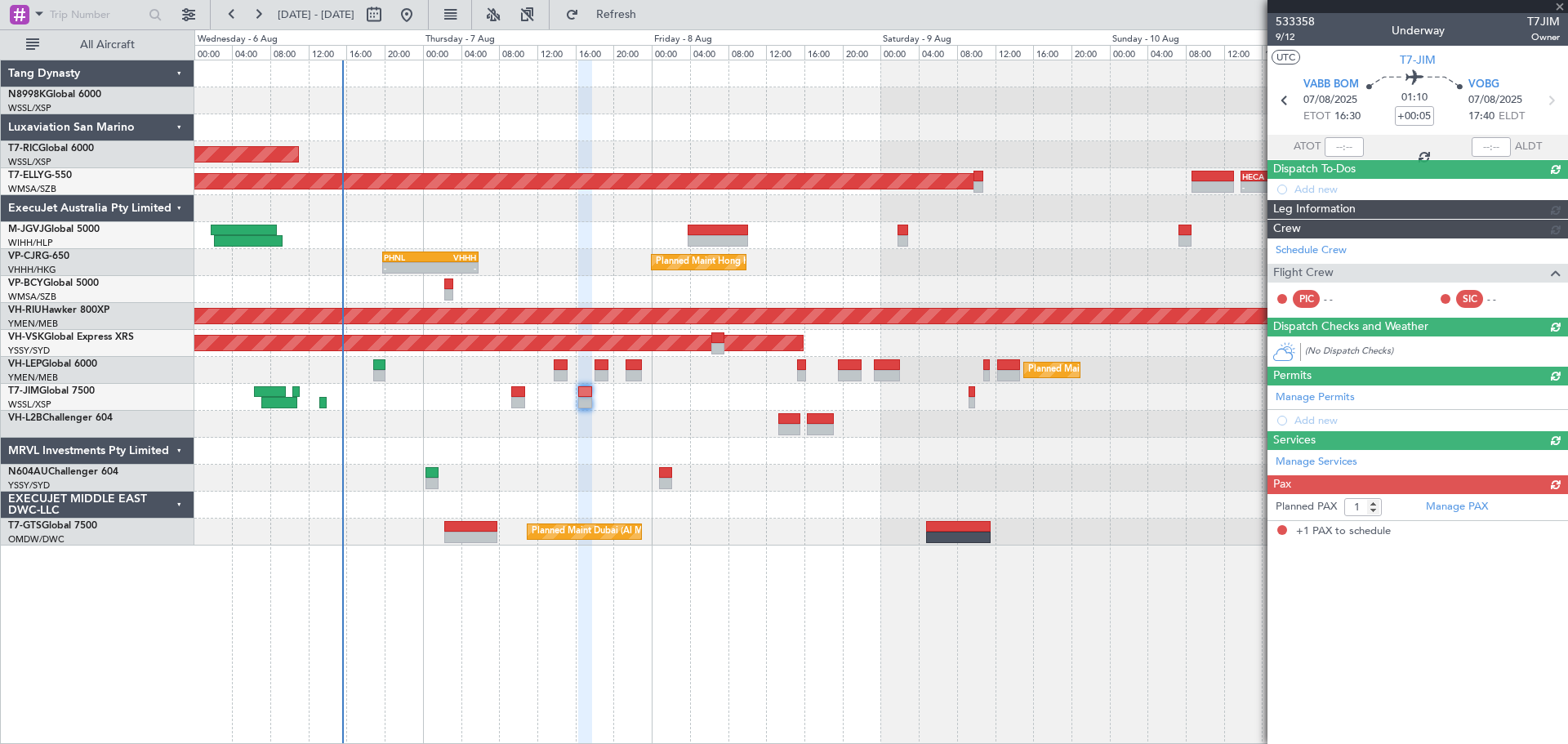 scroll, scrollTop: 0, scrollLeft: 0, axis: both 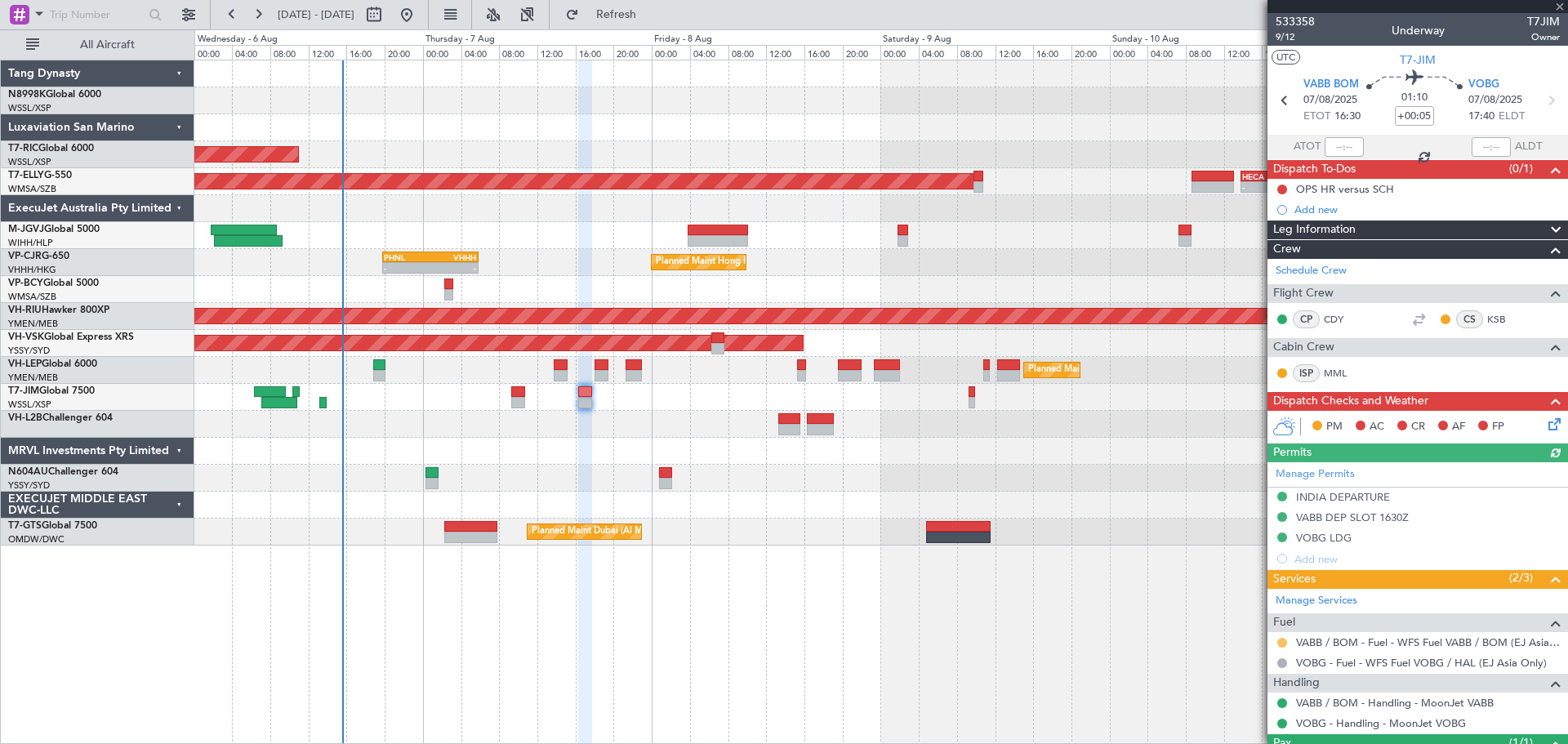 click at bounding box center [1282, 643] 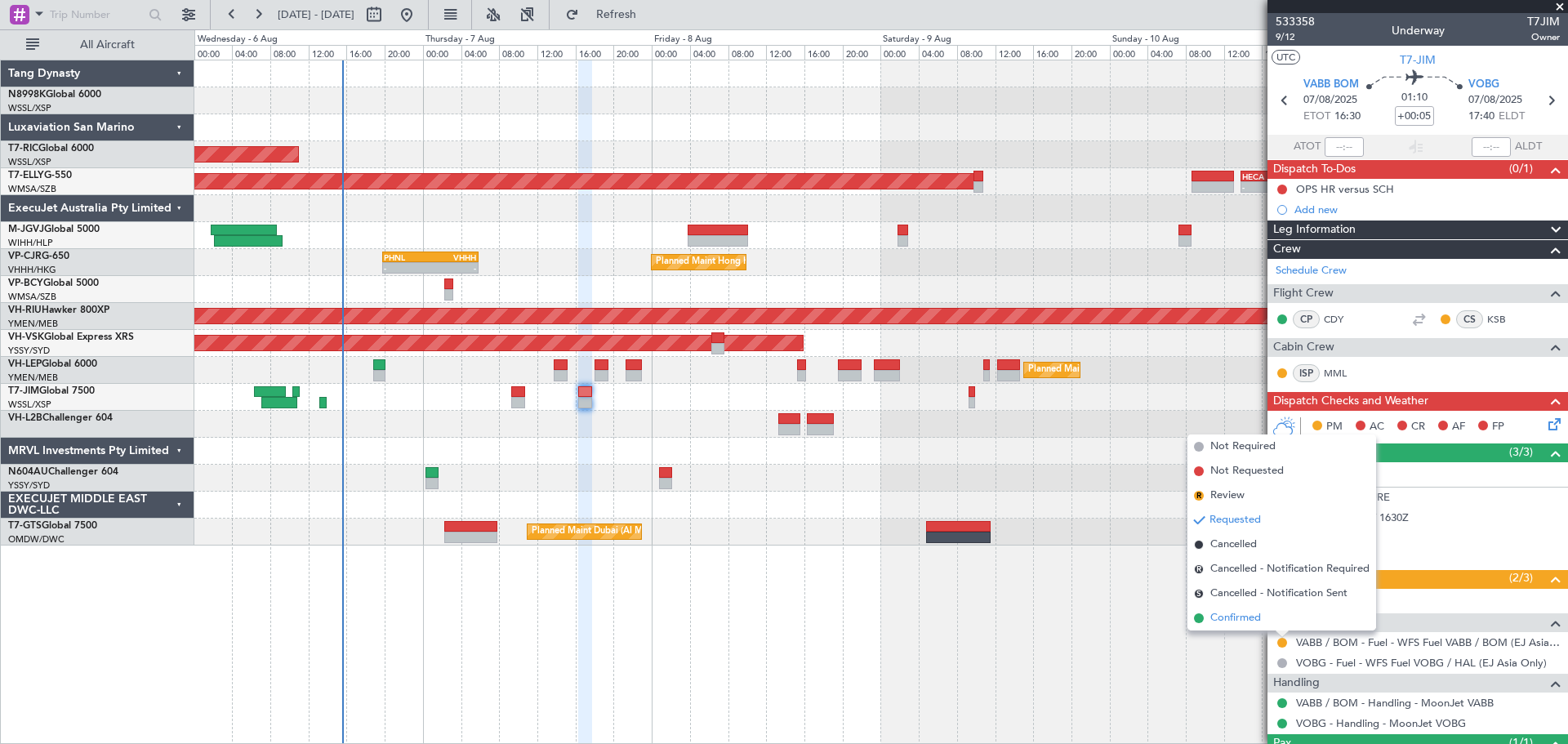 click on "Confirmed" at bounding box center [1236, 618] 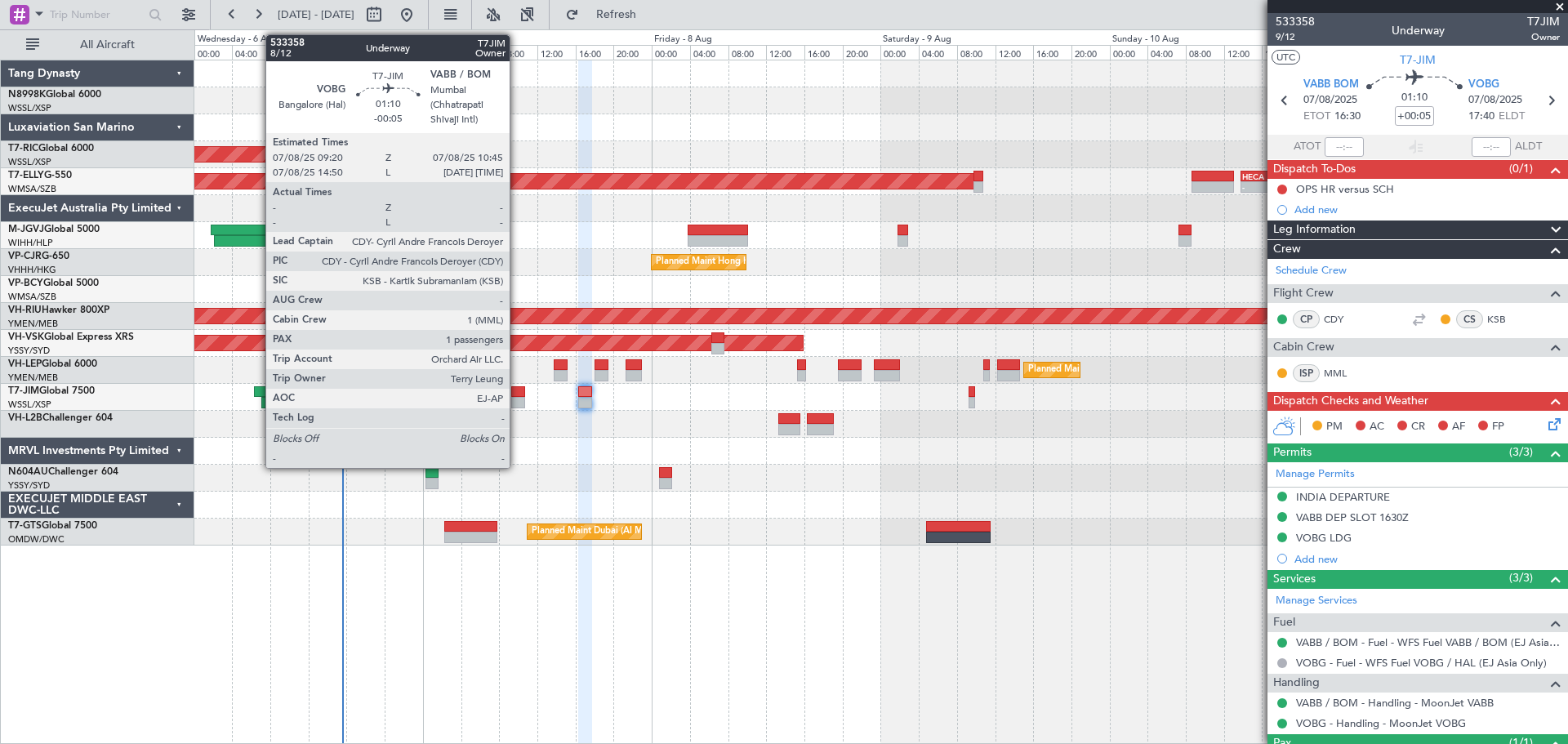 click 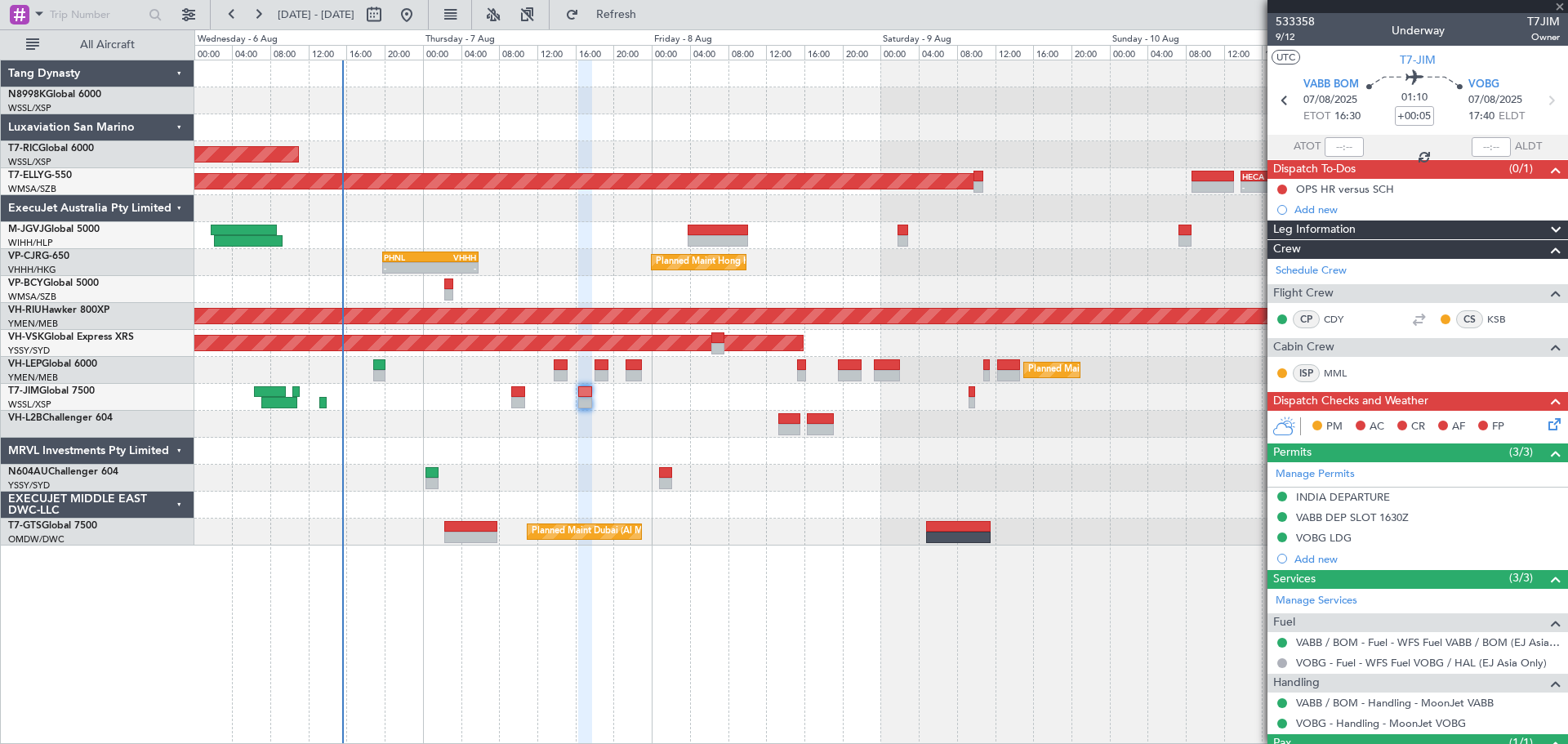 type on "-00:05" 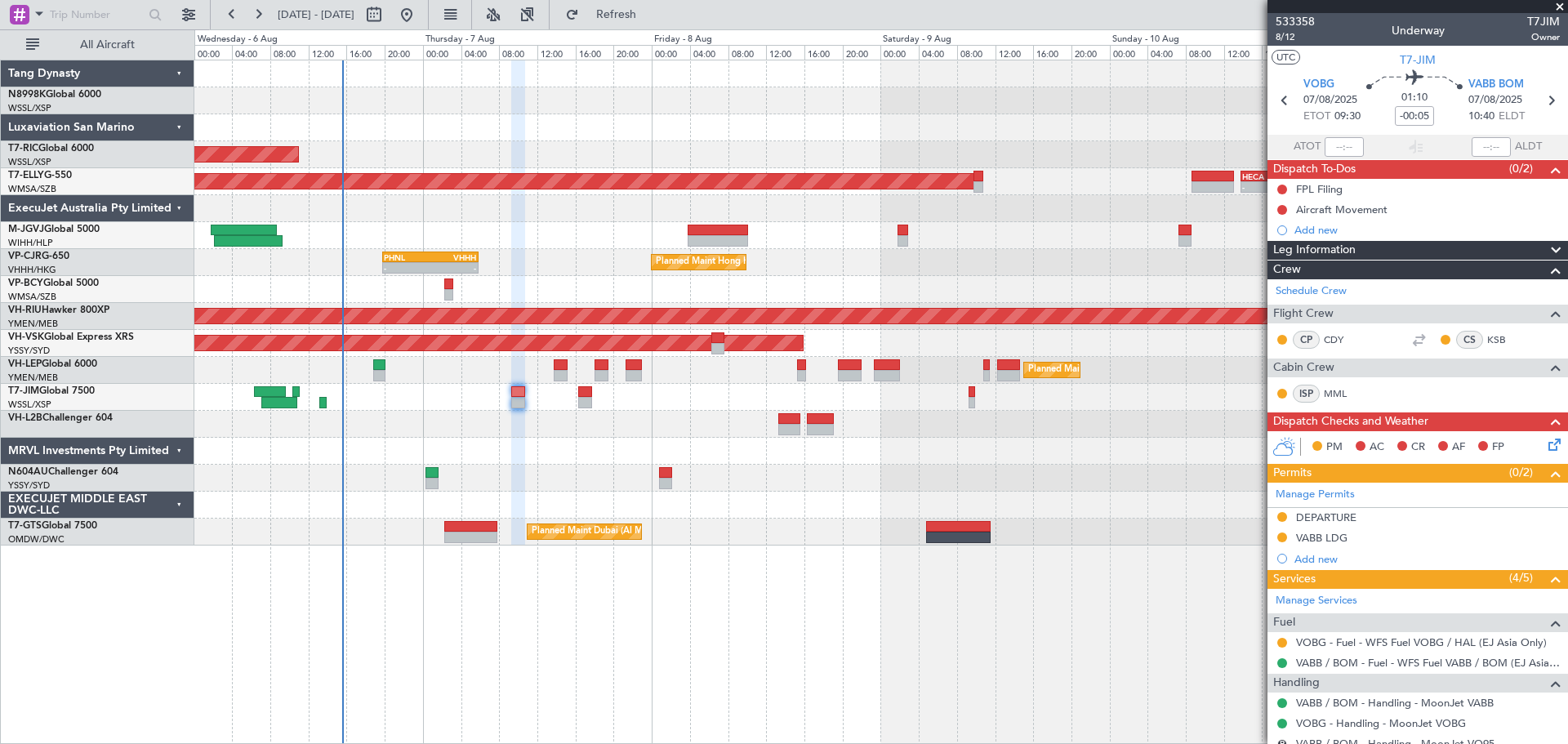 scroll, scrollTop: 0, scrollLeft: 0, axis: both 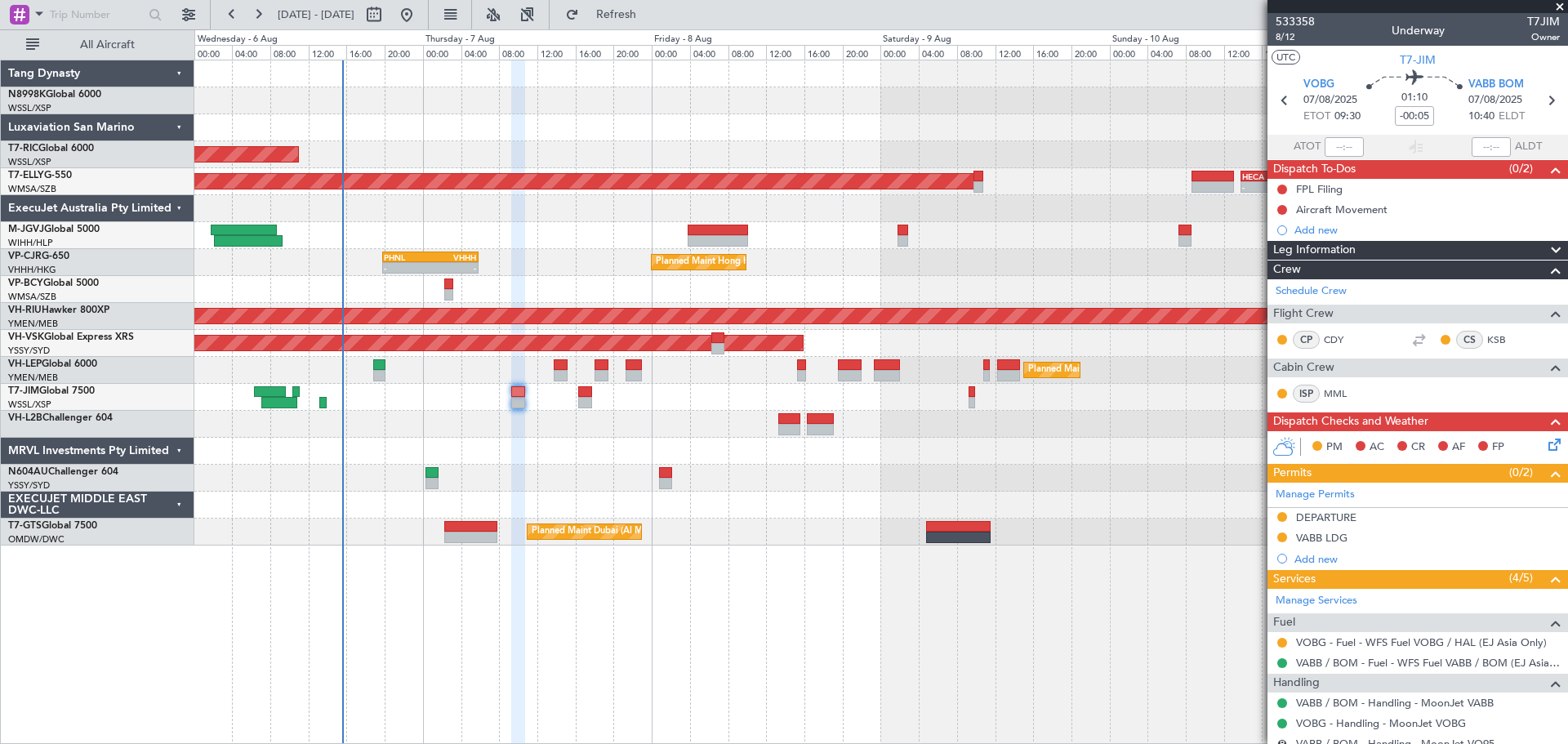 drag, startPoint x: 1281, startPoint y: 640, endPoint x: 1270, endPoint y: 635, distance: 12.083046 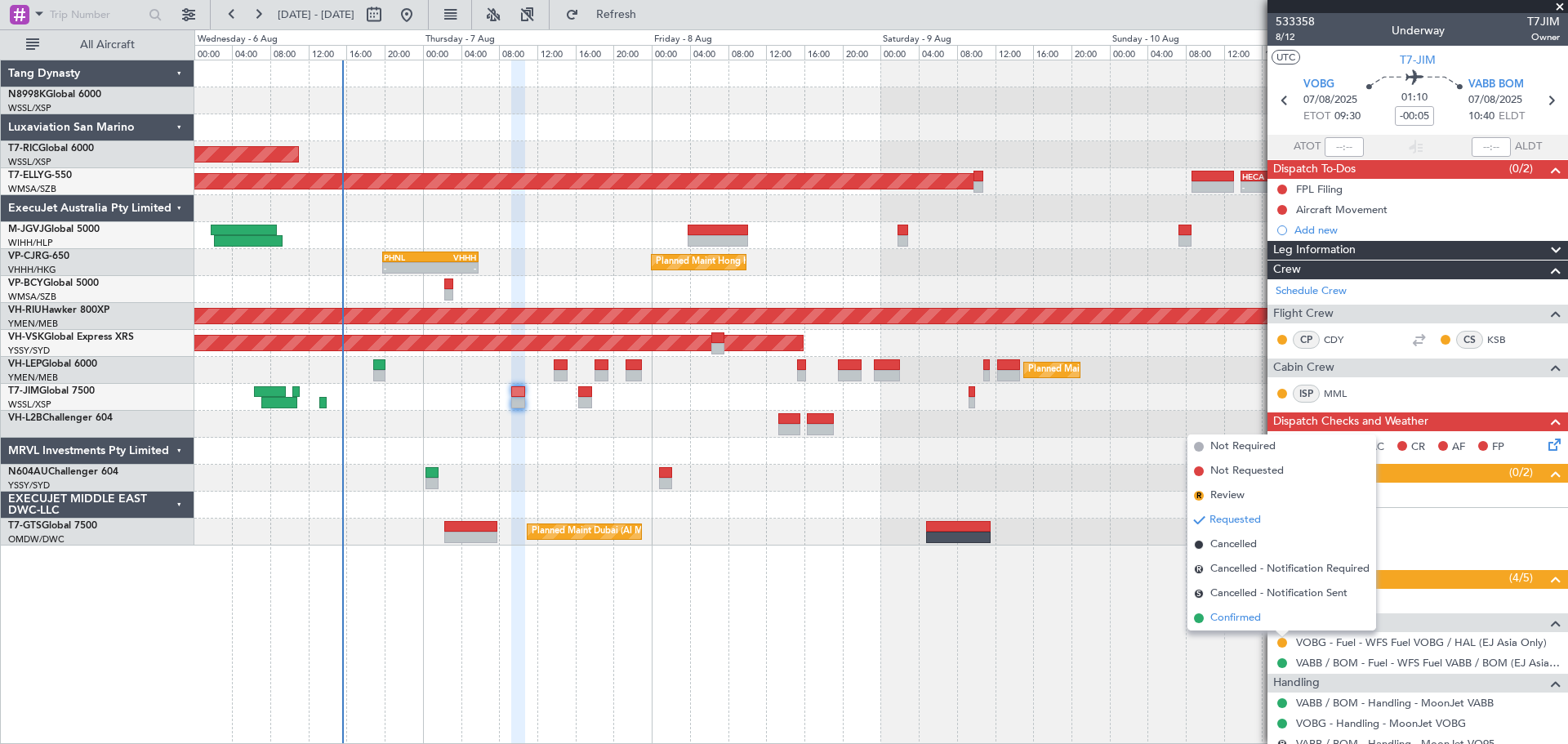 click on "Confirmed" at bounding box center [1236, 618] 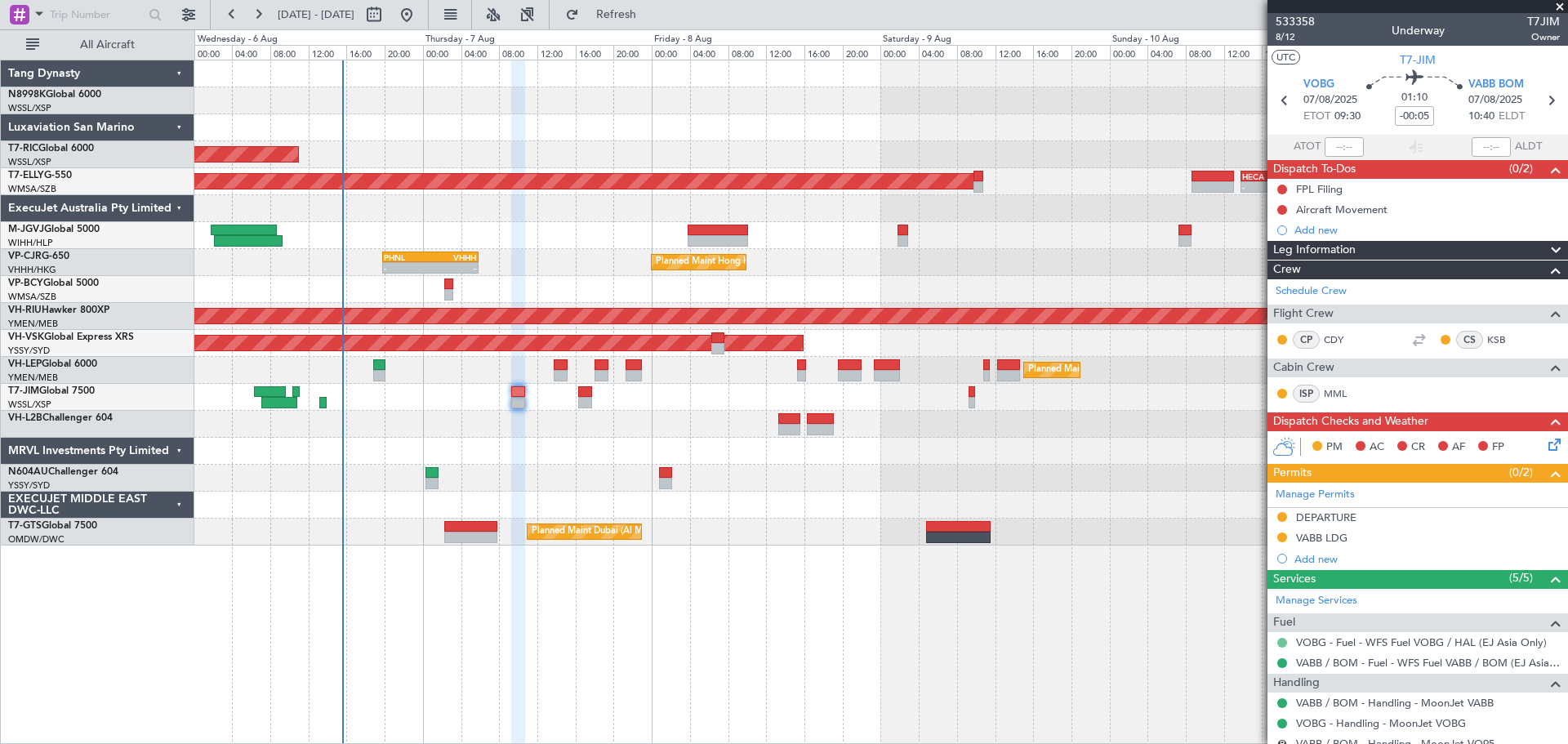 click at bounding box center (1282, 643) 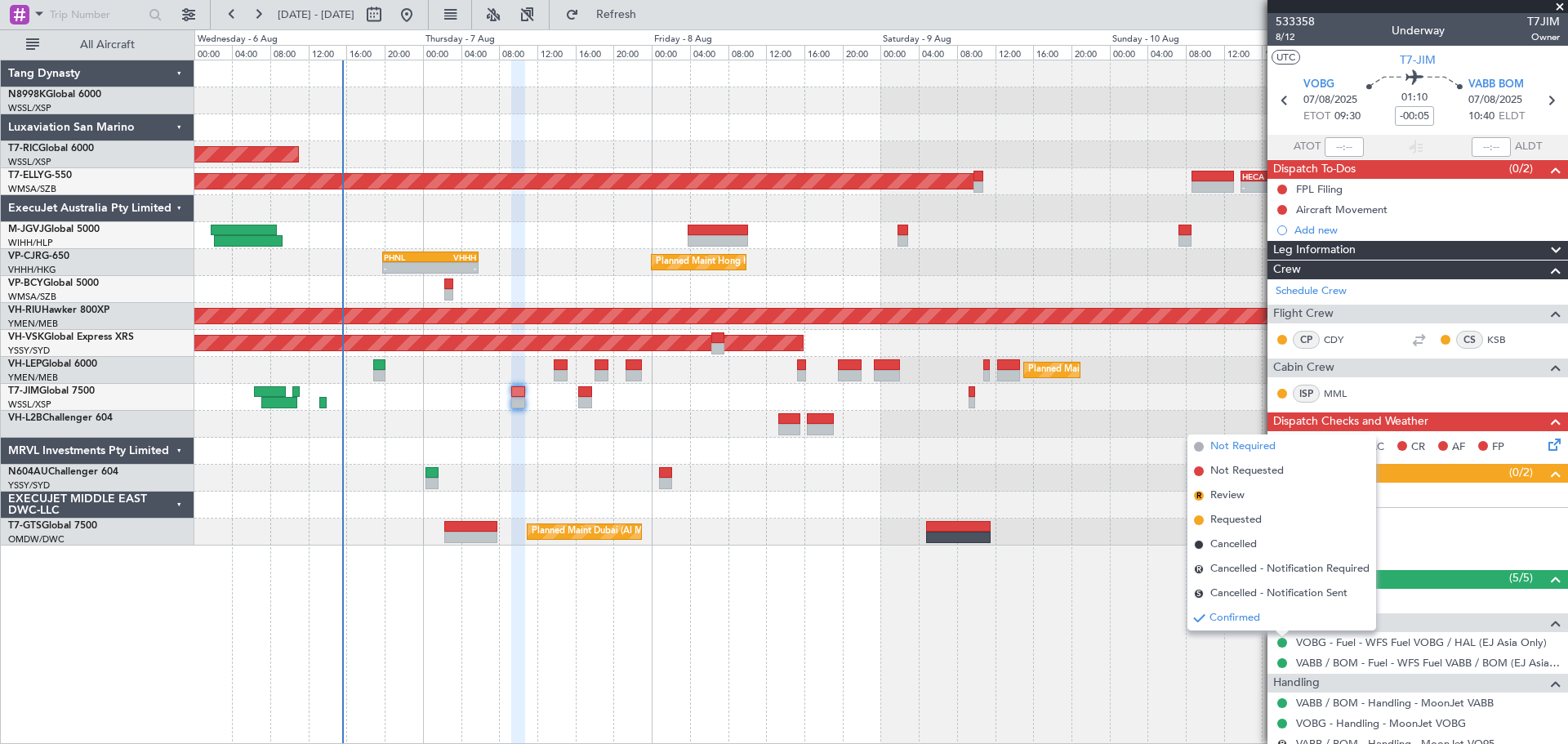 click on "Not Required" at bounding box center [1243, 447] 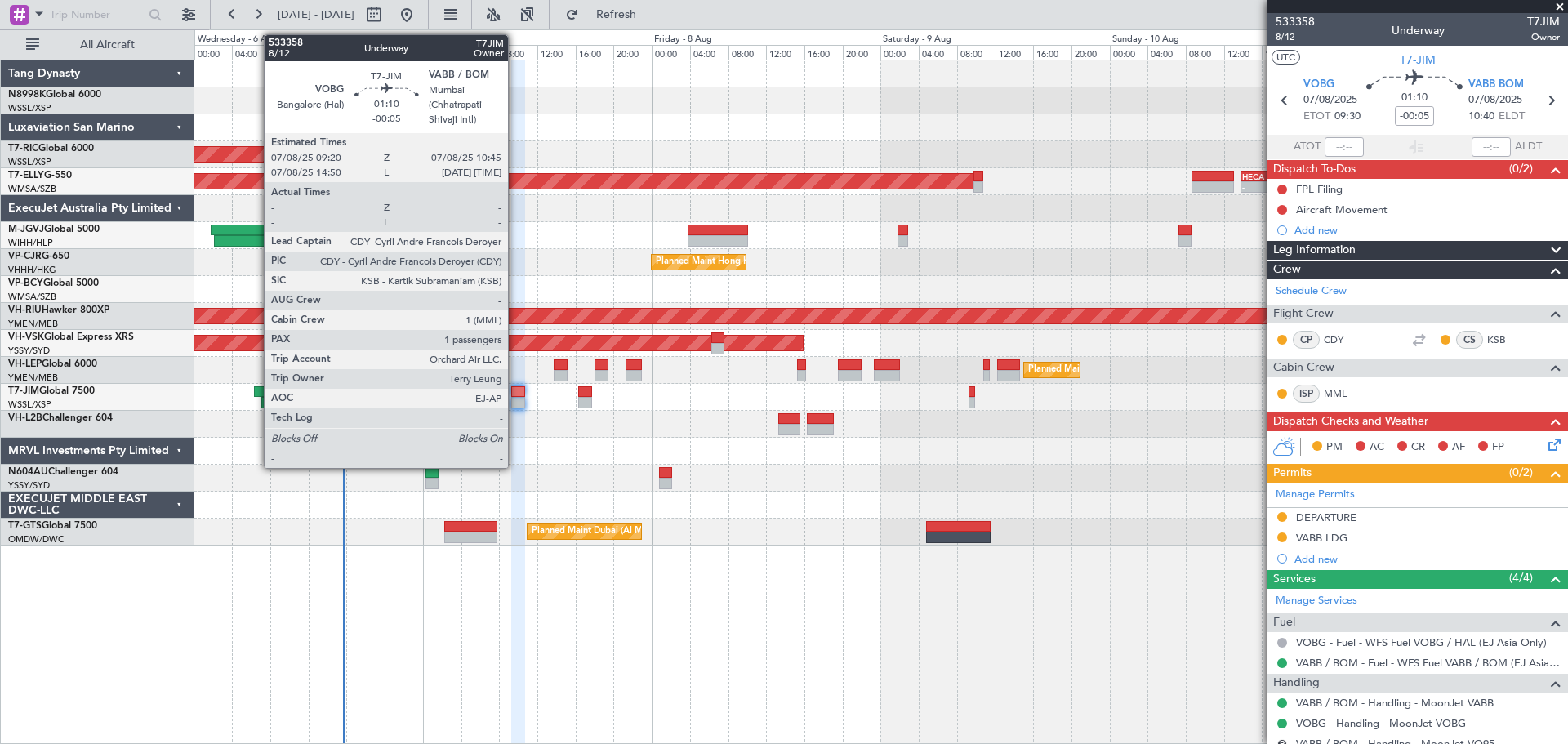 click 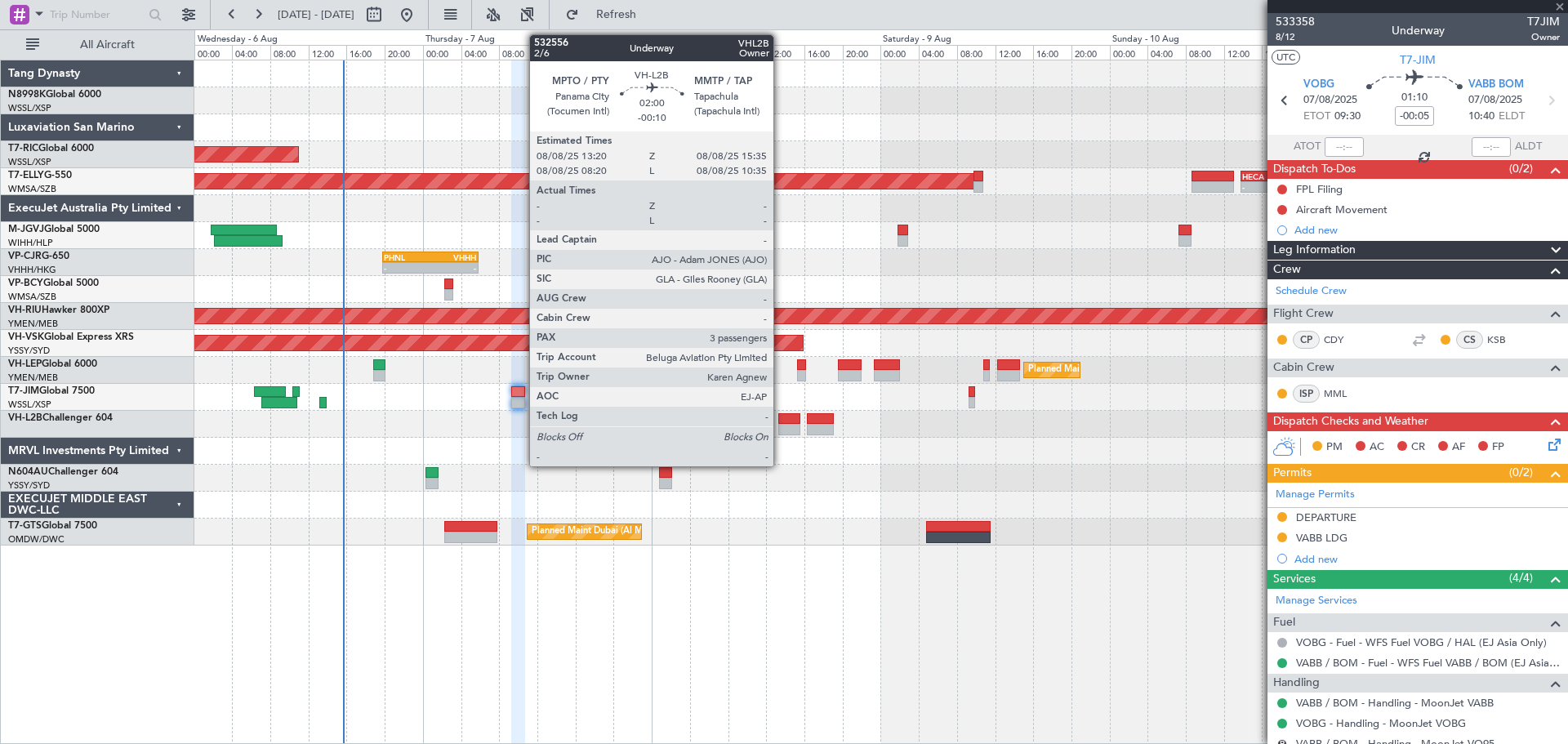 click 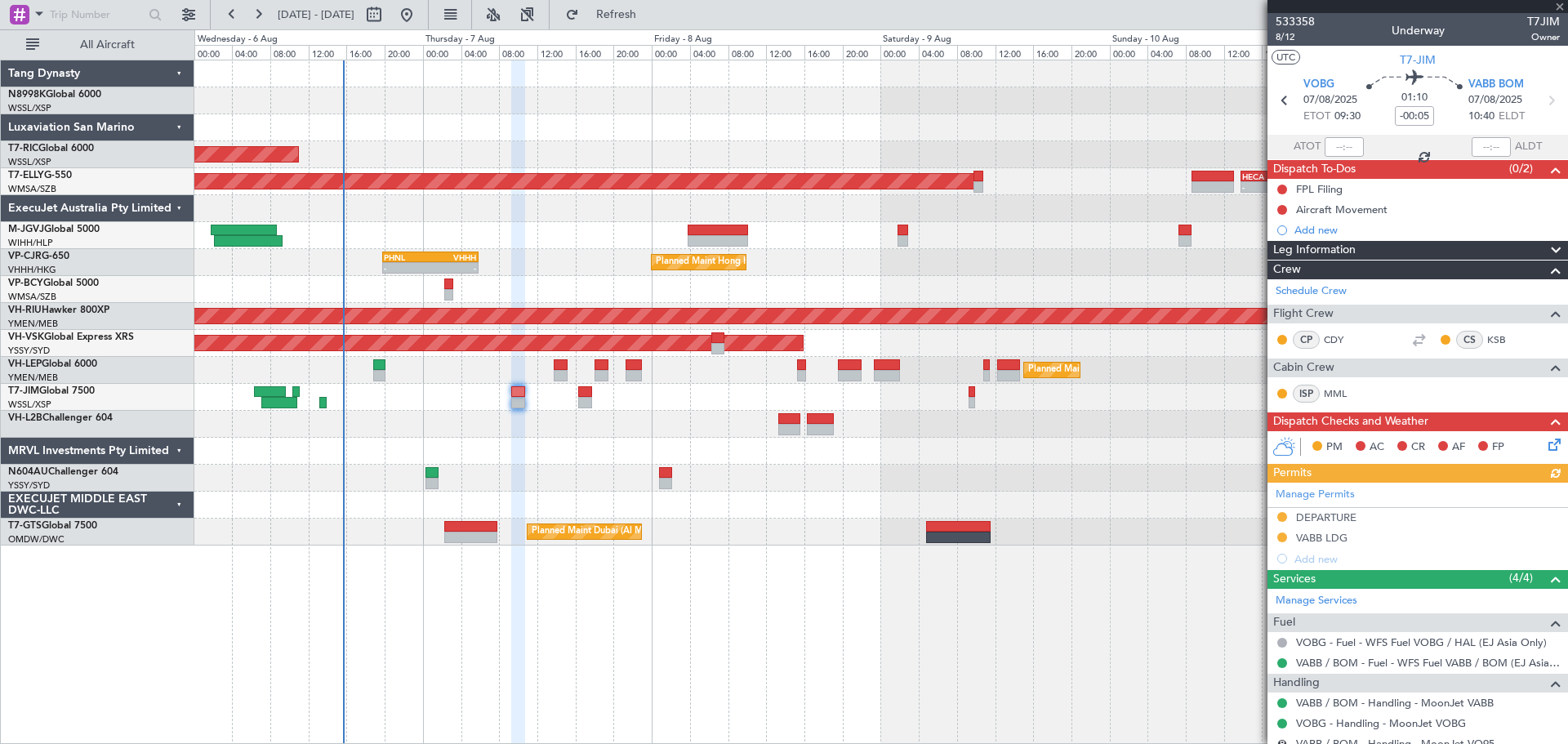 type on "-00:10" 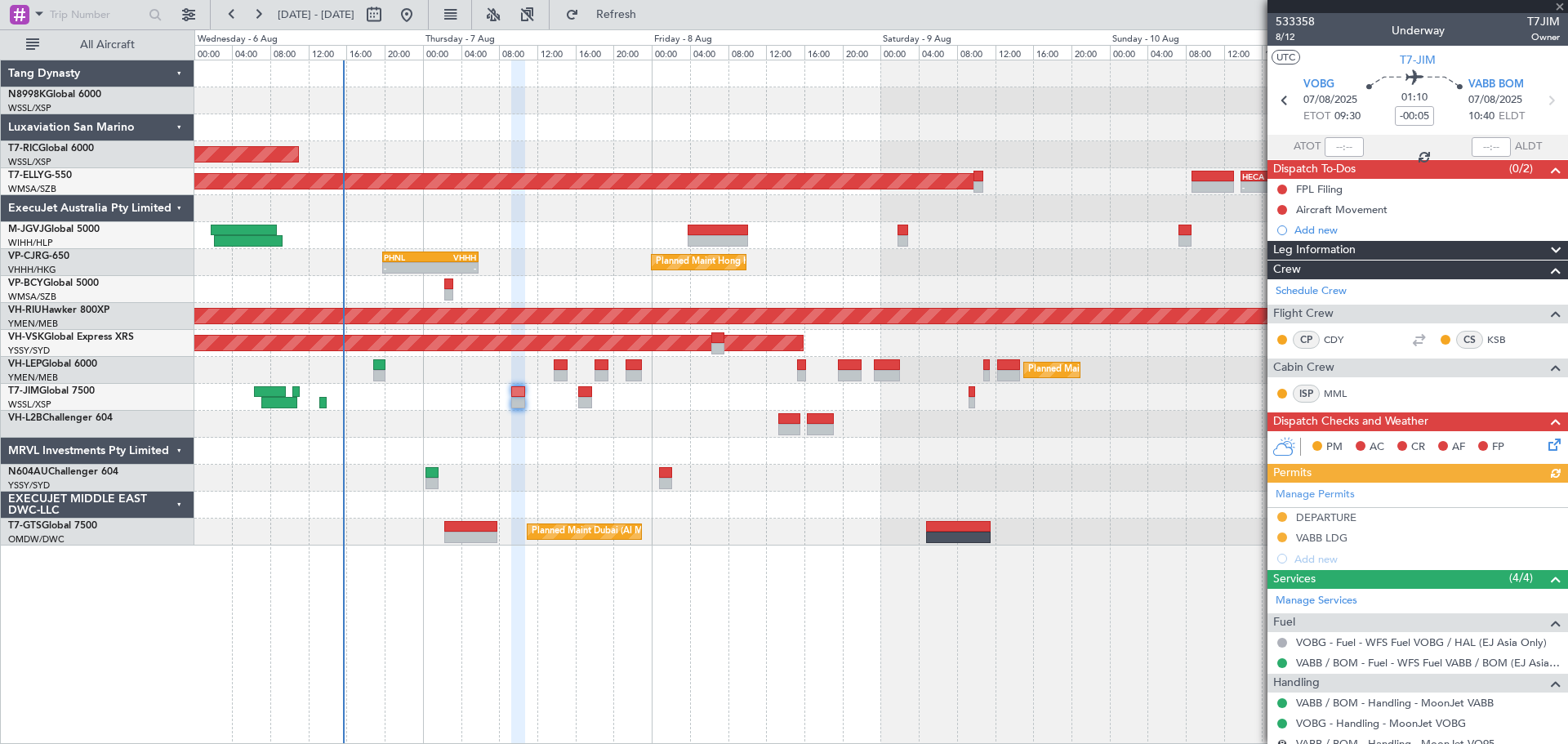 type on "3" 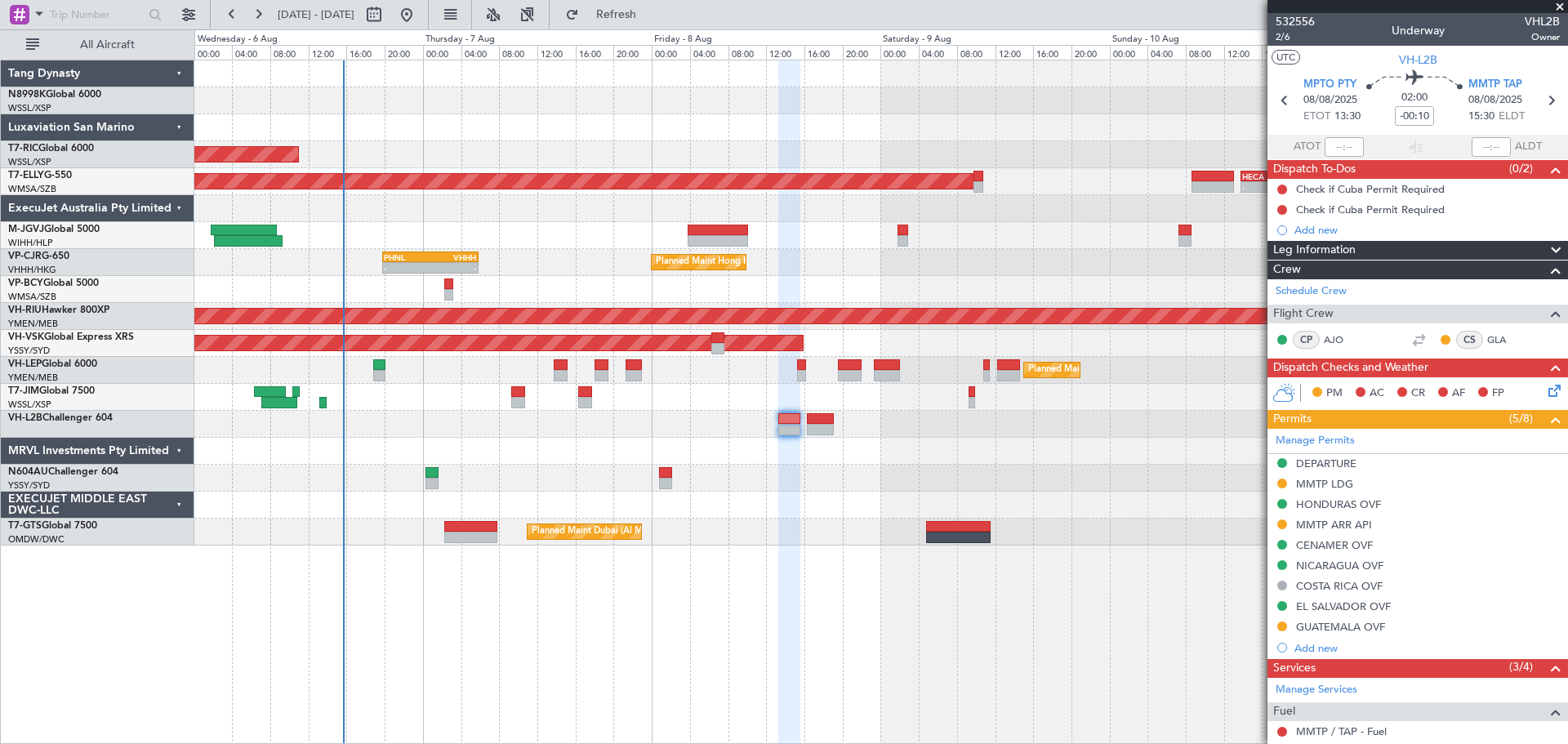 click on "MMTP LDG" at bounding box center [1325, 483] 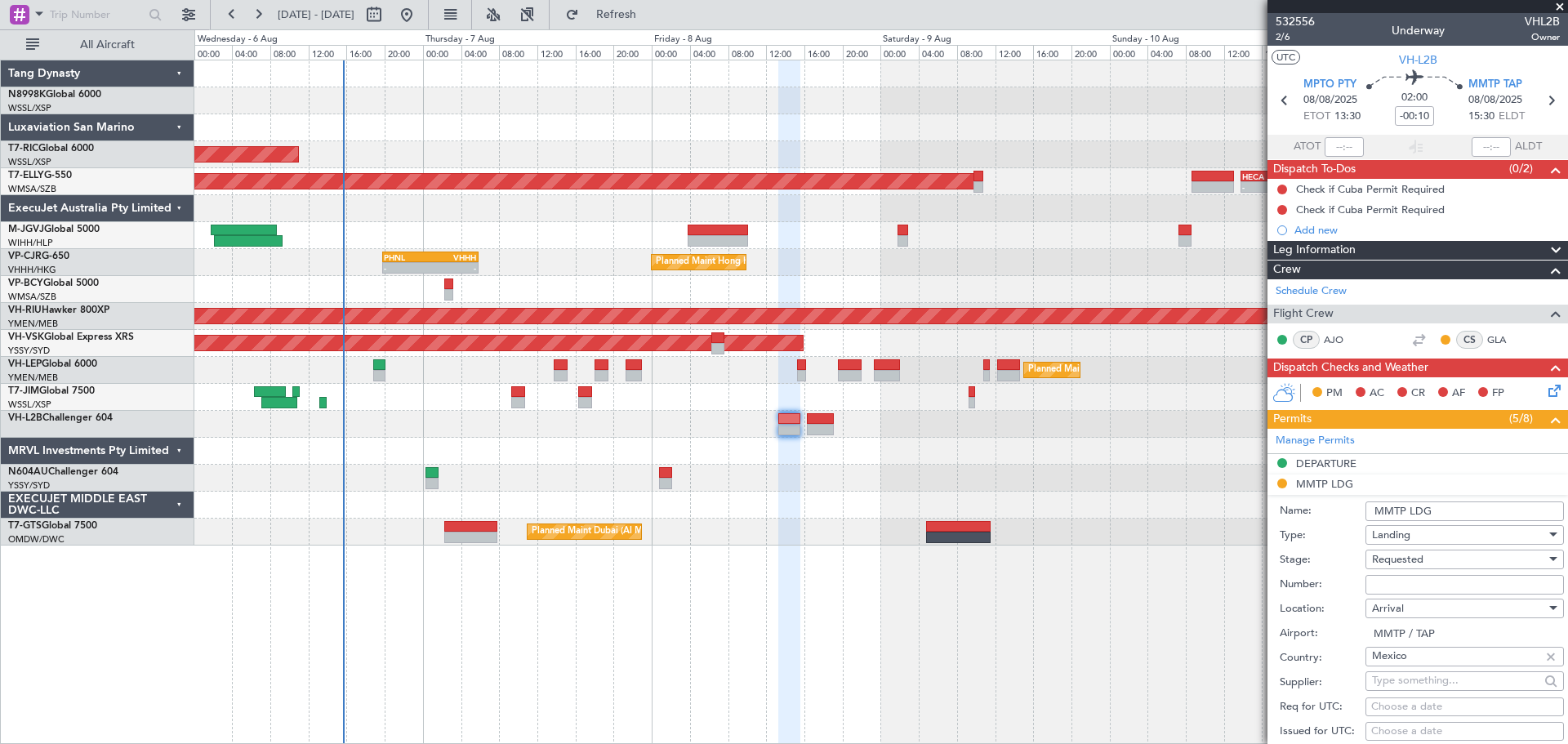 drag, startPoint x: 1392, startPoint y: 588, endPoint x: 1398, endPoint y: 577, distance: 12.529964 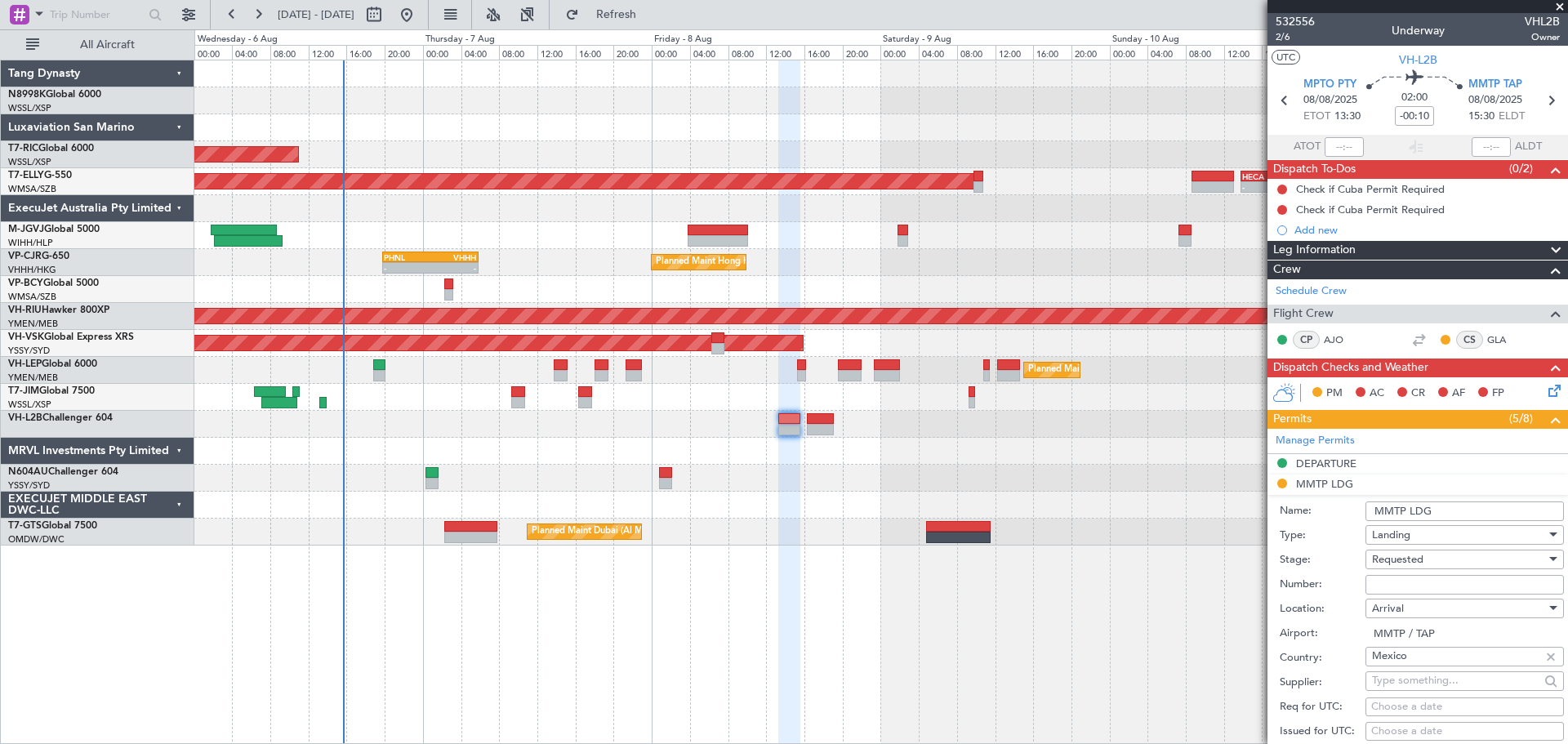 paste on "verbally guaranteed" and "issued on arrival" 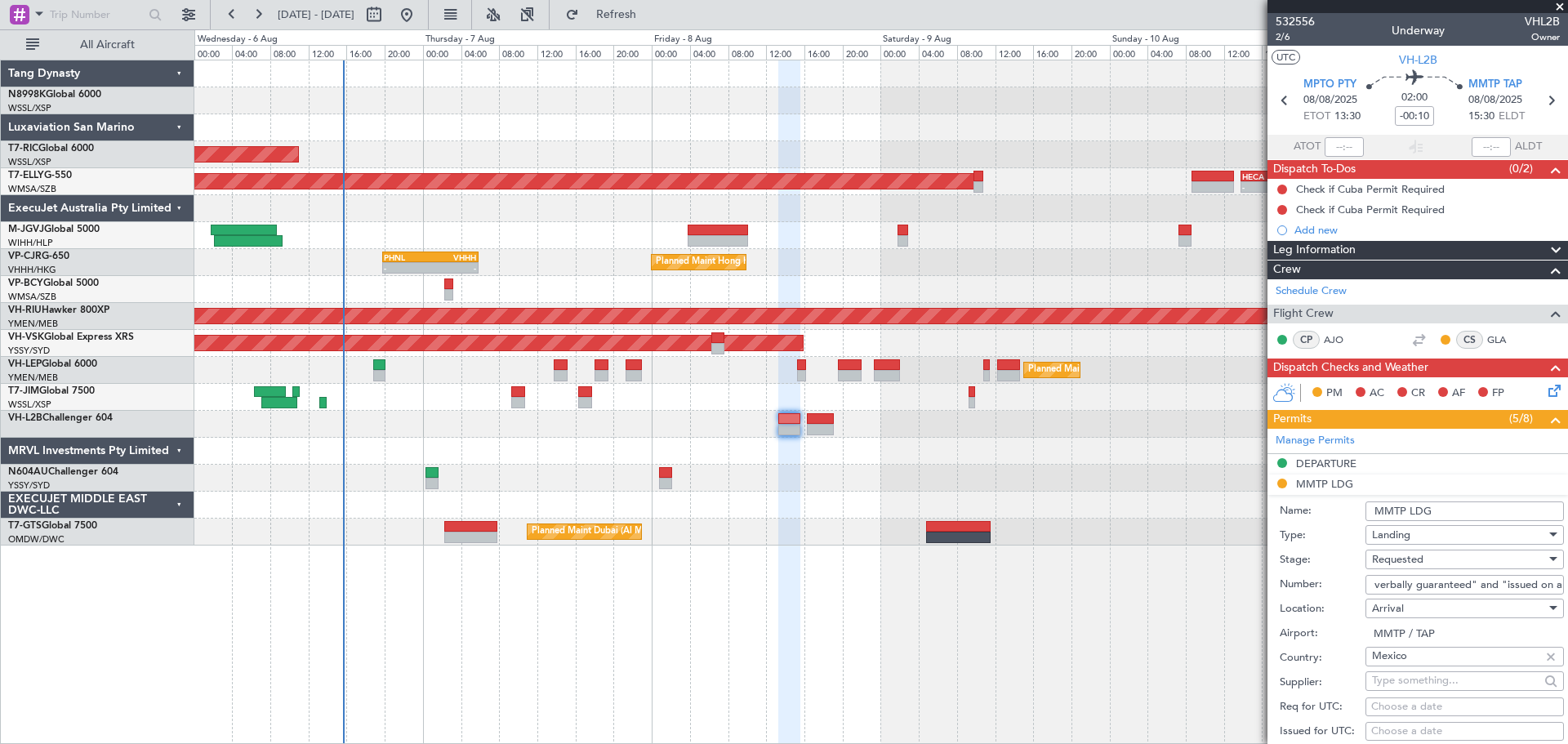 scroll, scrollTop: 0, scrollLeft: 33, axis: horizontal 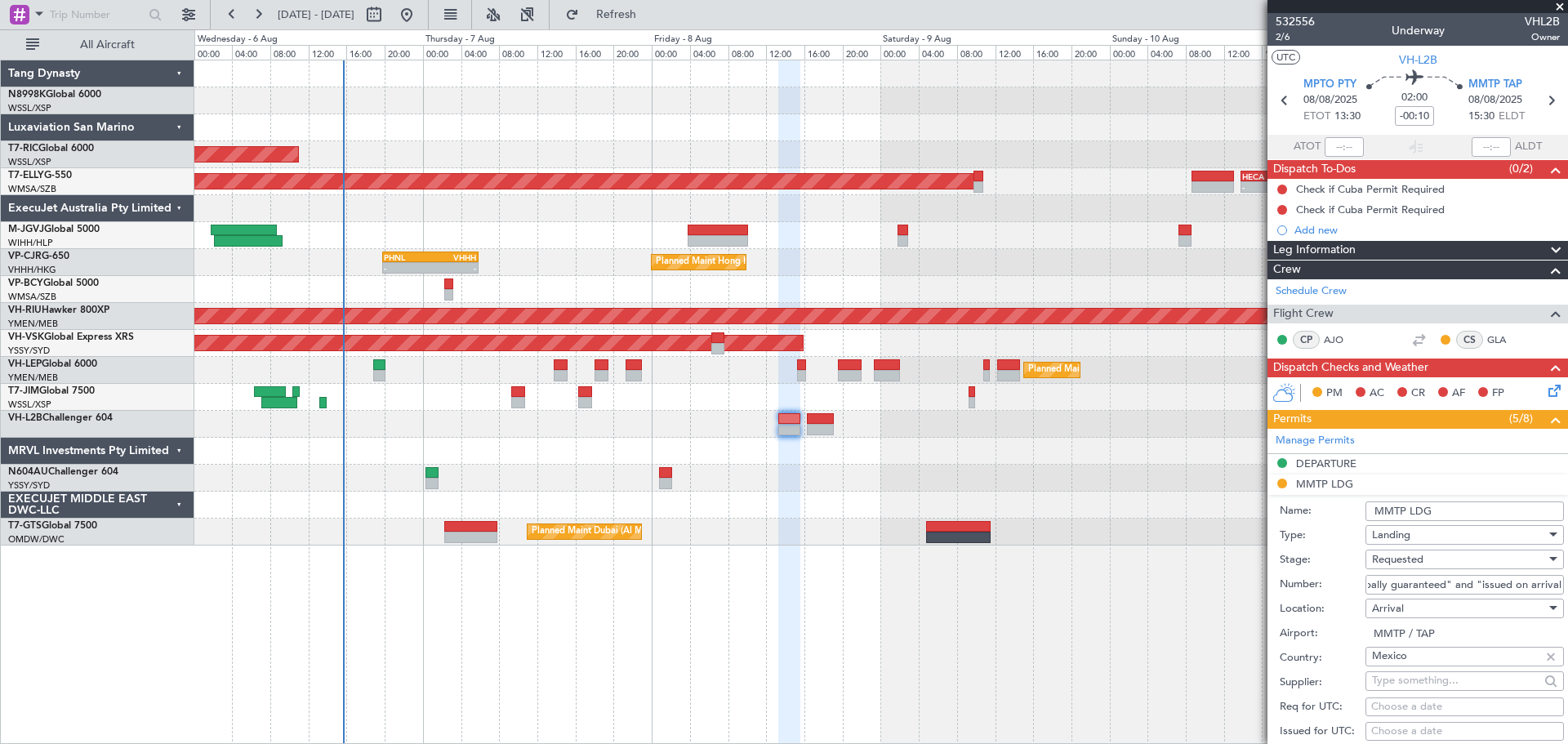 click on "verbally guaranteed" and "issued on arrival" at bounding box center [1464, 585] 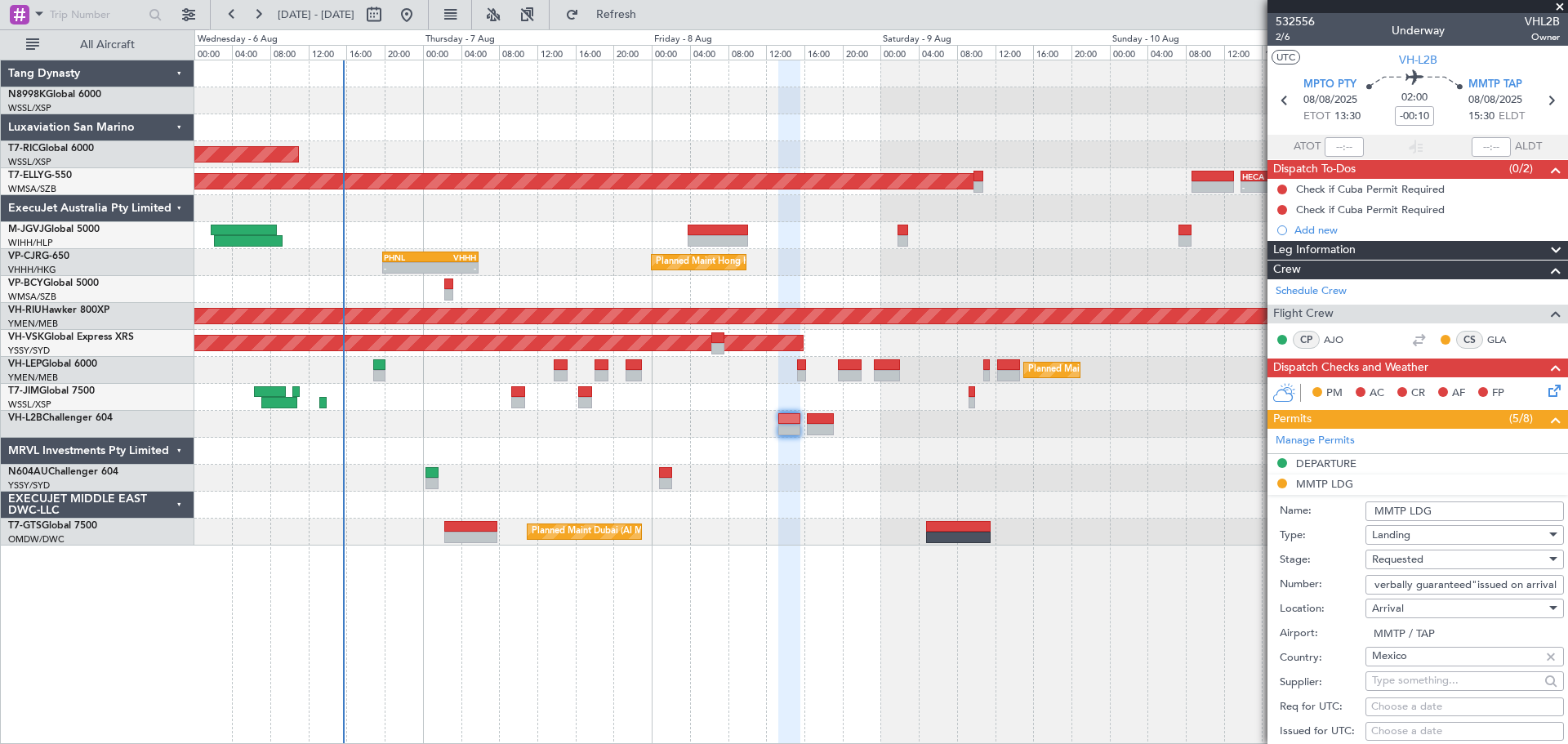 scroll, scrollTop: 0, scrollLeft: 4, axis: horizontal 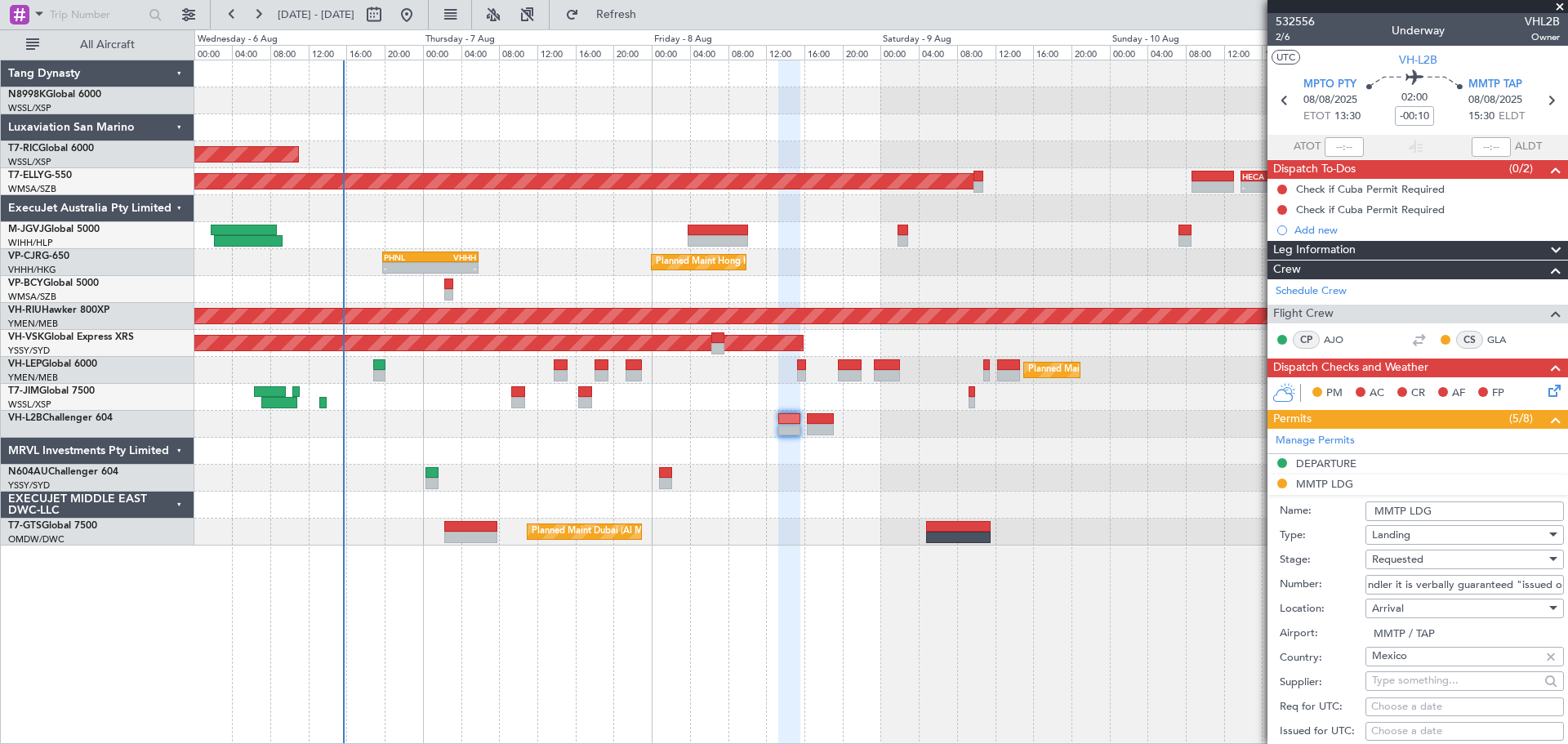 click on "as per handler it is verbally guaranteed "issued on arrival" at bounding box center [1464, 585] 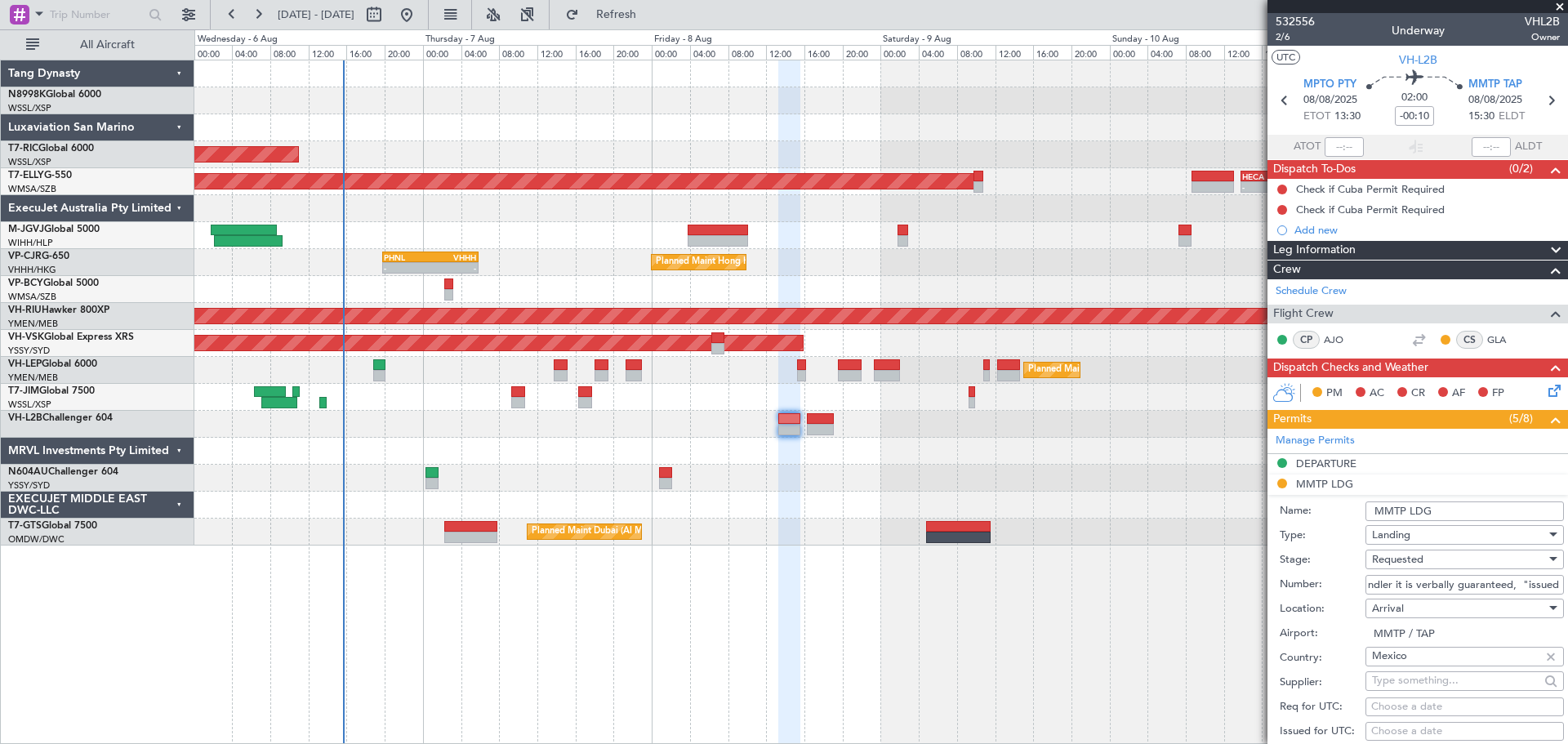 scroll, scrollTop: 0, scrollLeft: 0, axis: both 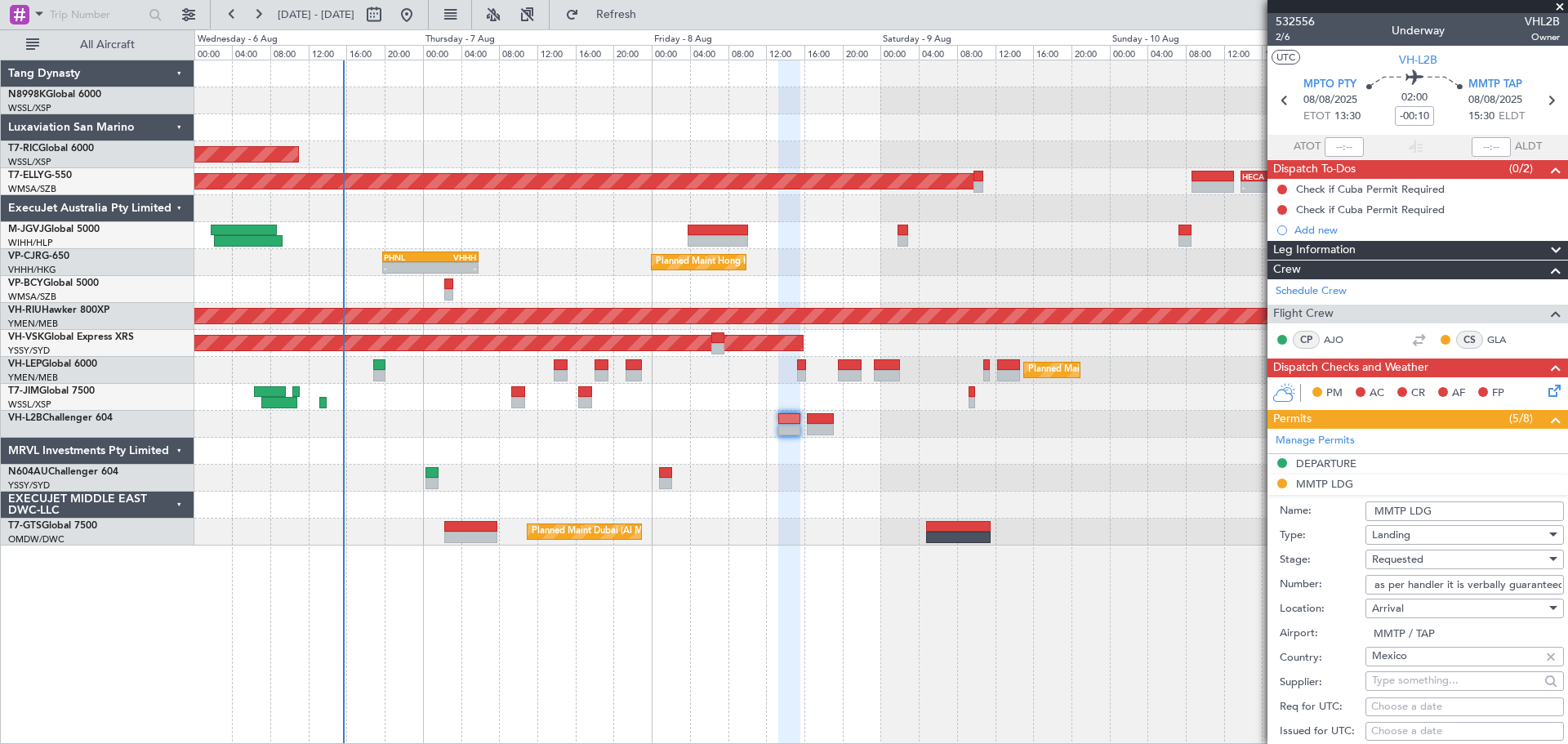 drag, startPoint x: 1540, startPoint y: 581, endPoint x: 1558, endPoint y: 577, distance: 18.43909 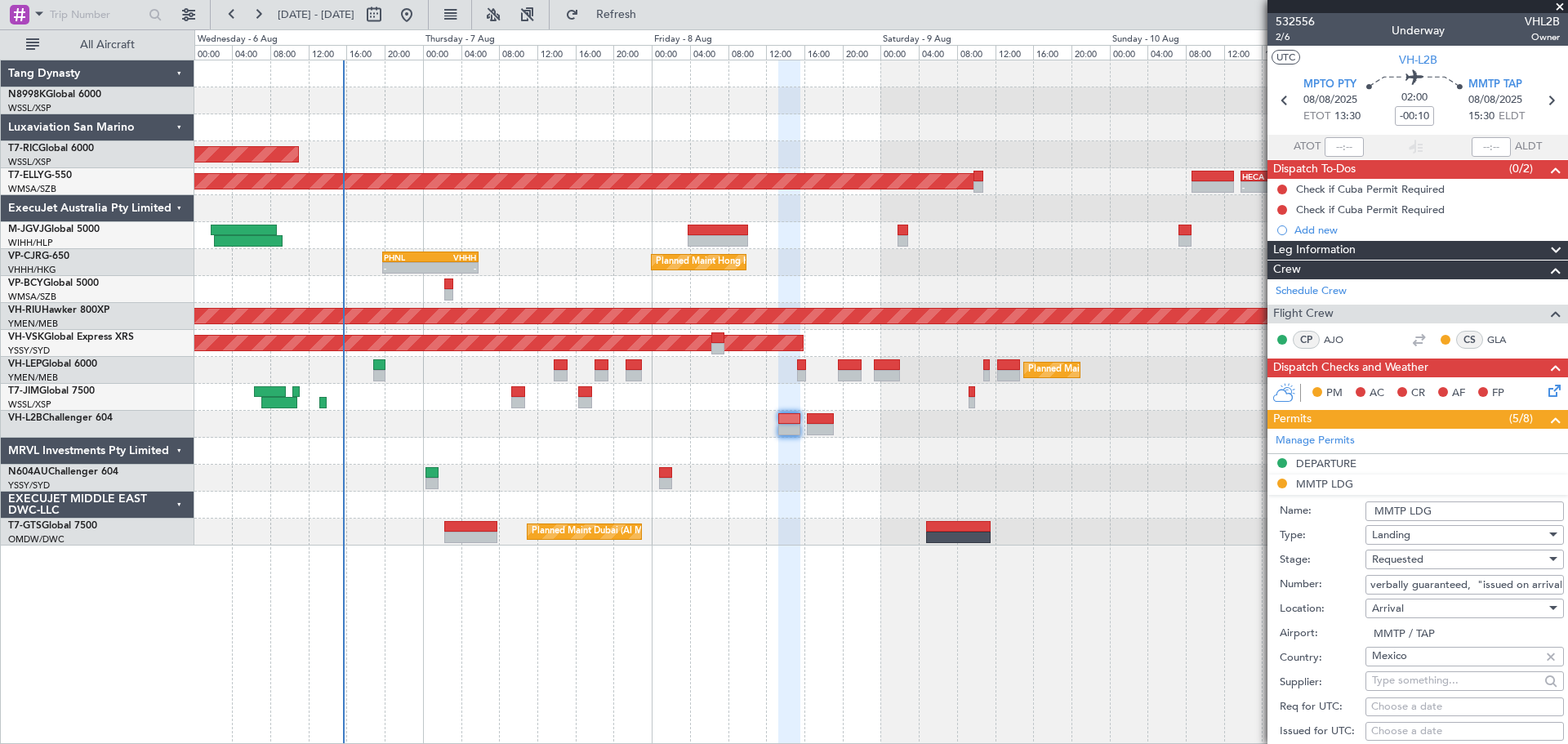 scroll, scrollTop: 0, scrollLeft: 104, axis: horizontal 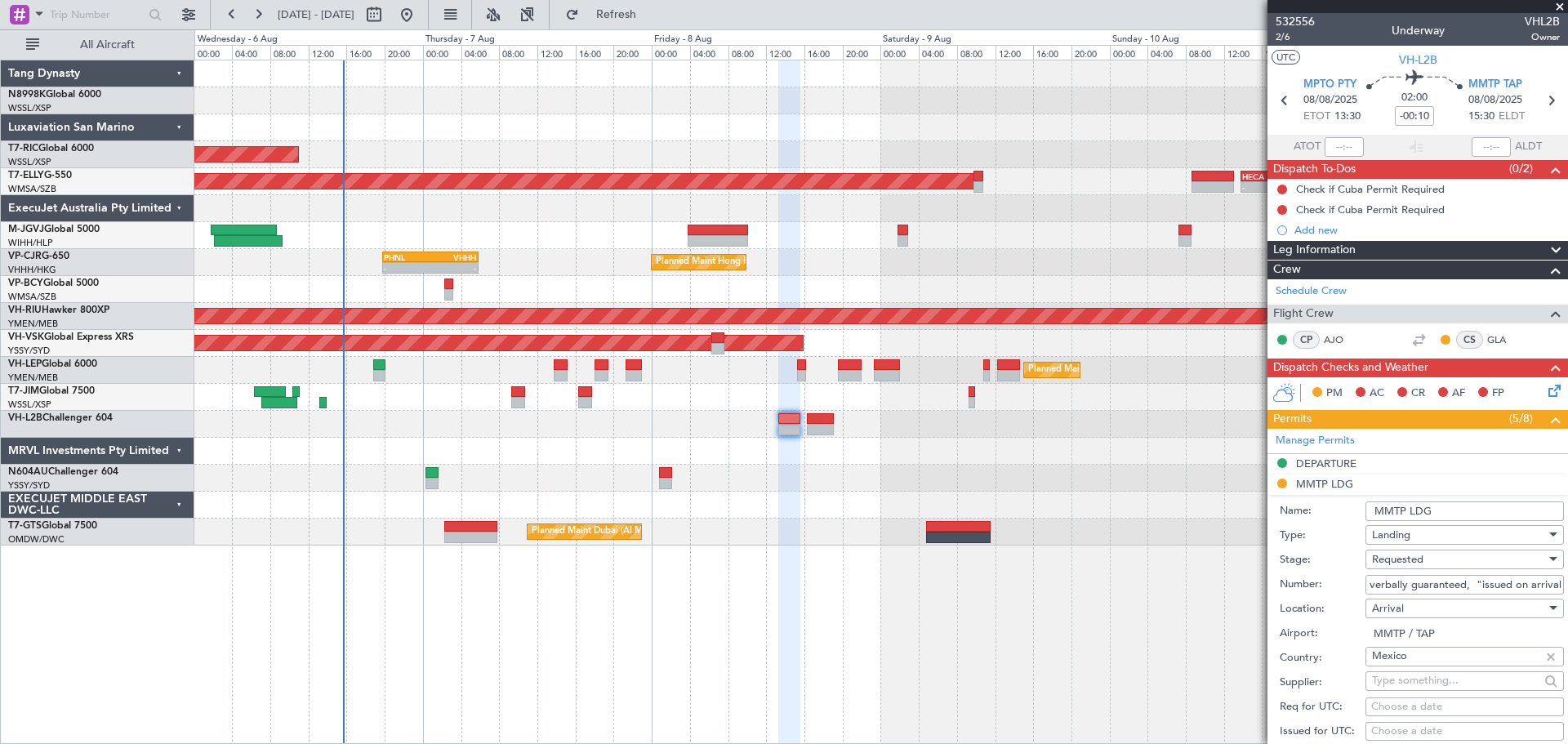 drag, startPoint x: 1463, startPoint y: 586, endPoint x: 1581, endPoint y: 581, distance: 118.10588 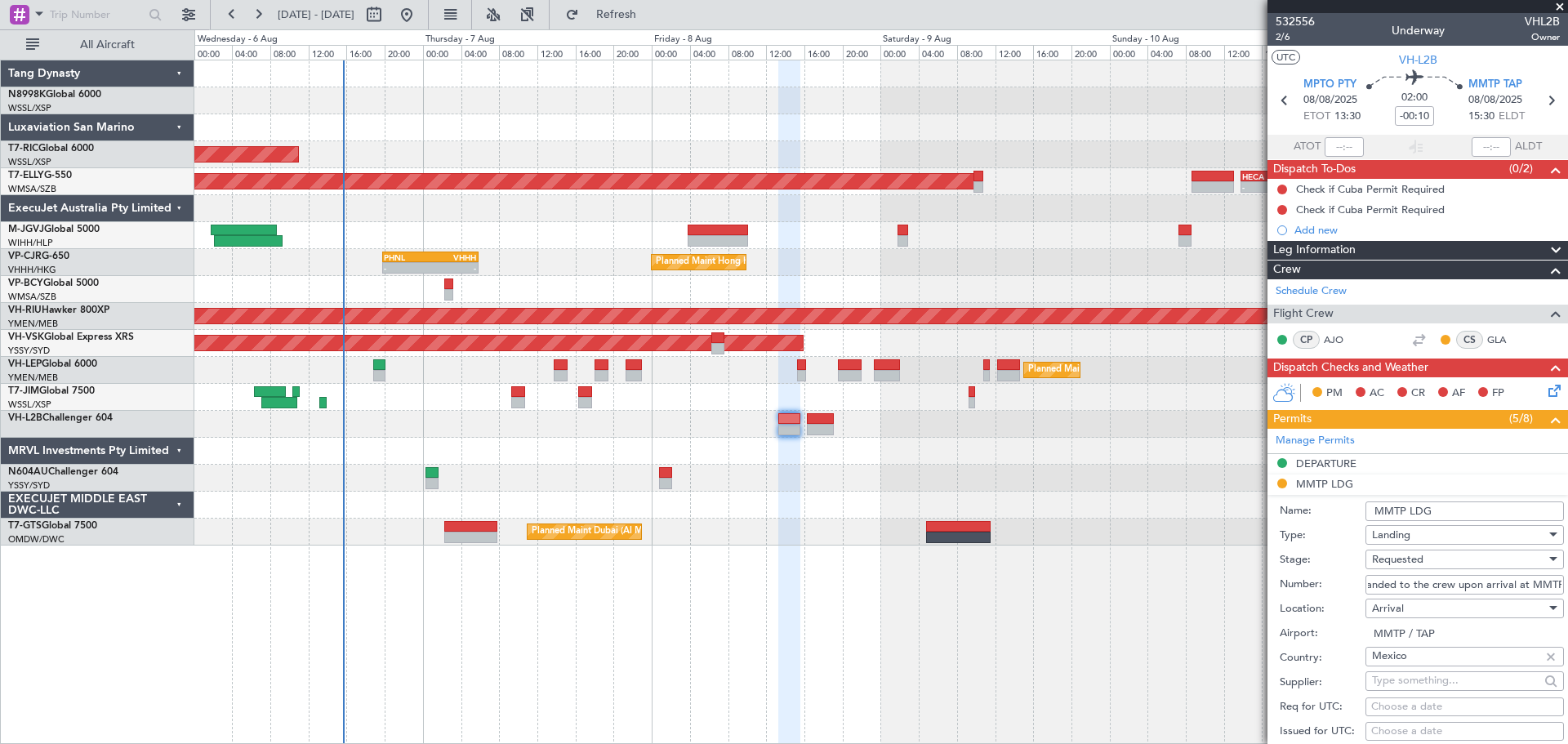scroll, scrollTop: 0, scrollLeft: 320, axis: horizontal 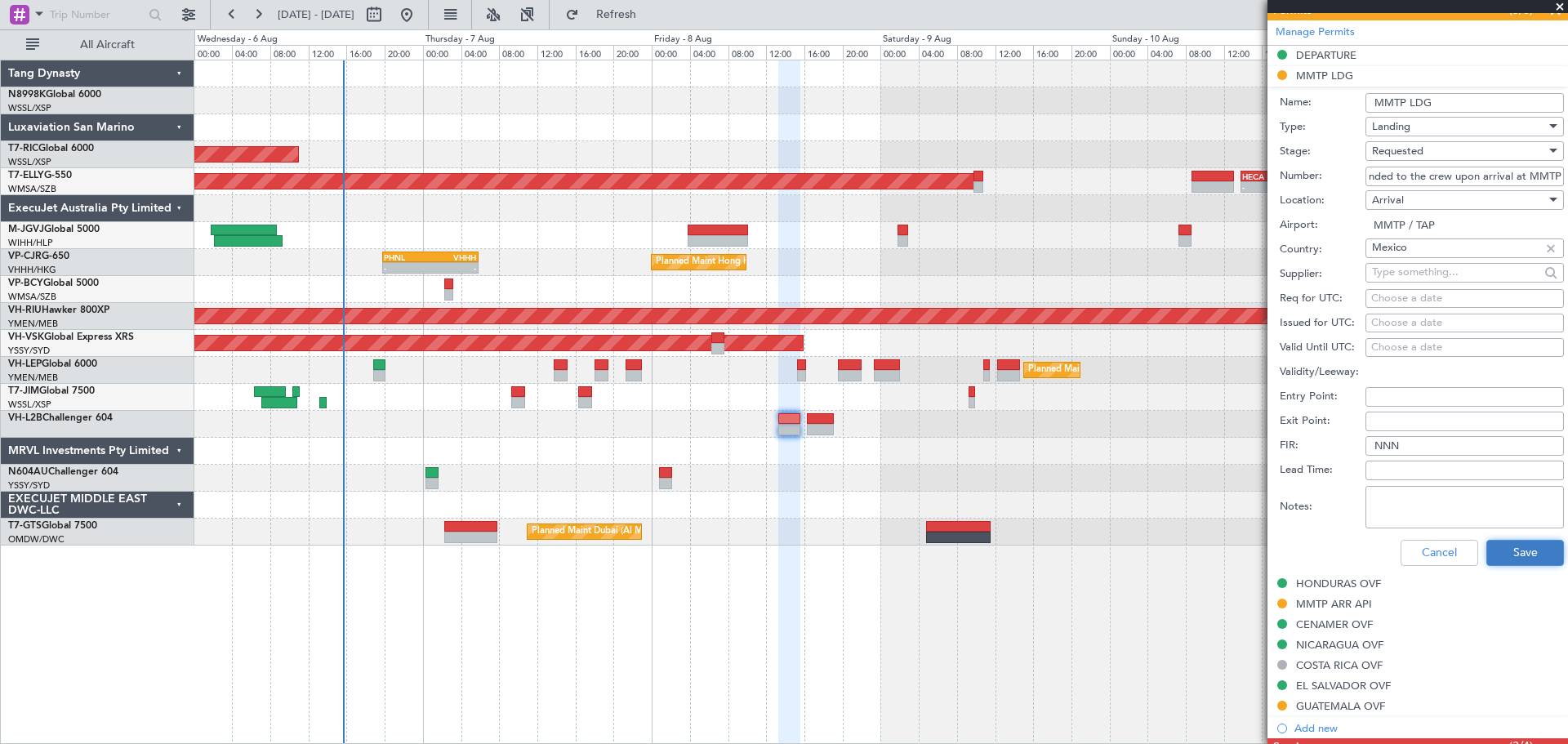 click on "Save" at bounding box center [1525, 553] 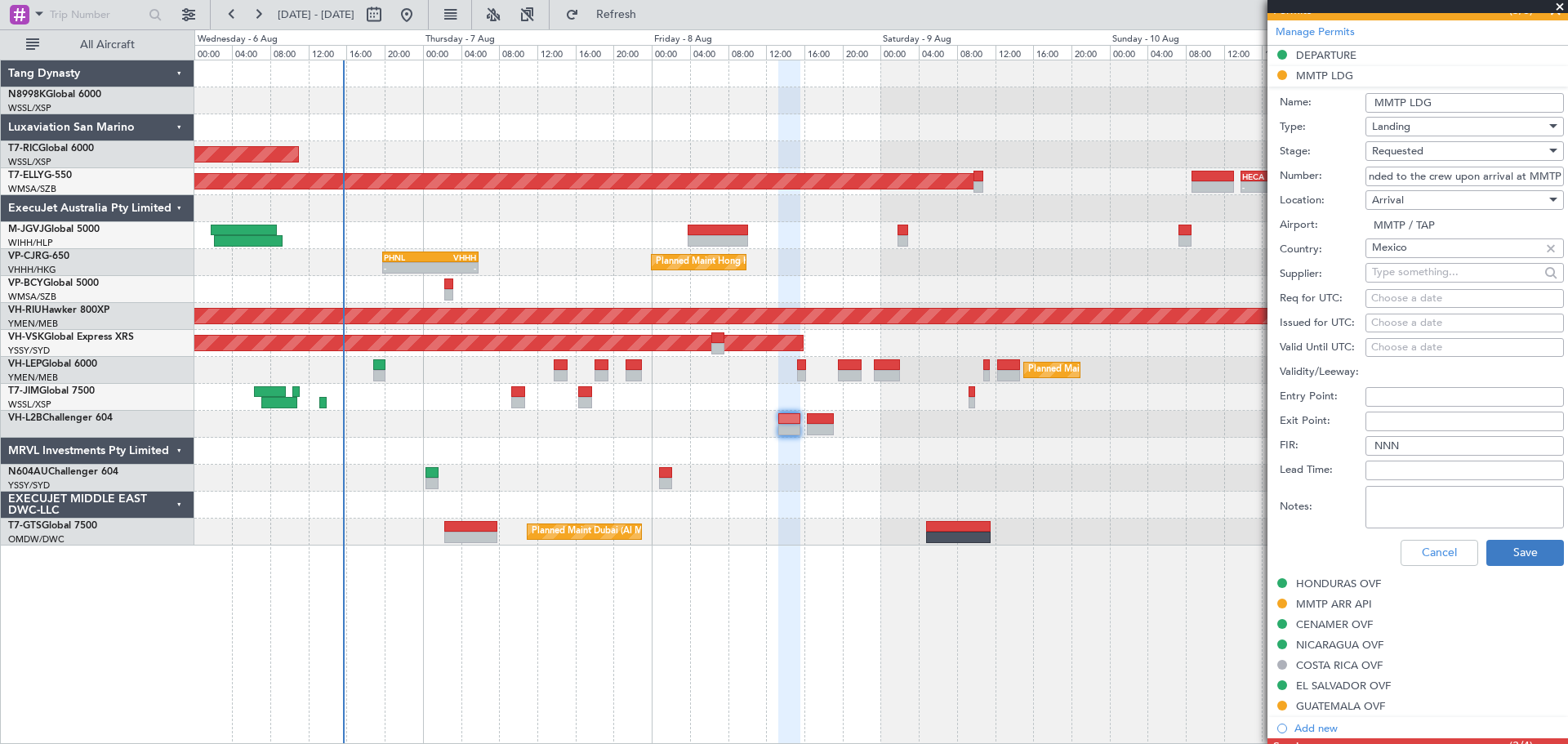 scroll, scrollTop: 0, scrollLeft: 0, axis: both 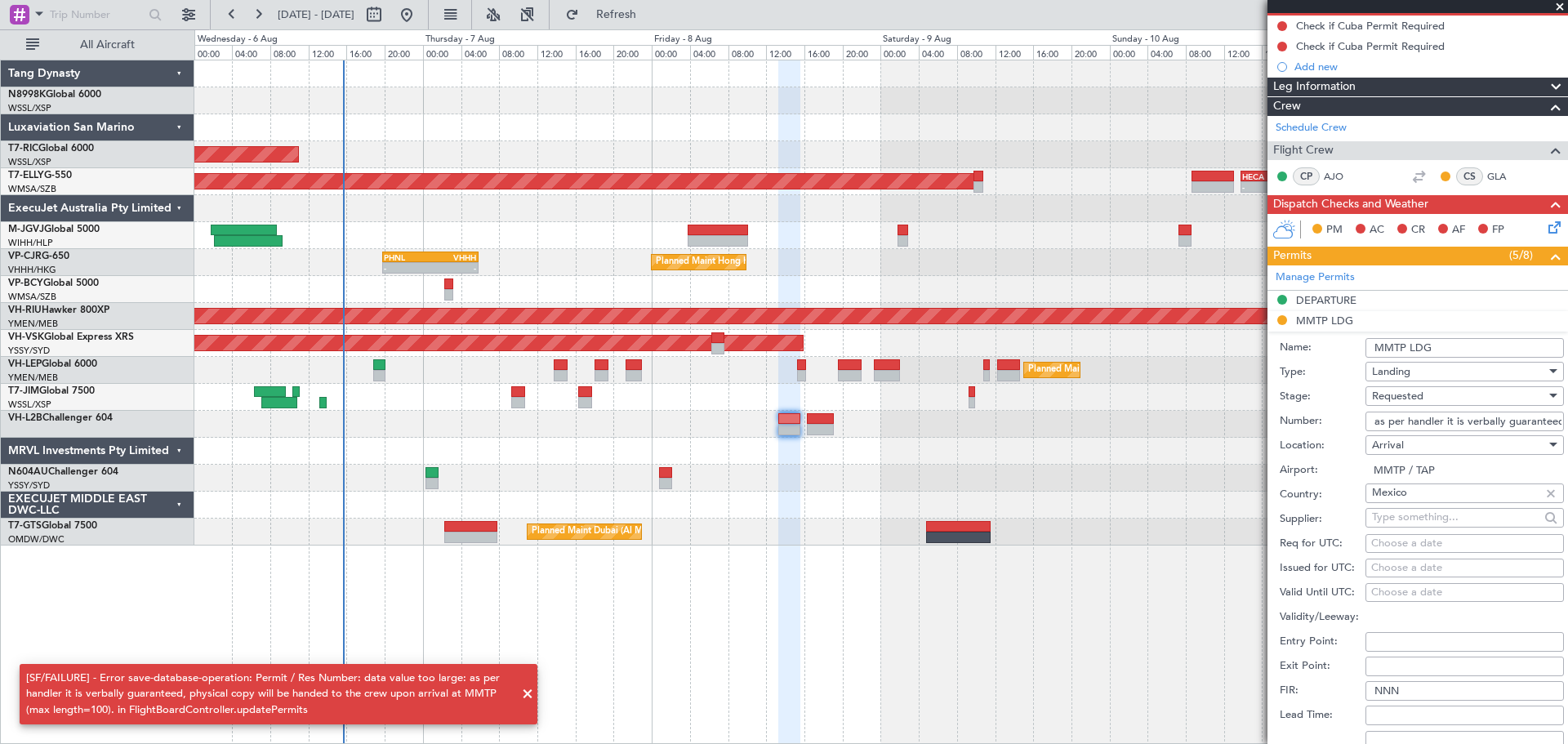 click on "as per handler it is verbally guaranteed, physical copy will be handed to the crew upon arrival at MMTP" at bounding box center [1464, 421] 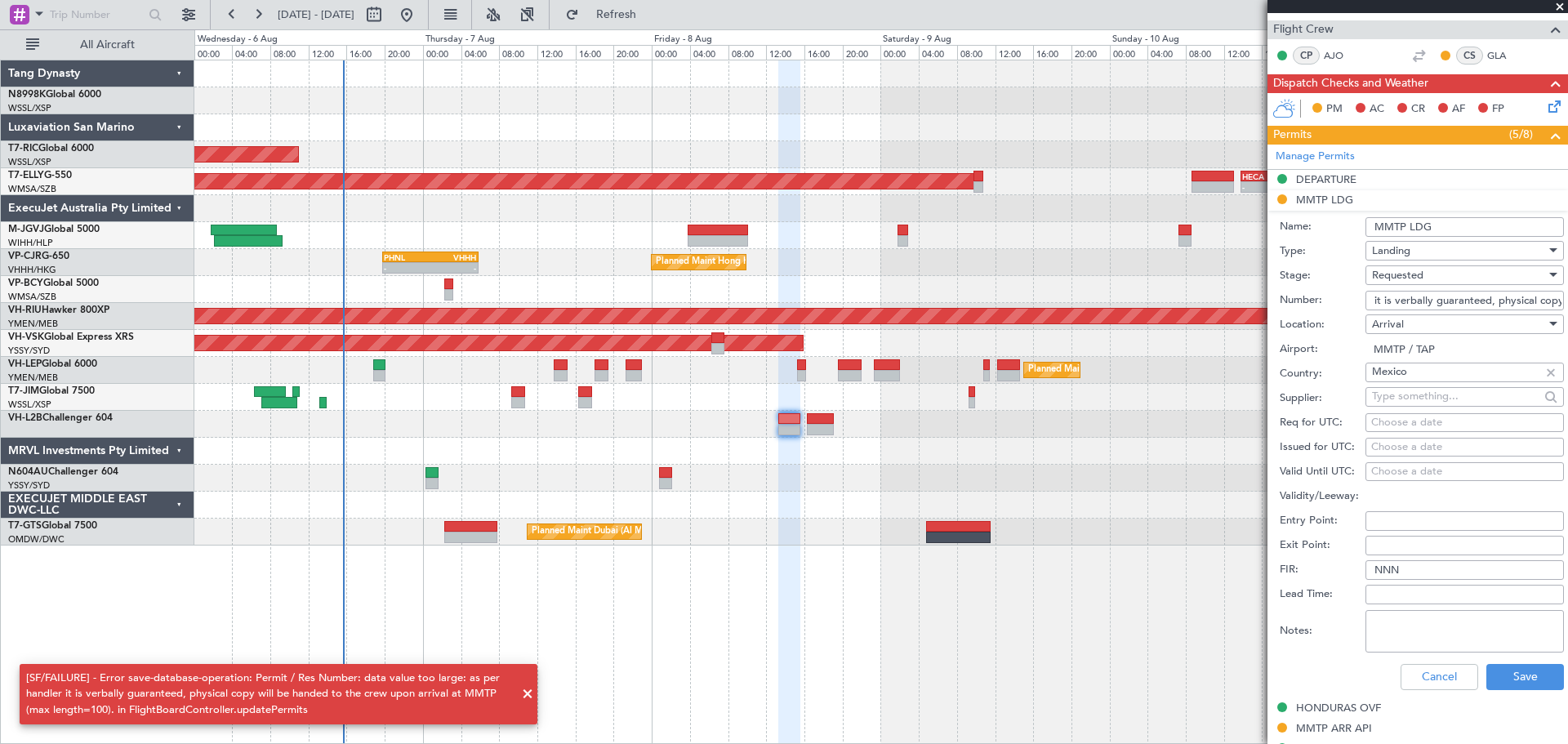scroll, scrollTop: 408, scrollLeft: 0, axis: vertical 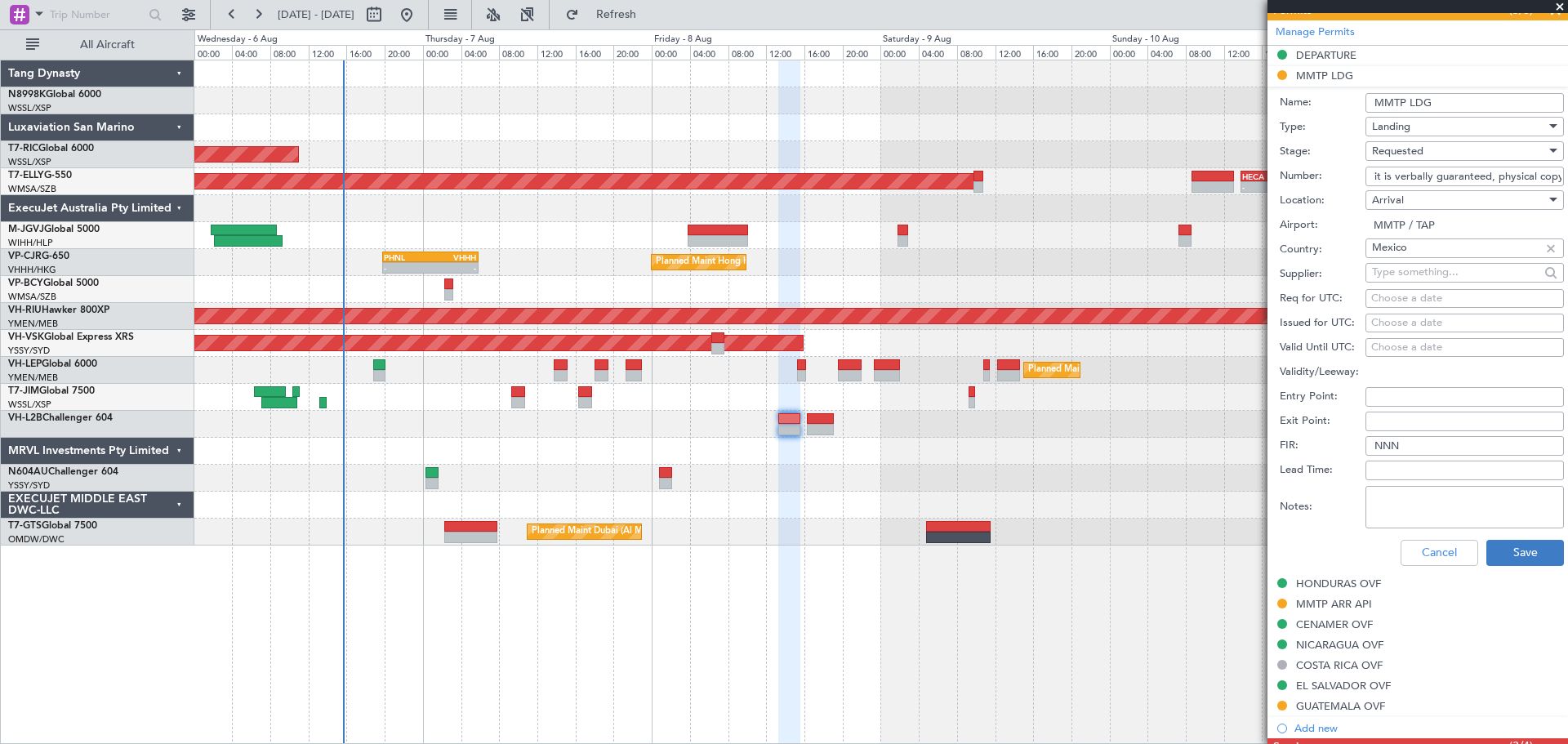 type on "it is verbally guaranteed, physical copy will be handed to the crew upon arrival at MMTP" 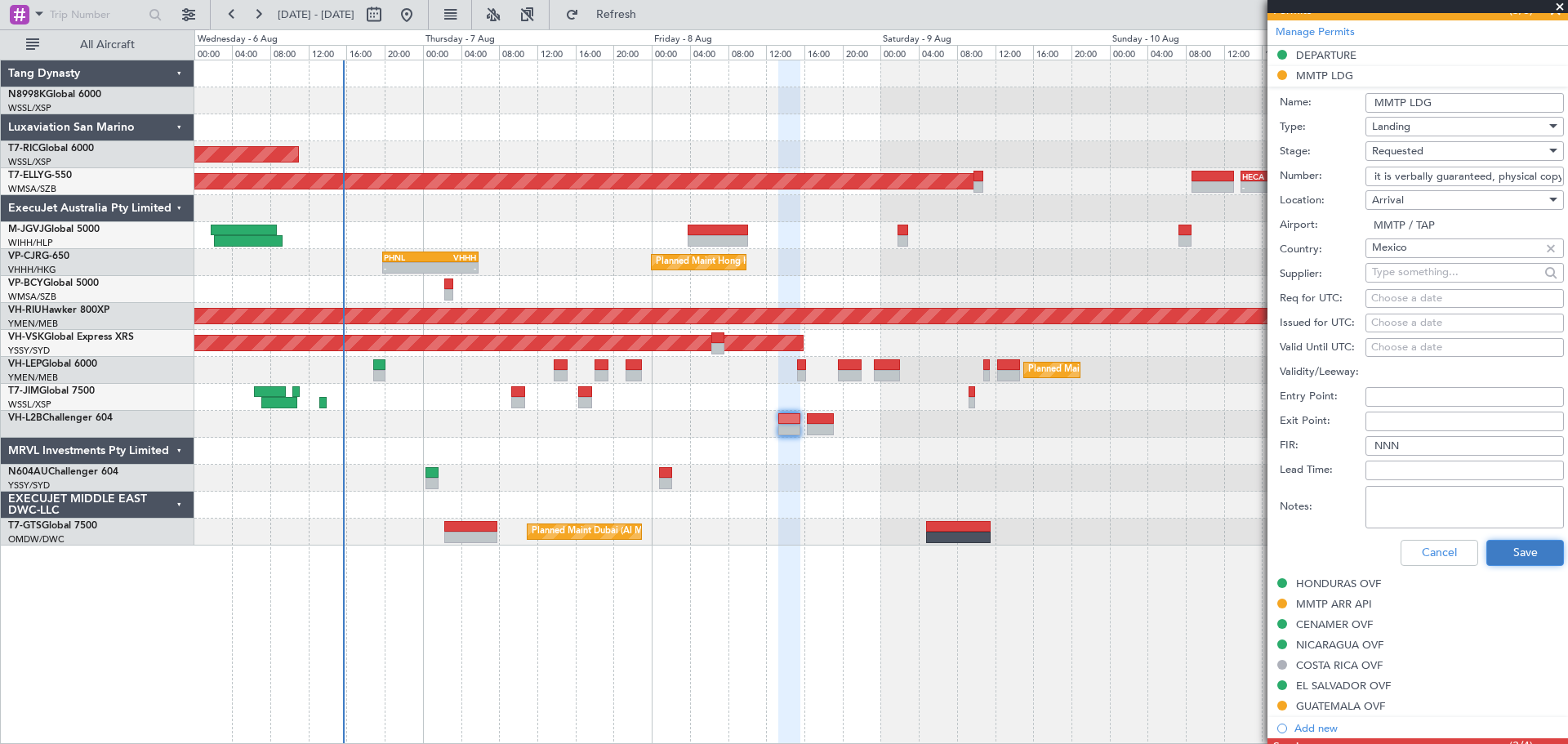 click on "Save" at bounding box center (1525, 553) 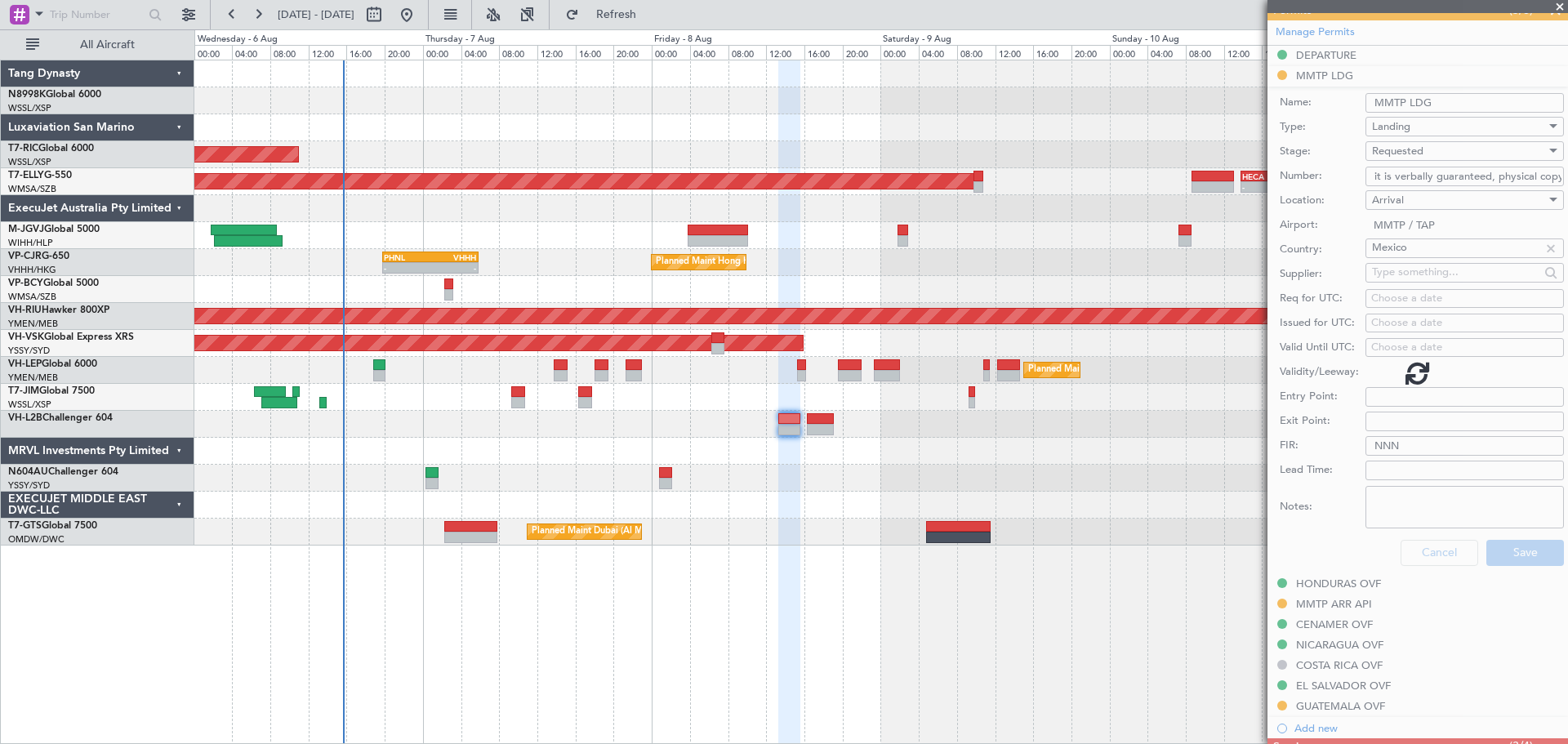 scroll, scrollTop: 234, scrollLeft: 0, axis: vertical 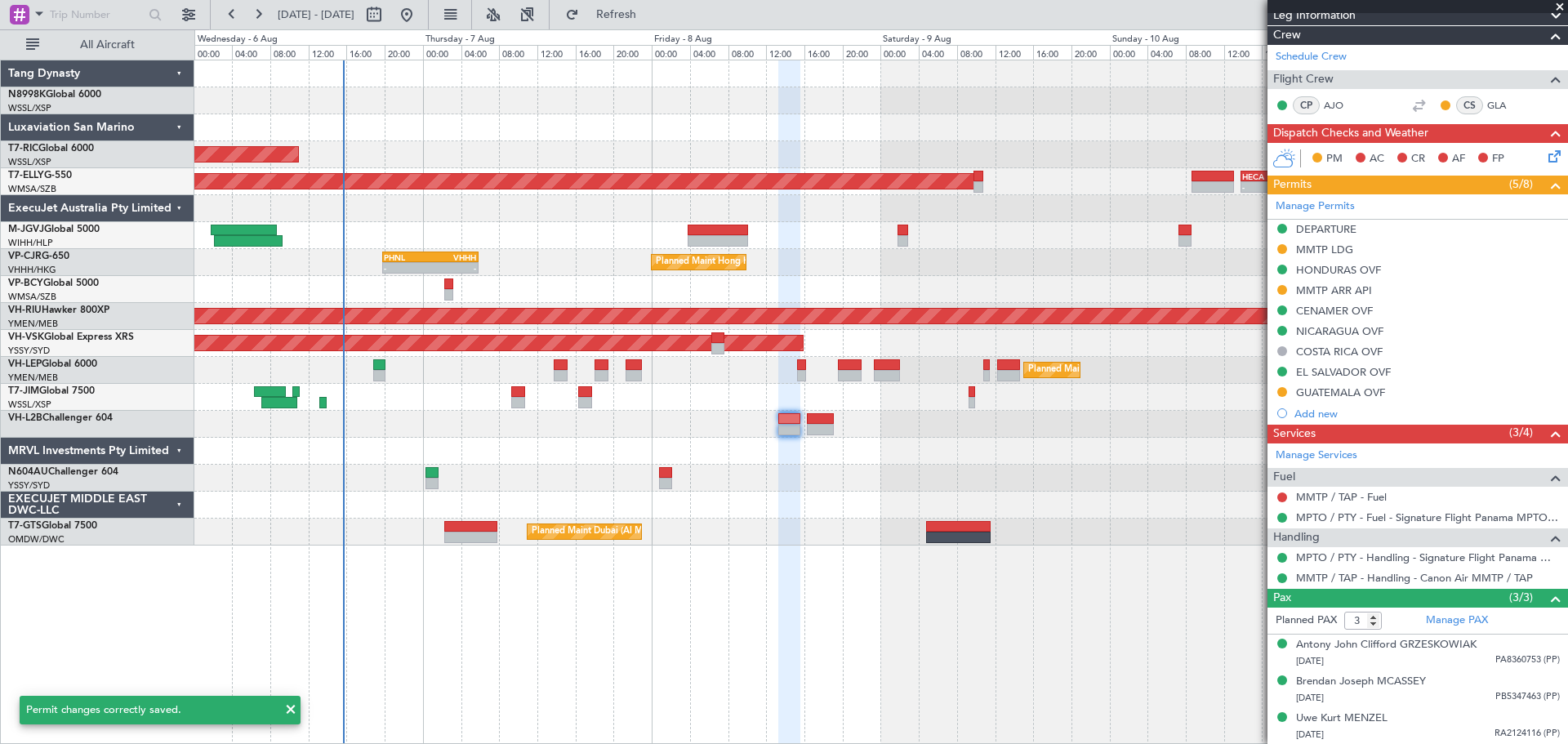 click at bounding box center [1282, 249] 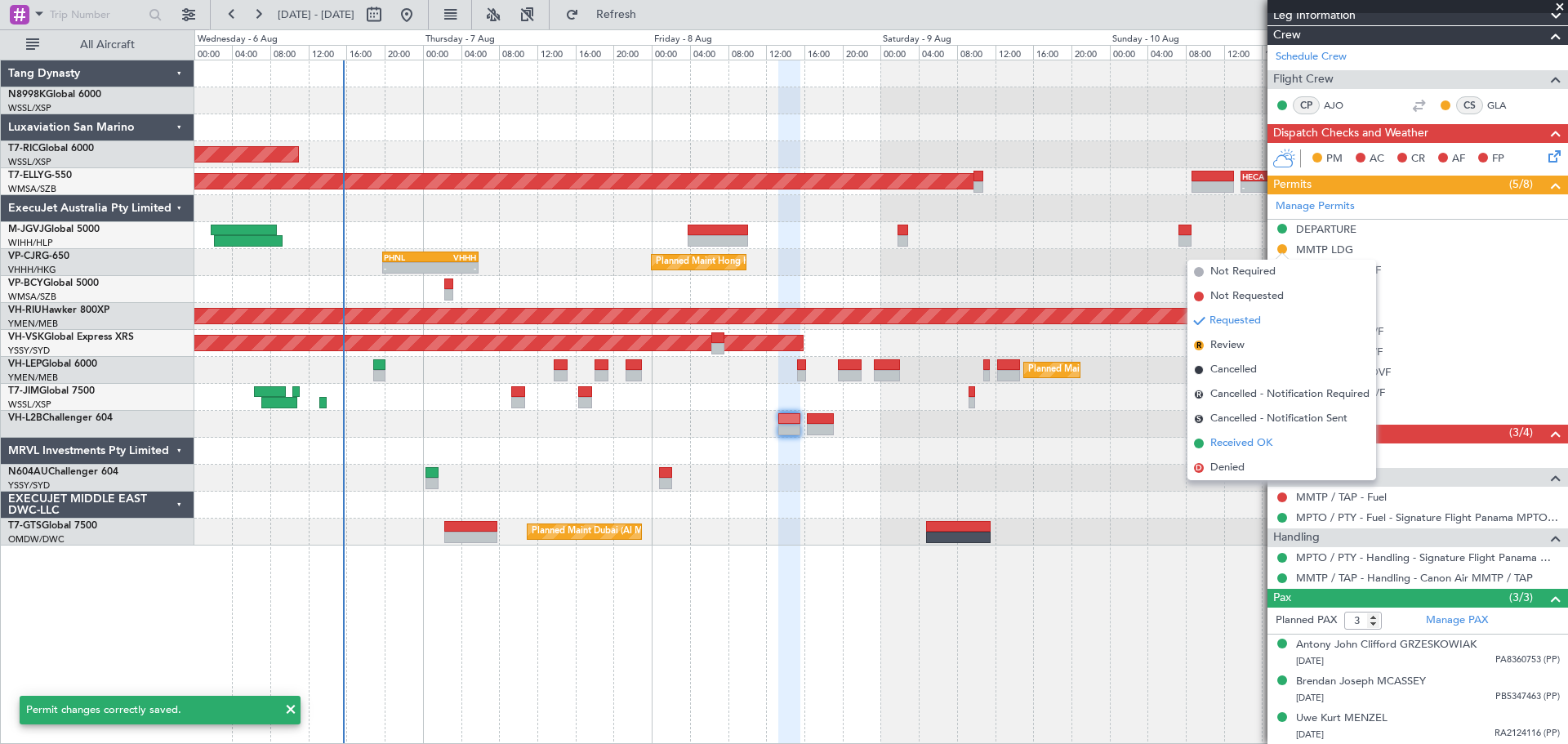 click on "Received OK" at bounding box center [1241, 443] 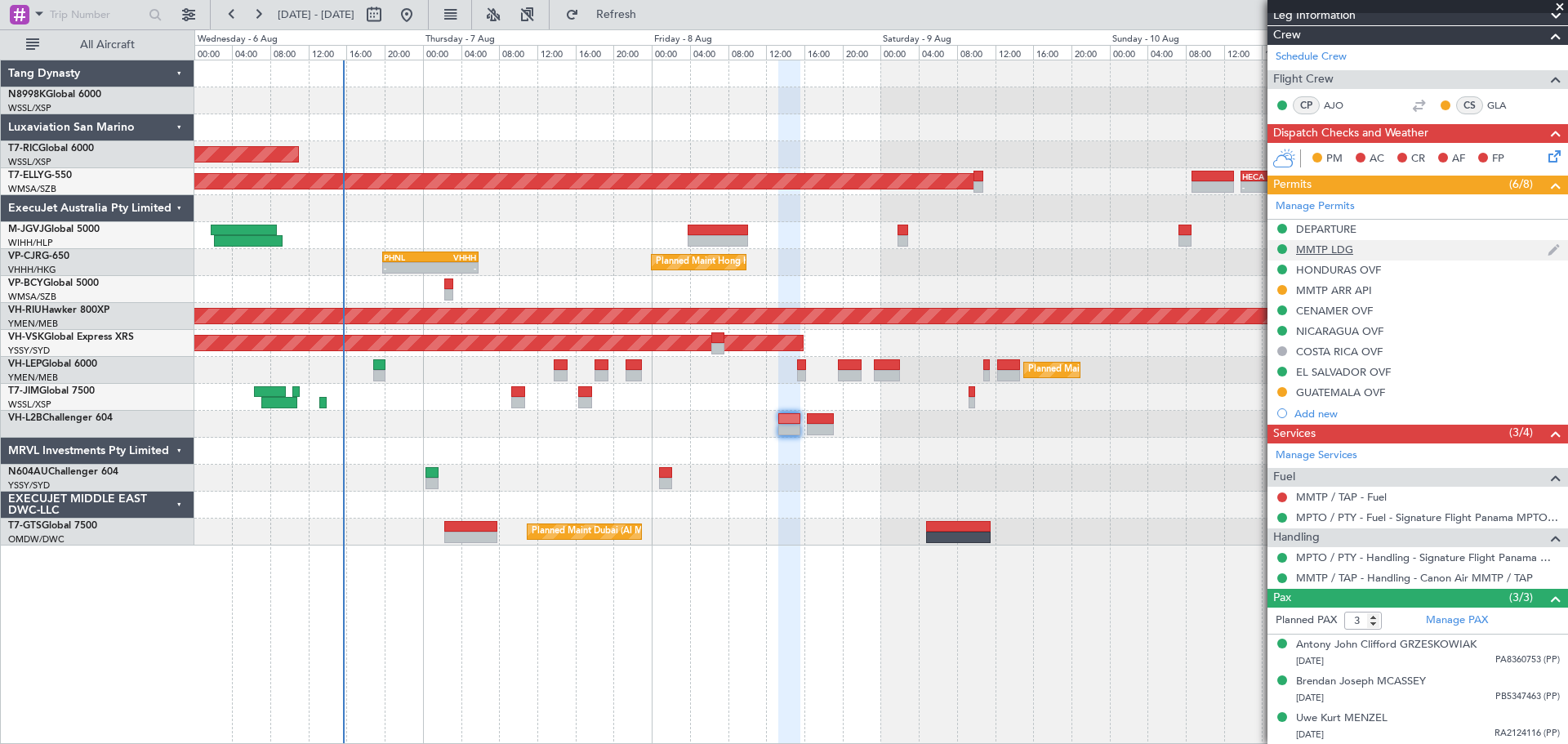 click on "MMTP LDG" at bounding box center (1325, 249) 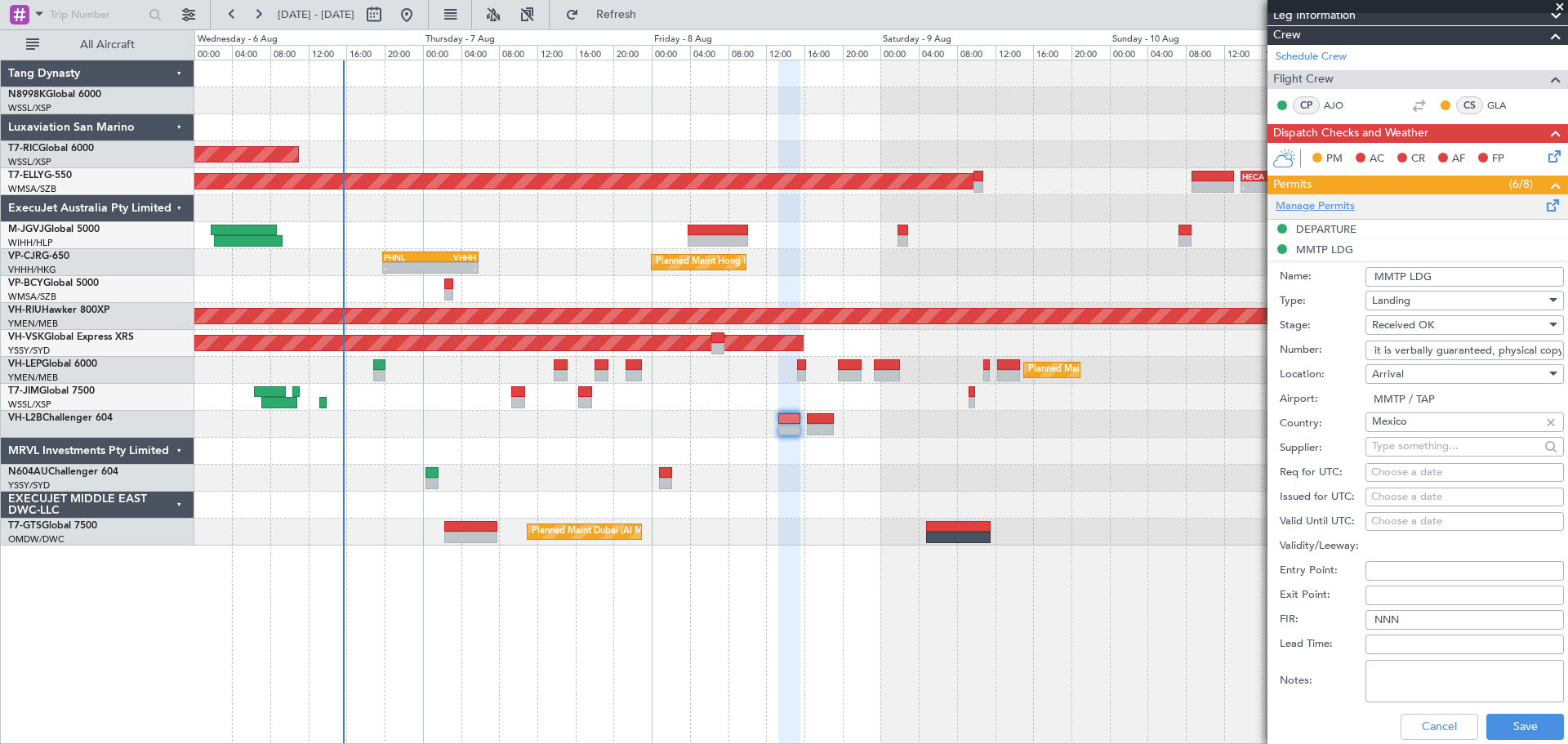 click on "Manage Permits" at bounding box center (1315, 207) 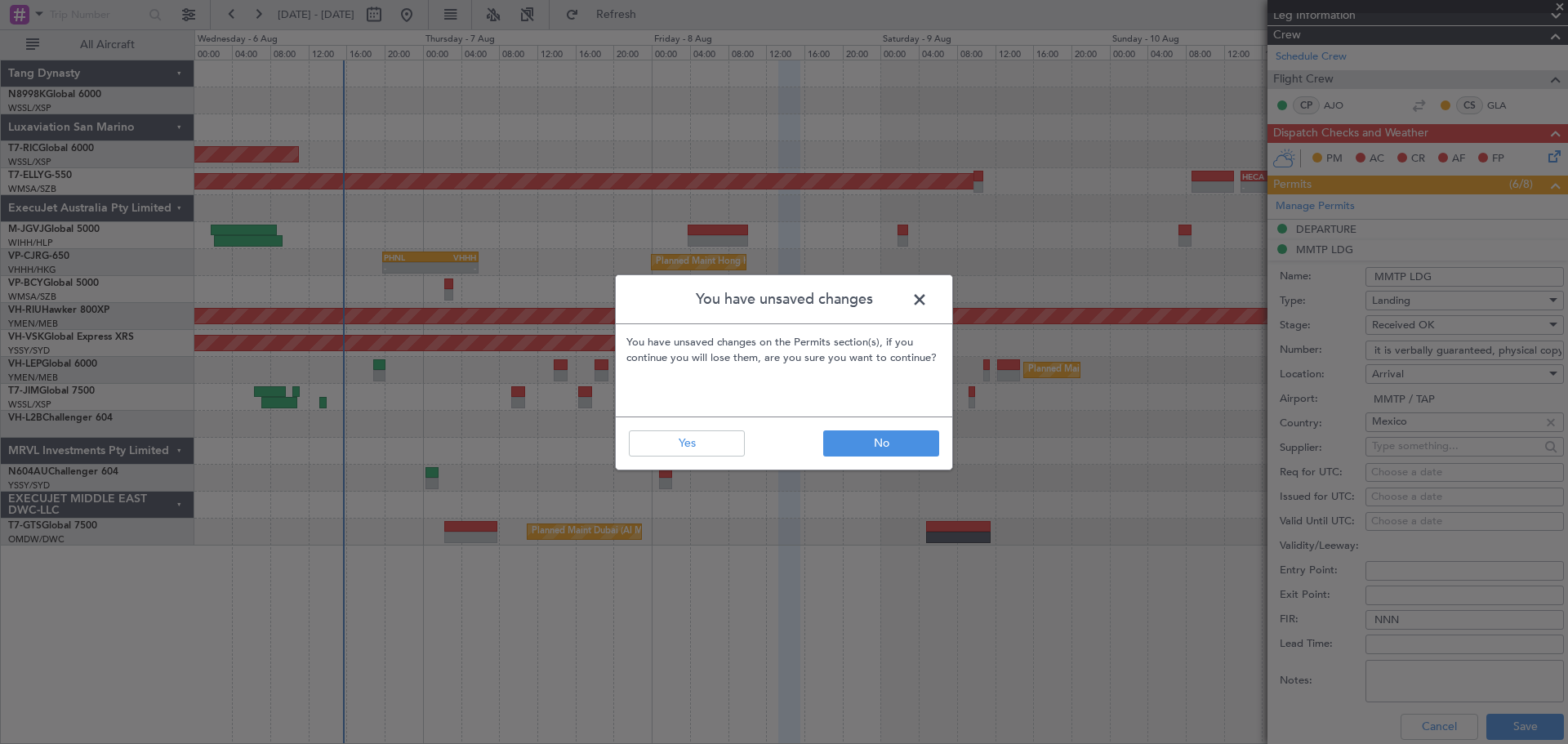 click 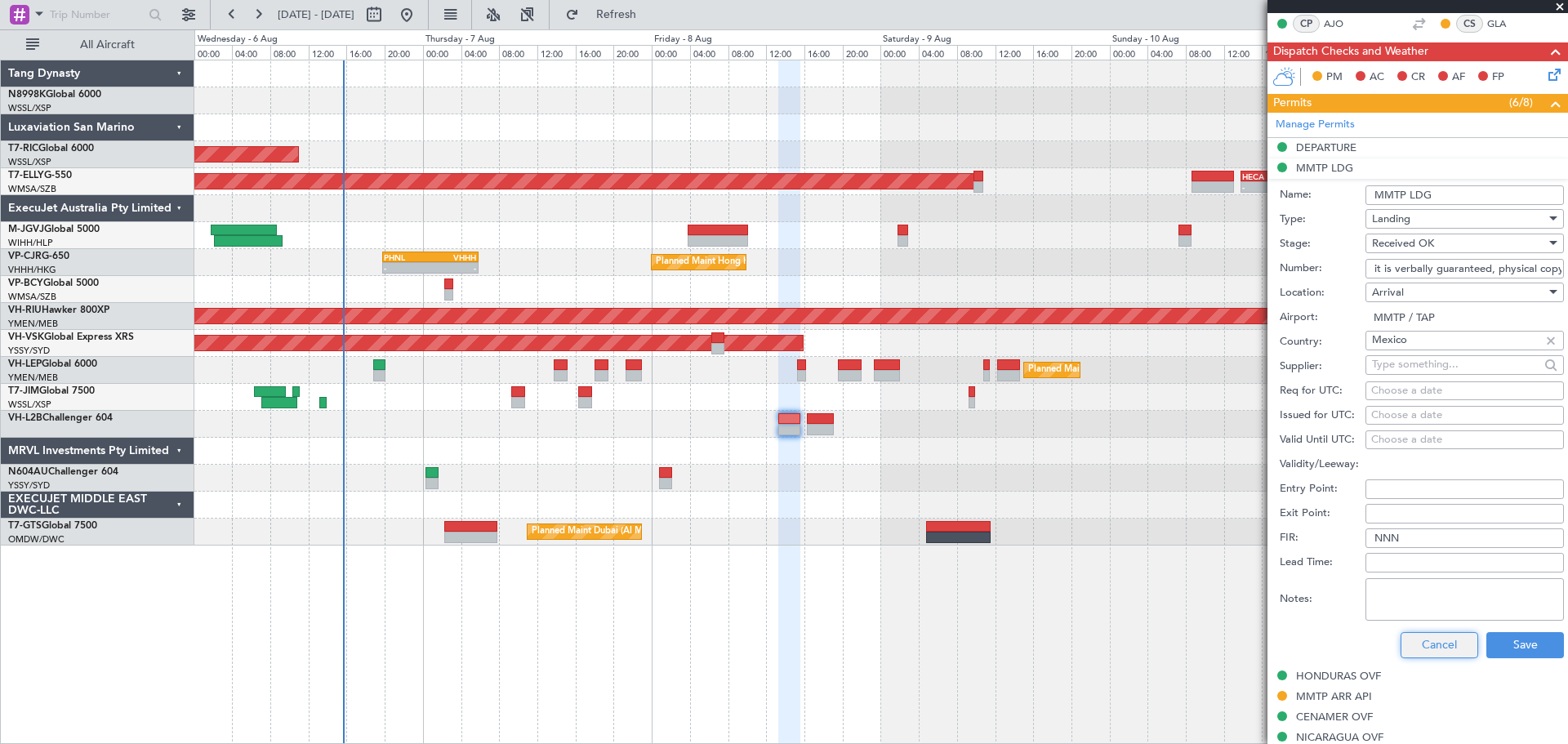 click on "Cancel" at bounding box center [1439, 645] 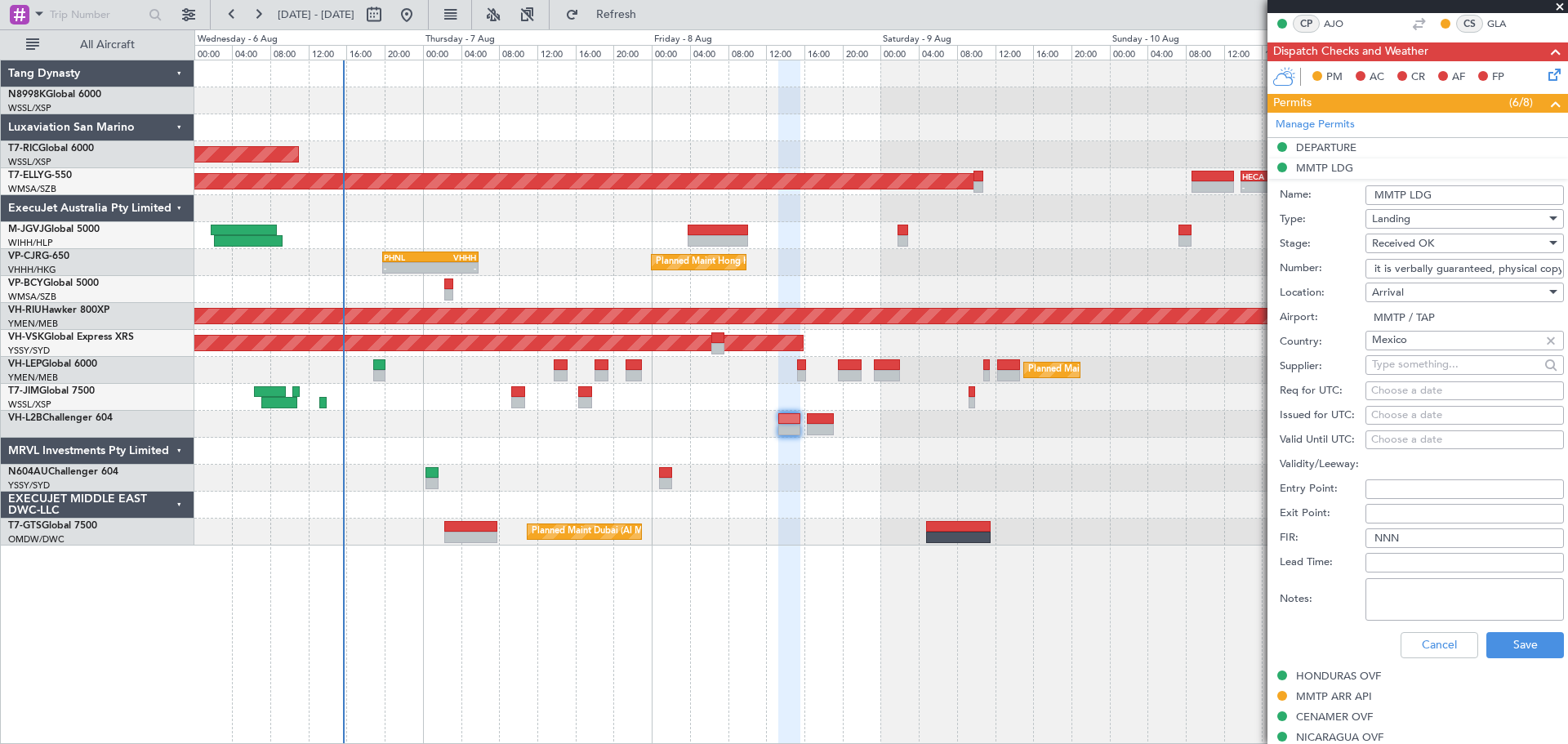 scroll, scrollTop: 234, scrollLeft: 0, axis: vertical 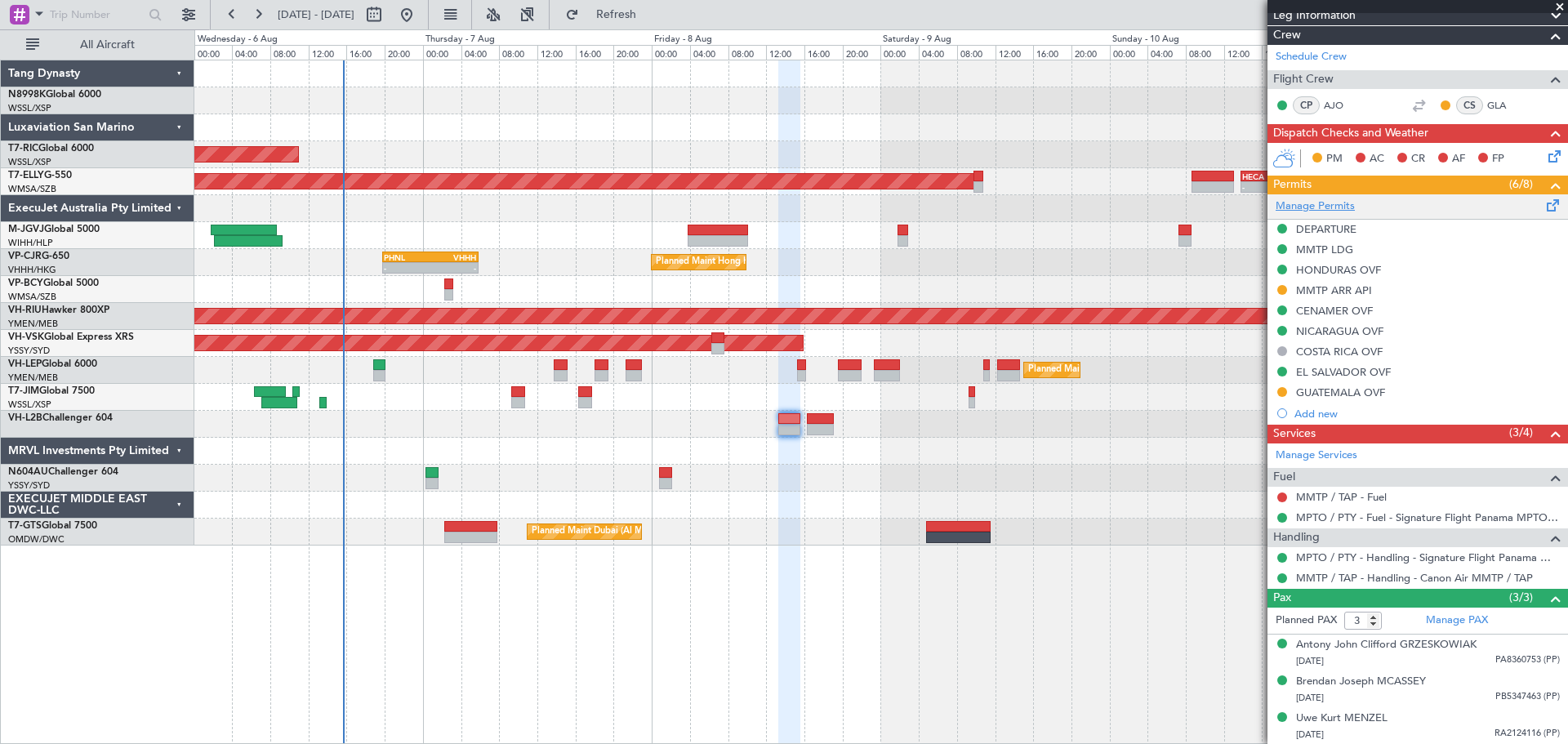 click on "Manage Permits" at bounding box center (1315, 207) 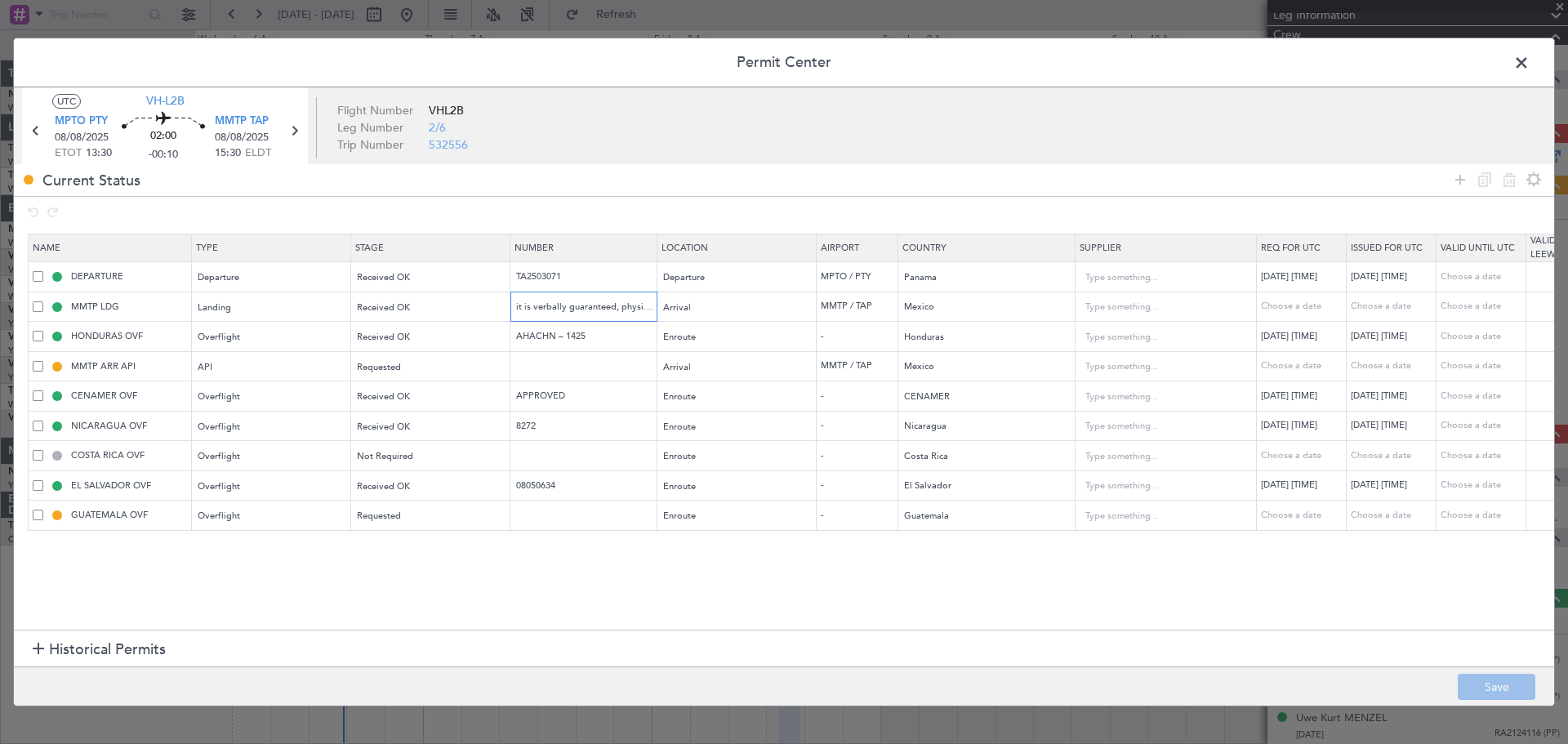 click on "it is verbally guaranteed, physical copy will be handed to the crew upon arrival at MMTP" at bounding box center [586, 306] 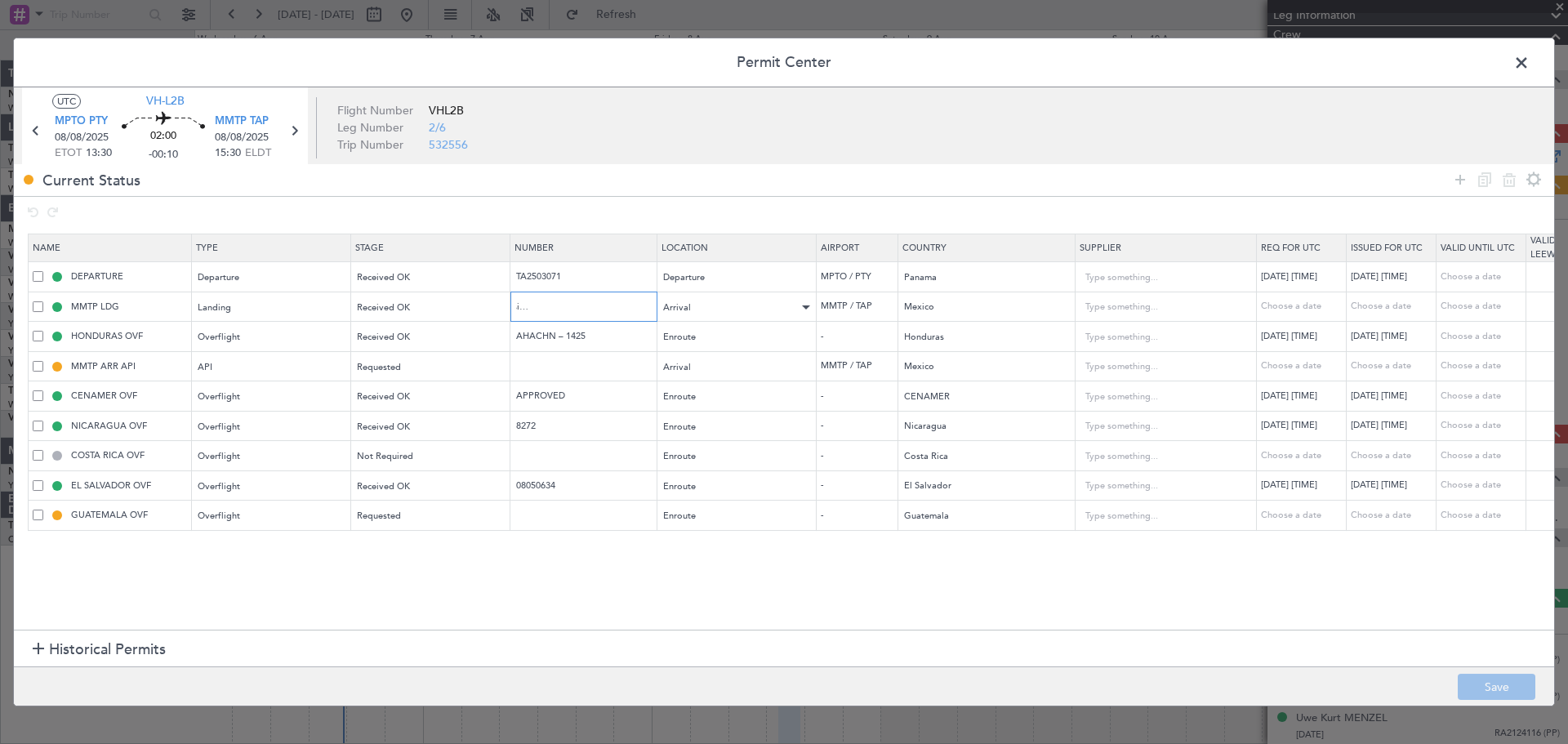 scroll, scrollTop: 0, scrollLeft: 220, axis: horizontal 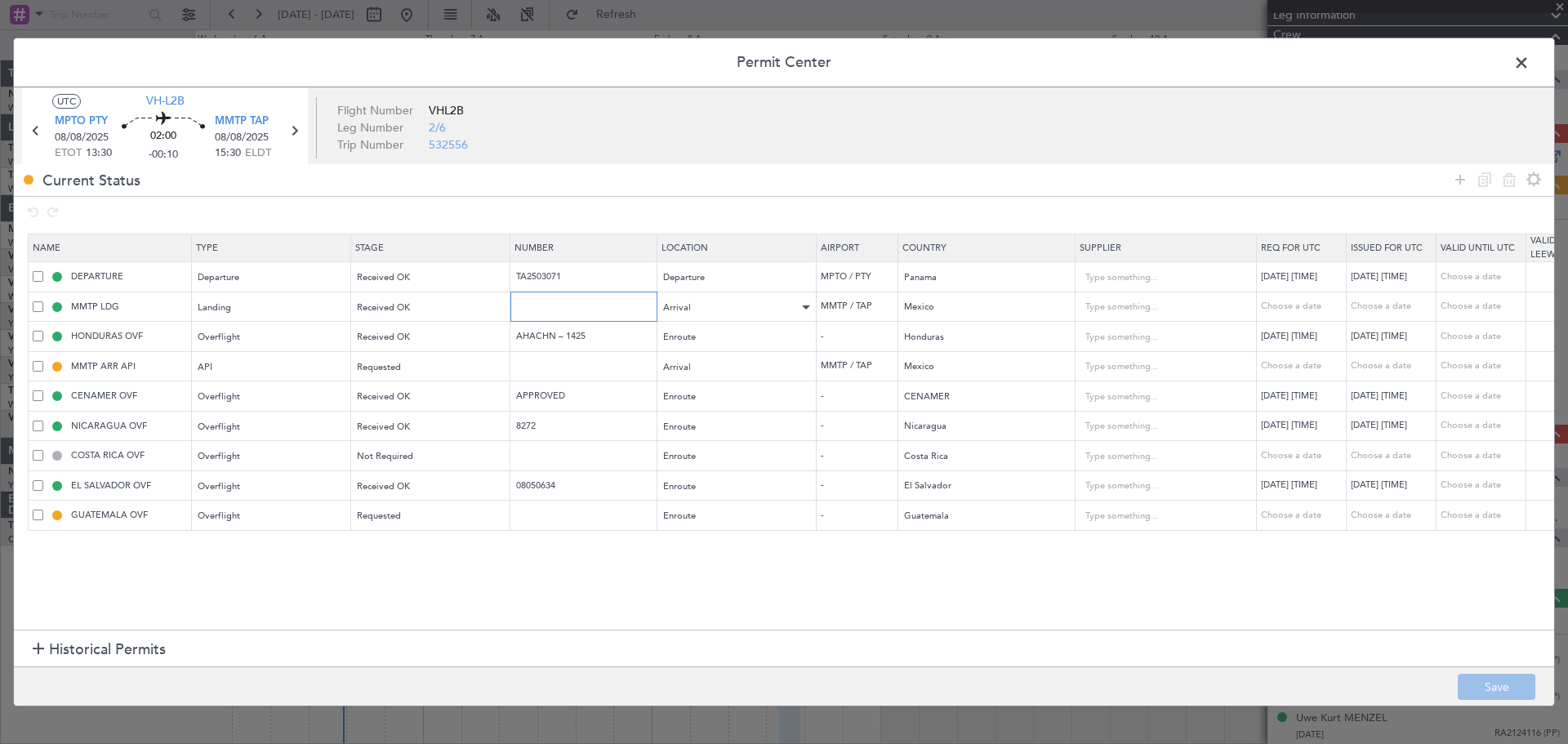 drag, startPoint x: 516, startPoint y: 303, endPoint x: 689, endPoint y: 304, distance: 173.00289 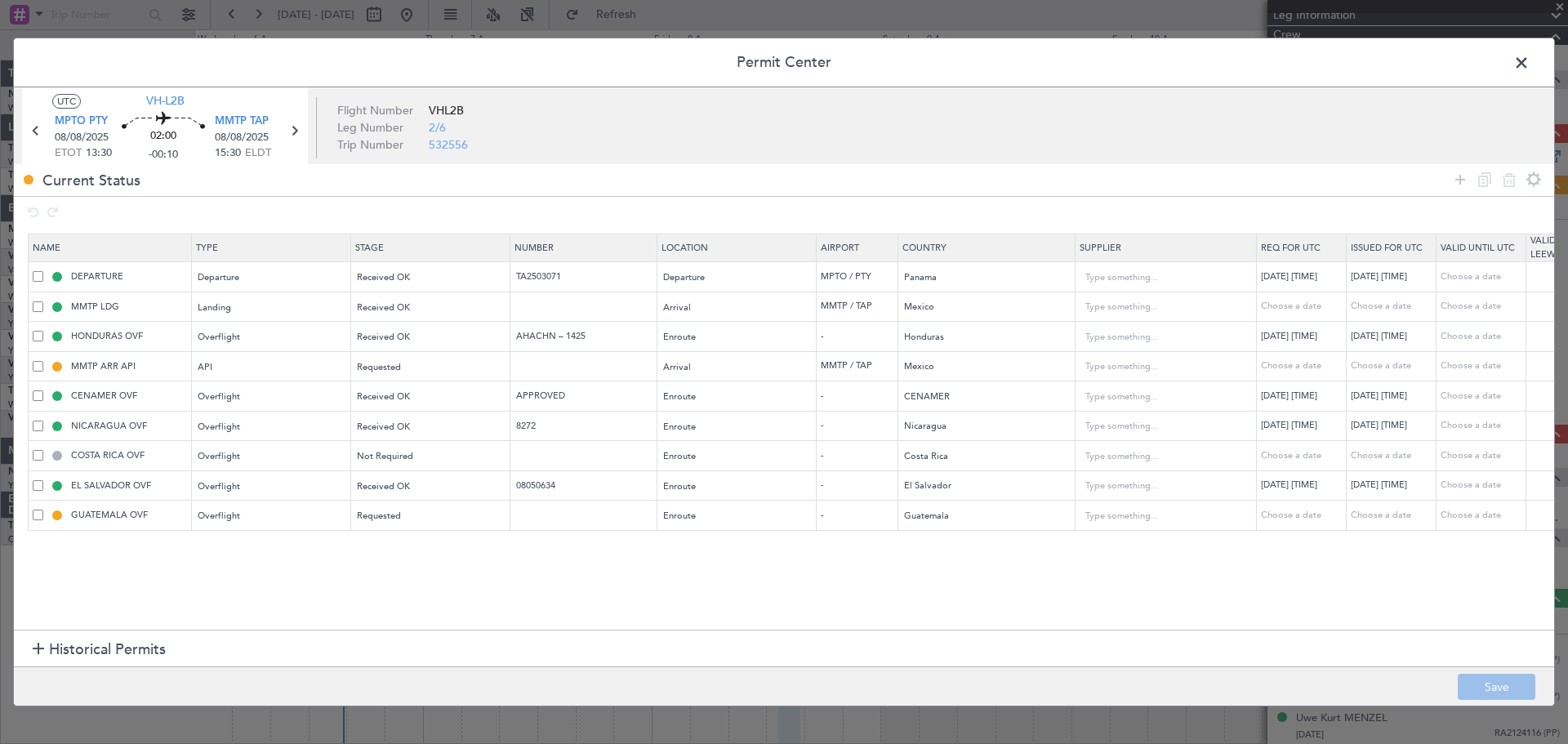 click at bounding box center (1530, 67) 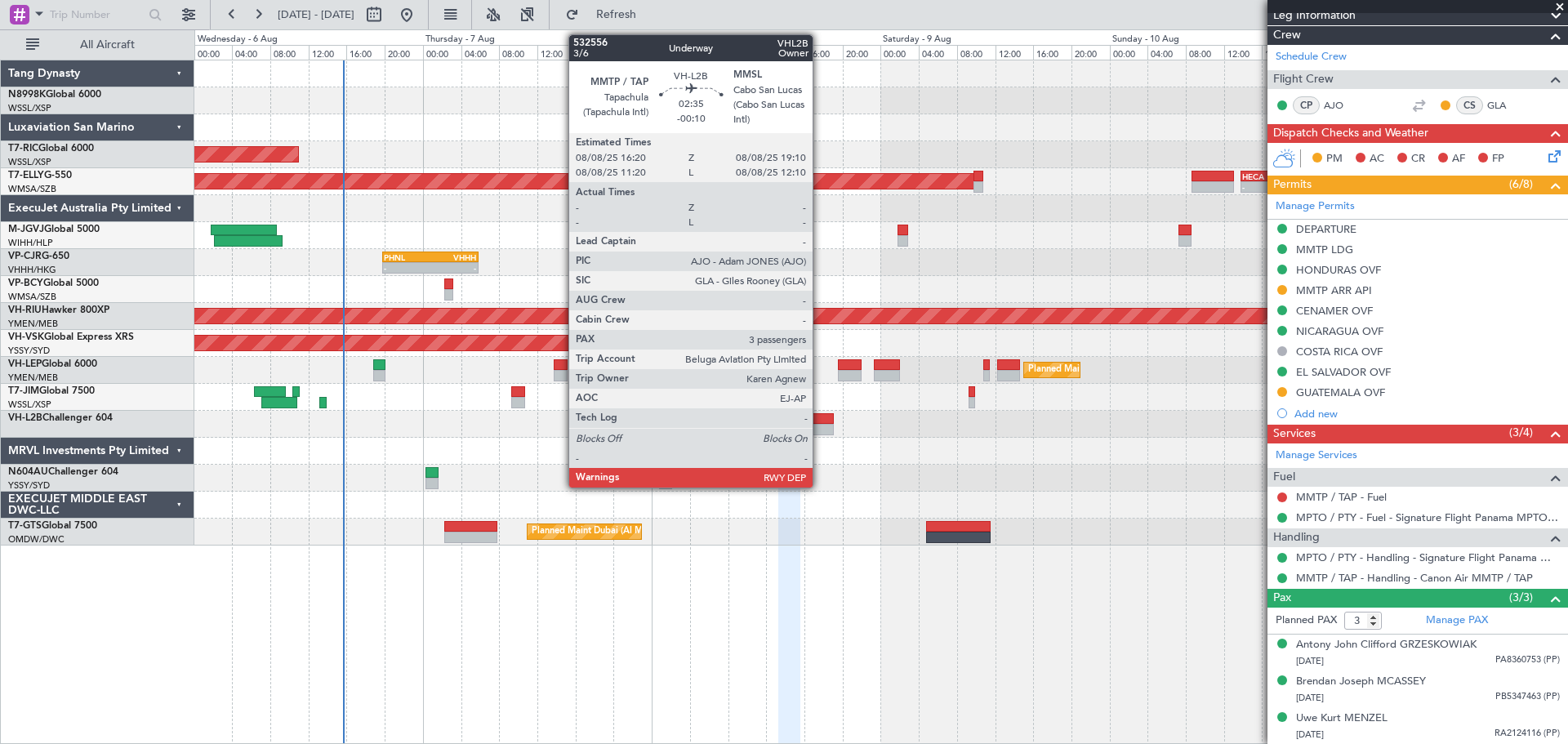 click 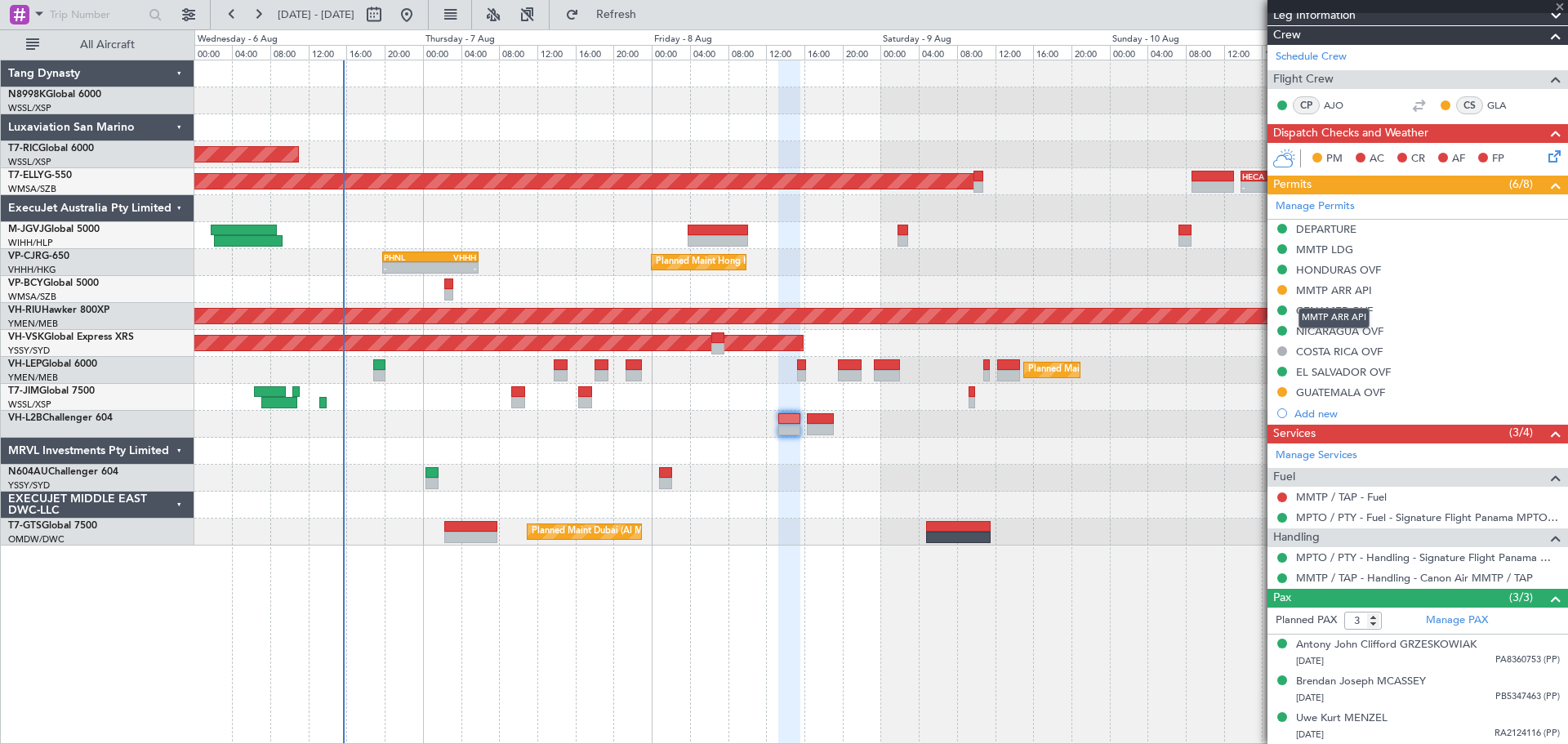 scroll, scrollTop: 0, scrollLeft: 0, axis: both 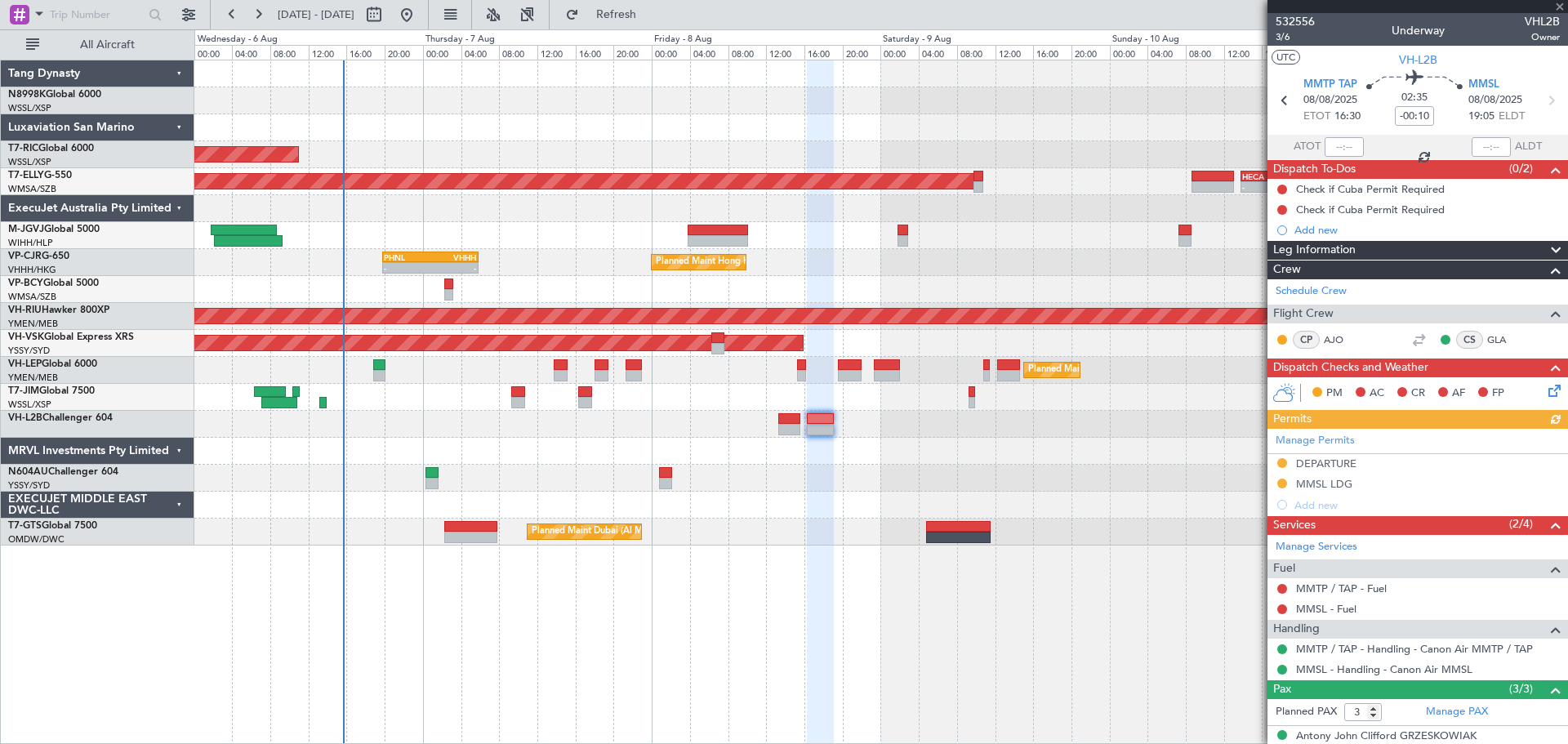 click on "Manage Permits     DEPARTURE      MMSL LDG  Add new" 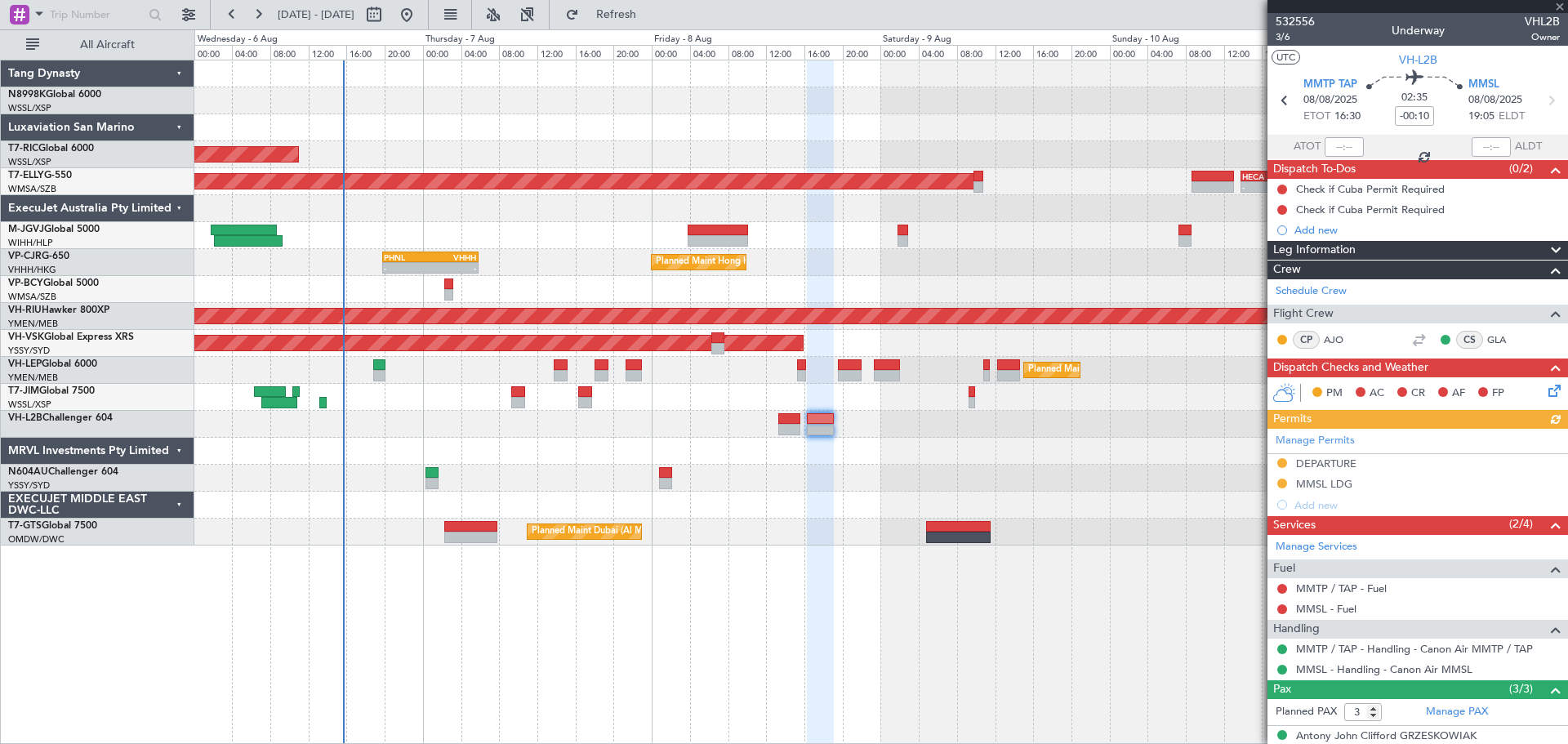 click on "Manage Permits     DEPARTURE      MMSL LDG  Add new" 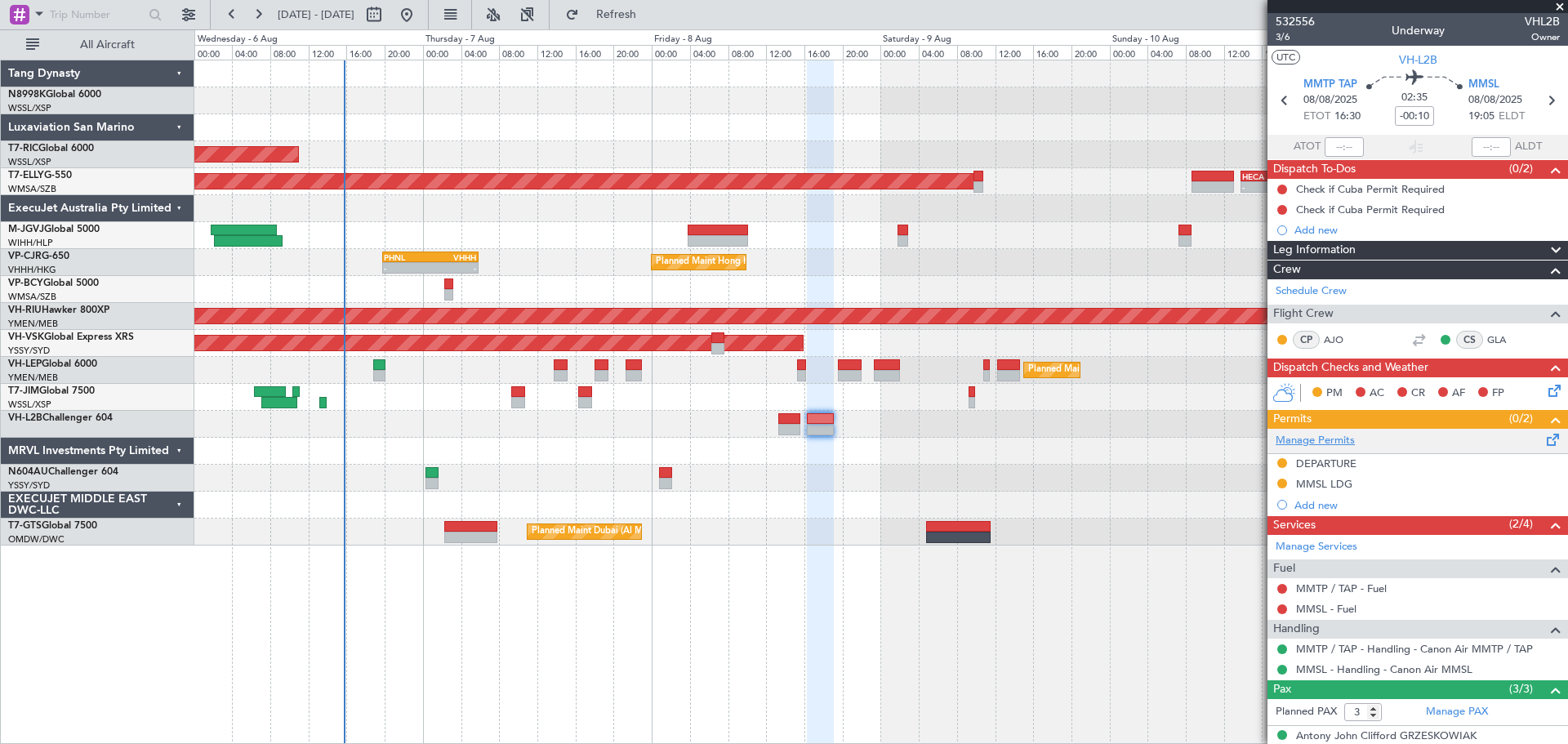 click on "Manage Permits" at bounding box center [1315, 441] 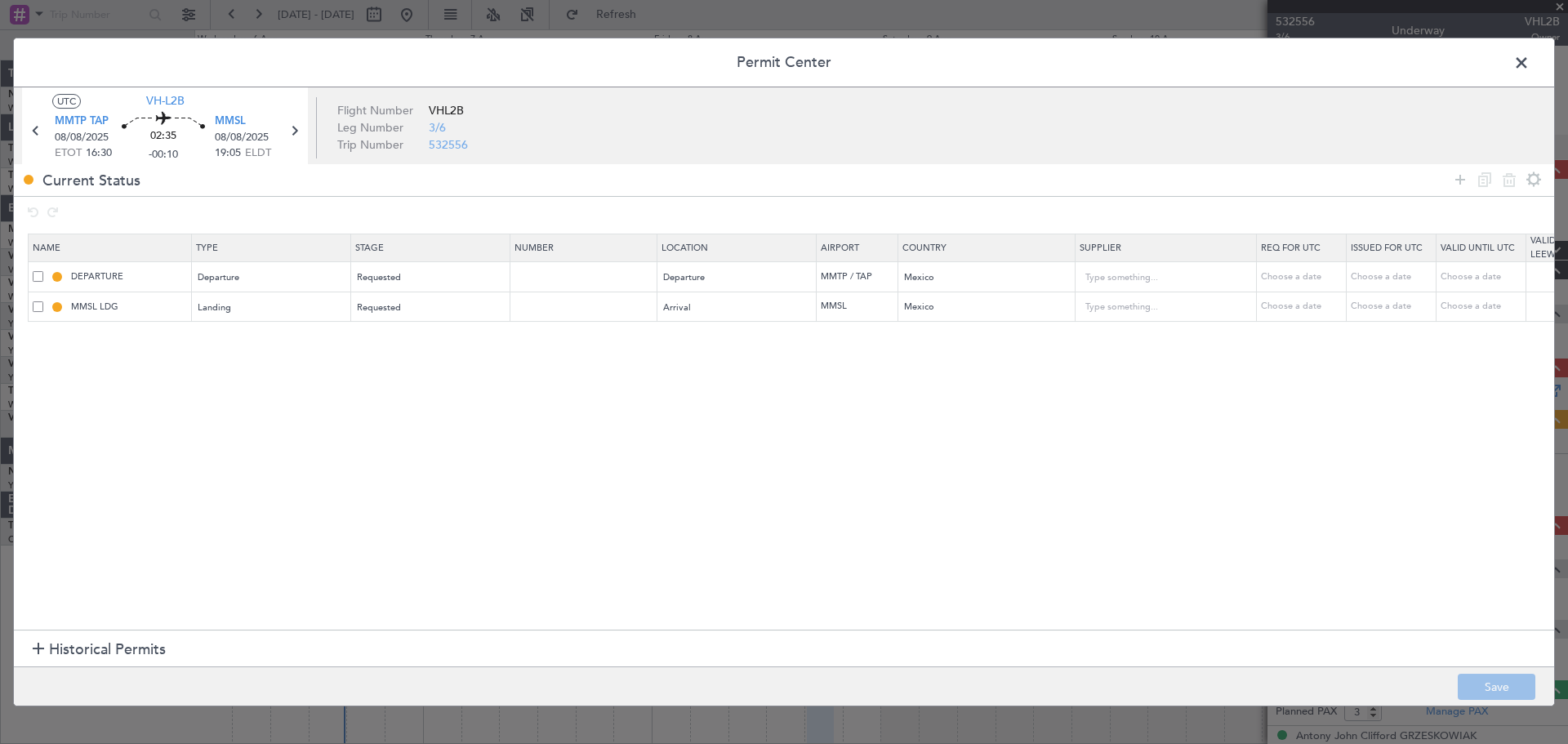 click at bounding box center [584, 277] 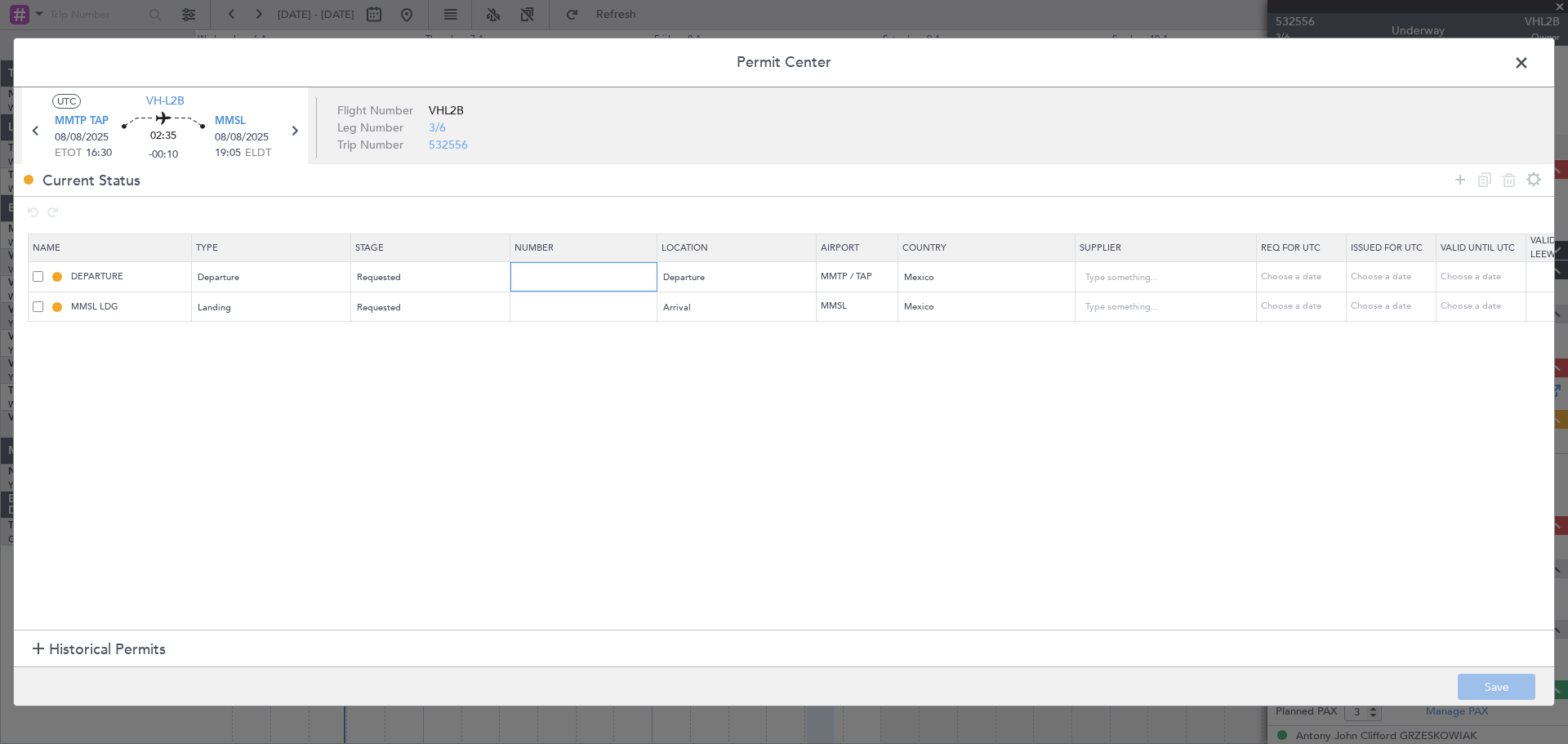 click at bounding box center [586, 276] 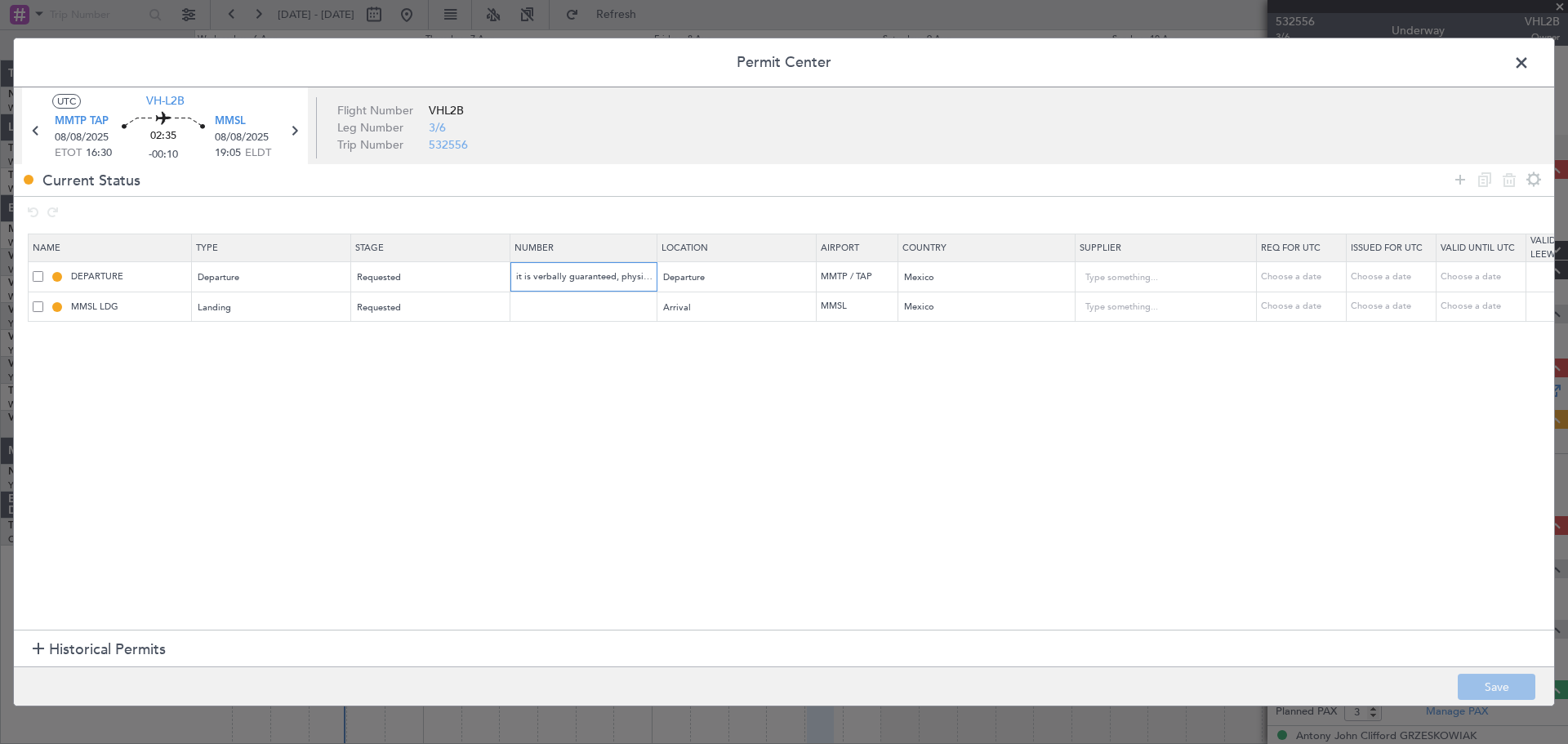 scroll, scrollTop: 0, scrollLeft: 219, axis: horizontal 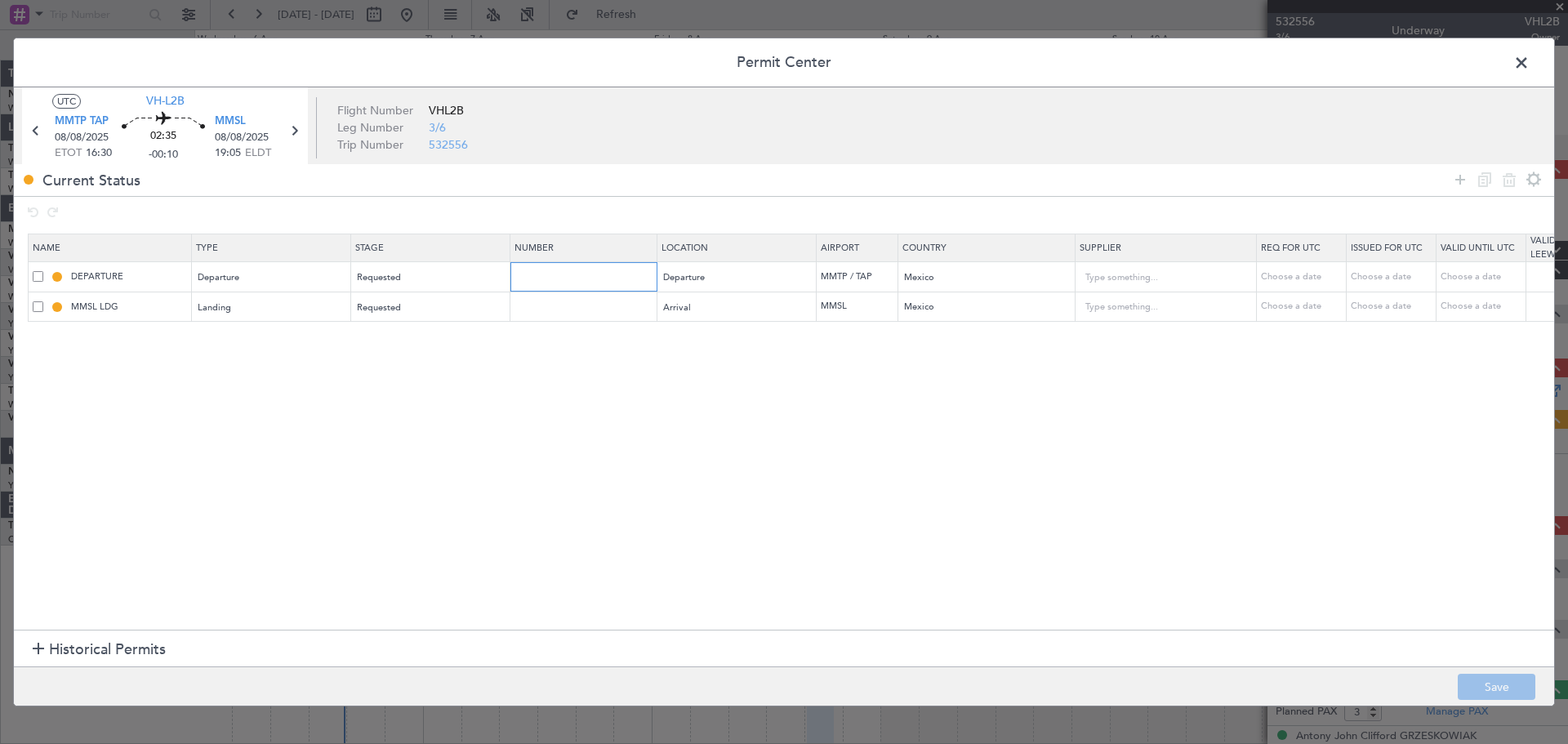 type on "it is verbally guaranteed, physical copy will be handed to the crew upon arrival at MMTP" 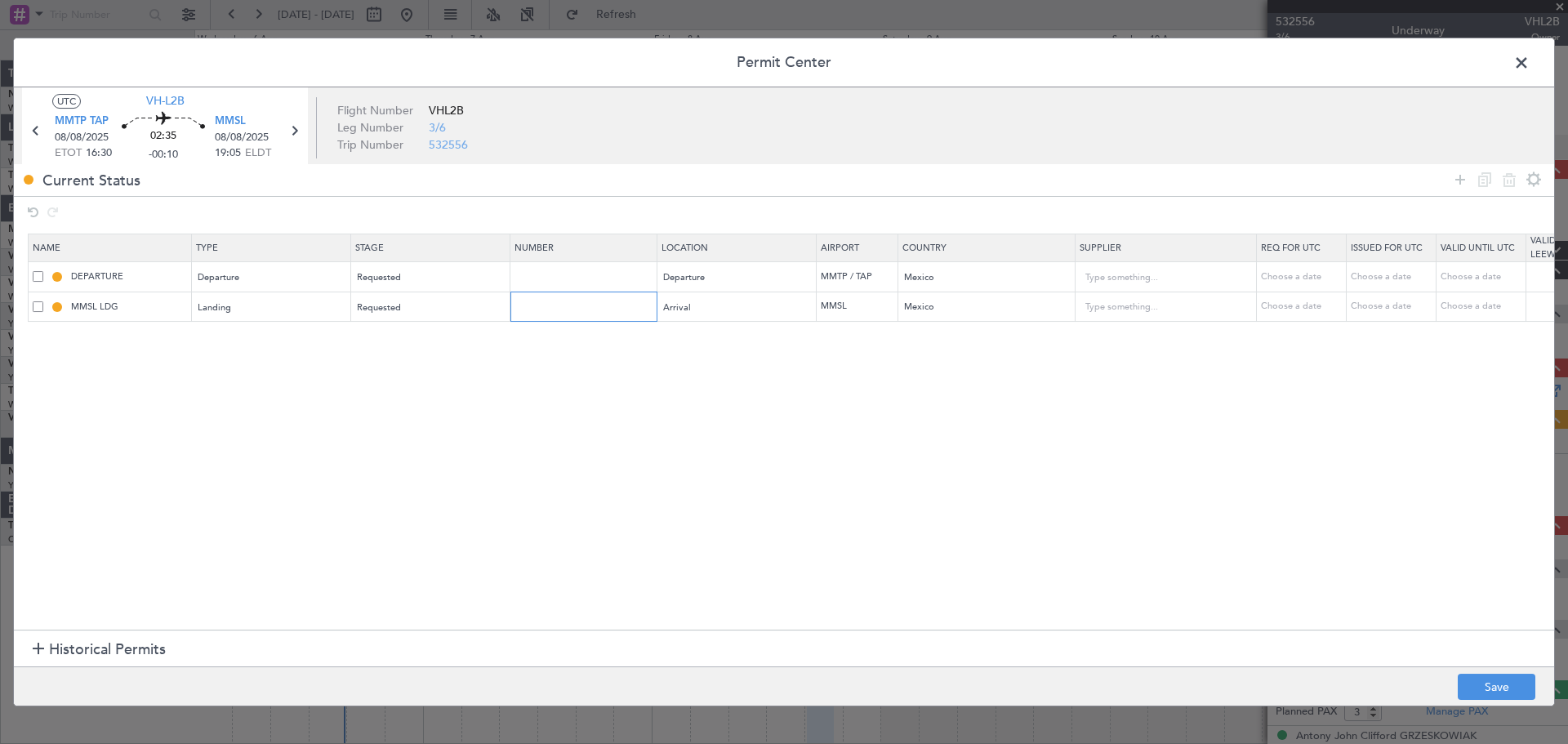 click at bounding box center (586, 306) 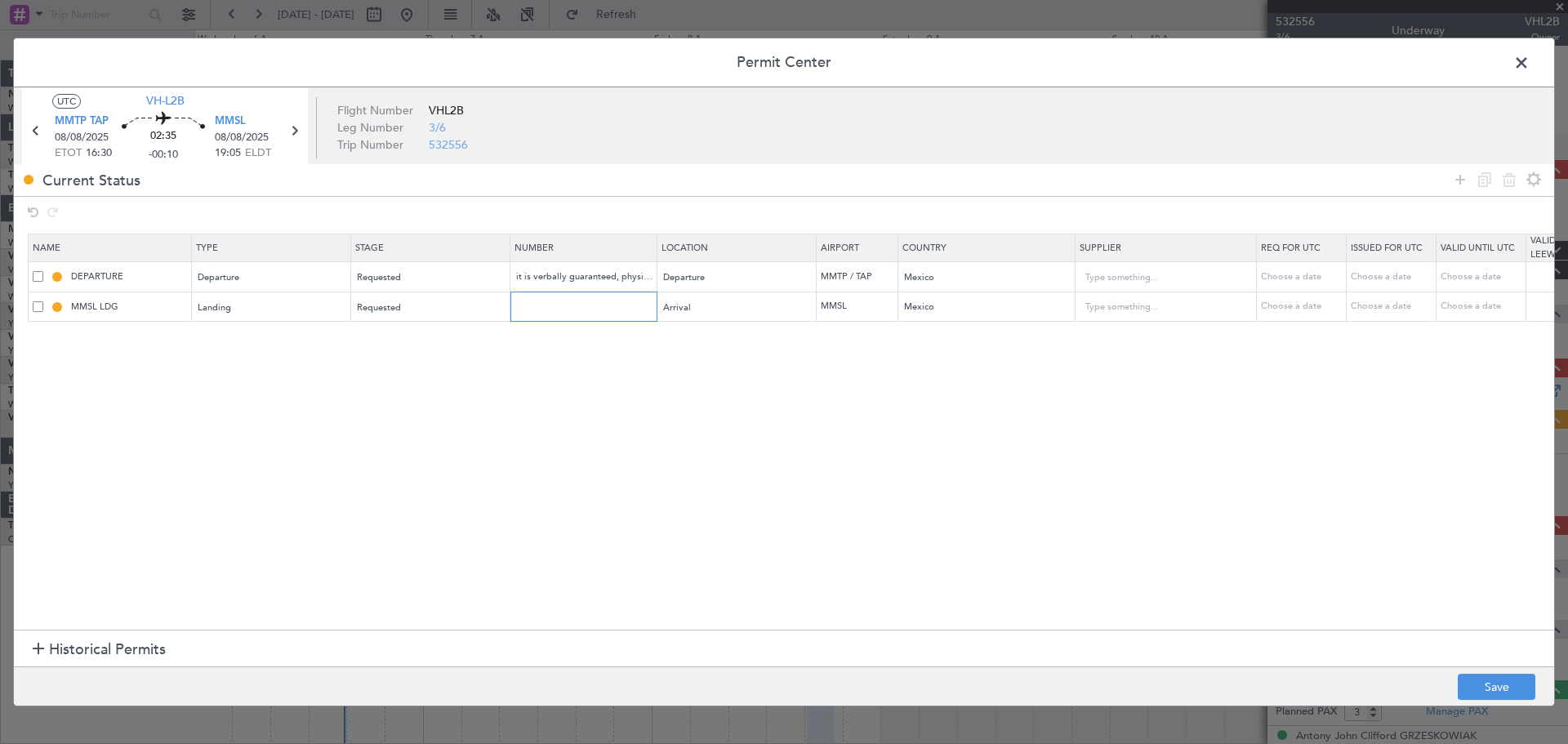 paste on "it is verbally guaranteed, physical copy will be handed to the crew upon arrival at MMTP" 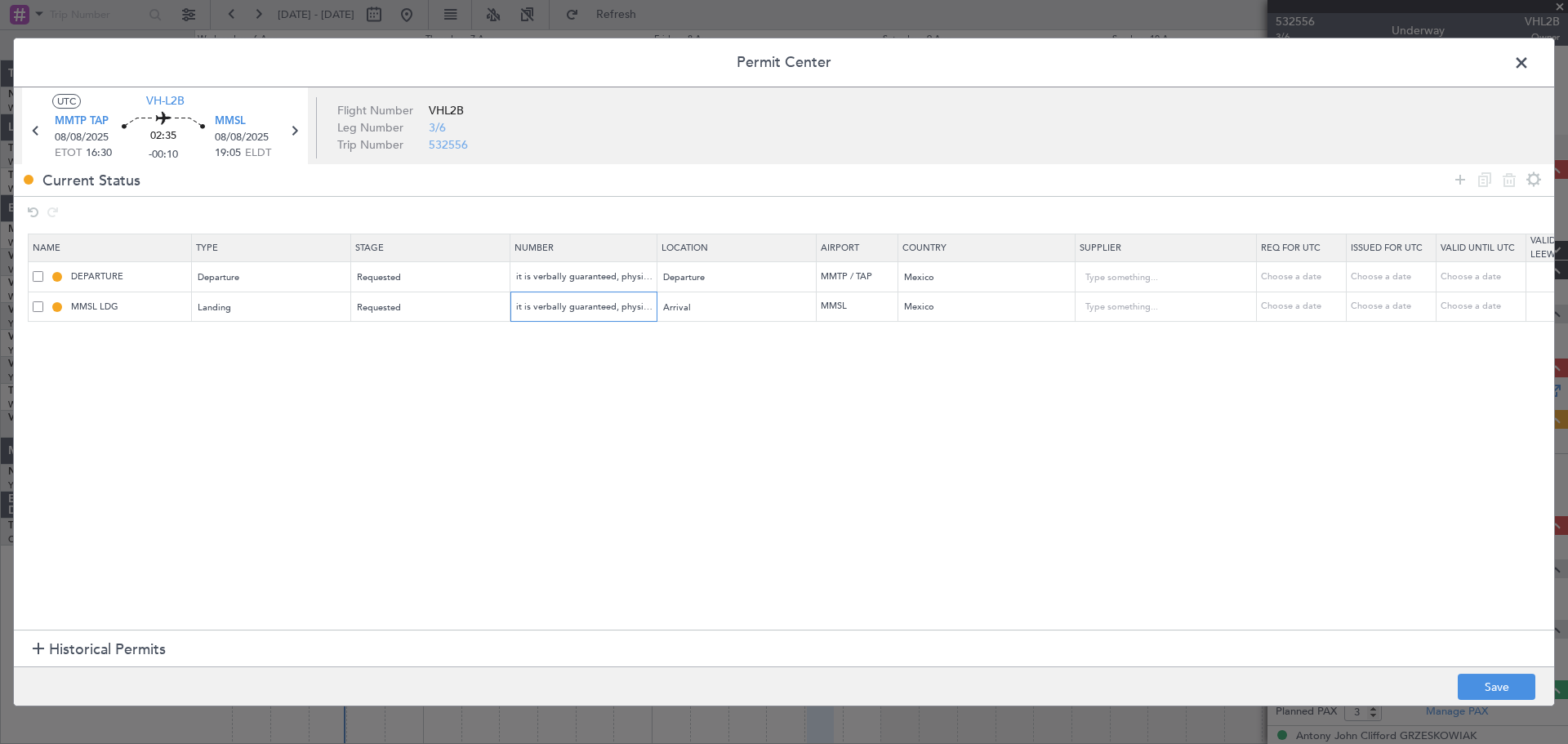 scroll, scrollTop: 0, scrollLeft: 219, axis: horizontal 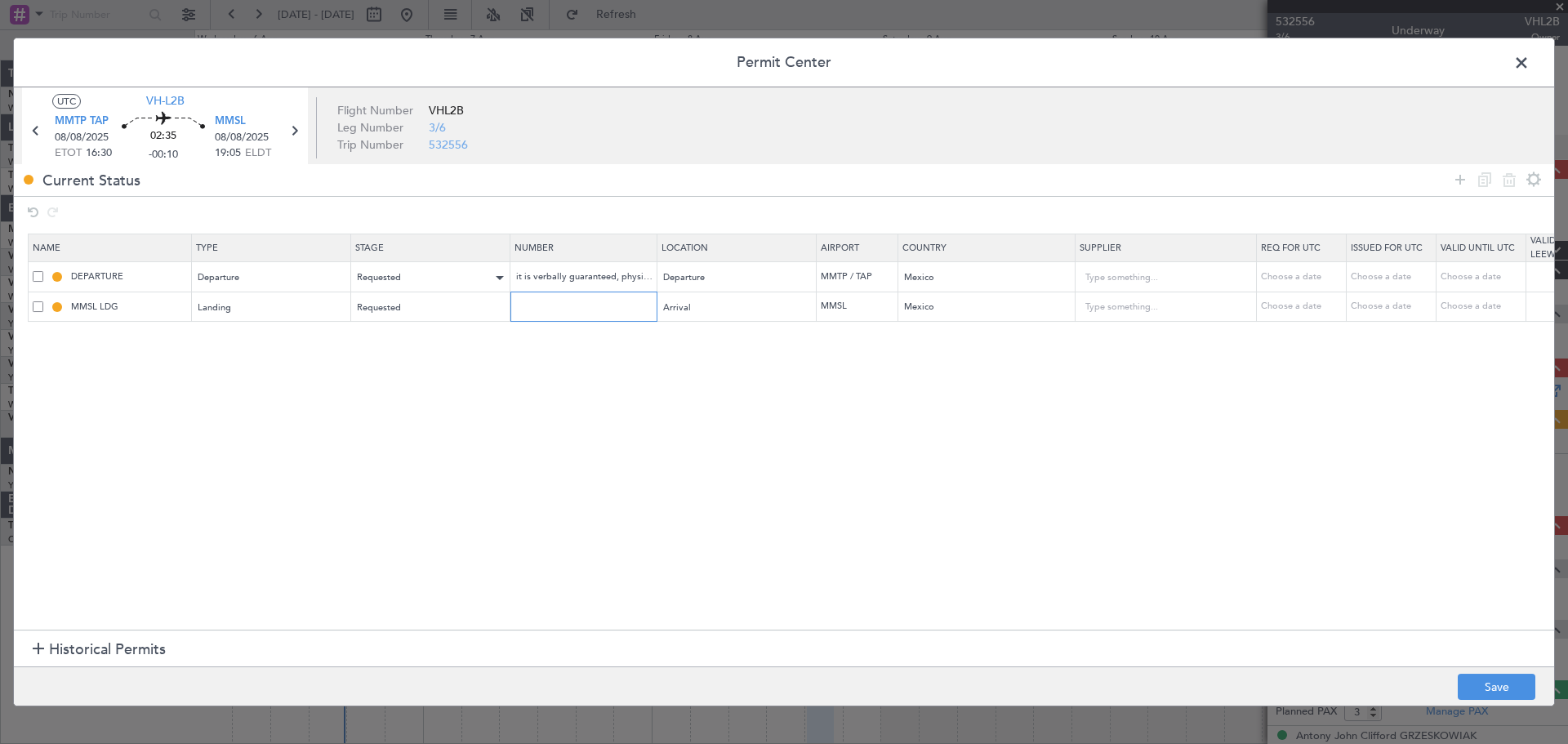 type on "it is verbally guaranteed, physical copy will be handed to the crew upon arrival at MMTP" 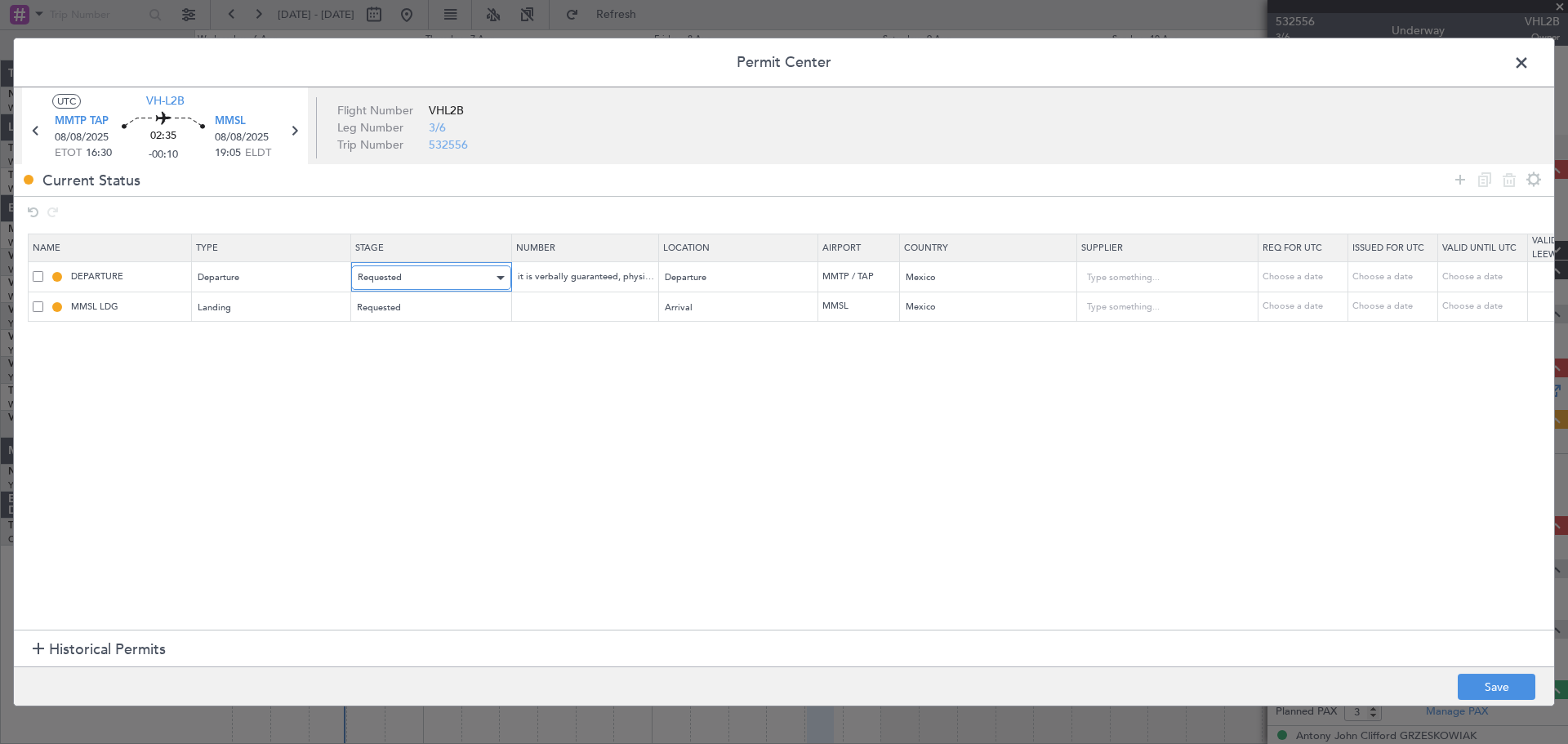 click on "Requested" at bounding box center (425, 278) 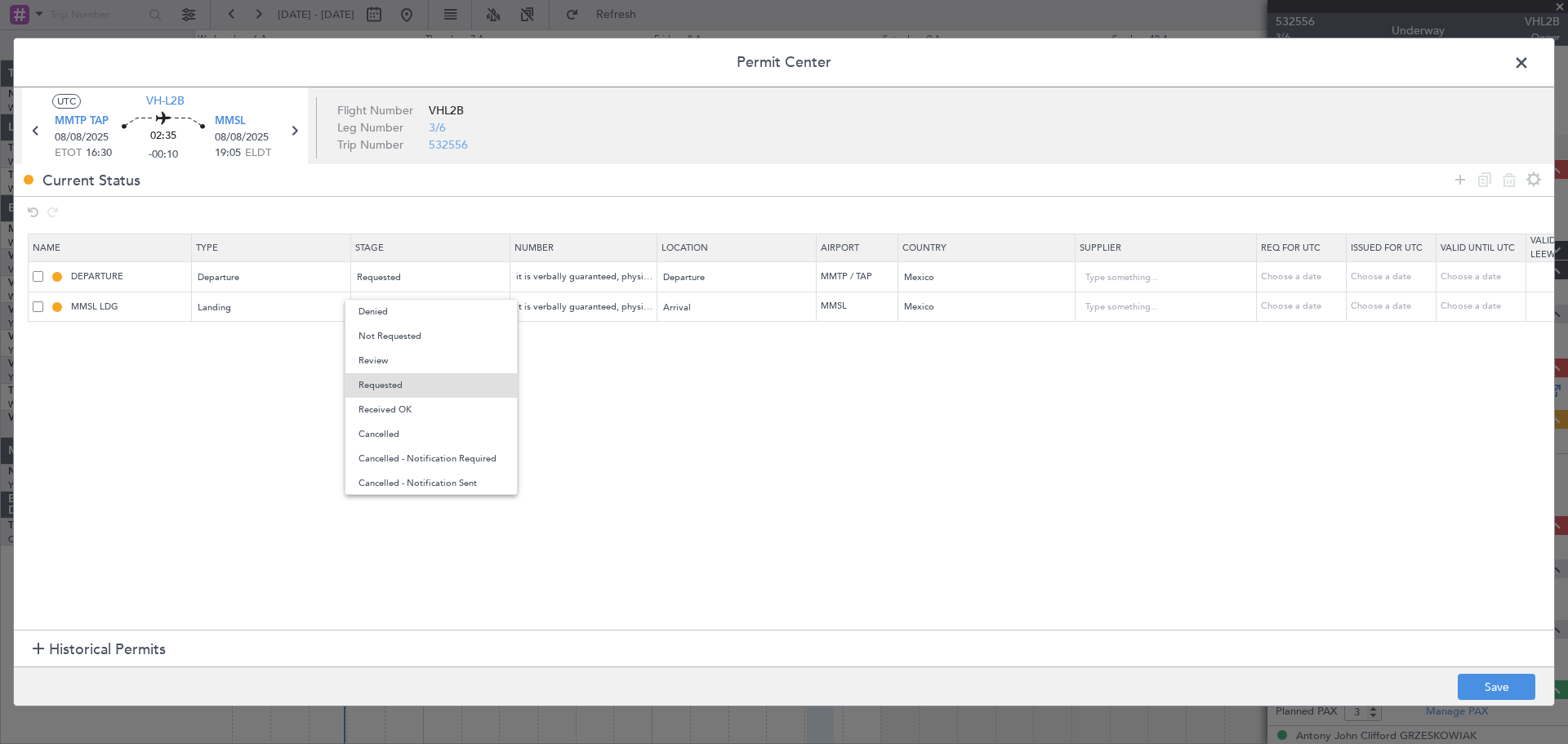 drag, startPoint x: 427, startPoint y: 417, endPoint x: 439, endPoint y: 378, distance: 40.804412 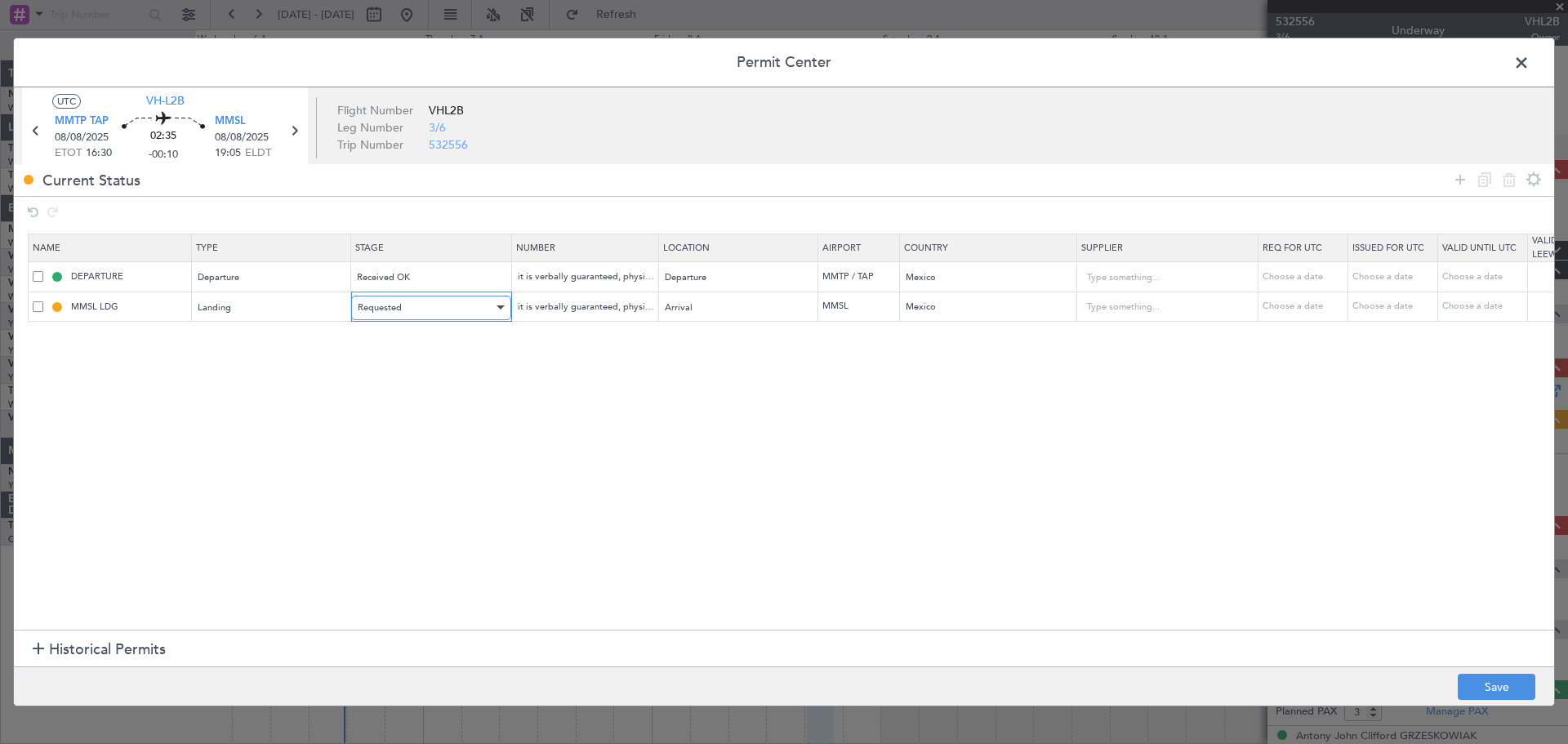 click on "Requested" at bounding box center (425, 308) 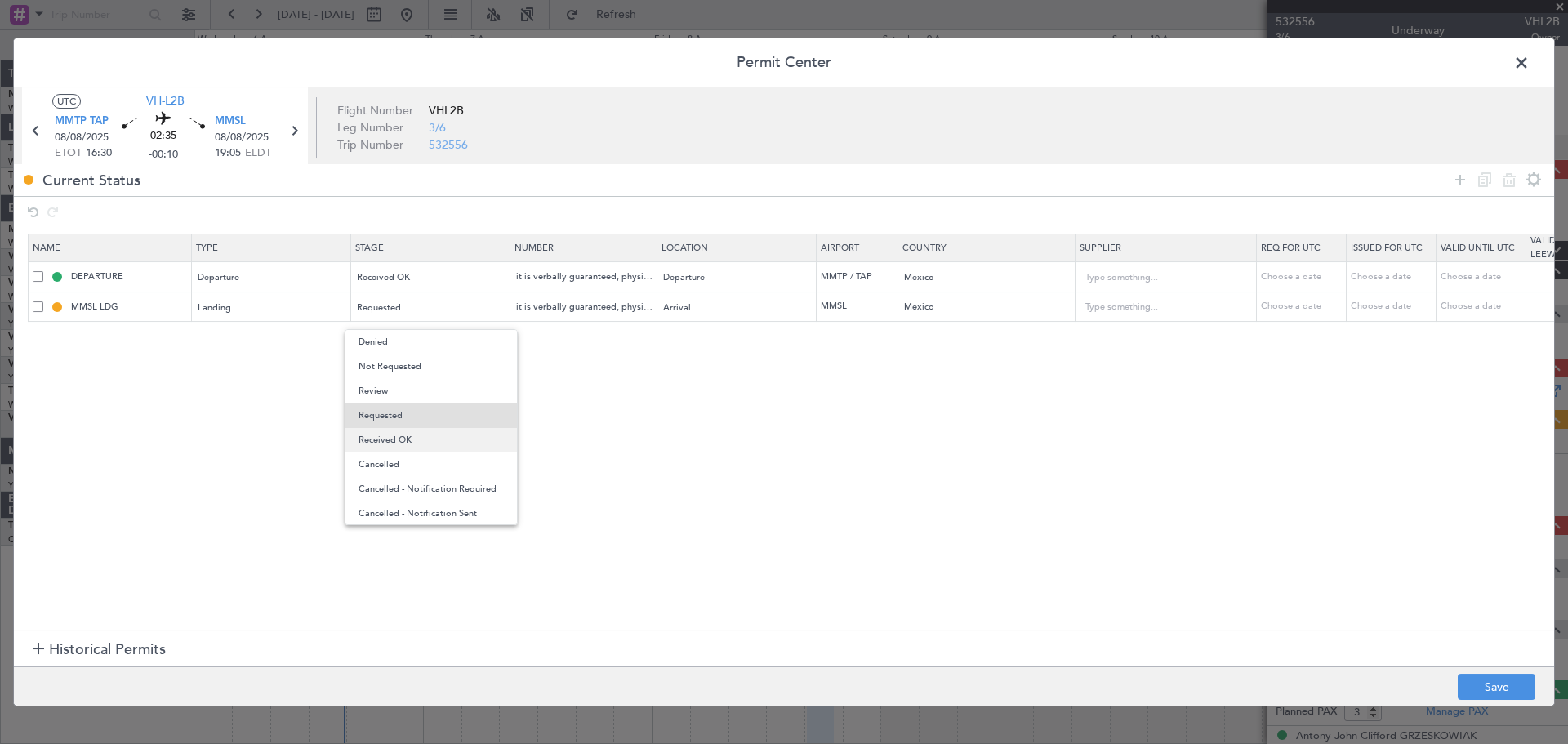 click on "Received OK" at bounding box center (431, 440) 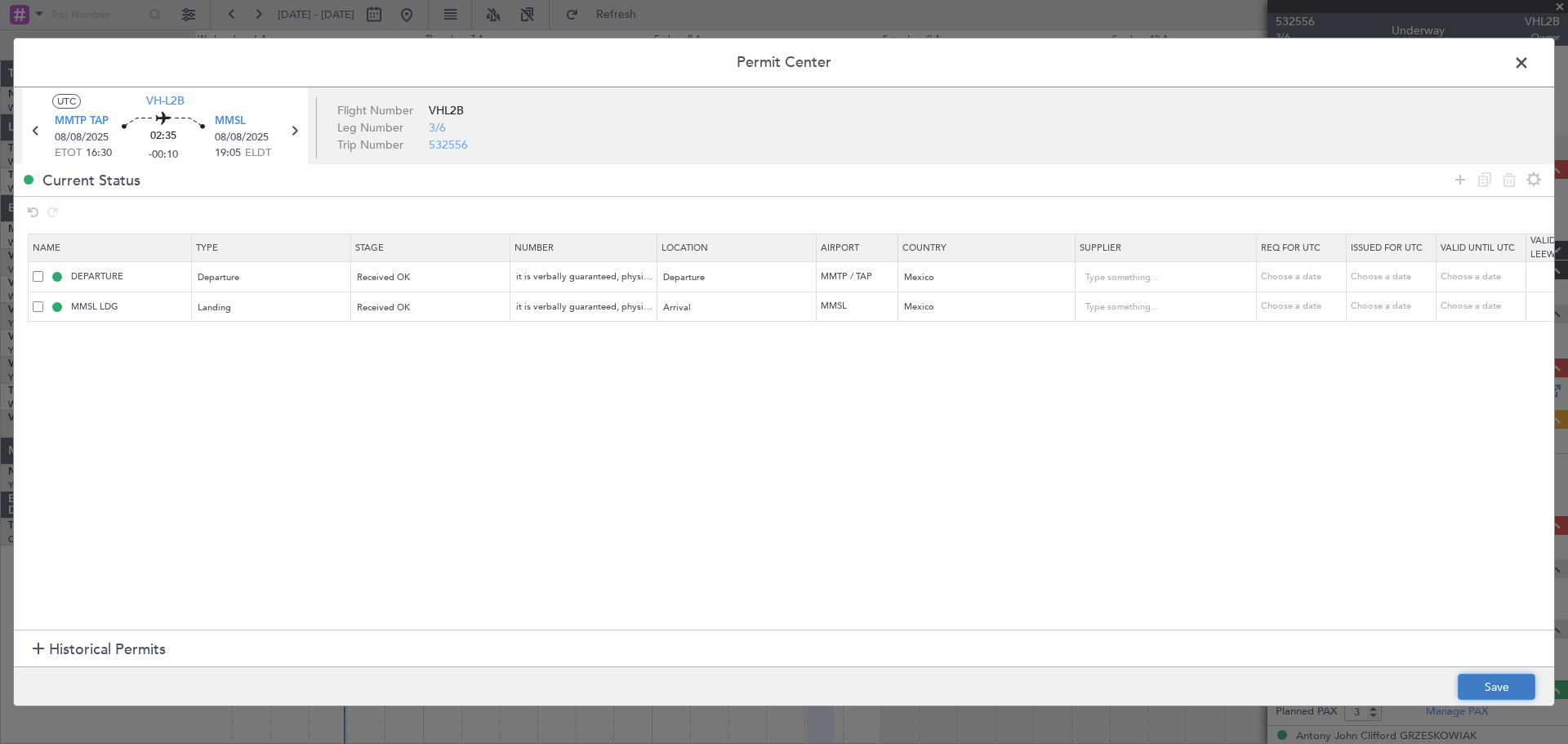 click on "Save" at bounding box center (1496, 687) 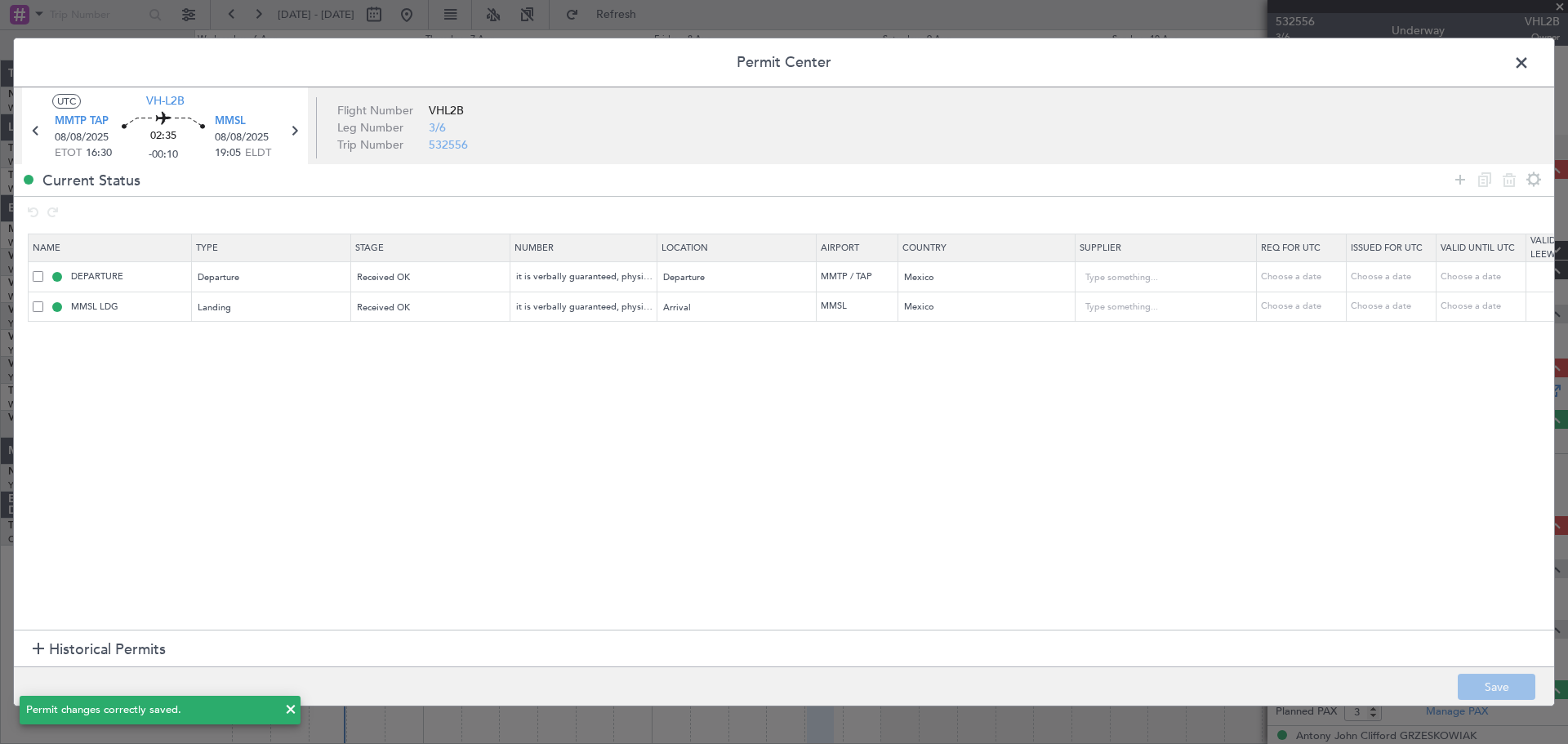 click at bounding box center [1530, 67] 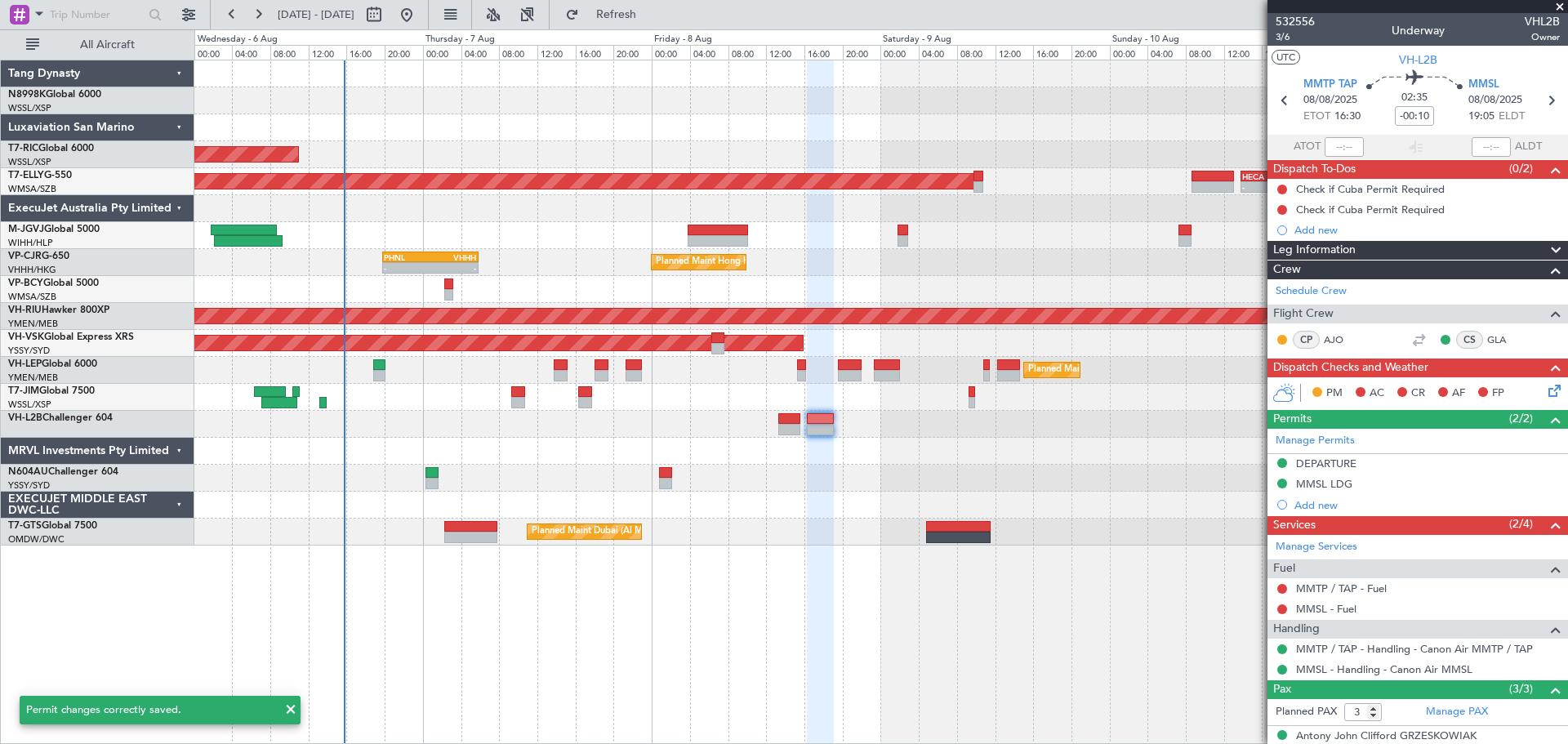 click 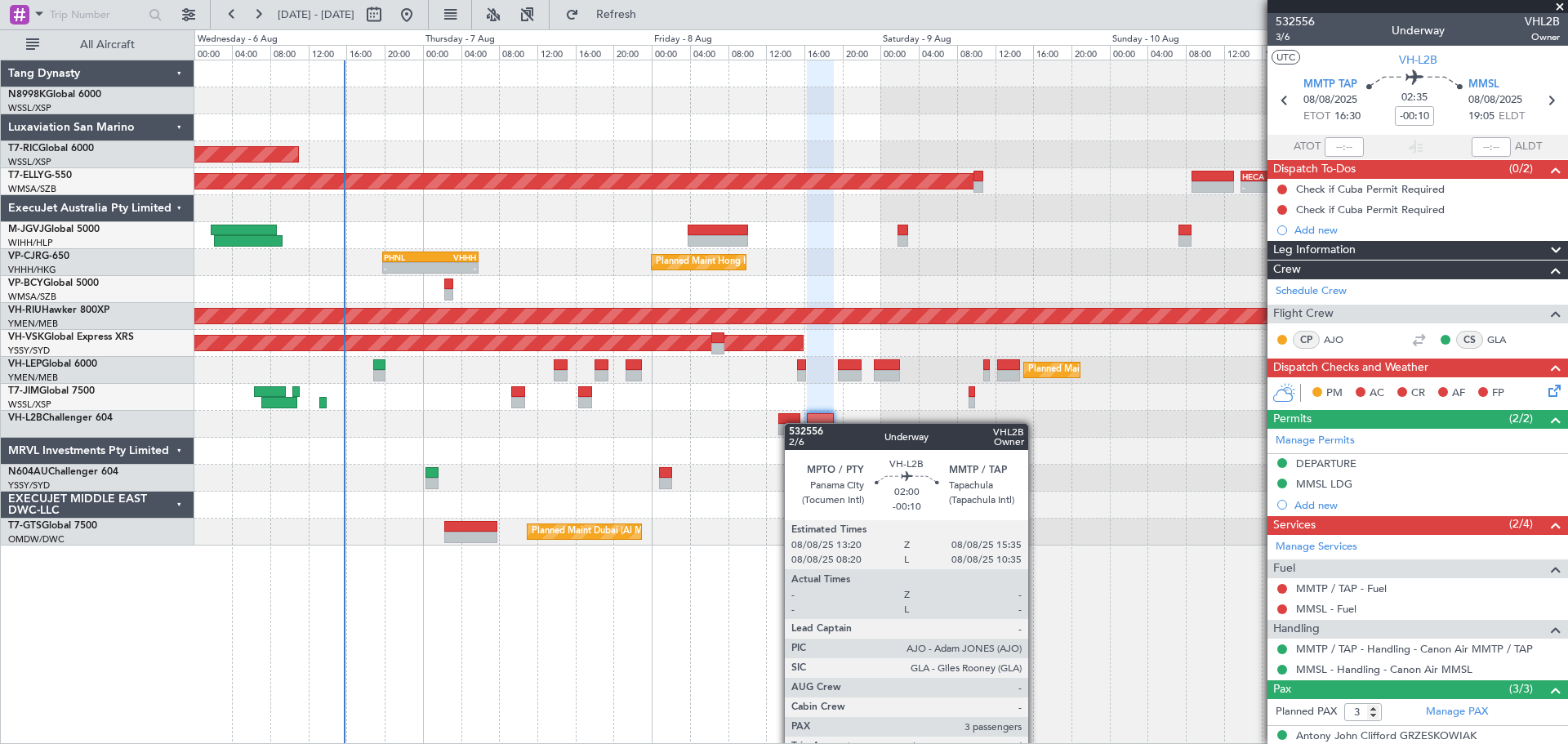 click 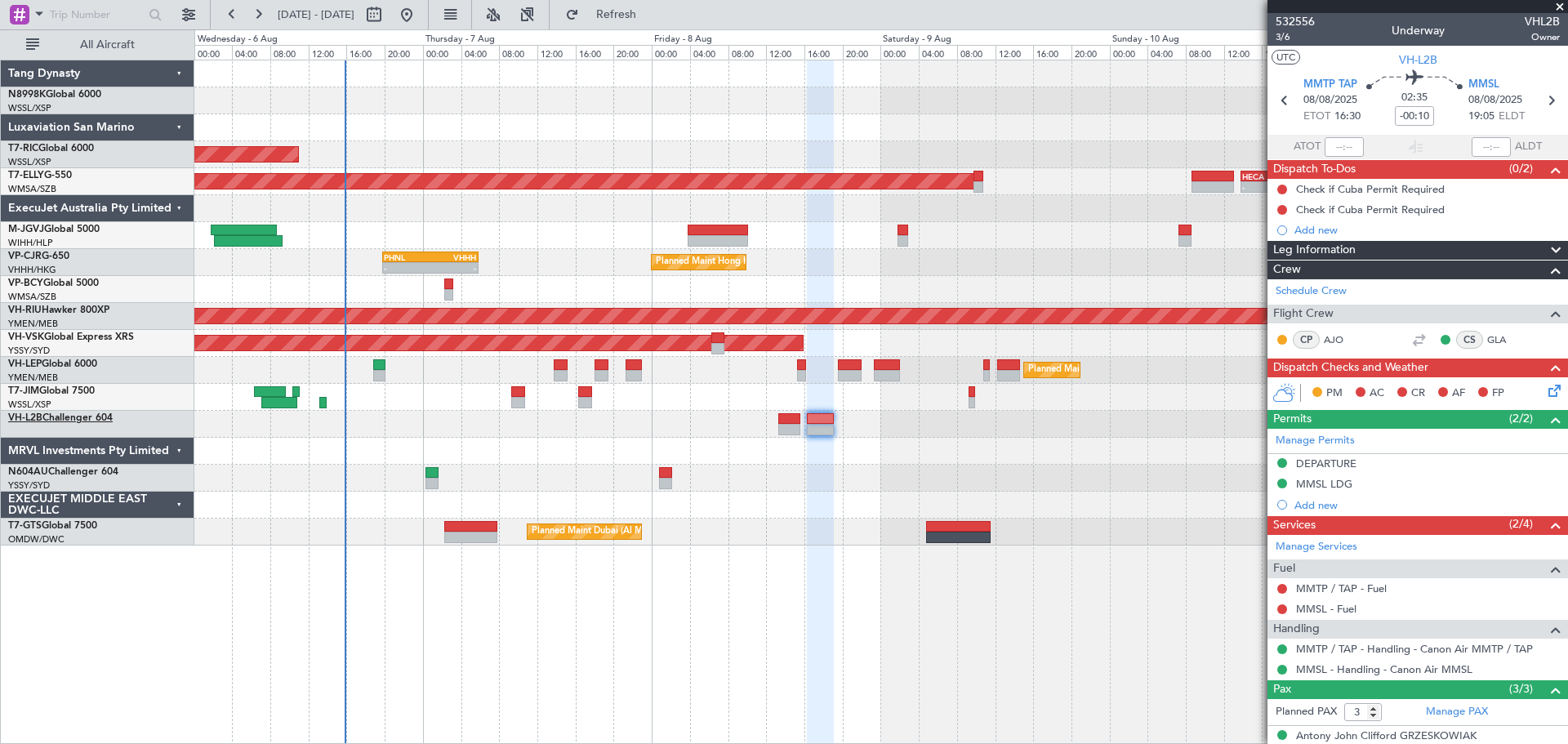 click on "VH-L2B  Challenger 604" 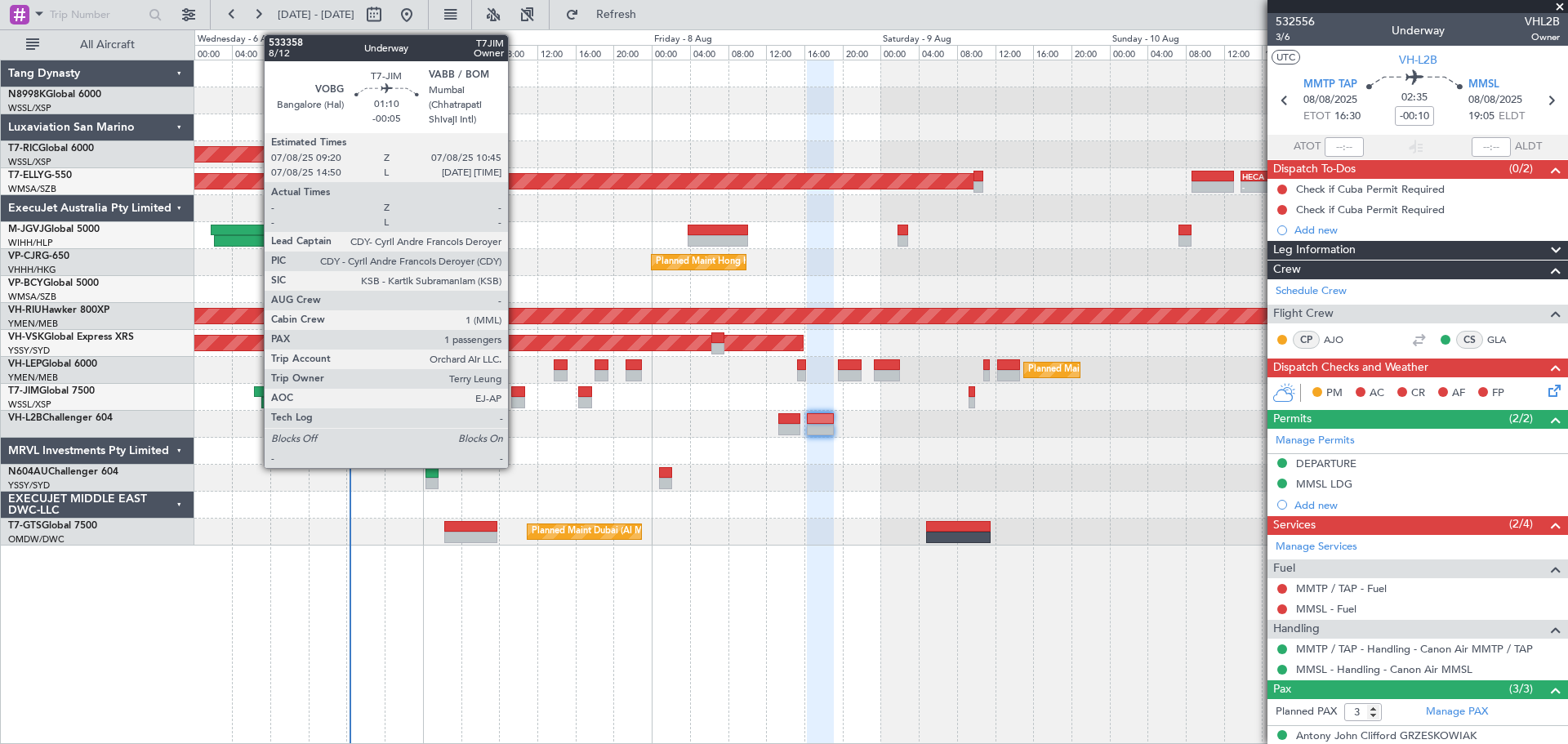 click 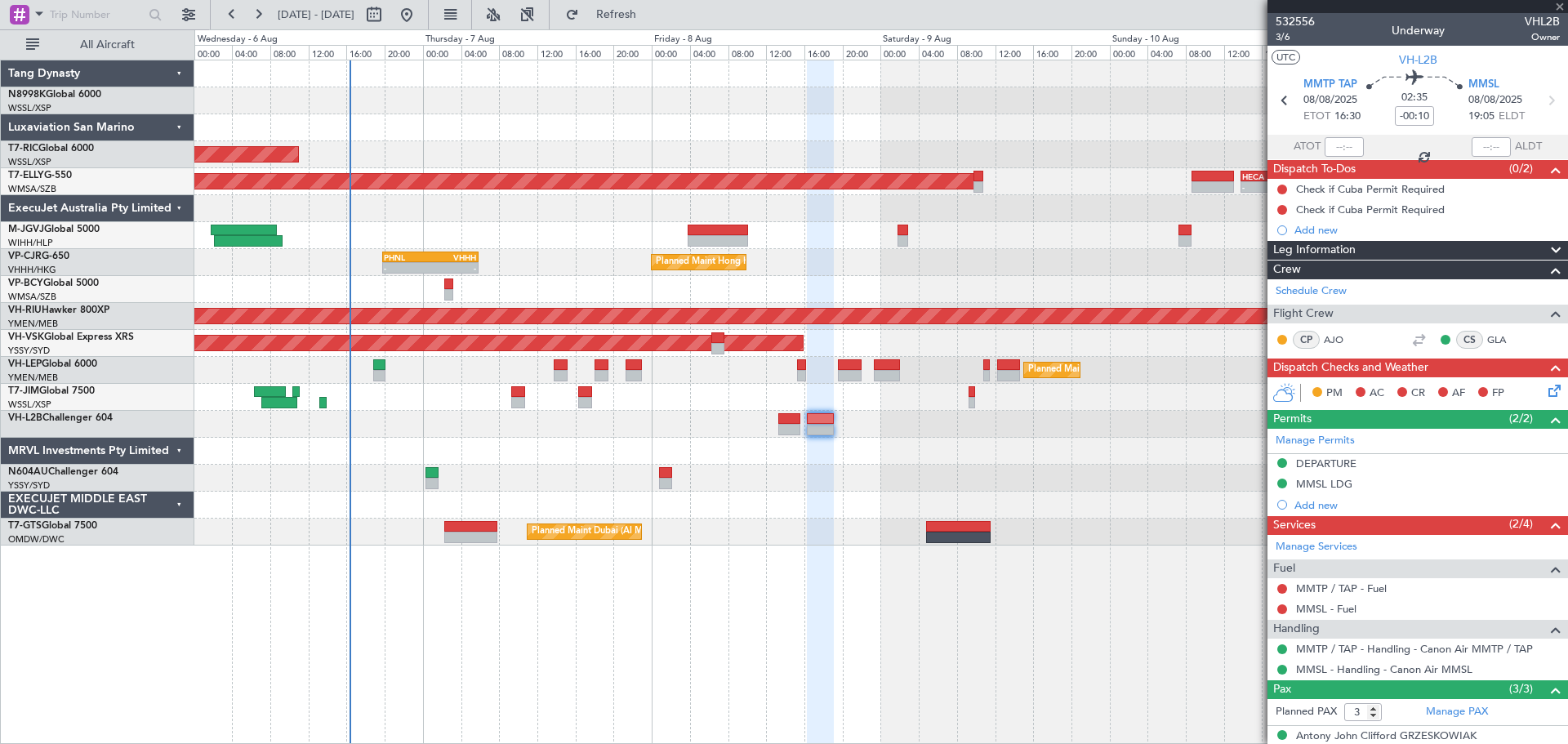 type on "-00:05" 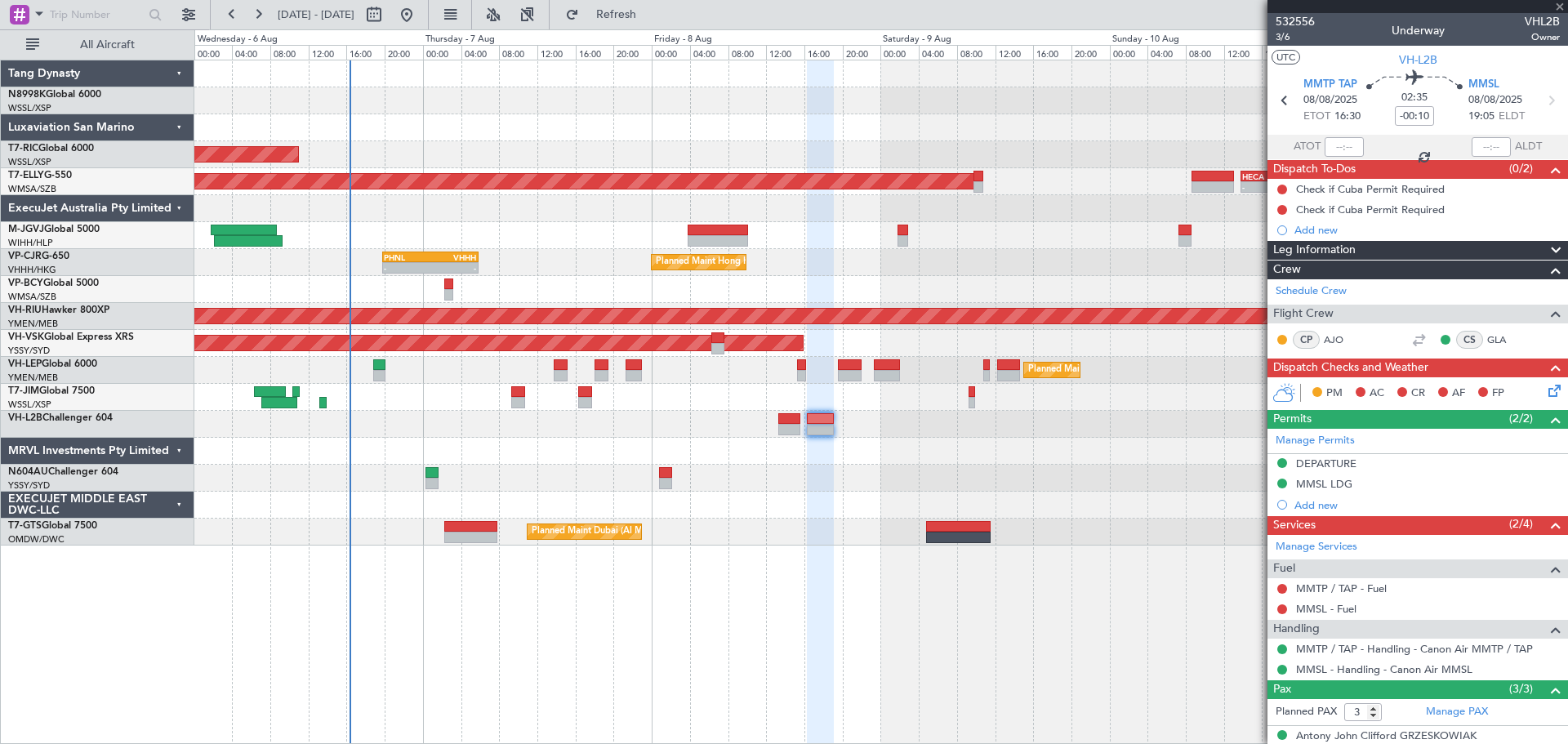 type on "1" 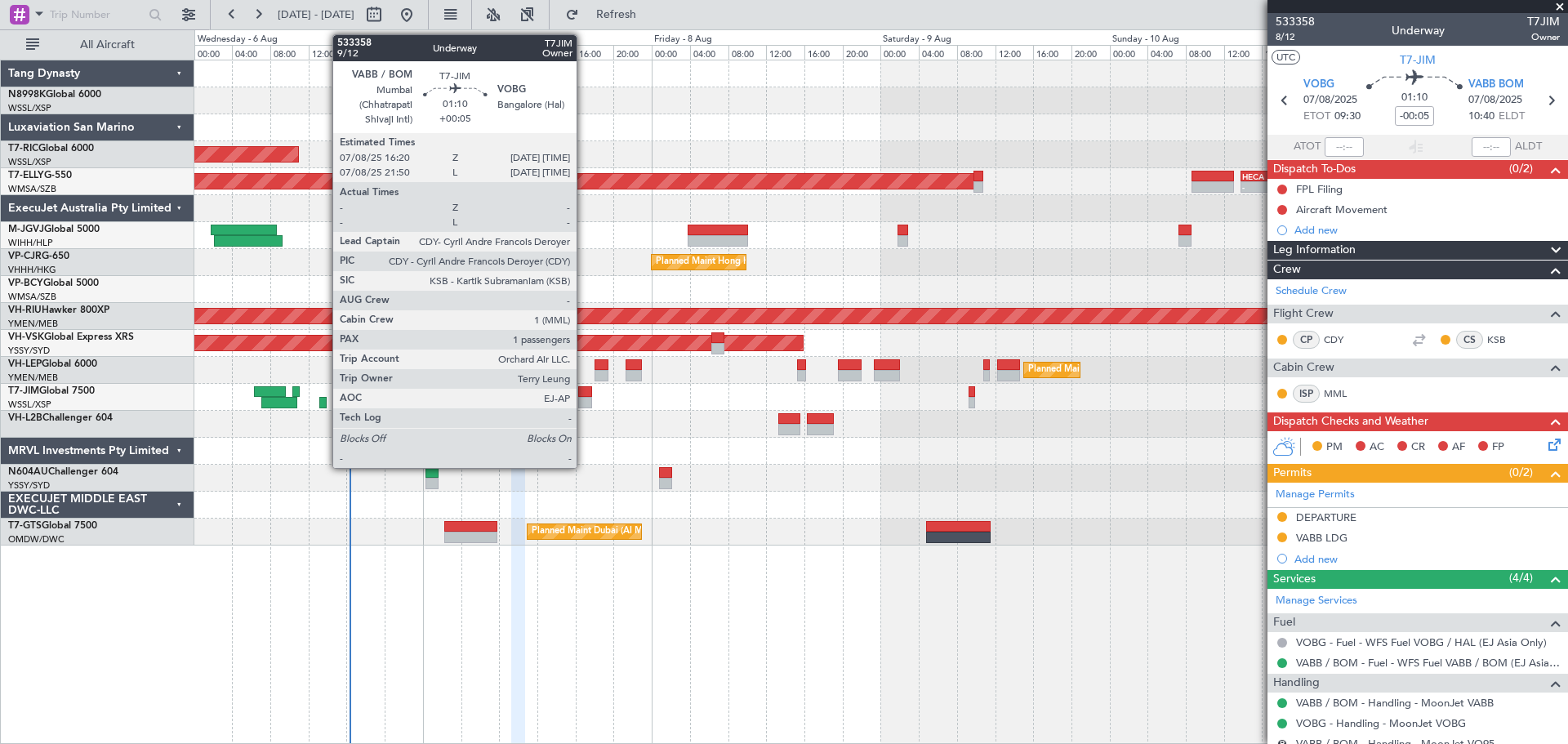 click 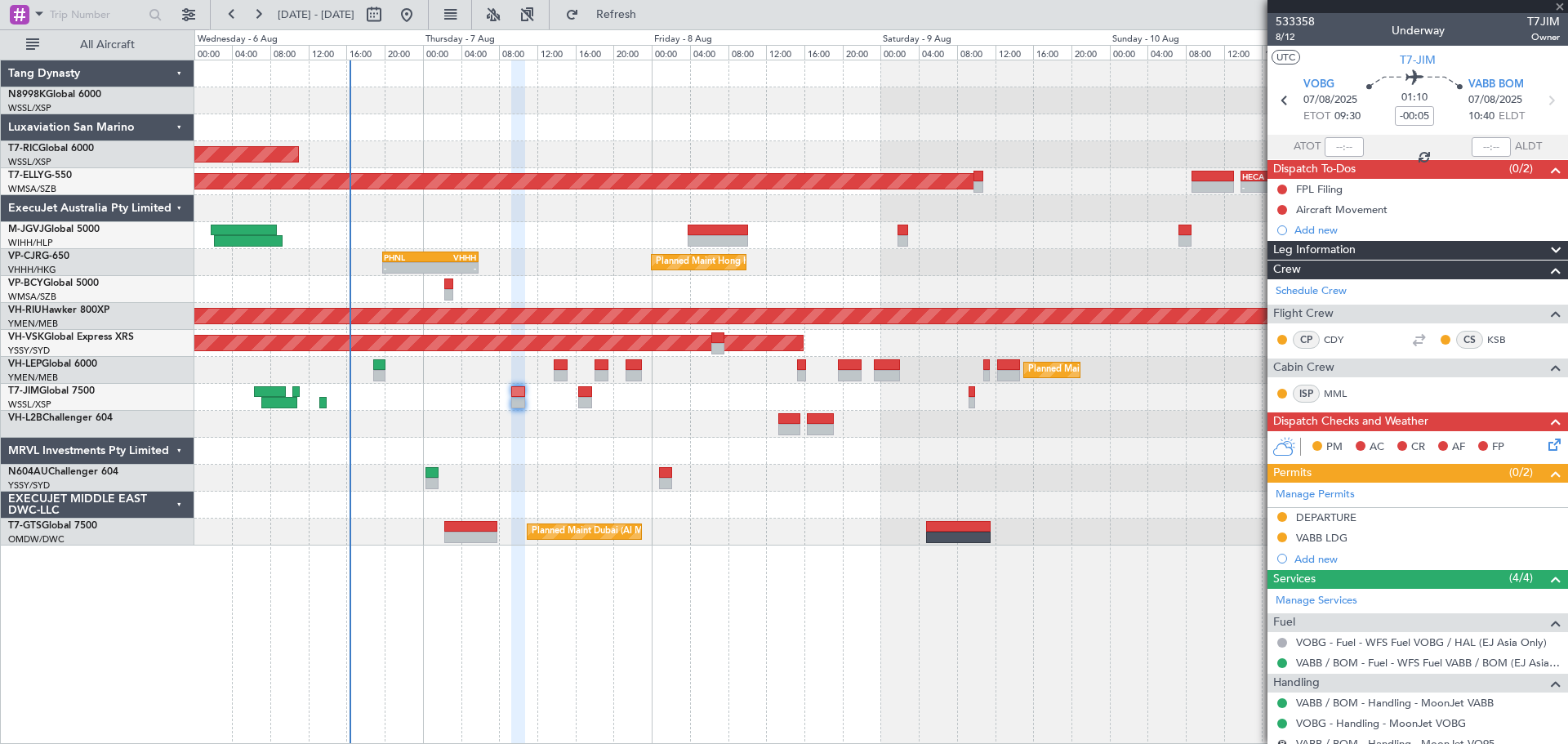 type on "+00:05" 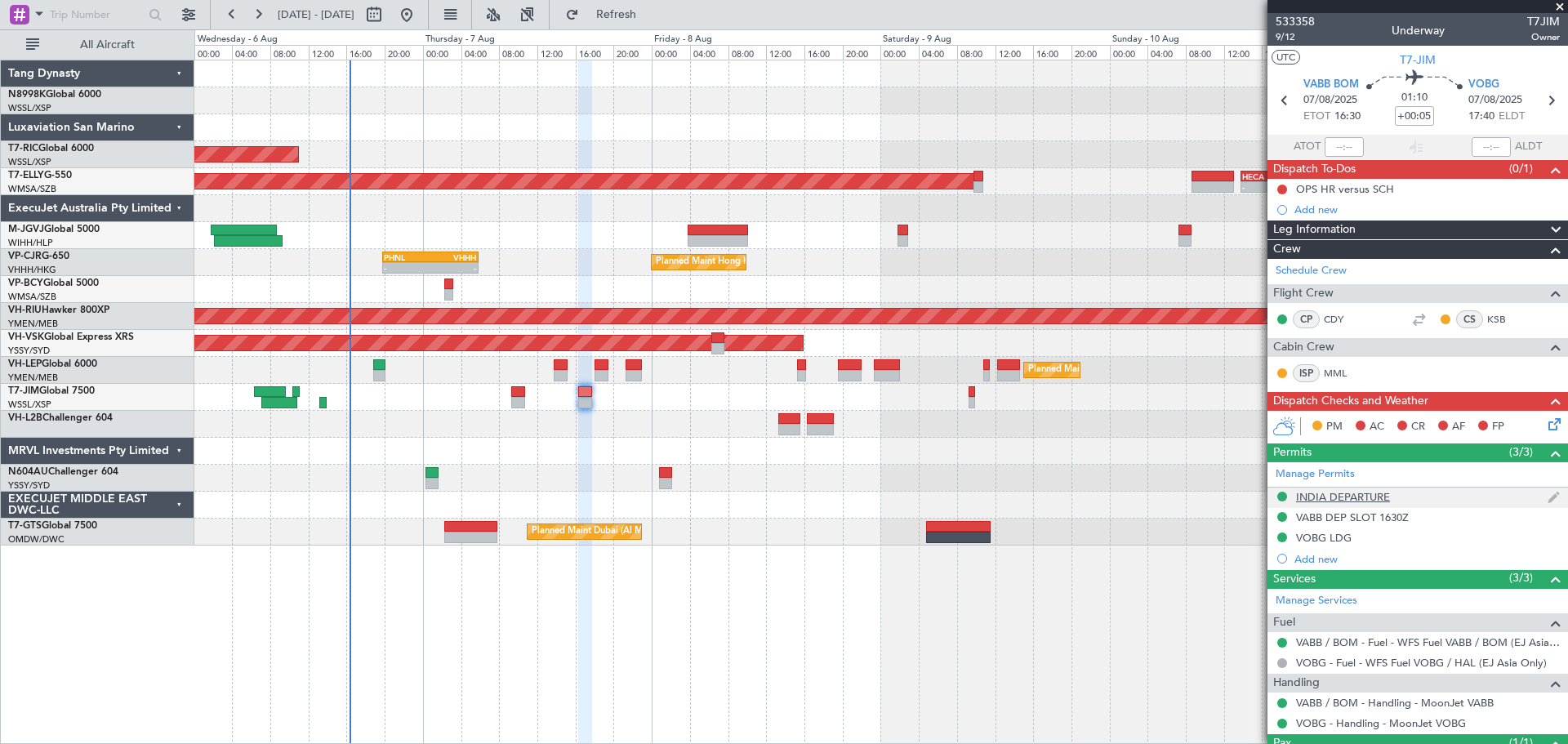 click on "INDIA DEPARTURE" at bounding box center (1343, 497) 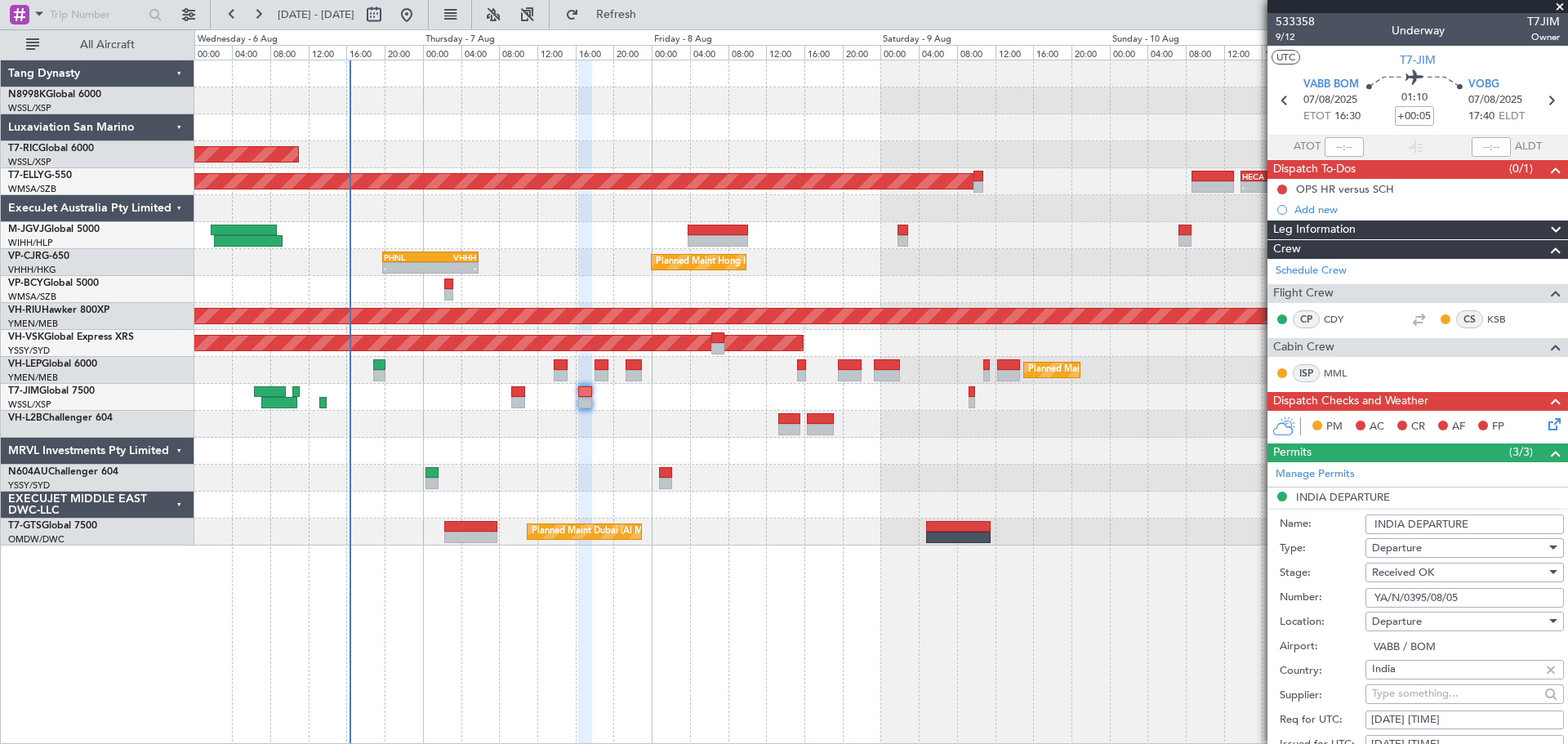 drag, startPoint x: 1470, startPoint y: 596, endPoint x: 1381, endPoint y: 595, distance: 89.005618 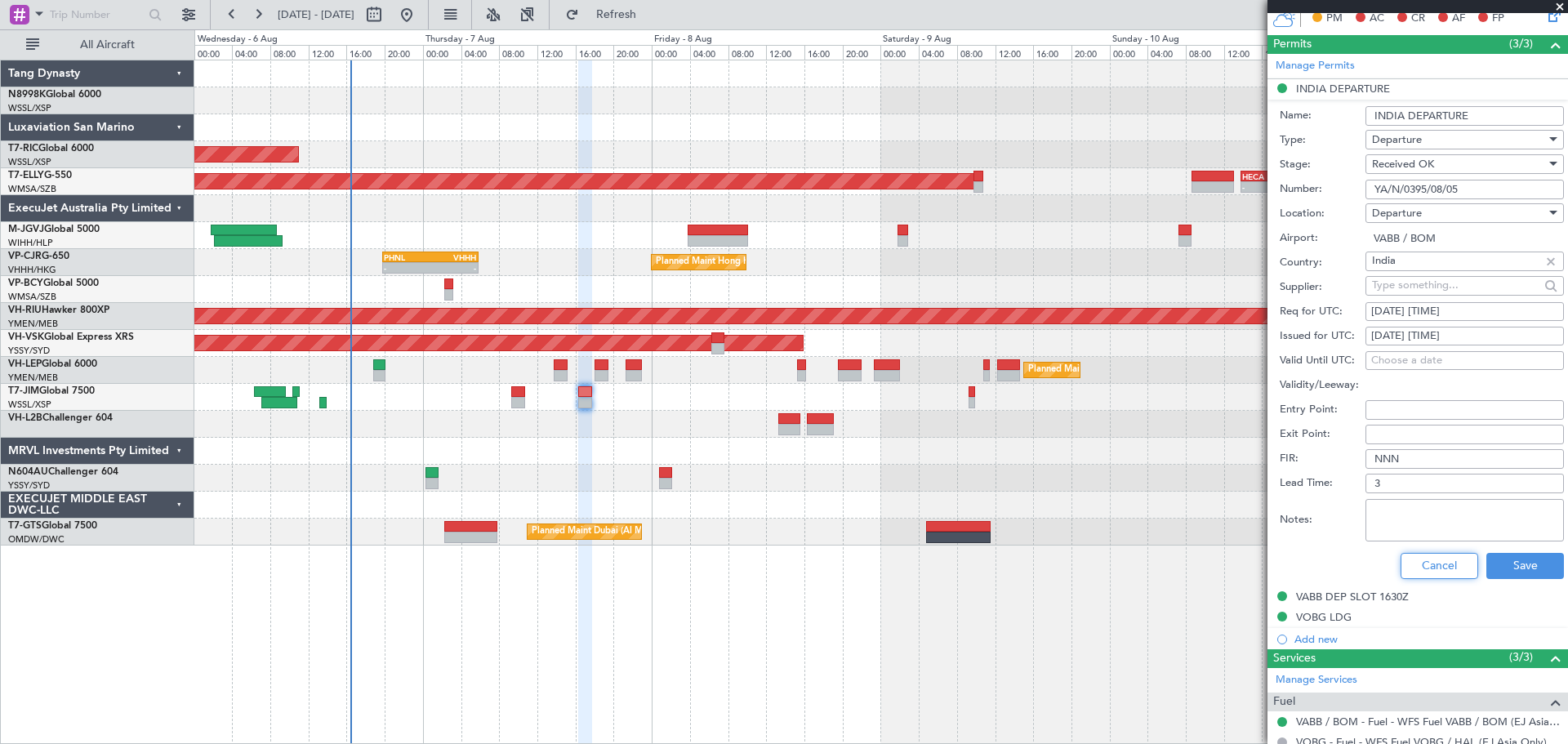 drag, startPoint x: 1420, startPoint y: 565, endPoint x: 1420, endPoint y: 553, distance: 12 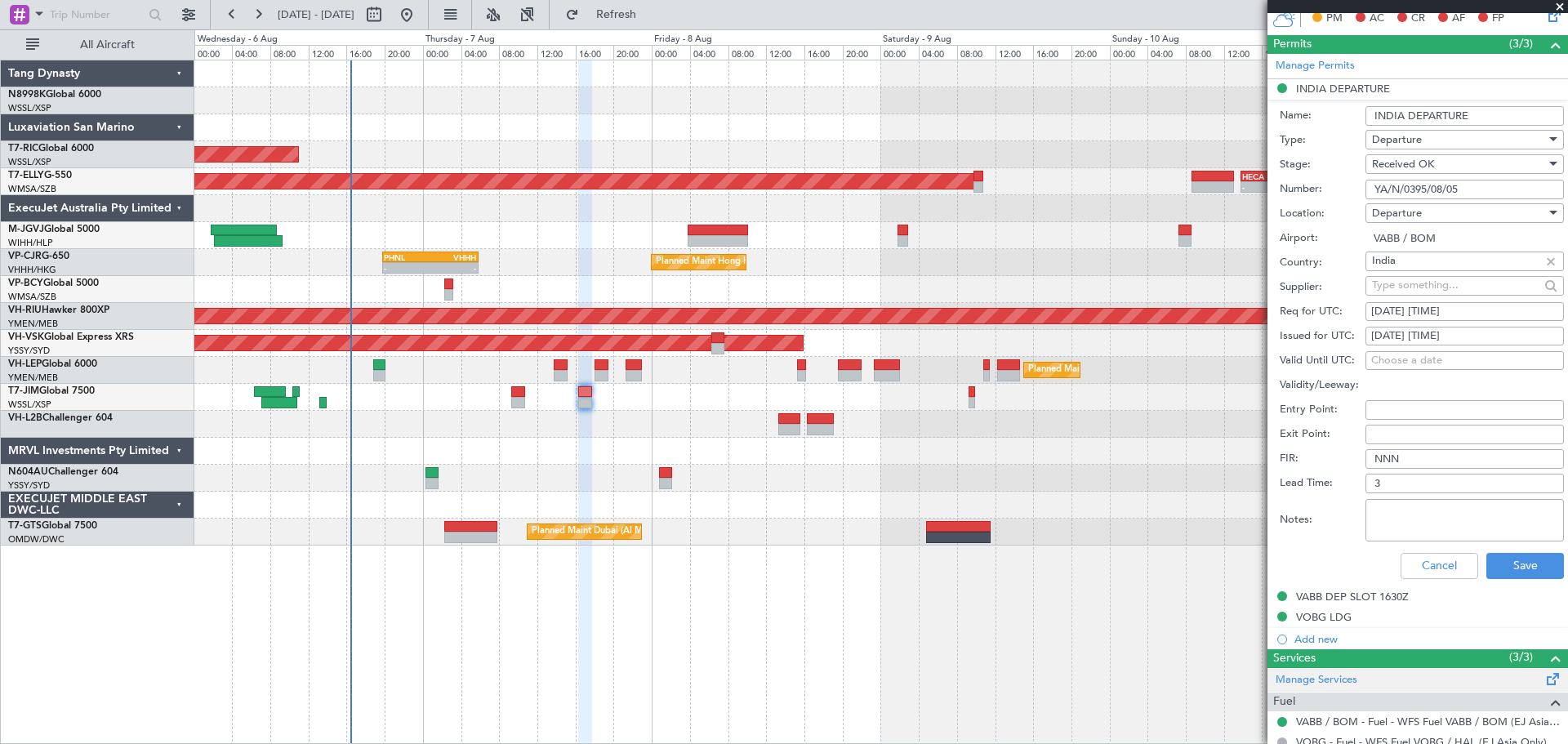 scroll, scrollTop: 72, scrollLeft: 0, axis: vertical 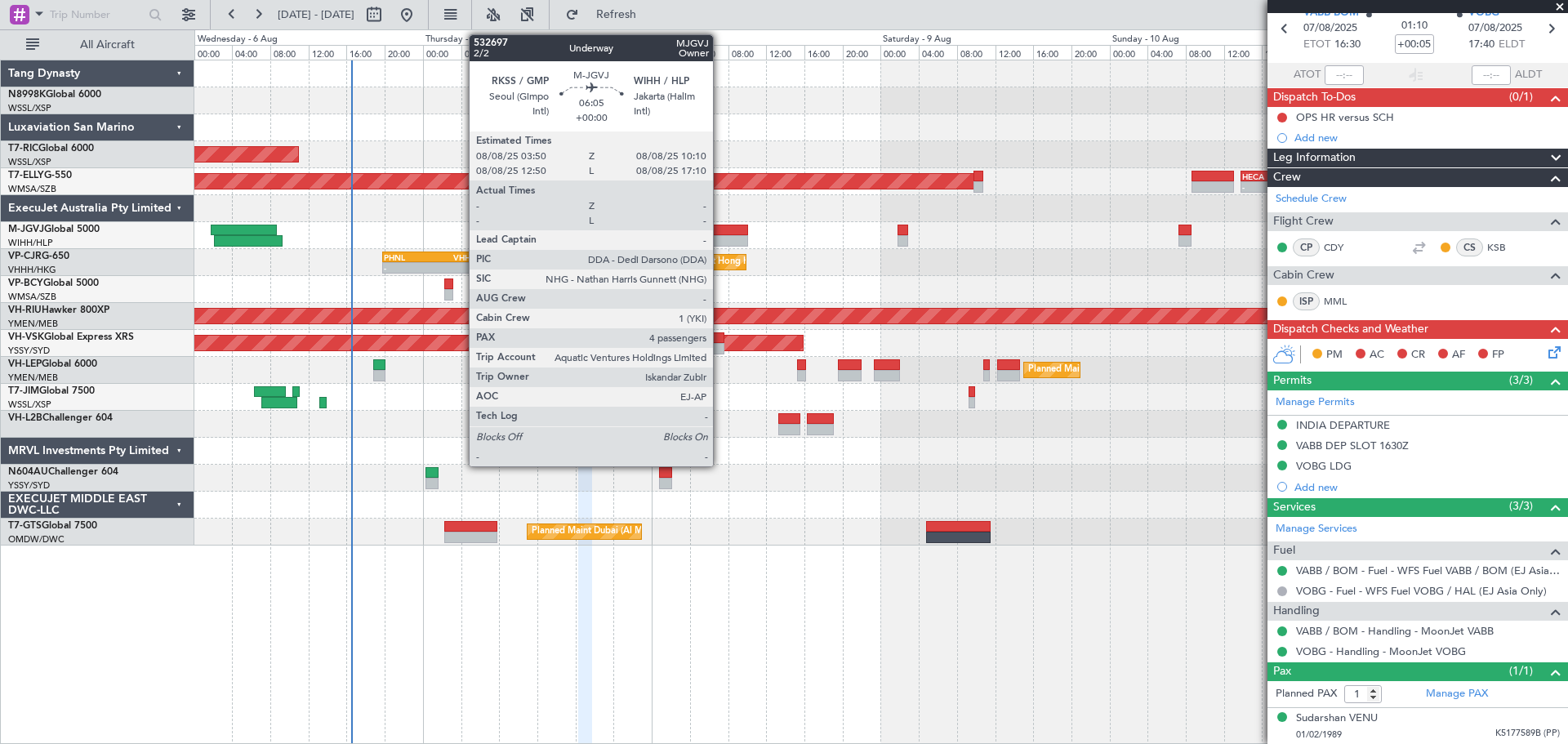 click 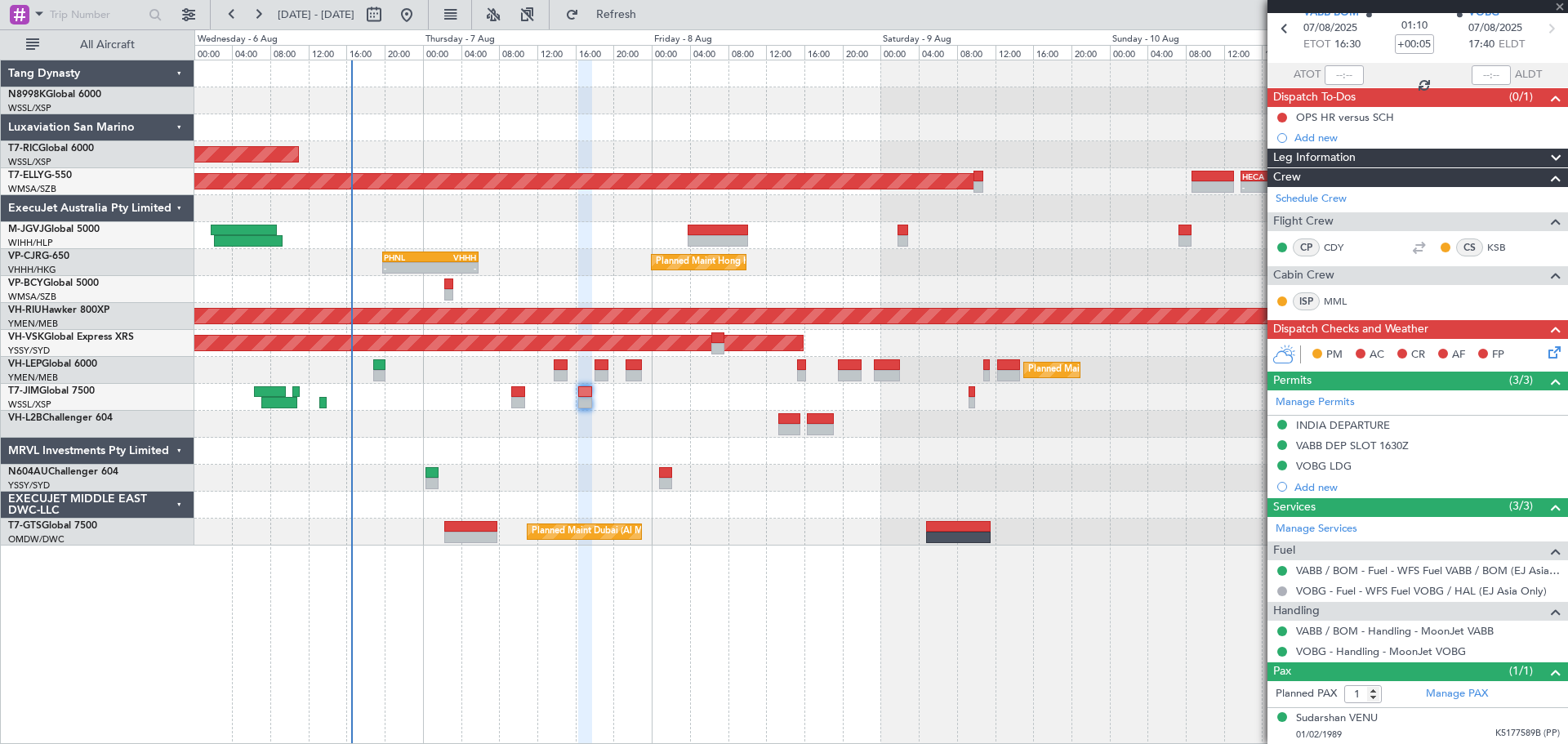 type 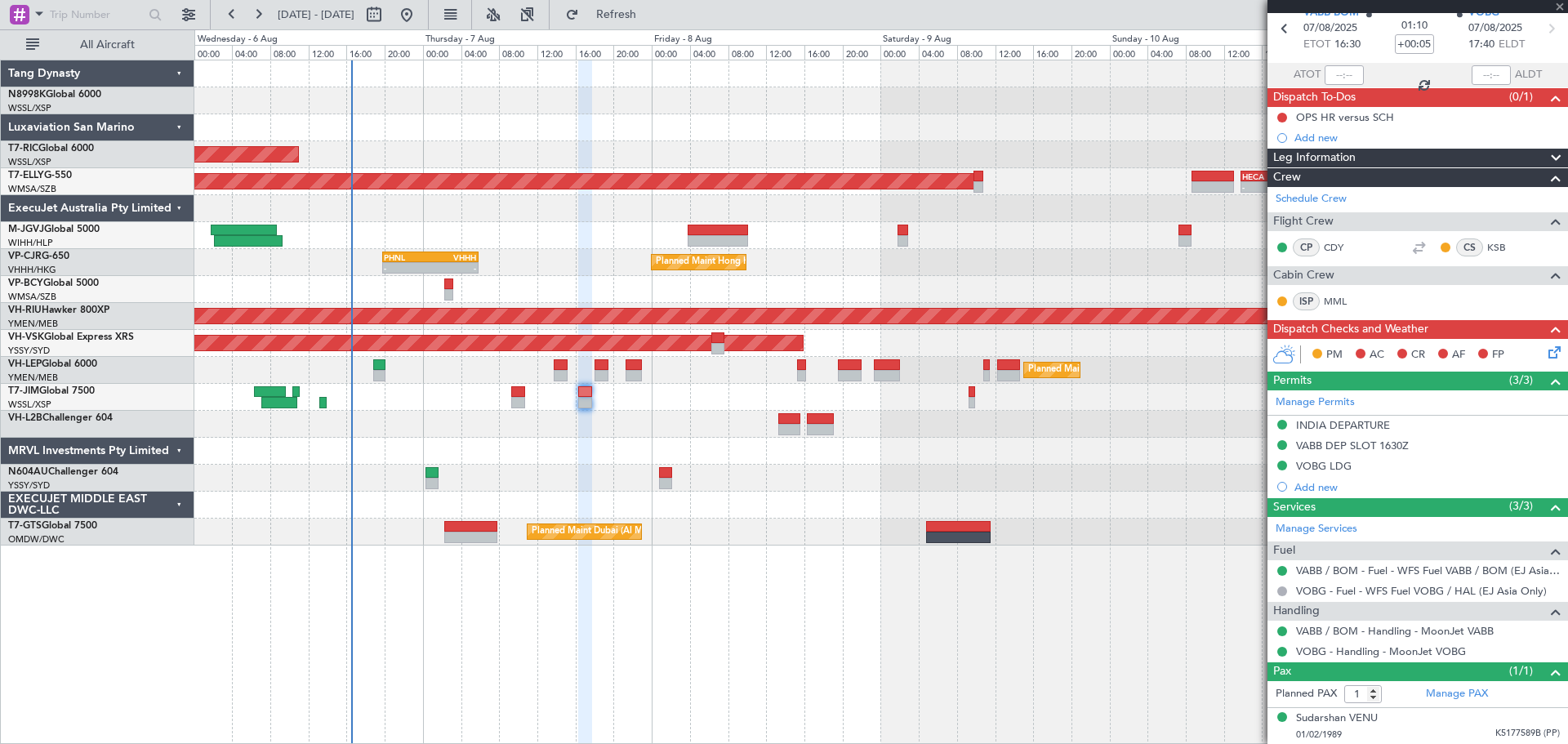 type on "4" 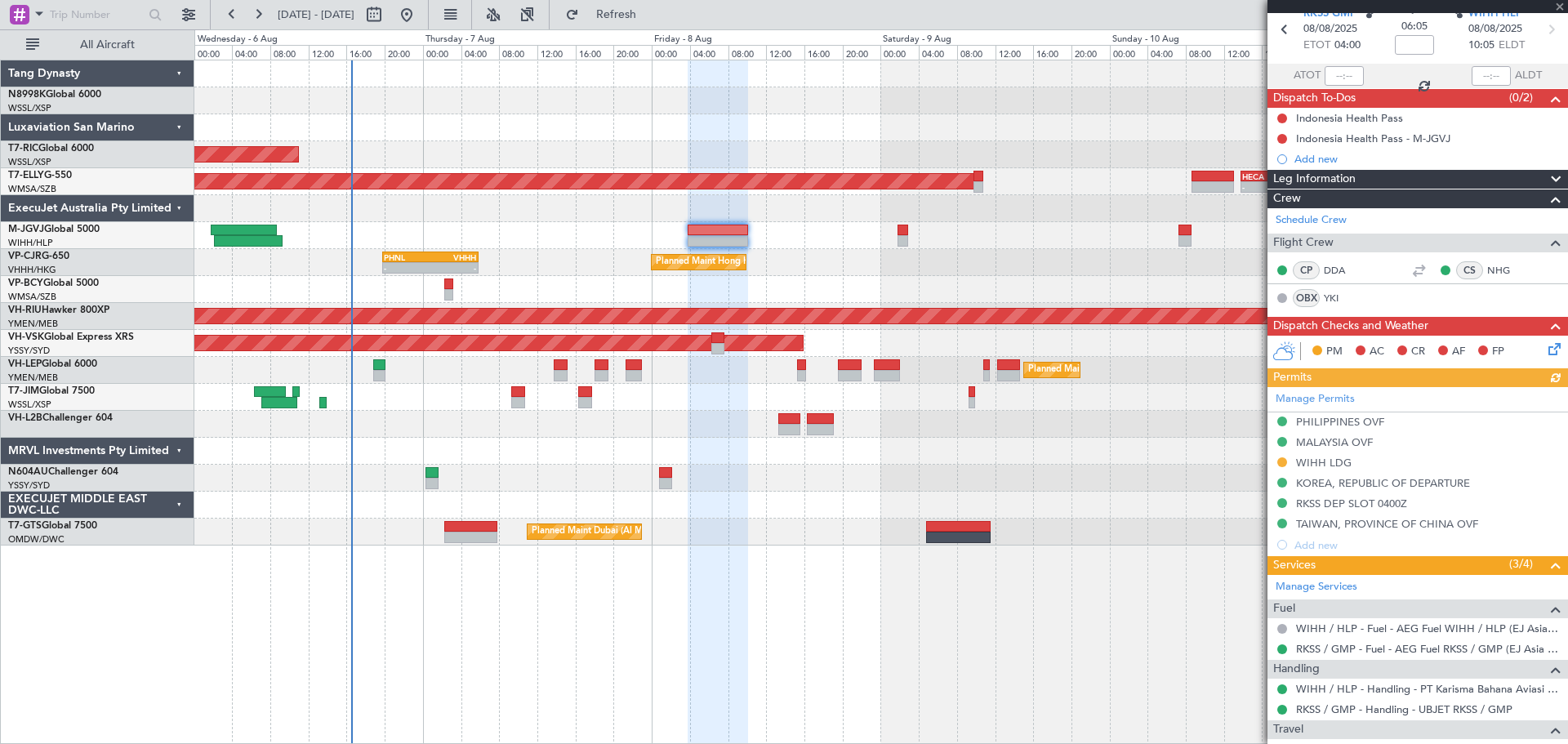 scroll, scrollTop: 163, scrollLeft: 0, axis: vertical 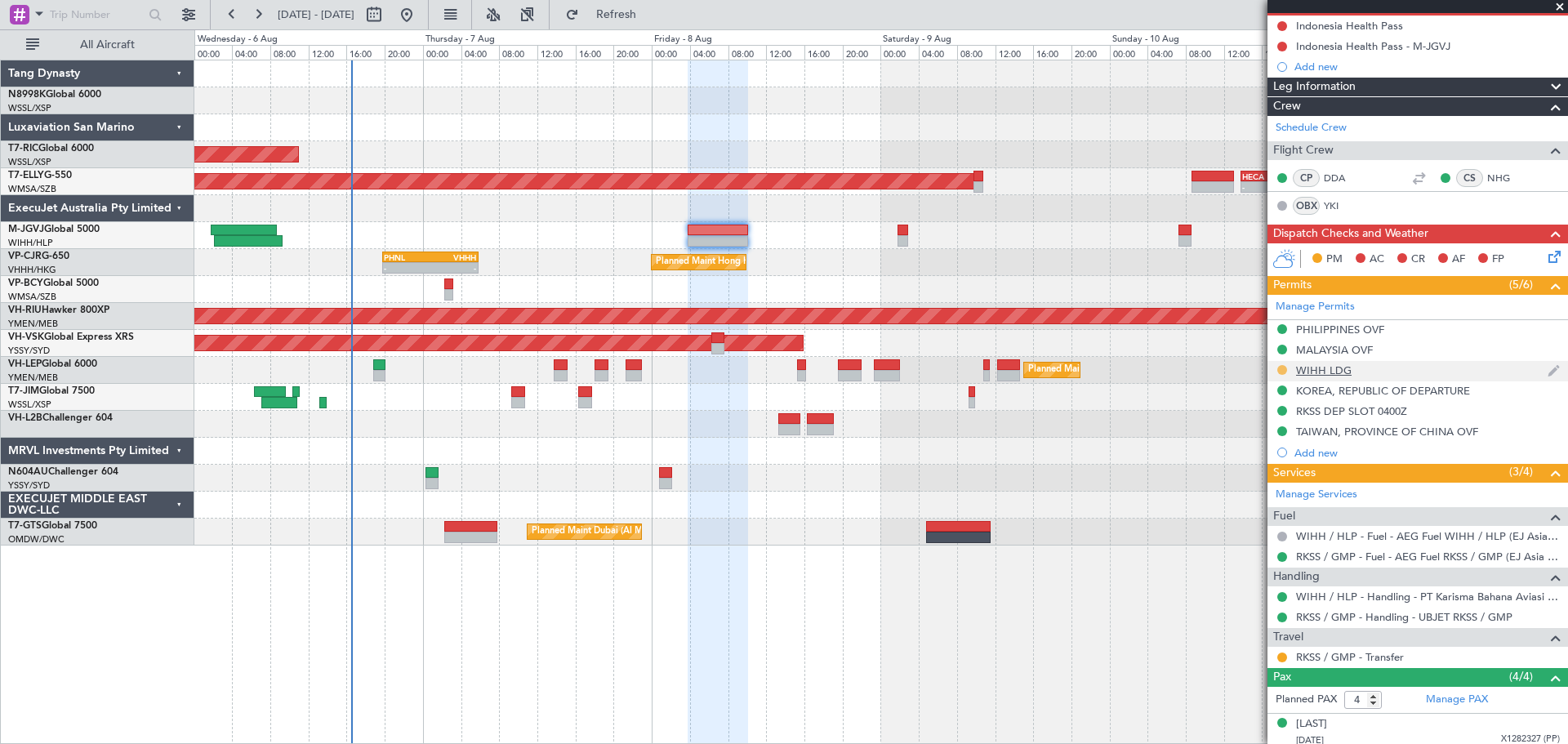 click at bounding box center (1282, 370) 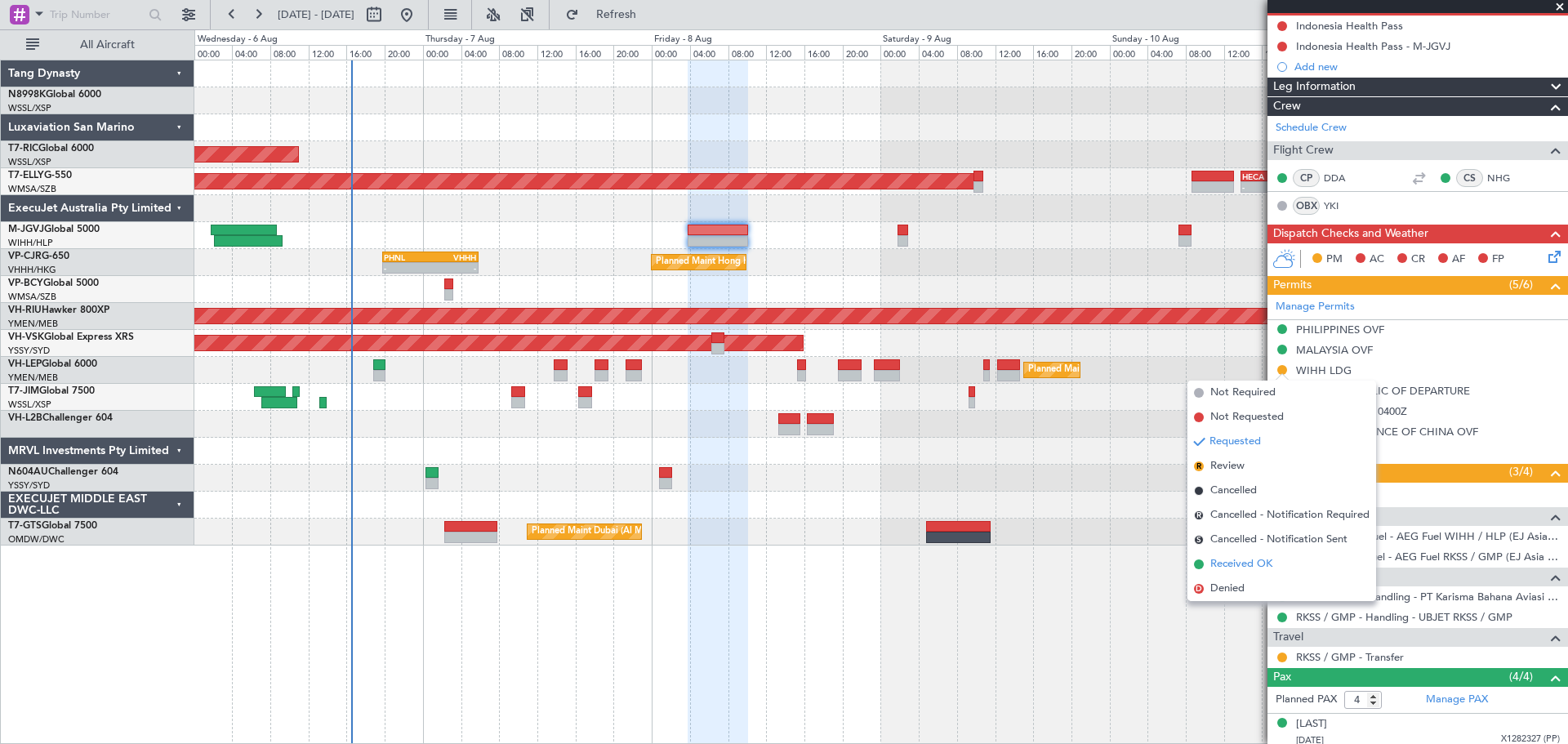 click on "Received OK" at bounding box center [1241, 564] 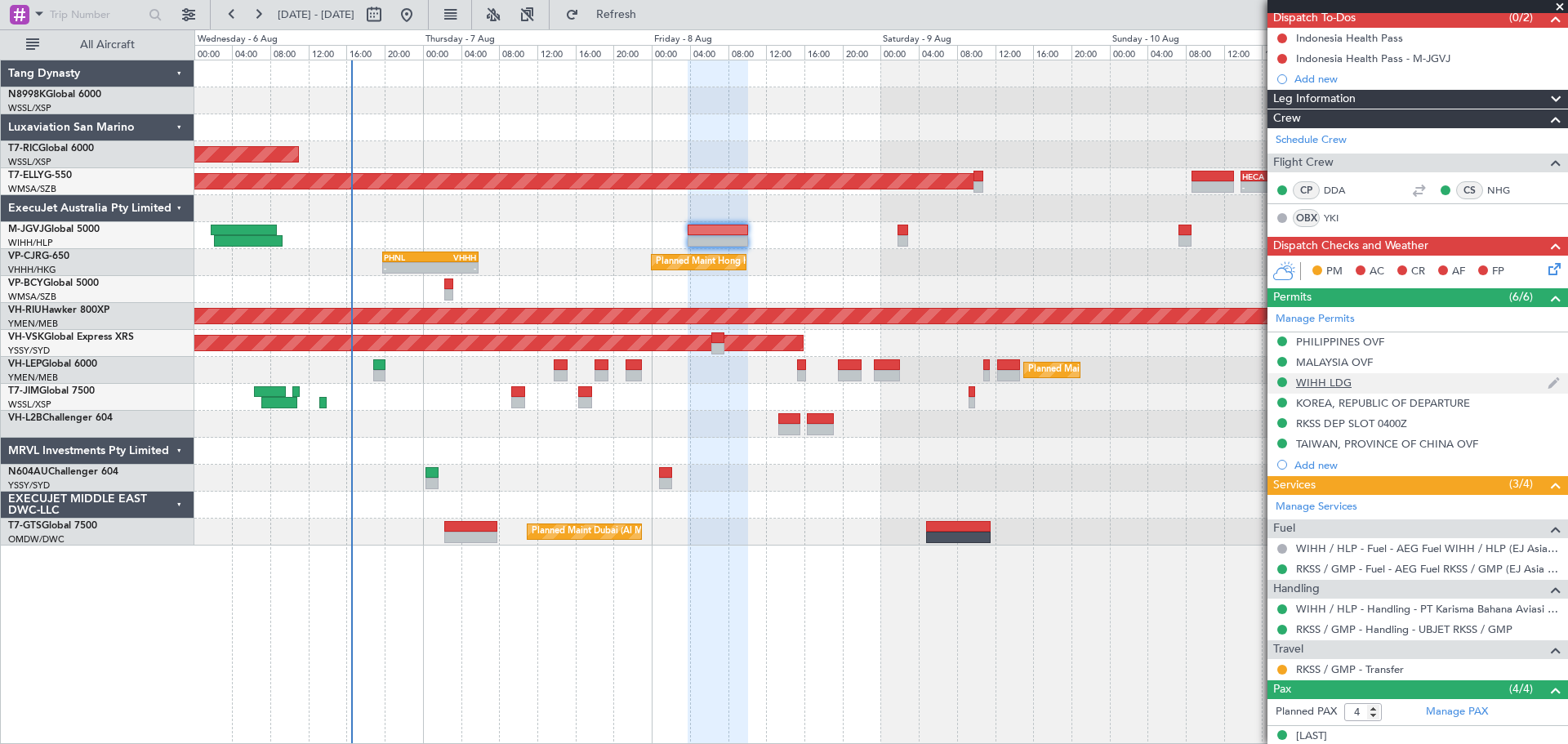 scroll, scrollTop: 163, scrollLeft: 0, axis: vertical 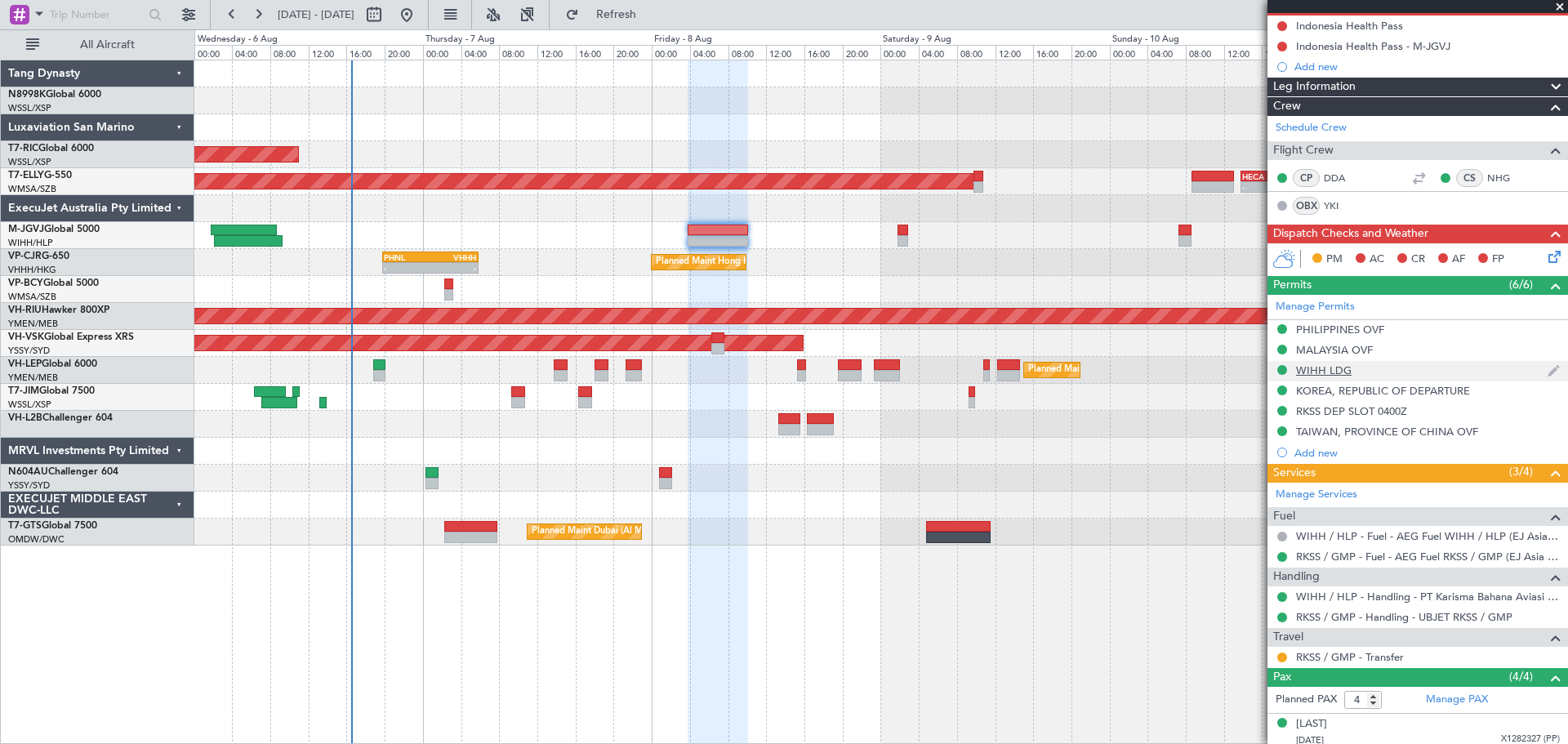 click on "WIHH LDG" at bounding box center (1324, 370) 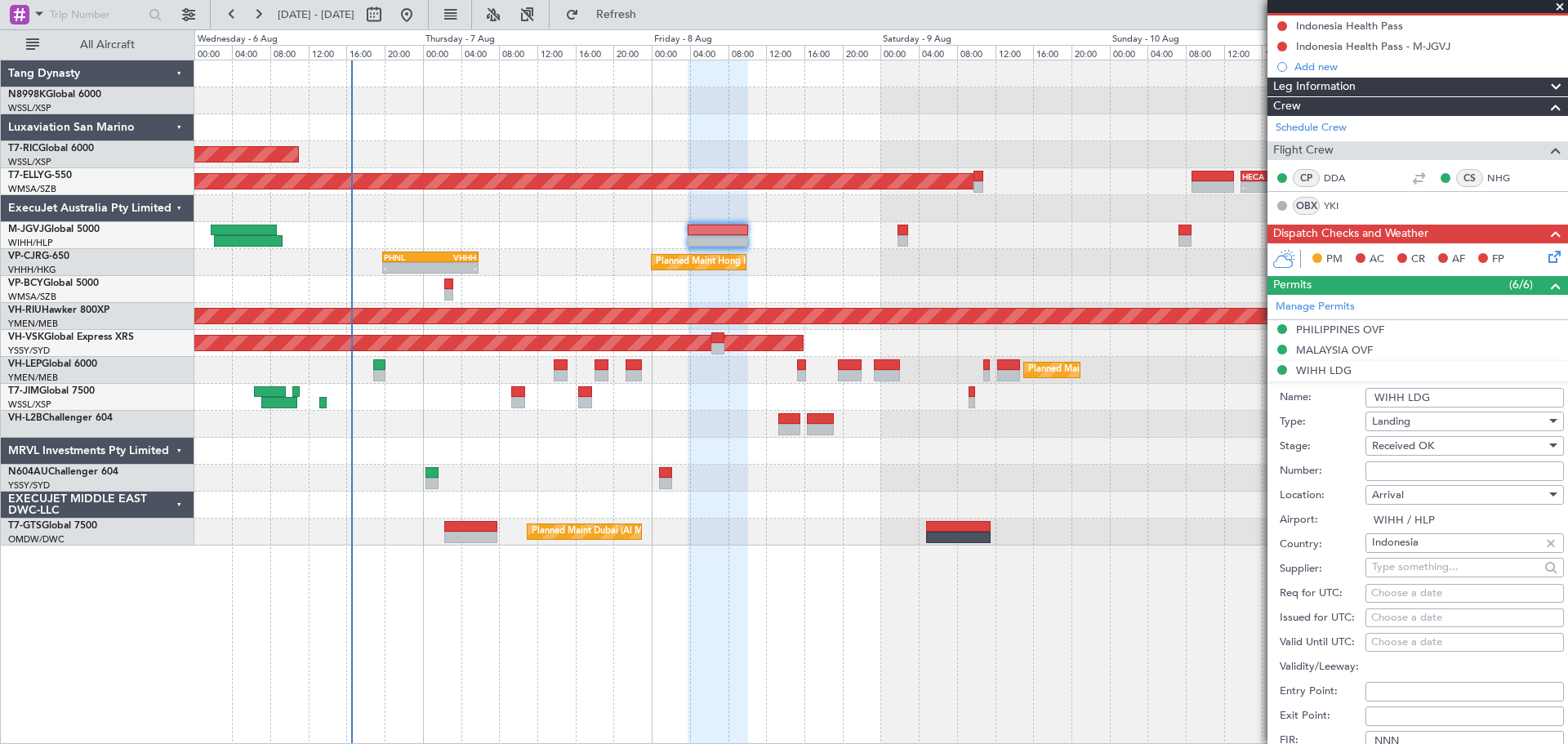 drag, startPoint x: 1374, startPoint y: 470, endPoint x: 1385, endPoint y: 459, distance: 15.556349 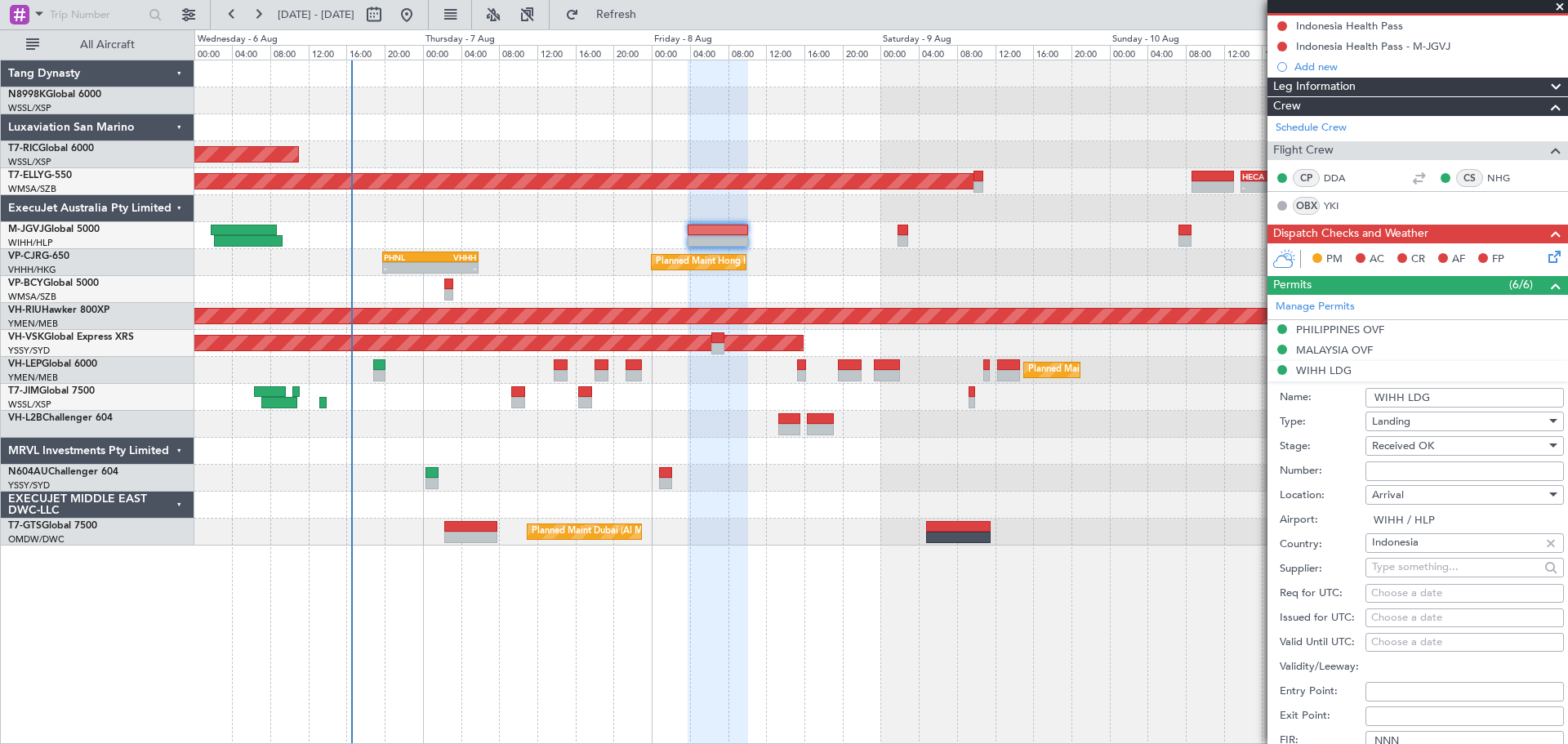 paste on "SH11022" 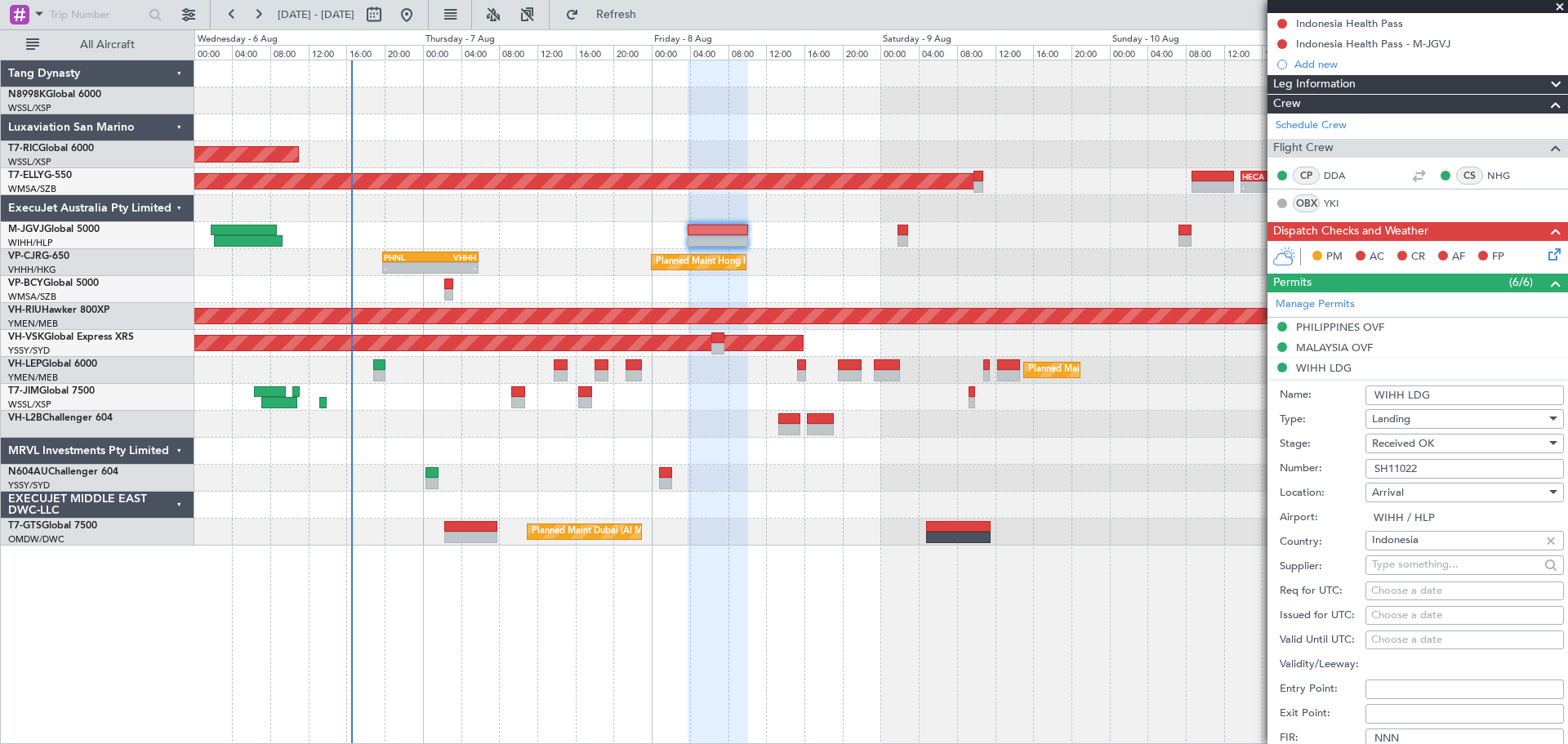 scroll, scrollTop: 327, scrollLeft: 0, axis: vertical 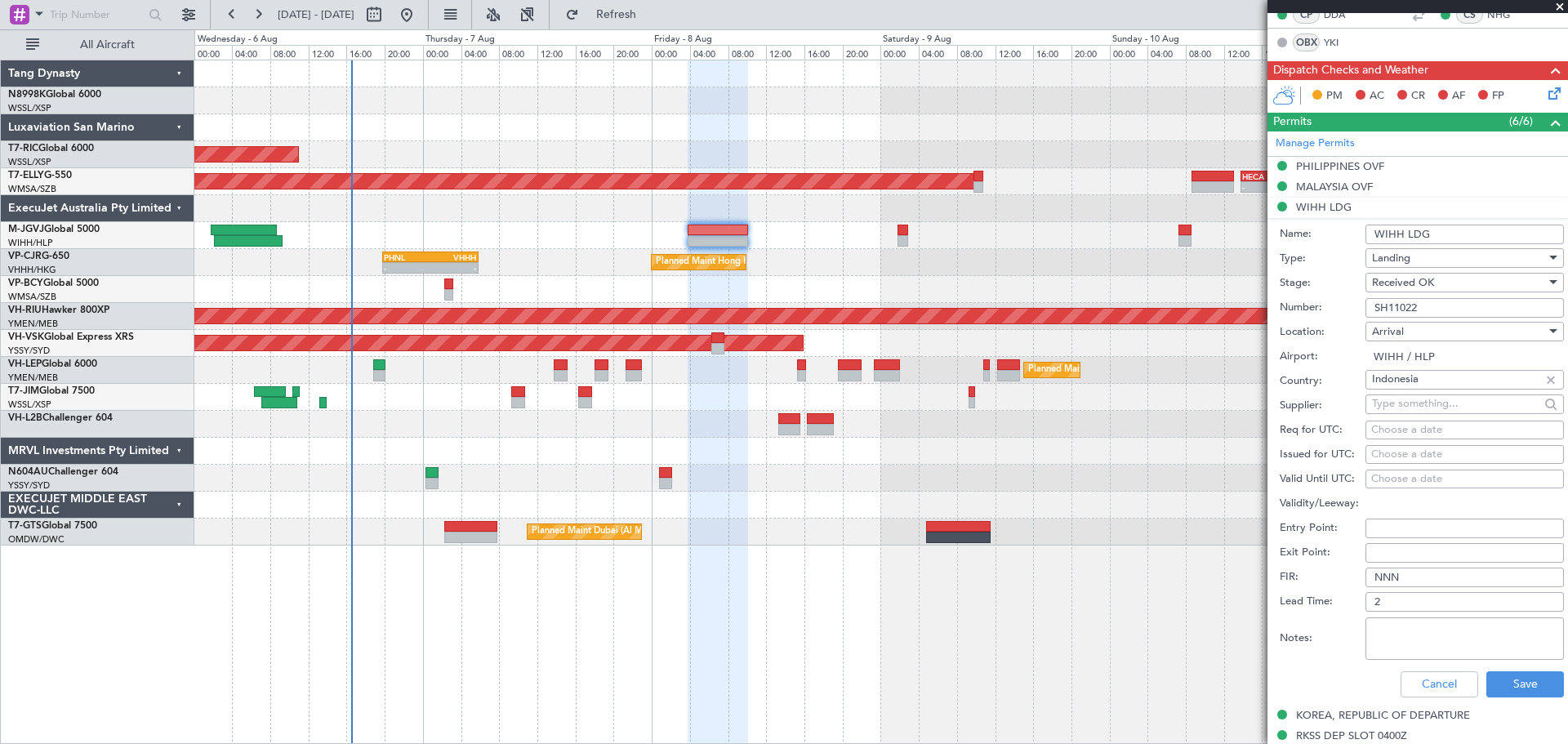 type on "SH11022" 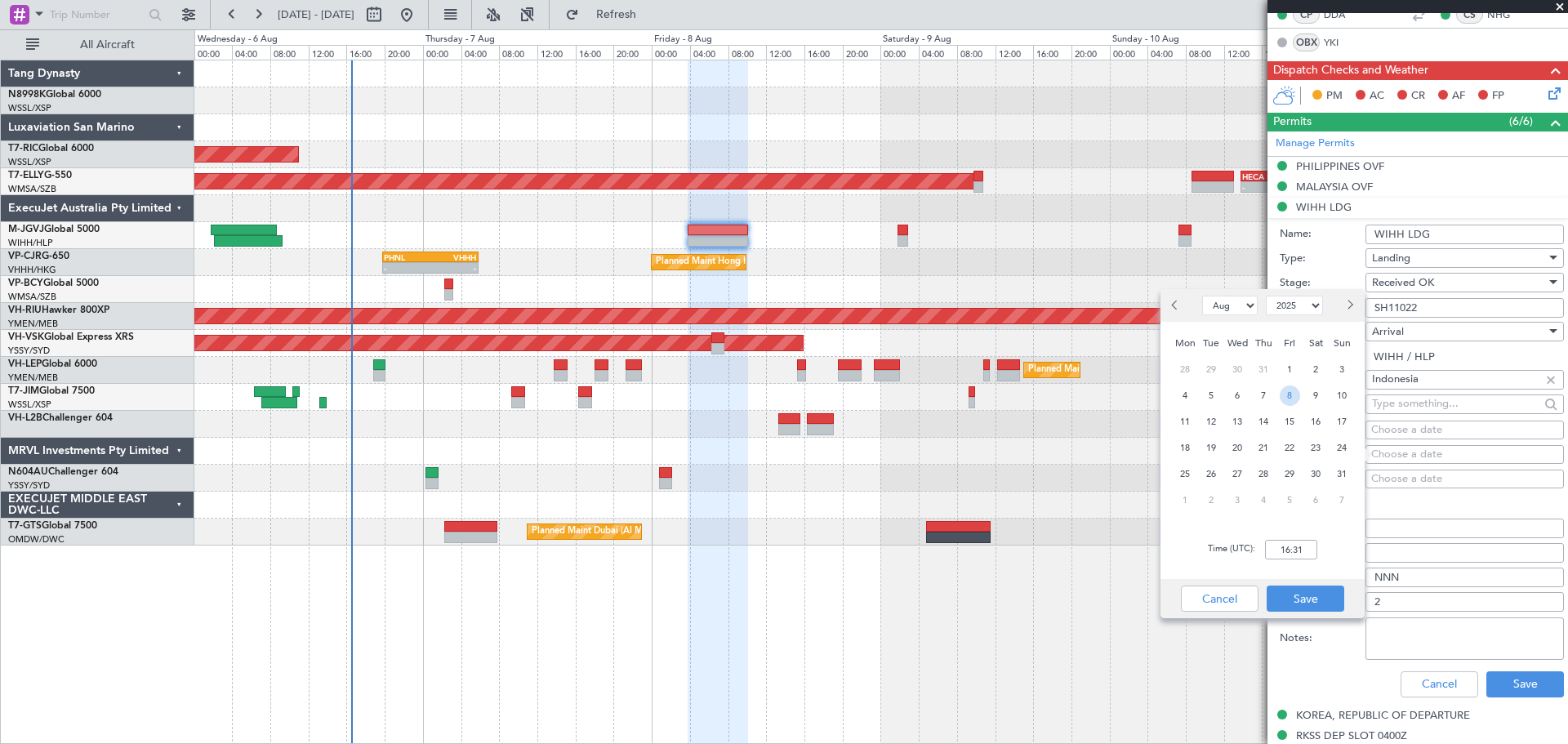click on "8" at bounding box center (1290, 395) 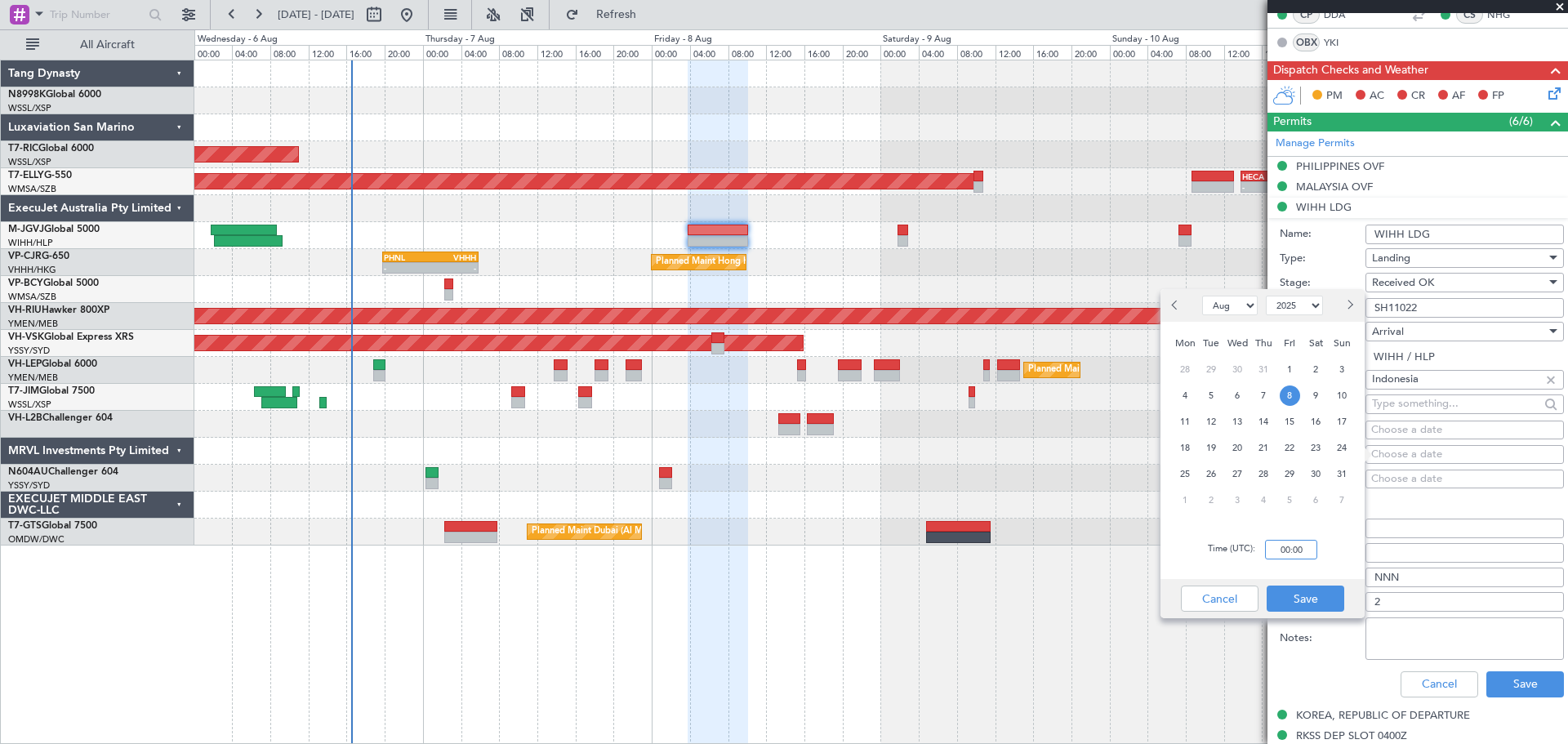 click on "00:00" at bounding box center [1291, 550] 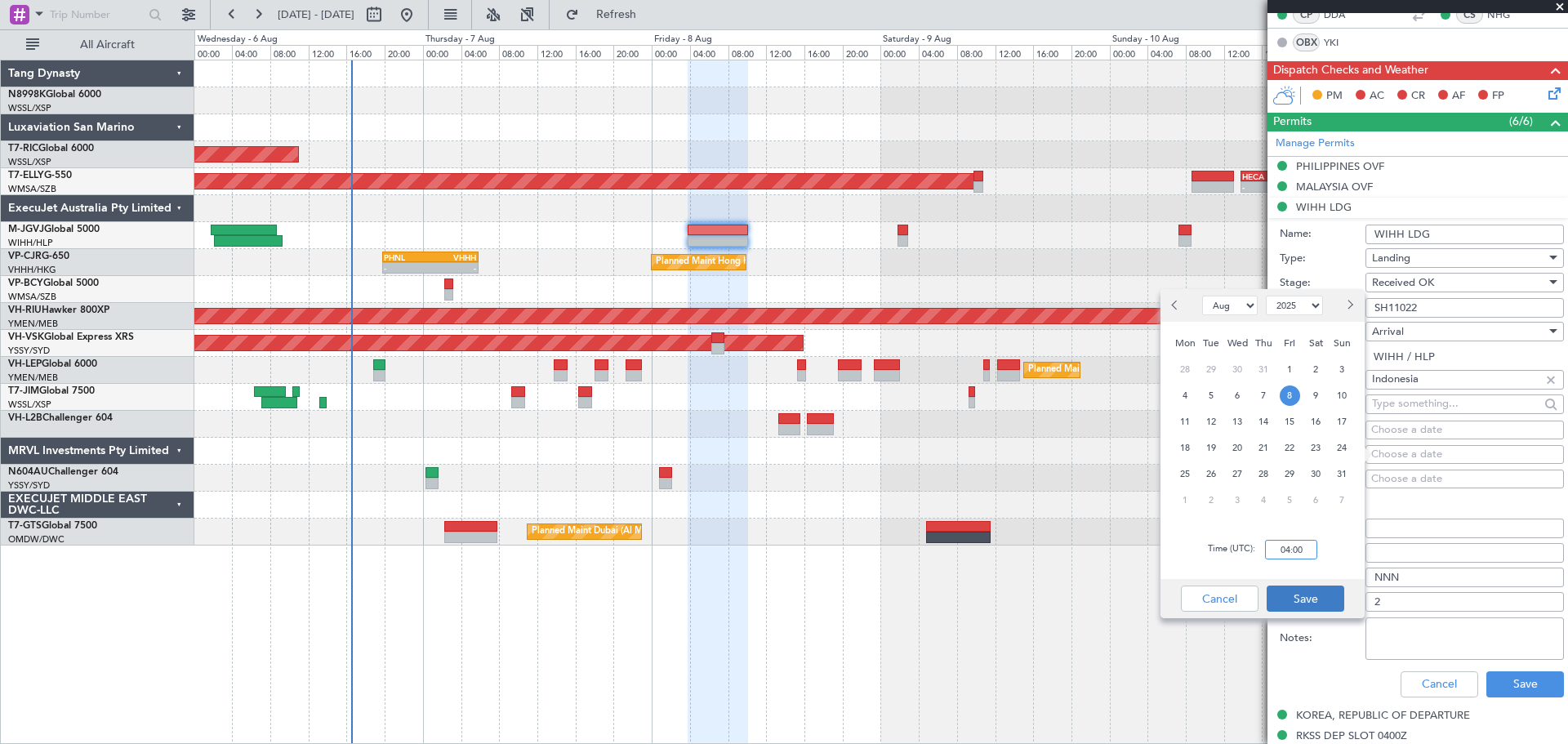 type on "04:00" 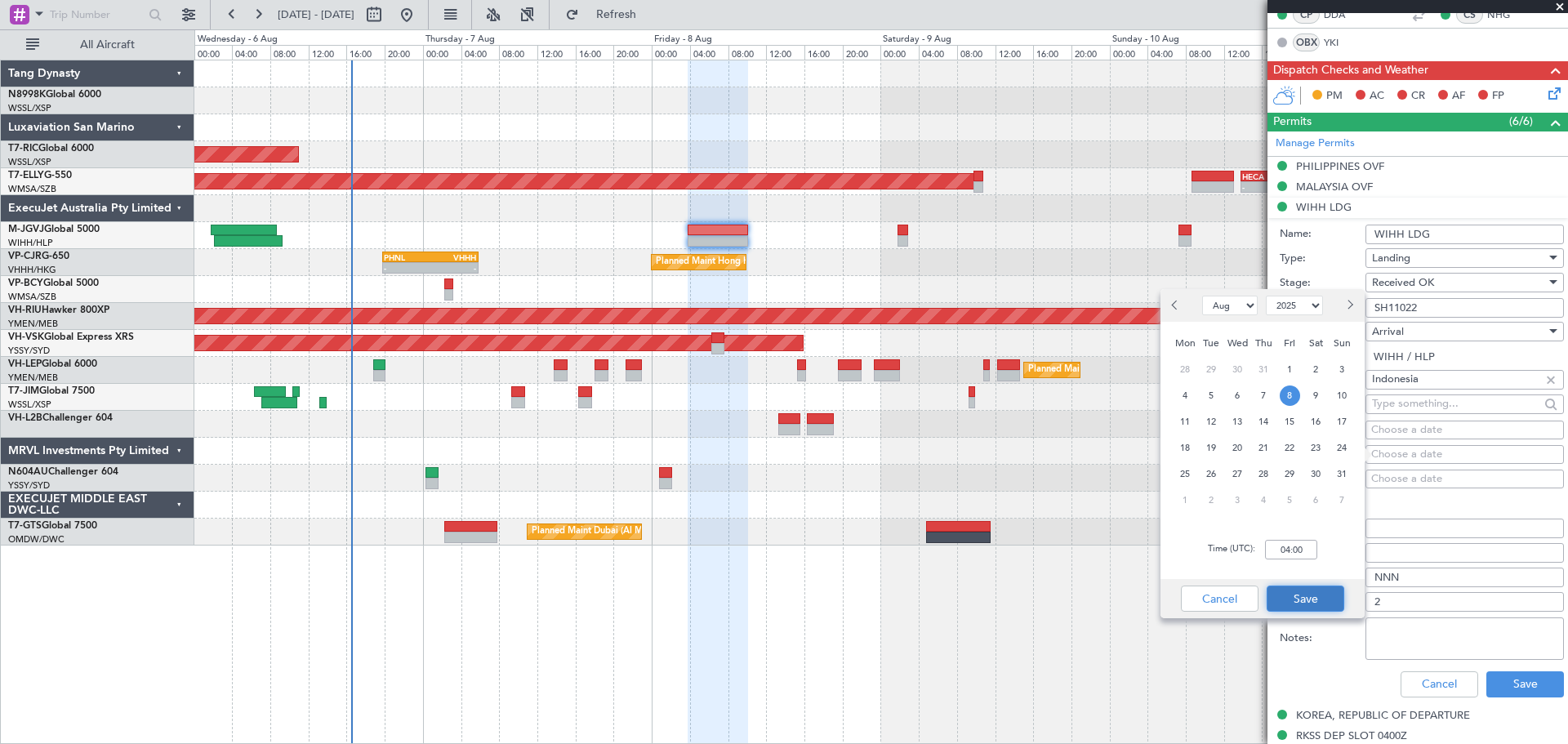 click on "Save" at bounding box center (1305, 599) 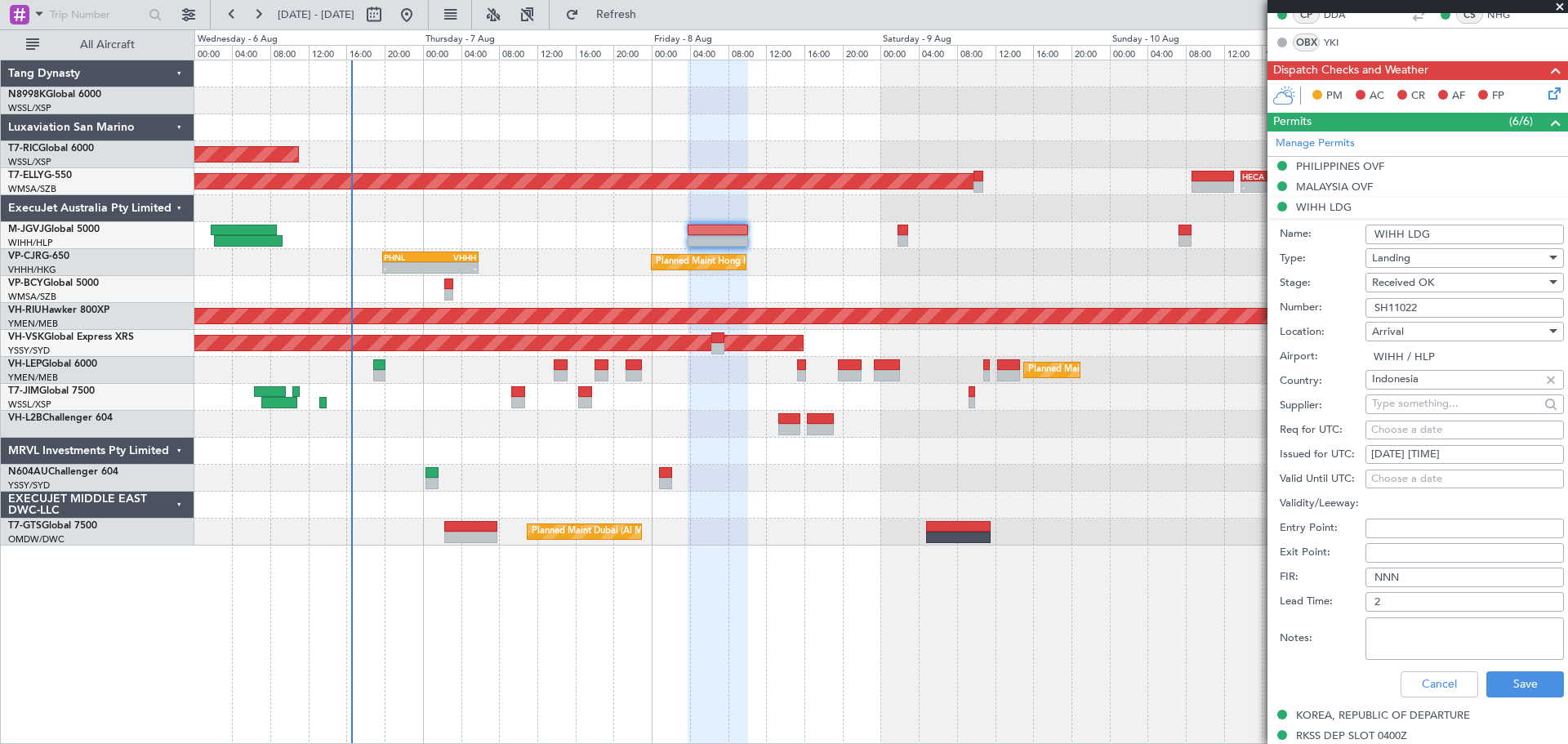 click on "Notes:" at bounding box center [1464, 639] 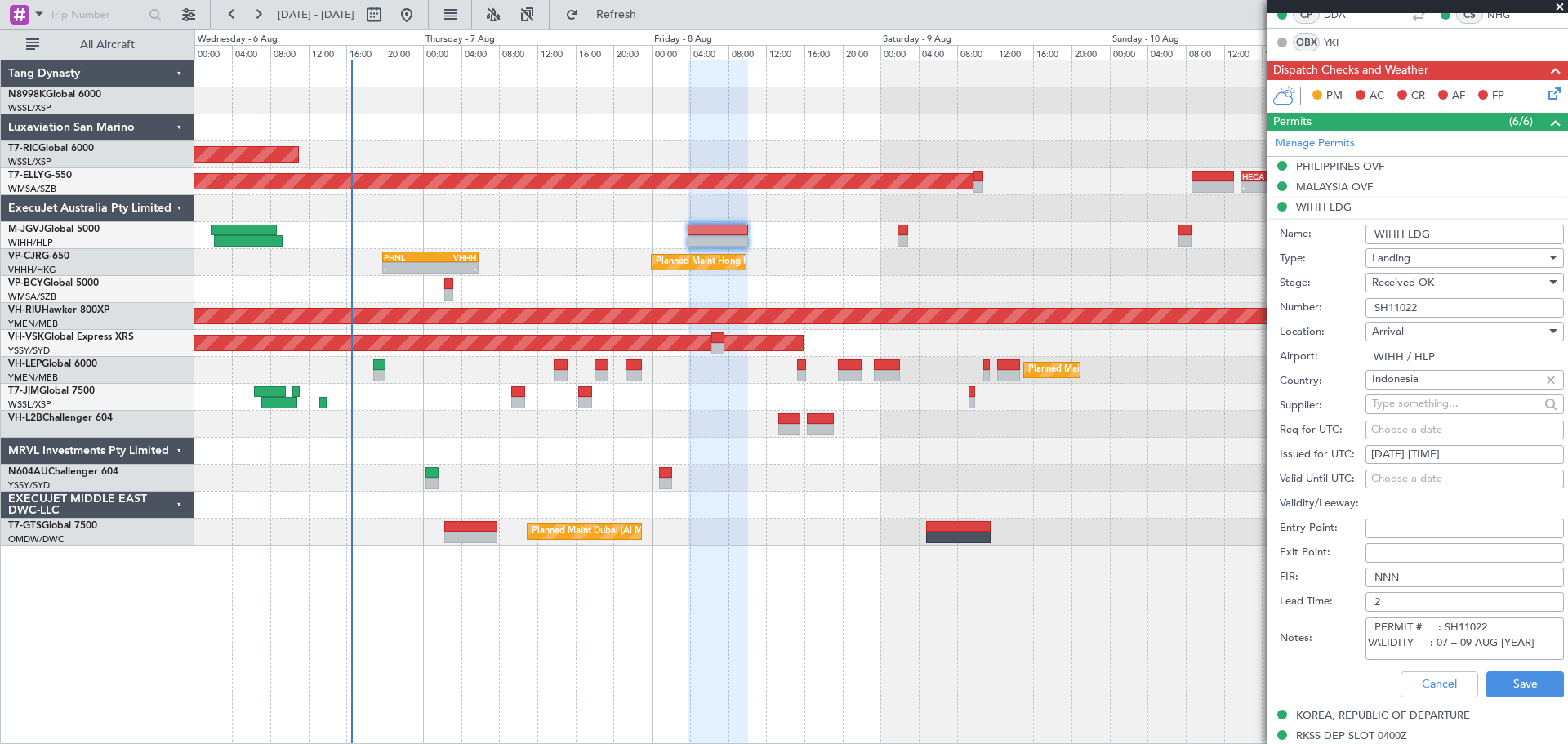 scroll, scrollTop: 8, scrollLeft: 0, axis: vertical 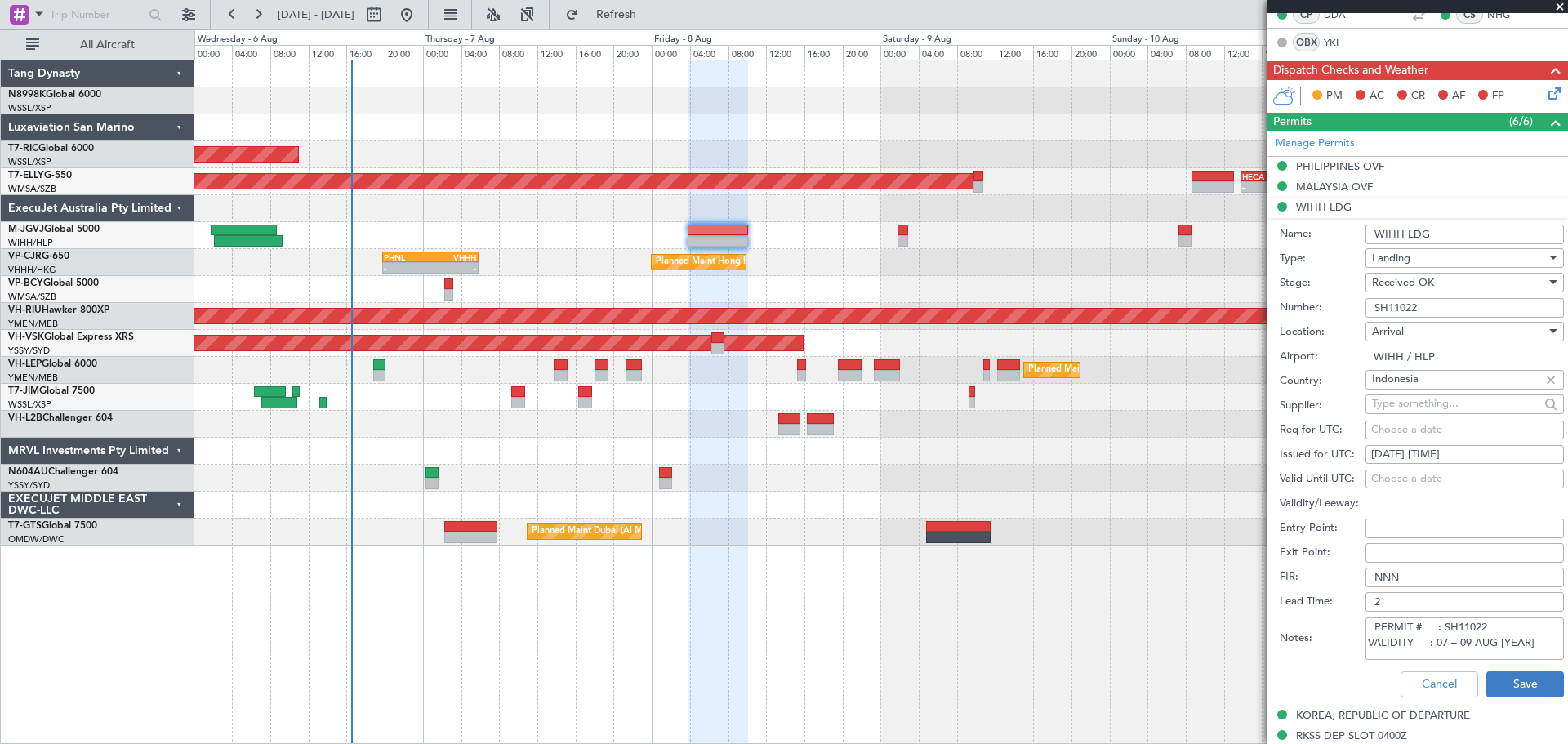 type on "PERMIT #     : SH11022
VALIDITY     : 07 – 09 AUG [YEAR]" 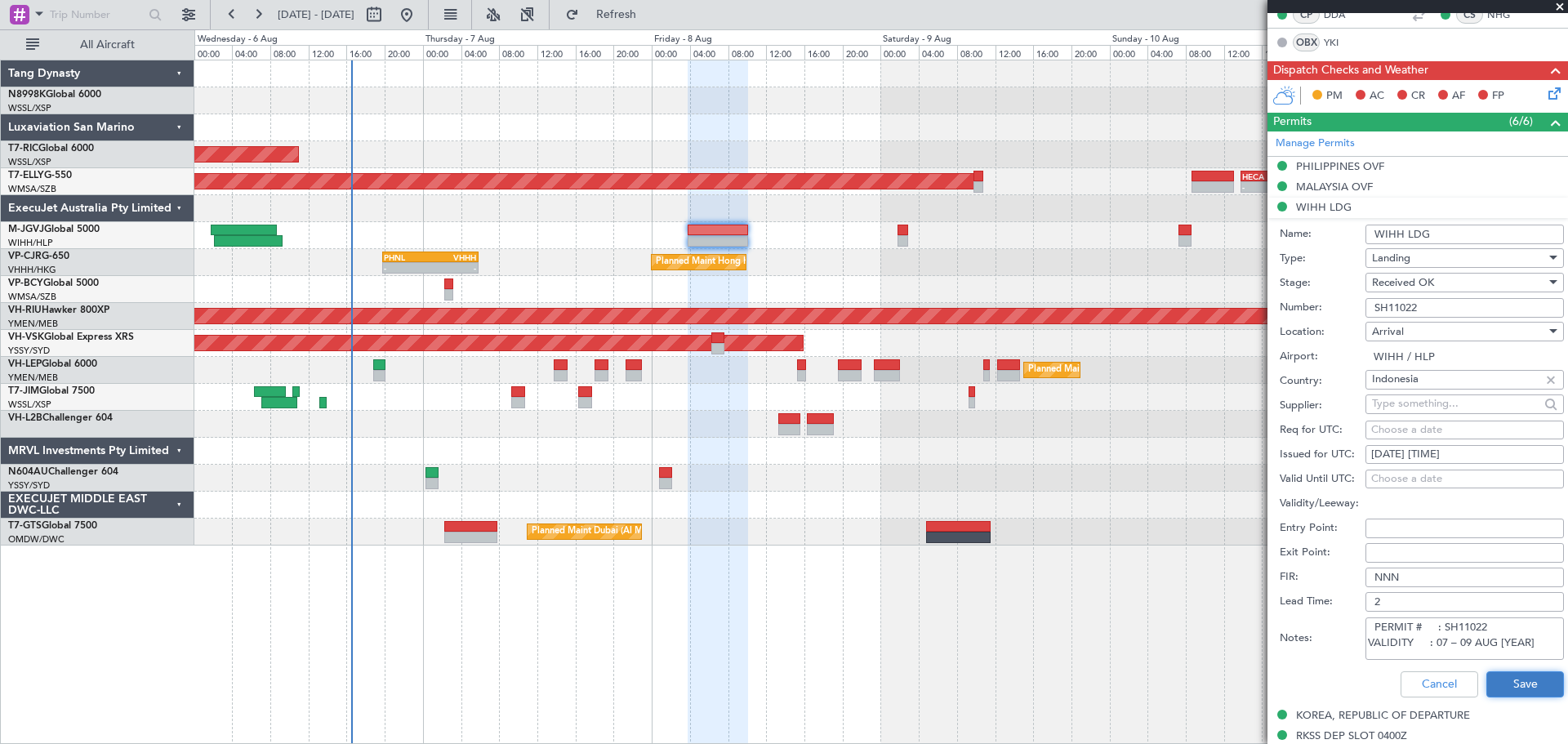 click on "Save" at bounding box center (1525, 684) 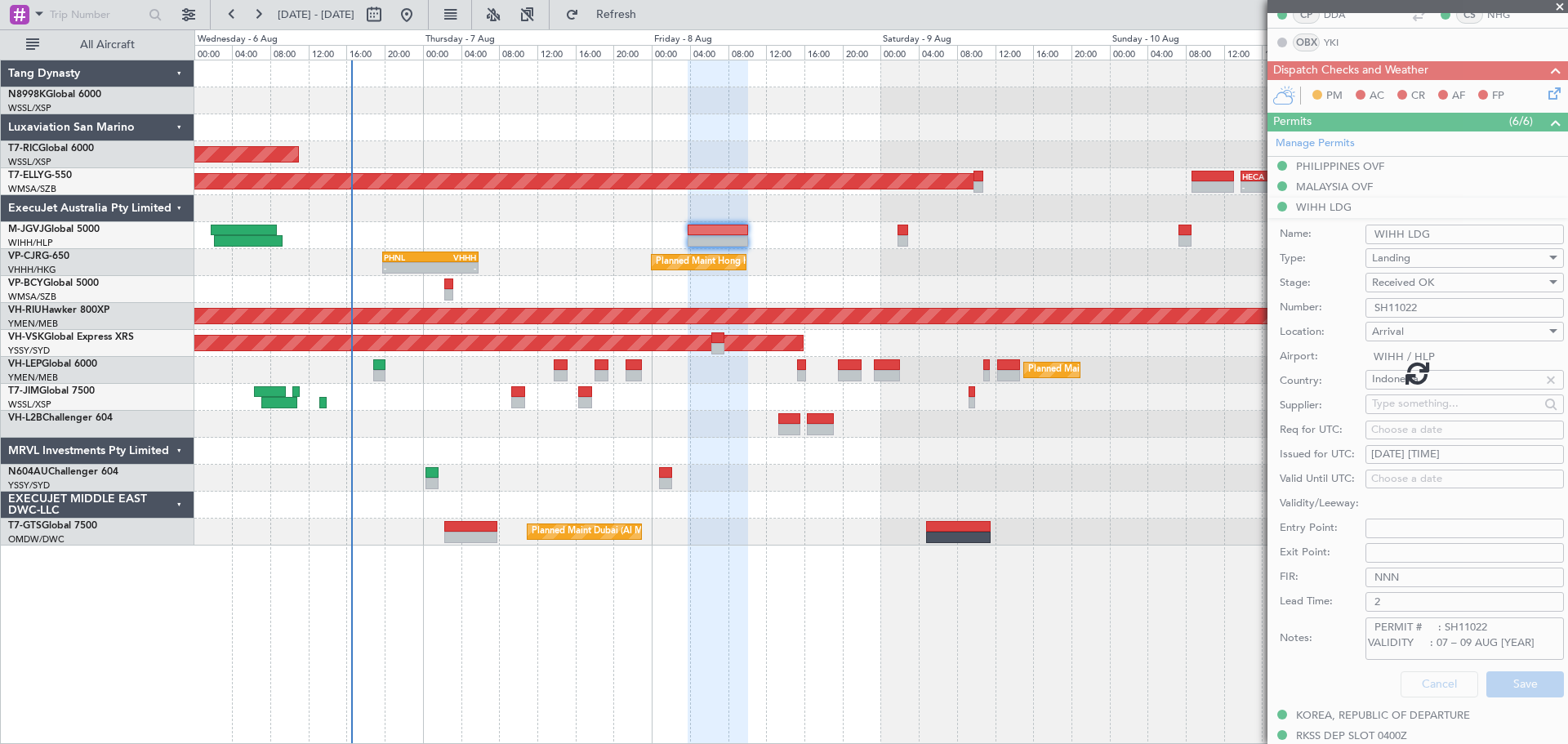 scroll, scrollTop: 279, scrollLeft: 0, axis: vertical 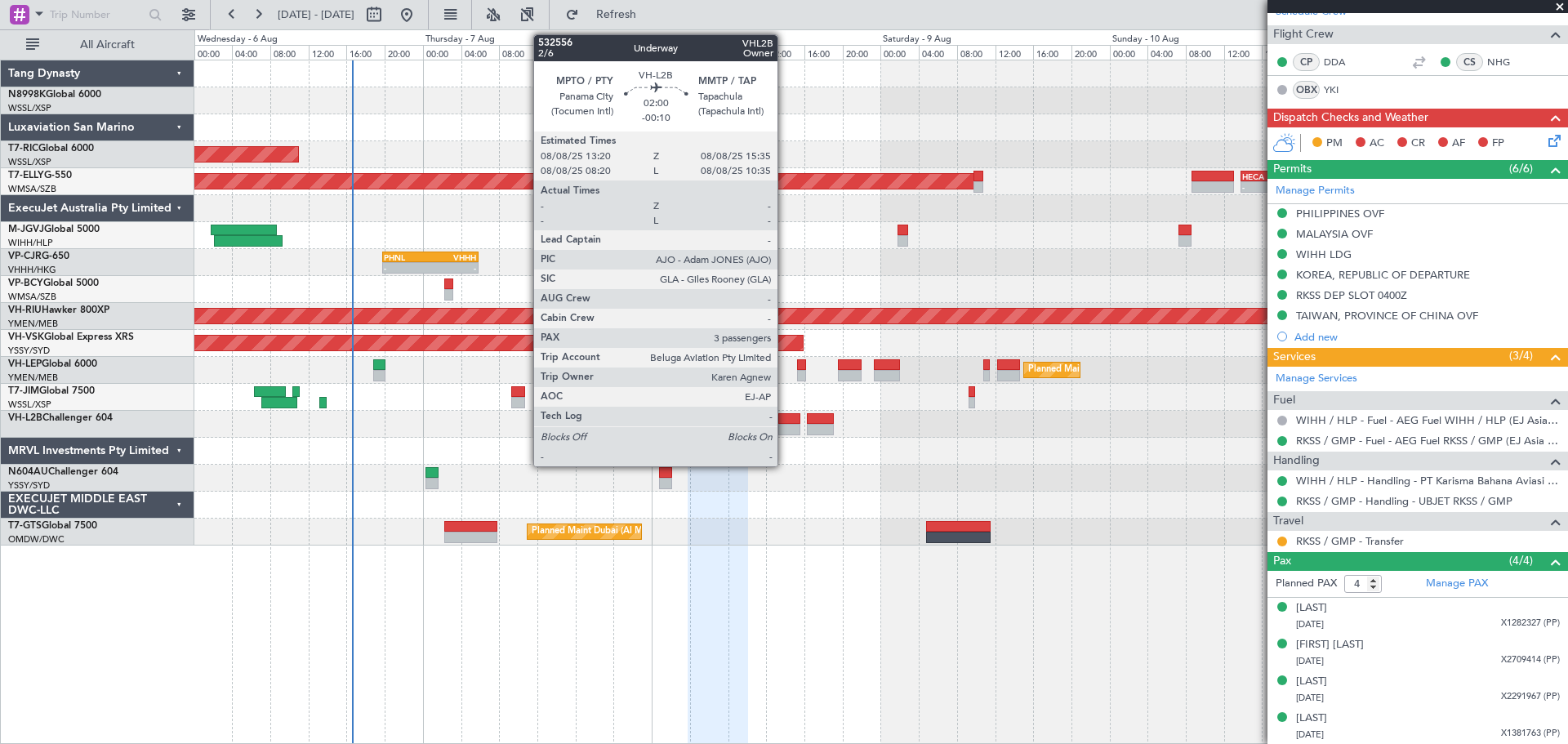 click 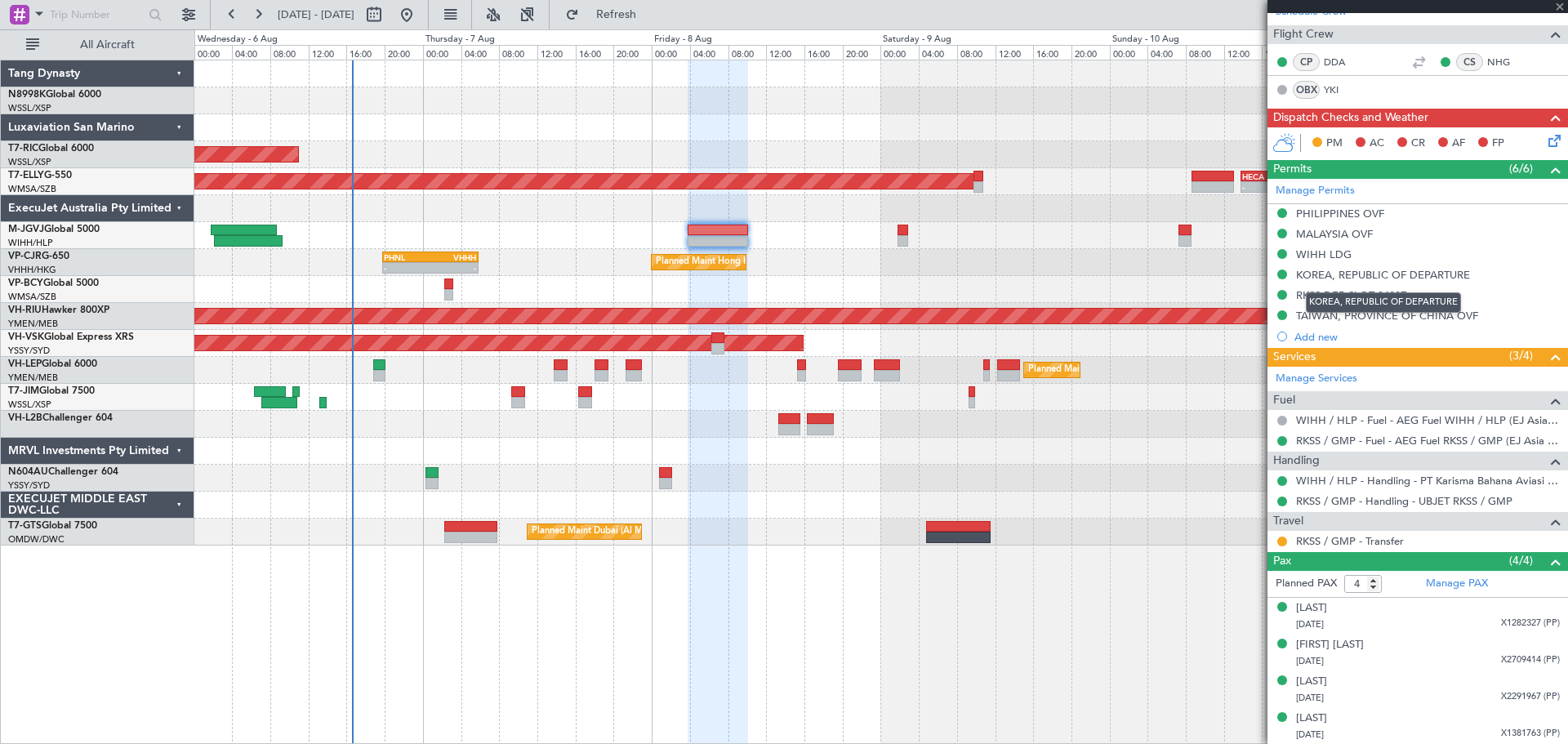type on "-00:10" 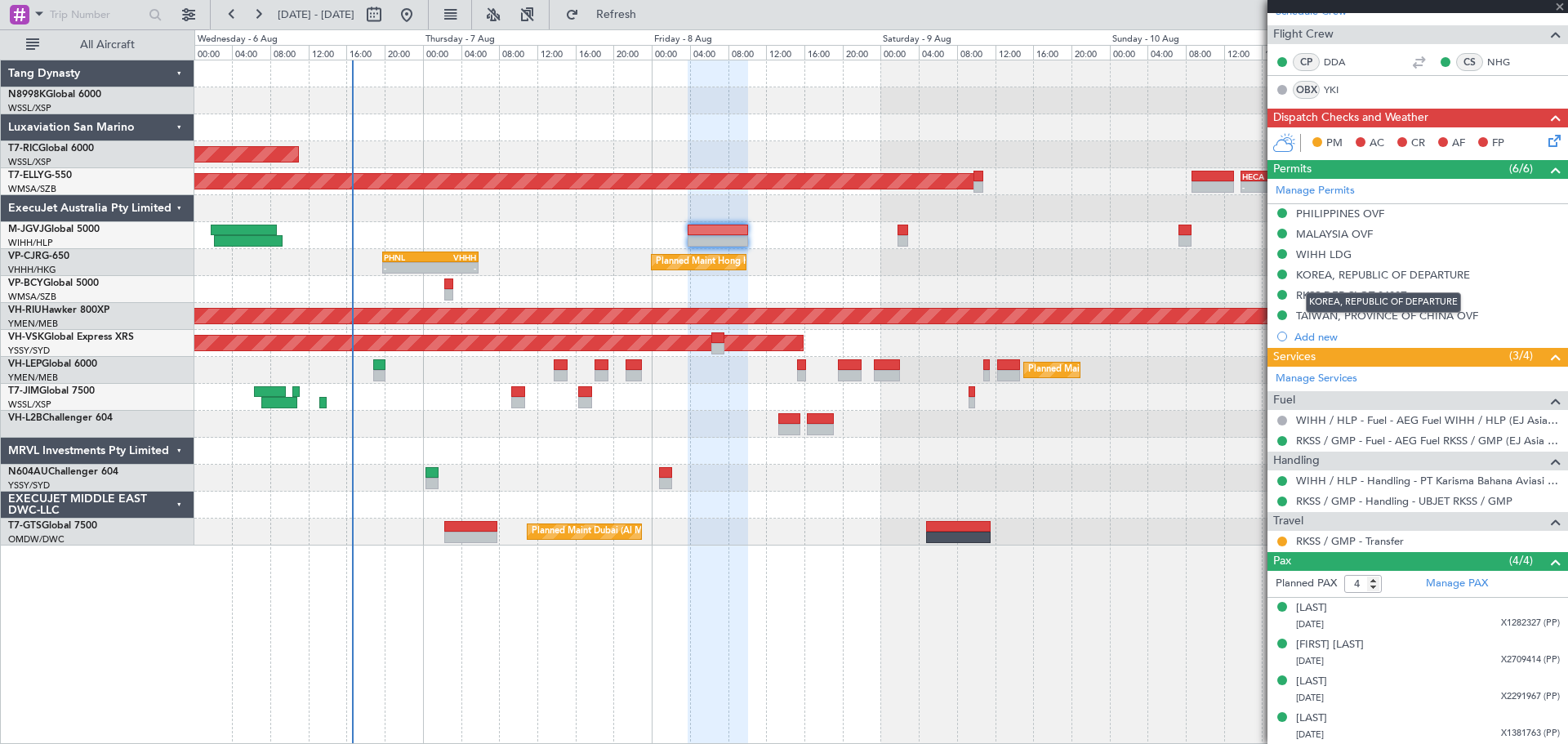 type on "3" 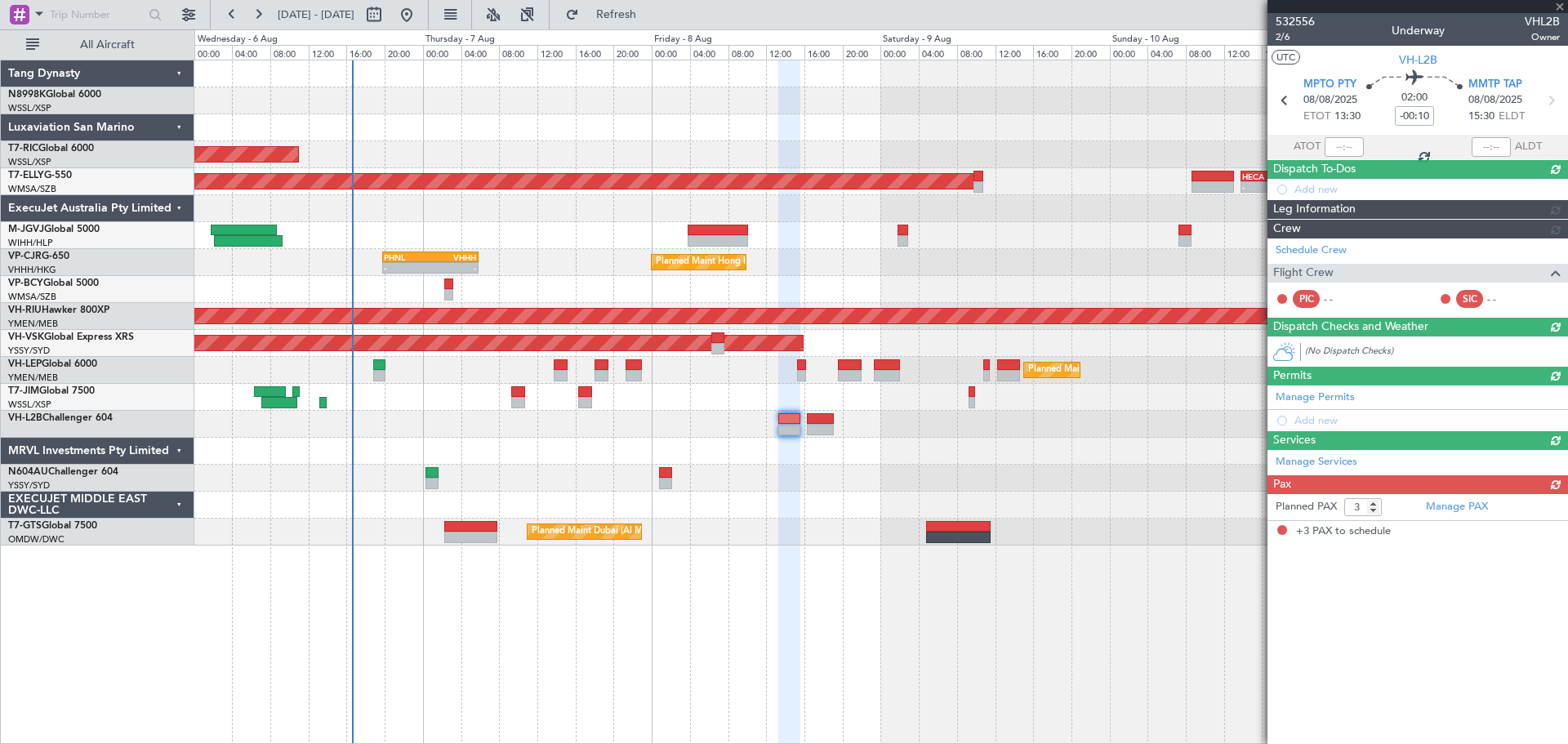 scroll, scrollTop: 0, scrollLeft: 0, axis: both 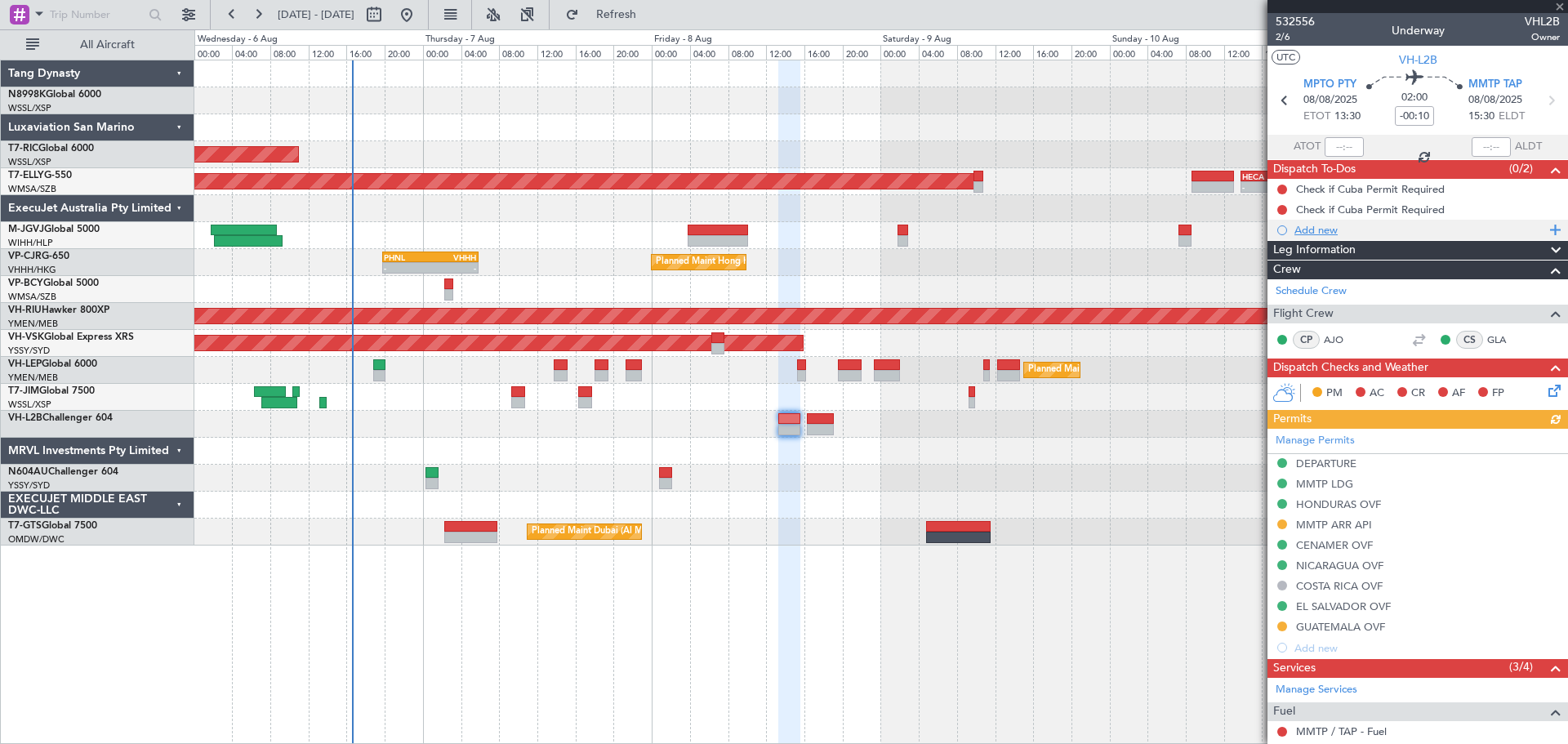 click on "Add new" 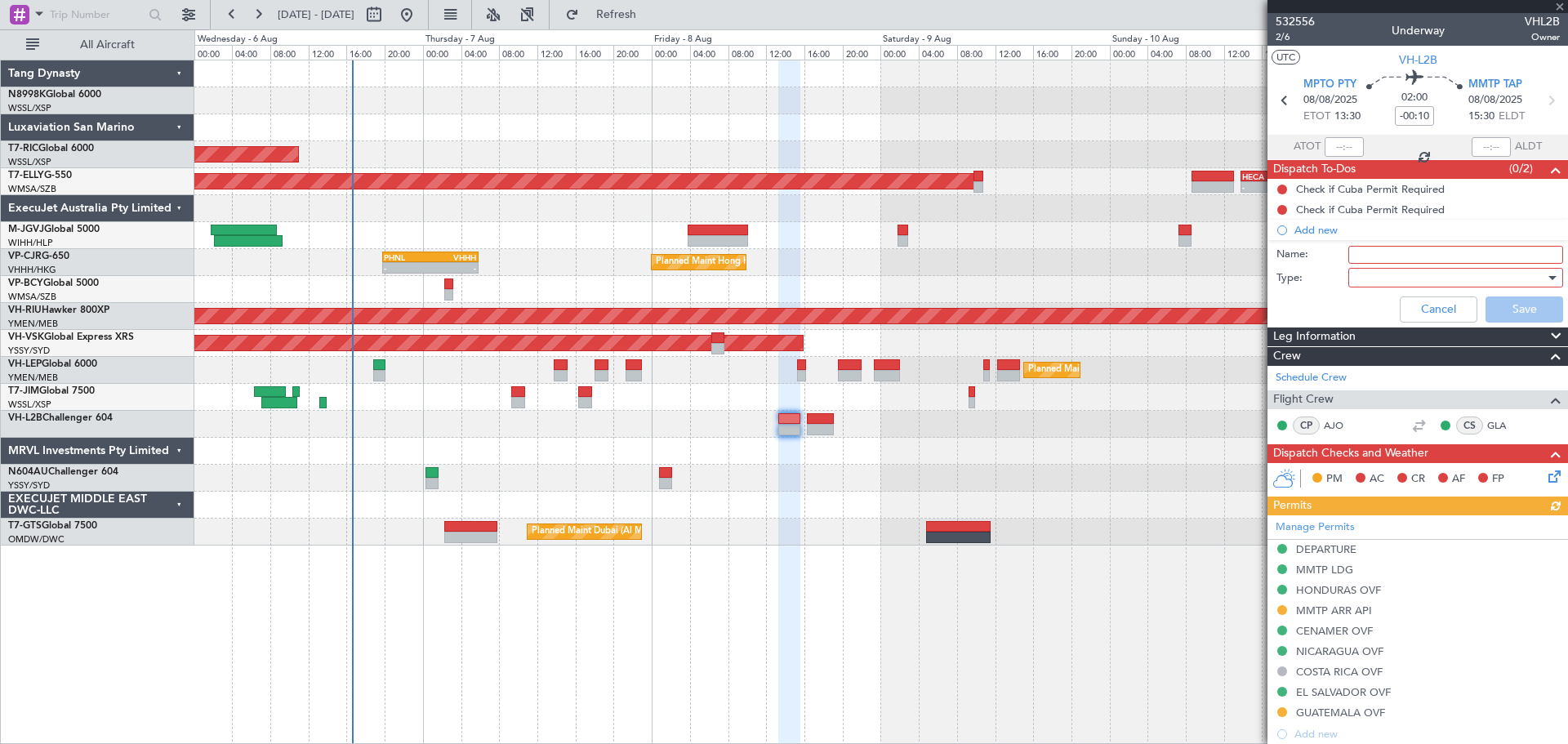 click on "Name:" at bounding box center [1455, 255] 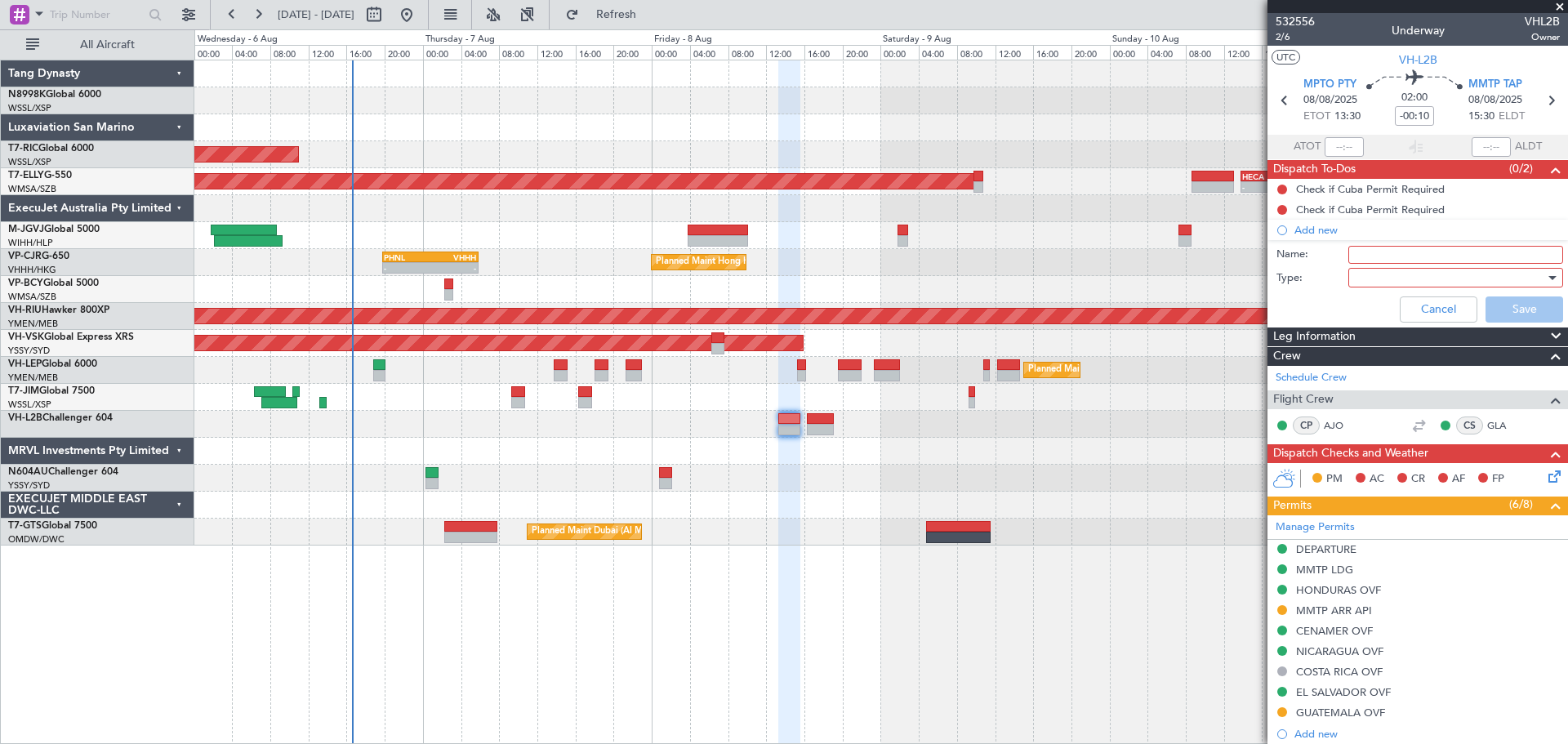 type on "FPL" 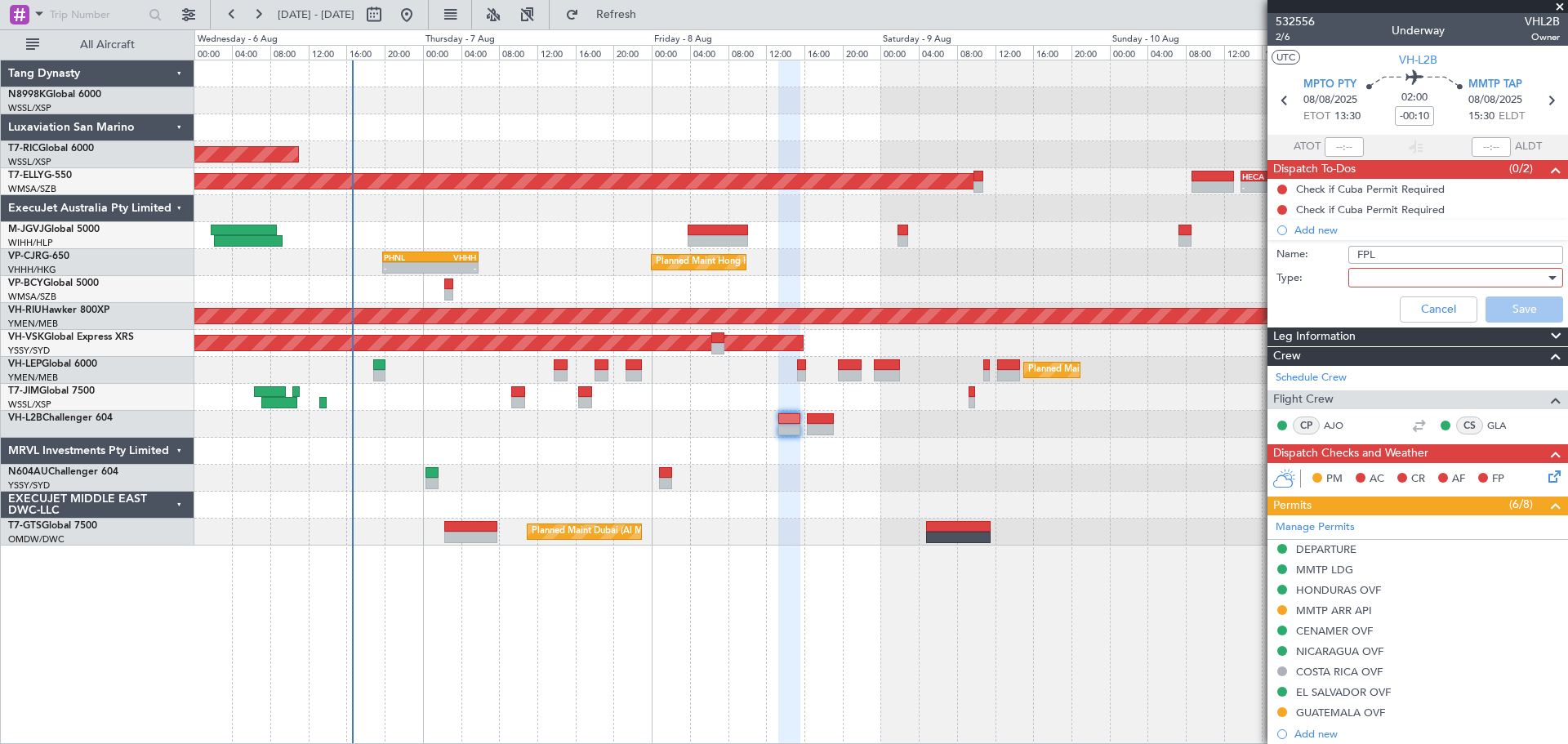 click at bounding box center (1450, 278) 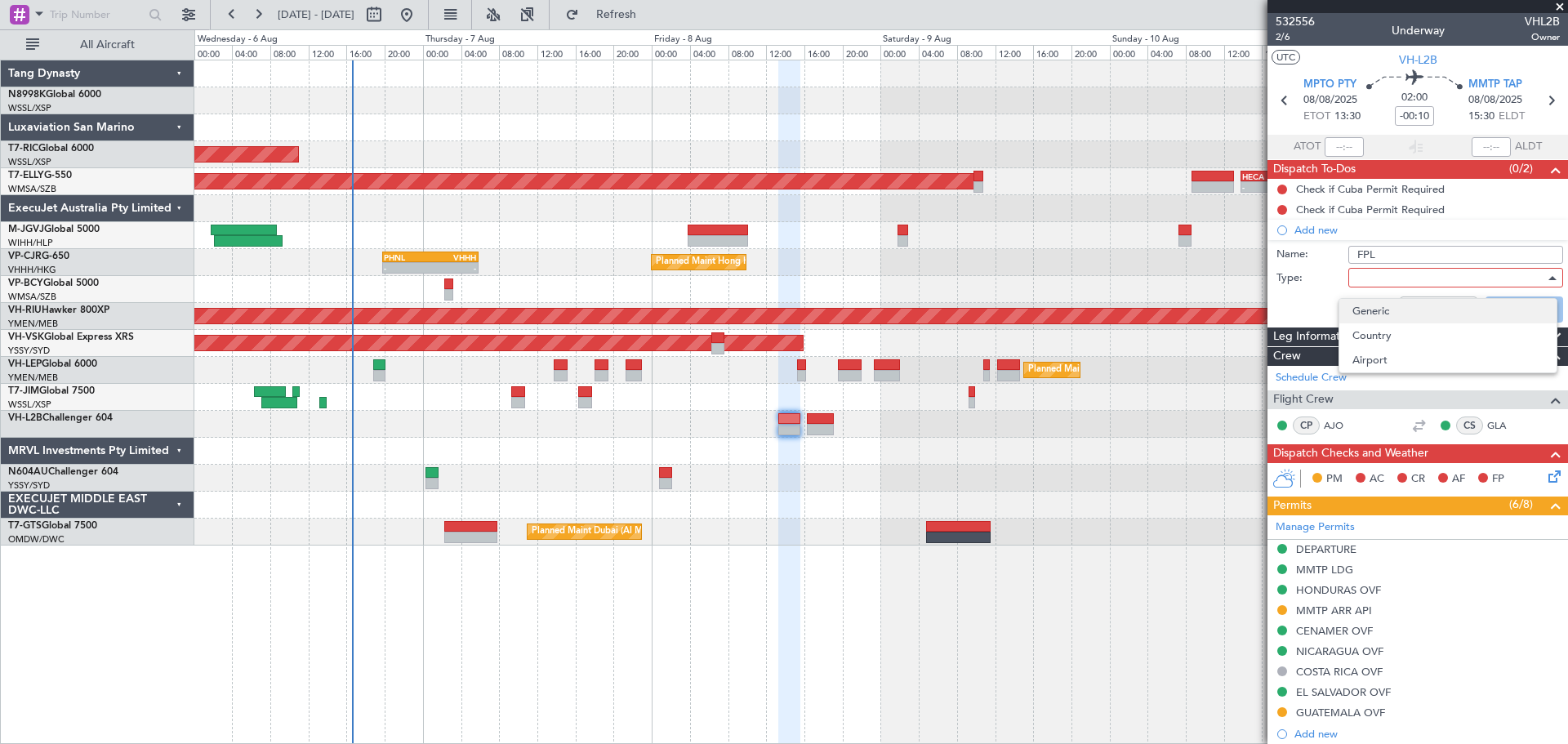 click on "Generic" at bounding box center (1448, 311) 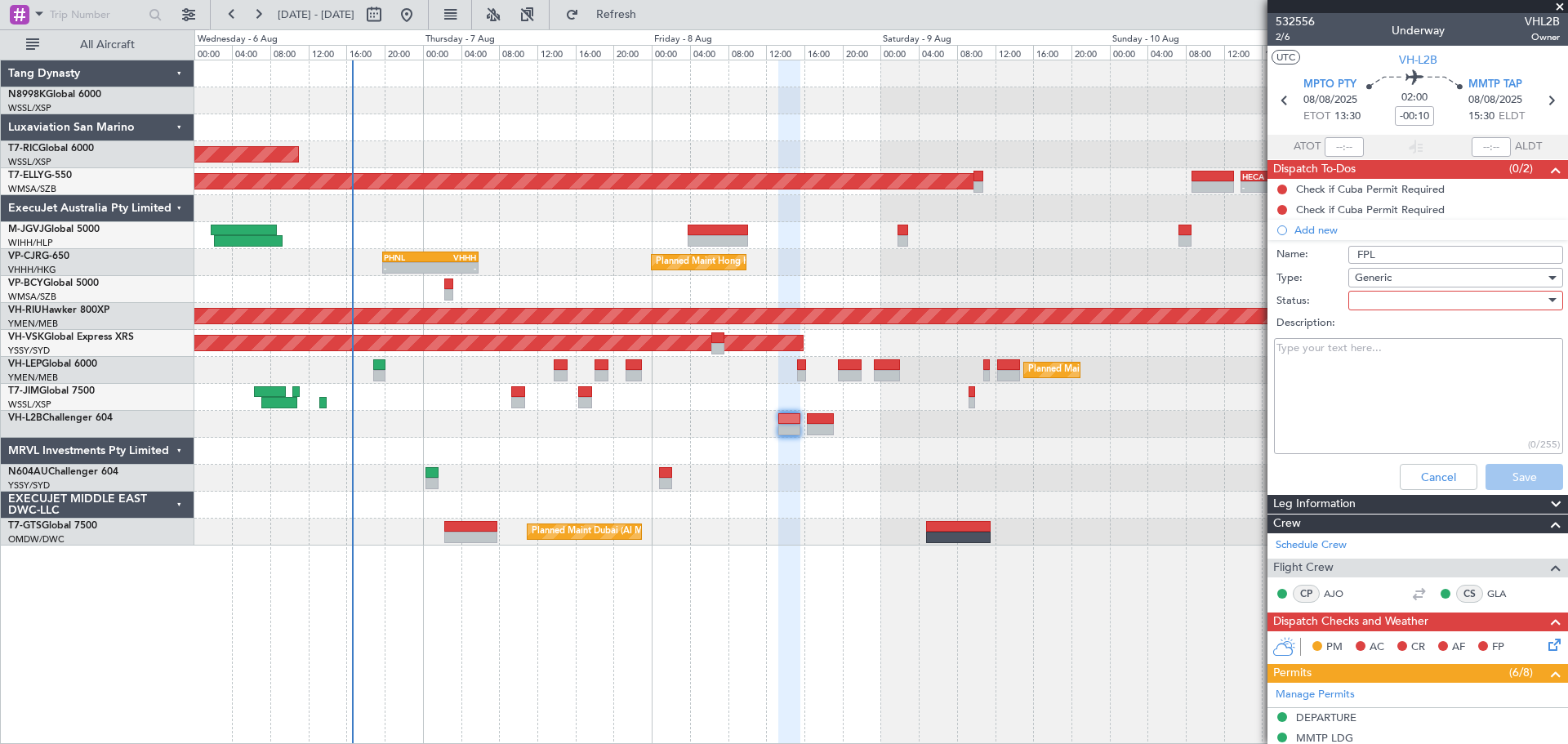 click at bounding box center (1450, 301) 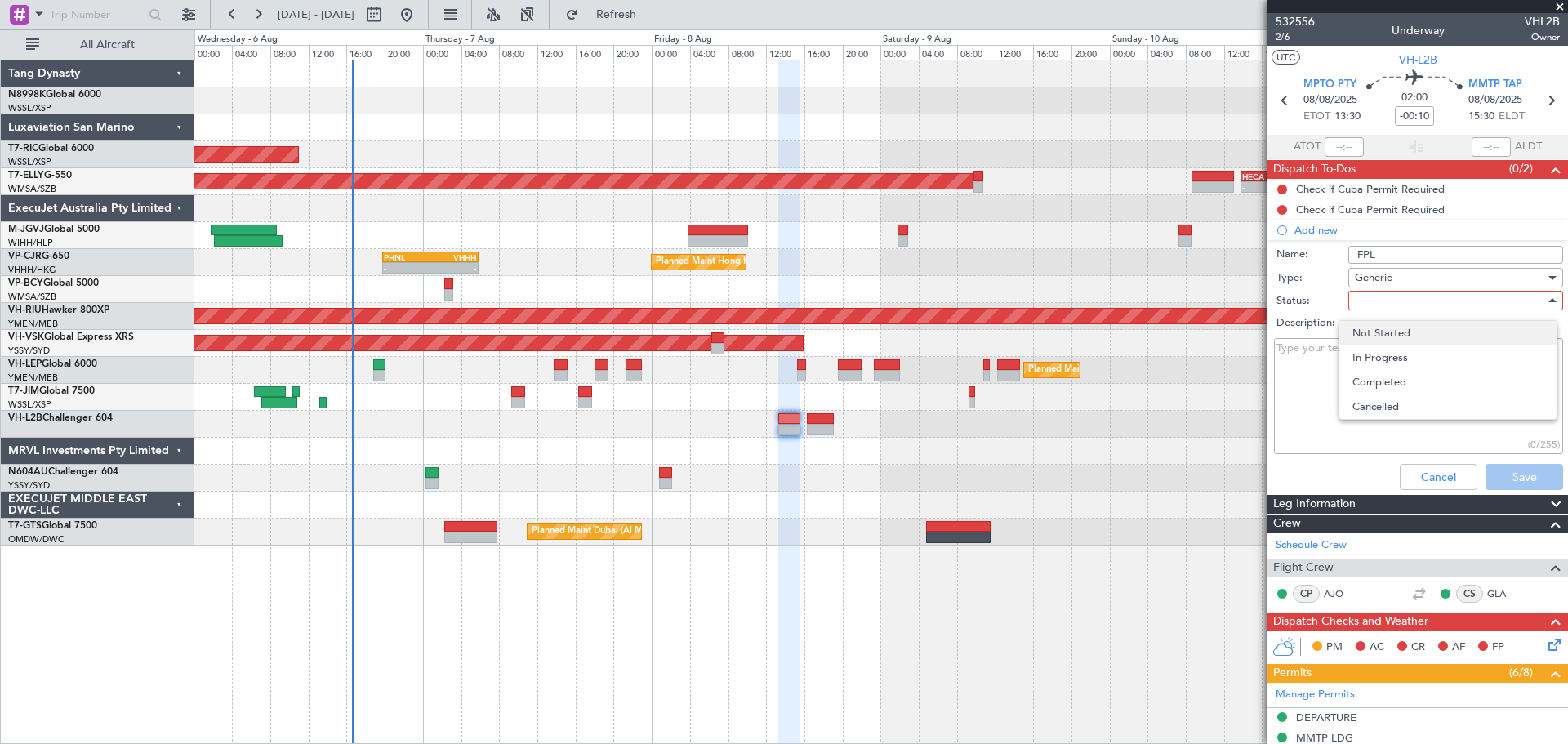 click on "Not Started" at bounding box center [1448, 333] 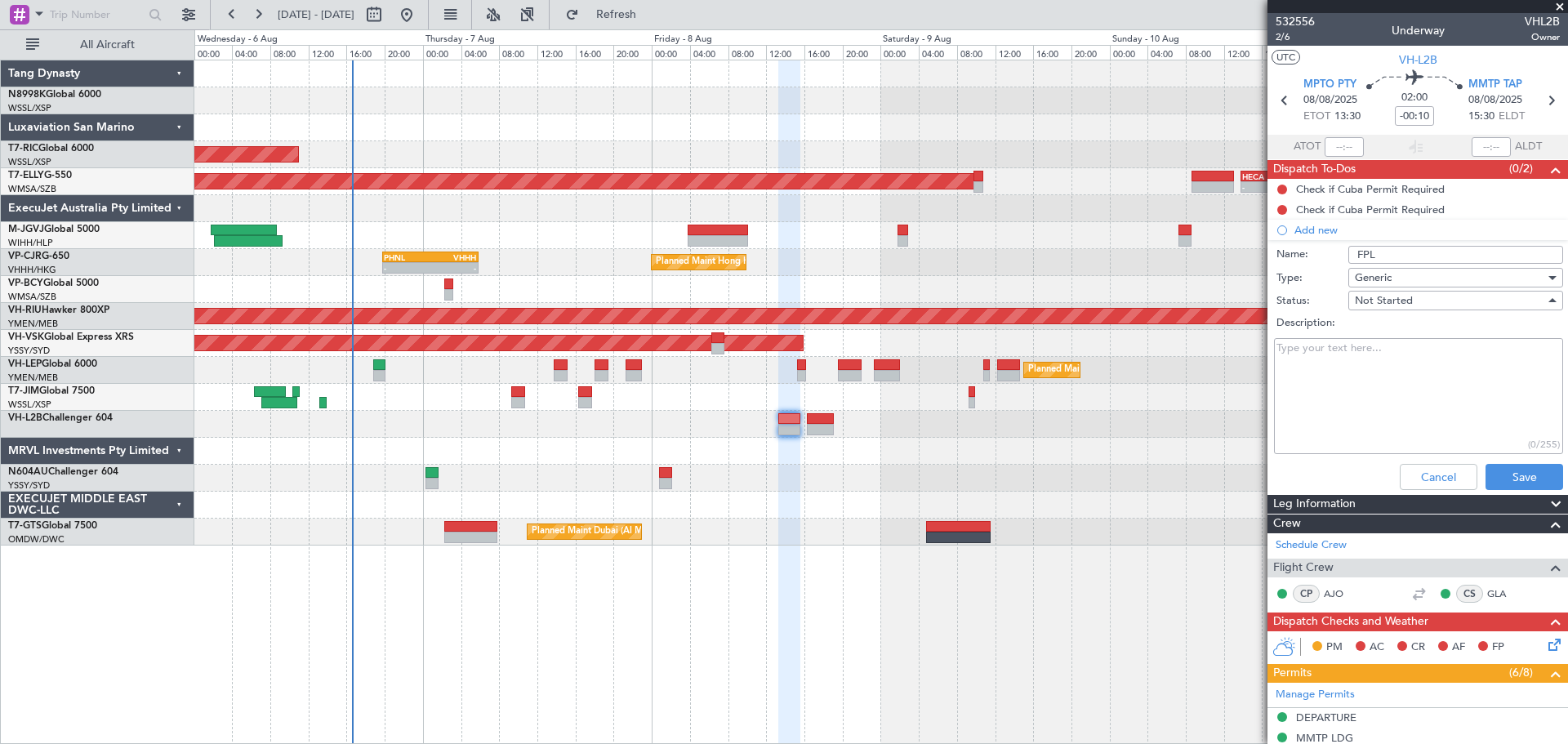 click on "Description:" at bounding box center [1419, 396] 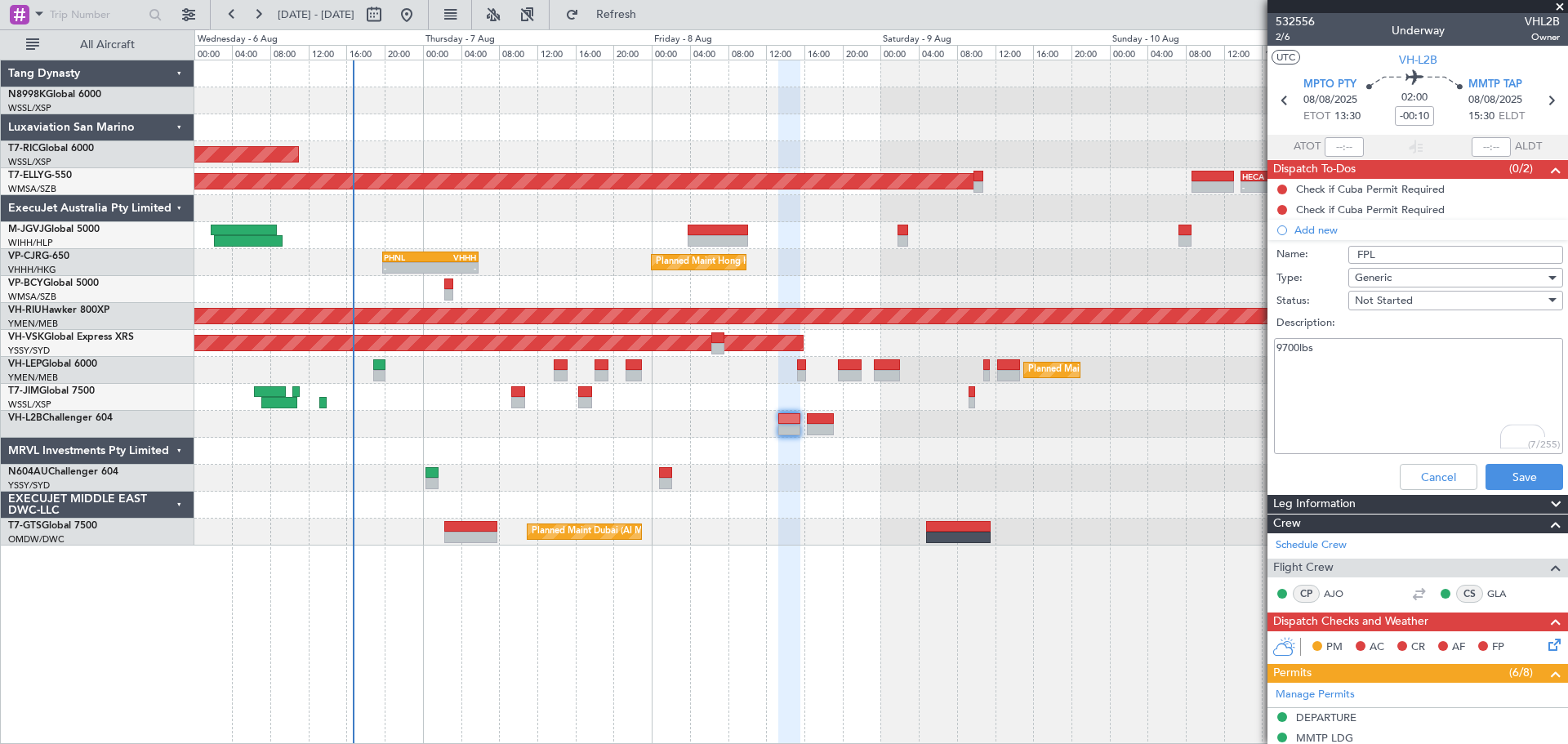 type on "9700lbs" 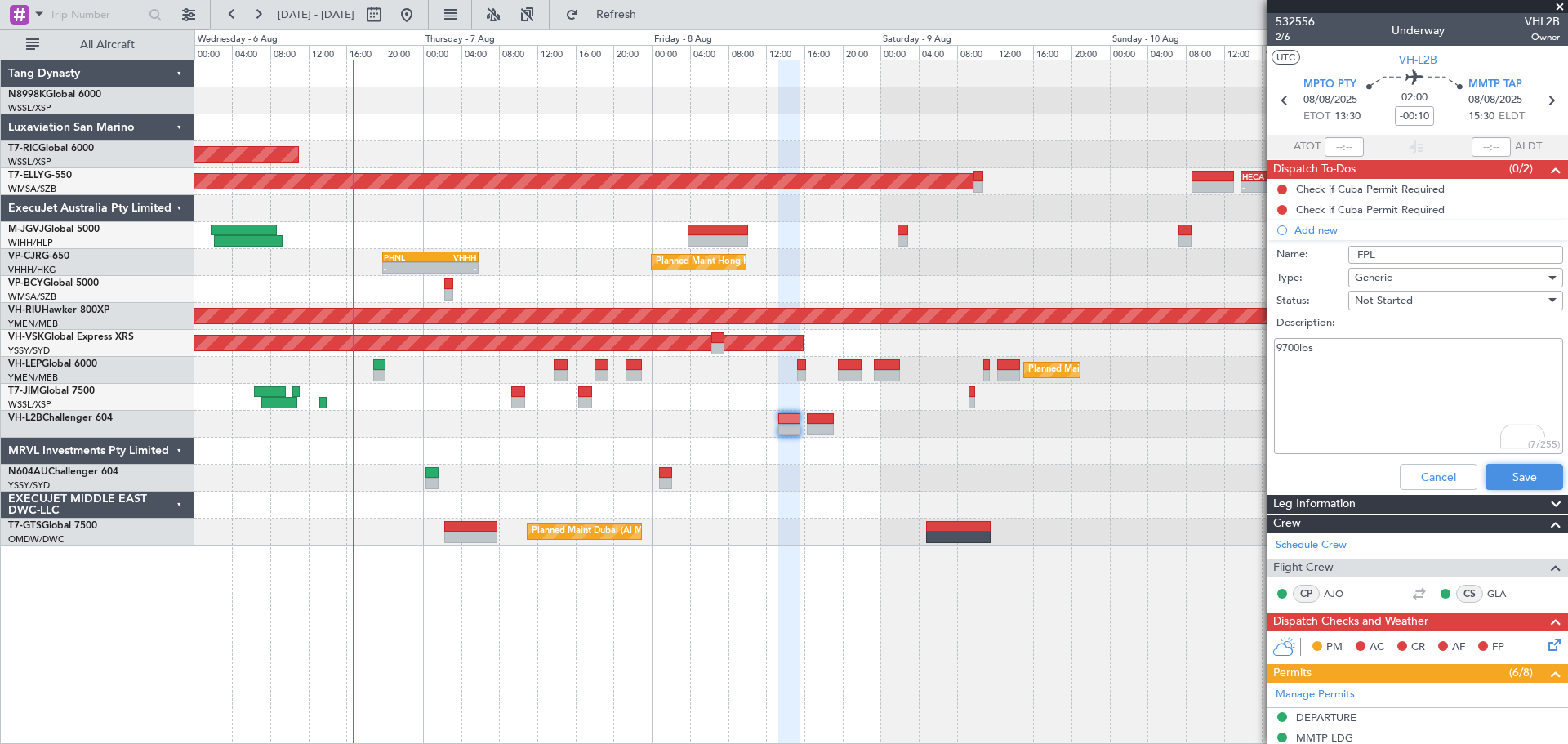 click on "Save" 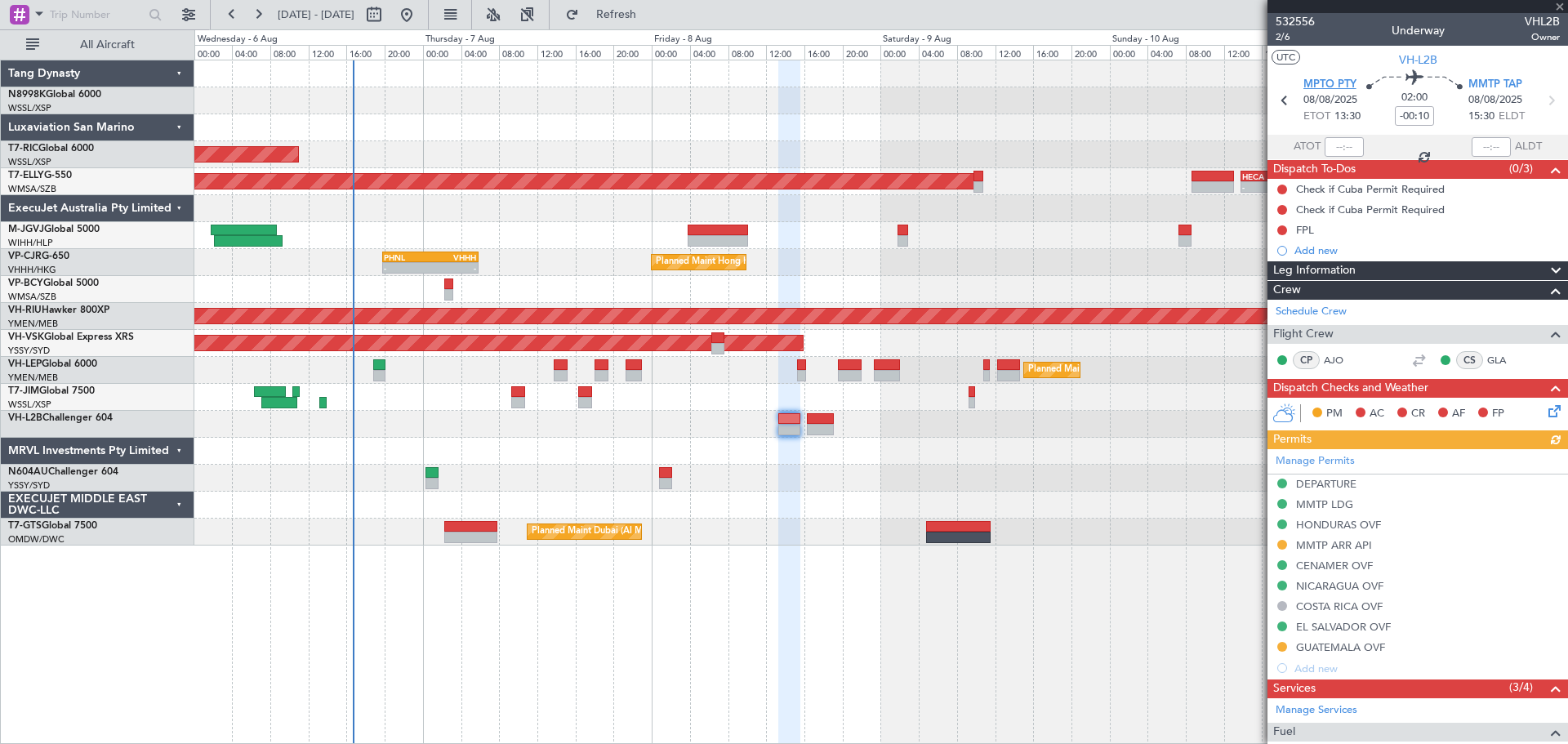 click on "MPTO  PTY" at bounding box center [1330, 85] 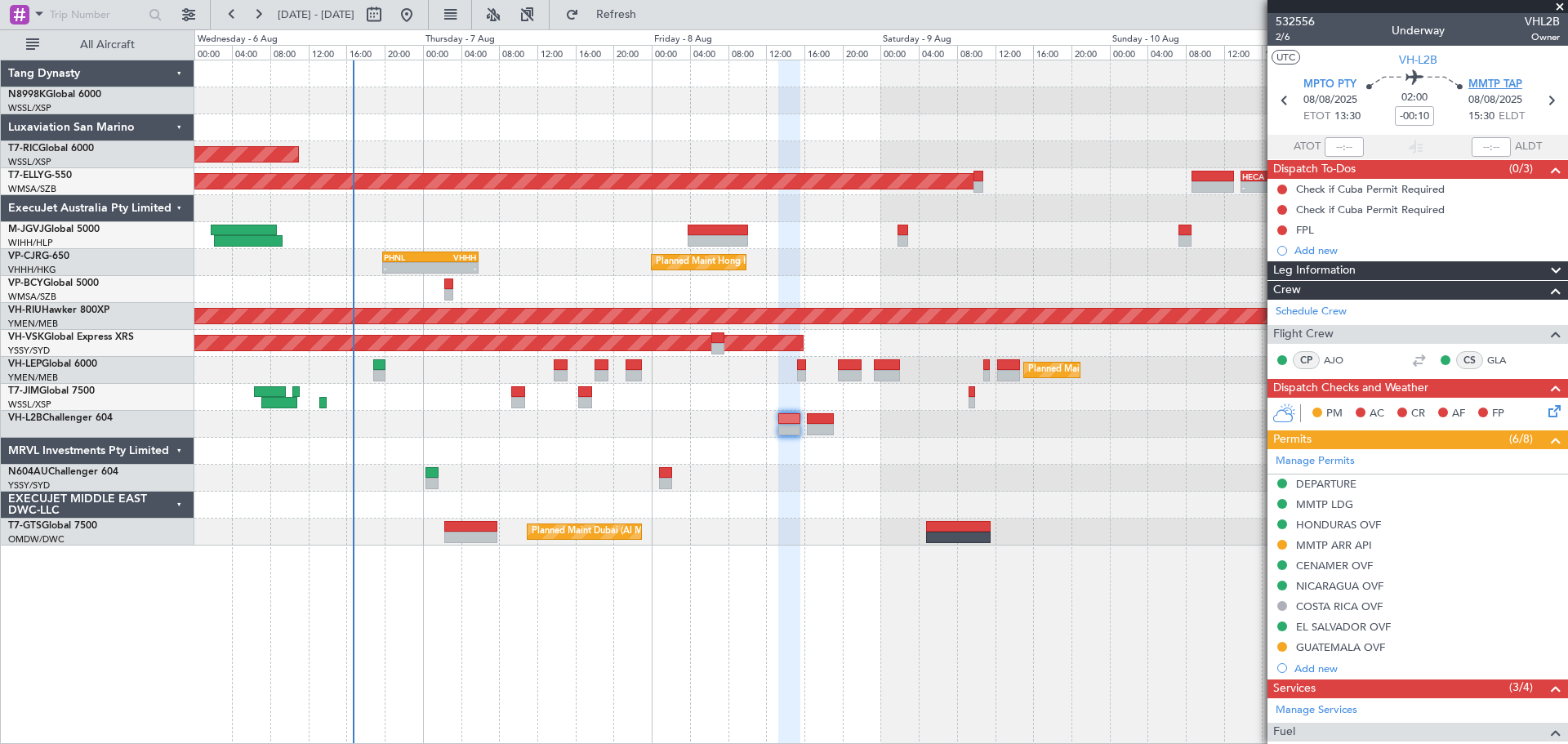 click on "MMTP  TAP" at bounding box center (1495, 85) 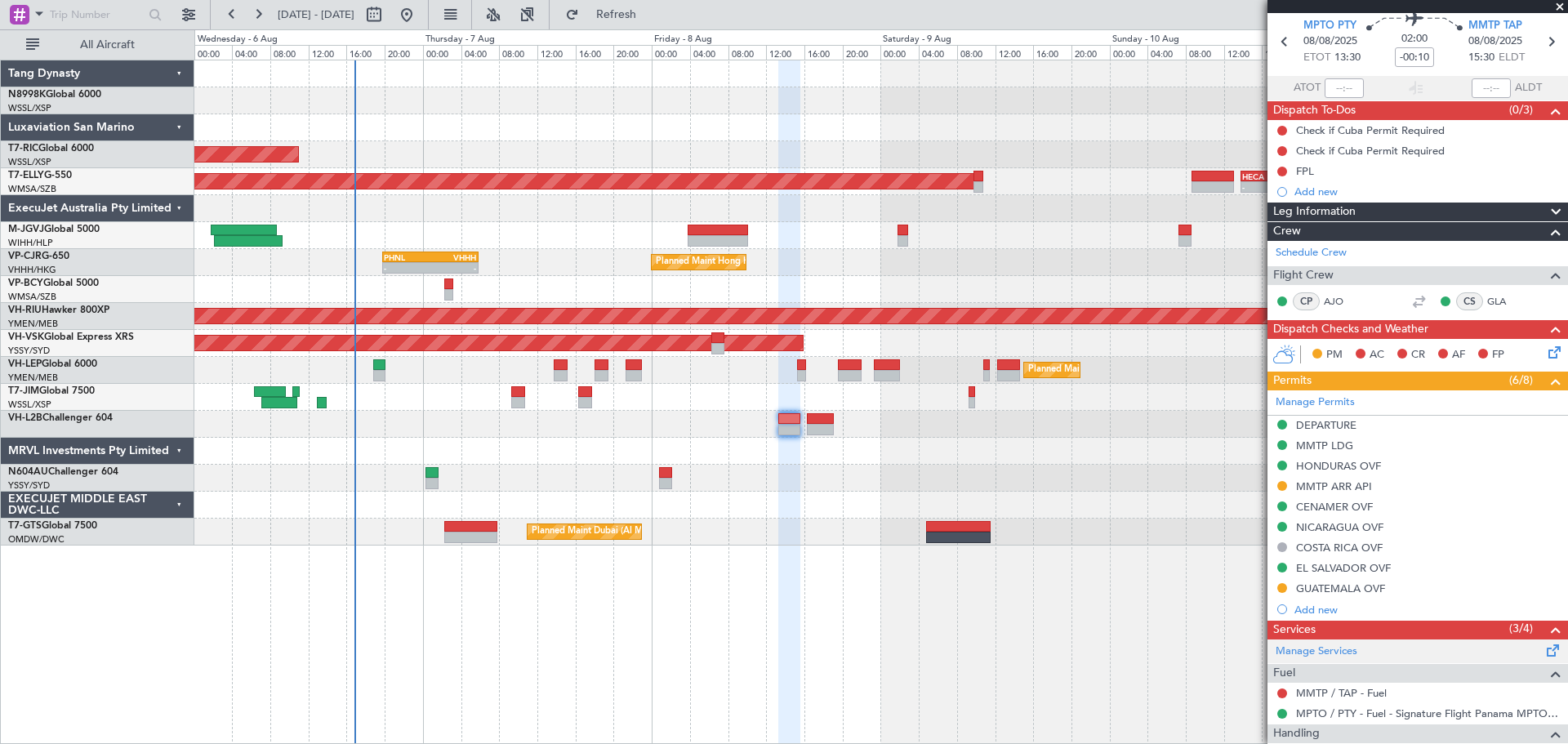 scroll, scrollTop: 255, scrollLeft: 0, axis: vertical 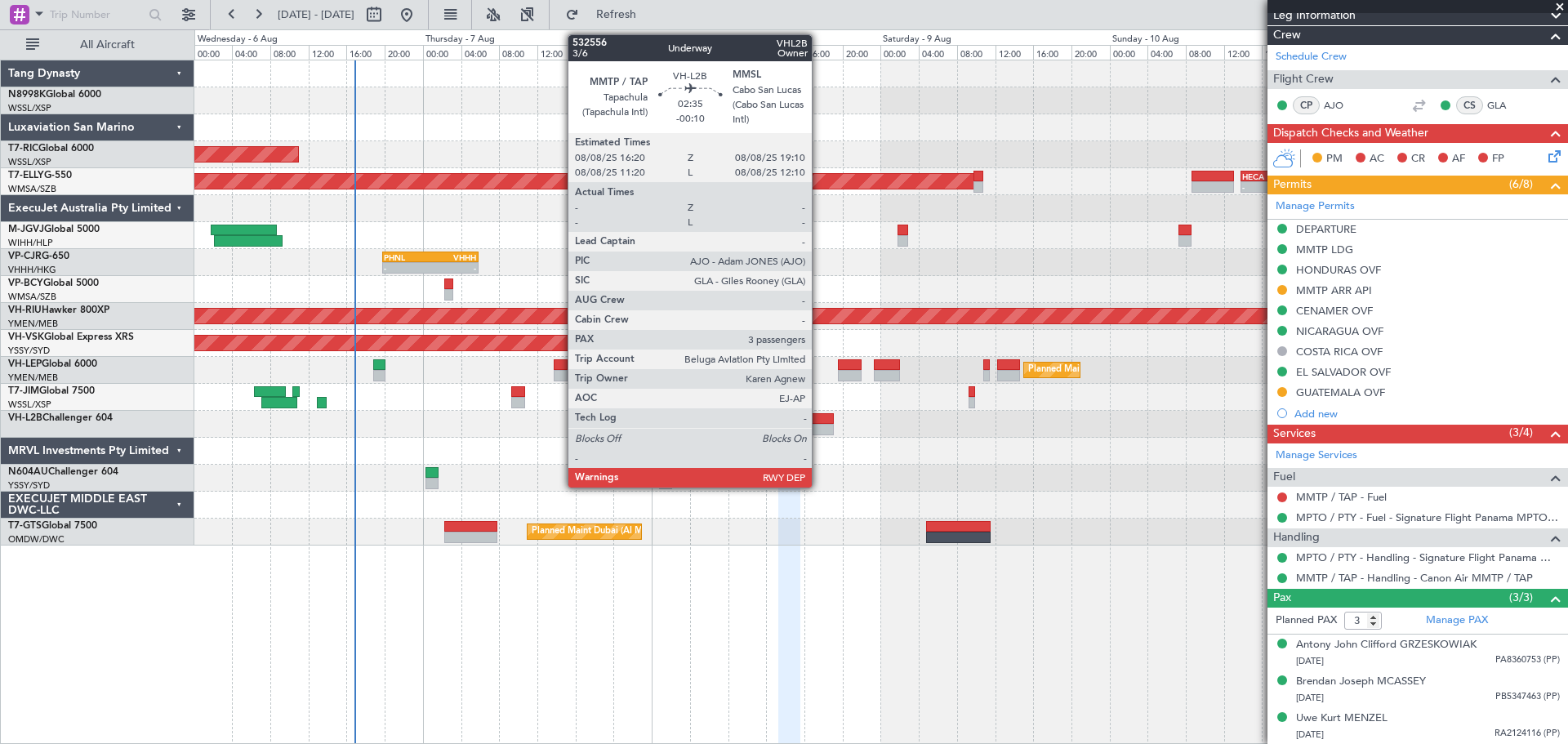click 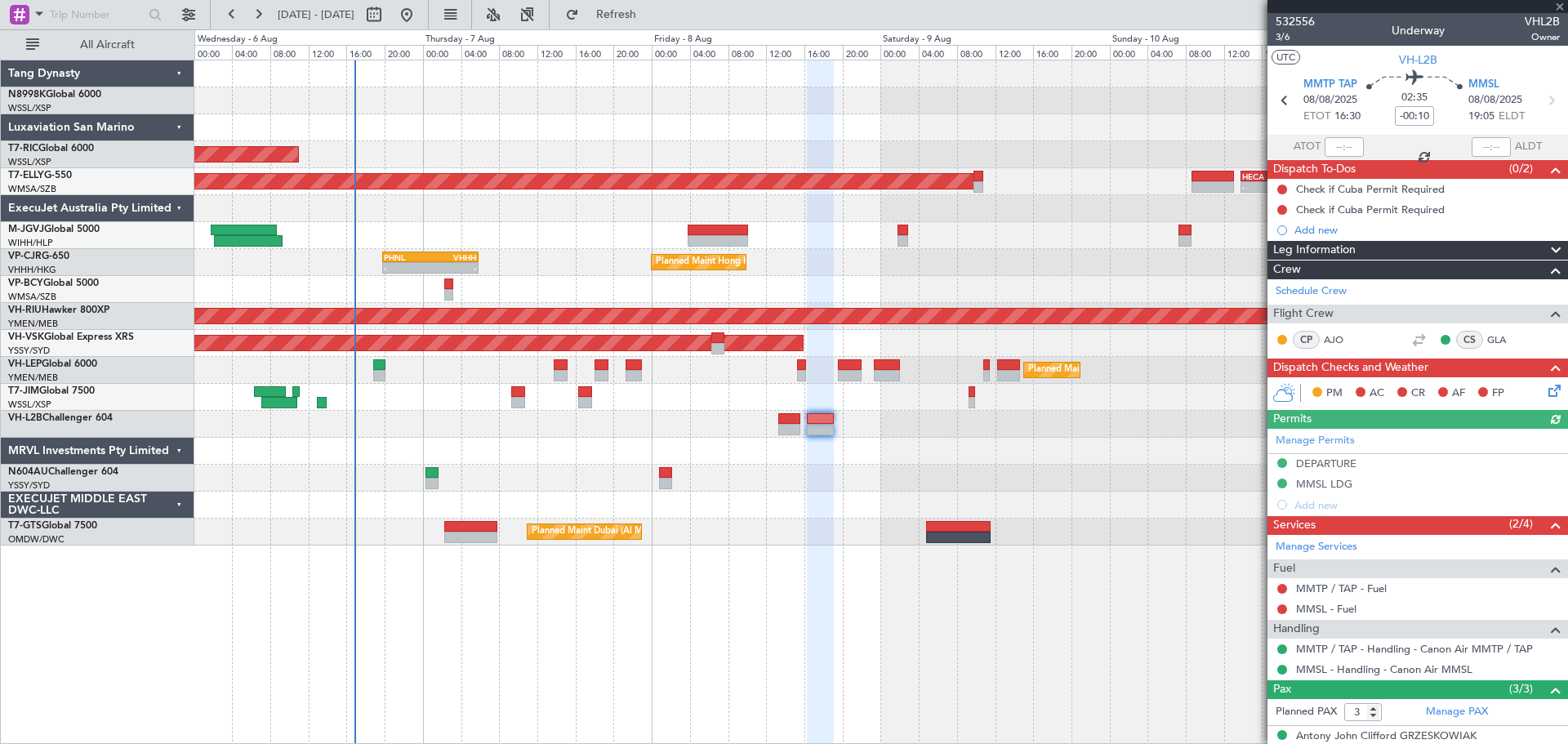 scroll, scrollTop: 91, scrollLeft: 0, axis: vertical 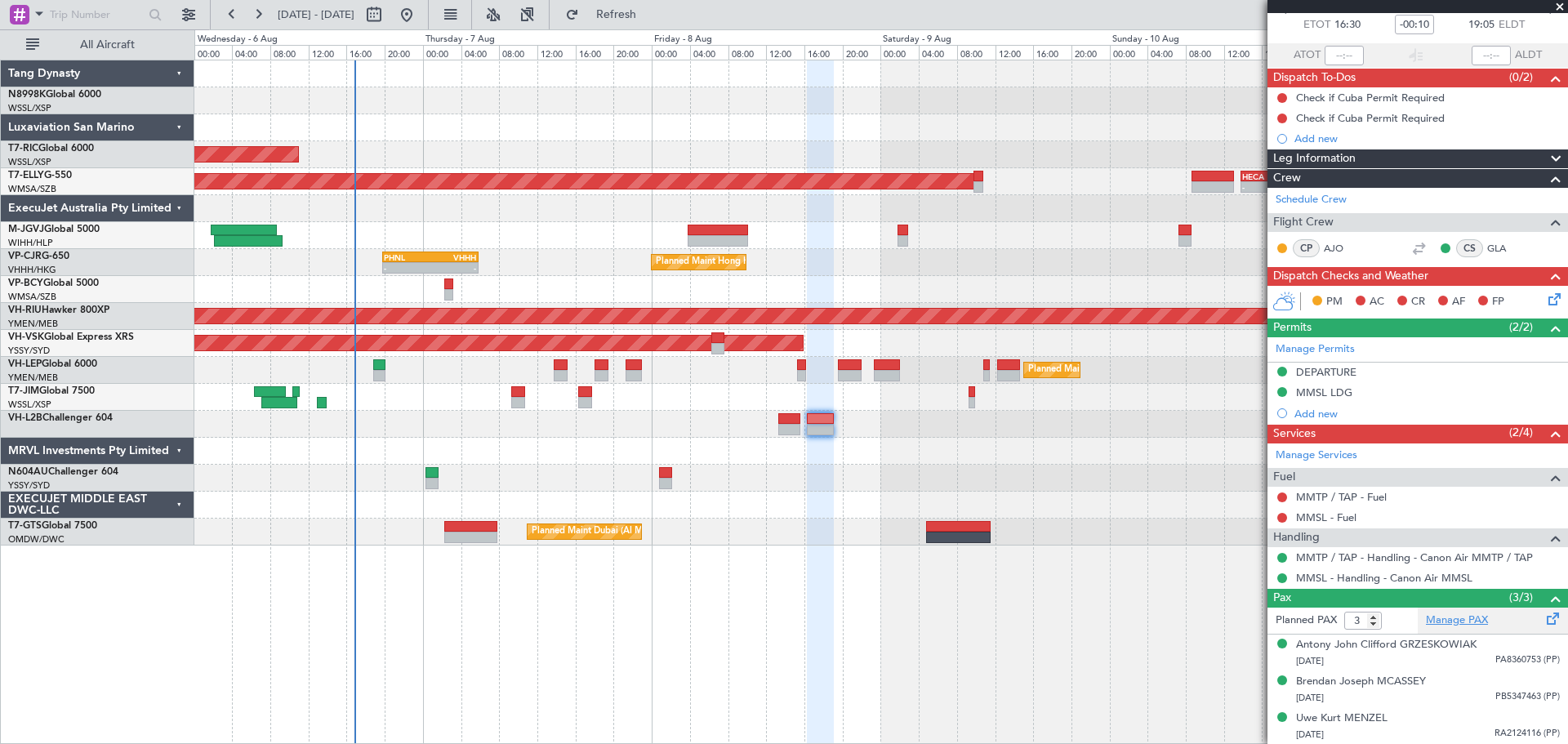 click on "Manage PAX" 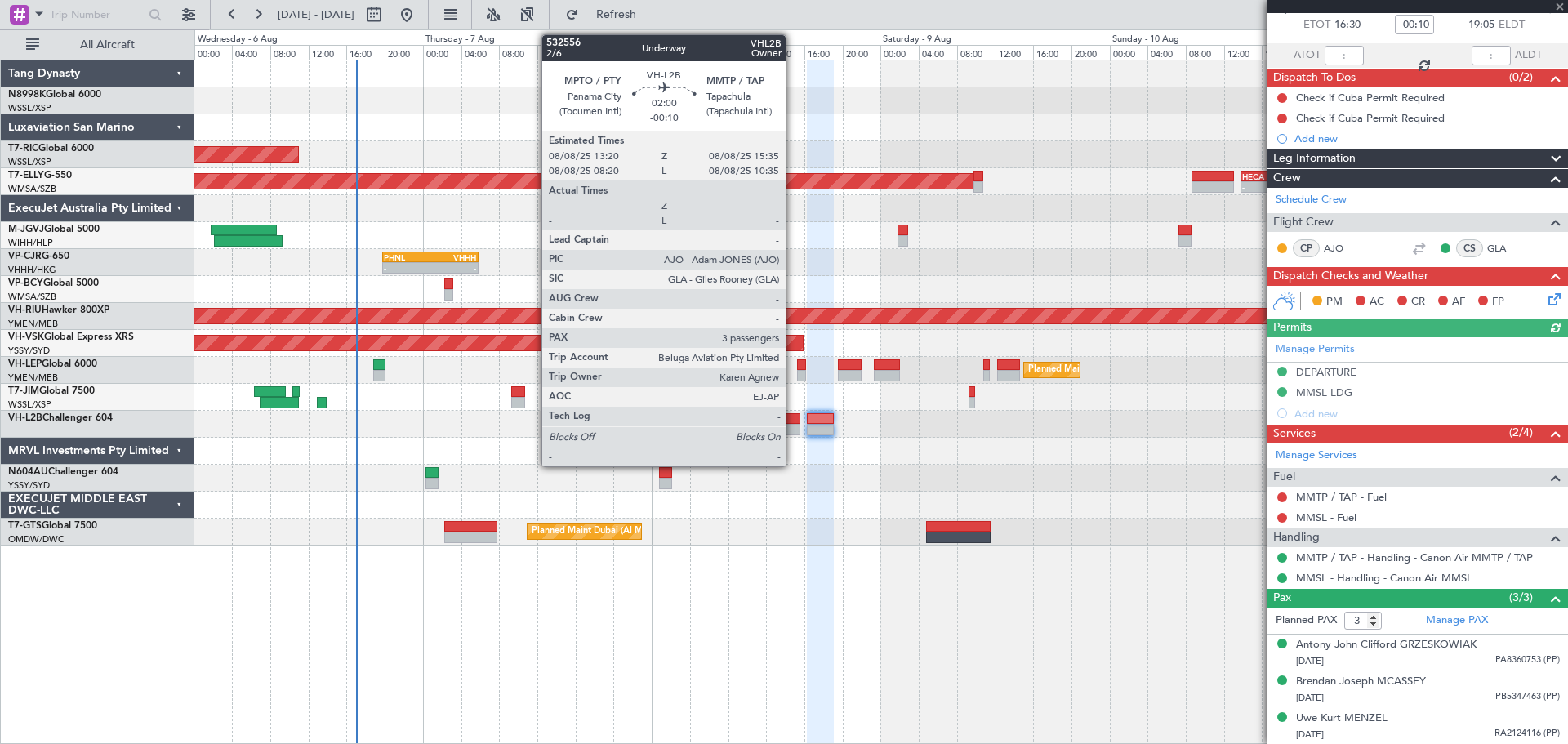 click 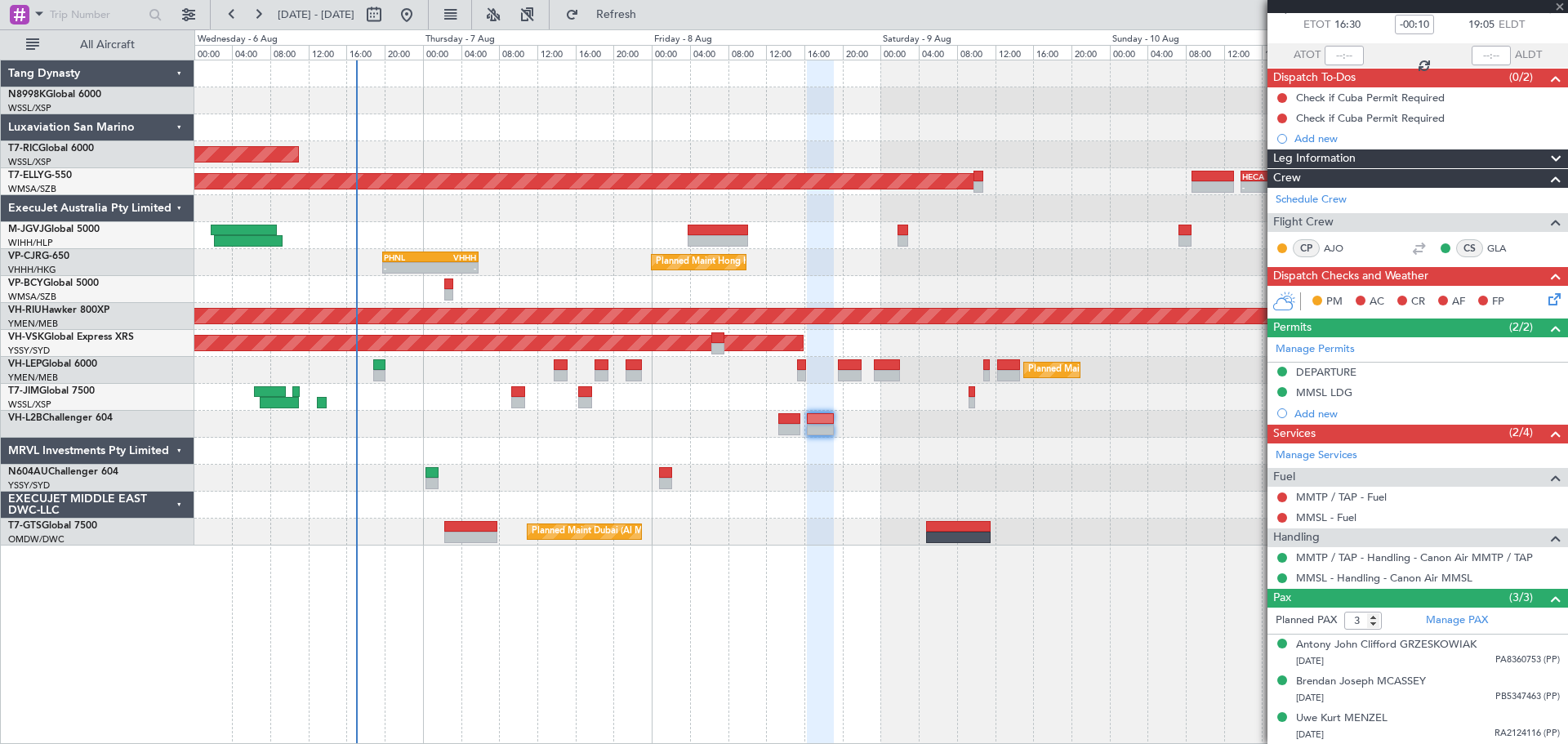 scroll, scrollTop: 0, scrollLeft: 0, axis: both 